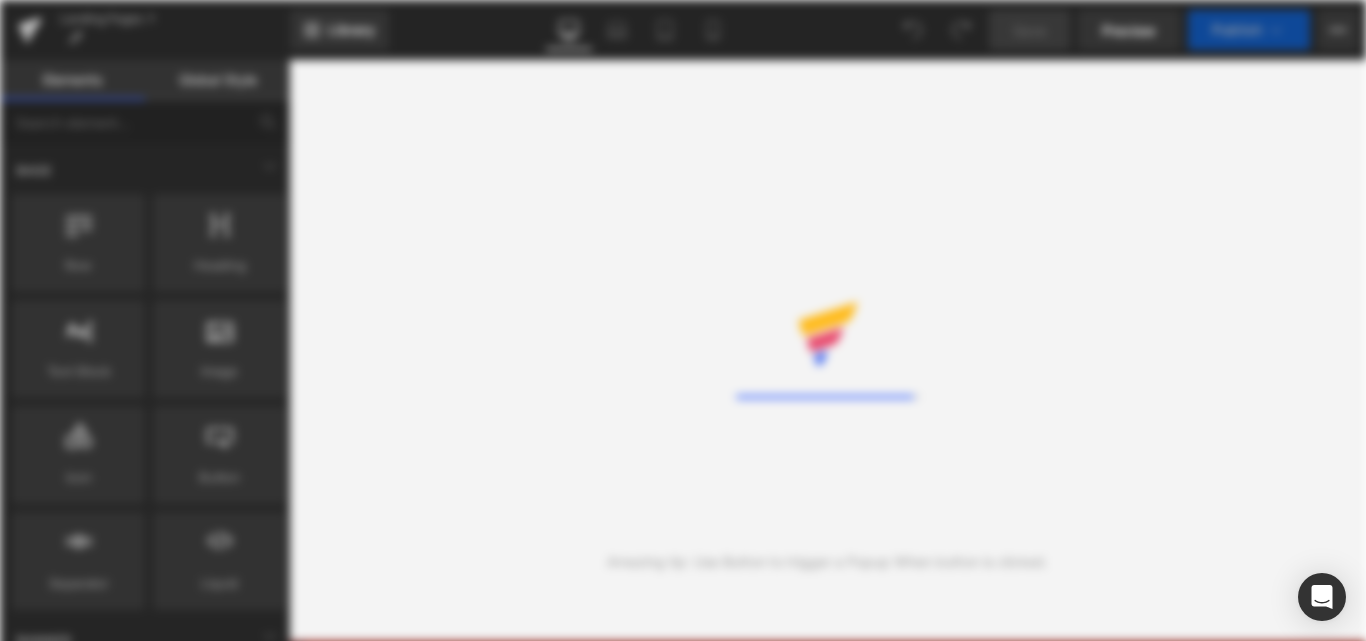 scroll, scrollTop: 0, scrollLeft: 0, axis: both 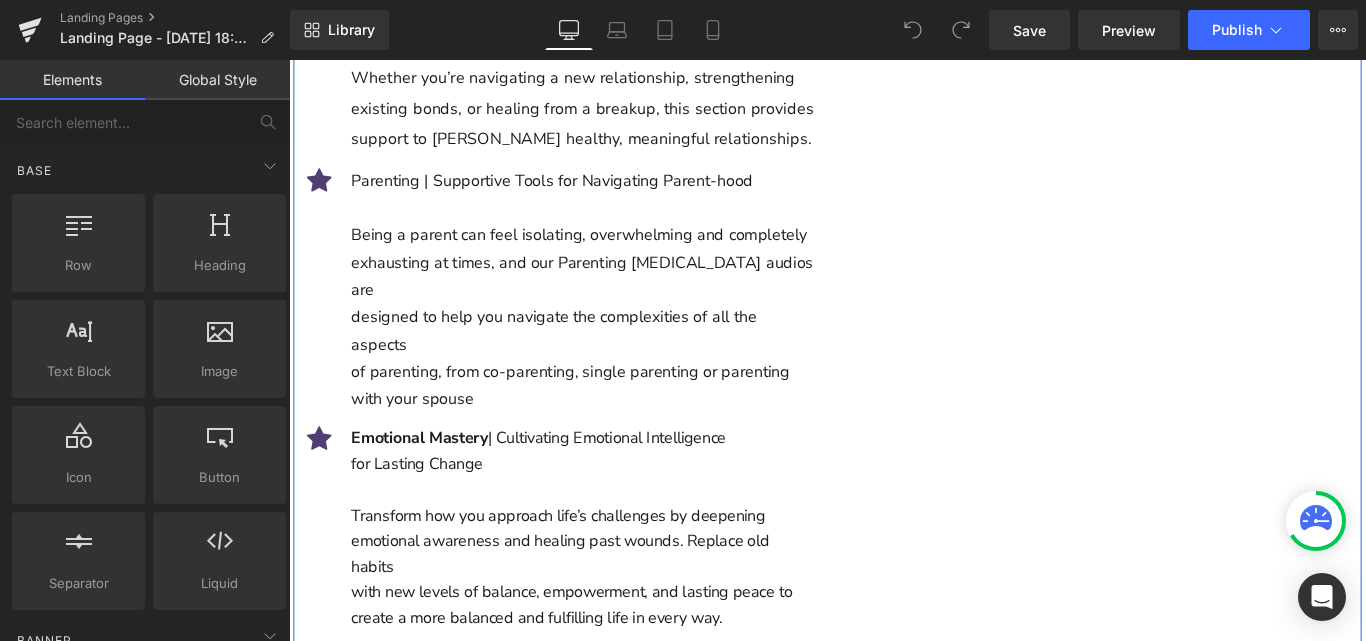 click on "Icon
Relationships |  Building Stronger, Healthier Connections
Whether you’re navigating a new relationship, strengthening
existing bonds, or healing from a breakup, this section provides
support to foster healthy, meaningful relationships.
Text Block
Icon
Parenting | Supportive Tools for Navigating Parent-hood
Being a parent can feel isolating, overwhelming and completely
exhausting at times, and our Parenting hypnotherapy audios are
designed to help you navigate the complexities of all the aspects
of parenting, from co-parenting, single parenting or parenting
with your spouse
Text Block
Icon" at bounding box center (894, 484) 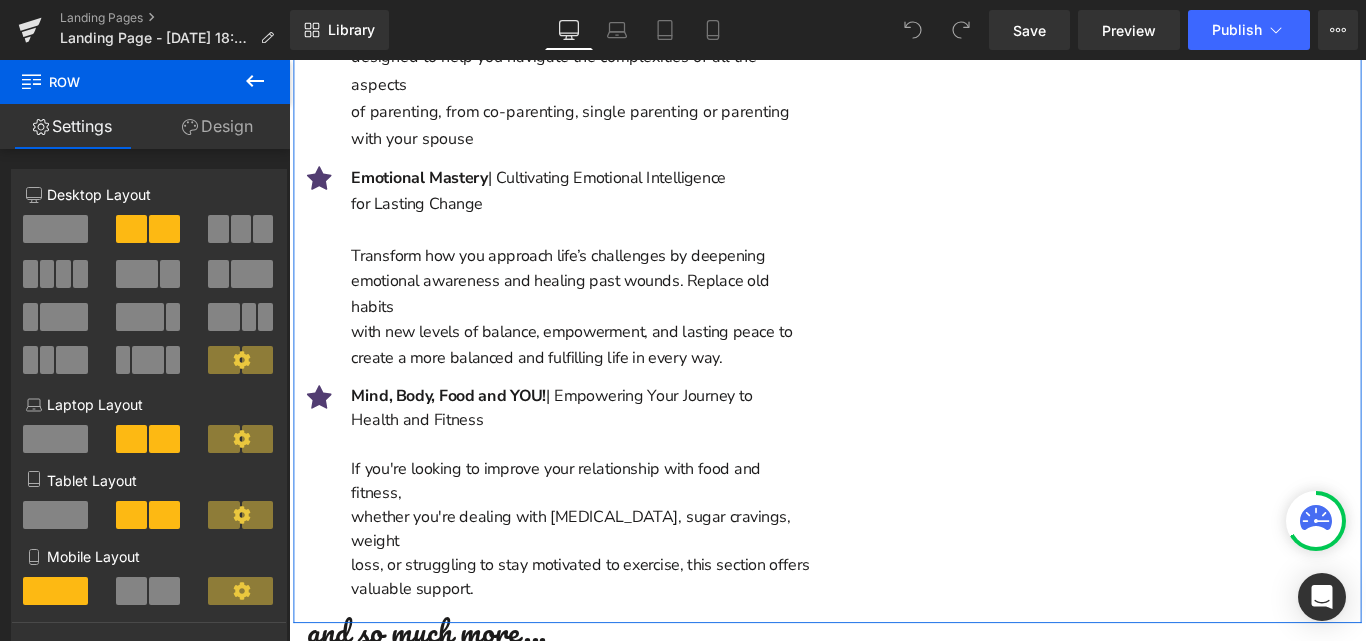 scroll, scrollTop: 5494, scrollLeft: 0, axis: vertical 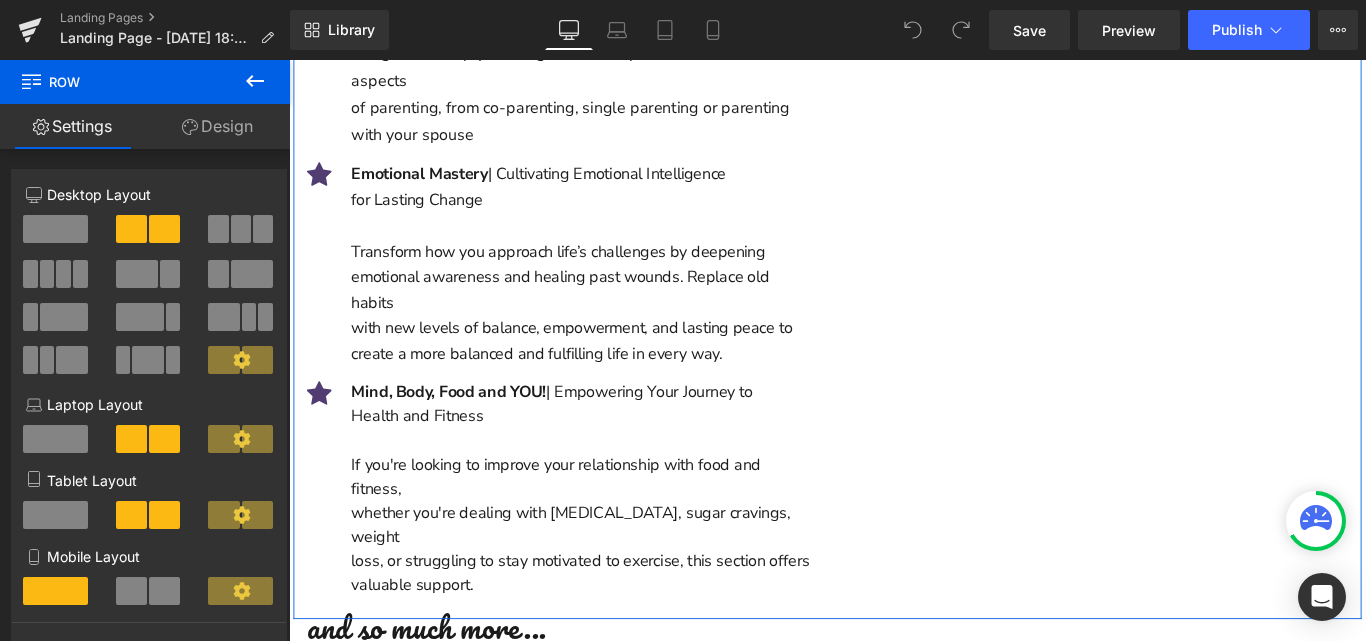 click on "Icon
Relationships |  Building Stronger, Healthier Connections
Whether you’re navigating a new relationship, strengthening
existing bonds, or healing from a breakup, this section provides
support to foster healthy, meaningful relationships.
Text Block
Icon
Parenting | Supportive Tools for Navigating Parent-hood
Being a parent can feel isolating, overwhelming and completely
exhausting at times, and our Parenting hypnotherapy audios are
designed to help you navigate the complexities of all the aspects
of parenting, from co-parenting, single parenting or parenting
with your spouse
Text Block
Icon" at bounding box center [894, 187] 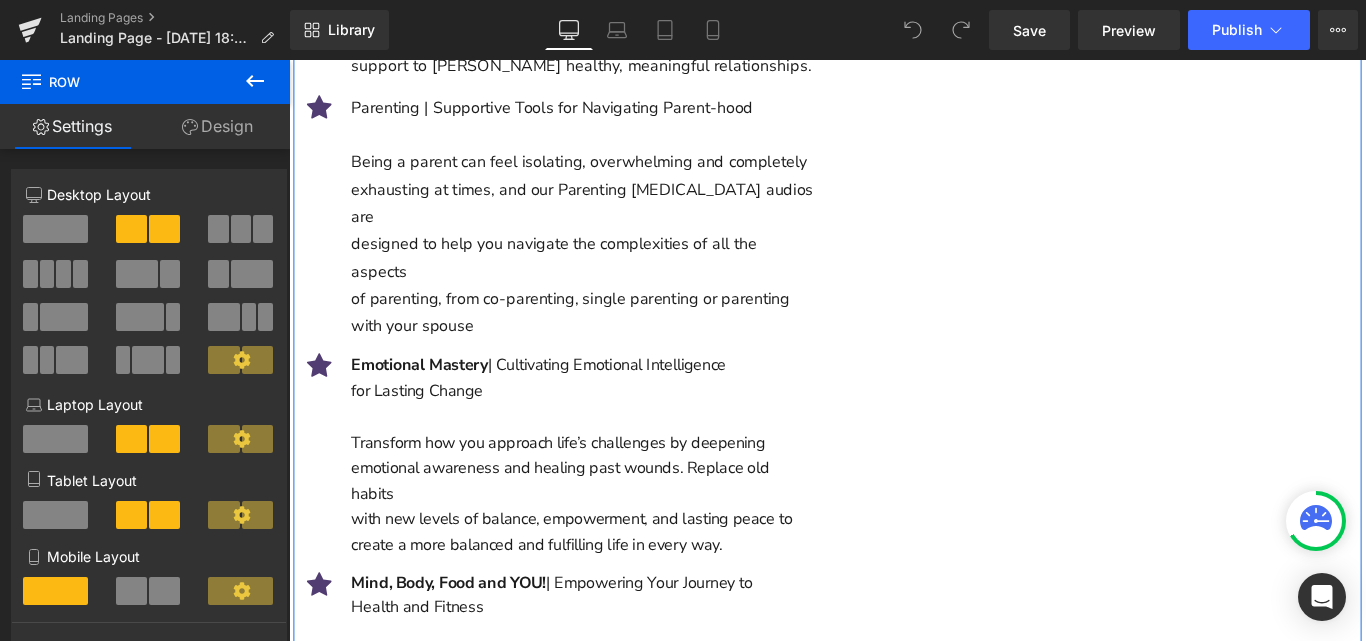 scroll, scrollTop: 5280, scrollLeft: 0, axis: vertical 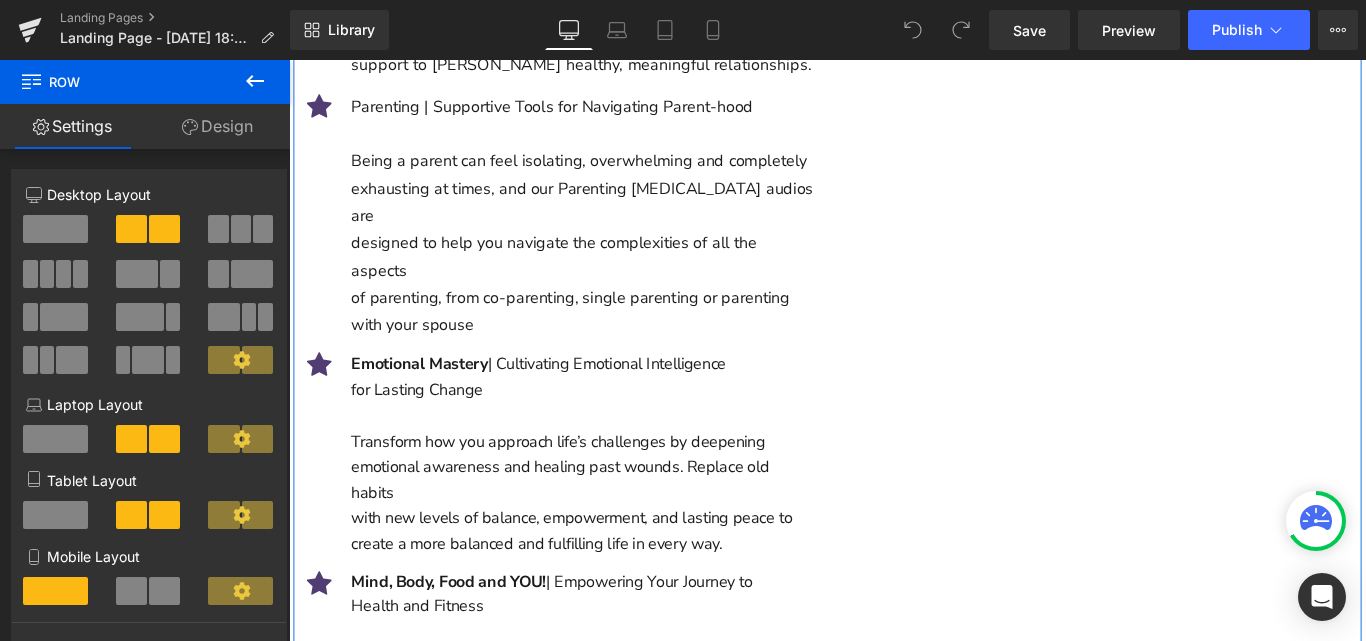 click on "Icon
Relationships |  Building Stronger, Healthier Connections
Whether you’re navigating a new relationship, strengthening
existing bonds, or healing from a breakup, this section provides
support to foster healthy, meaningful relationships.
Text Block
Icon
Parenting | Supportive Tools for Navigating Parent-hood
Being a parent can feel isolating, overwhelming and completely
exhausting at times, and our Parenting hypnotherapy audios are
designed to help you navigate the complexities of all the aspects
of parenting, from co-parenting, single parenting or parenting
with your spouse
Text Block
Icon" at bounding box center (894, 401) 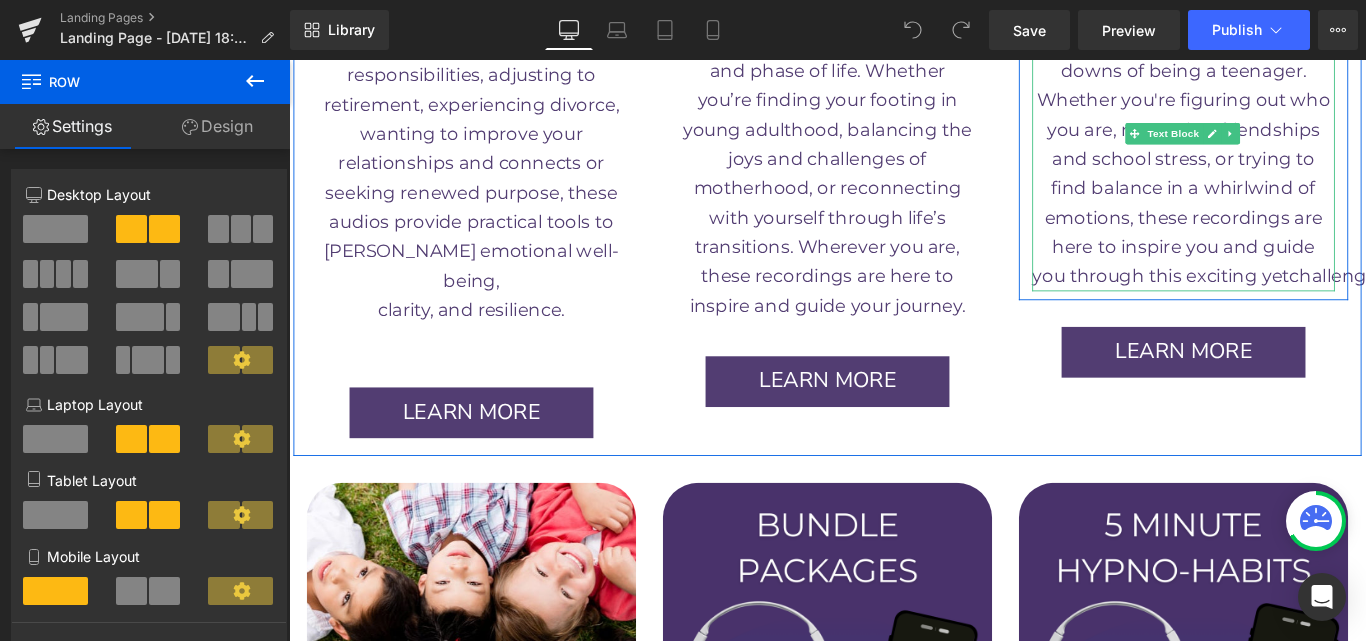 scroll, scrollTop: 3170, scrollLeft: 0, axis: vertical 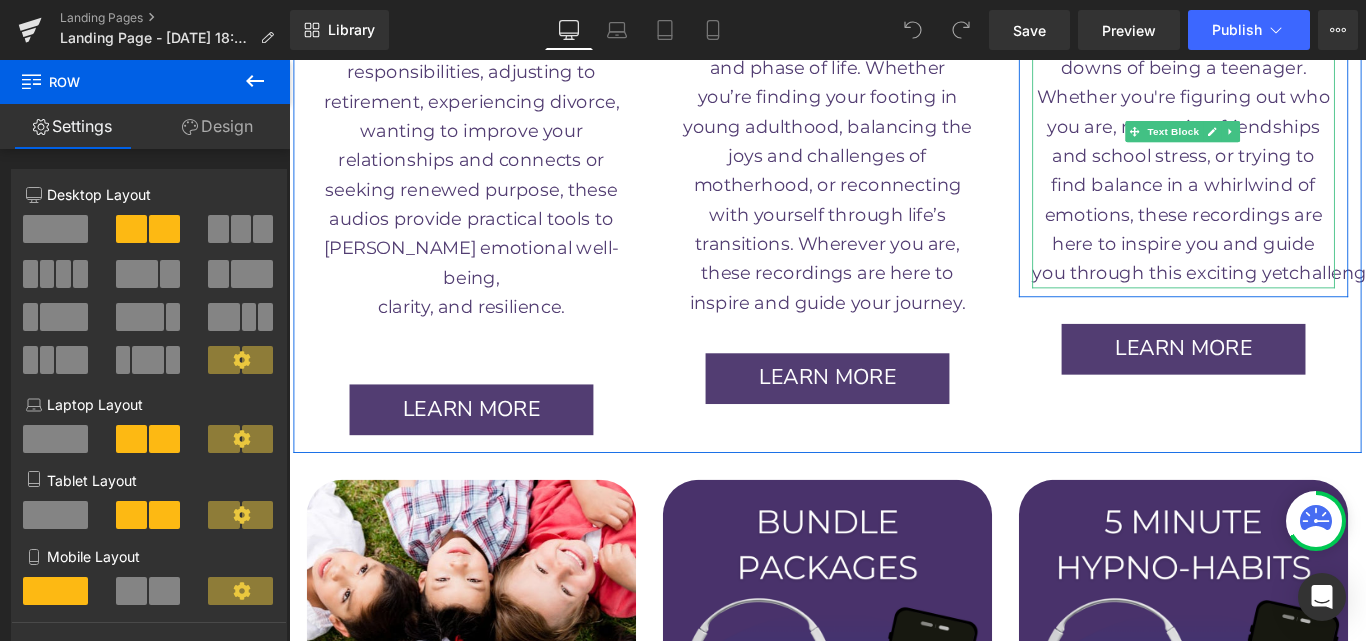 click on "challenging time in your life." at bounding box center (1554, 300) 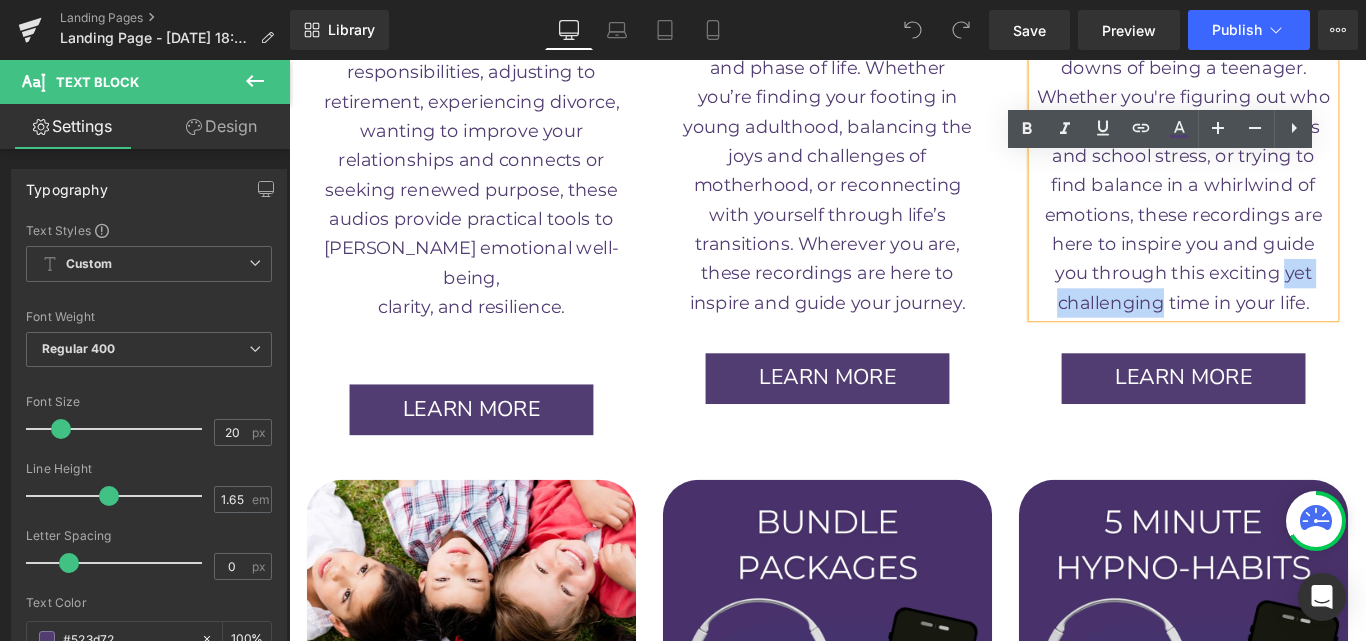click on "challenging time in your life." at bounding box center (1293, 333) 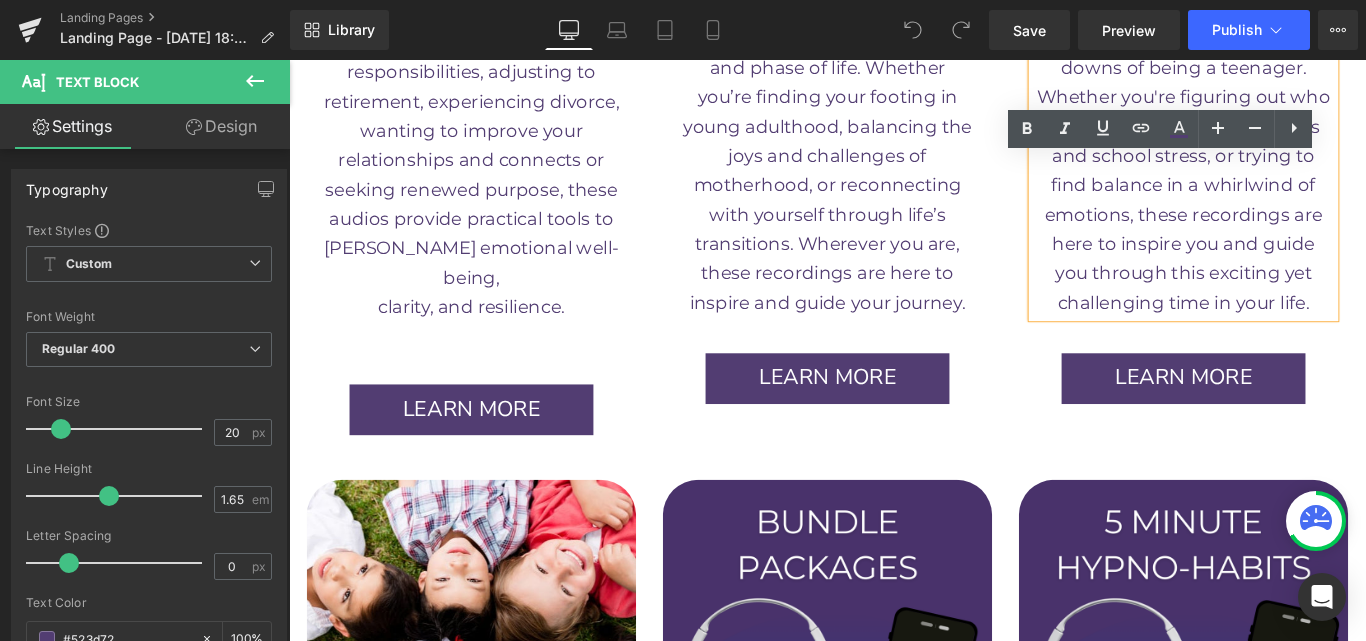 click on "challenging time in your life." at bounding box center [1293, 333] 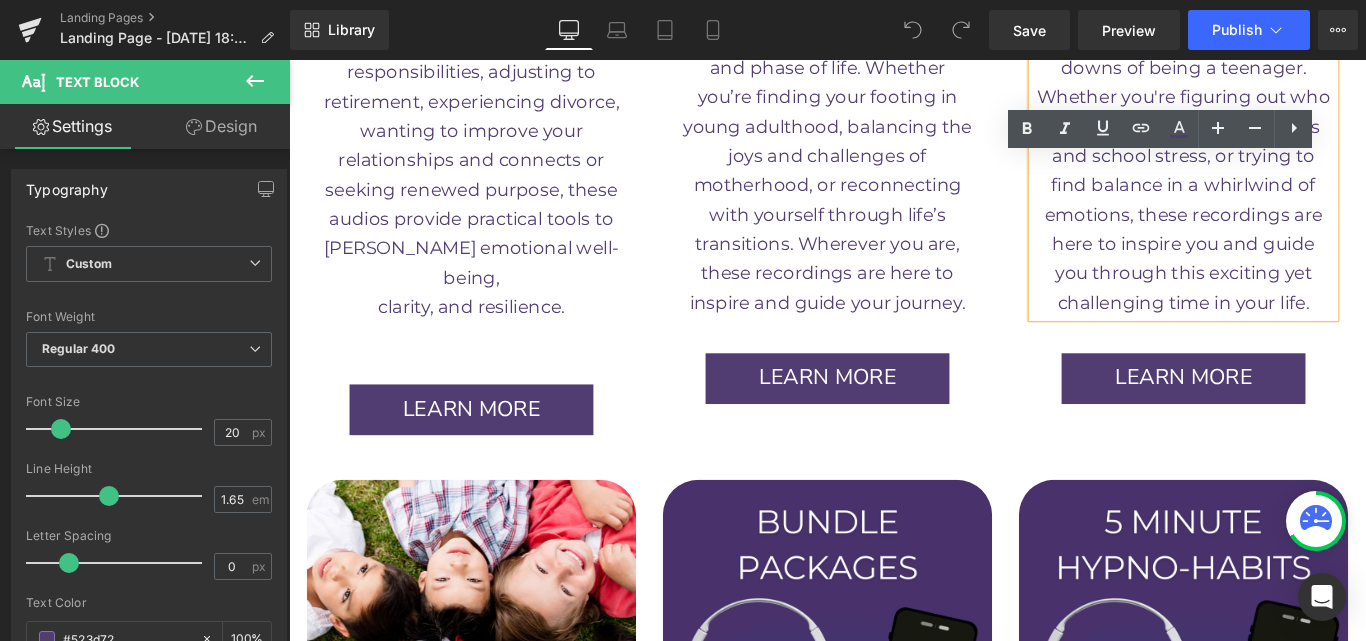 type 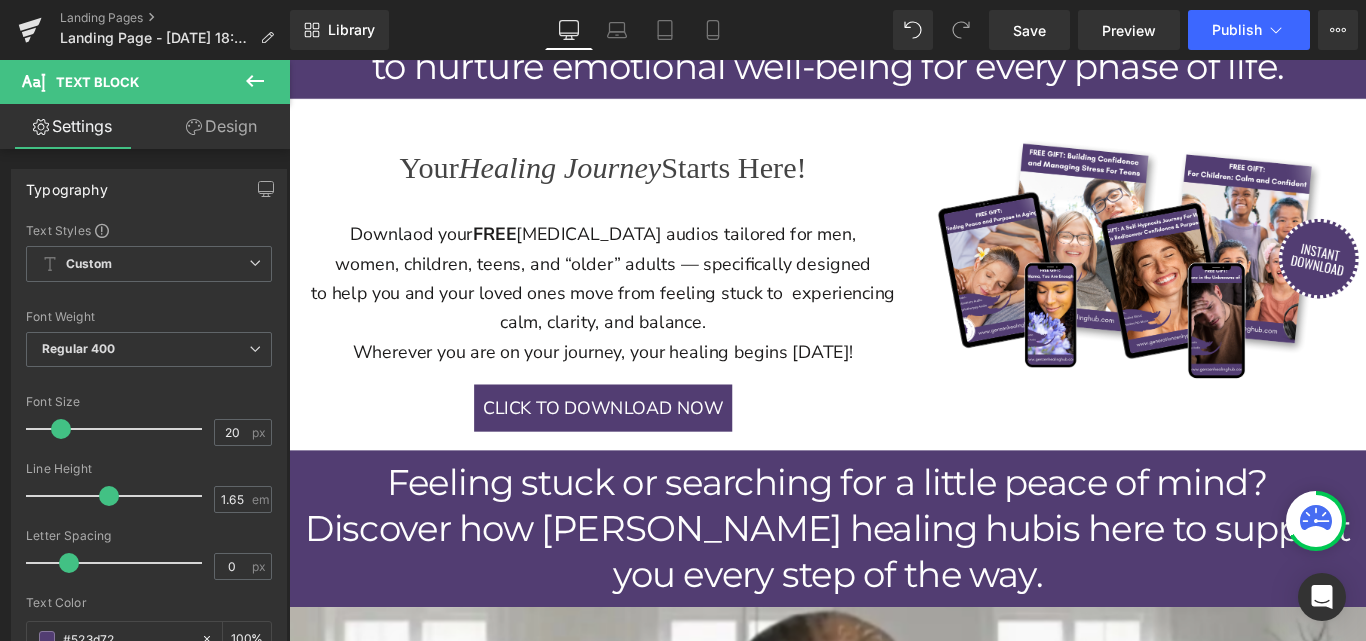 scroll, scrollTop: 1200, scrollLeft: 0, axis: vertical 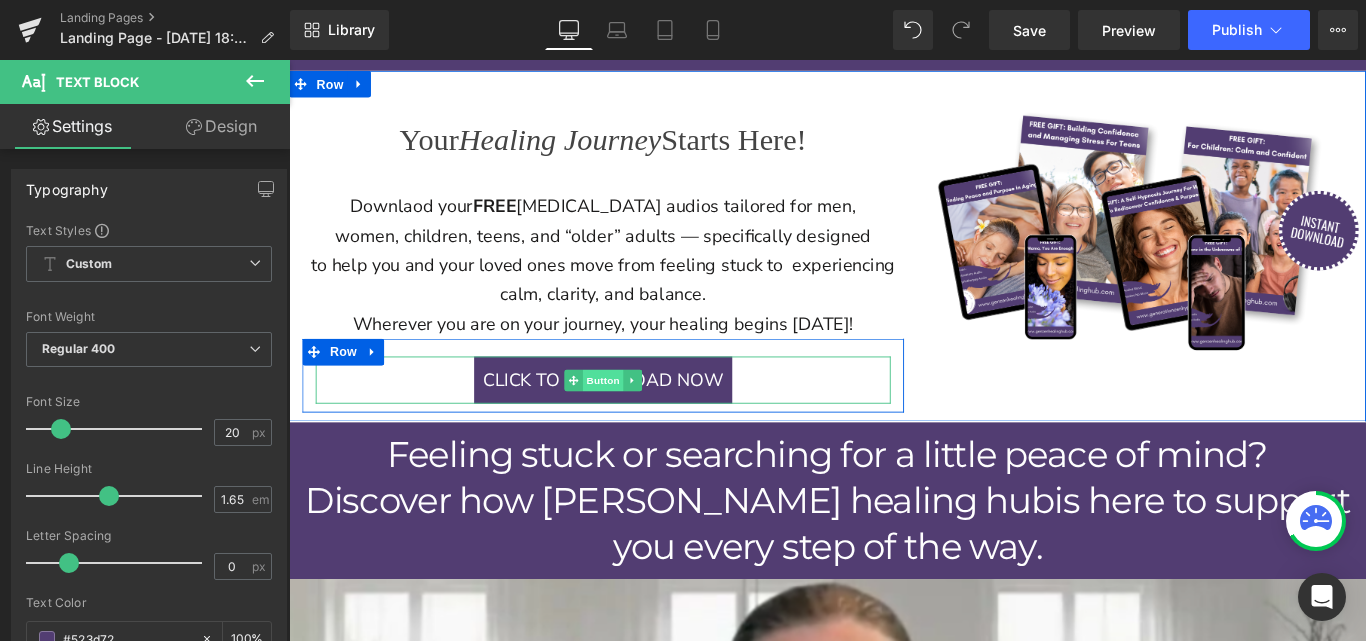 click on "Button" at bounding box center (642, 420) 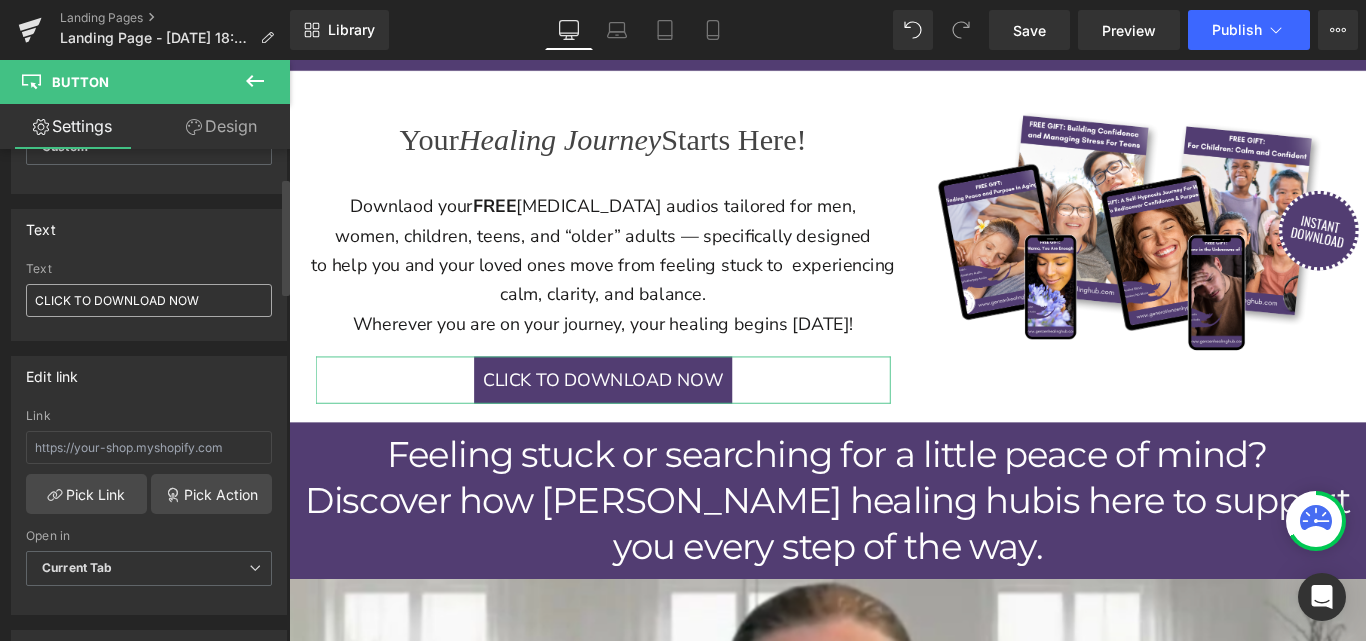scroll, scrollTop: 118, scrollLeft: 0, axis: vertical 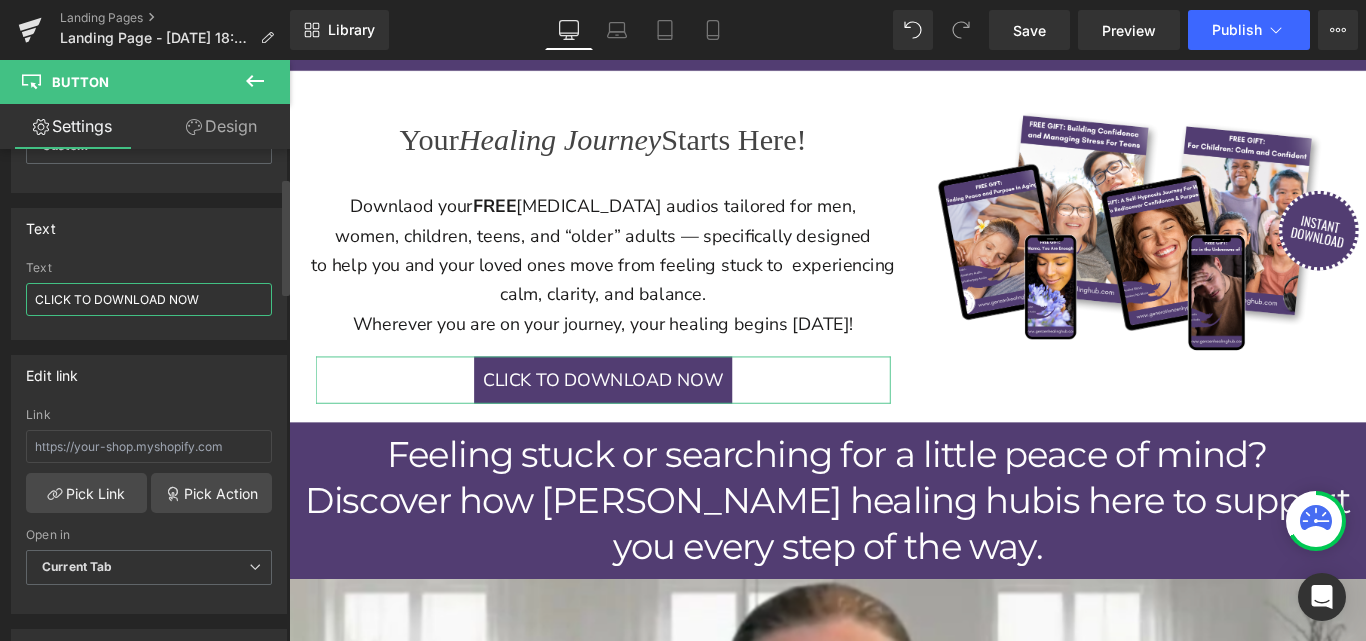 click on "CLICK TO DOWNLOAD NOW" at bounding box center (149, 299) 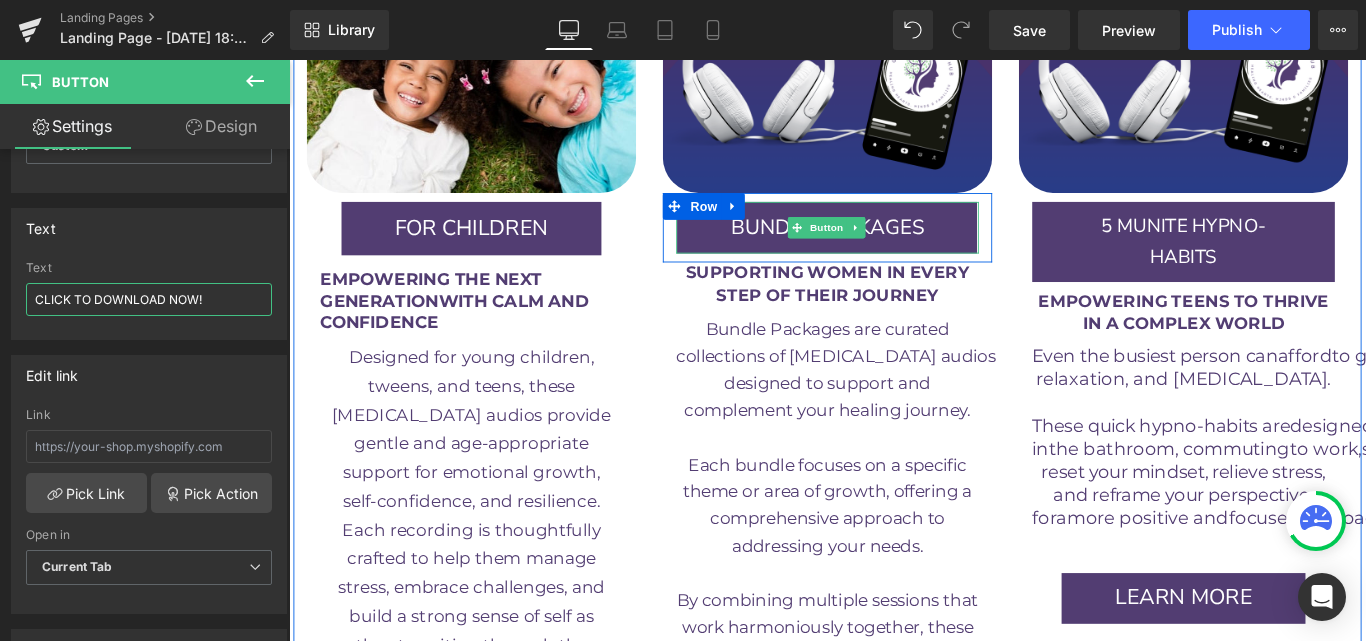 scroll, scrollTop: 3813, scrollLeft: 0, axis: vertical 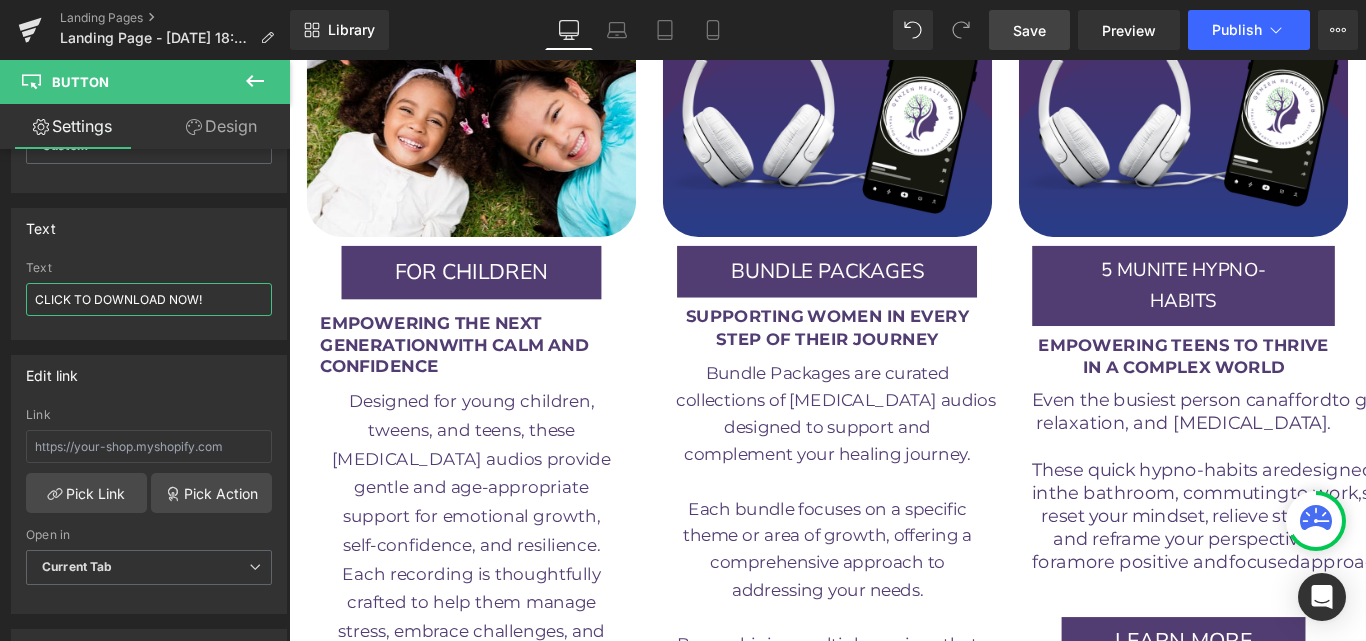 type on "CLICK TO DOWNLOAD NOW!" 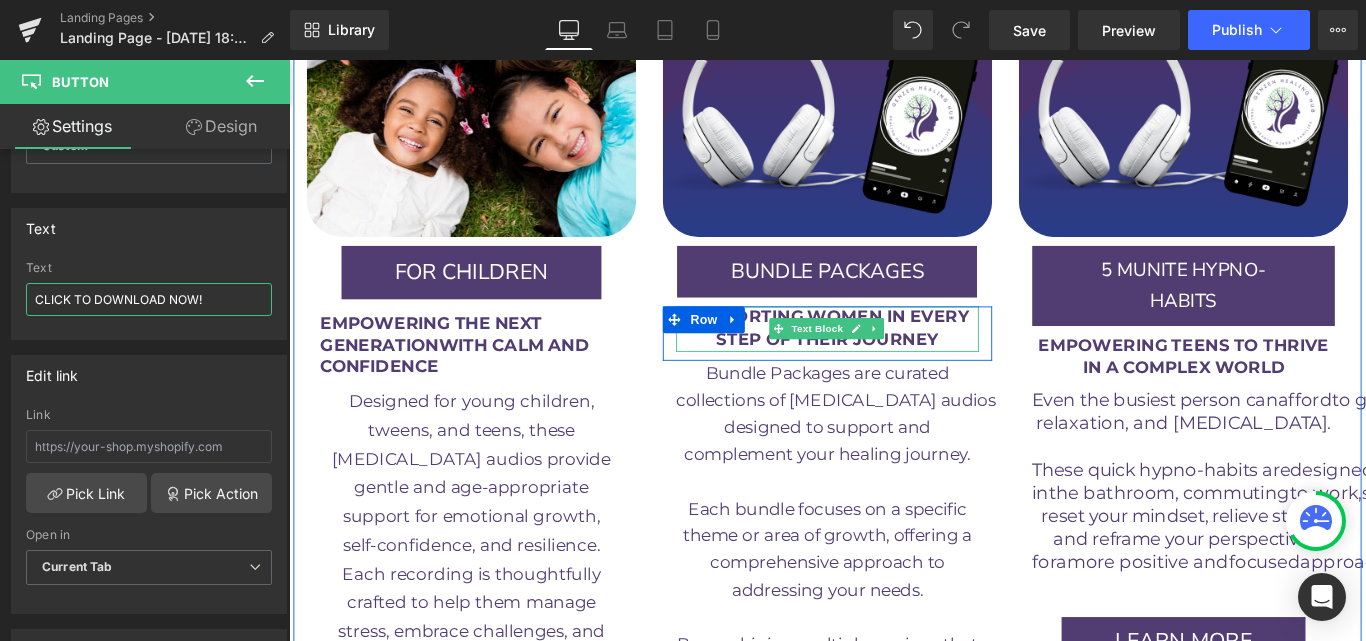 scroll, scrollTop: 3782, scrollLeft: 0, axis: vertical 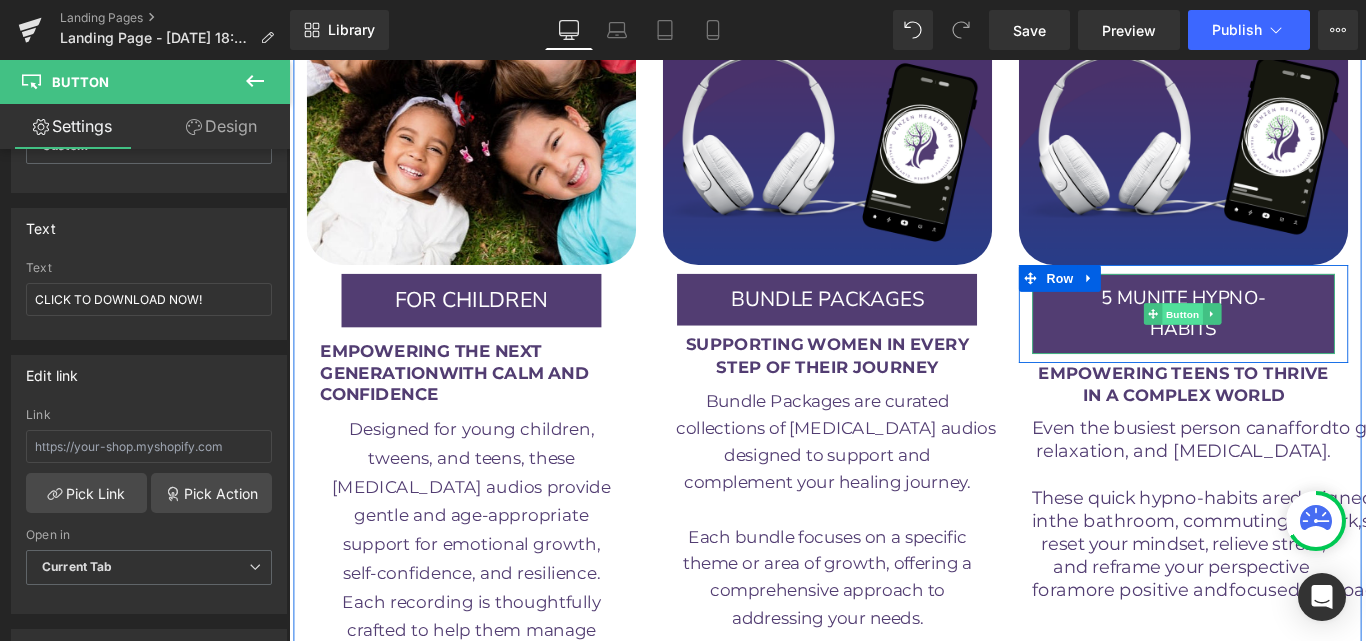 click on "Button" at bounding box center (1283, 345) 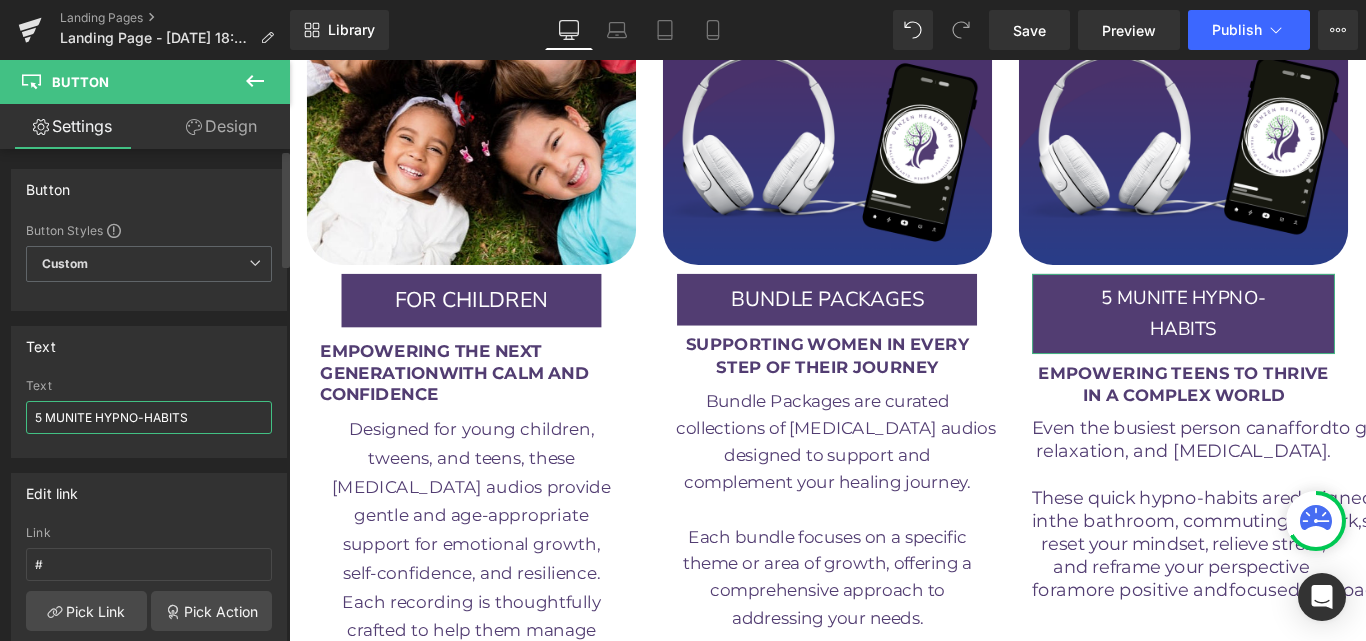 click on "5 MUNITE HYPNO-HABITS" at bounding box center [149, 417] 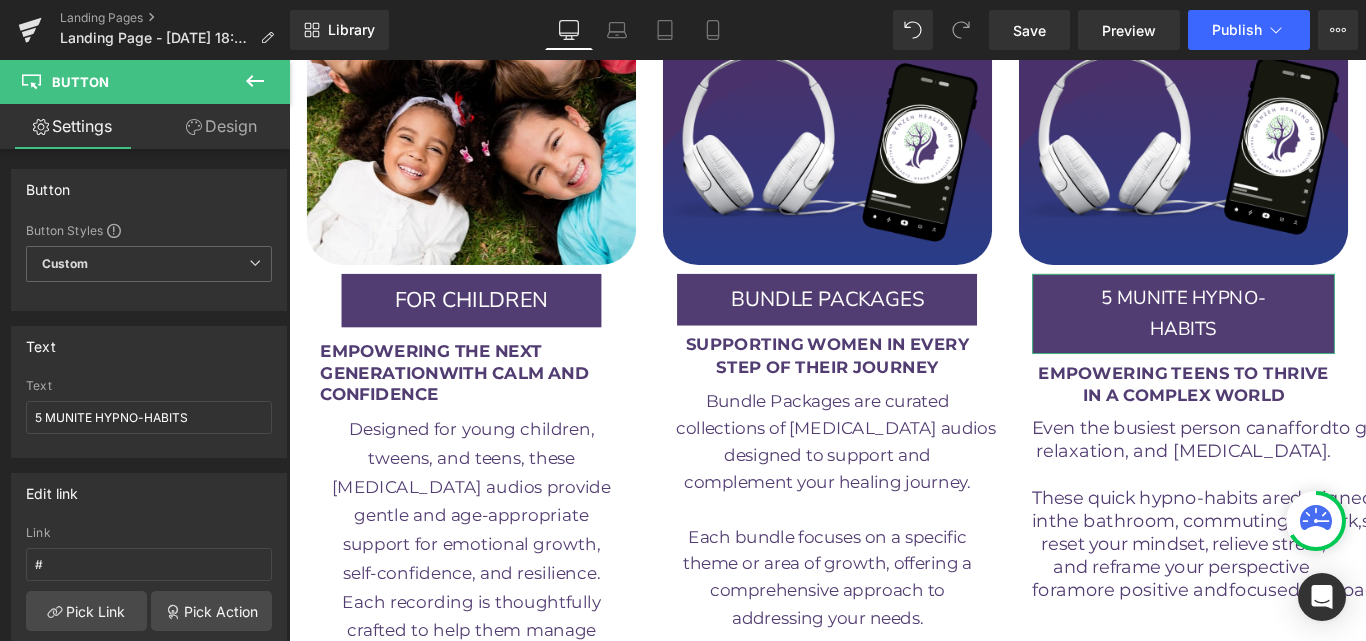 click on "Design" at bounding box center [221, 126] 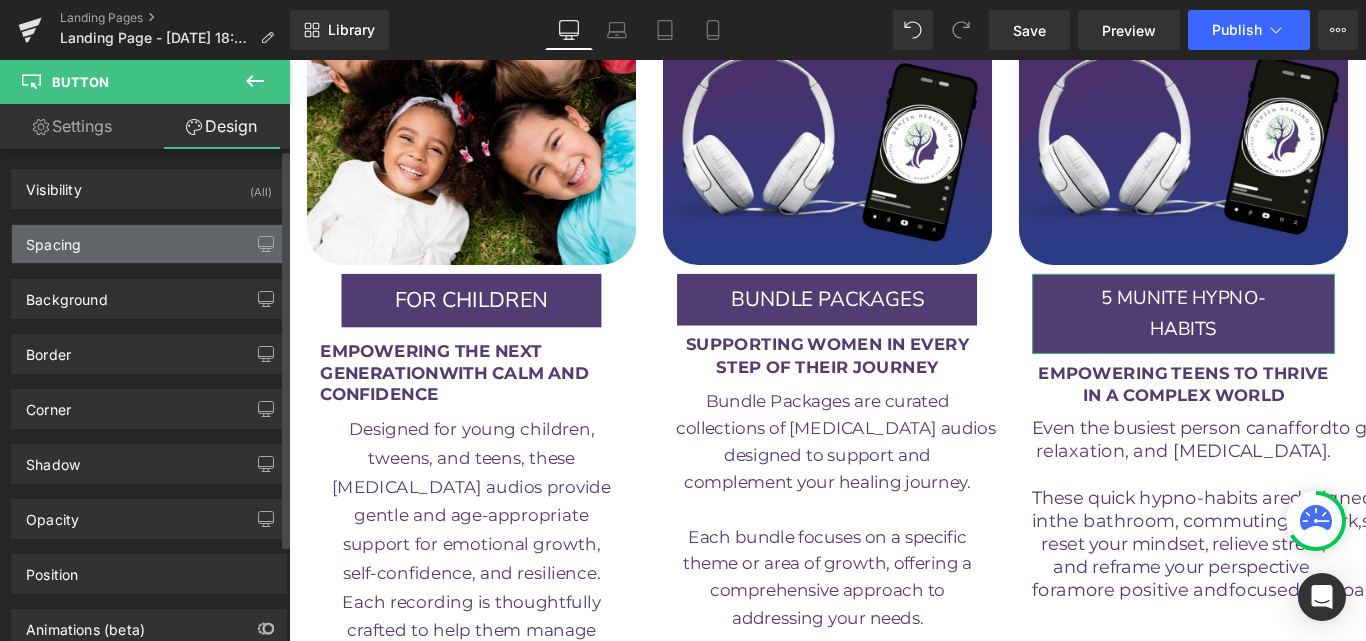 click on "Spacing" at bounding box center [149, 244] 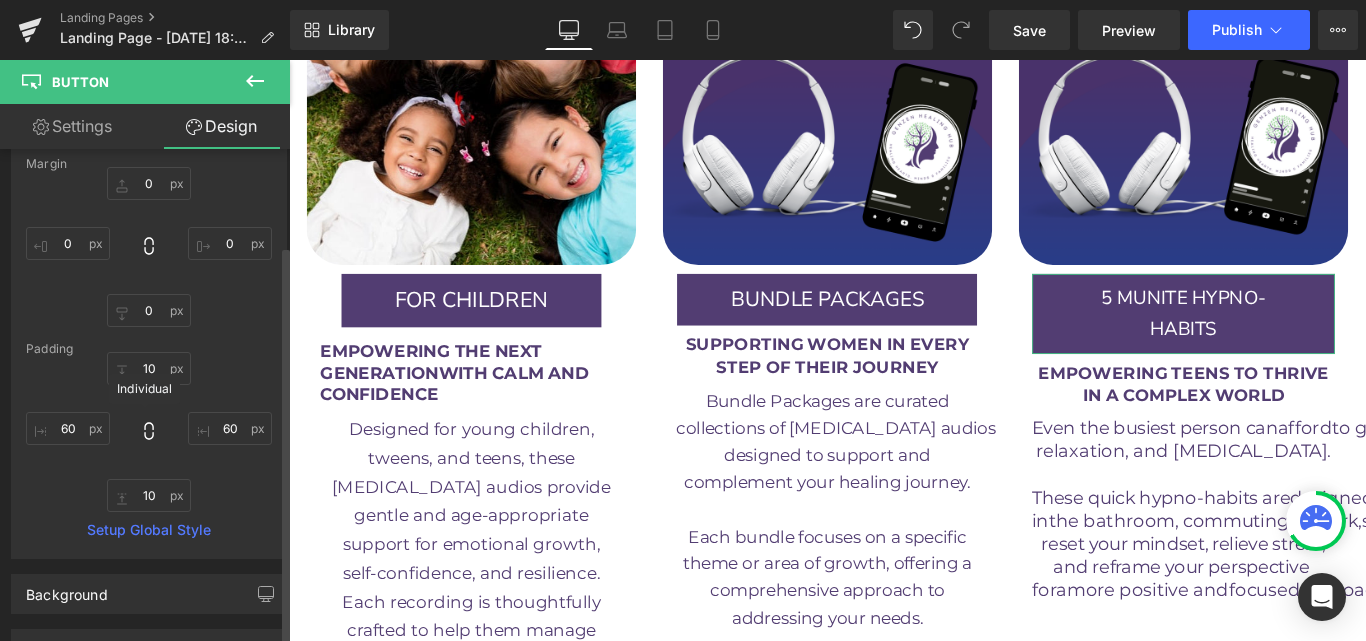 scroll, scrollTop: 124, scrollLeft: 0, axis: vertical 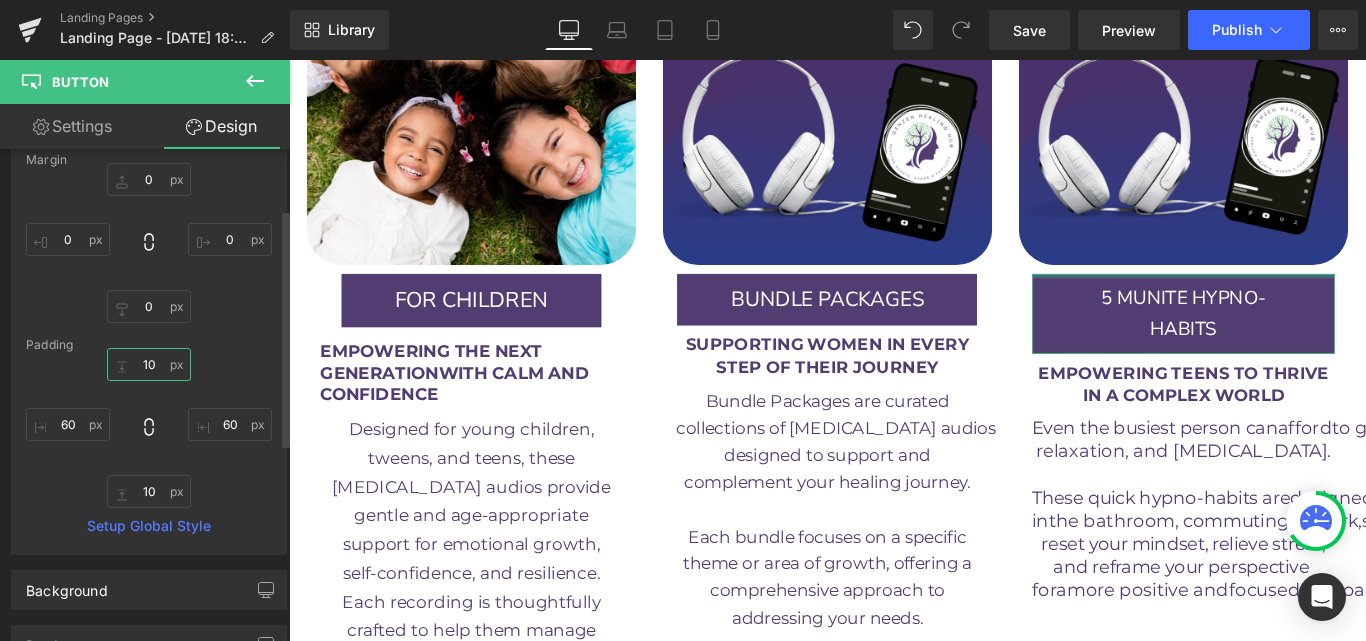 type 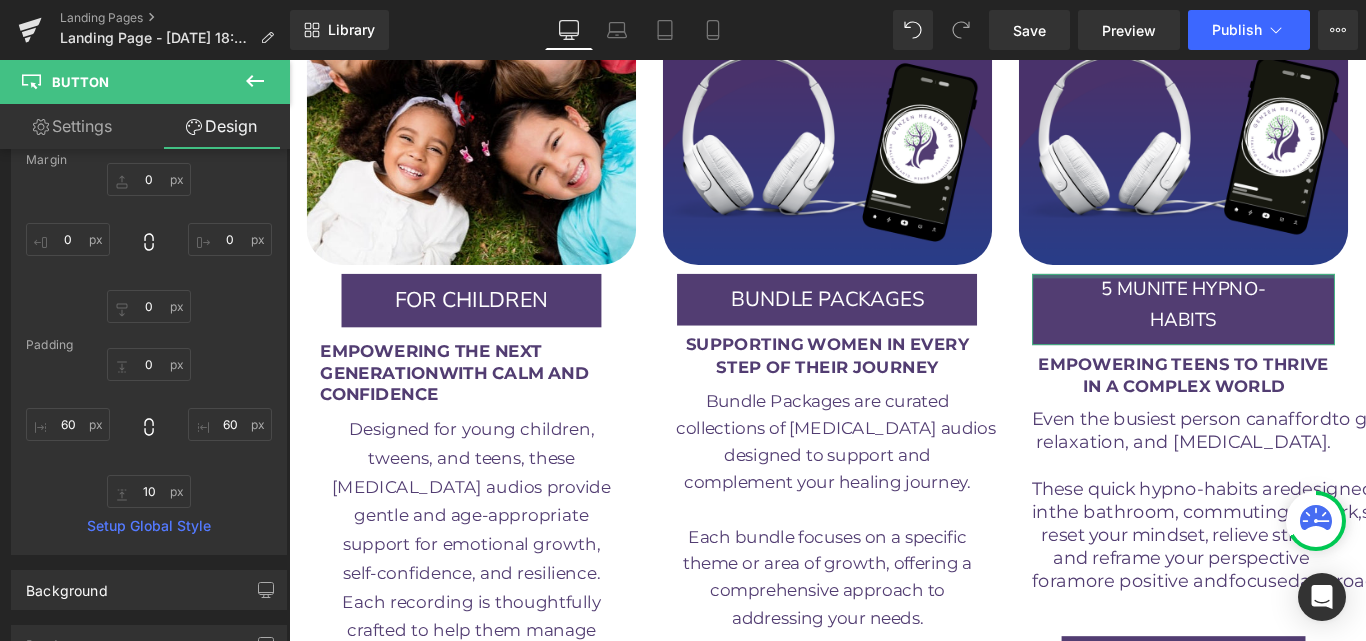 click on "Image         5 MUNITE HYPNO-HABITS Button         Row         EMPOWERING TEENS TO THRIVE  IN A COMPLEX WORLD Text Block         Row         Even the busiest person can  afford  to gift them selves 5 minutes of rest, relaxation, and personal growth. These quick hypno-habits are designed to fit seamlessly into your  day,  whether you’re taking a break  in  the bathroom, commuting to work,  starting your day,  or winding down  at night. In just five minutes, you  can reset your mindset, relieve stress, and reframe your perspective   for  a  more positive and  focused  approach  to life.  Text Block         Row         LEARN MORE Button         Row         Row" at bounding box center [1294, 347] 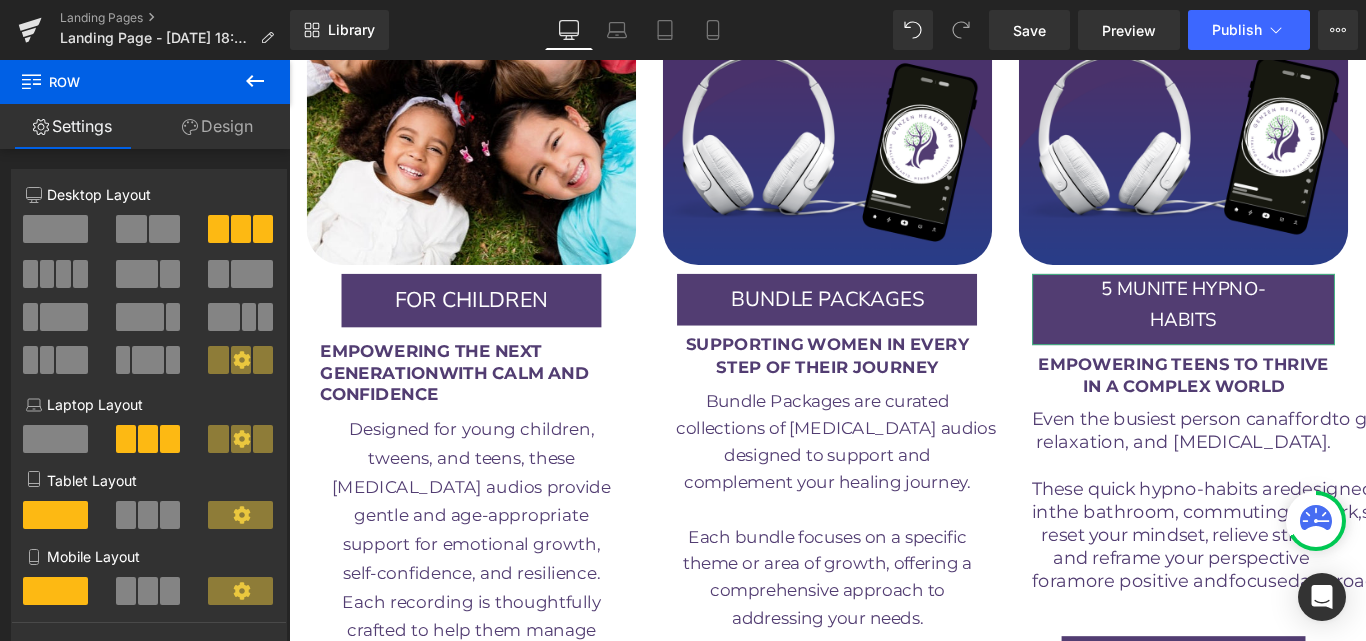 click on "5 MUNITE HYPNO-HABITS" at bounding box center [1294, 334] 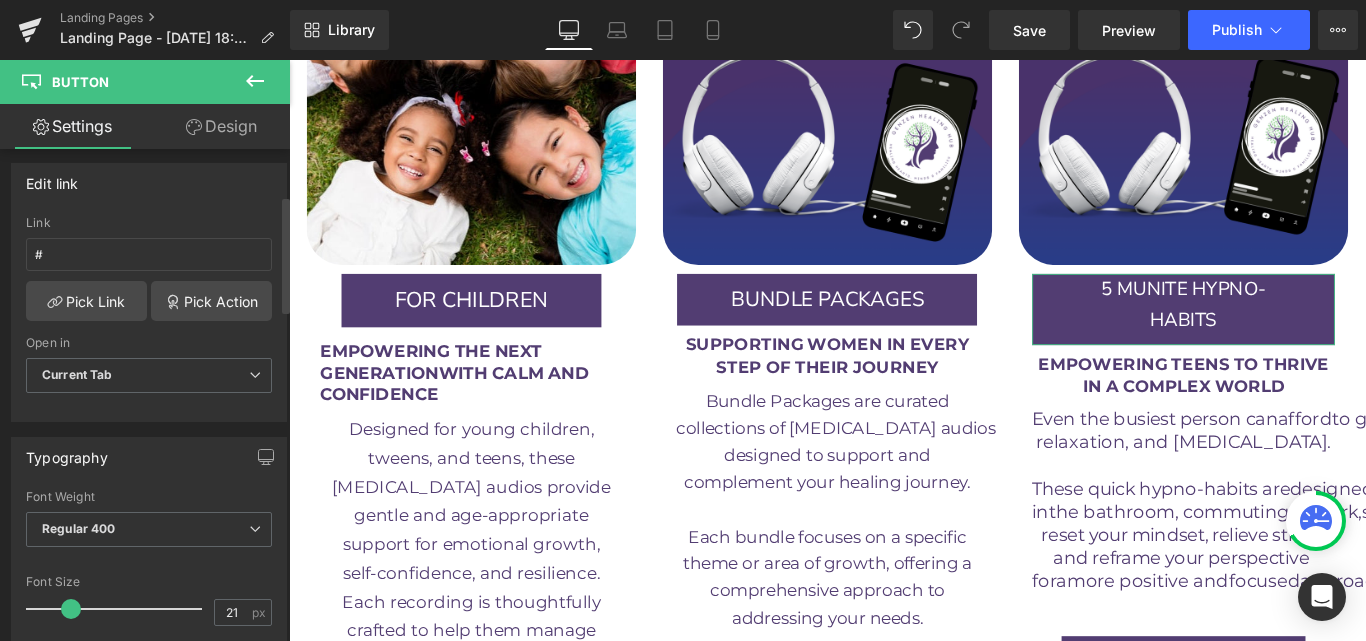 scroll, scrollTop: 0, scrollLeft: 0, axis: both 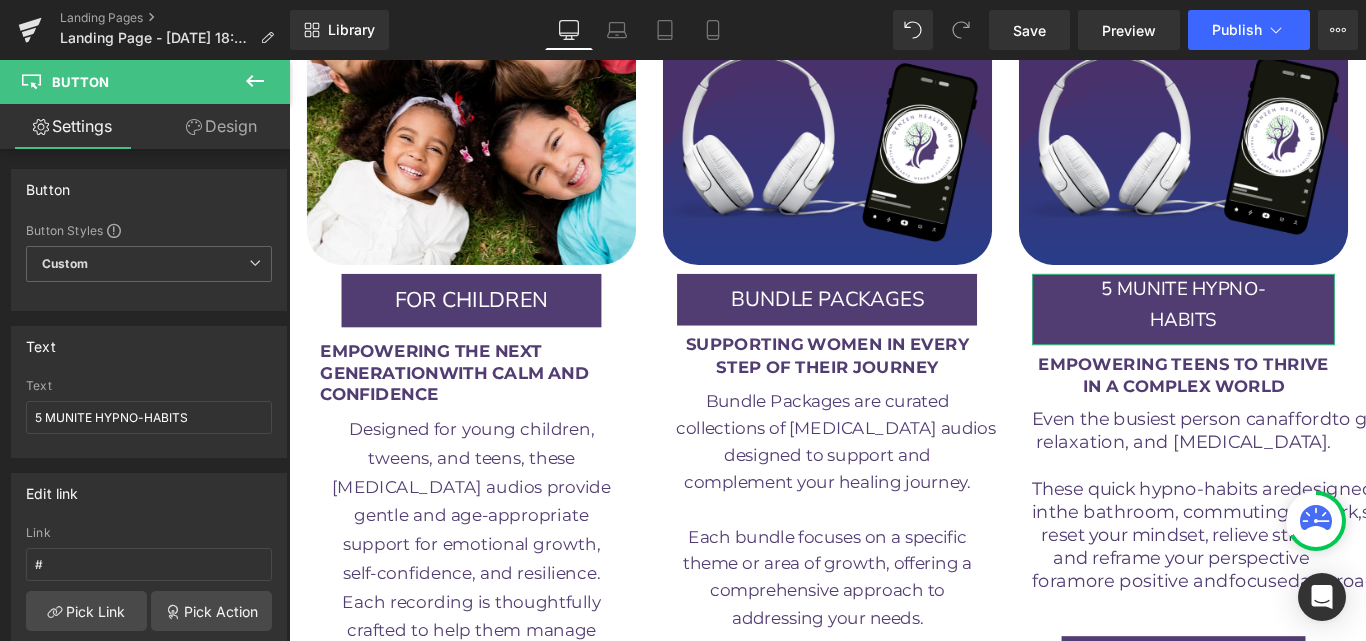 click on "Design" at bounding box center [221, 126] 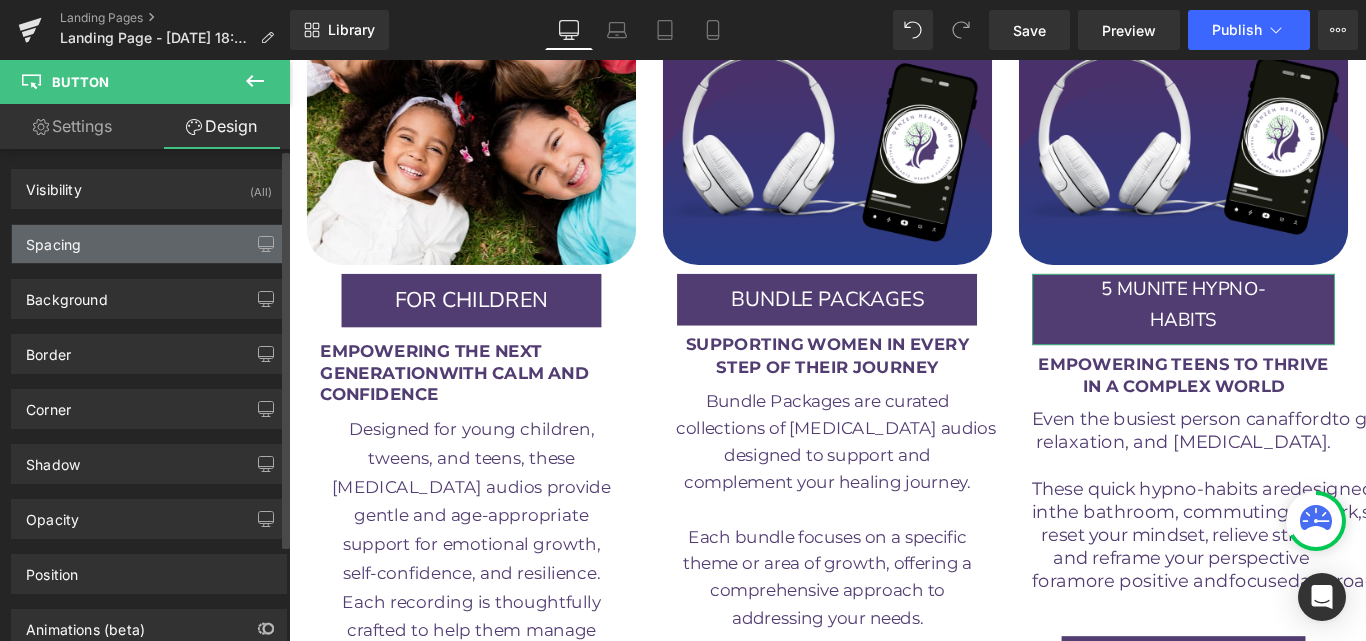 click on "Spacing" at bounding box center [149, 244] 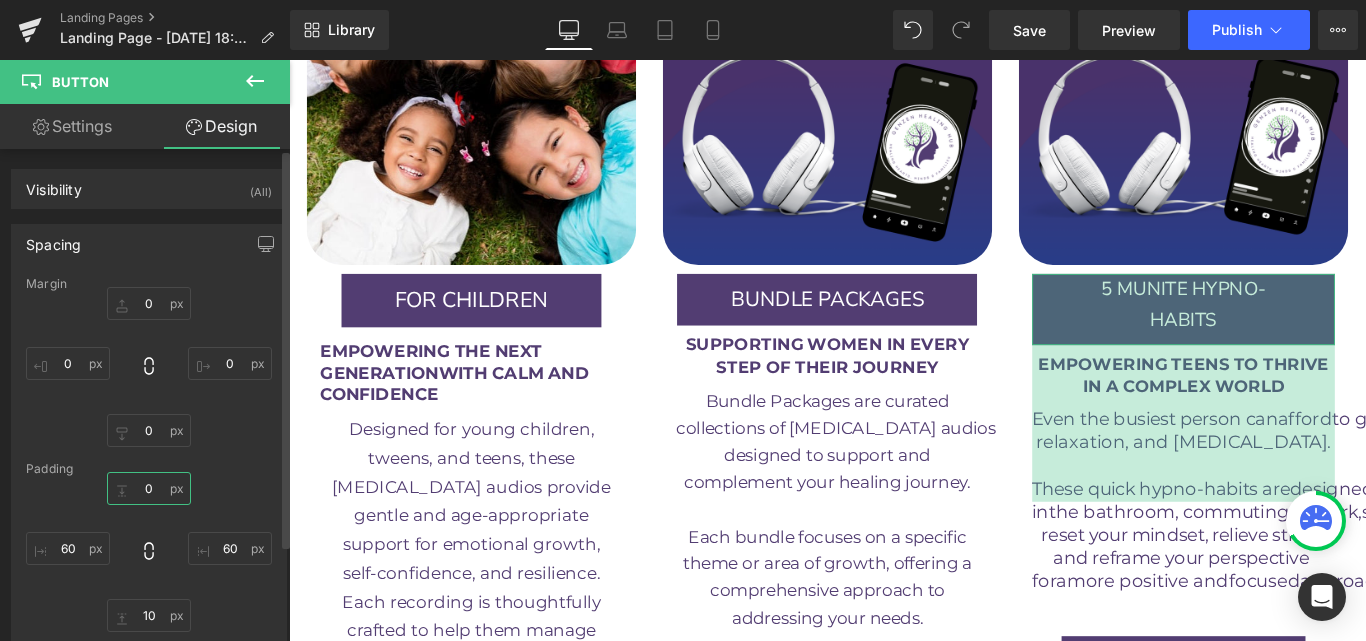 click on "0" at bounding box center (149, 488) 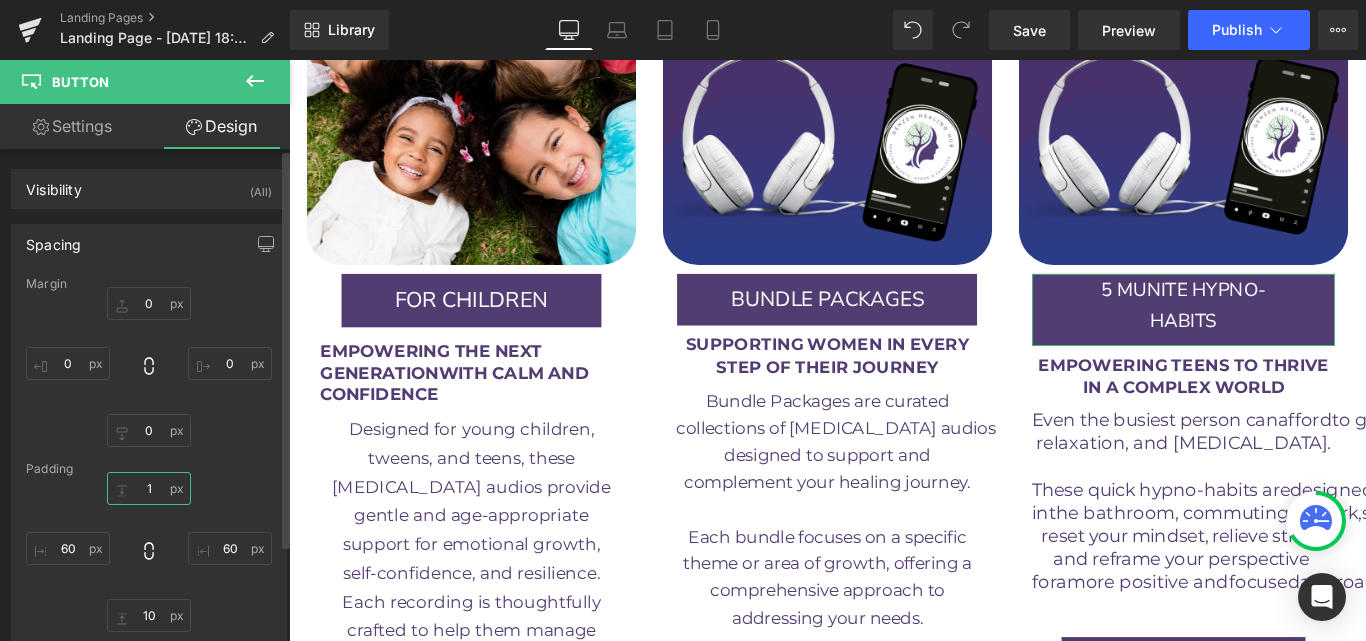 type on "10" 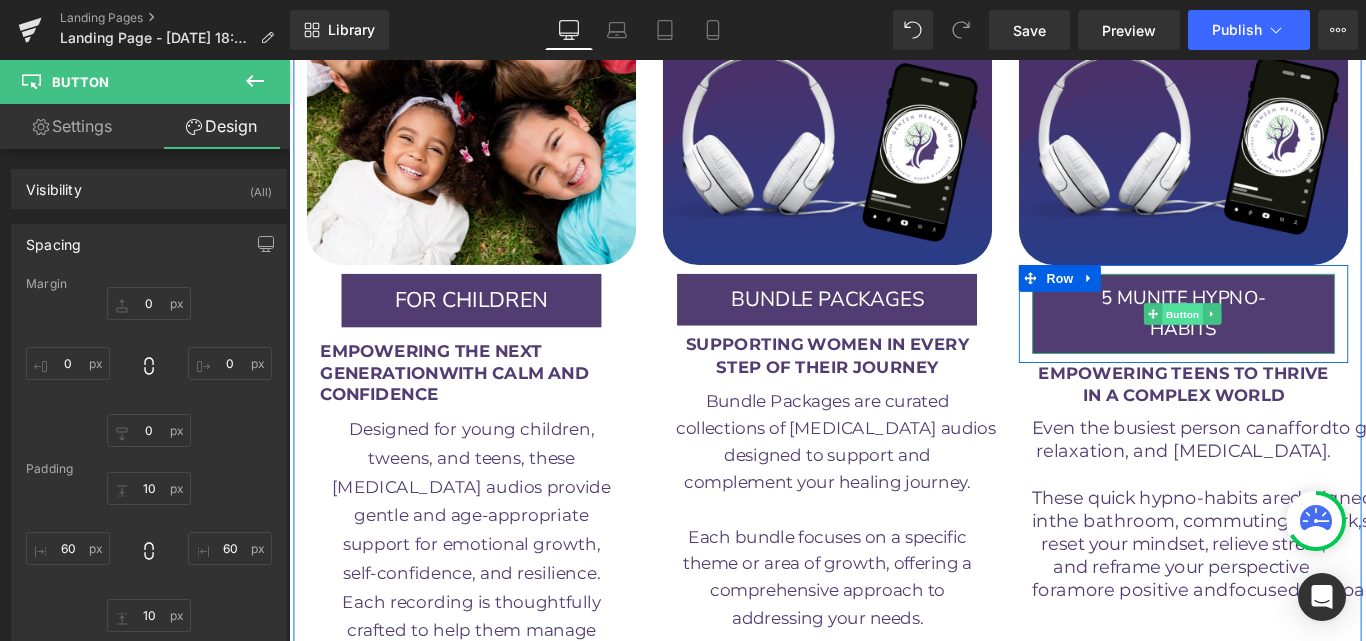 click on "Button" at bounding box center (1293, 345) 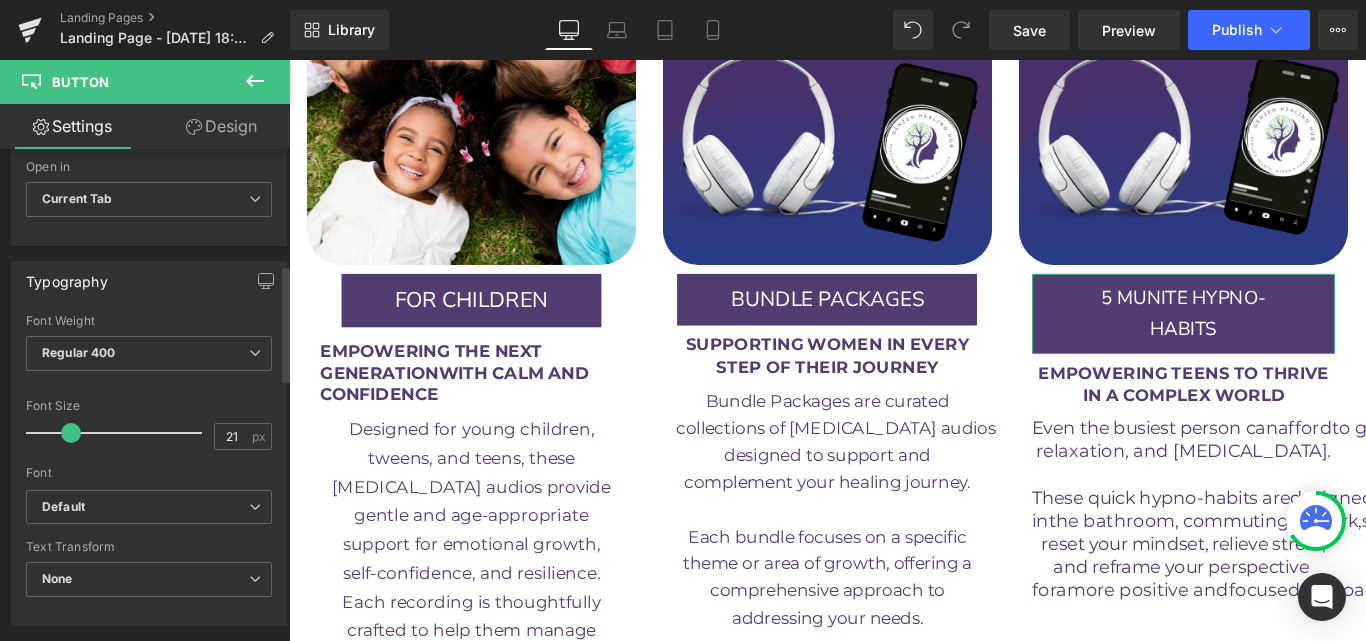 scroll, scrollTop: 487, scrollLeft: 0, axis: vertical 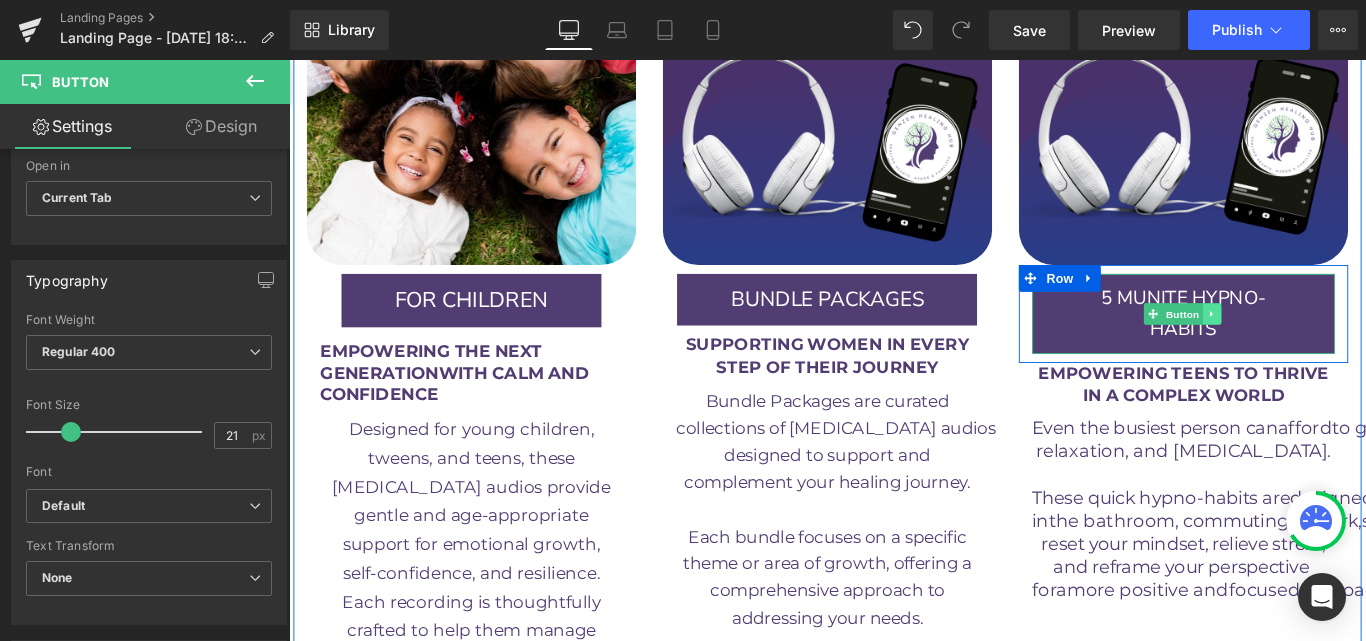click 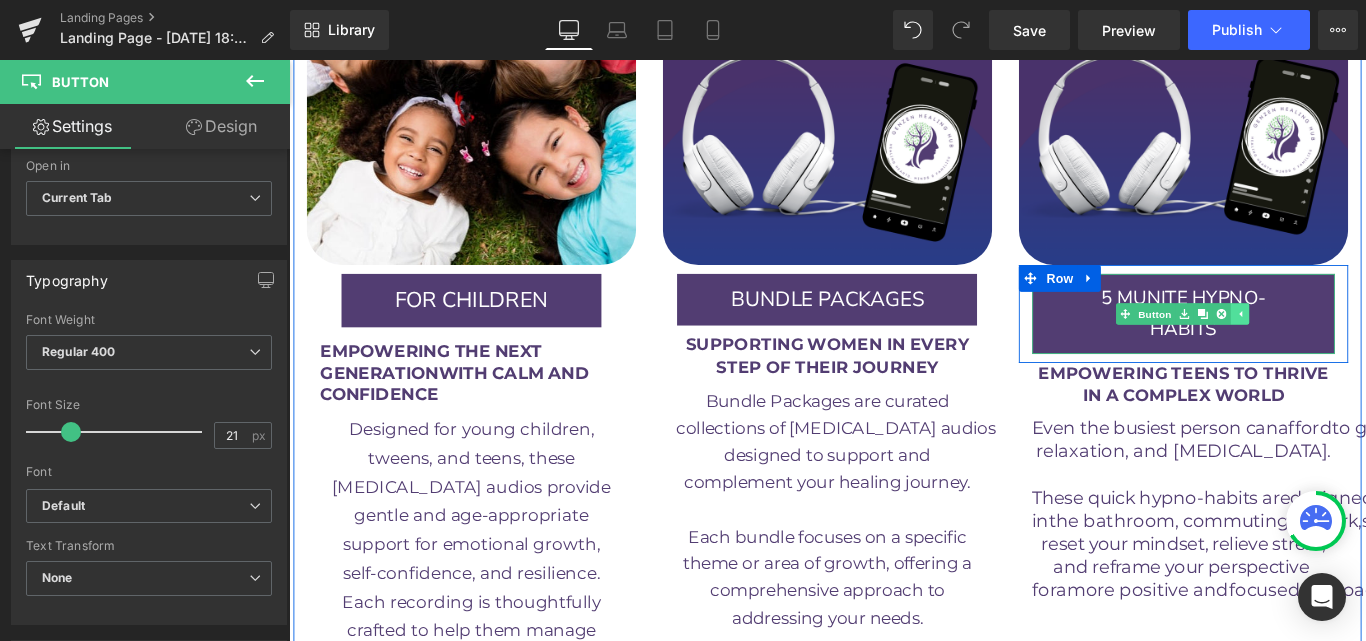 click at bounding box center (1357, 345) 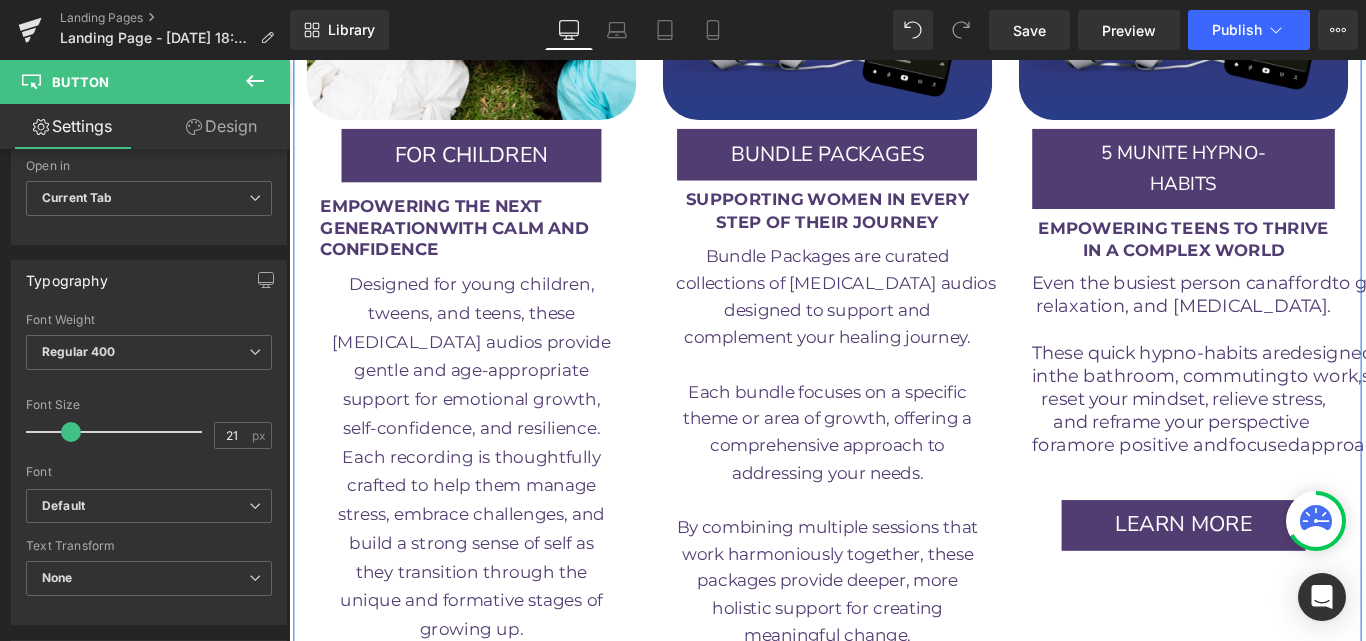 scroll, scrollTop: 3946, scrollLeft: 0, axis: vertical 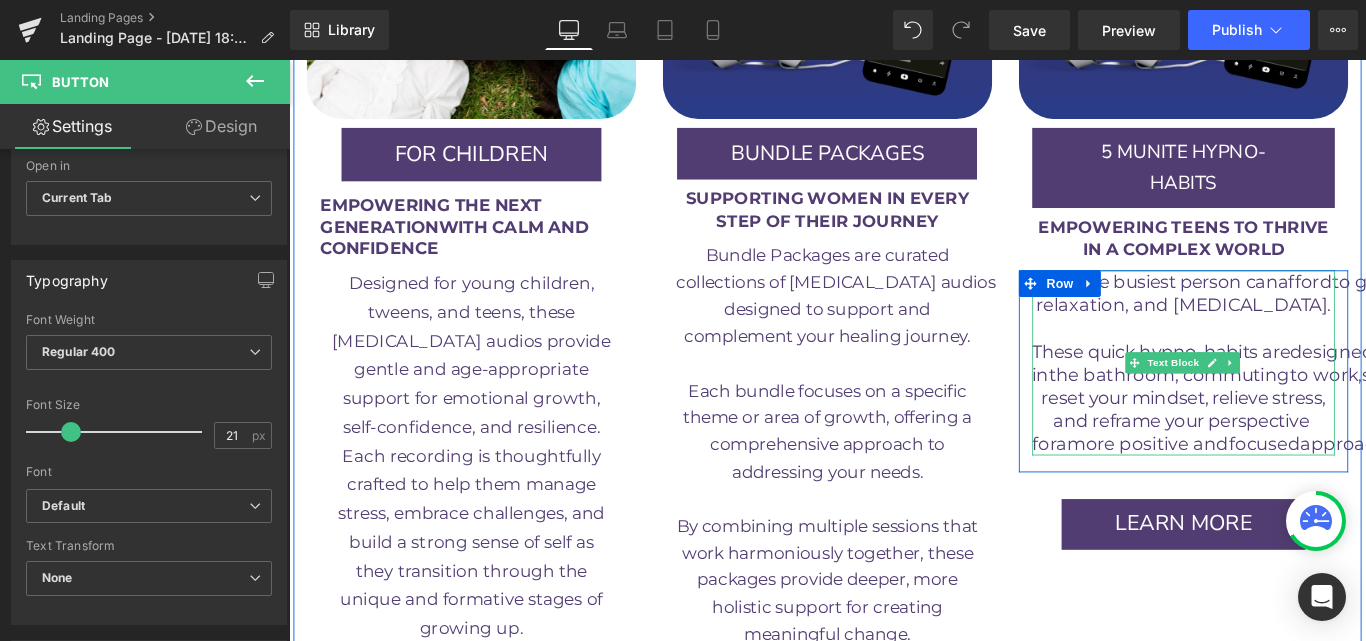 click on "reset your mindset, relieve stress," at bounding box center (1294, 439) 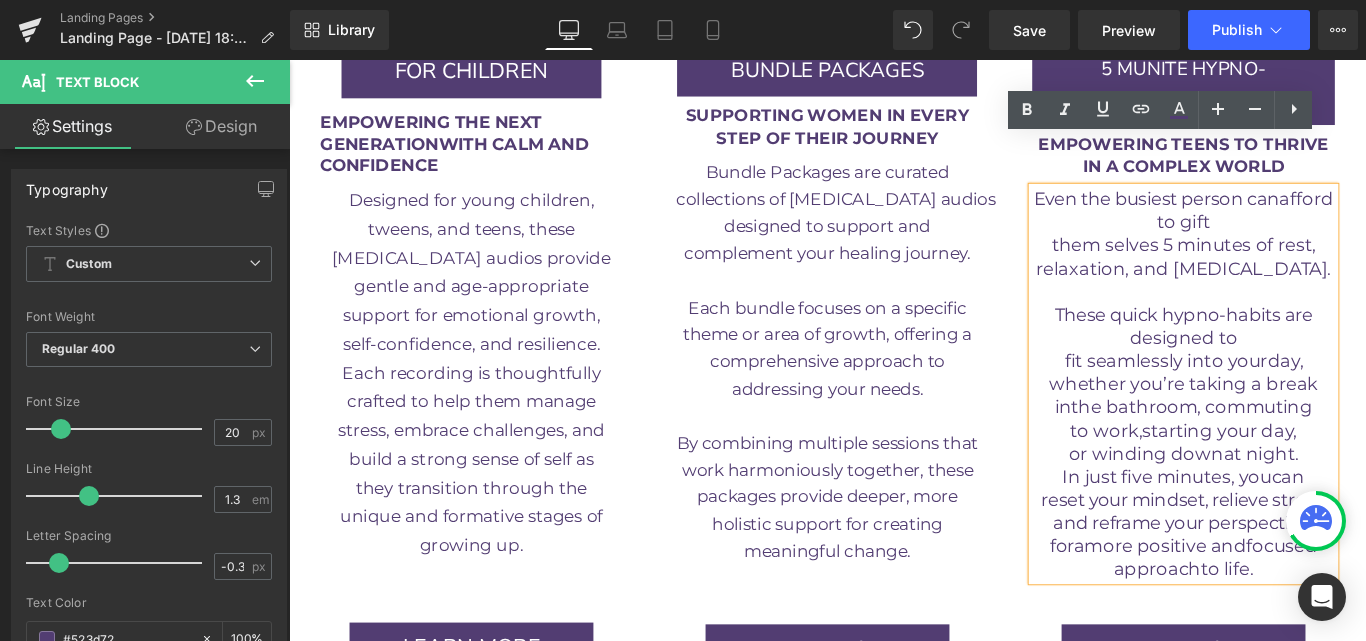 scroll, scrollTop: 4006, scrollLeft: 0, axis: vertical 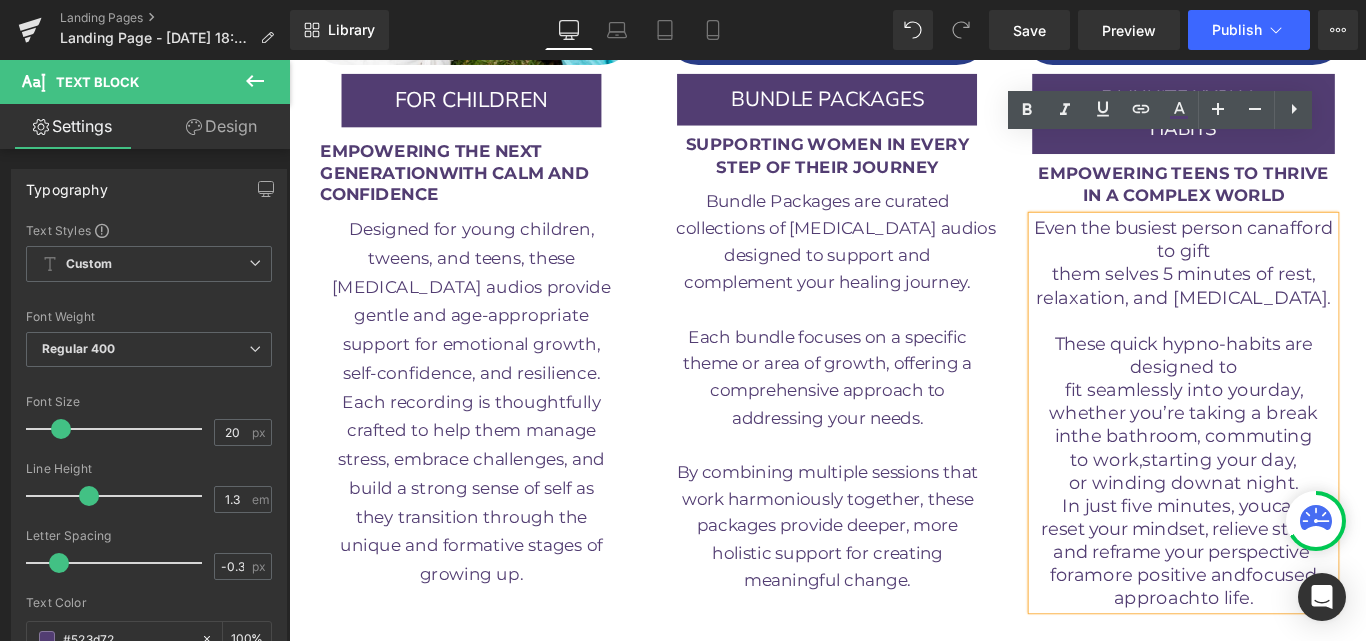 click on "designed to" at bounding box center (1293, 405) 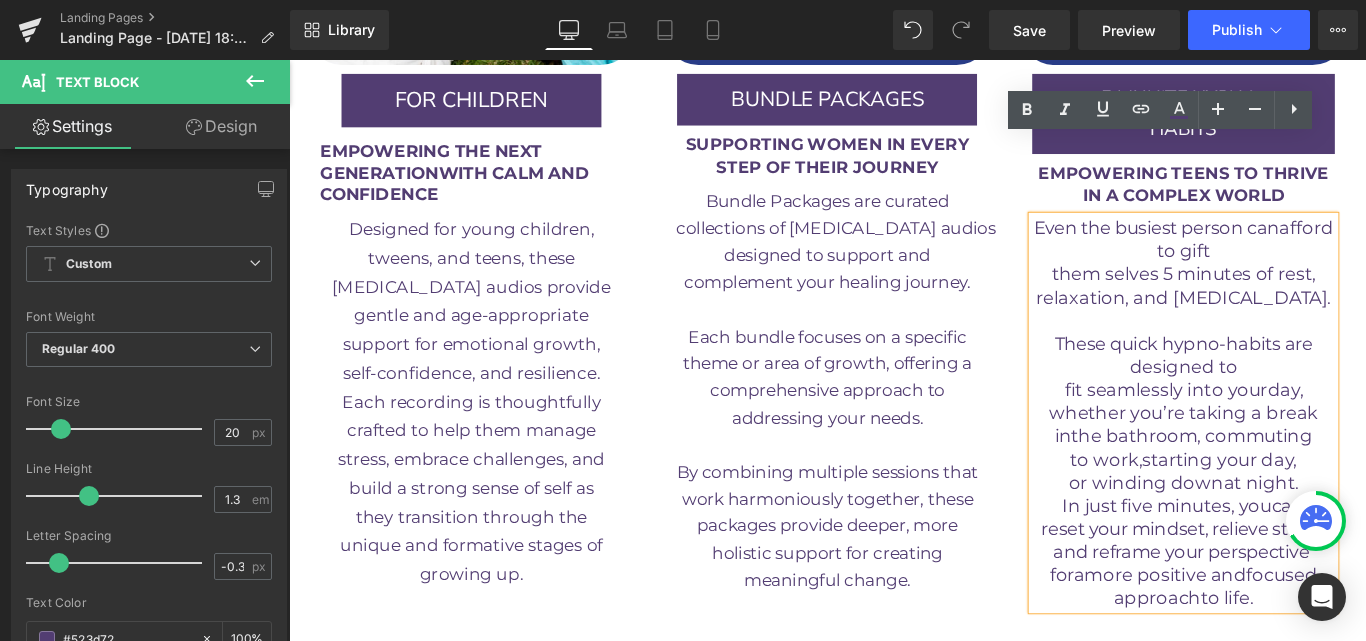 type 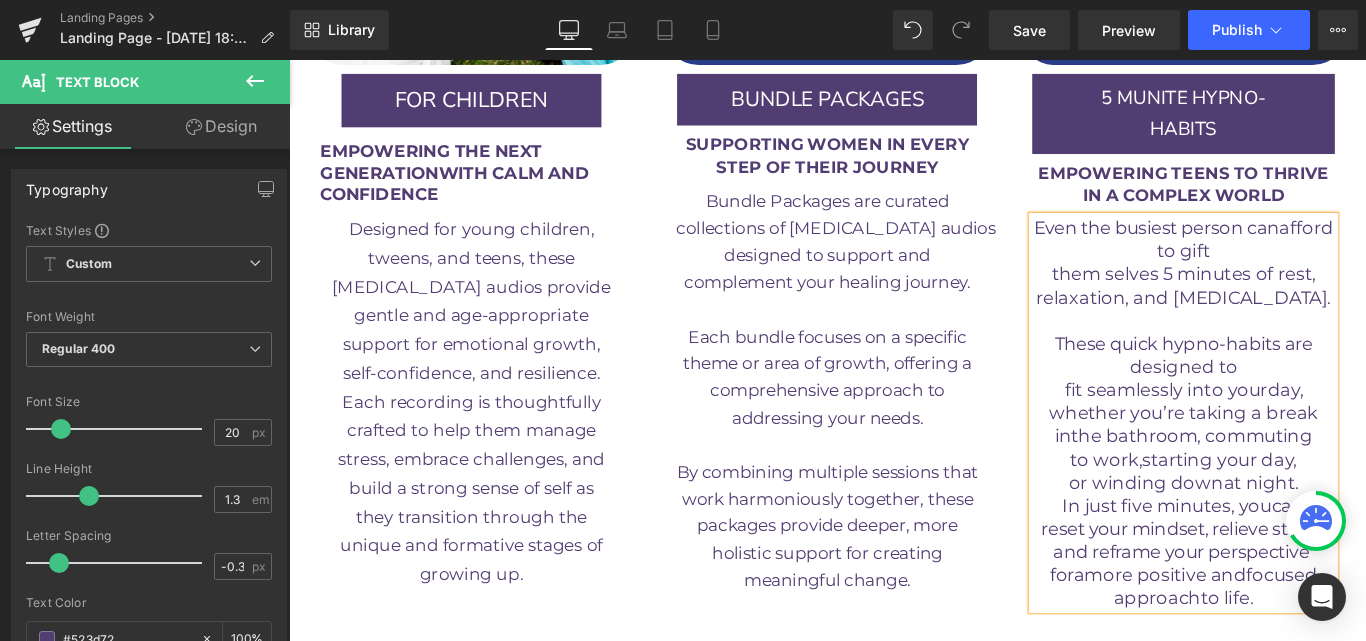 click on "fit seamlessly into your" at bounding box center [1274, 431] 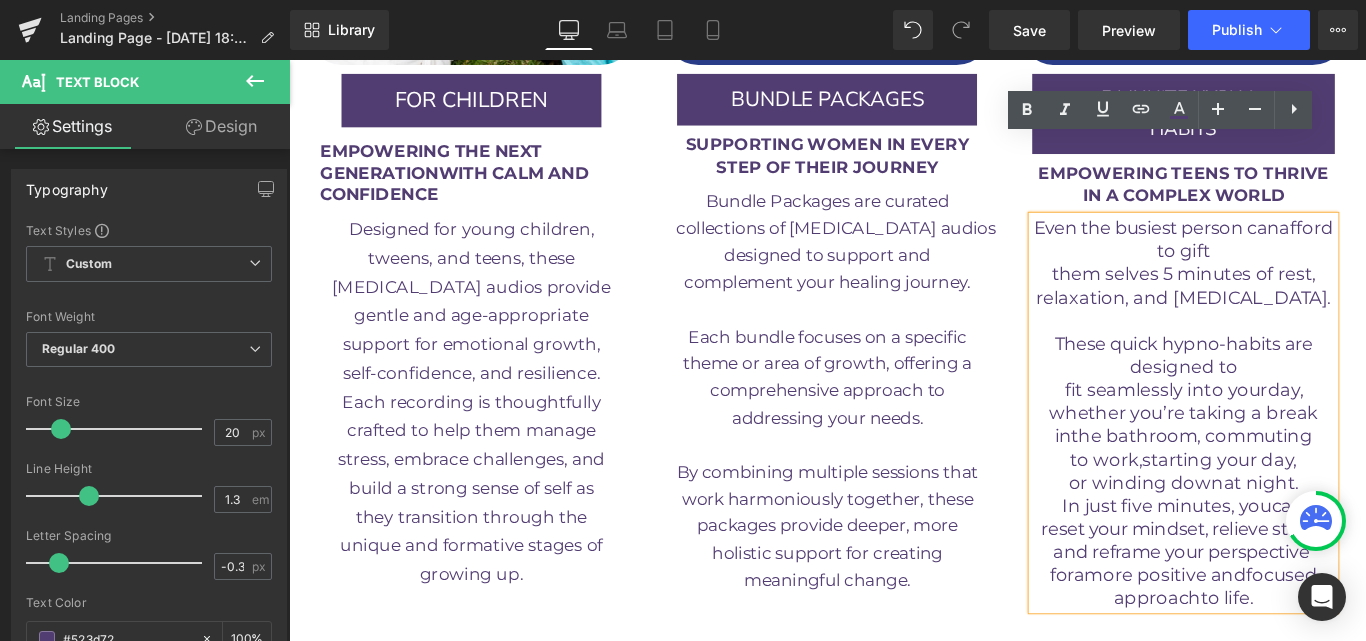 click on "fit seamlessly into your" at bounding box center (1274, 431) 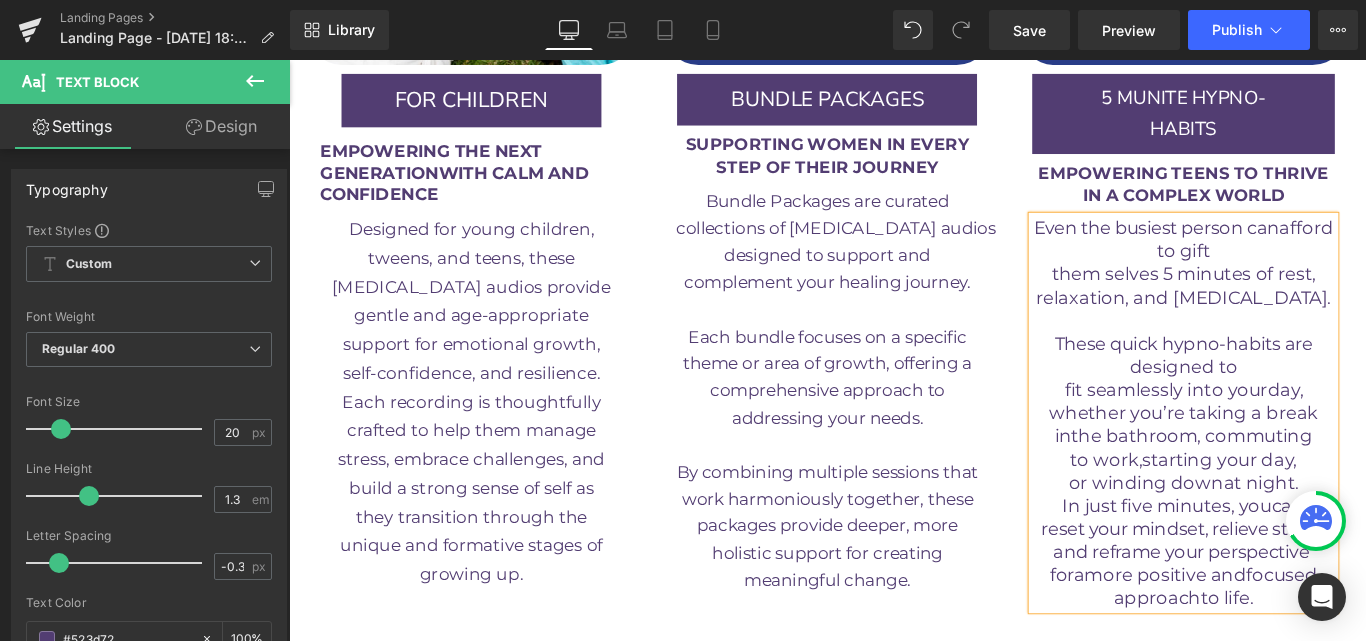 click on "whether you’re taking a break" at bounding box center [1294, 457] 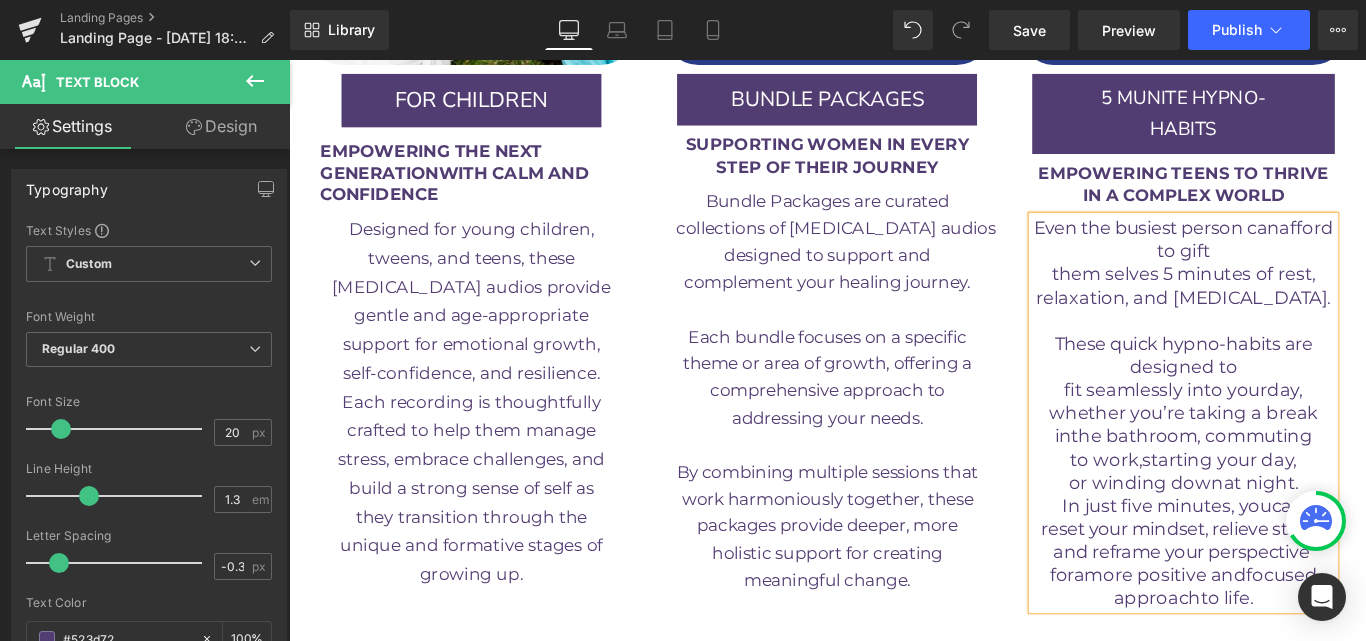 click on "in" at bounding box center [1158, 483] 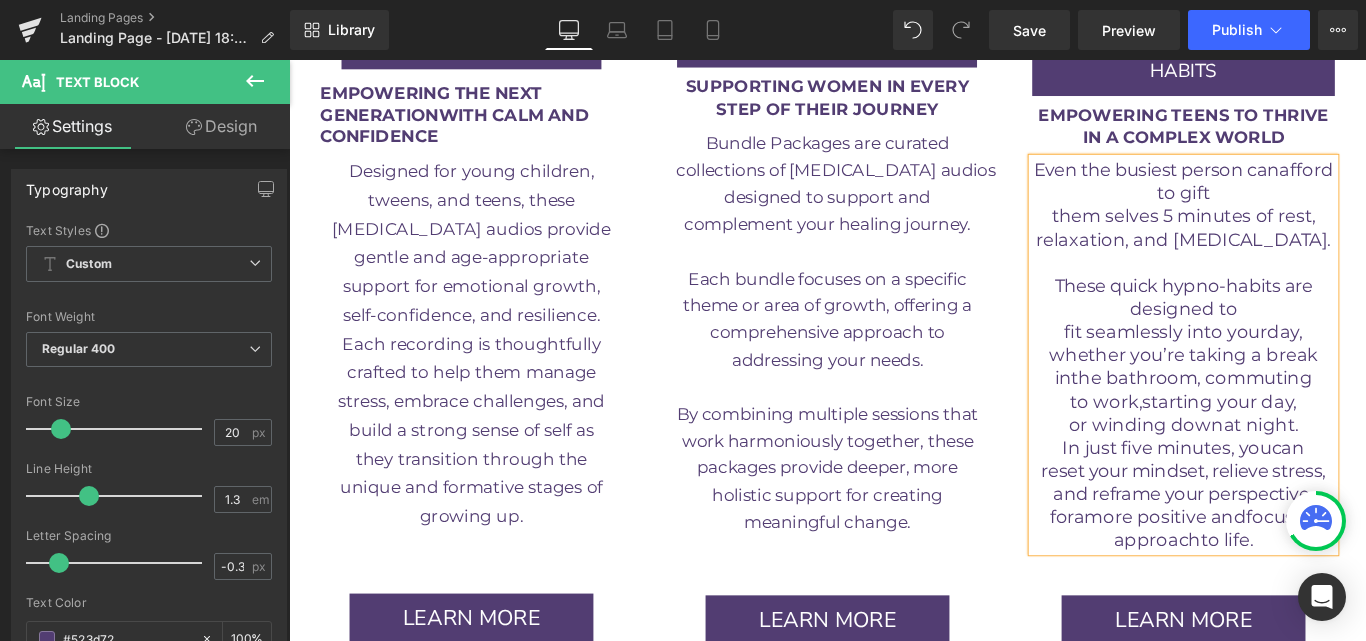 scroll, scrollTop: 4072, scrollLeft: 0, axis: vertical 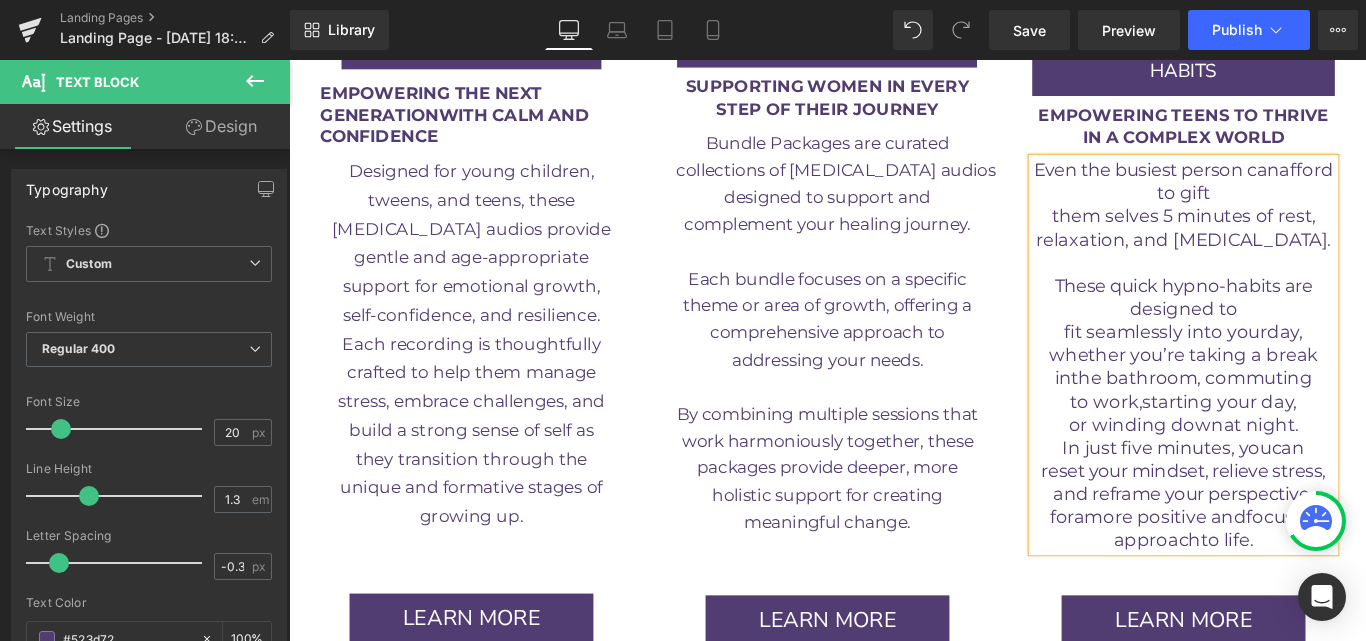 click on "and reframe your perspective" at bounding box center (1294, 547) 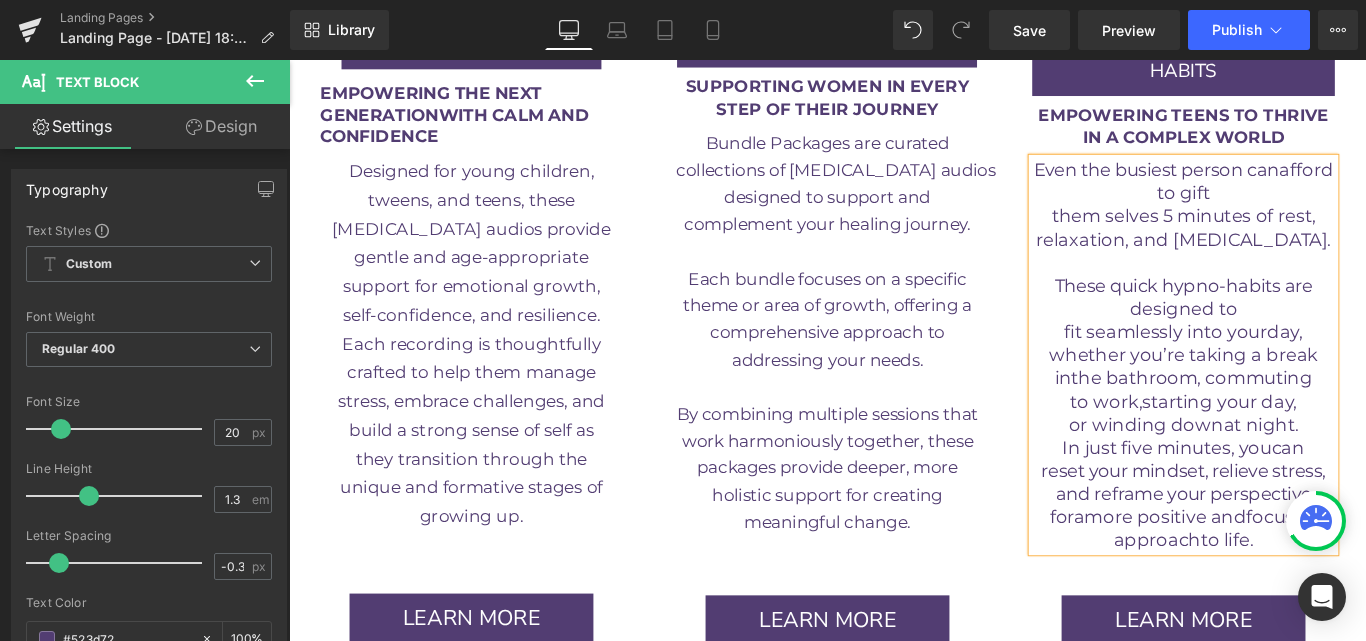 click on "for  a  more positive and  focused  approach  to life." at bounding box center [1294, 586] 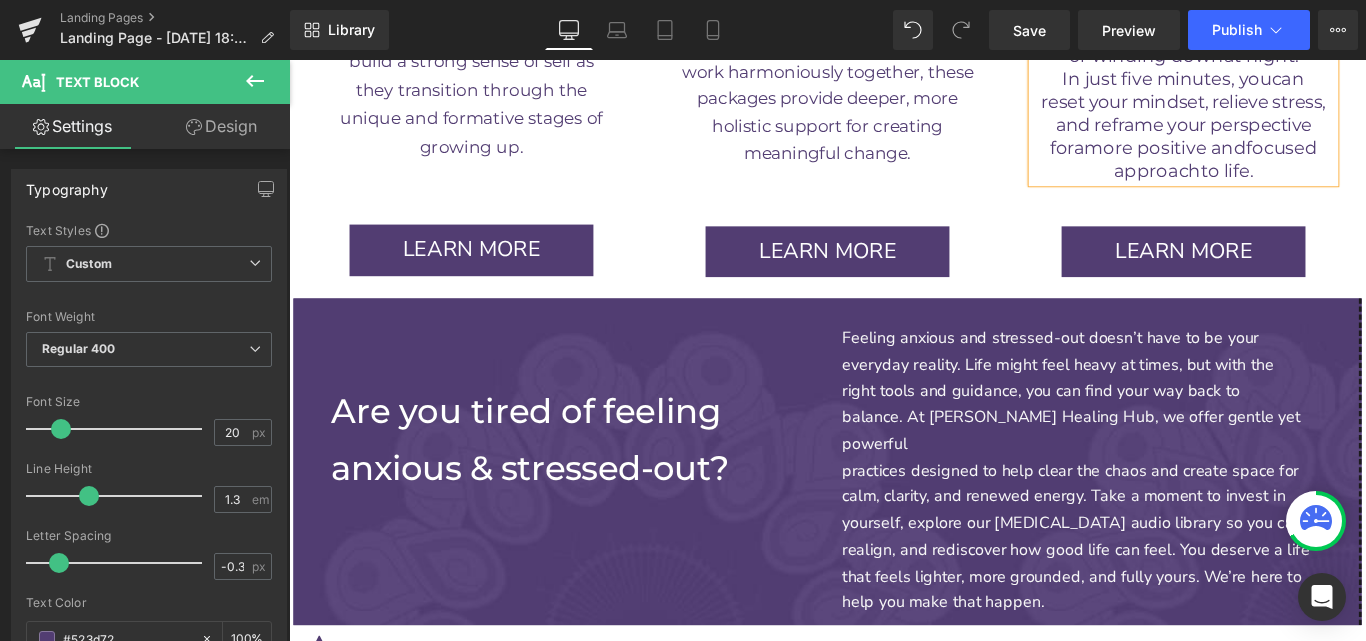 scroll, scrollTop: 4487, scrollLeft: 0, axis: vertical 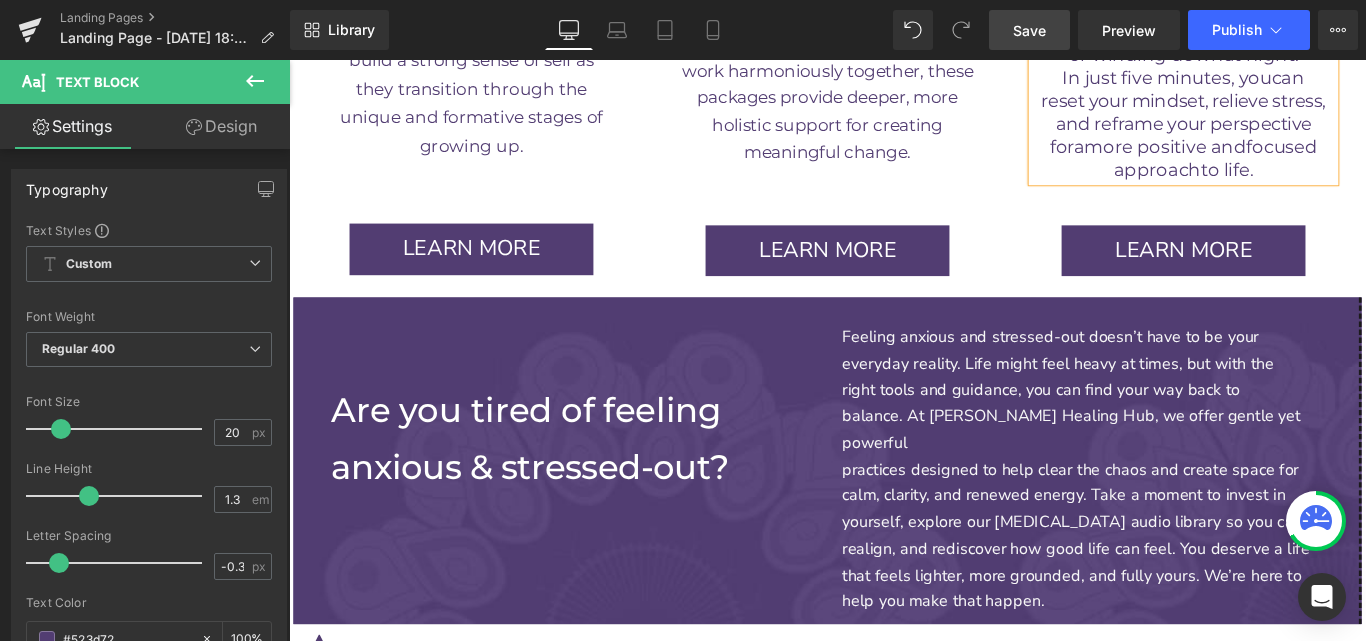 click on "Save" at bounding box center (1029, 30) 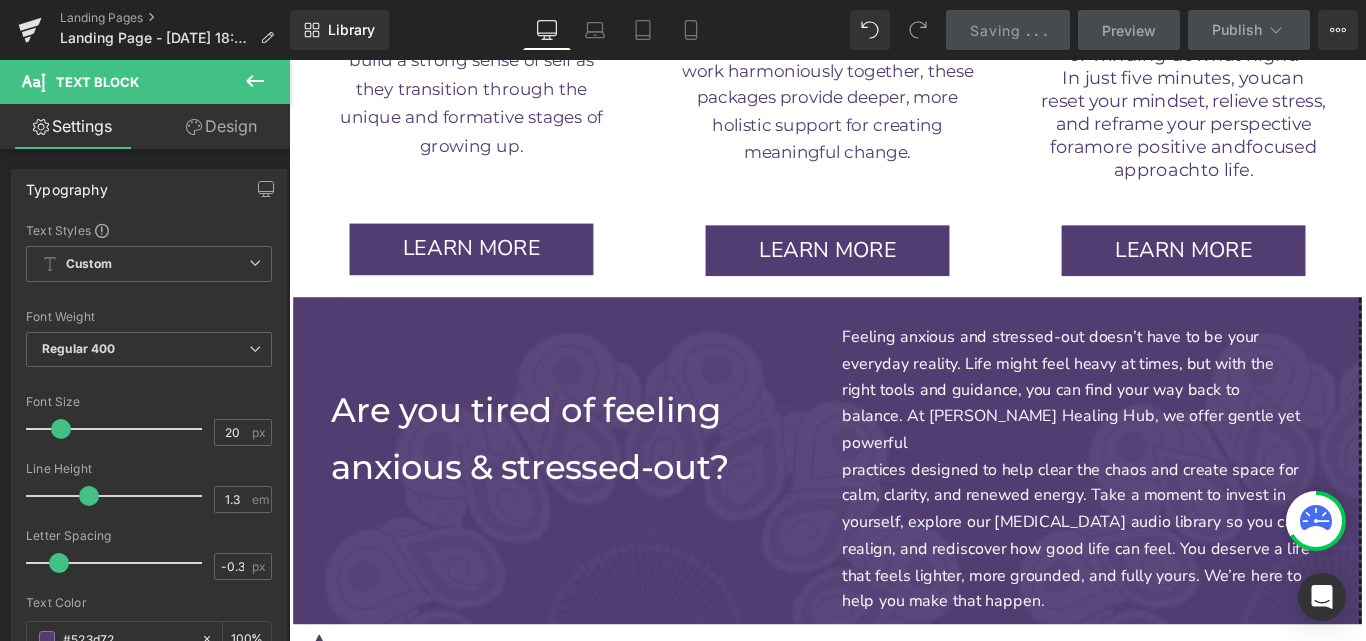 click on "." at bounding box center [1028, 30] 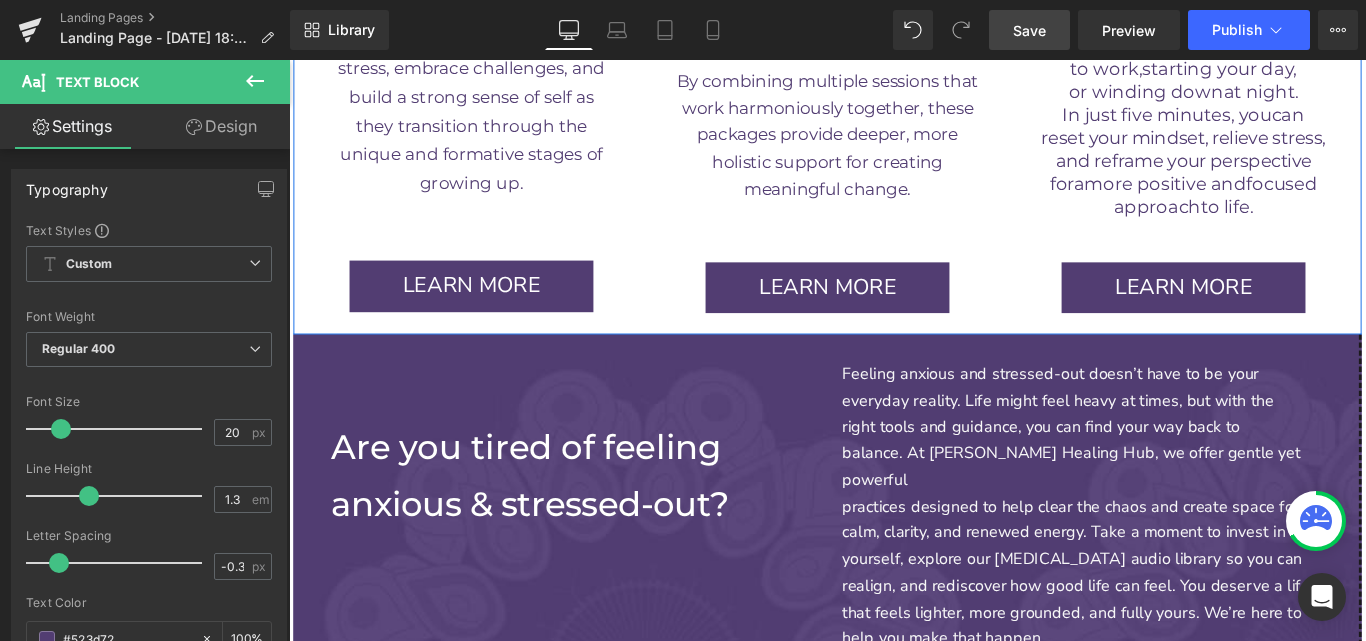 scroll, scrollTop: 4447, scrollLeft: 0, axis: vertical 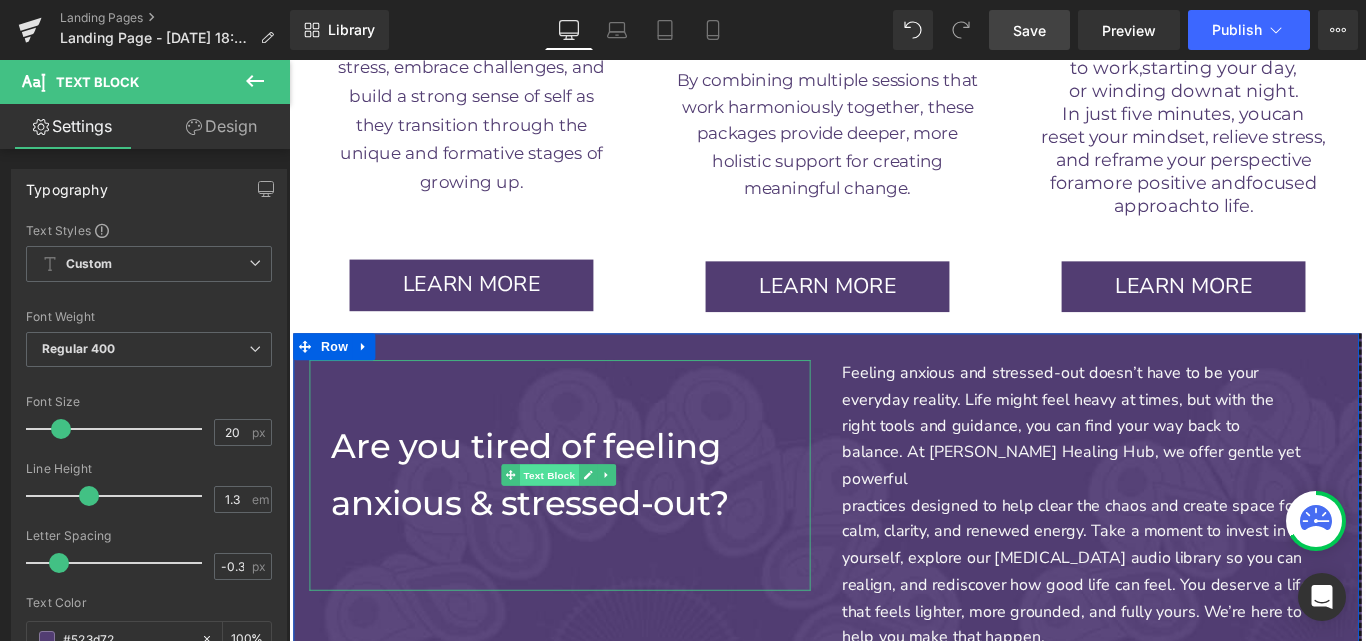 click on "Text Block" at bounding box center [581, 526] 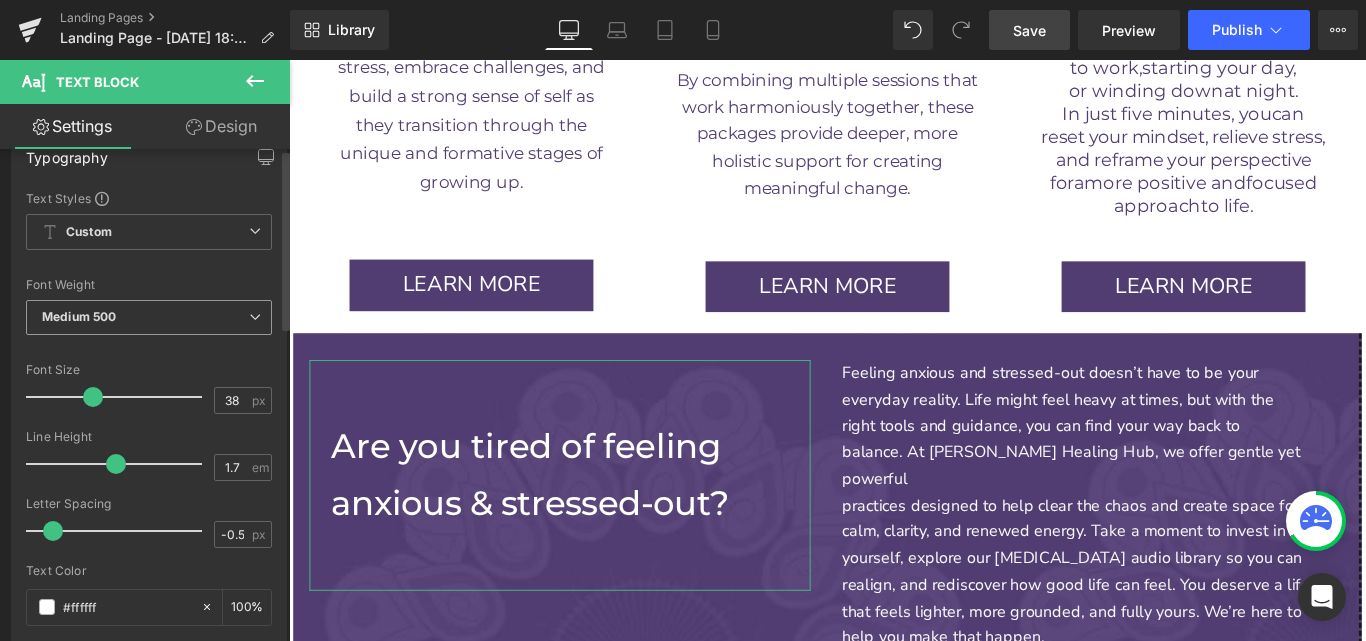 scroll, scrollTop: 0, scrollLeft: 0, axis: both 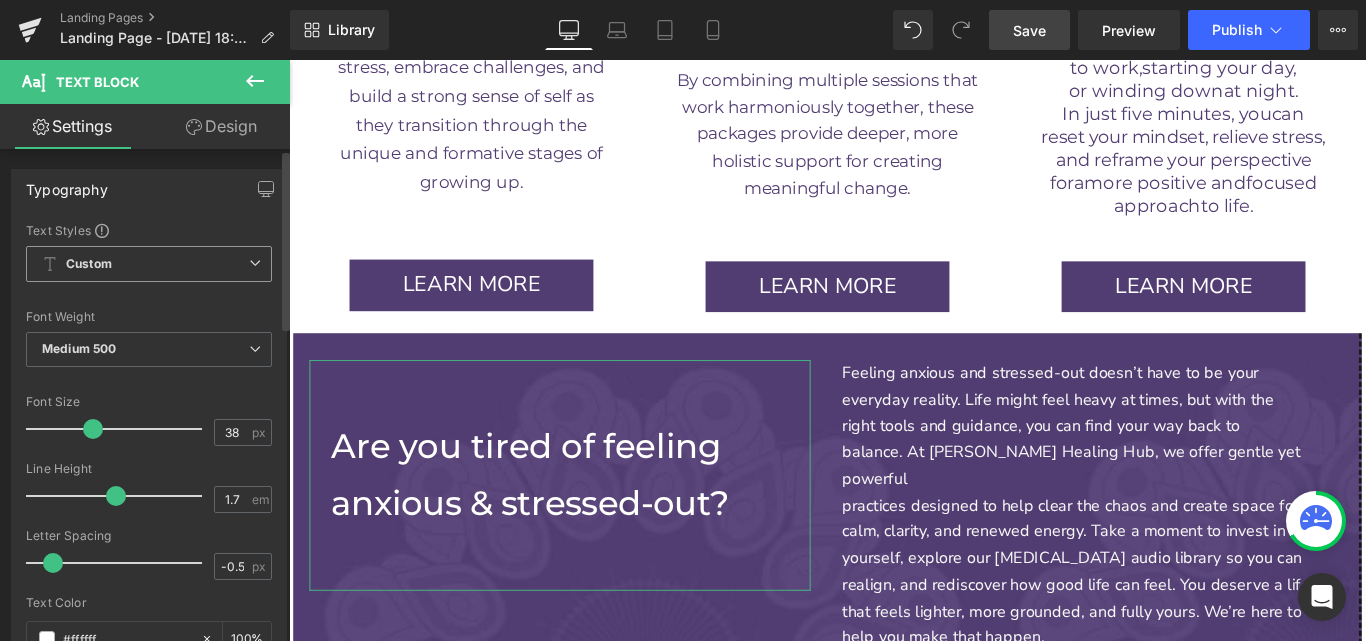 click on "Custom
Setup Global Style" at bounding box center (149, 264) 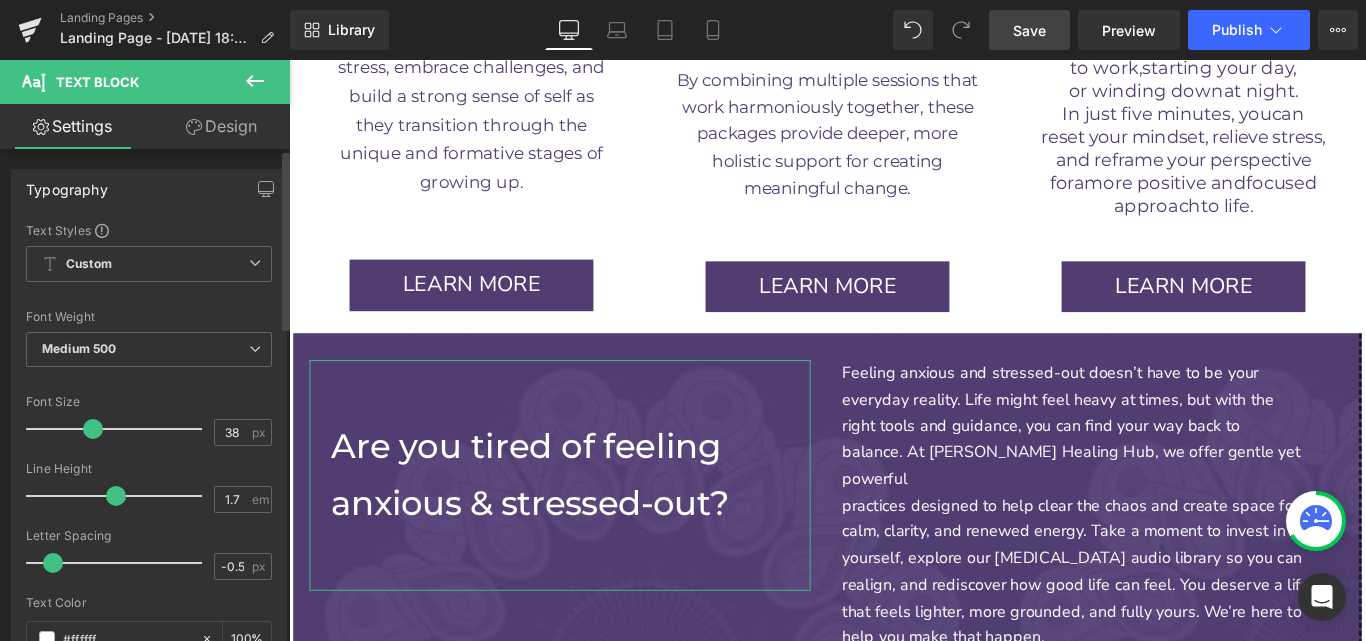 click on "Typography Text Styles Custom
Custom
Setup Global Style
Custom
Setup Global Style
Thin 100 Semi Thin 200 Light 300 Regular 400 Medium 500 Semi Bold 600 Super Bold 800 Boldest 900 Bold 700 Lighter Bolder Font Weight
Medium 500
Thin 100 Semi Thin 200 Light 300 Regular 400 Medium 500 Semi Bold 600 Super Bold 800 Boldest 900 Bold 700 Lighter Bolder 38px Font Size 38 px 1.7em Line Height 1.7 em -0.5px Letter Spacing -0.5 px rgba(255, 255, 255, 1) Text Color #ffffff 100 % Montserrat
Font
Default
Montserrat
Montserrat Alternates
Nunito Sans" at bounding box center [149, 505] 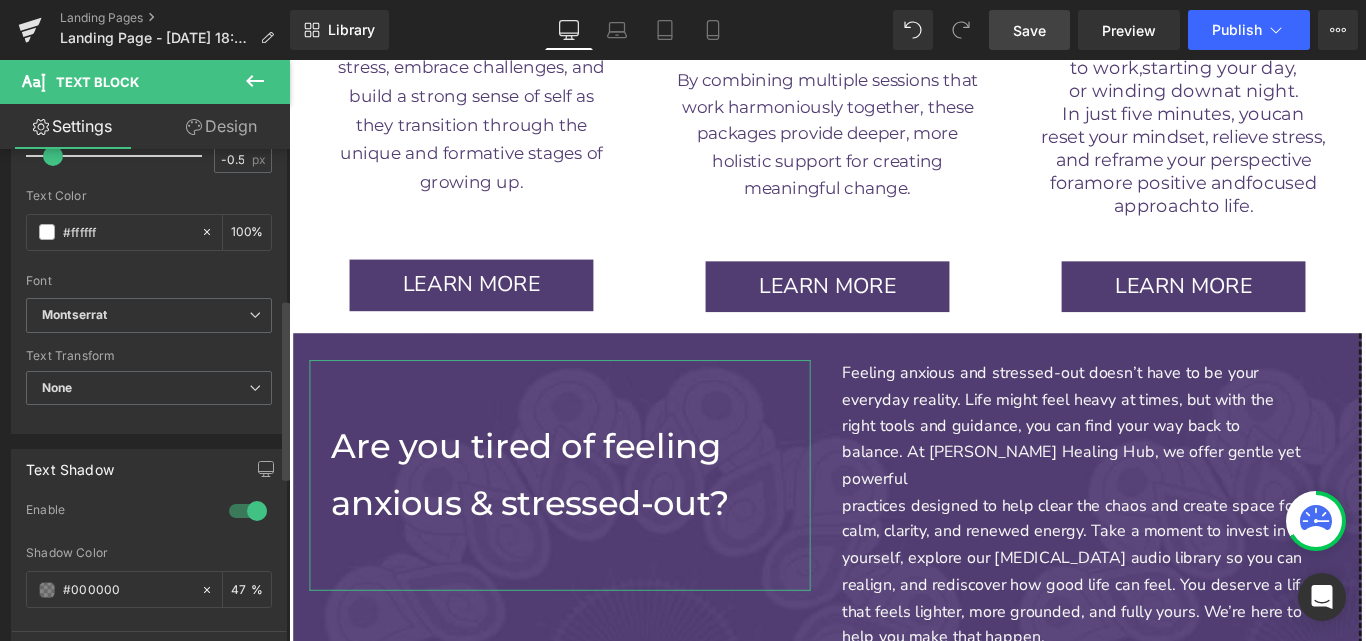 scroll, scrollTop: 408, scrollLeft: 0, axis: vertical 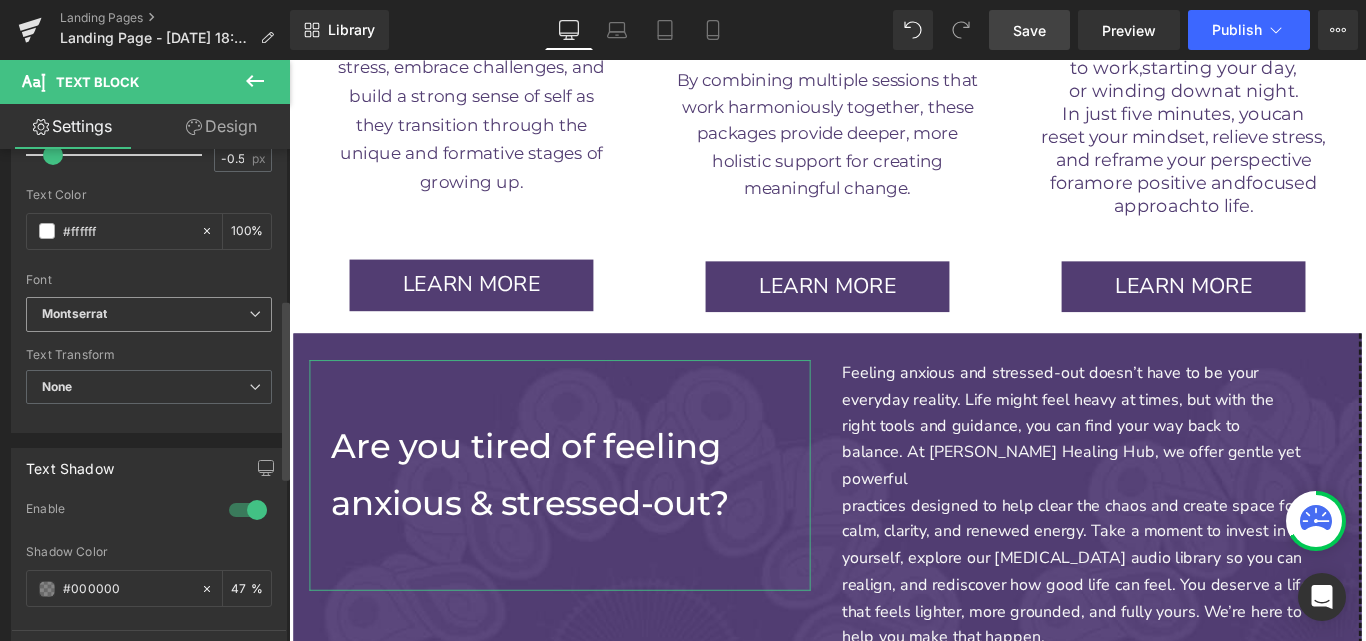 click on "Montserrat" at bounding box center [145, 314] 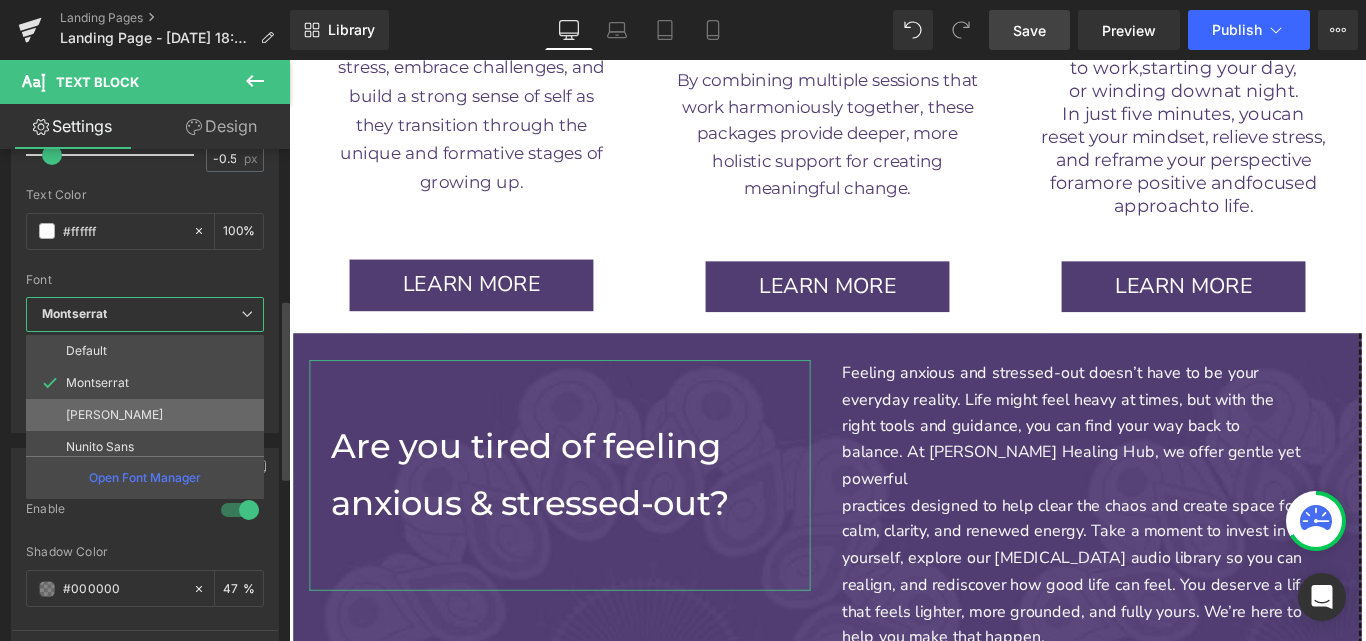 click on "[PERSON_NAME]" at bounding box center (114, 415) 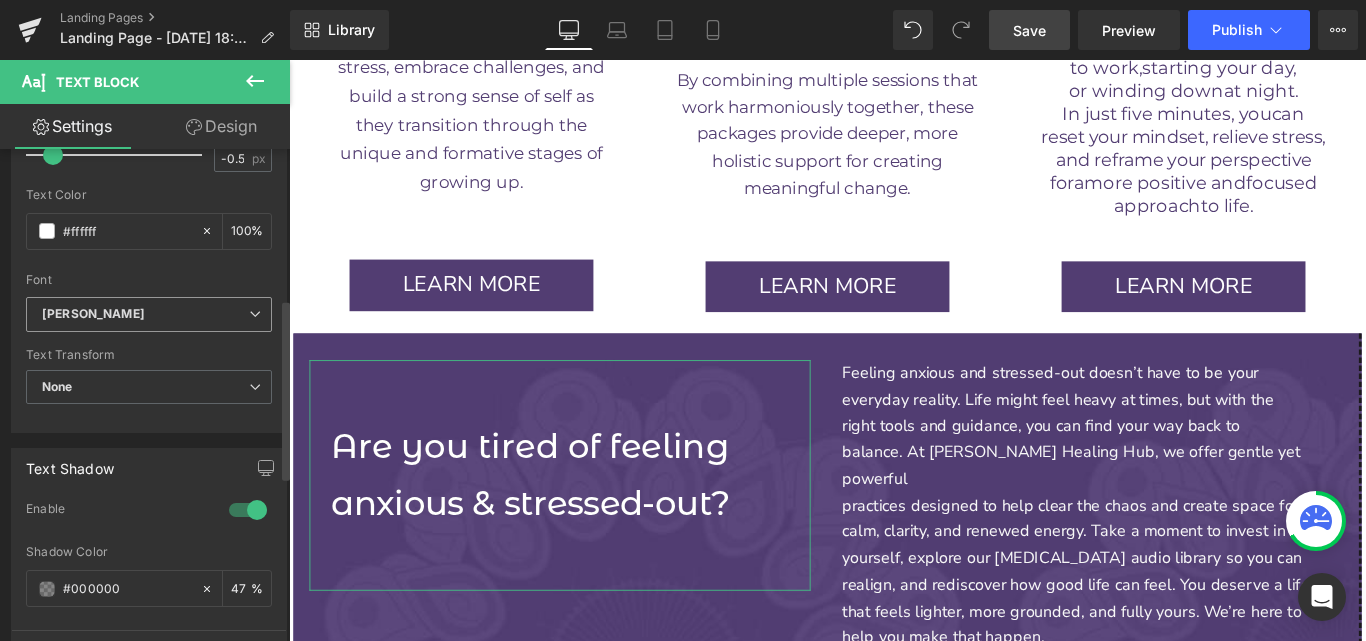 click on "[PERSON_NAME]" at bounding box center [145, 314] 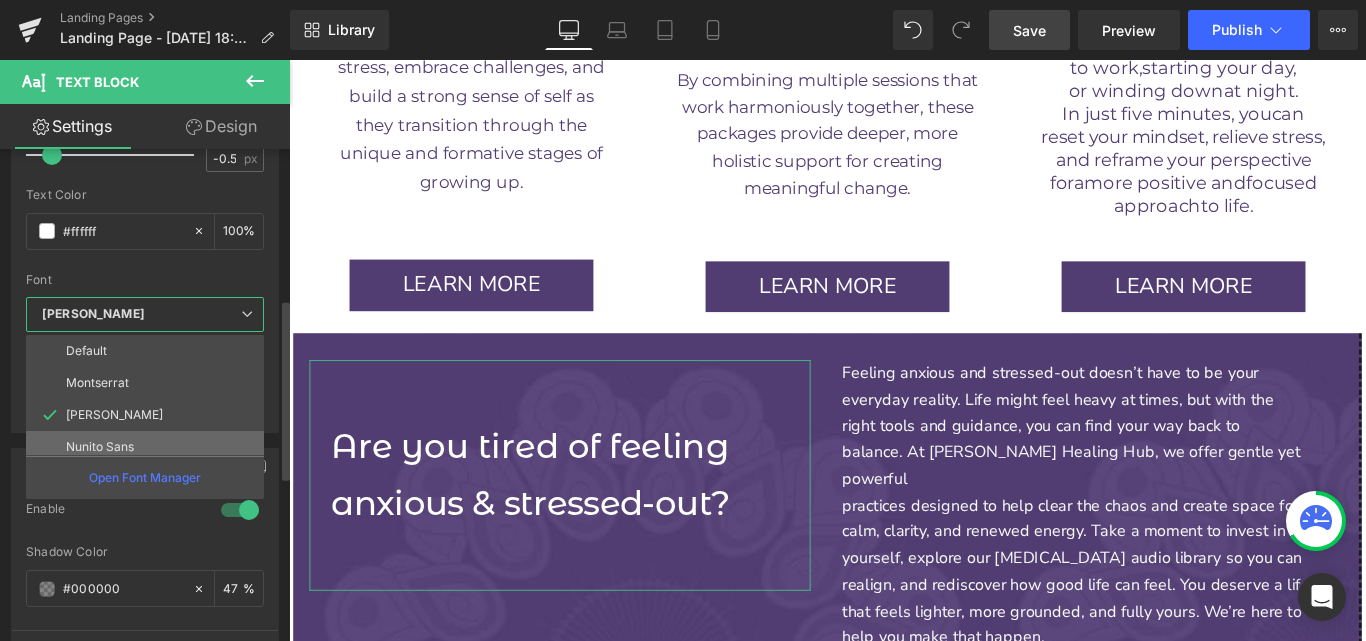 click on "Nunito Sans" at bounding box center [149, 447] 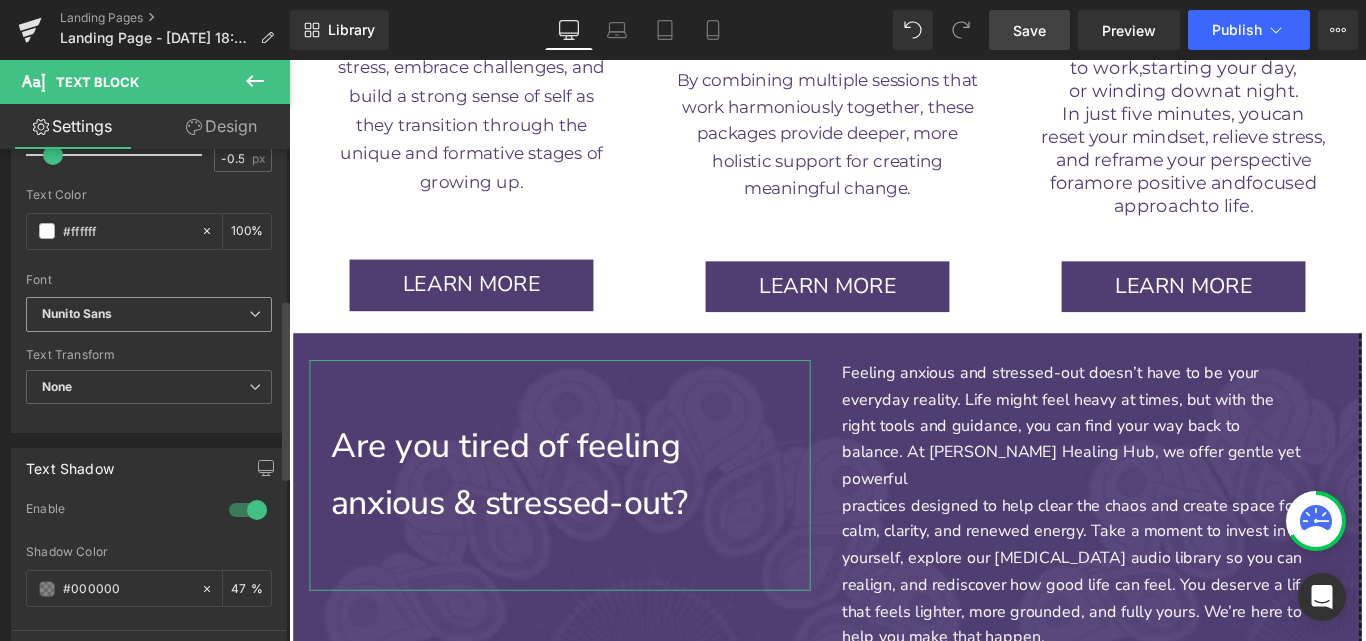 click on "Nunito Sans" at bounding box center (145, 314) 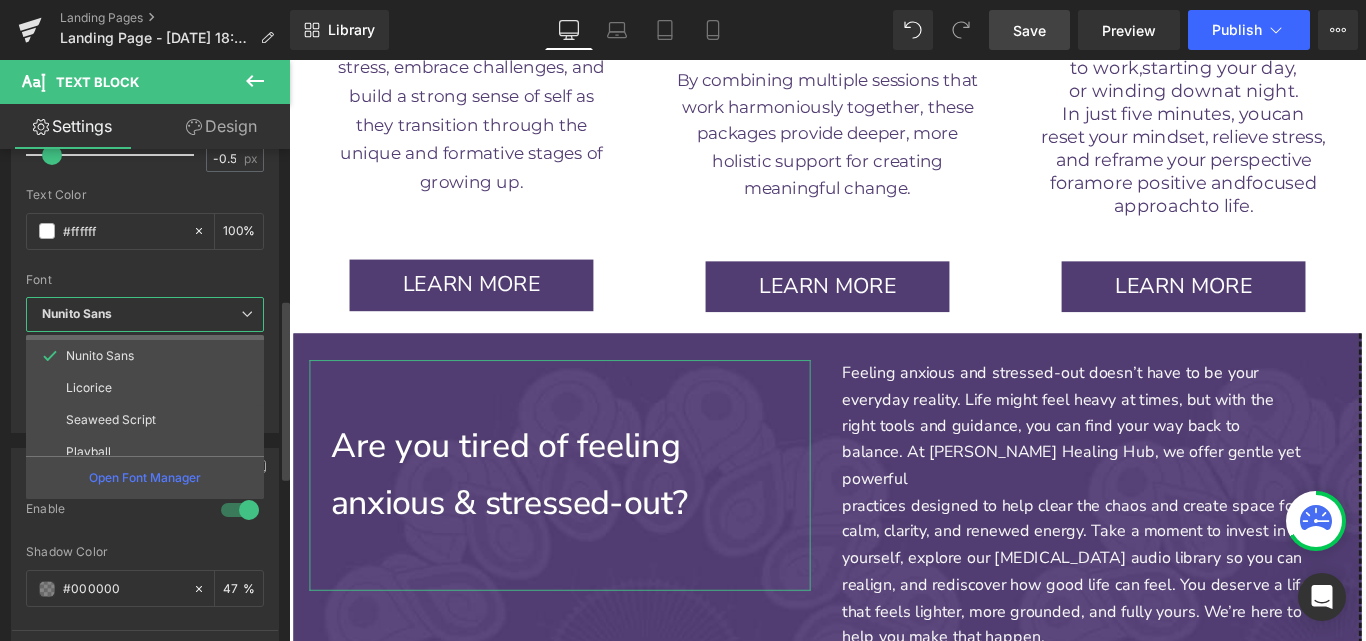 scroll, scrollTop: 125, scrollLeft: 0, axis: vertical 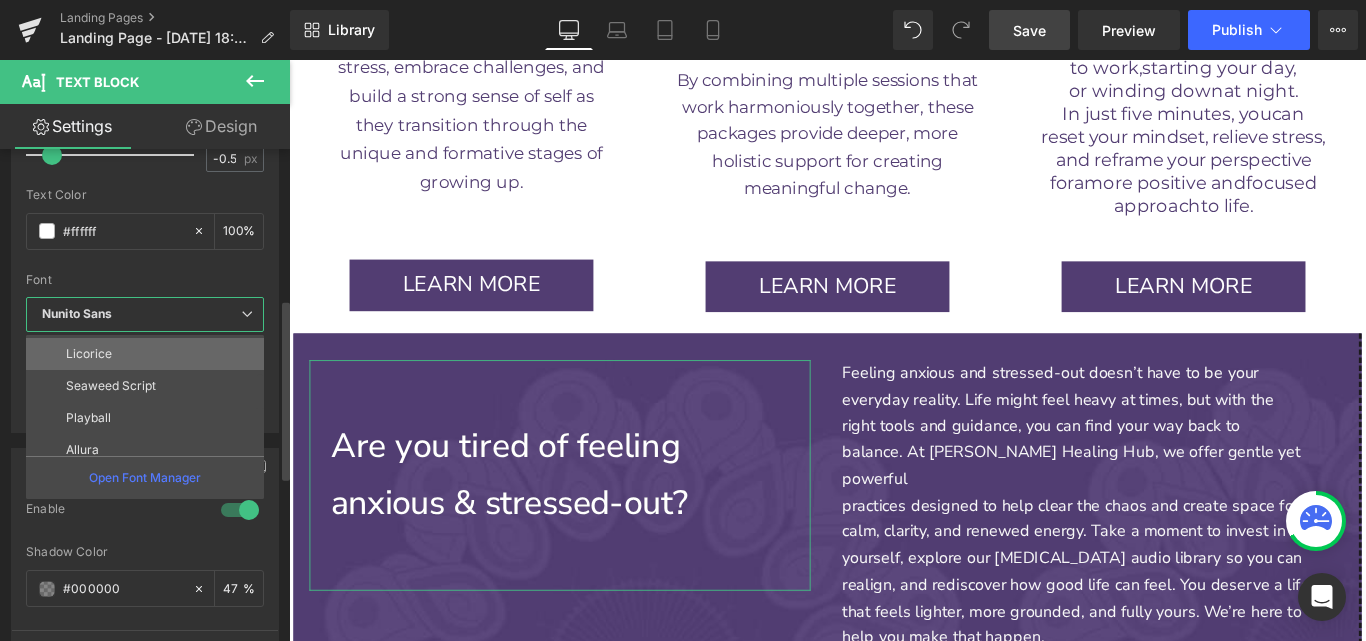 click on "Licorice" at bounding box center [149, 354] 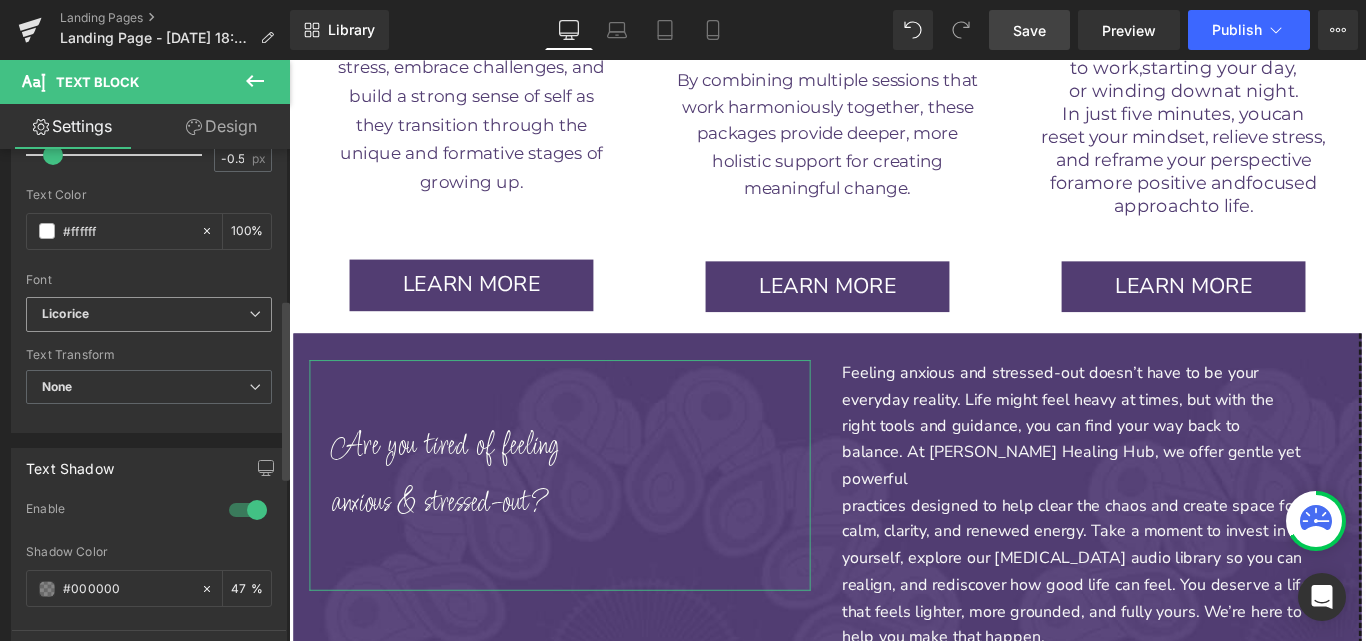 click on "Licorice" at bounding box center (145, 314) 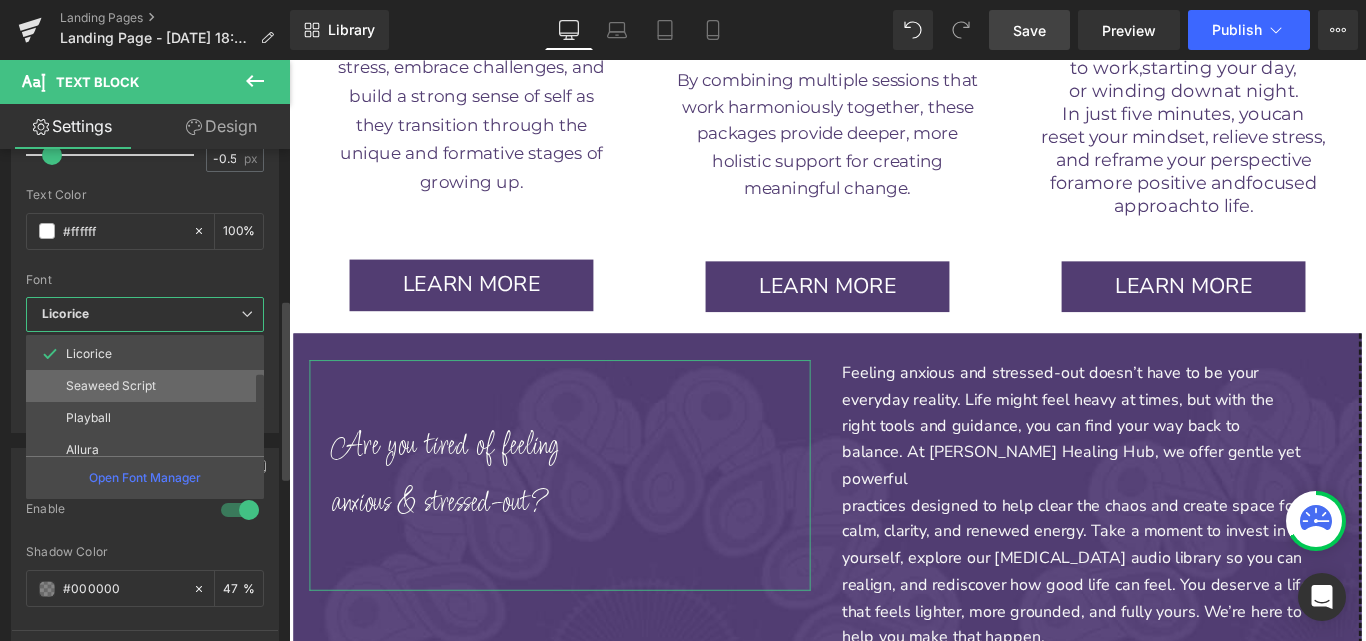 click on "Seaweed Script" at bounding box center [149, 386] 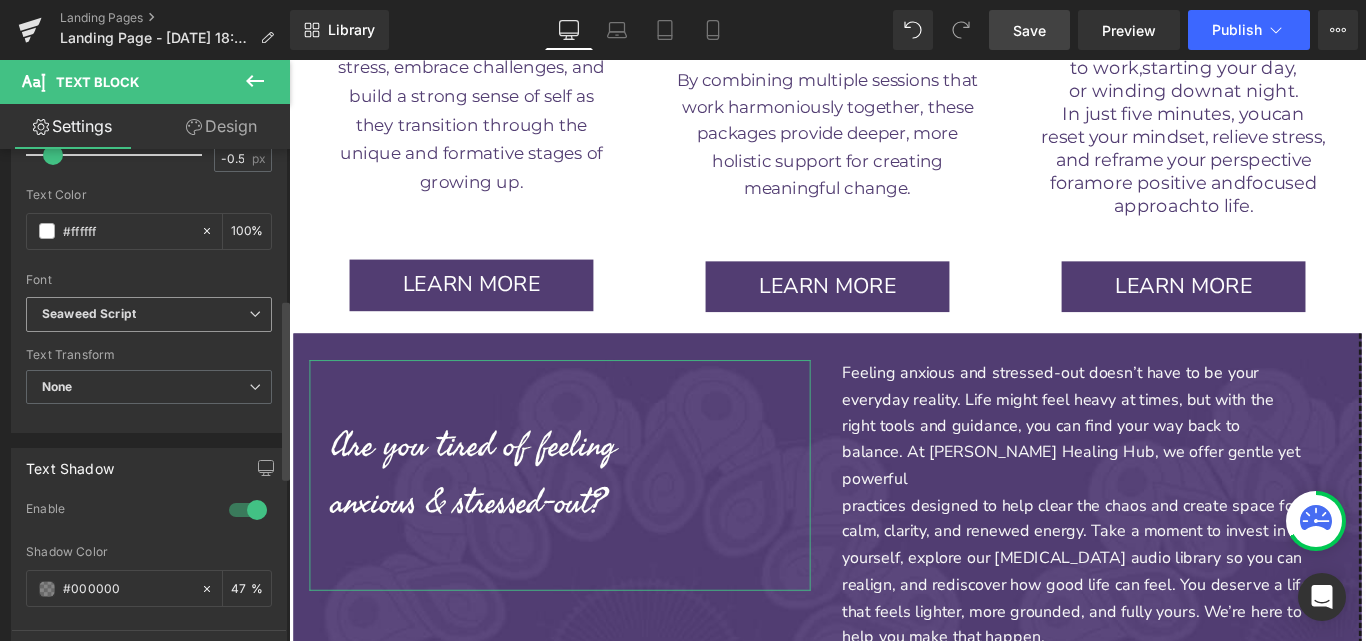 click on "Seaweed Script" at bounding box center (145, 314) 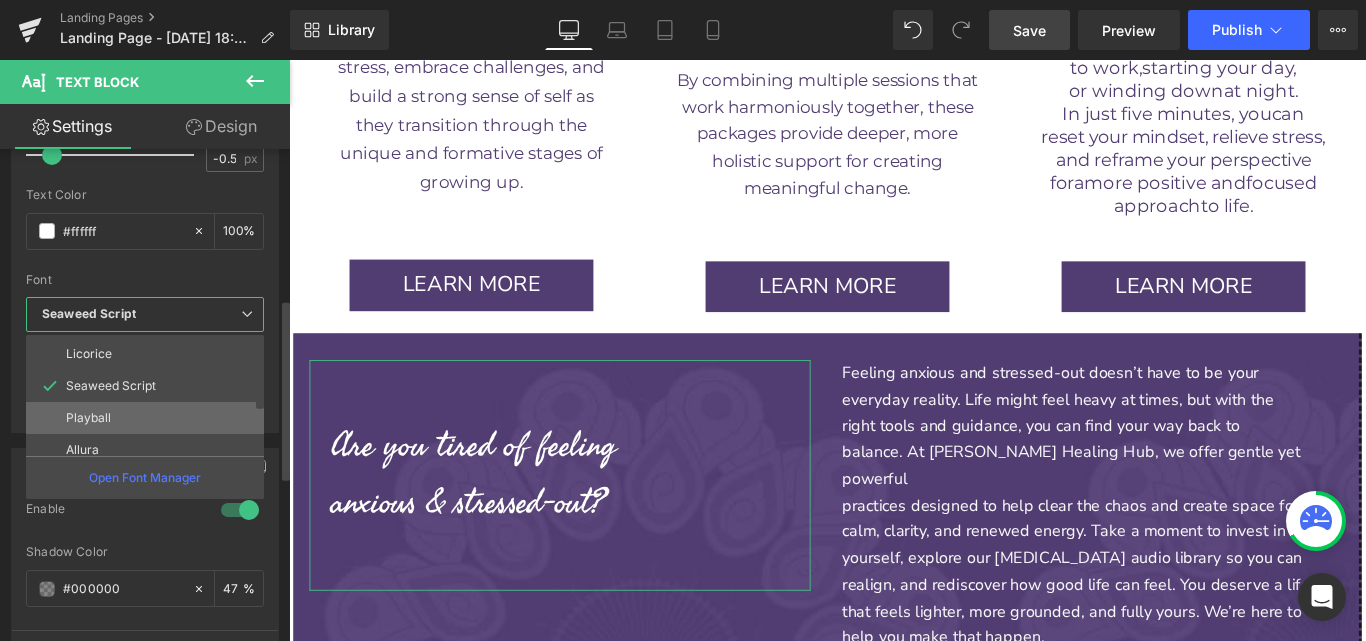 click on "Playball" at bounding box center (149, 418) 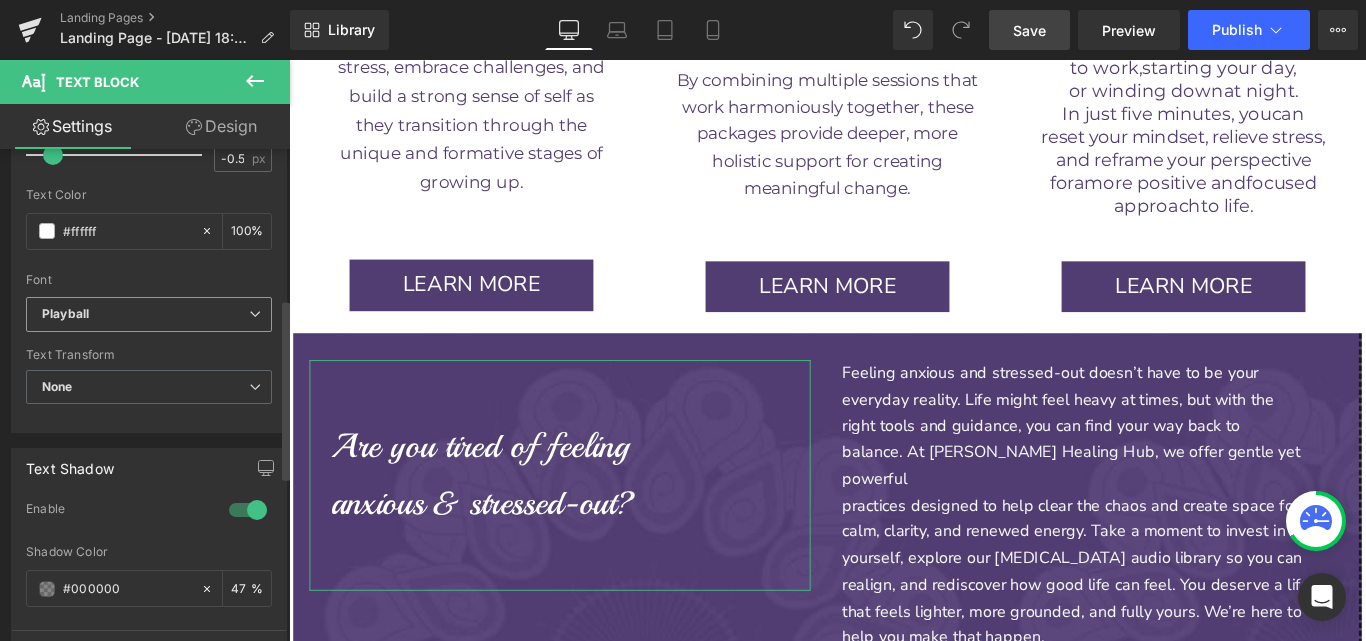 click on "Playball" at bounding box center [145, 314] 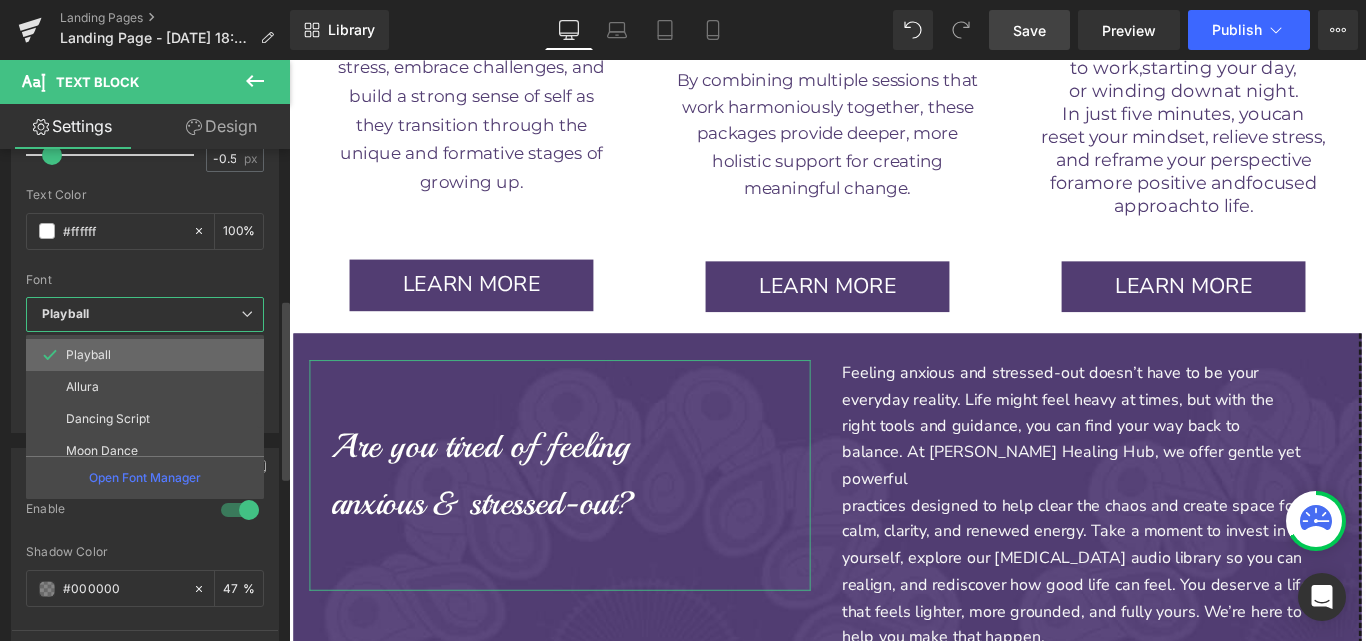 scroll, scrollTop: 189, scrollLeft: 0, axis: vertical 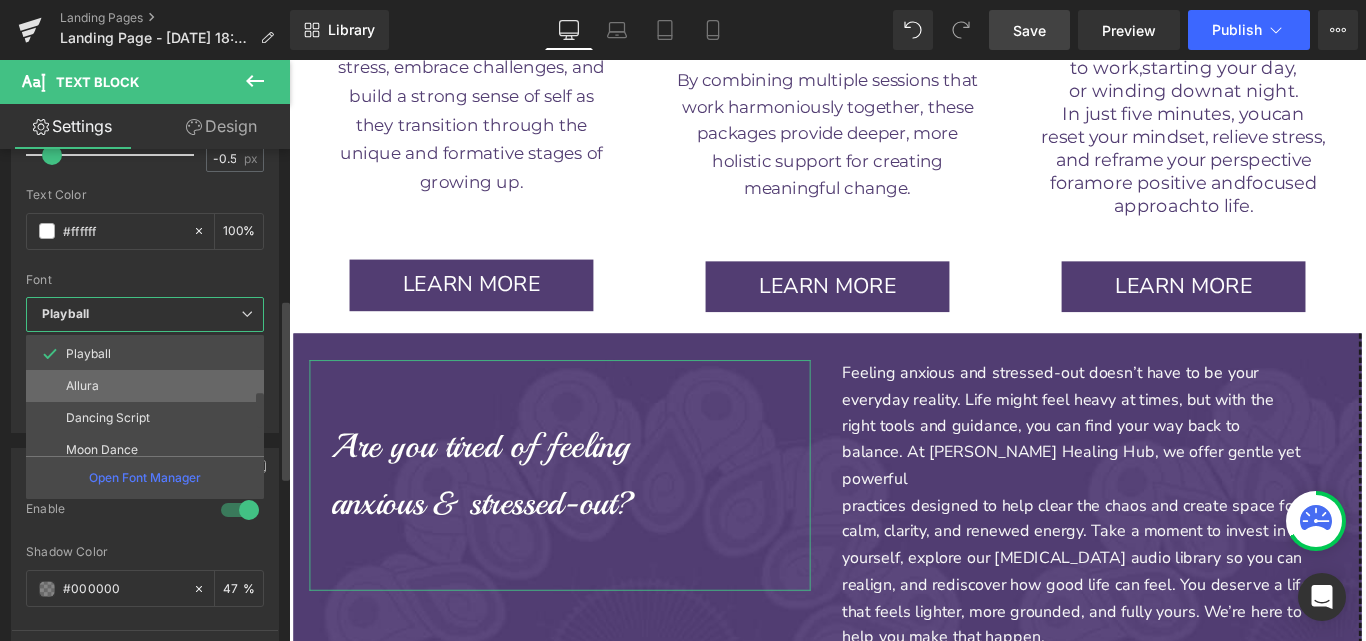 click on "Allura" at bounding box center (149, 386) 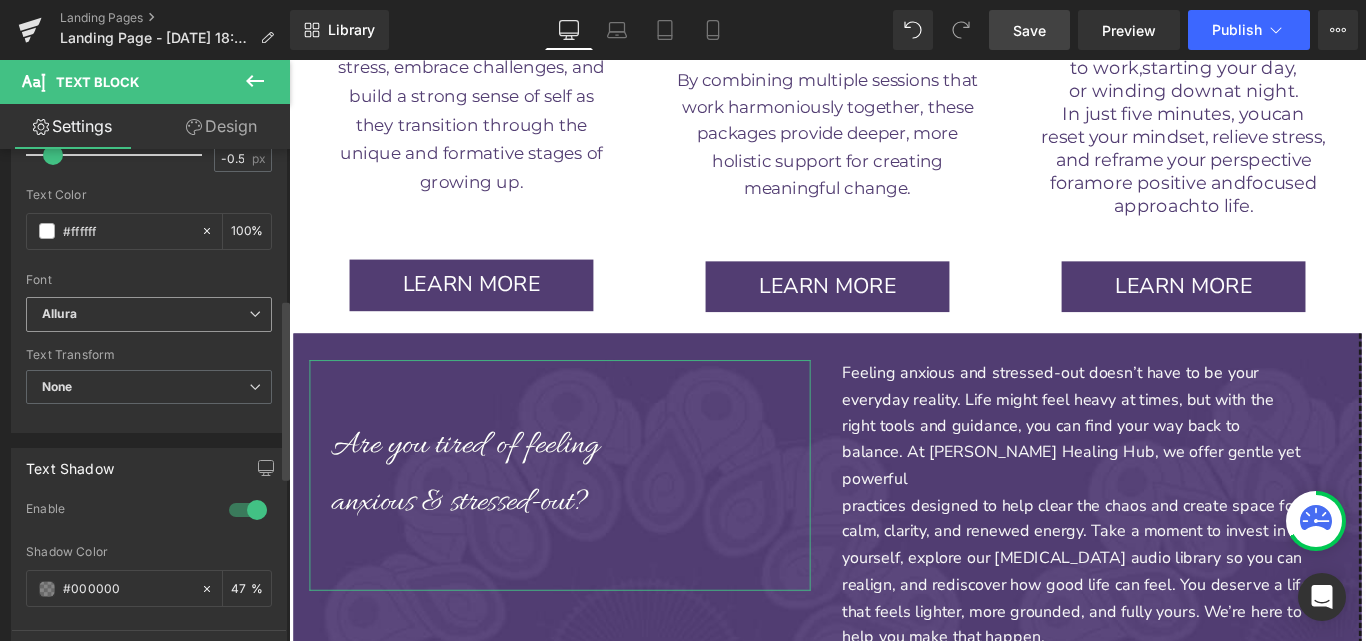 click on "Allura" at bounding box center [145, 314] 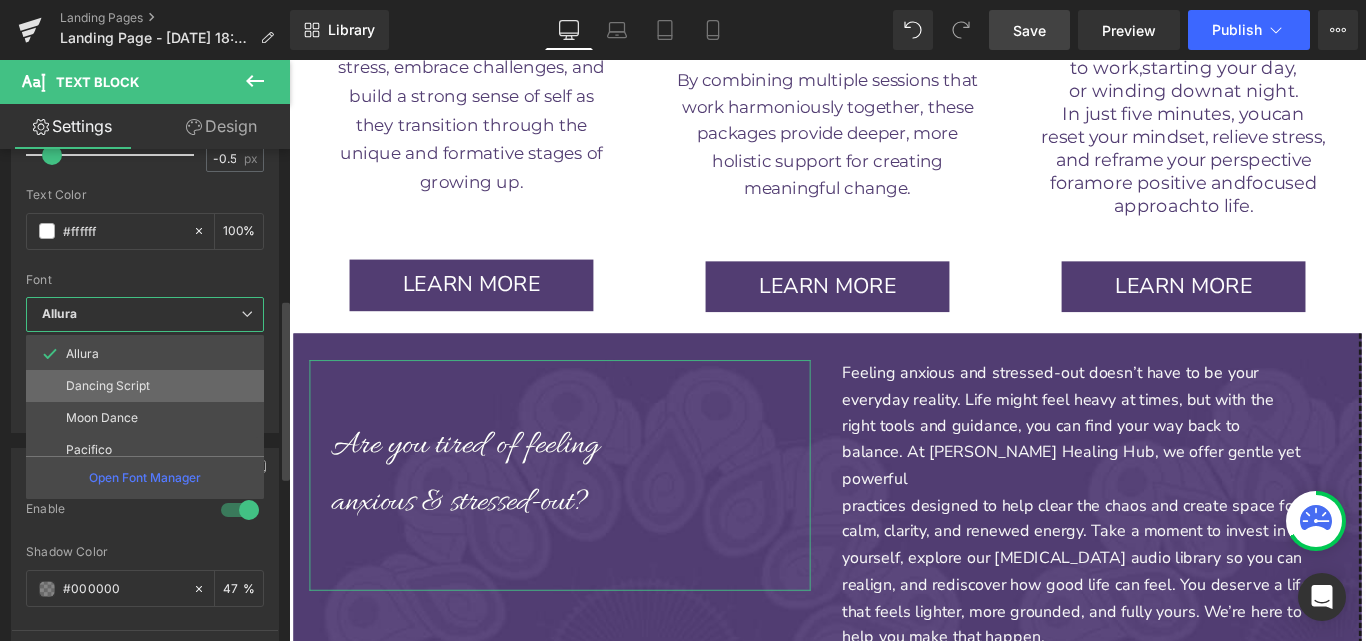 scroll, scrollTop: 227, scrollLeft: 0, axis: vertical 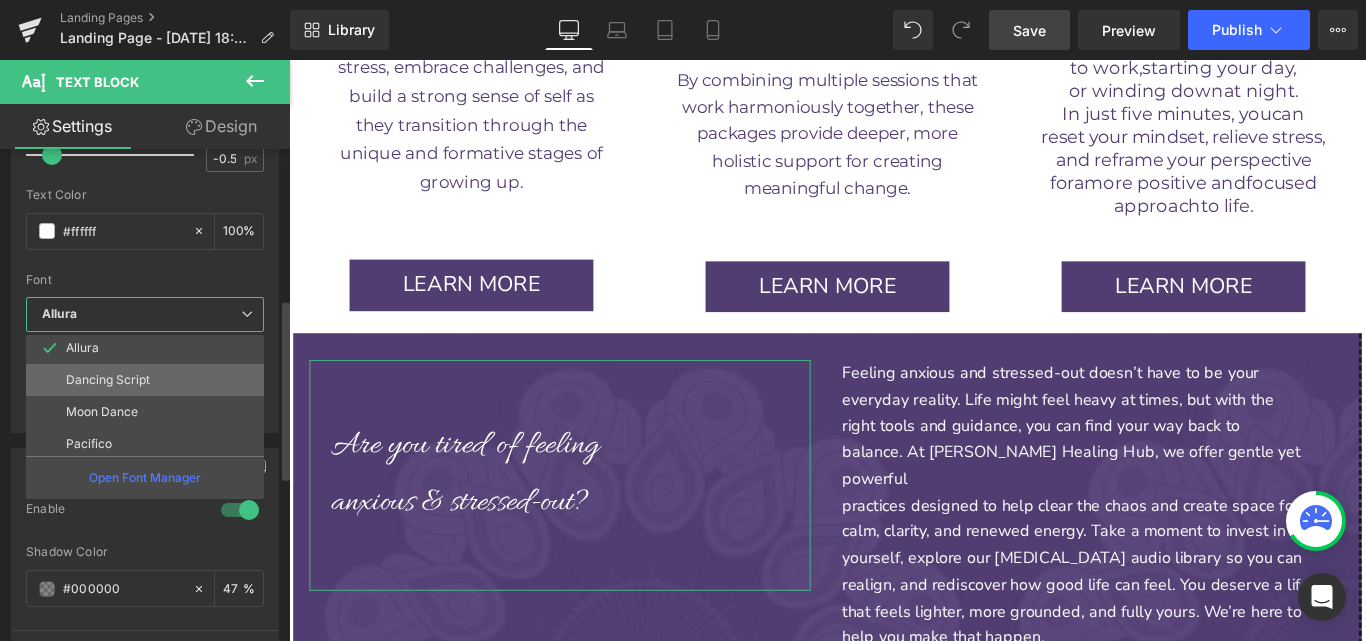 click on "Dancing Script" at bounding box center [149, 380] 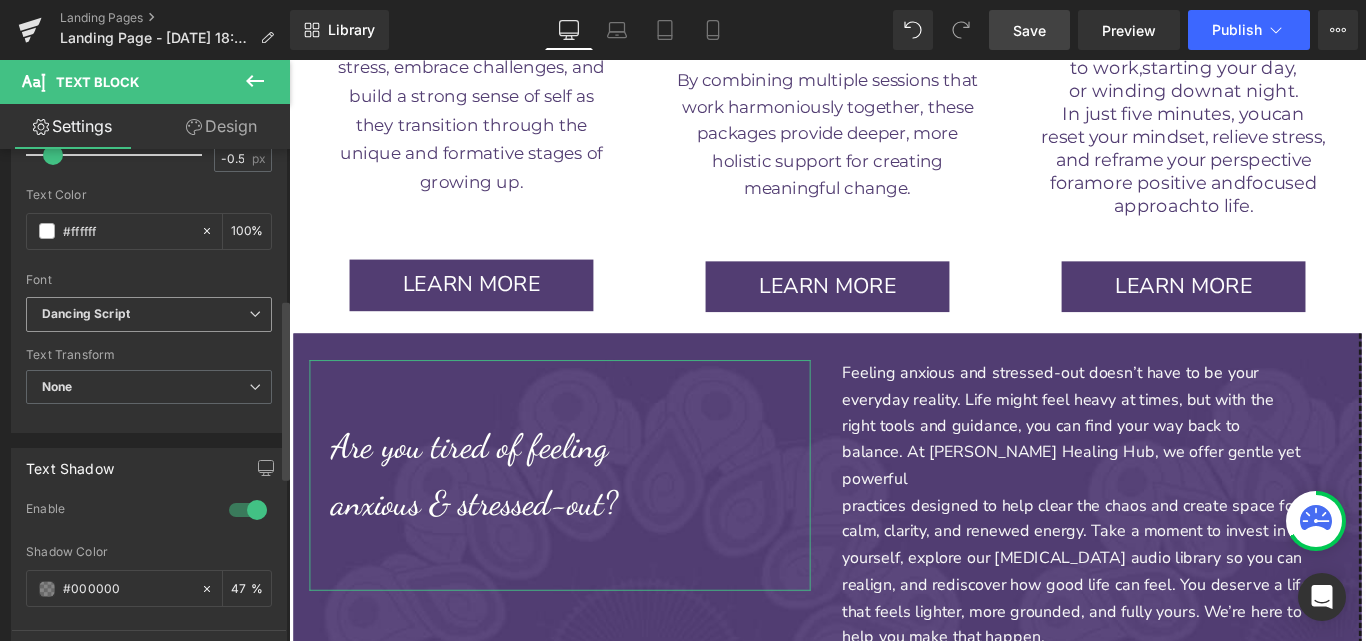 click on "Dancing Script" at bounding box center [145, 314] 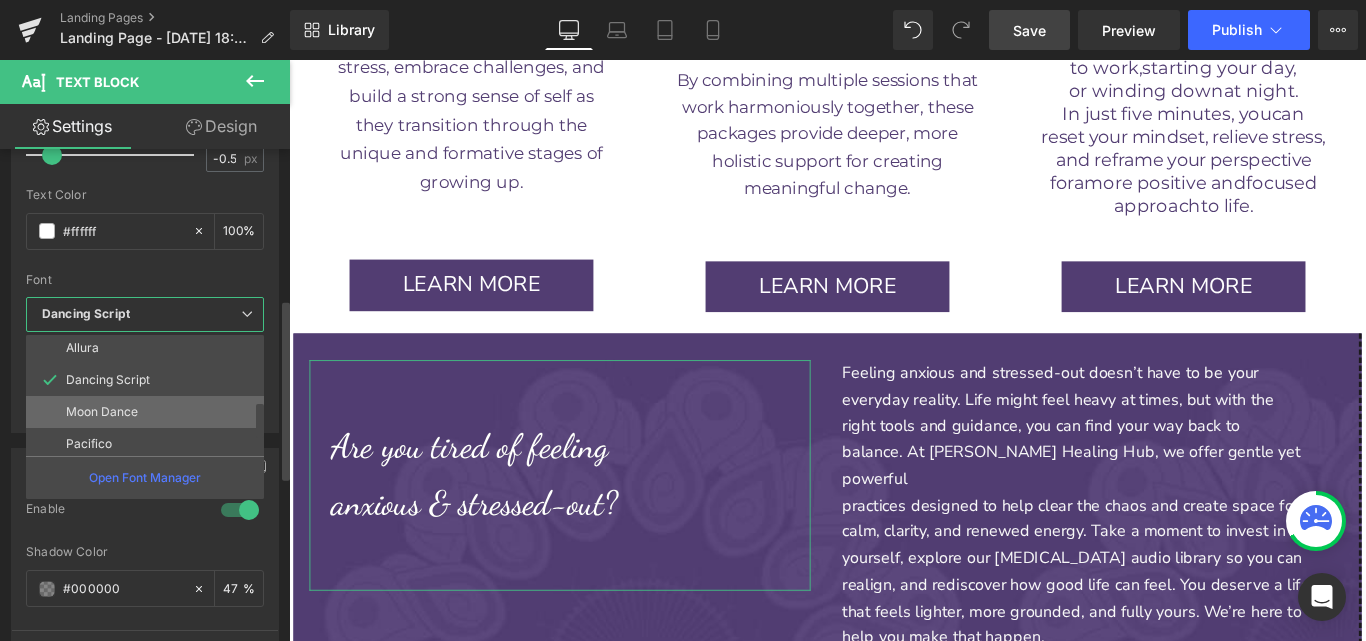click on "Moon Dance" at bounding box center (149, 412) 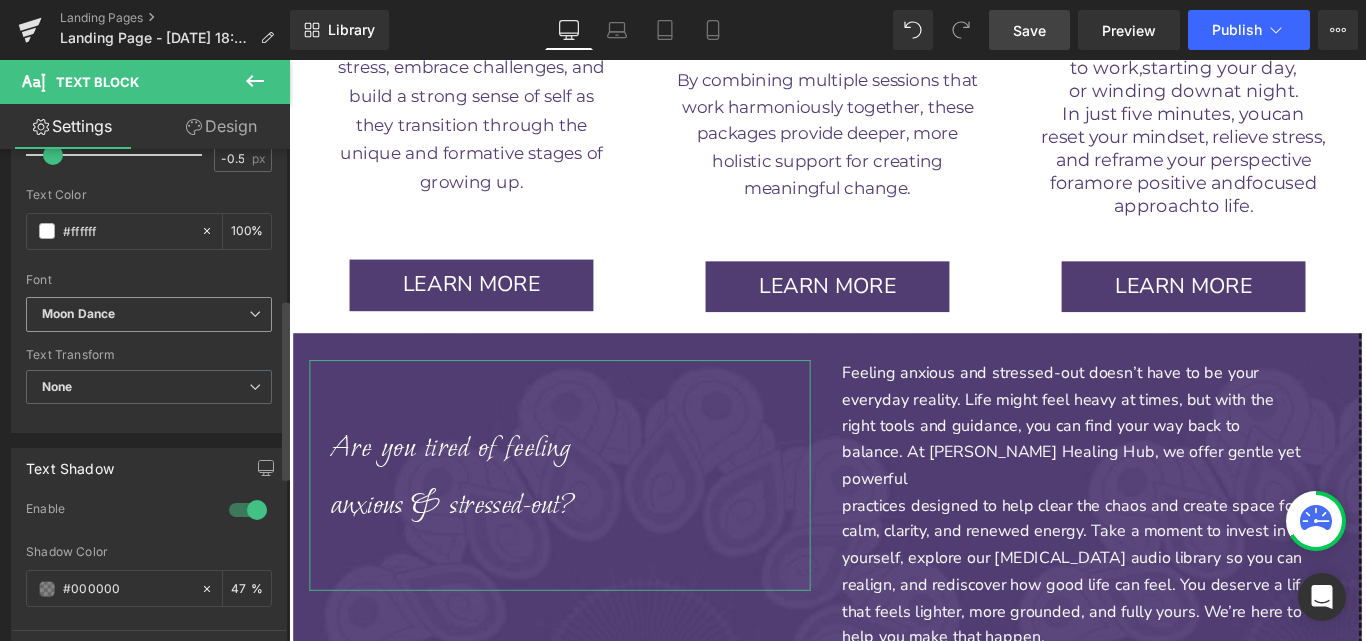 click on "Moon Dance" at bounding box center (149, 314) 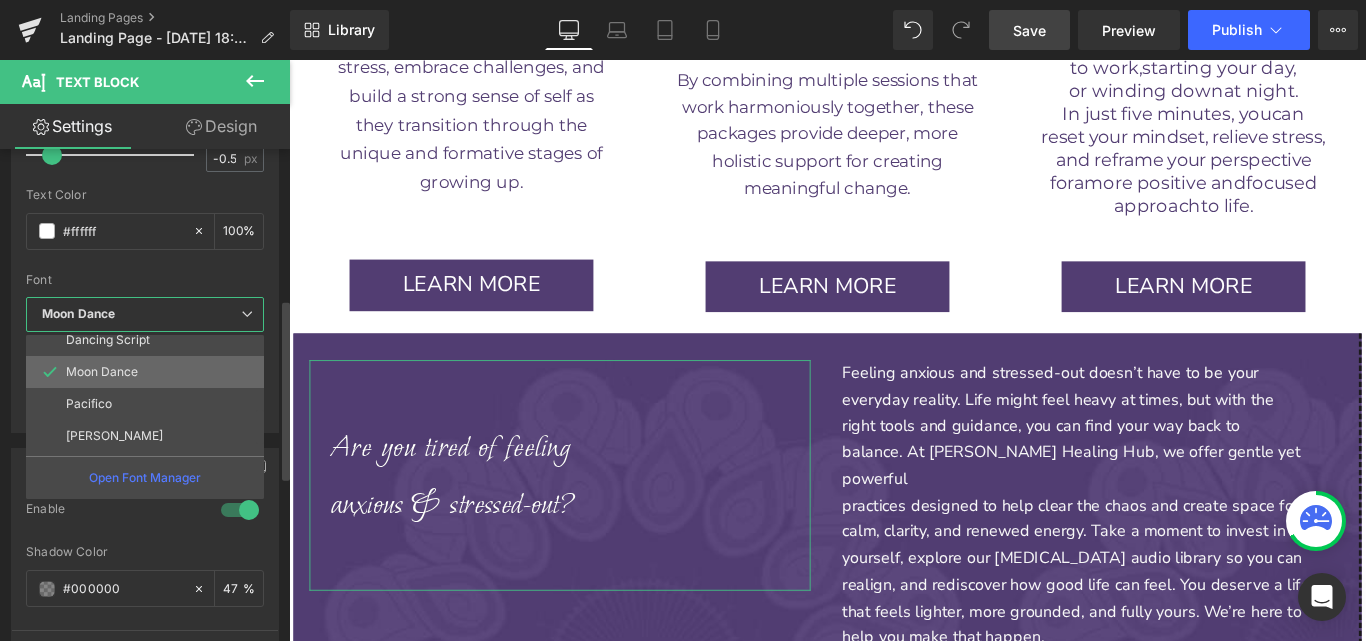 scroll, scrollTop: 277, scrollLeft: 0, axis: vertical 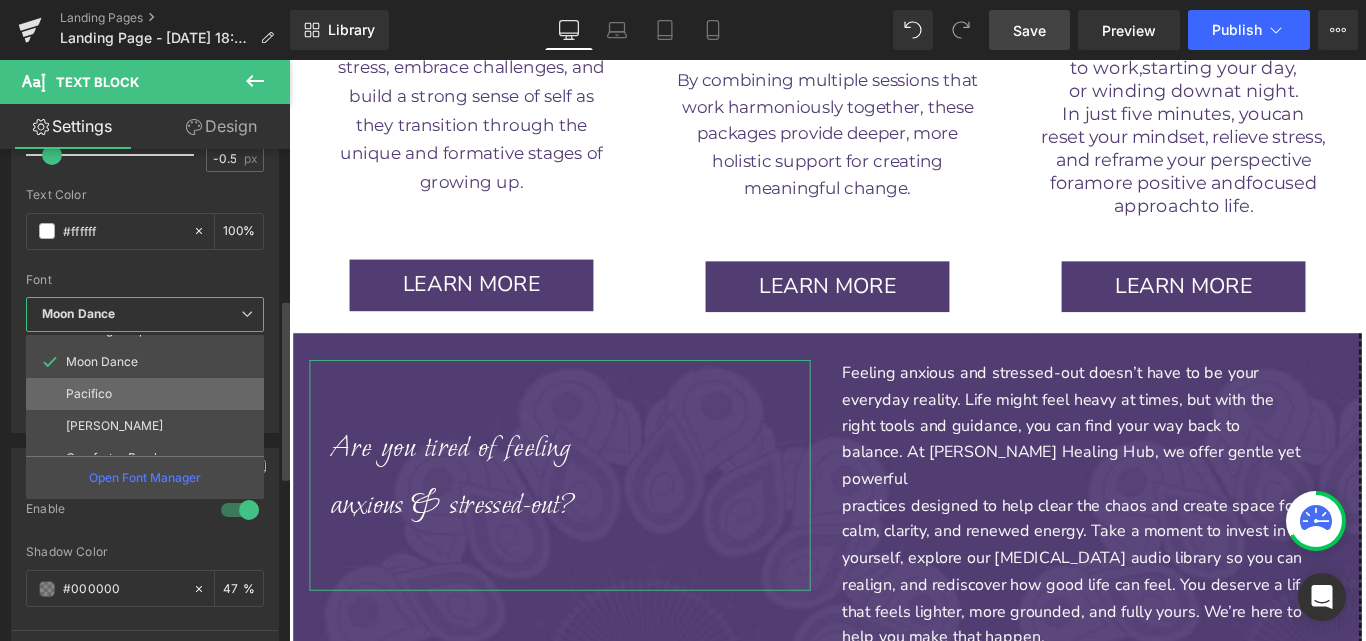 click on "Pacifico" at bounding box center [149, 394] 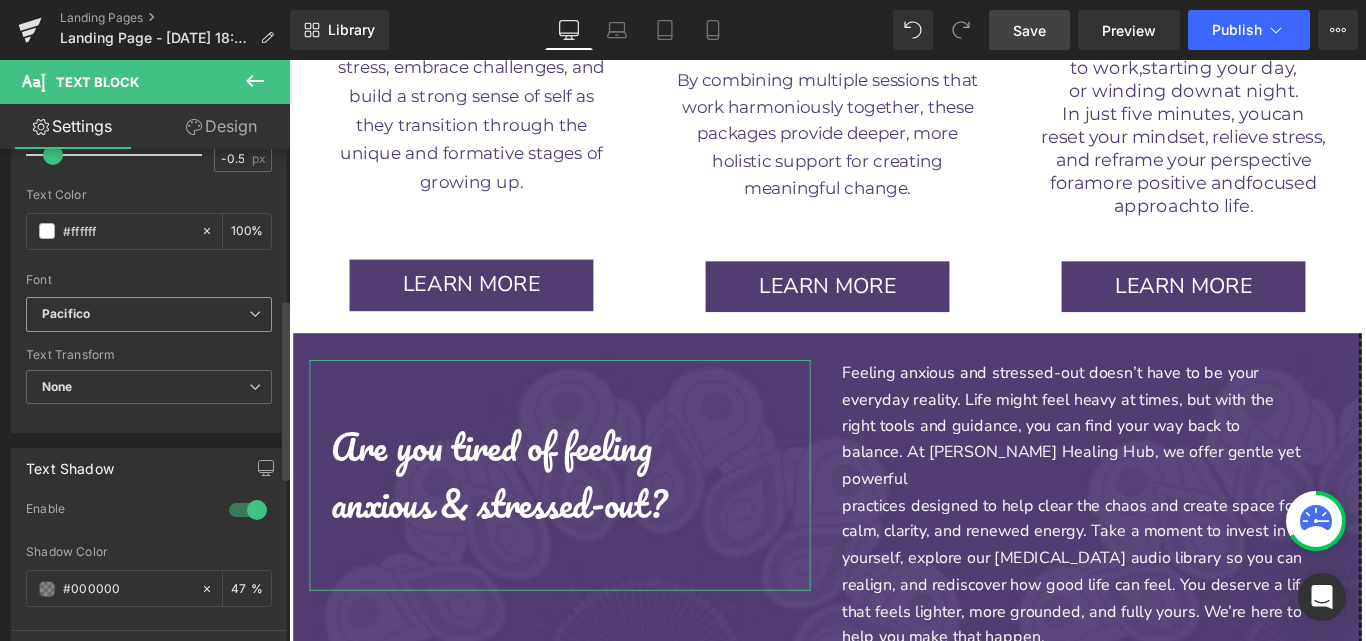 click on "Pacifico" at bounding box center (145, 314) 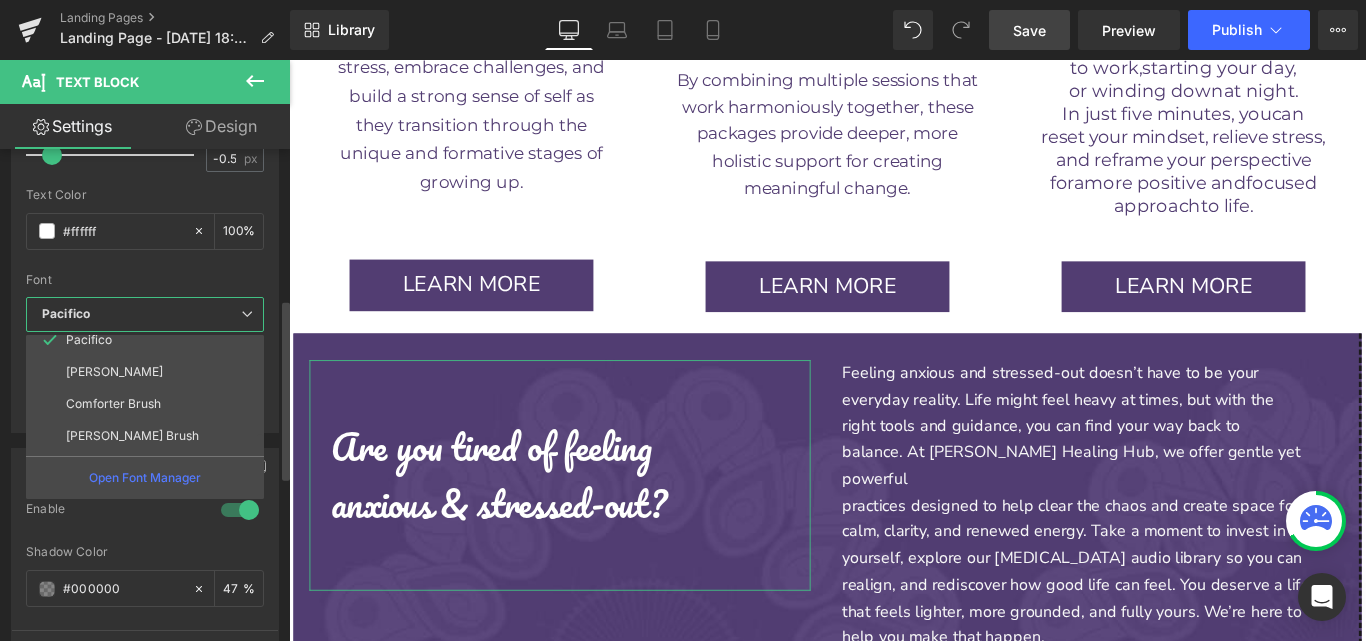 scroll, scrollTop: 338, scrollLeft: 0, axis: vertical 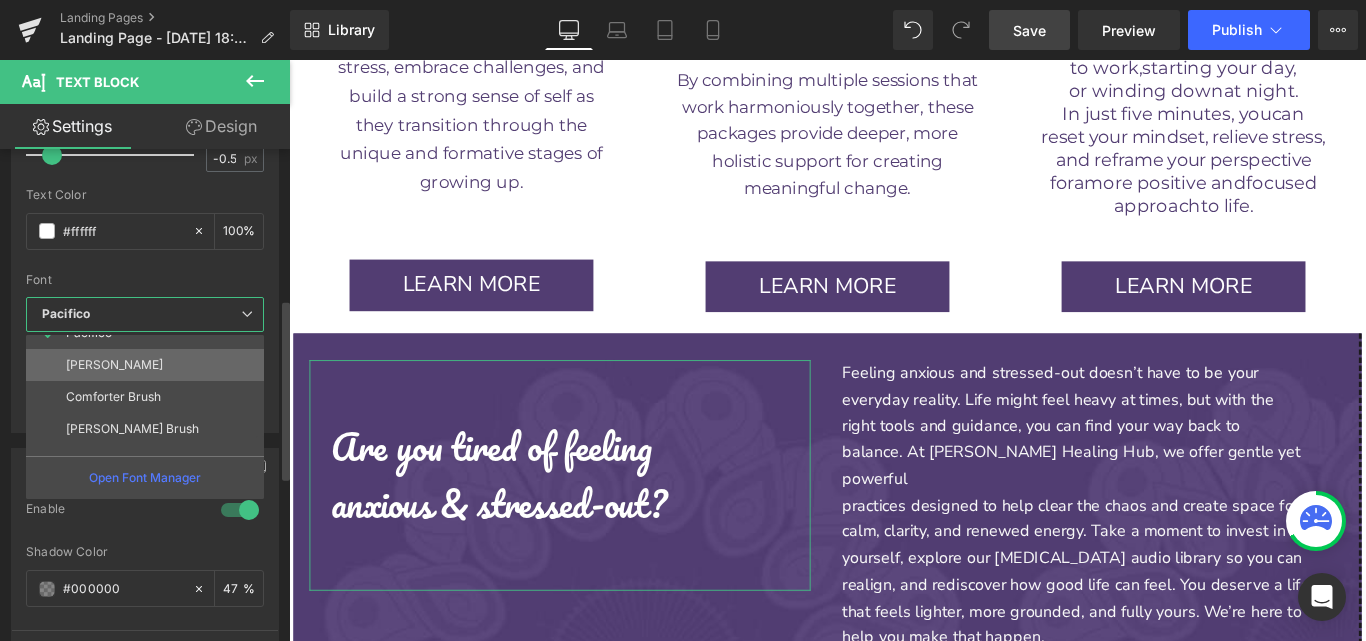 click on "[PERSON_NAME]" at bounding box center [149, 365] 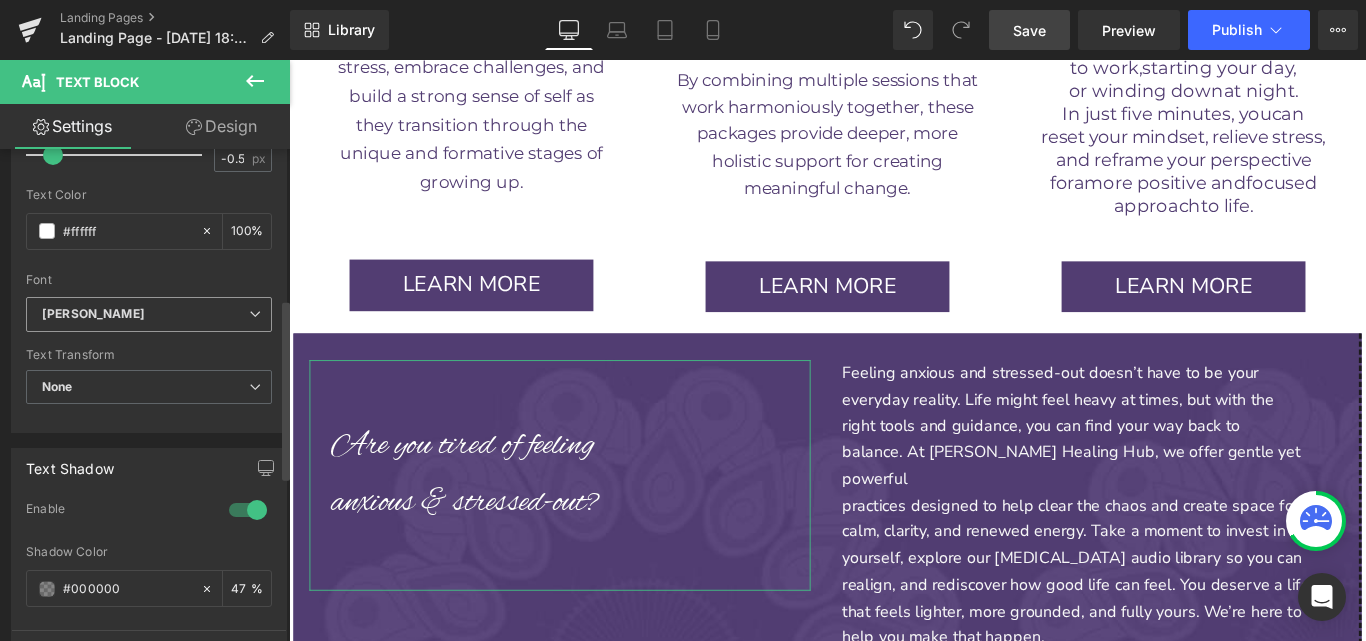 click on "[PERSON_NAME]" at bounding box center [145, 314] 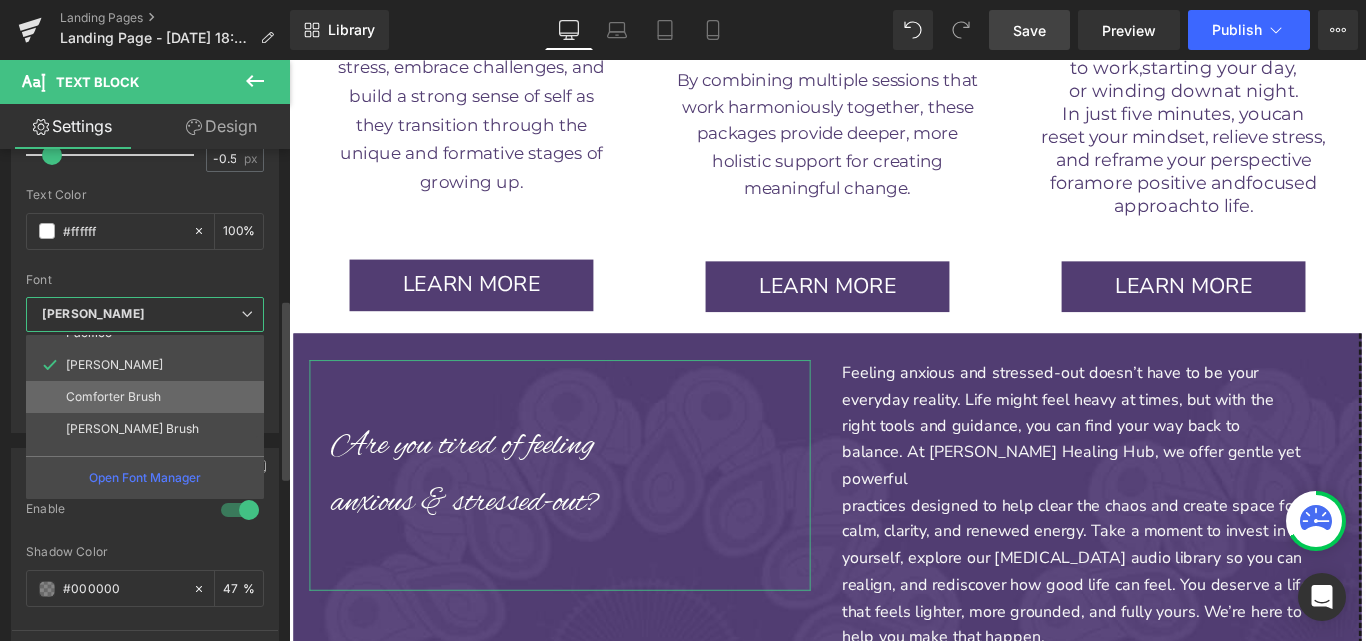 click on "Comforter Brush" at bounding box center (149, 397) 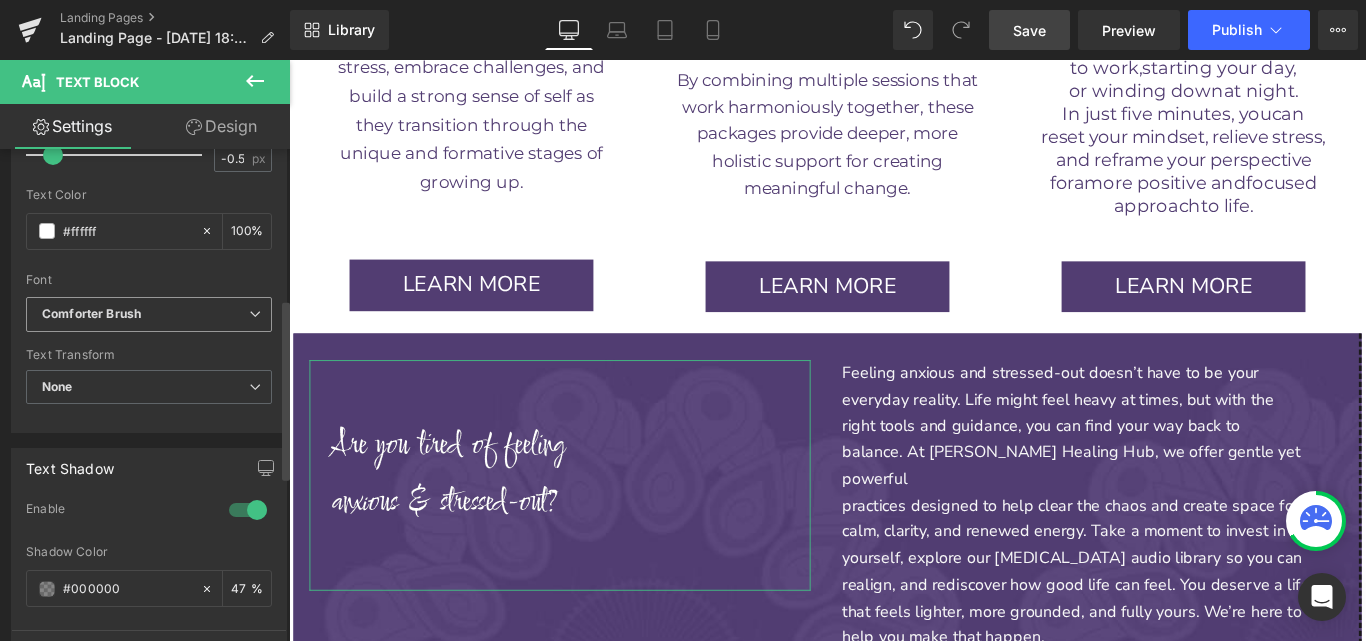 click on "Comforter Brush" at bounding box center [145, 314] 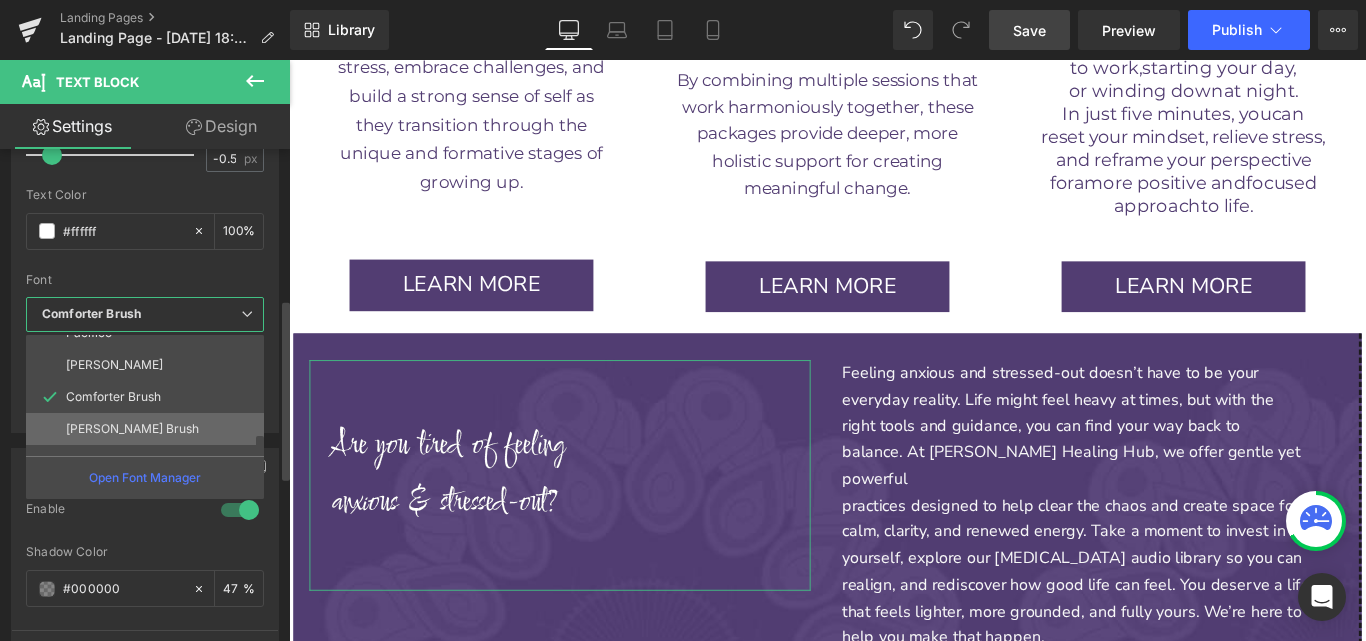 click on "[PERSON_NAME] Brush" at bounding box center [149, 429] 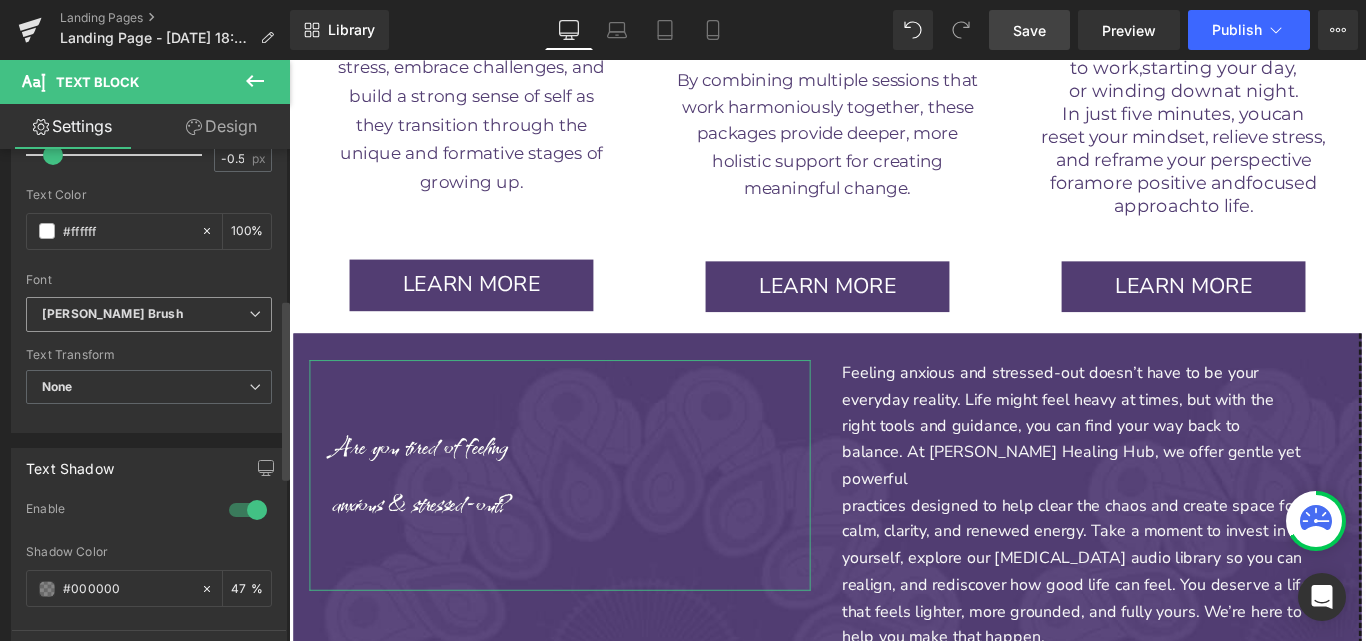 click on "[PERSON_NAME] Brush" at bounding box center [145, 314] 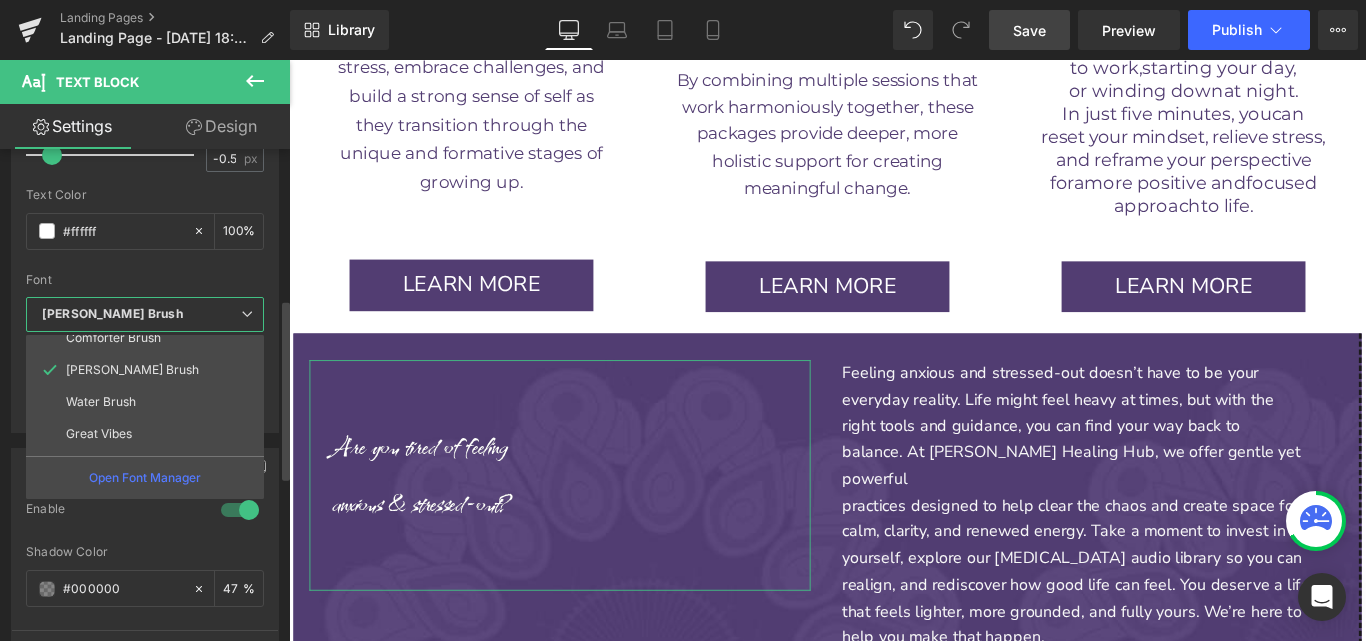 scroll, scrollTop: 398, scrollLeft: 0, axis: vertical 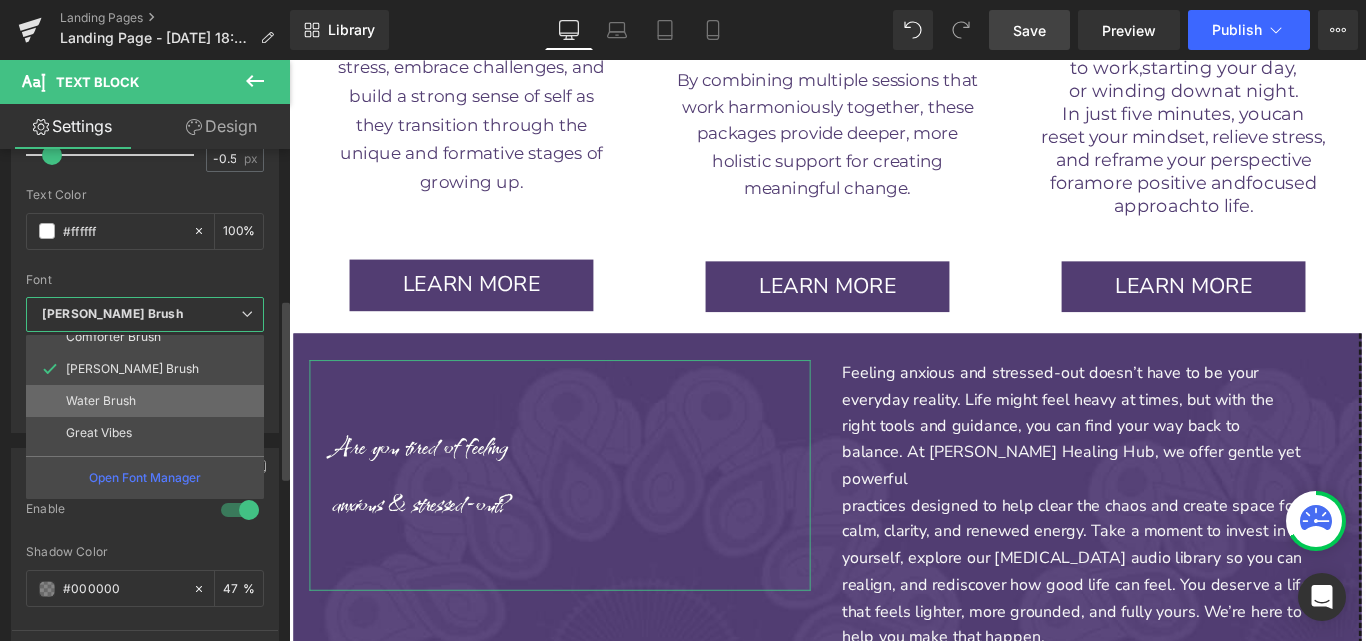 click on "Water Brush" at bounding box center [149, 401] 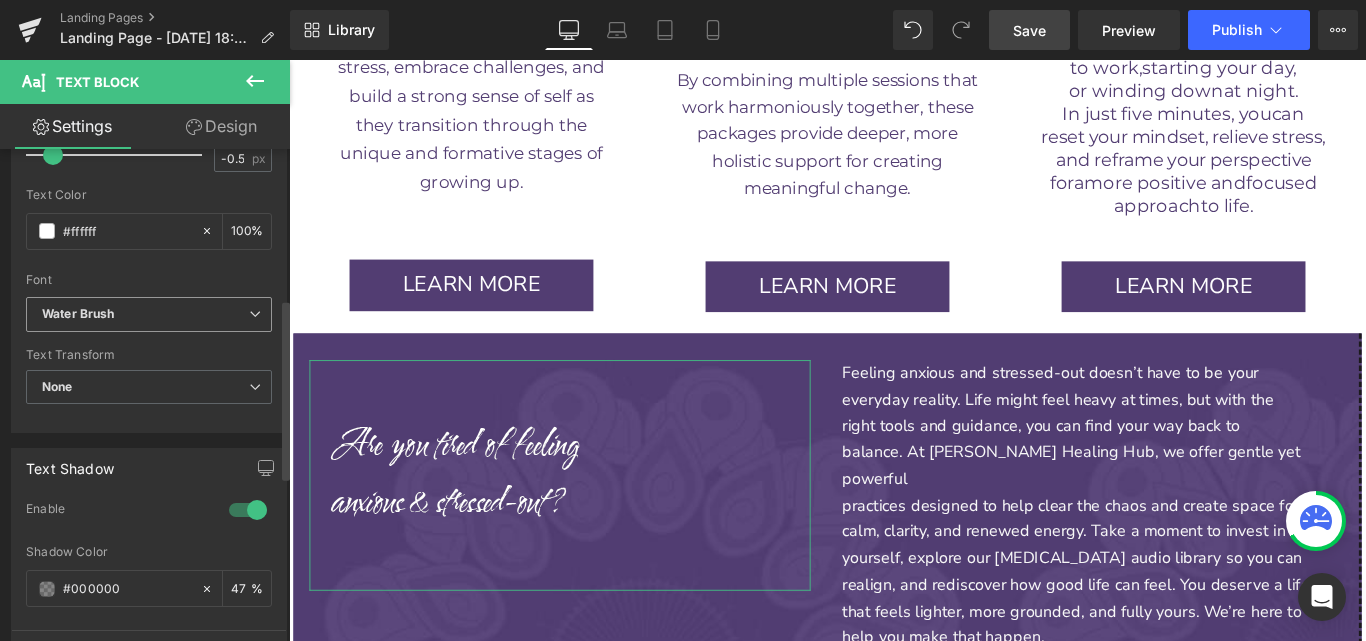 click on "Water Brush" at bounding box center (145, 314) 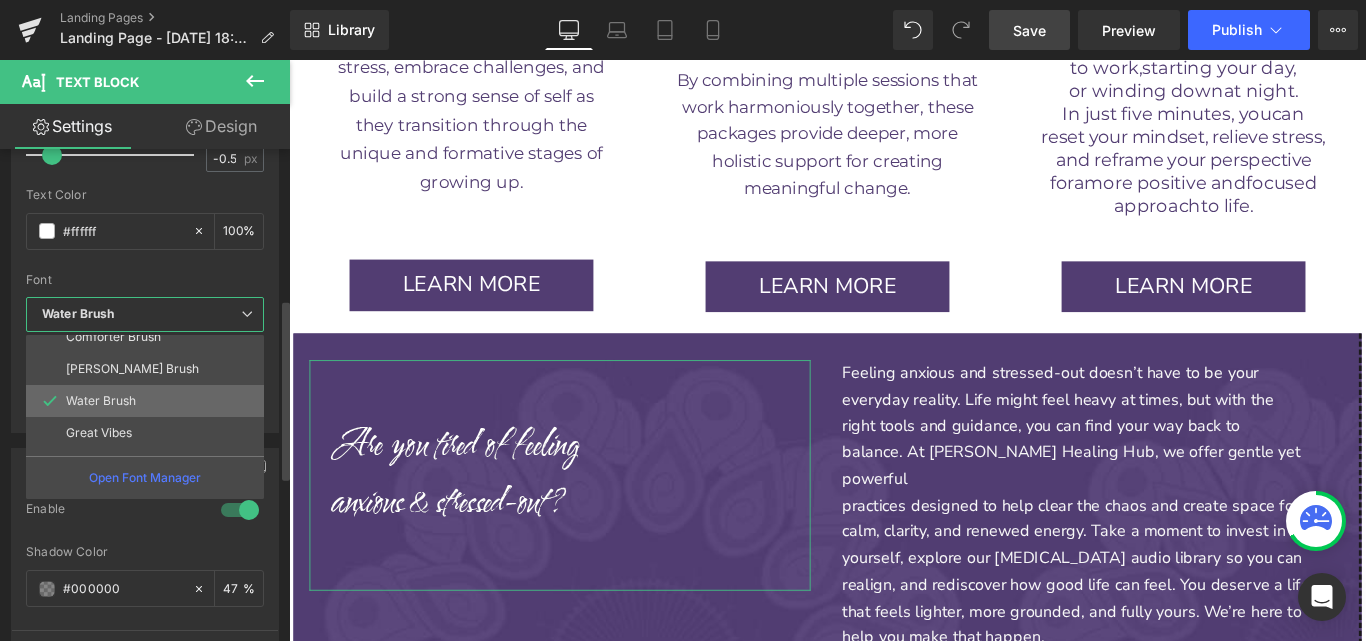 scroll, scrollTop: 424, scrollLeft: 0, axis: vertical 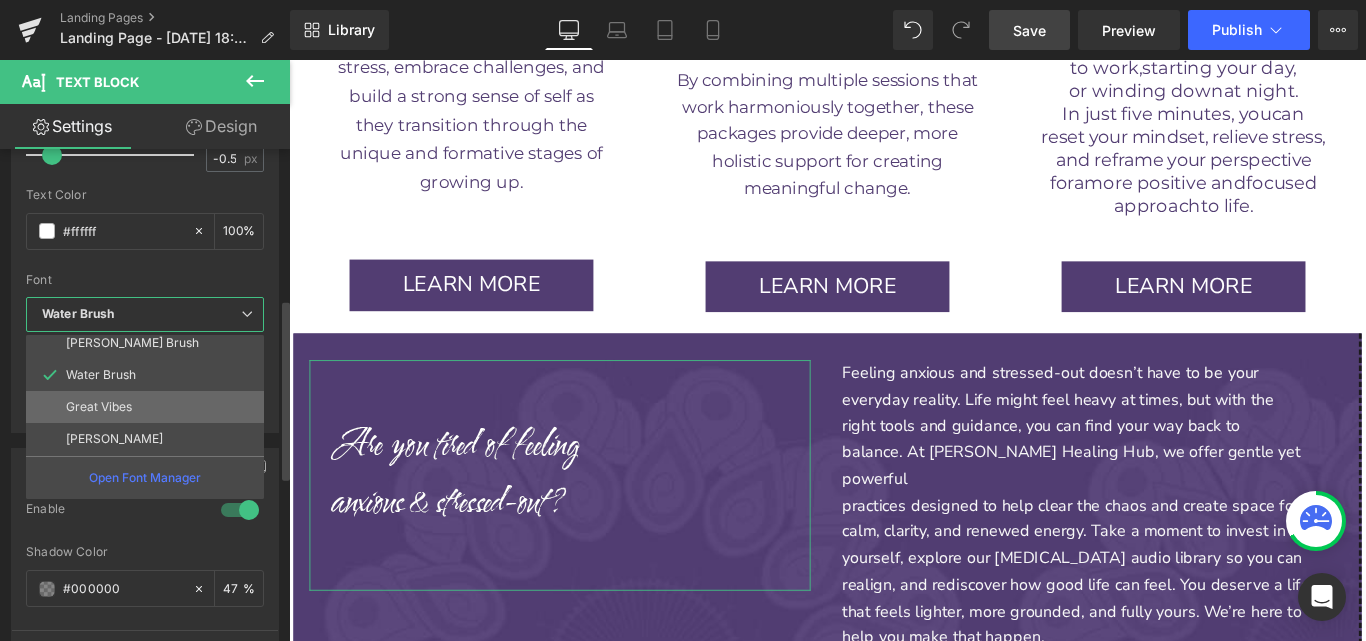 click on "Great Vibes" at bounding box center (149, 407) 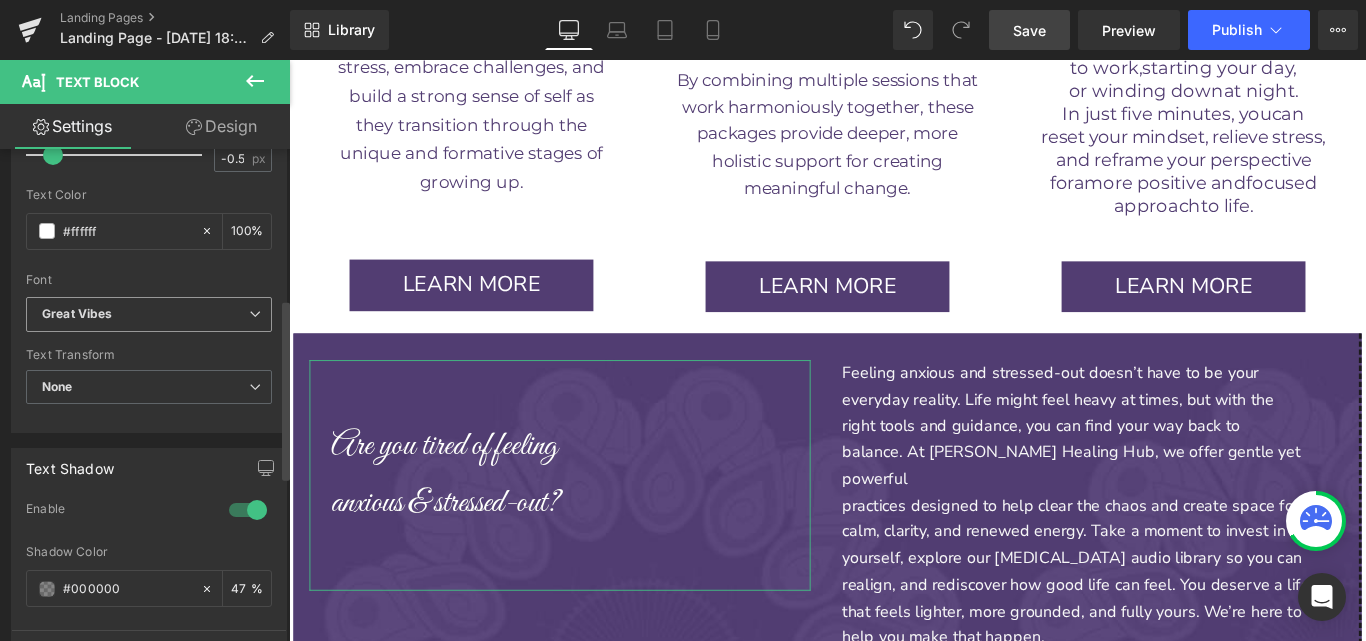 click on "Great Vibes" at bounding box center [145, 314] 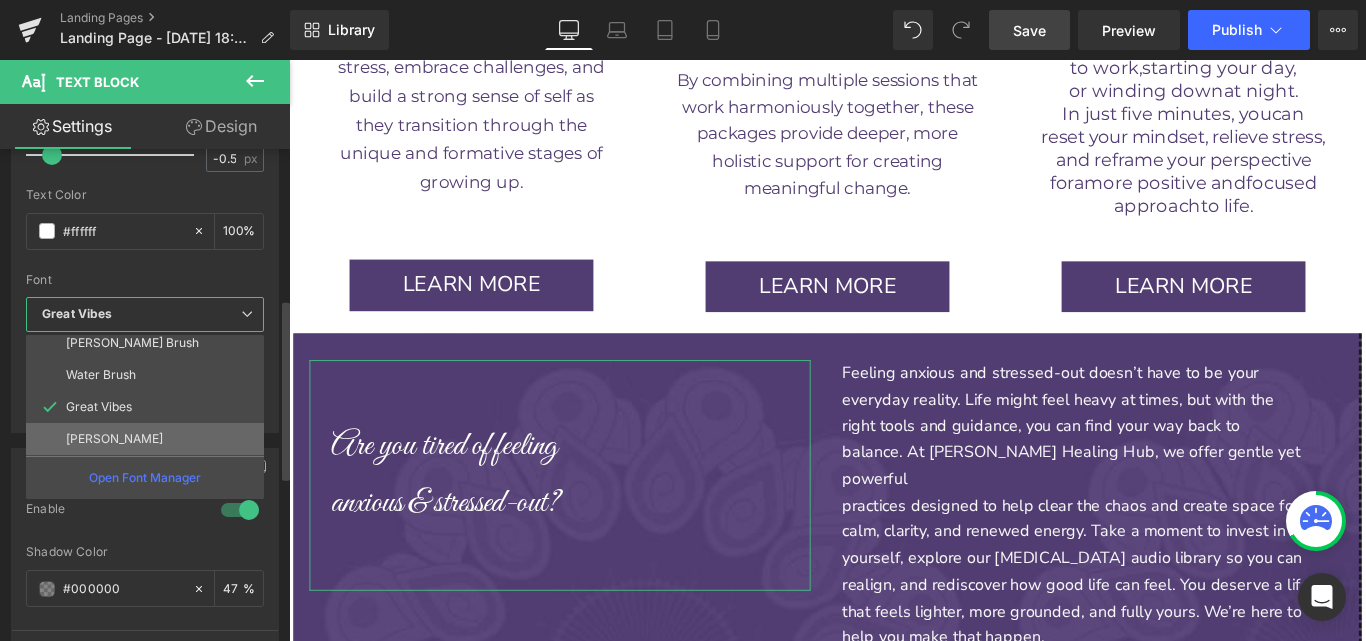 click on "[PERSON_NAME]" at bounding box center (149, 439) 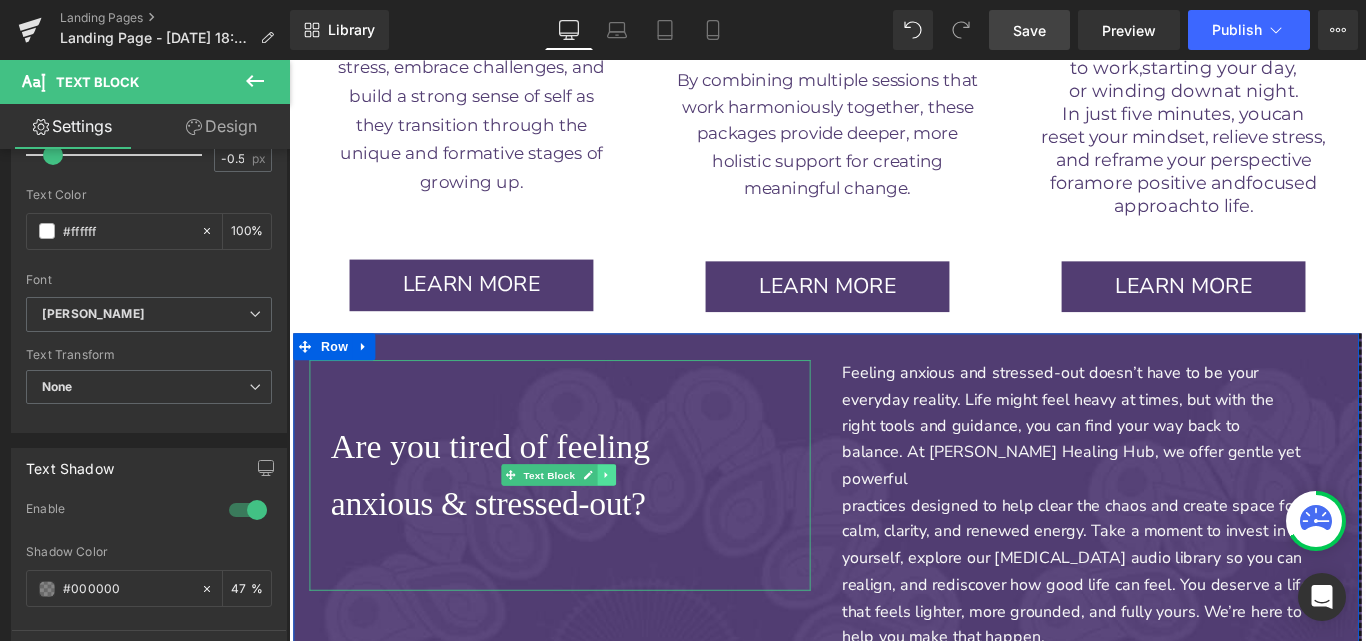 click 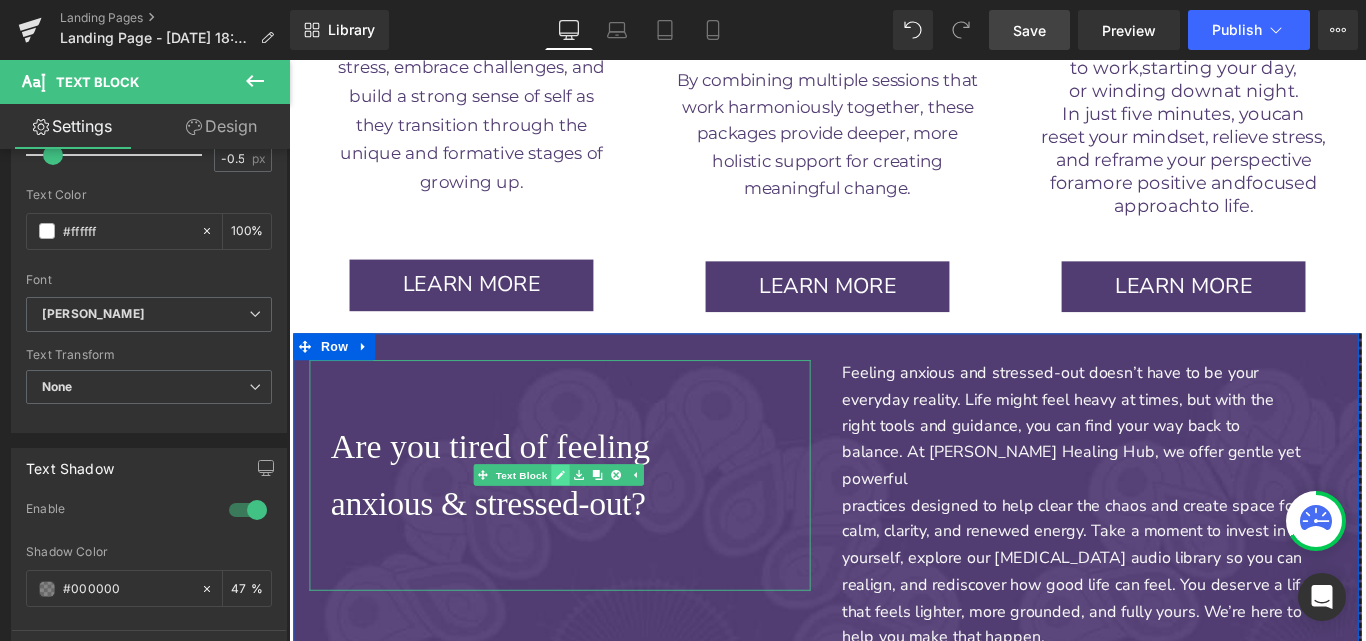 click at bounding box center [594, 526] 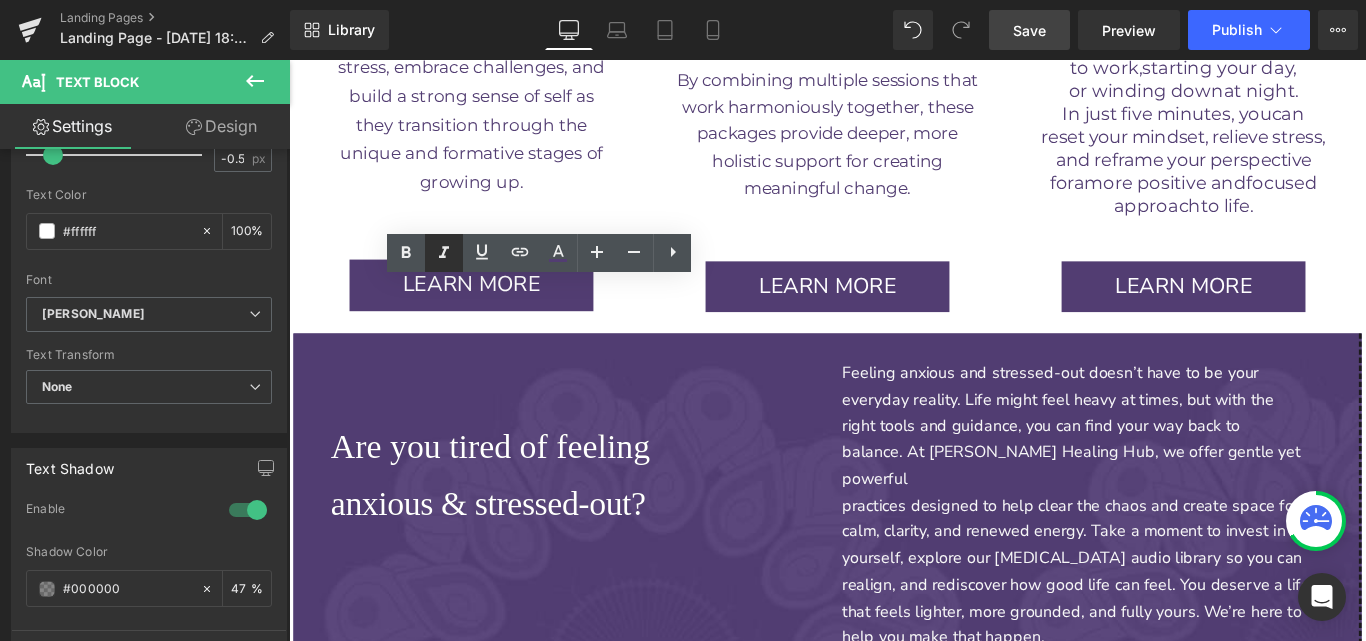 click 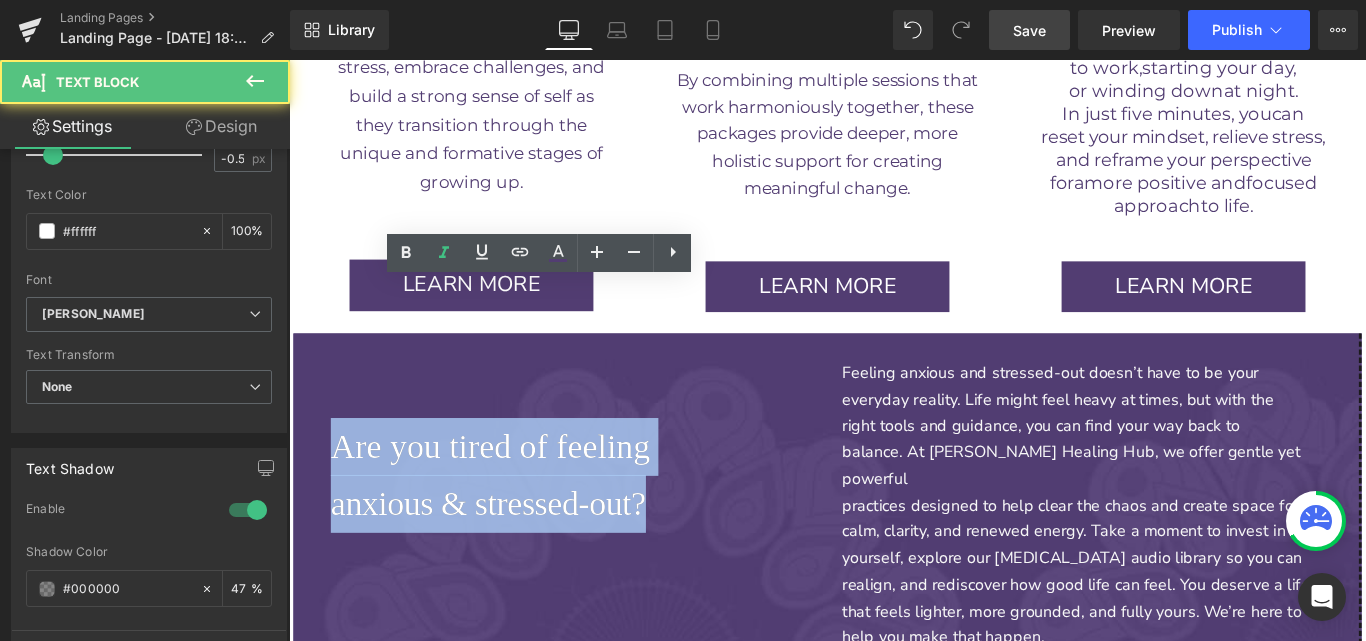 drag, startPoint x: 690, startPoint y: 462, endPoint x: 327, endPoint y: 397, distance: 368.77365 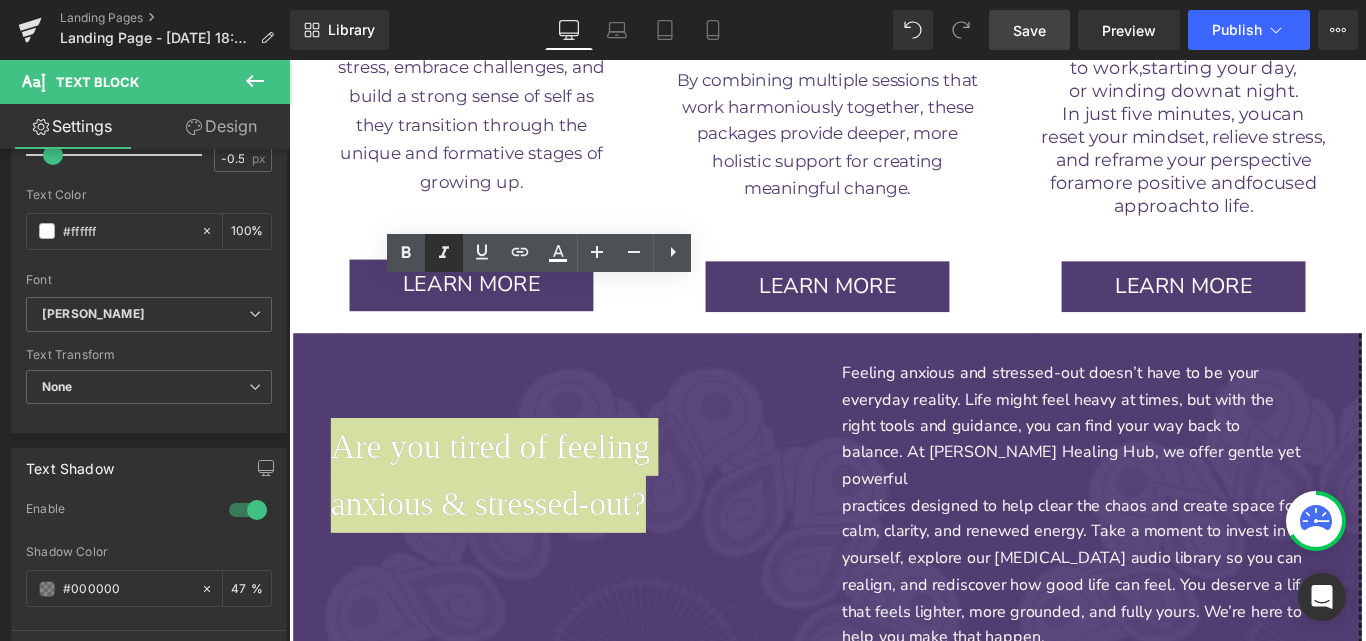 click at bounding box center (444, 253) 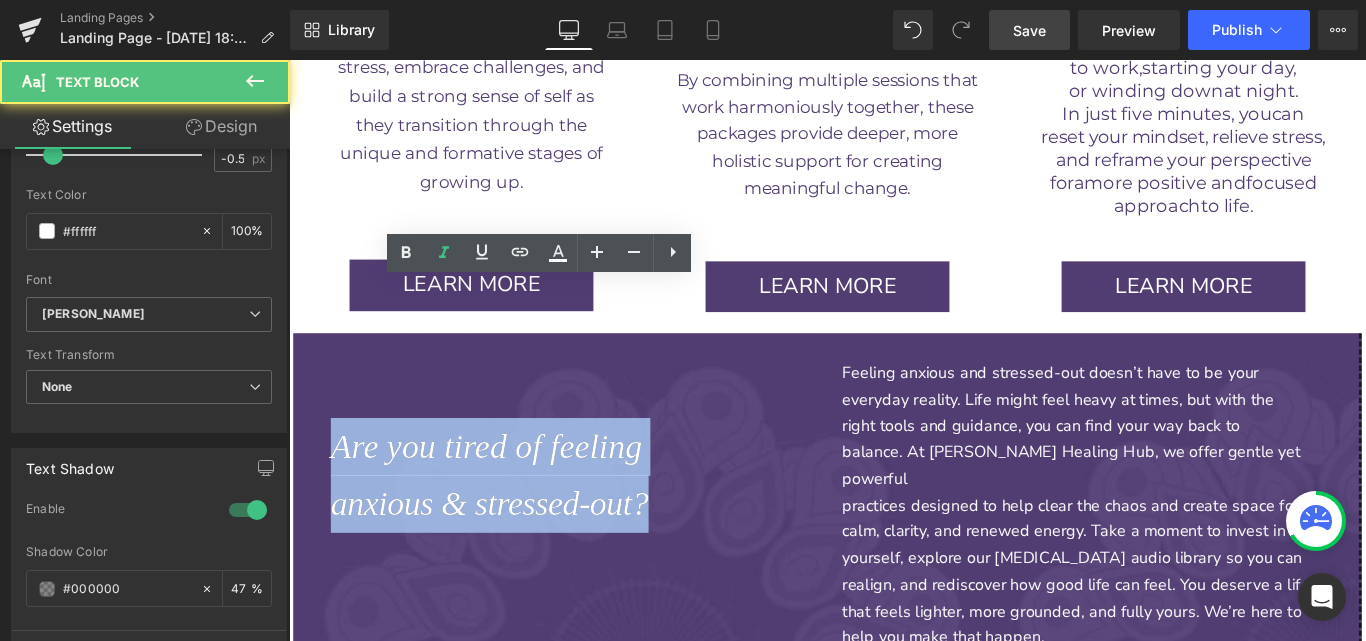 click on "anxious & stressed-out?" at bounding box center [605, 558] 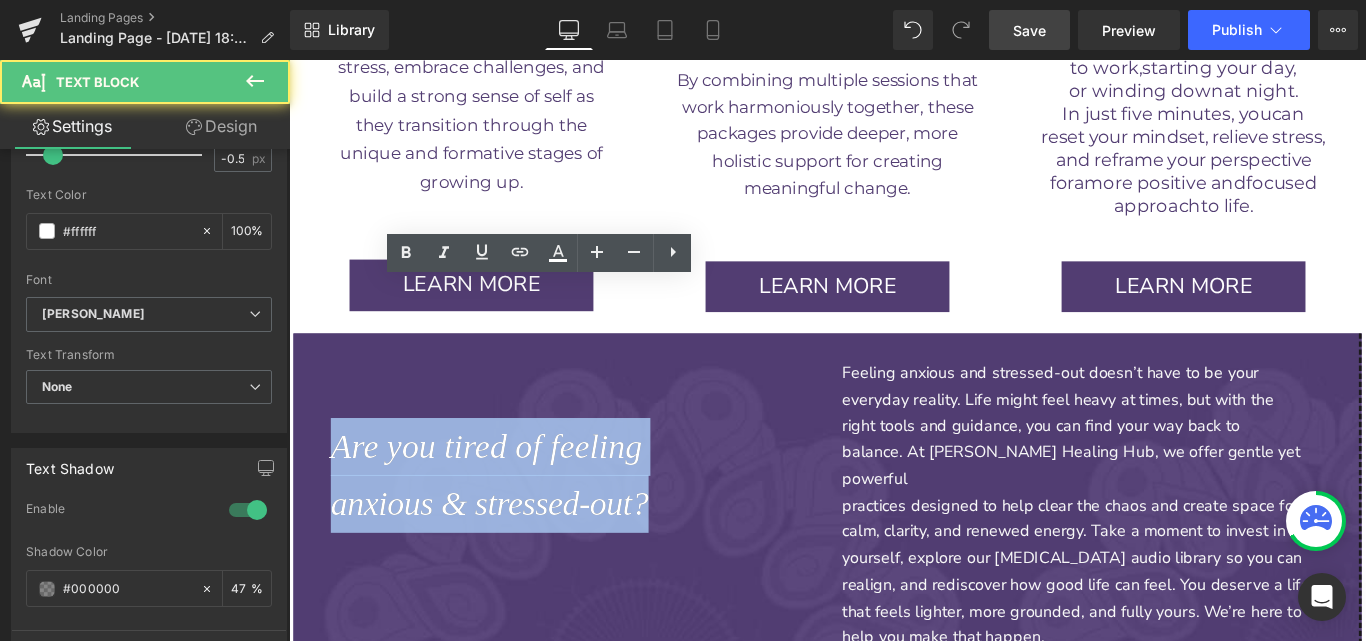 drag, startPoint x: 694, startPoint y: 480, endPoint x: 315, endPoint y: 422, distance: 383.41232 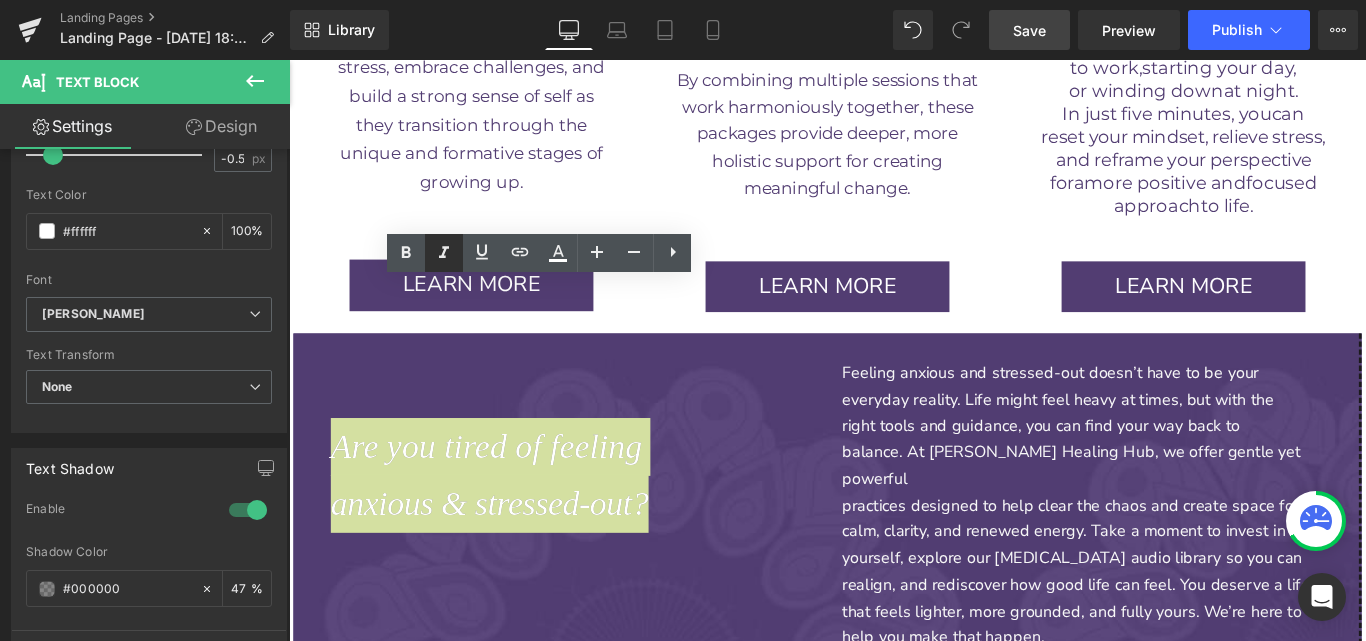 click 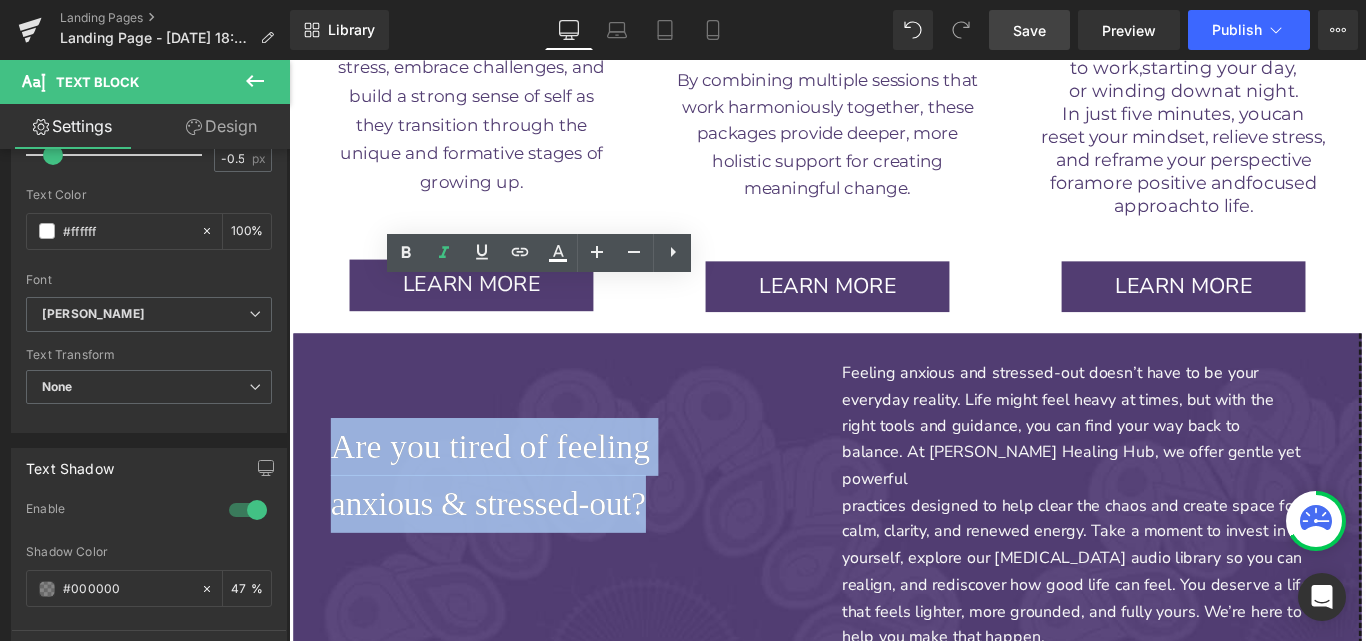 click at bounding box center (605, 623) 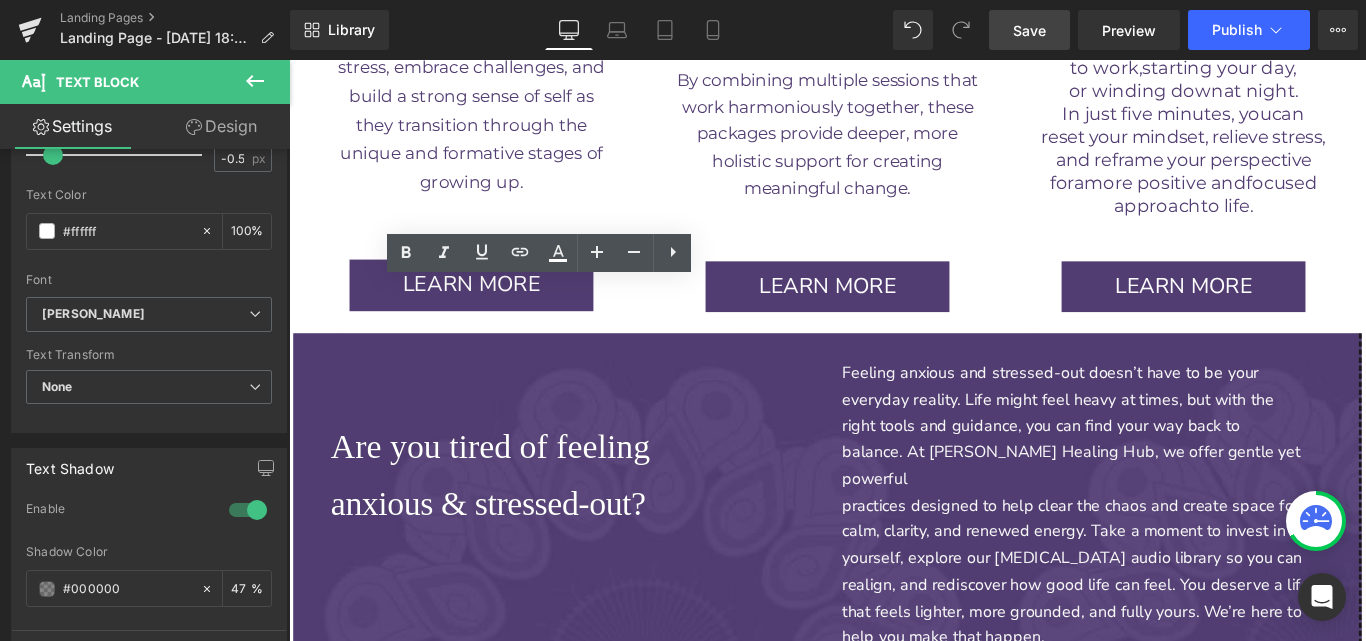 click on "anxious & stressed-out?" at bounding box center [605, 558] 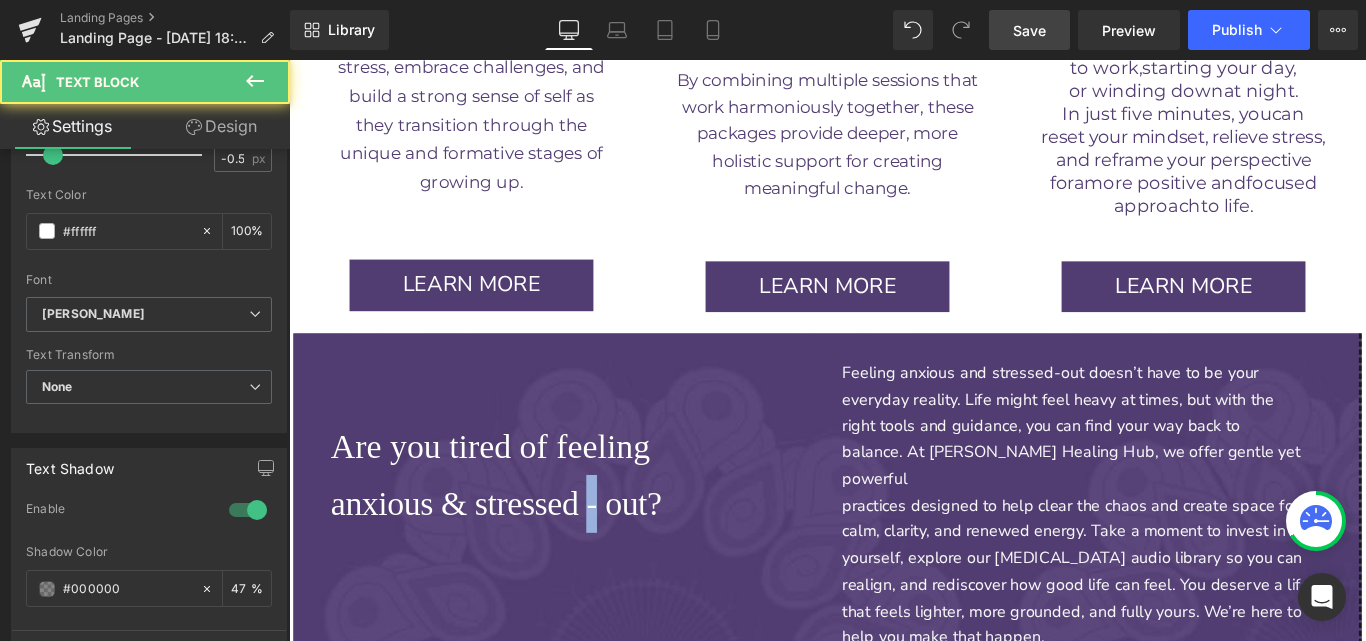 drag, startPoint x: 630, startPoint y: 477, endPoint x: 615, endPoint y: 475, distance: 15.132746 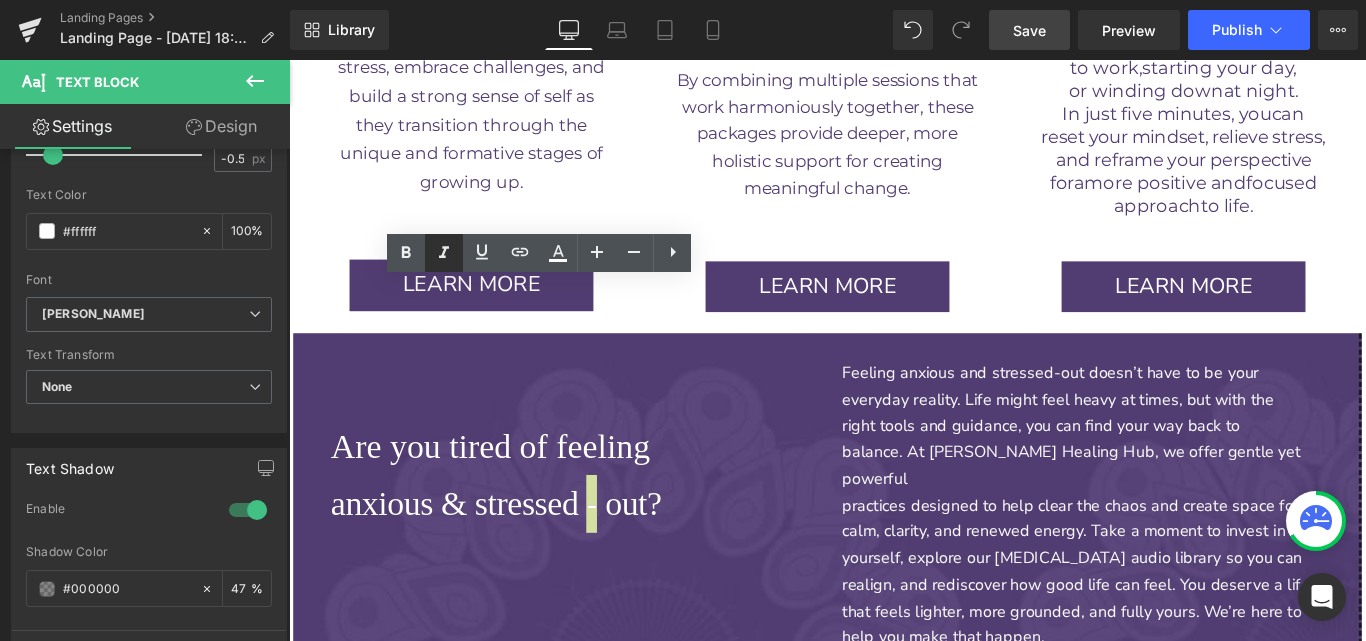 click 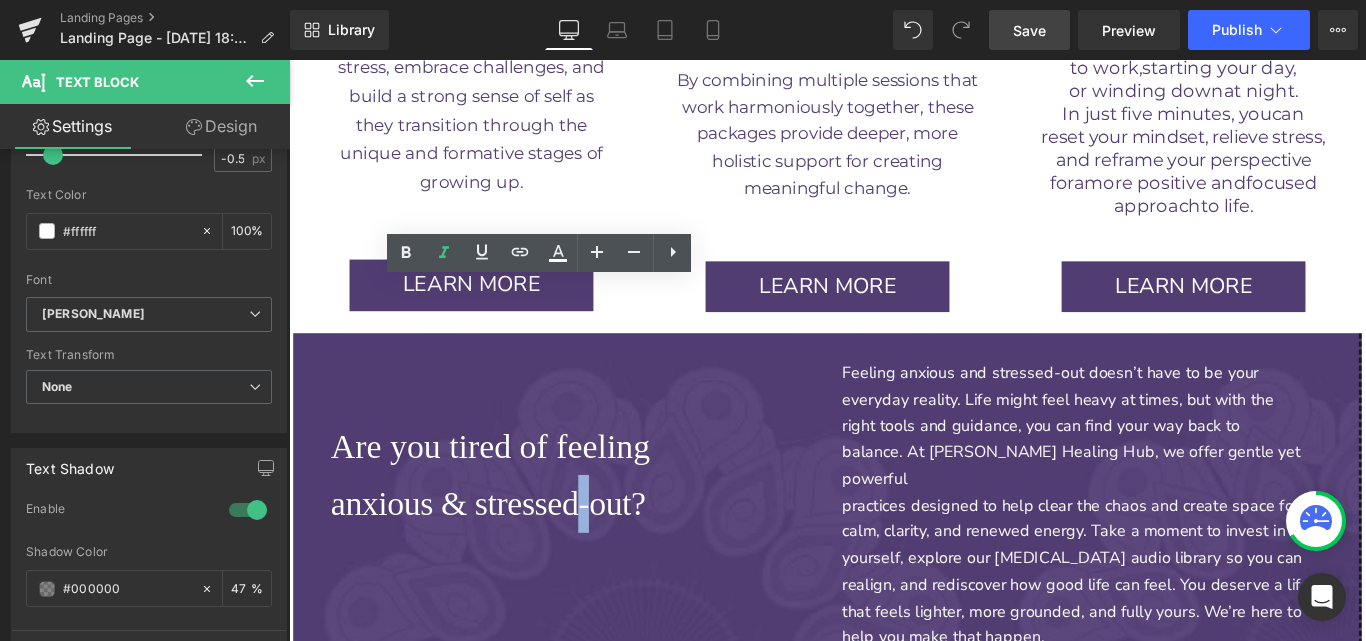 click at bounding box center [605, 623] 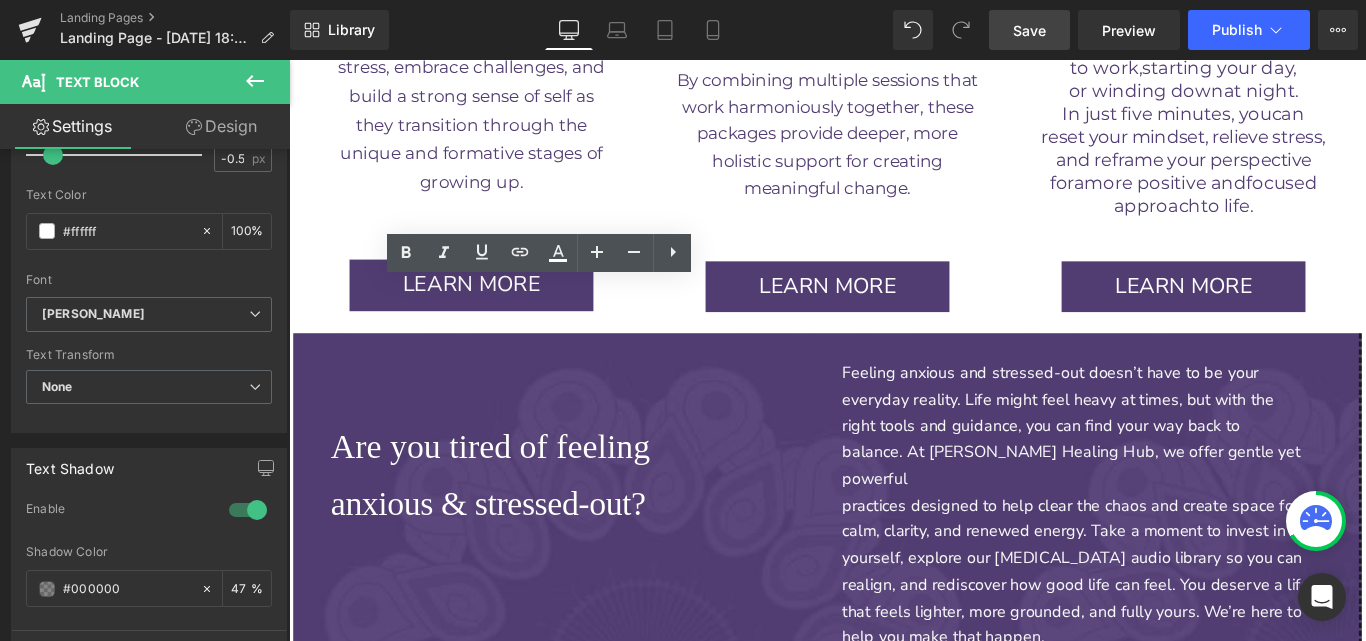 click on "anxious & stressed  -  out?" at bounding box center (605, 558) 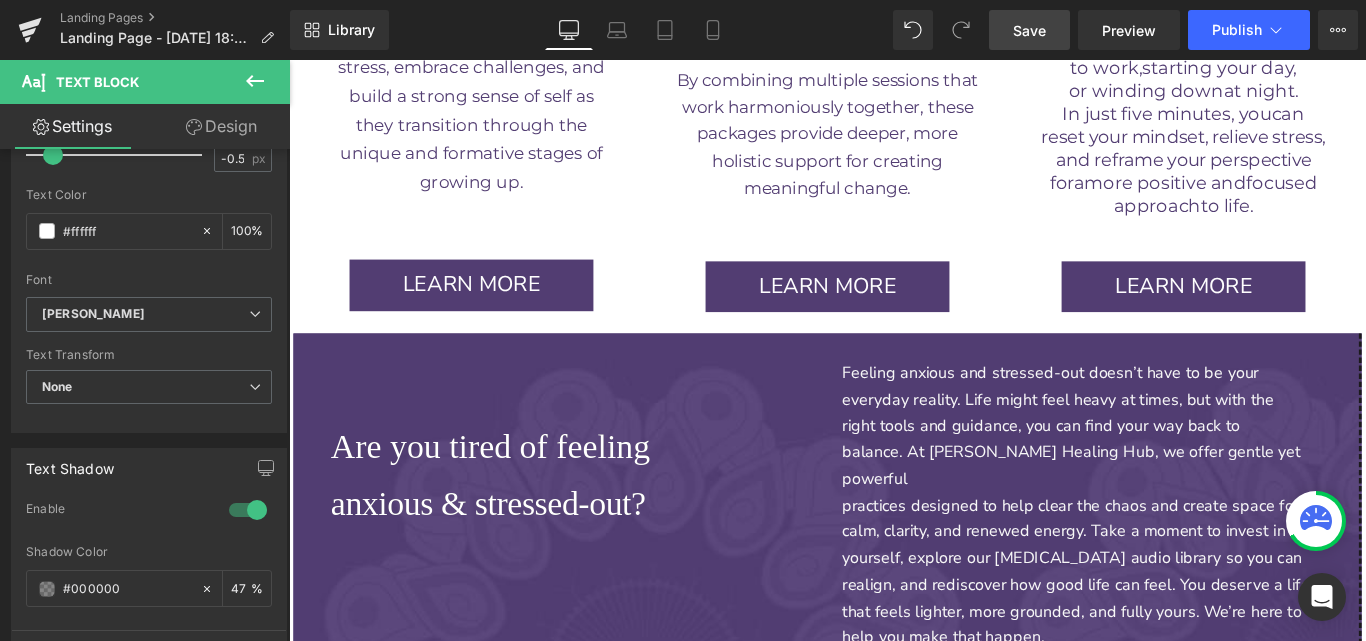 click on "-" at bounding box center (620, 558) 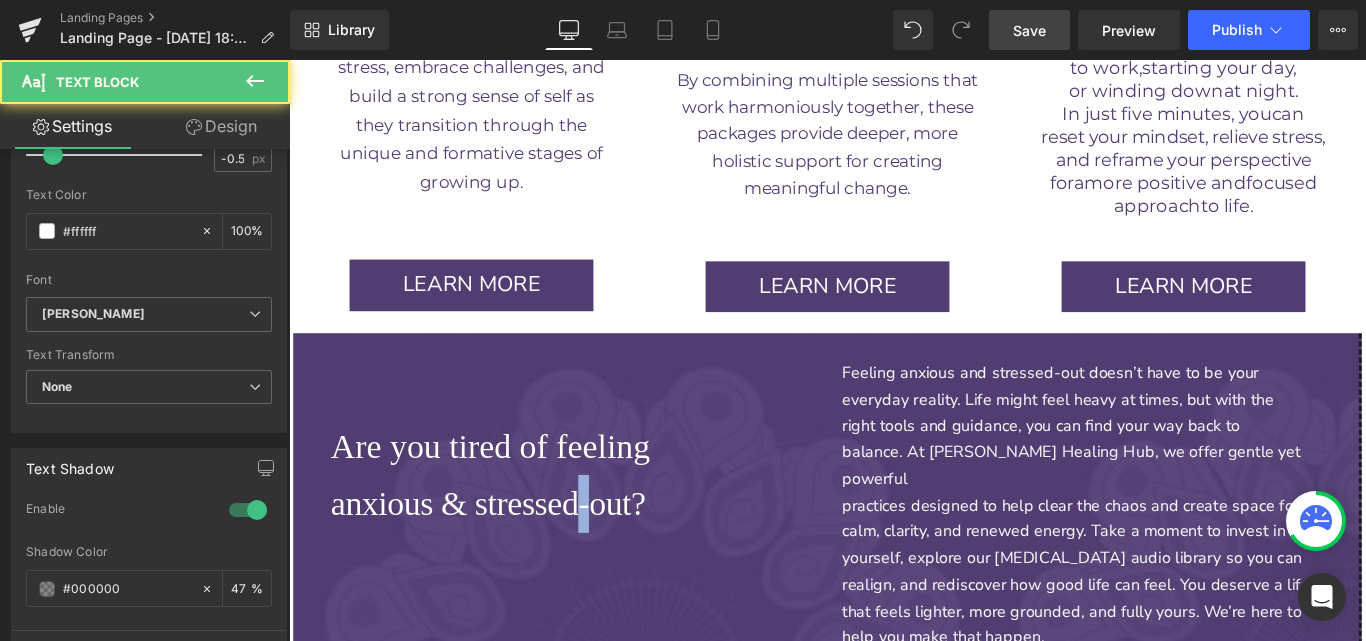 click on "anxious & stressed - out?" at bounding box center [605, 558] 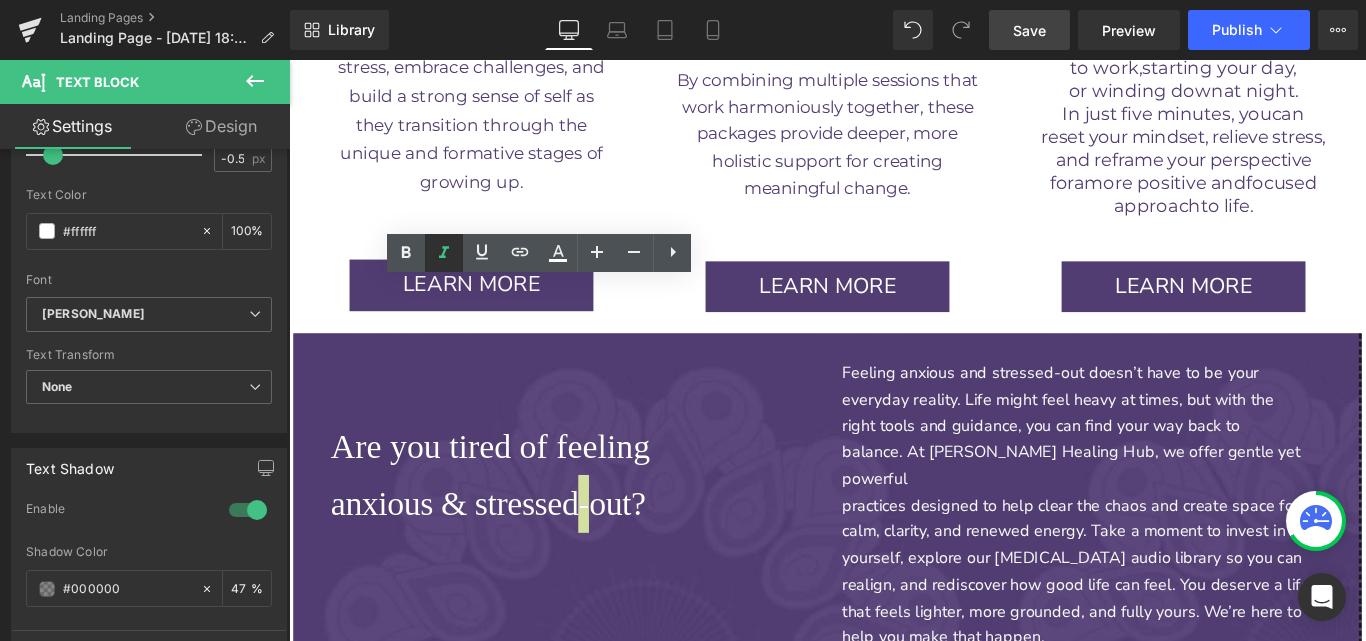 click 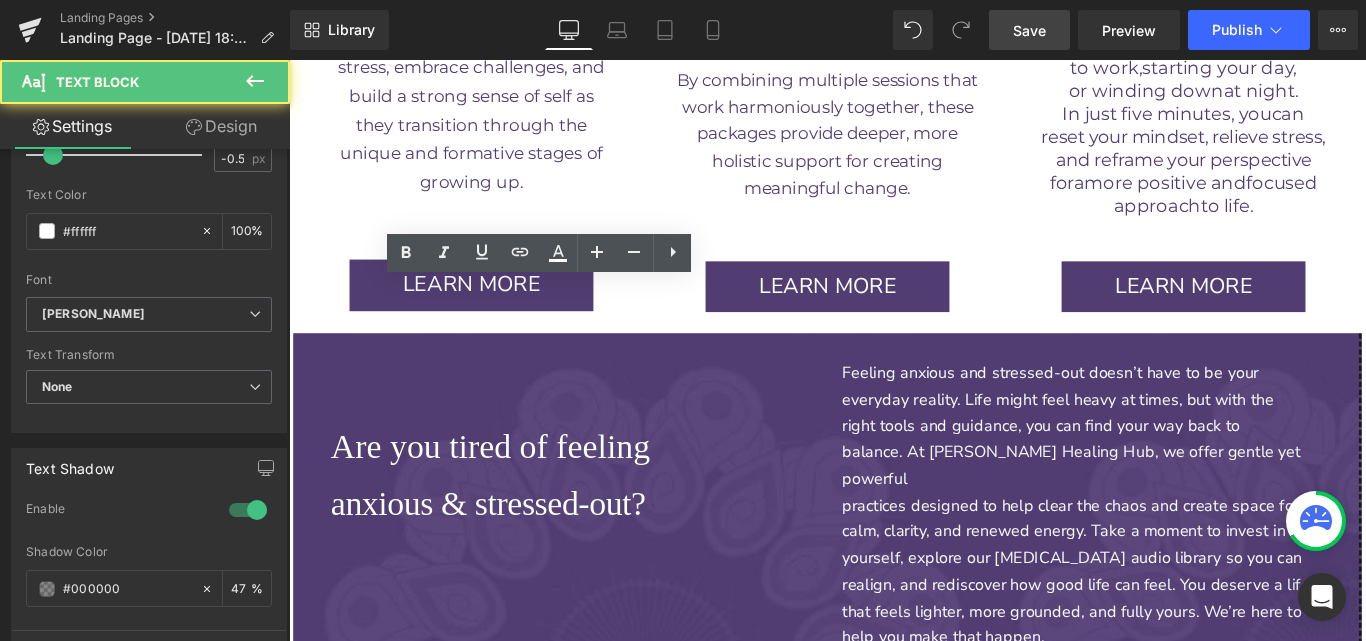 click on "anxious & stressed - out?" at bounding box center [605, 558] 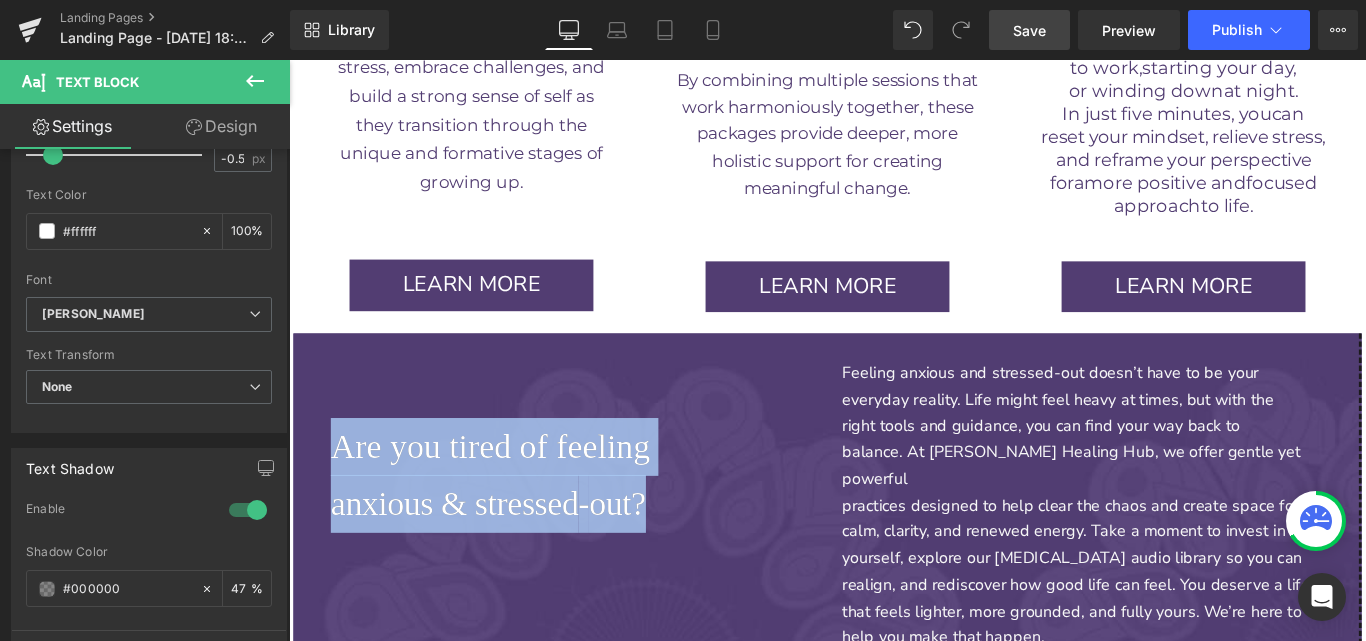 drag, startPoint x: 688, startPoint y: 472, endPoint x: 313, endPoint y: 413, distance: 379.61295 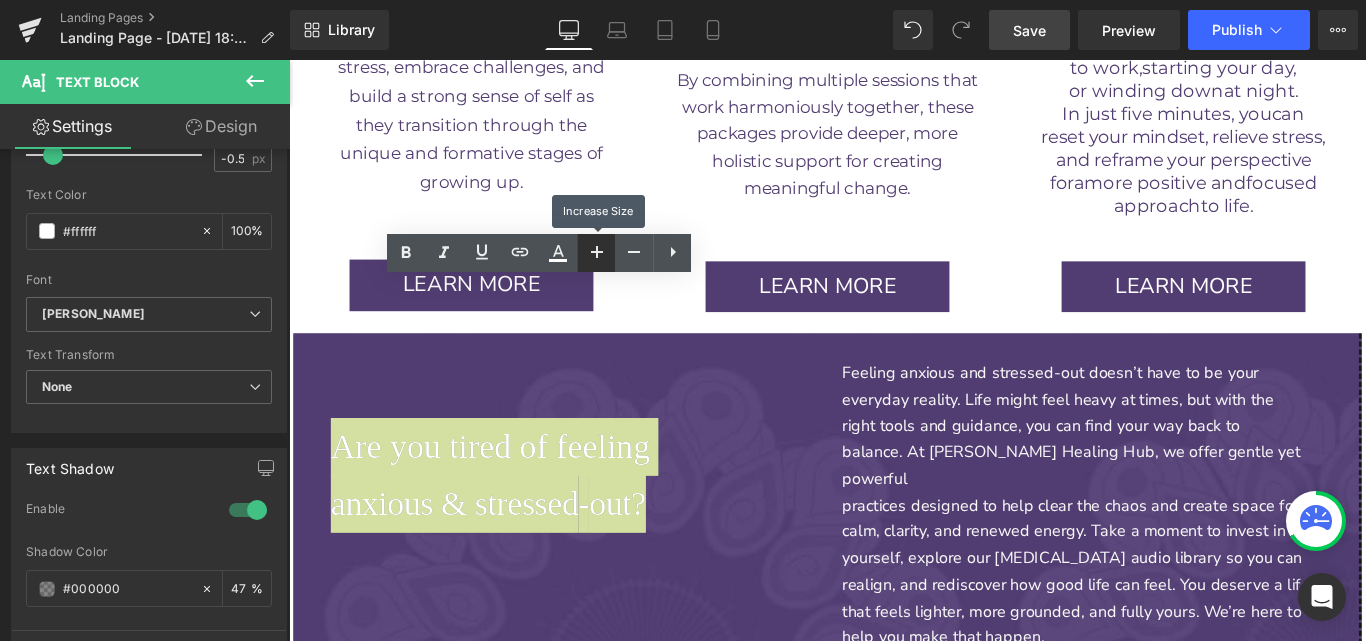 click 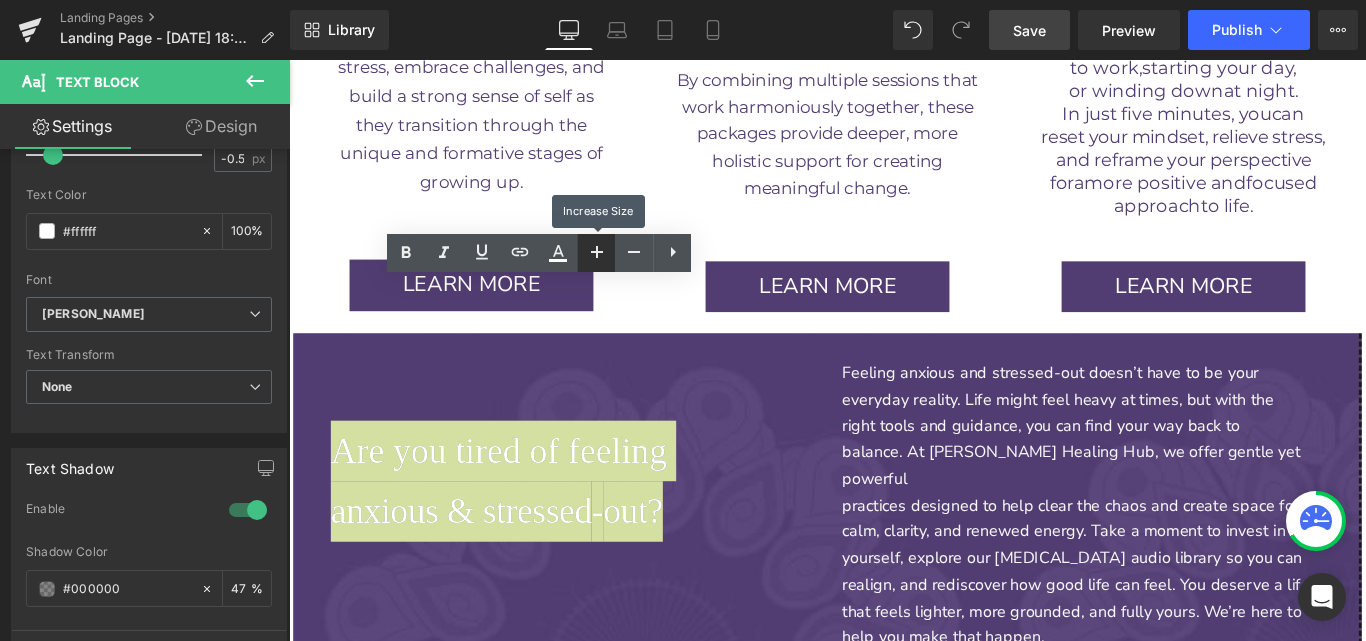 click 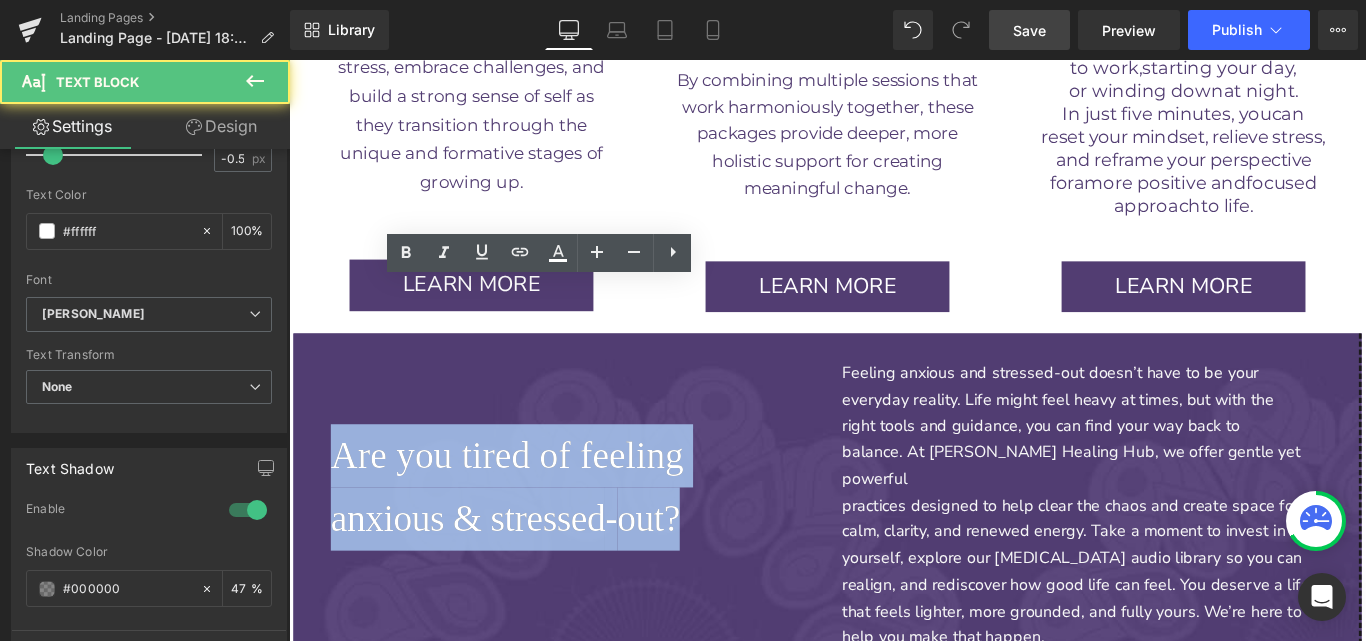 click on "Are you tired of feeling" at bounding box center [605, 504] 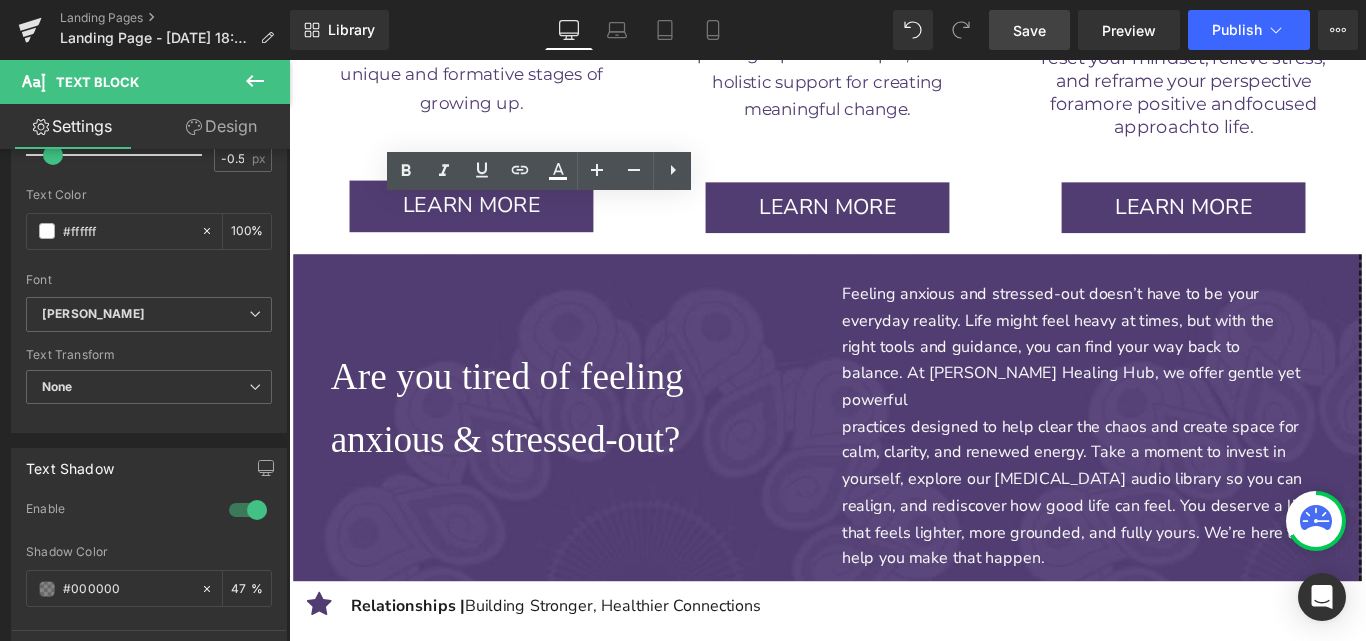 scroll, scrollTop: 4553, scrollLeft: 0, axis: vertical 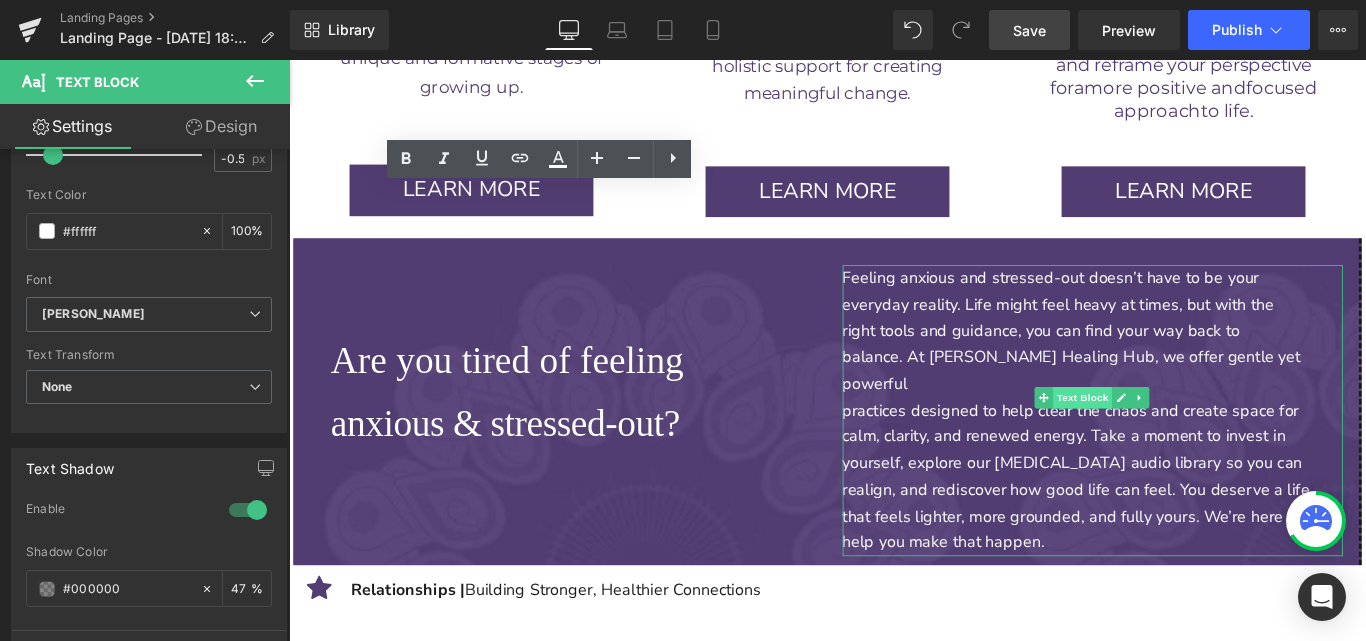 click on "Text Block" at bounding box center (1180, 440) 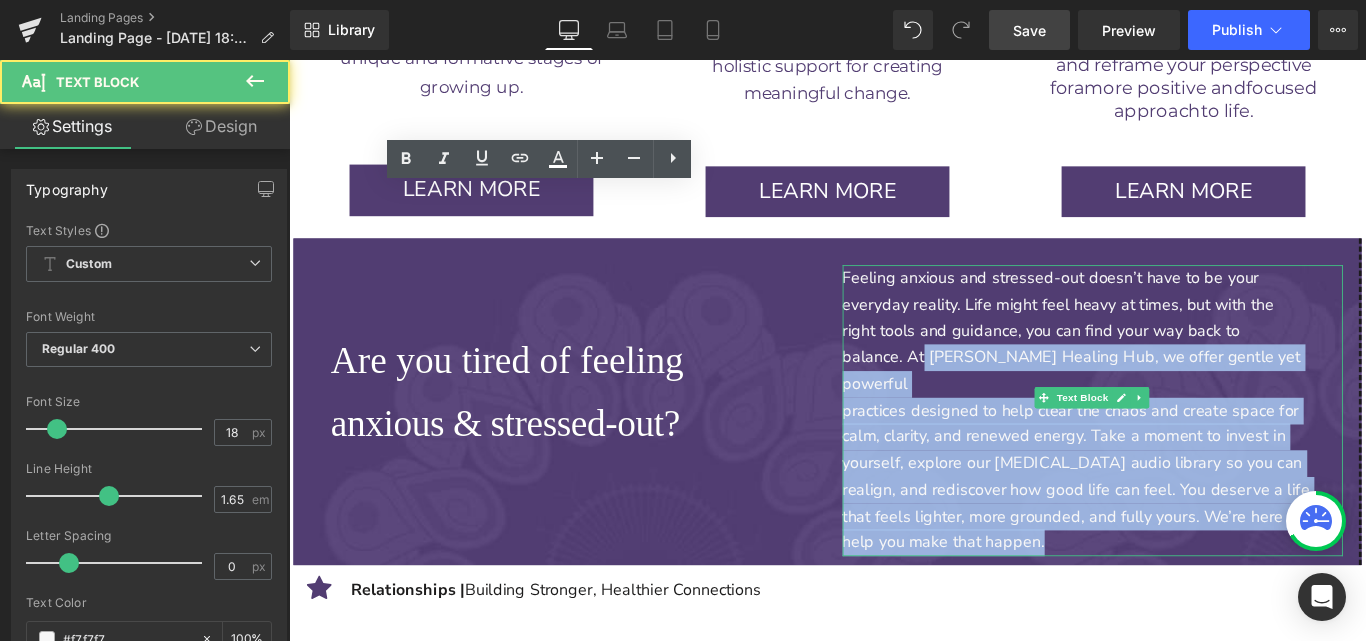 drag, startPoint x: 1137, startPoint y: 483, endPoint x: 992, endPoint y: 313, distance: 223.43903 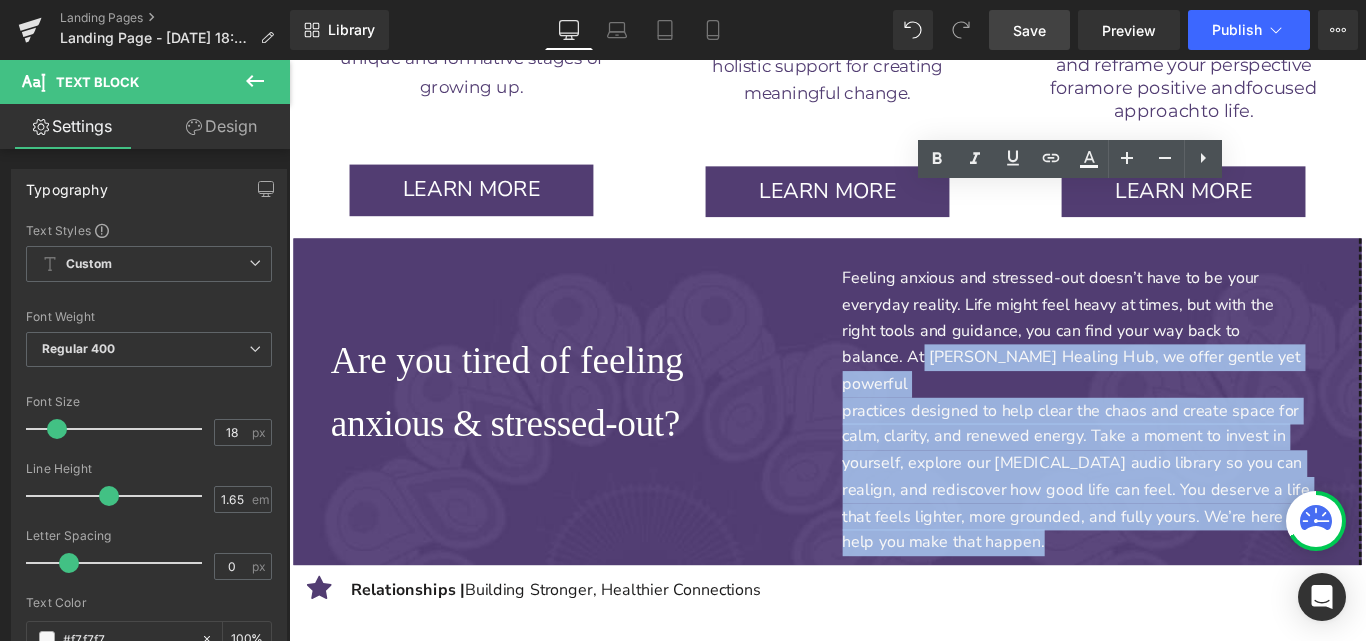 click on "right tools and guidance, you can find your way back to" at bounding box center (1192, 366) 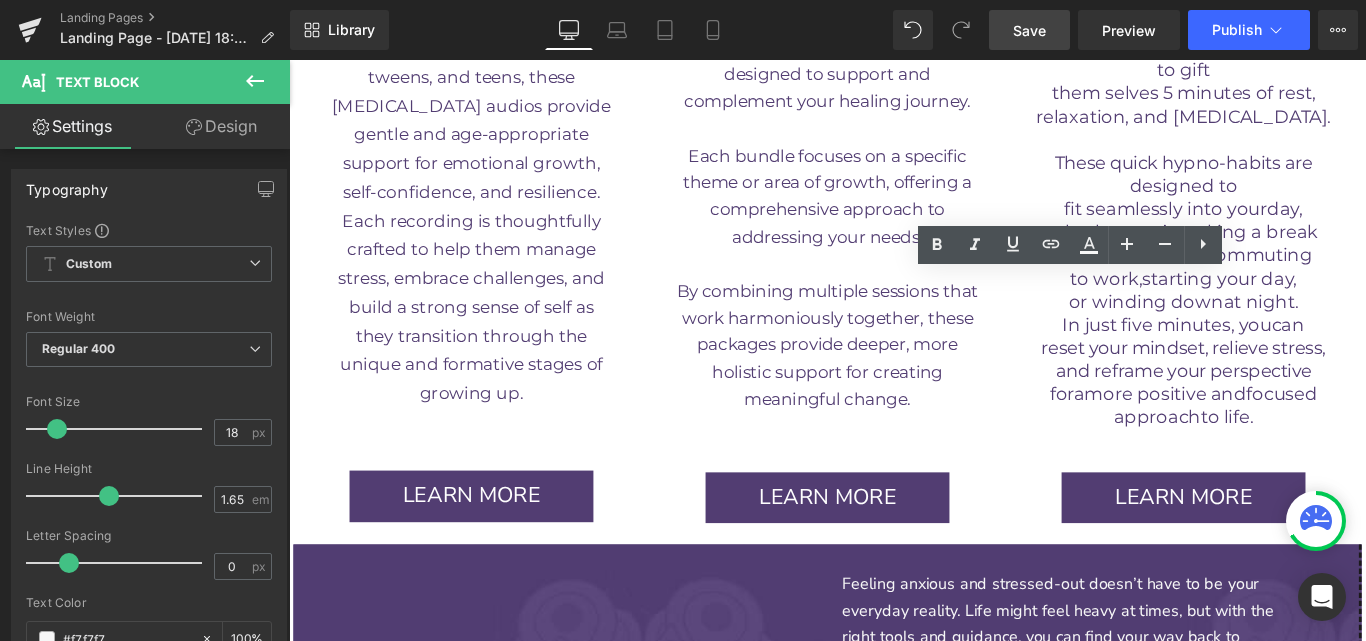 scroll, scrollTop: 4457, scrollLeft: 0, axis: vertical 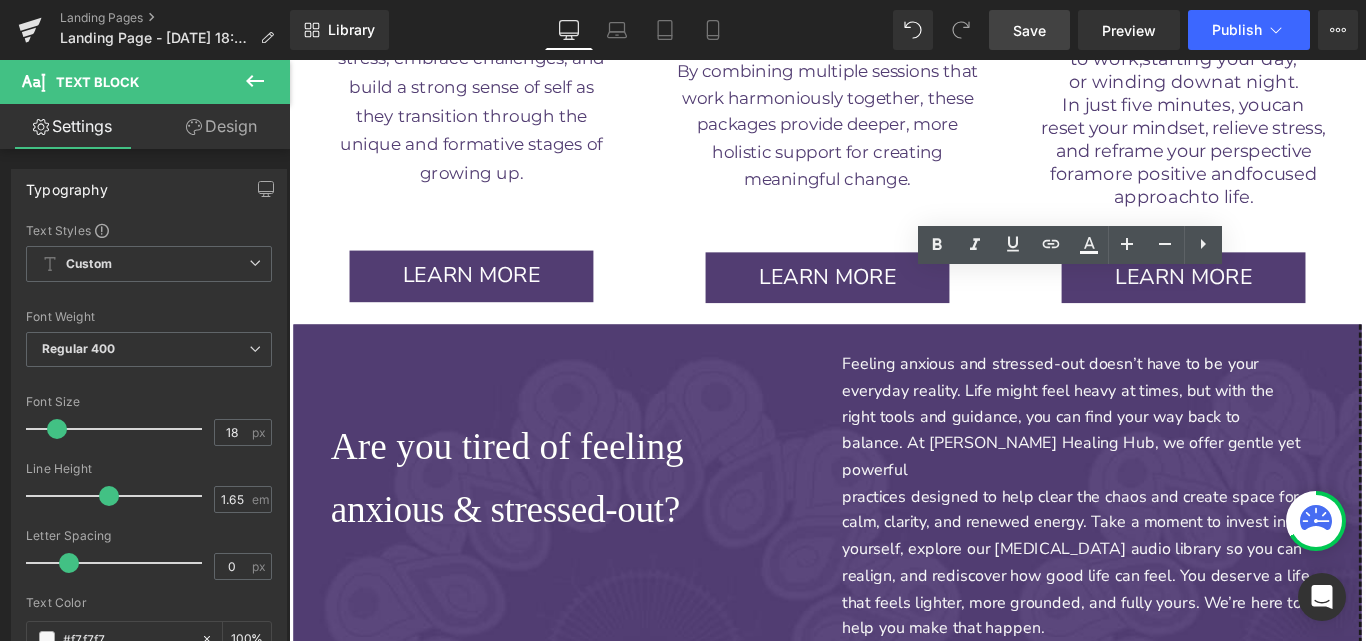 click on "right tools and guidance, you can find your way back to" at bounding box center (1192, 462) 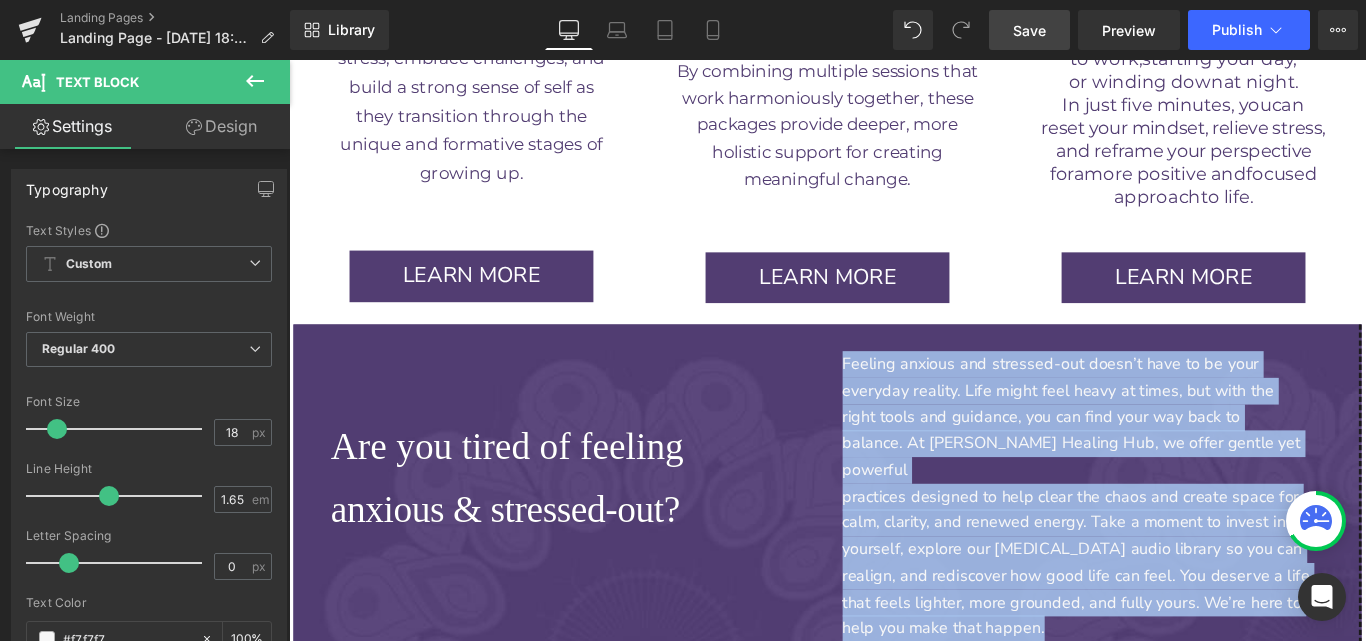 click on "everyday reality. Life might feel heavy at times, but with the" at bounding box center (1192, 432) 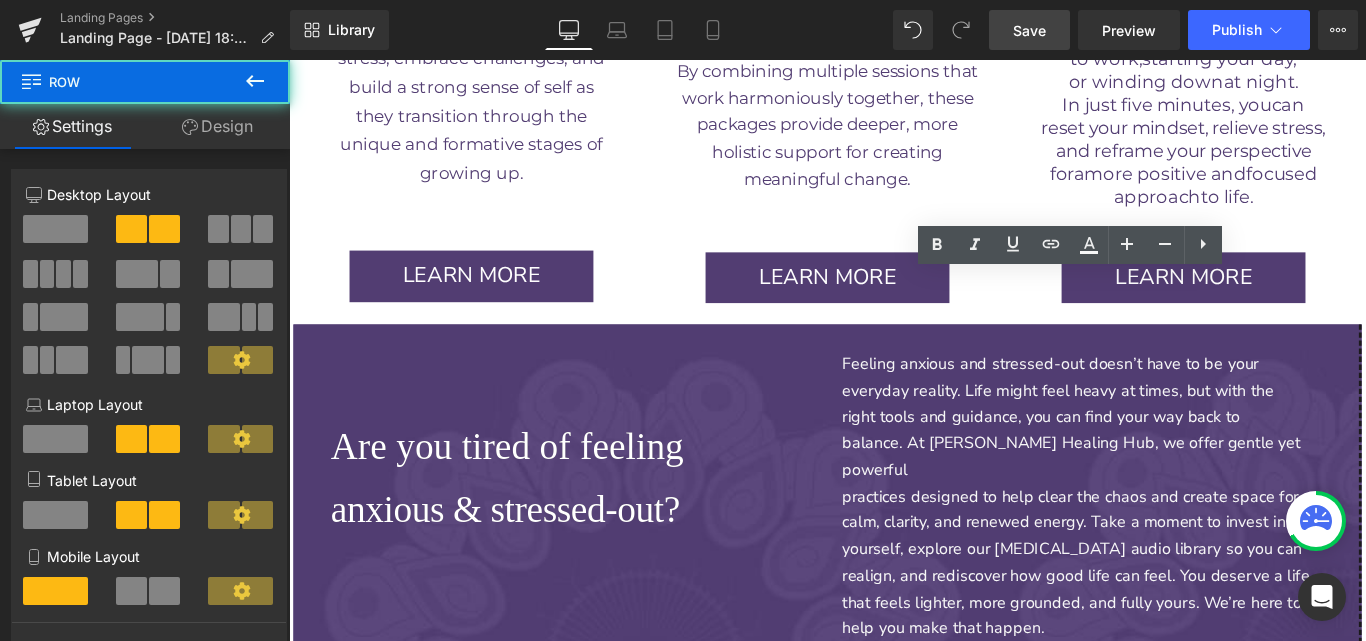 drag, startPoint x: 900, startPoint y: 309, endPoint x: 1129, endPoint y: 567, distance: 344.971 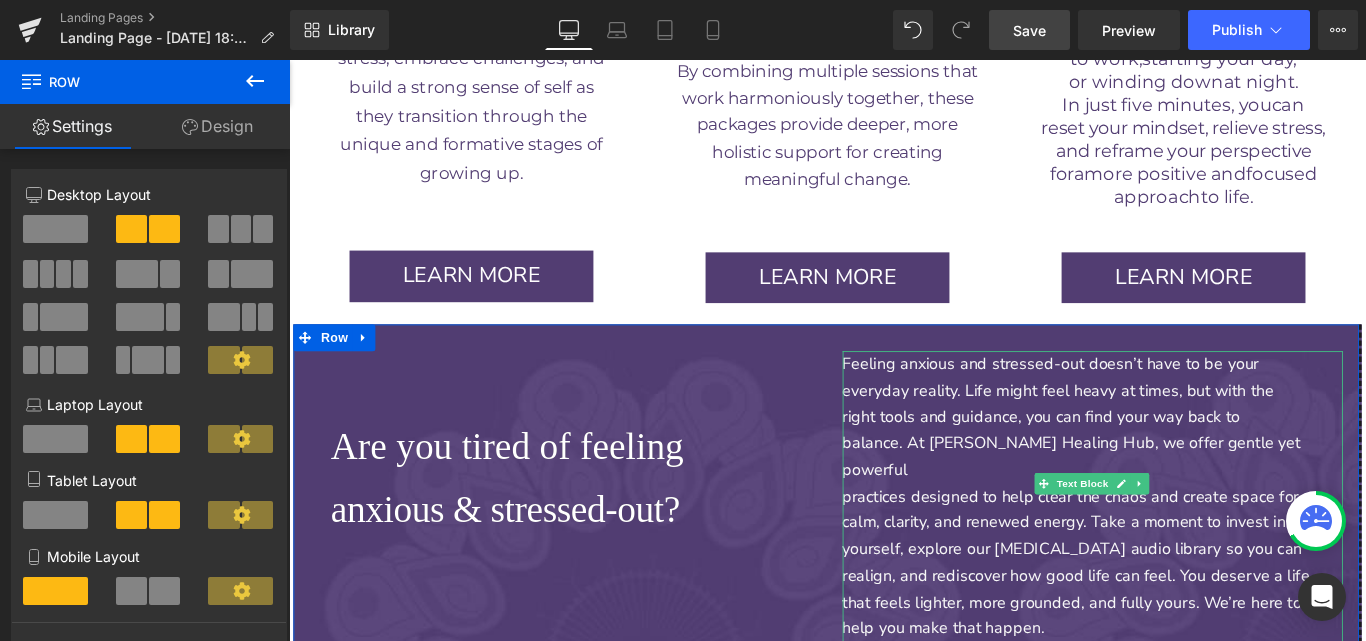 drag, startPoint x: 1129, startPoint y: 588, endPoint x: 1201, endPoint y: 431, distance: 172.72232 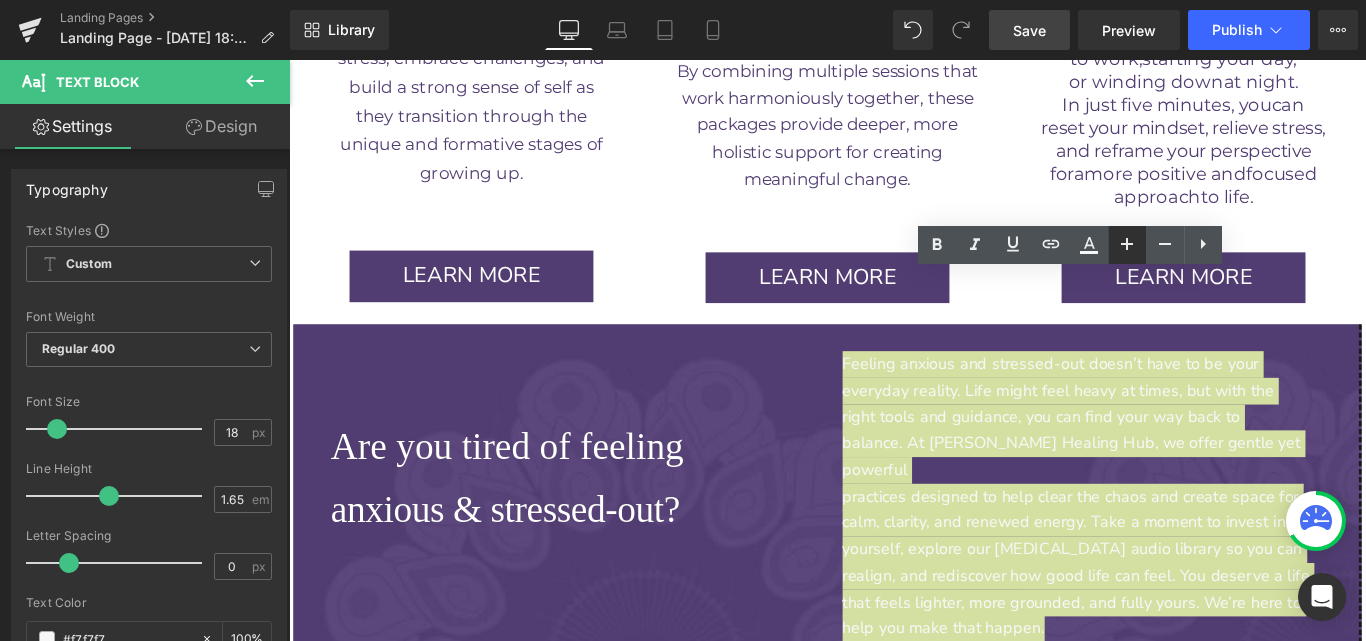 click 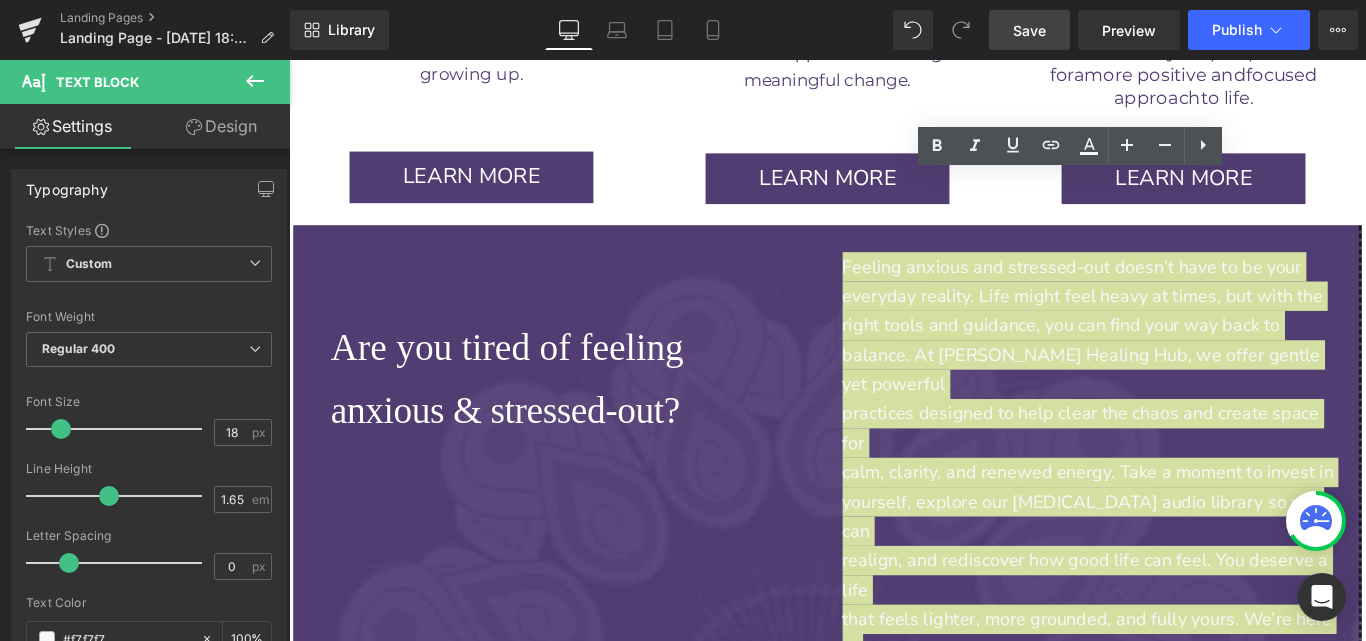 scroll, scrollTop: 4569, scrollLeft: 0, axis: vertical 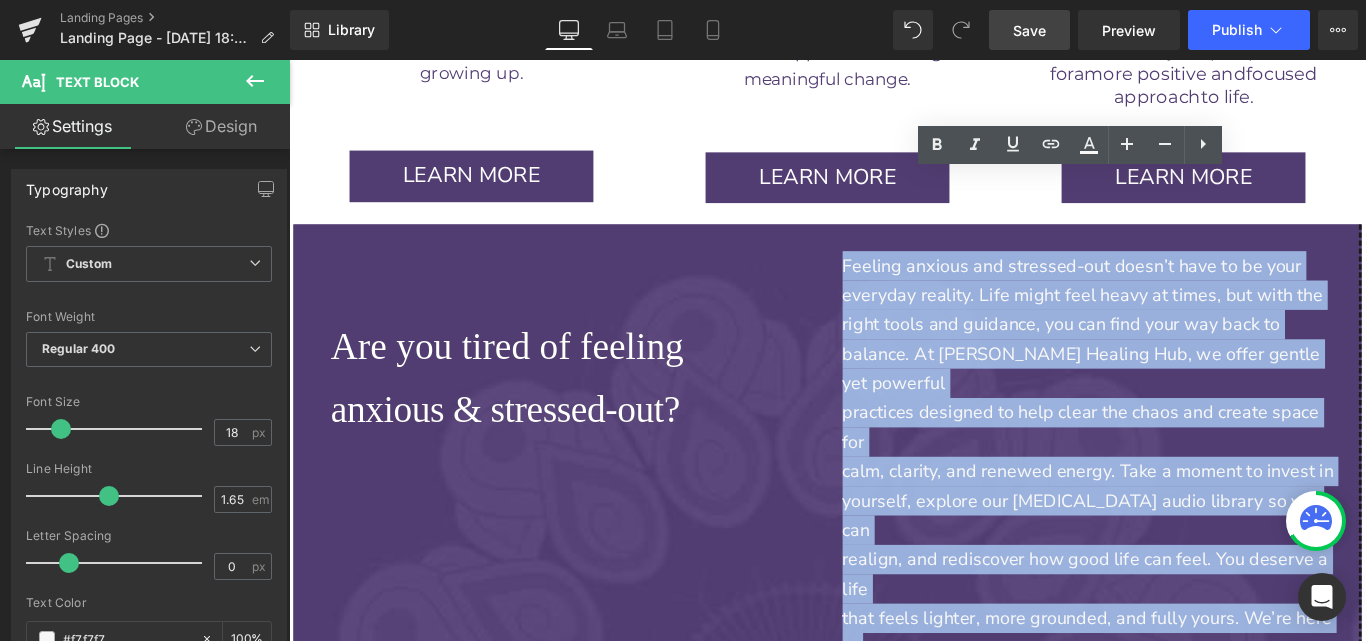 click on "Are you tired of feeling anxious & stressed - out? Text Block" at bounding box center [593, 382] 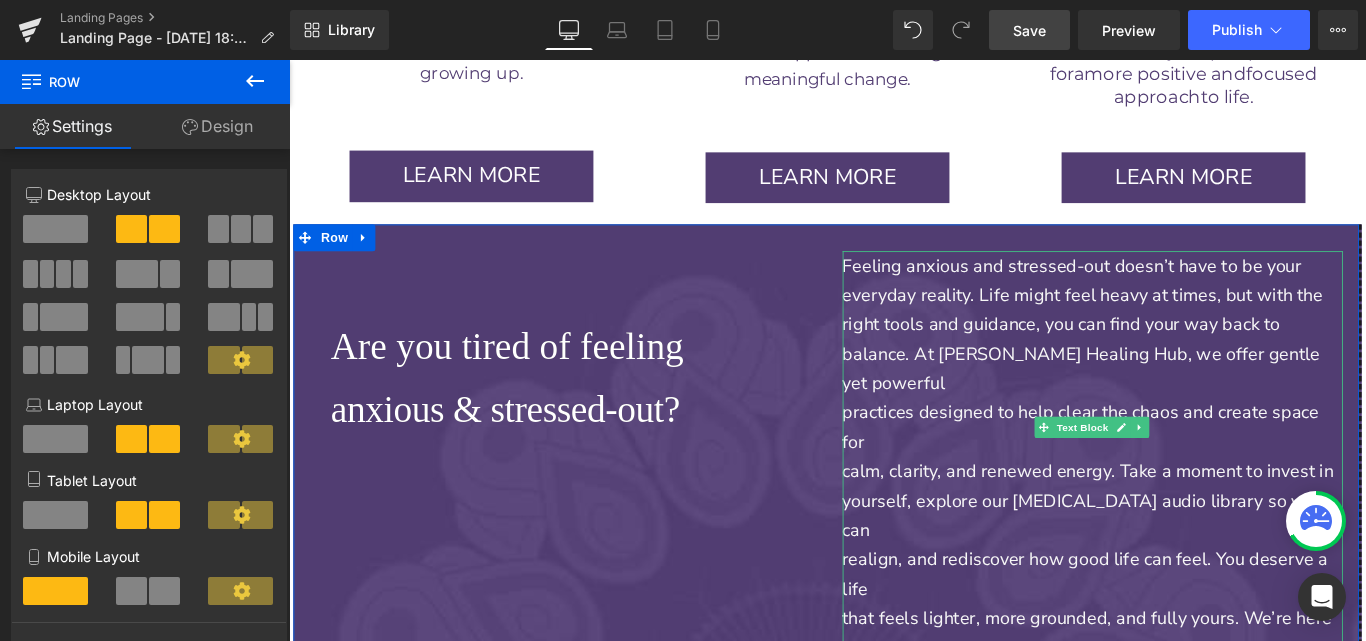 drag, startPoint x: 1176, startPoint y: 555, endPoint x: 1210, endPoint y: 538, distance: 38.013157 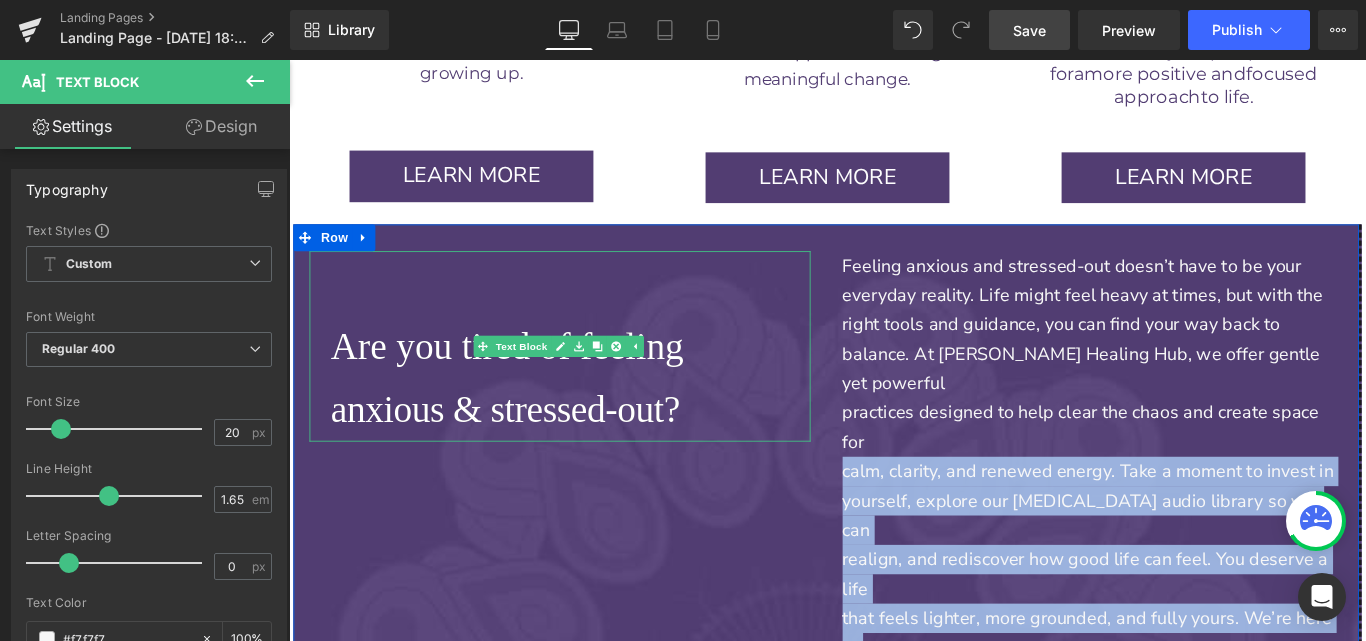 click on "anxious & stressed - out?" at bounding box center [605, 453] 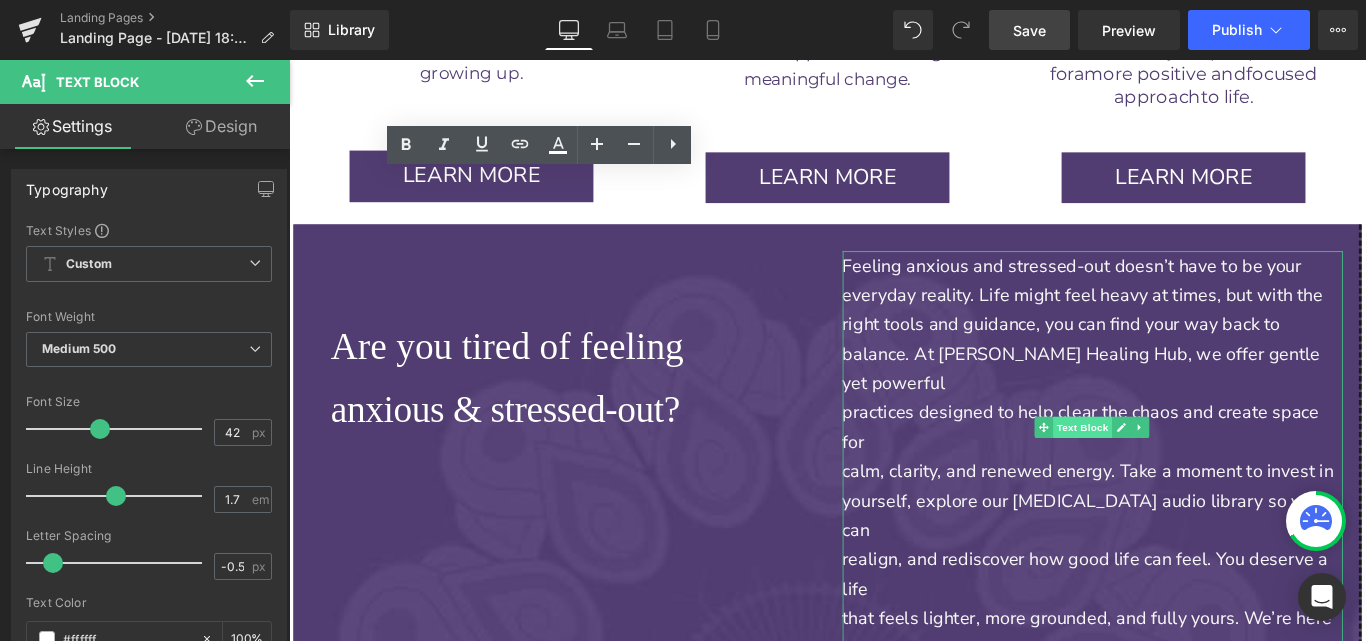 click on "Text Block" at bounding box center (1180, 473) 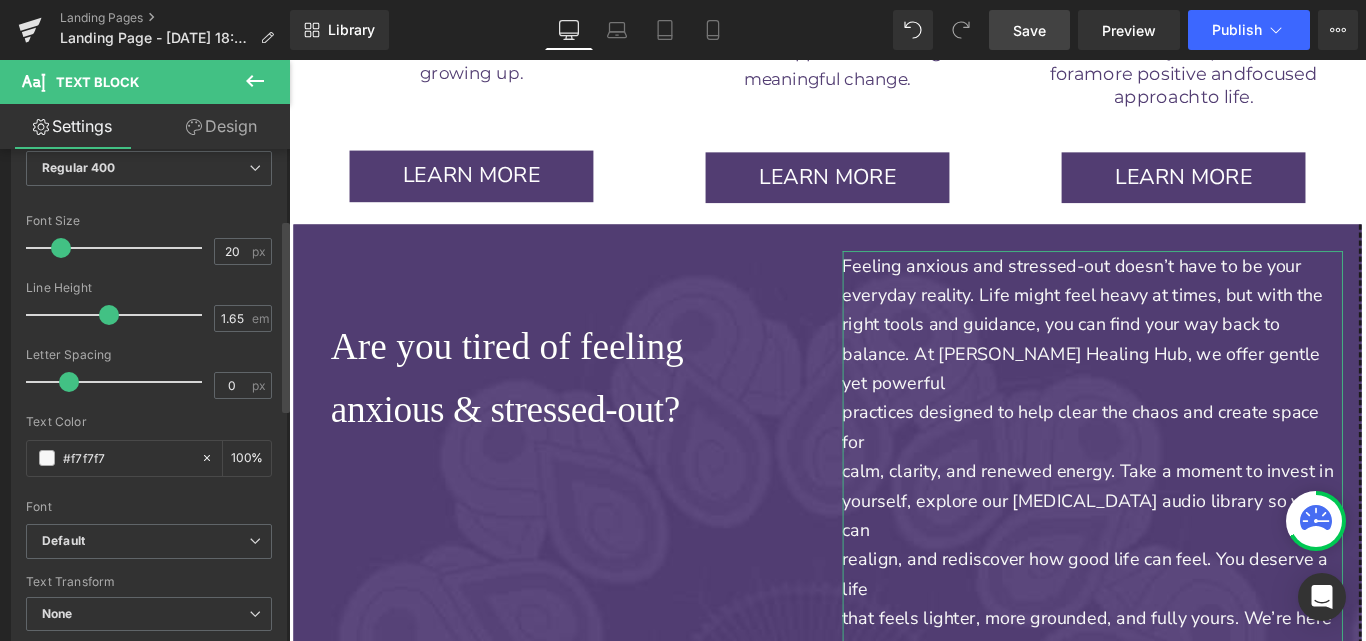 scroll, scrollTop: 182, scrollLeft: 0, axis: vertical 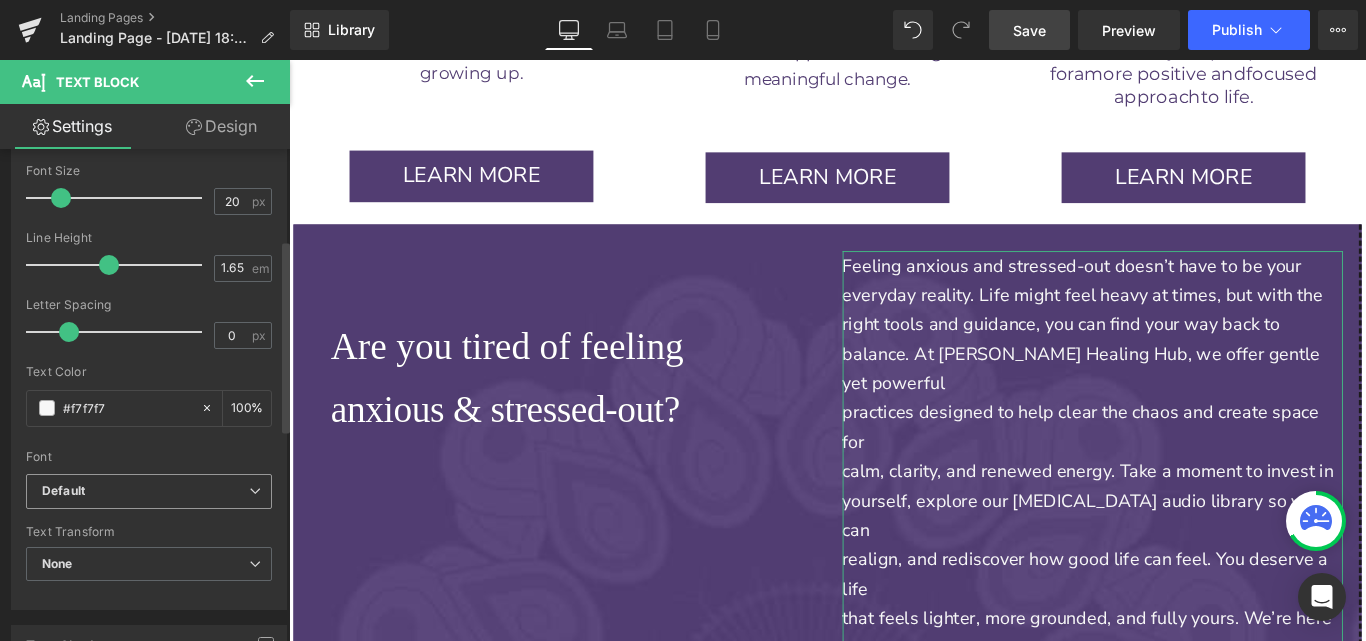 click on "Default" at bounding box center (149, 491) 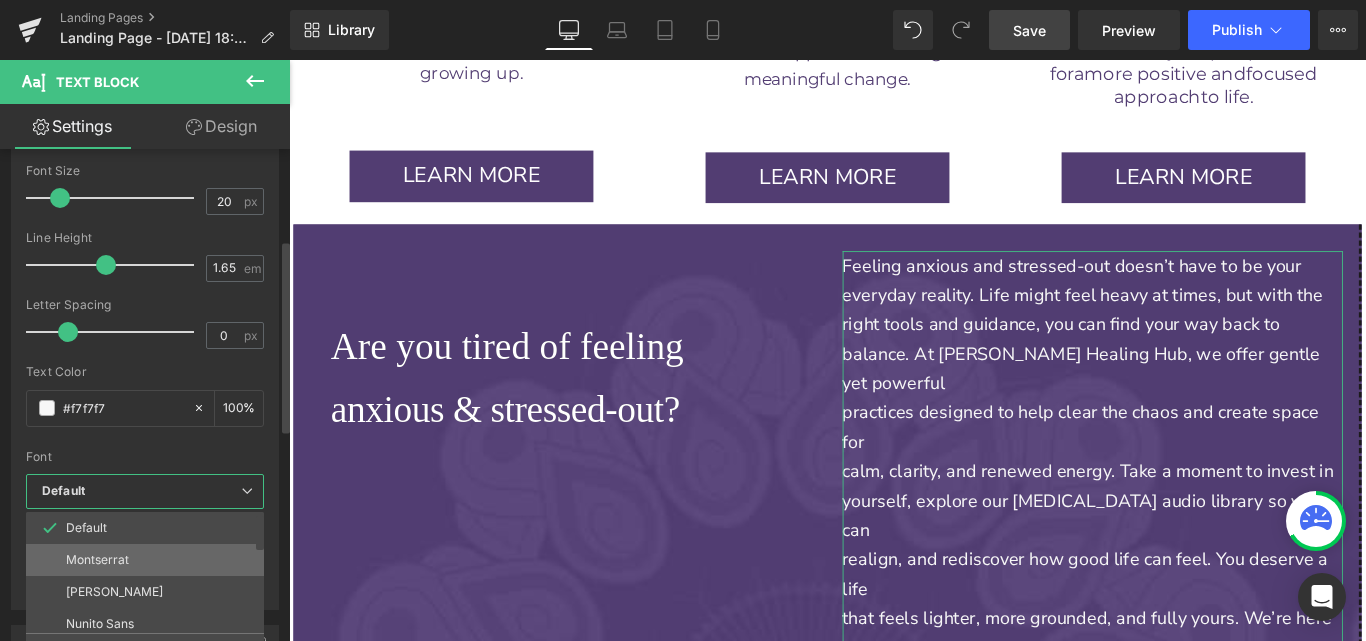 click on "Montserrat" at bounding box center (149, 560) 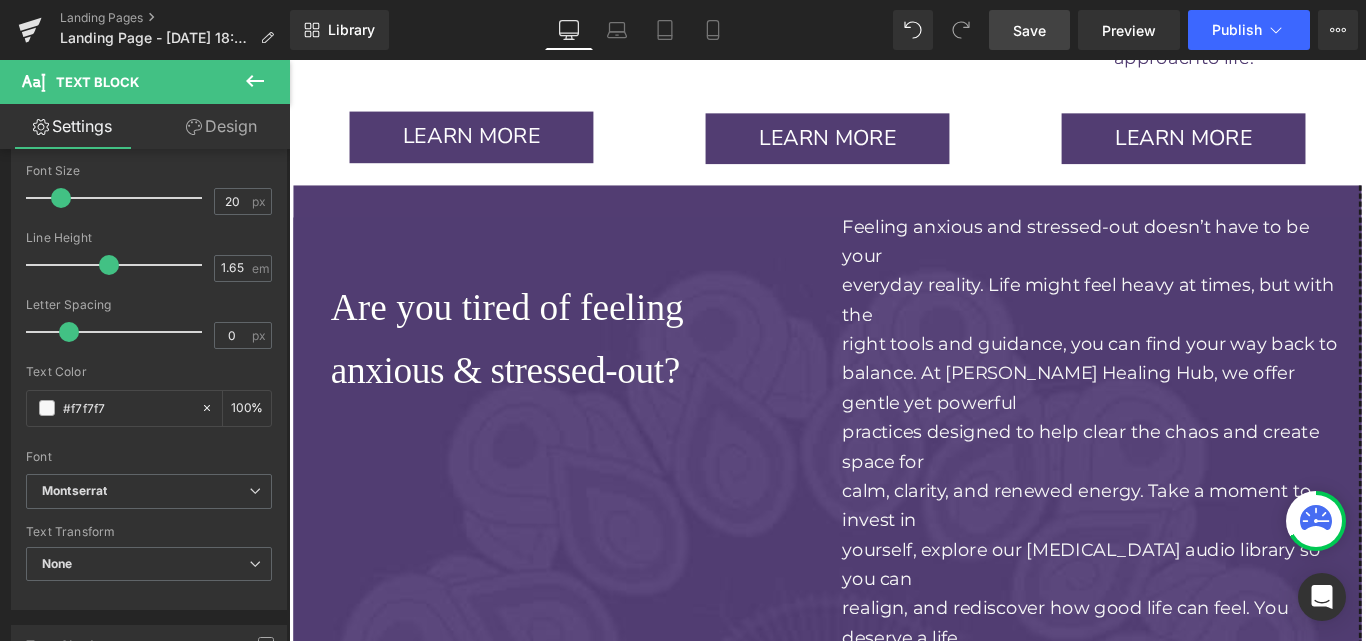scroll, scrollTop: 4563, scrollLeft: 0, axis: vertical 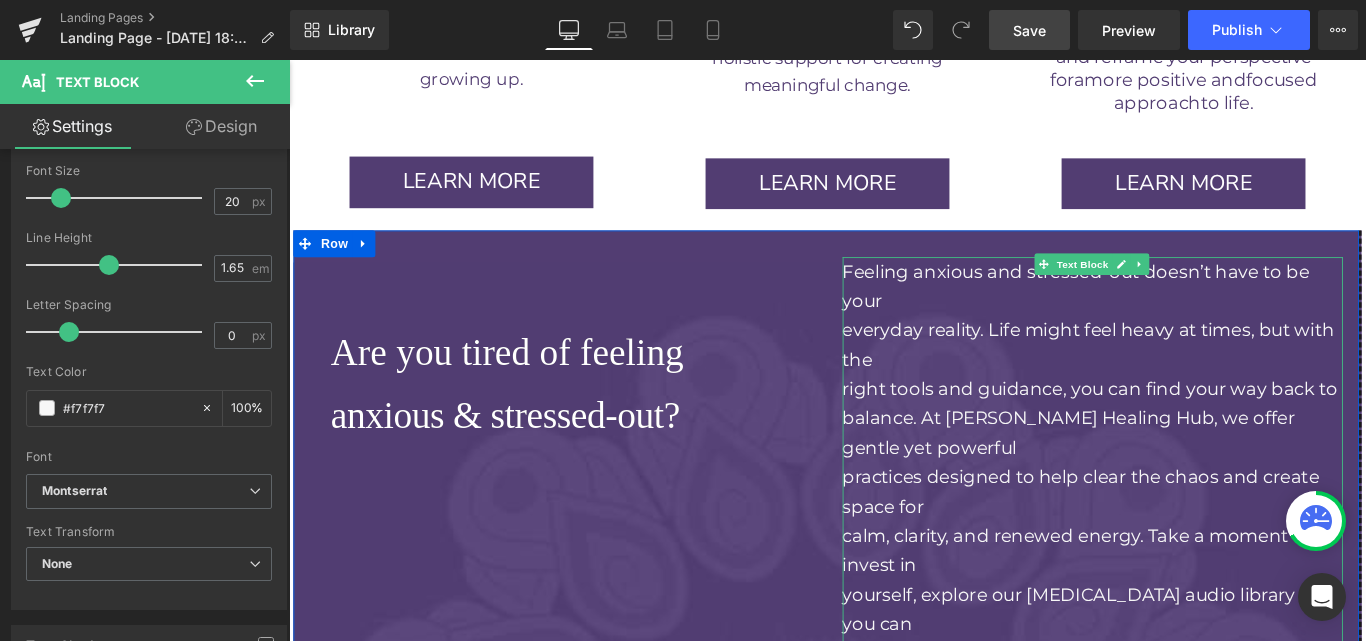 click on "everyday reality. Life might feel heavy at times, but with the" at bounding box center [1192, 380] 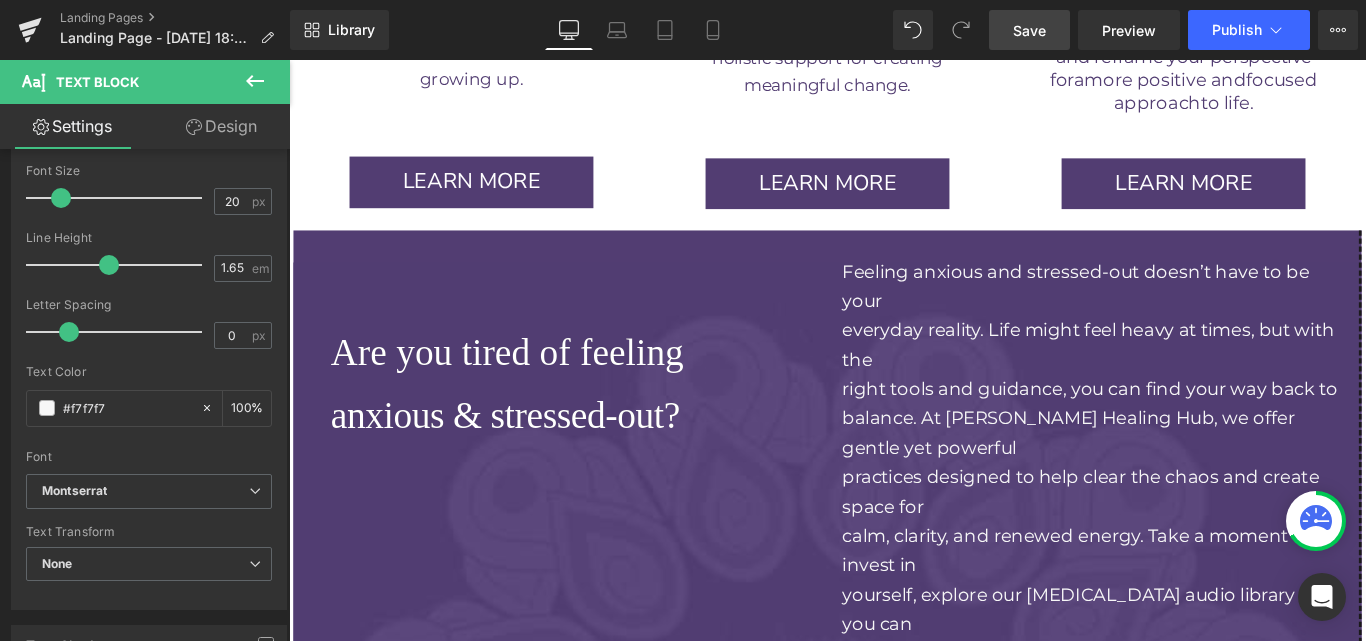 type 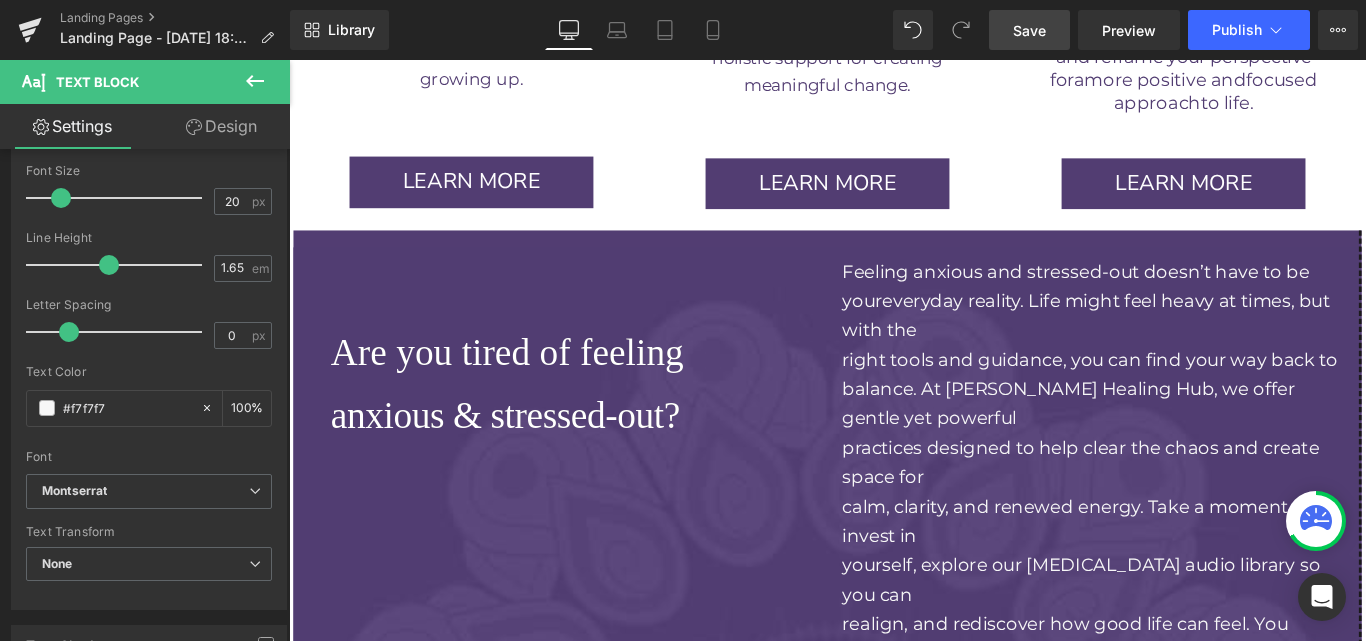 click on "Feeling  anxious and stressed-out doesn’t have to be your  everyday reality. Life might feel heavy at times, but with the" at bounding box center [1192, 330] 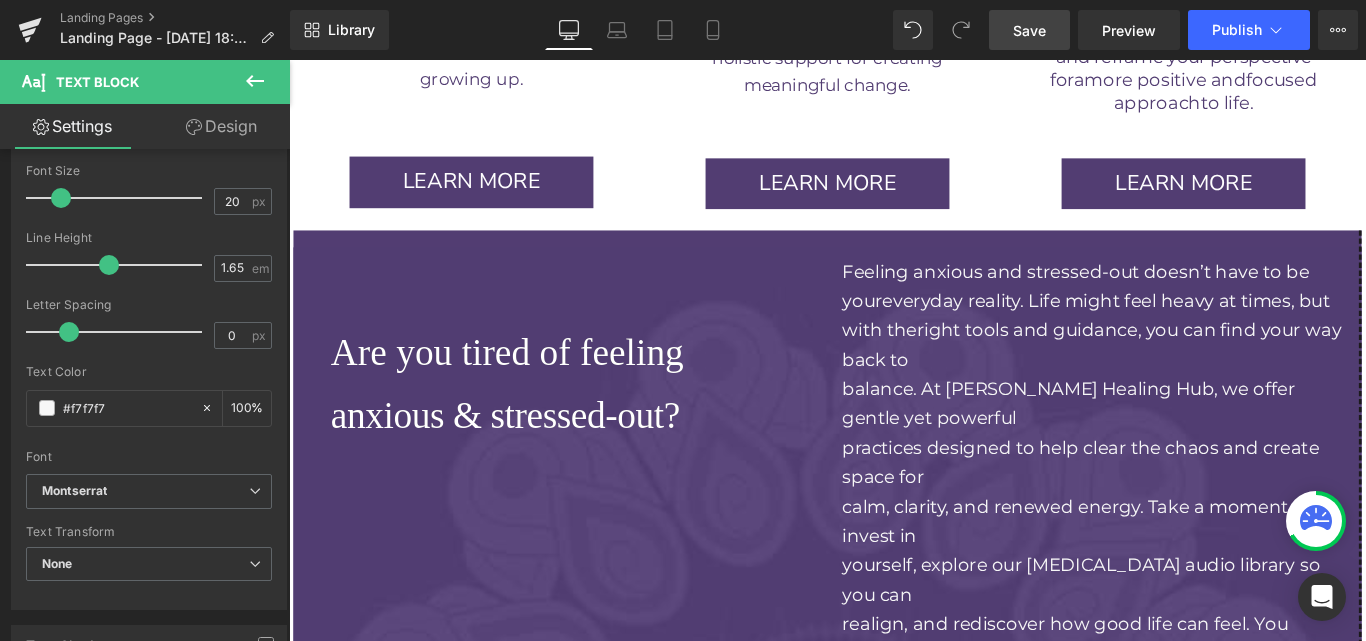 click on "Feeling  anxious and stressed-out doesn’t have to be your  everyday reality. Life might feel heavy at times, but with the  right tools and guidance, you can find your way back to" at bounding box center (1192, 347) 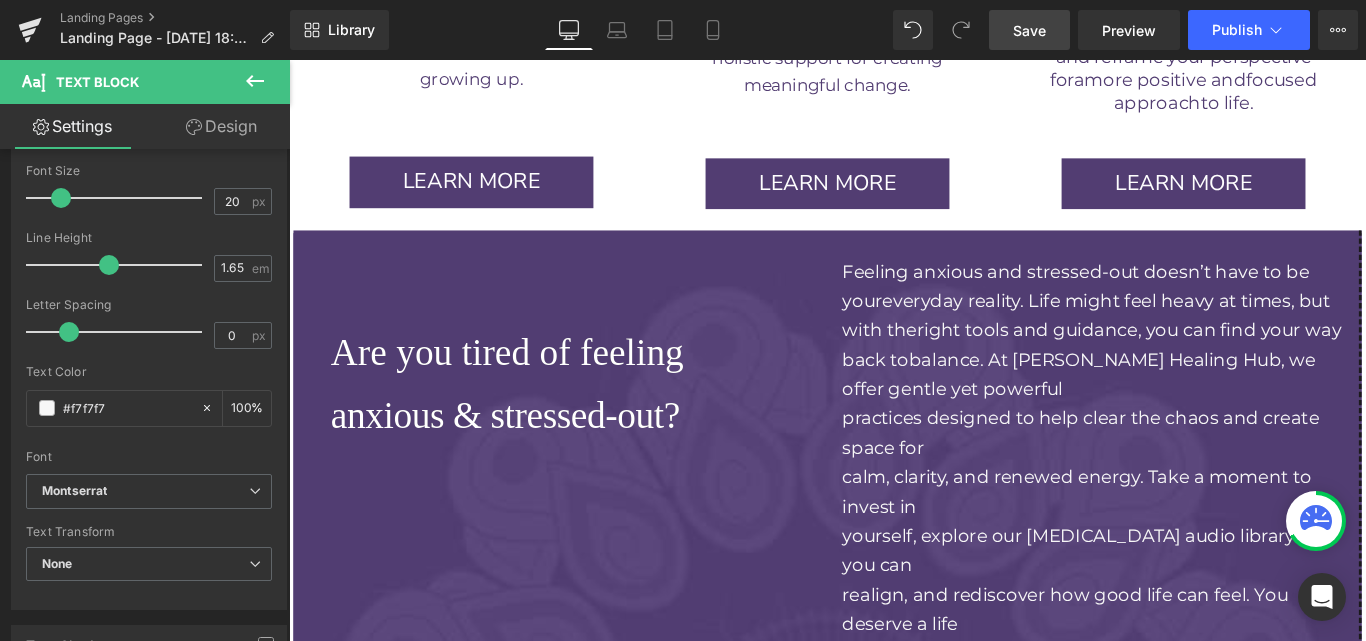 click on "Feeling  anxious and stressed-out doesn’t have to be your  everyday reality. Life might feel heavy at times, but with the  right tools and guidance, you can find your way back to  balance. At GenZen Healing Hub, we offer gentle yet powerful" at bounding box center [1192, 363] 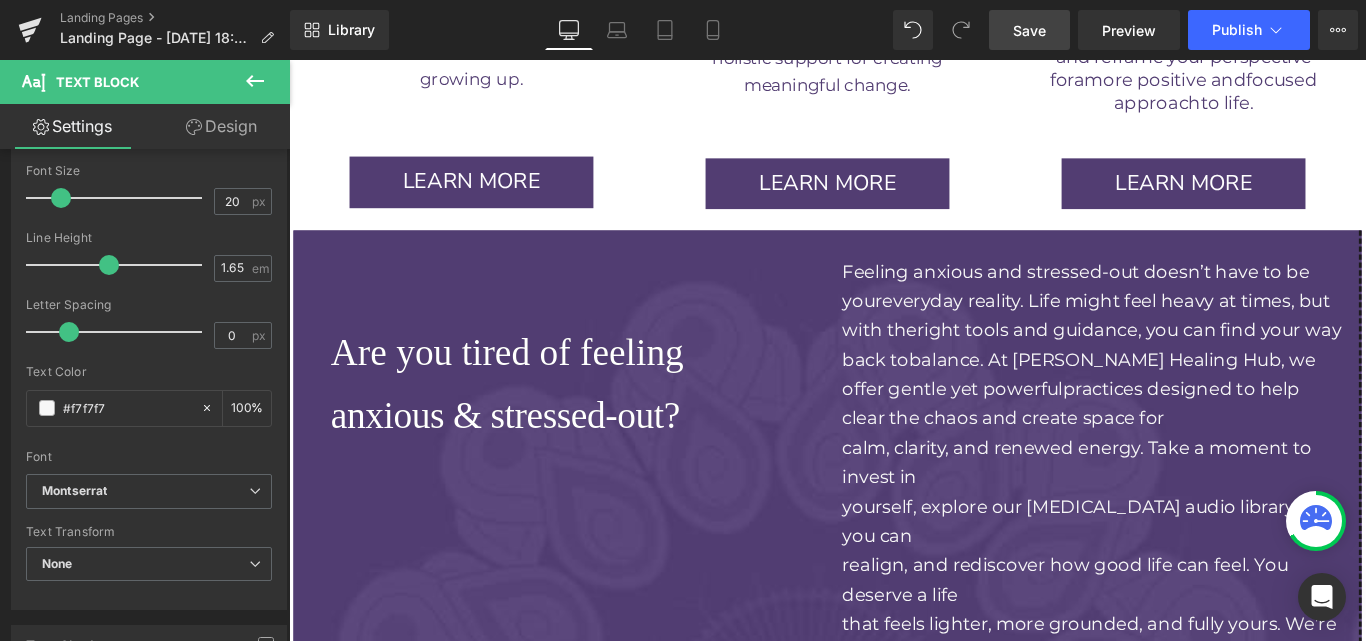 click on "Feeling  anxious and stressed-out doesn’t have to be your  everyday reality. Life might feel heavy at times, but with the  right tools and guidance, you can find your way back to  balance. At GenZen Healing Hub, we offer gentle yet powerful  practices designed to help clear the chaos and create space for" at bounding box center [1192, 380] 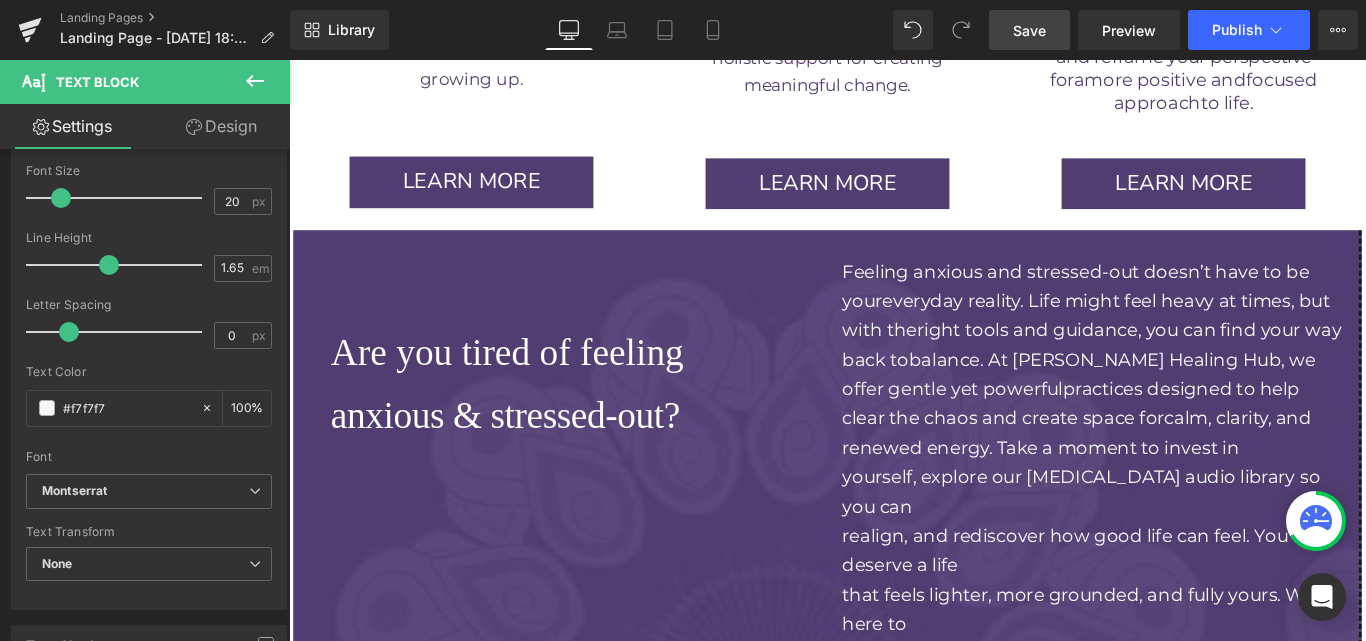 click on "Feeling  anxious and stressed-out doesn’t have to be your  everyday reality. Life might feel heavy at times, but with the  right tools and guidance, you can find your way back to  balance. At GenZen Healing Hub, we offer gentle yet powerful  practices designed to help clear the chaos and create space for  calm, clarity, and renewed energy. Take a moment to invest in" at bounding box center (1192, 396) 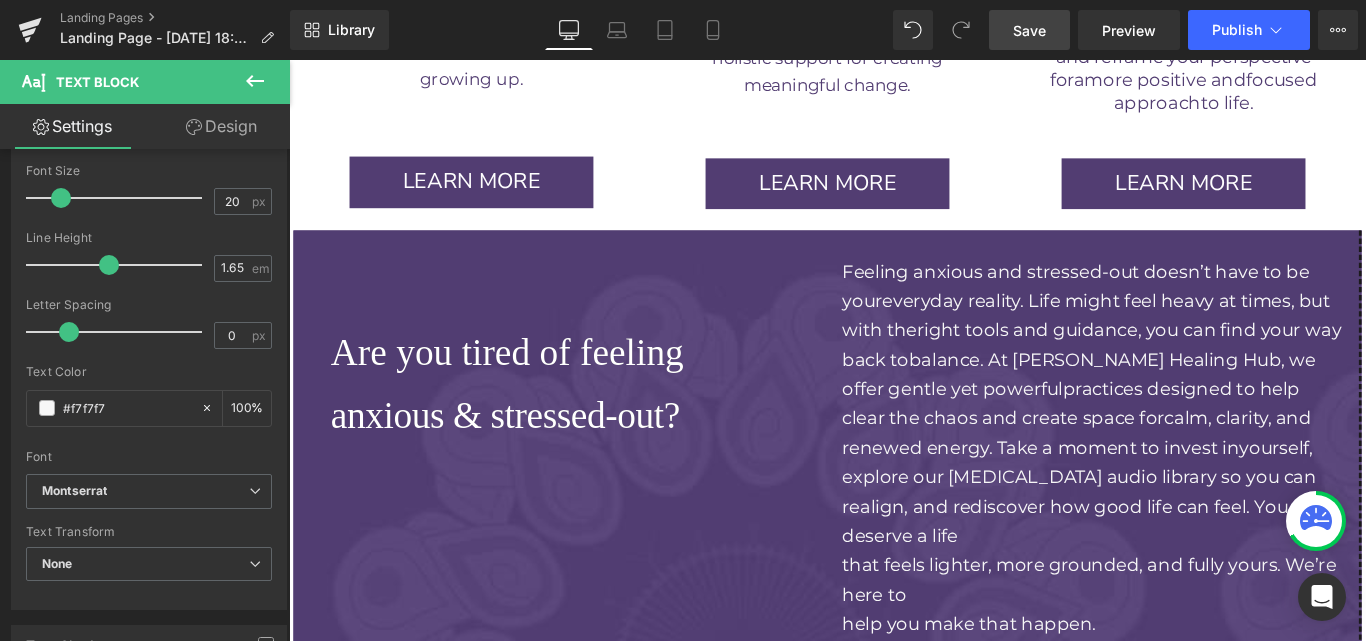 click on "Feeling  anxious and stressed-out doesn’t have to be your  everyday reality. Life might feel heavy at times, but with the  right tools and guidance, you can find your way back to  balance. At GenZen Healing Hub, we offer gentle yet powerful  practices designed to help clear the chaos and create space for  calm, clarity, and renewed energy. Take a moment to invest in  yourself, explore our hypnotherapy audio library so you can" at bounding box center [1192, 413] 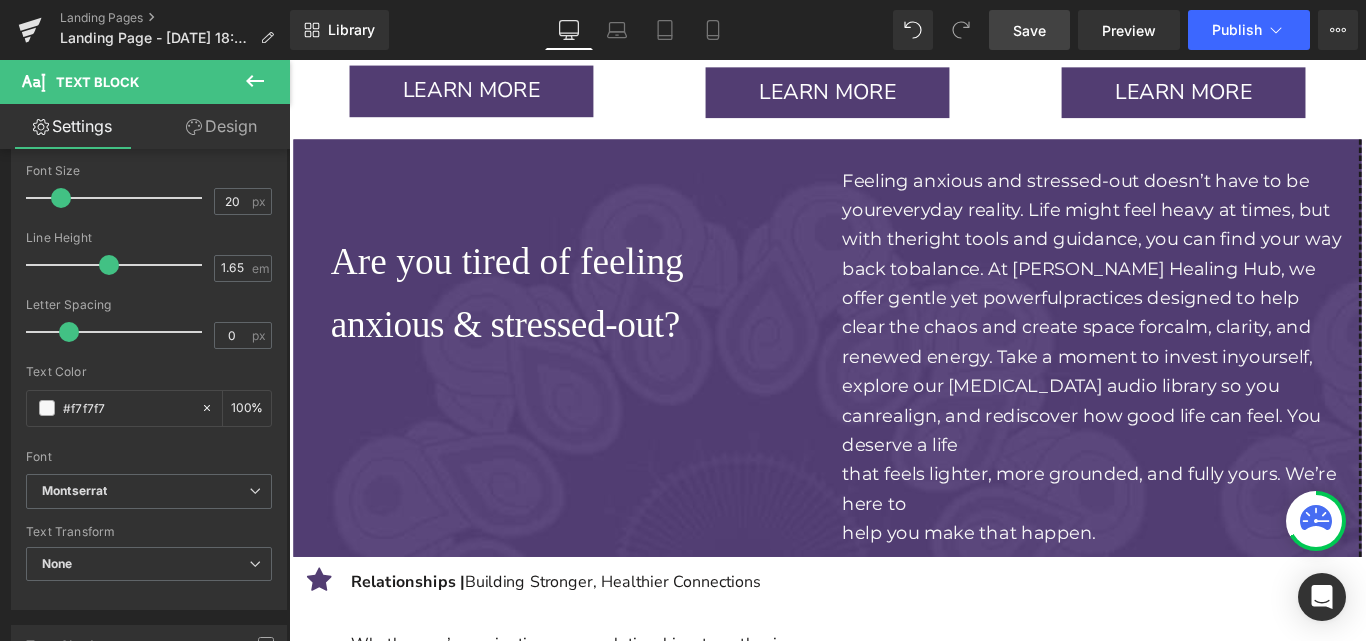 scroll, scrollTop: 4675, scrollLeft: 0, axis: vertical 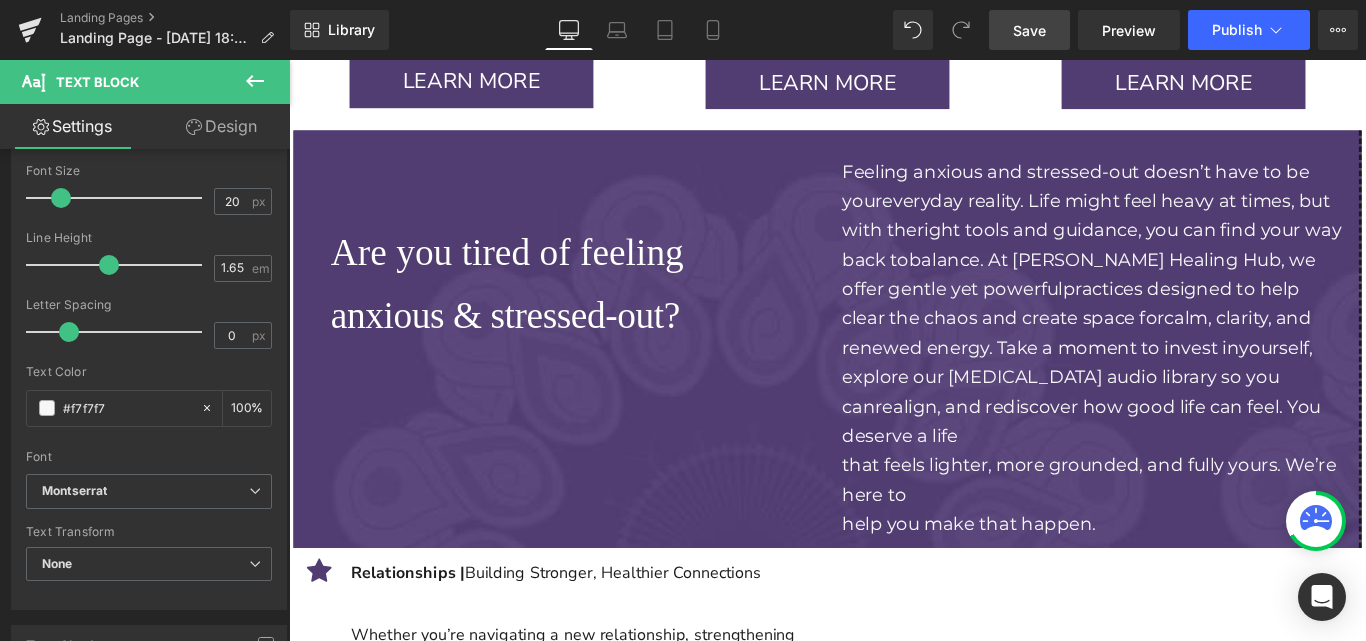 click on "that feels lighter, more grounded, and fully yours. We’re here to" at bounding box center [1192, 532] 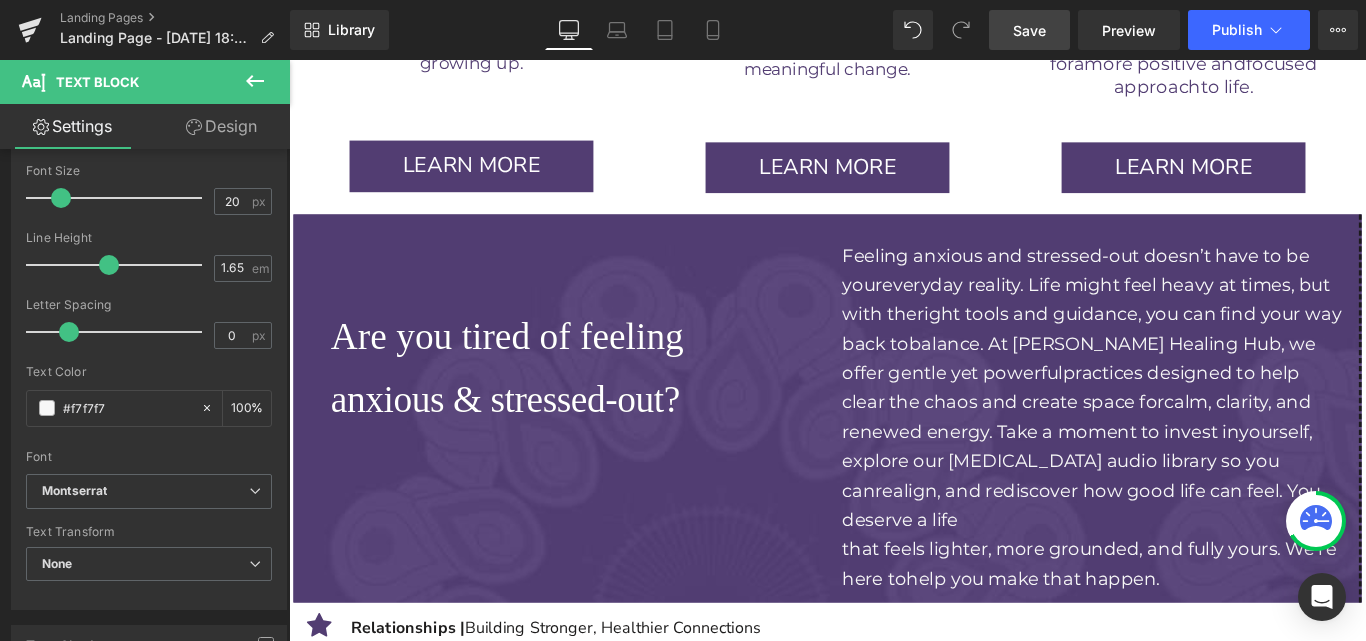 scroll, scrollTop: 4579, scrollLeft: 0, axis: vertical 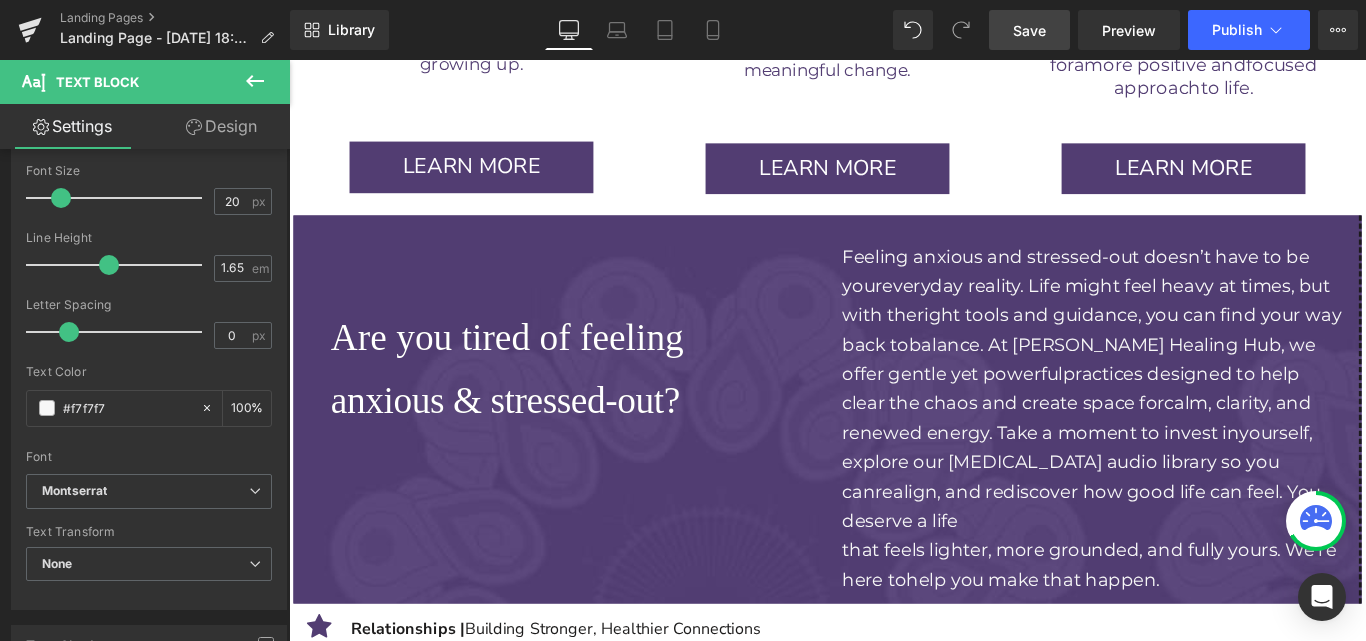 click on "Are you tired of feeling anxious & stressed - out? Text Block         Feeling  anxious and stressed-out doesn’t have to be your  everyday reality. Life might feel heavy at times, but with the  right tools and guidance, you can find your way back to  balance. At GenZen Healing Hub, we offer gentle yet powerful  practices designed to help clear the chaos and create space for  calm, clarity, and renewed energy. Take a moment to invest in  yourself, explore our hypnotherapy audio library so you can  realign, and rediscover how good life can feel. You deserve a life that feels lighter, more grounded, and fully yours. We’re here to  help you make that happen. Text Block         Row" at bounding box center [894, 453] 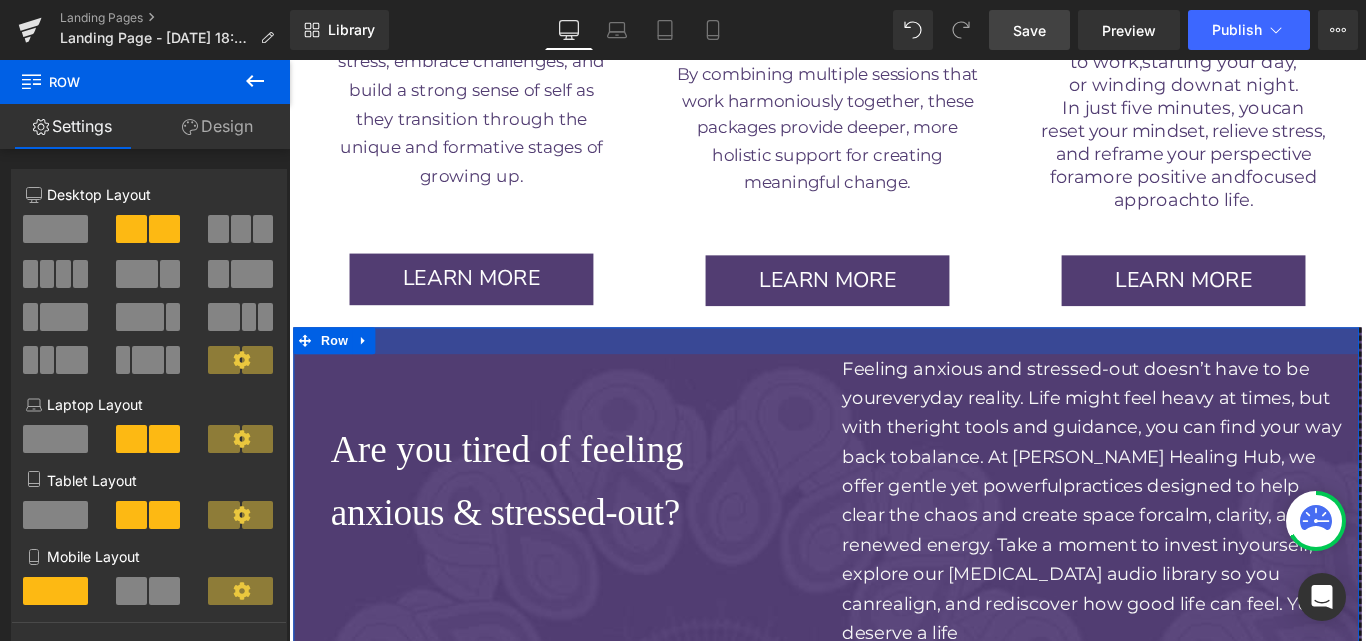 scroll, scrollTop: 4630, scrollLeft: 0, axis: vertical 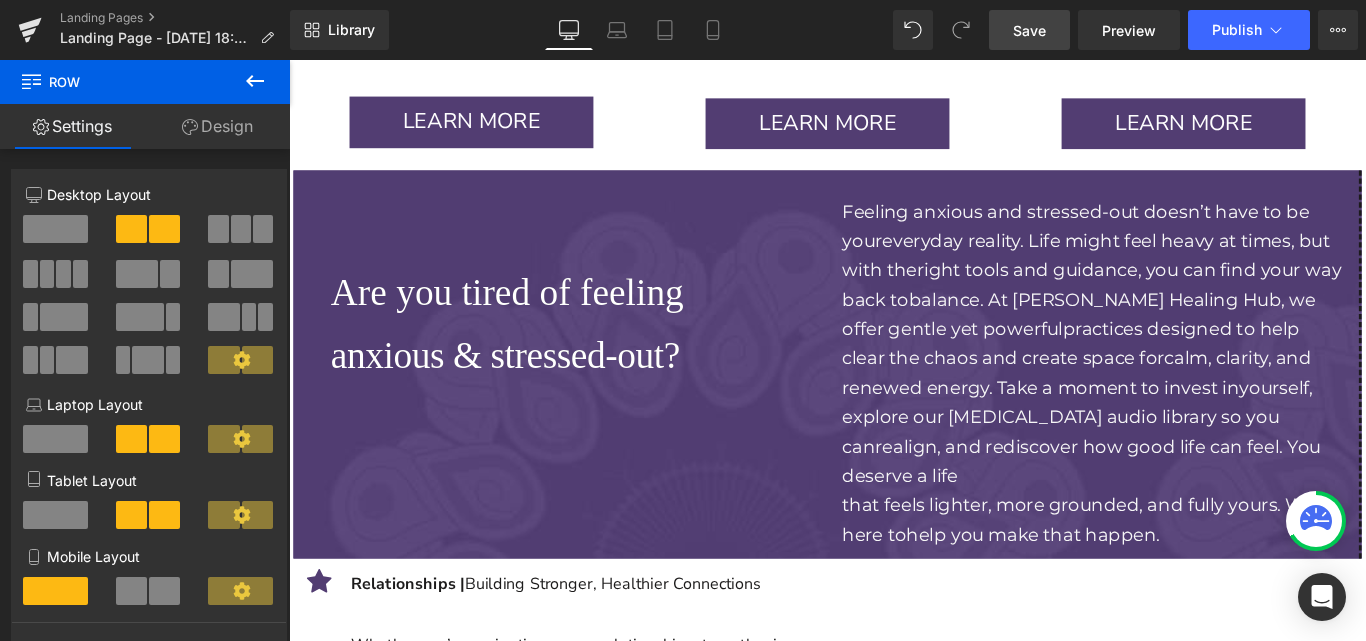 click on "Save" at bounding box center (1029, 30) 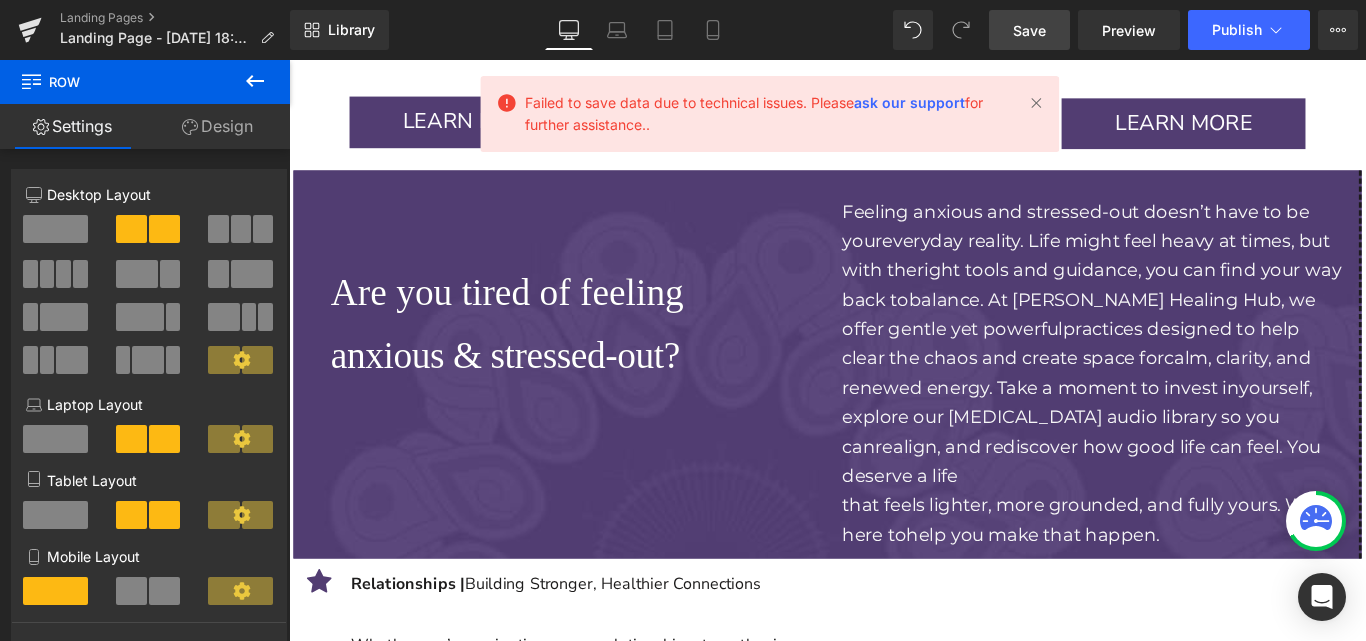 scroll, scrollTop: 4547, scrollLeft: 0, axis: vertical 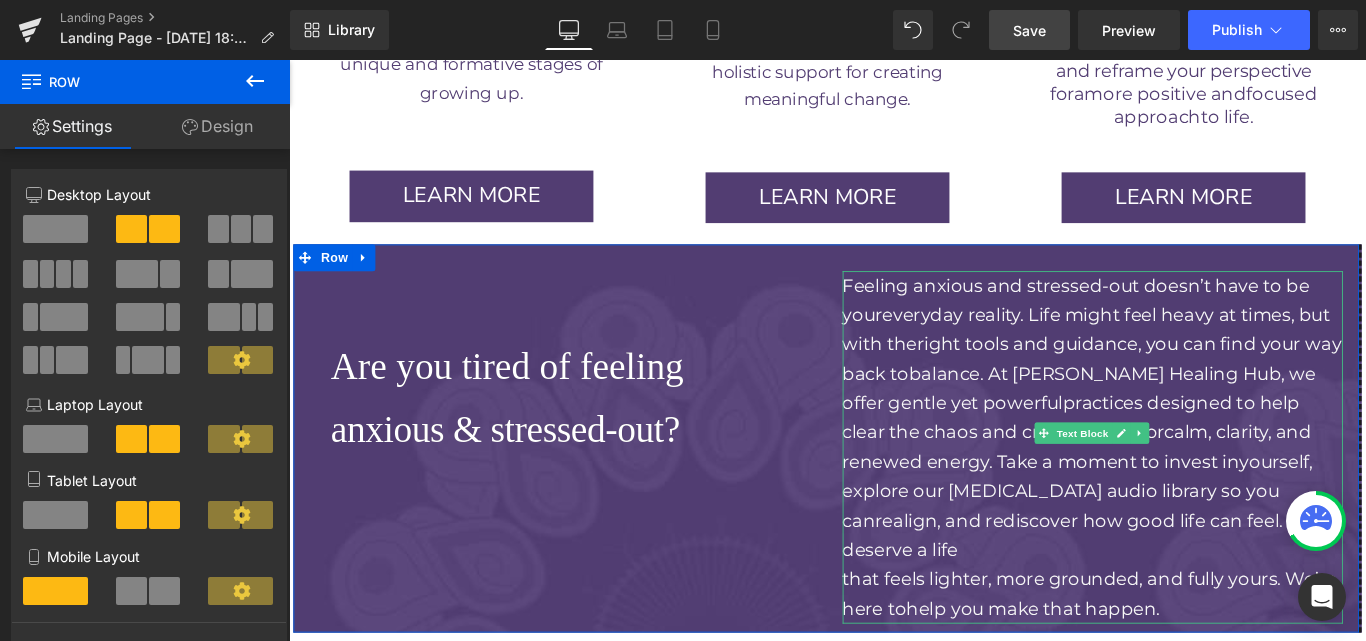 click on "yourself, explore our [MEDICAL_DATA] audio library so you can" at bounding box center (1175, 544) 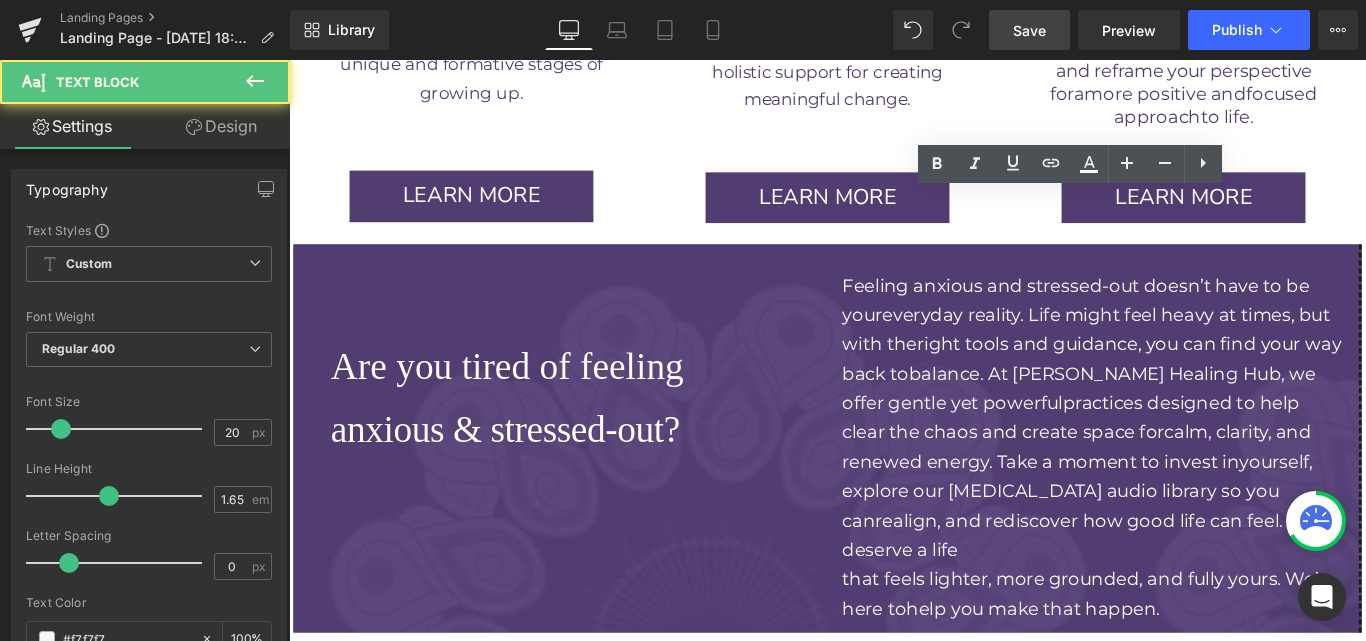 scroll, scrollTop: 4622, scrollLeft: 0, axis: vertical 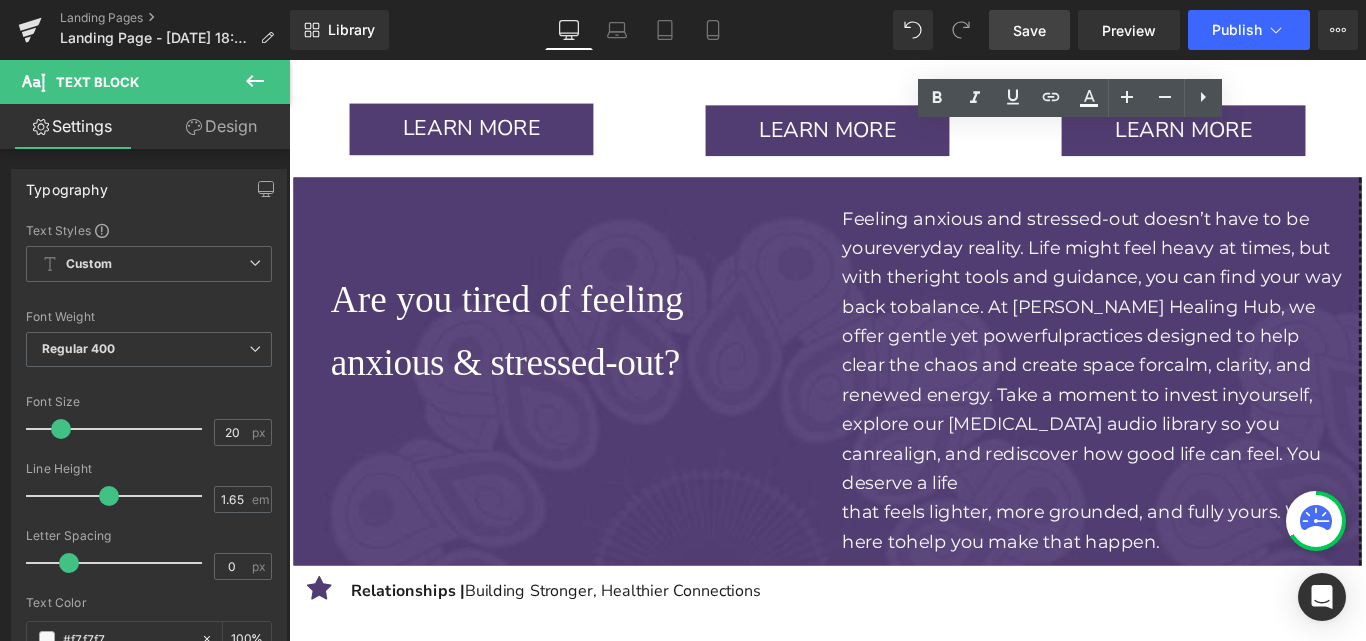 click on "Are you tired of feeling anxious & stressed - out? Text Block         Feeling  anxious and stressed-out doesn’t have to be your  everyday reality. Life might feel heavy at times, but with the  right tools and guidance, you can find your way back to  balance. At GenZen Healing Hub, we offer gentle yet powerful  practices designed to help clear the chaos and create space for  calm, clarity, and renewed energy. Take a moment to invest in  yourself, explore our hypnotherapy audio library so you can  realign, and rediscover how good life can feel. You deserve a life that feels lighter, more grounded, and fully yours. We’re here to  help you make that happen. Text Block         Row" at bounding box center (894, 410) 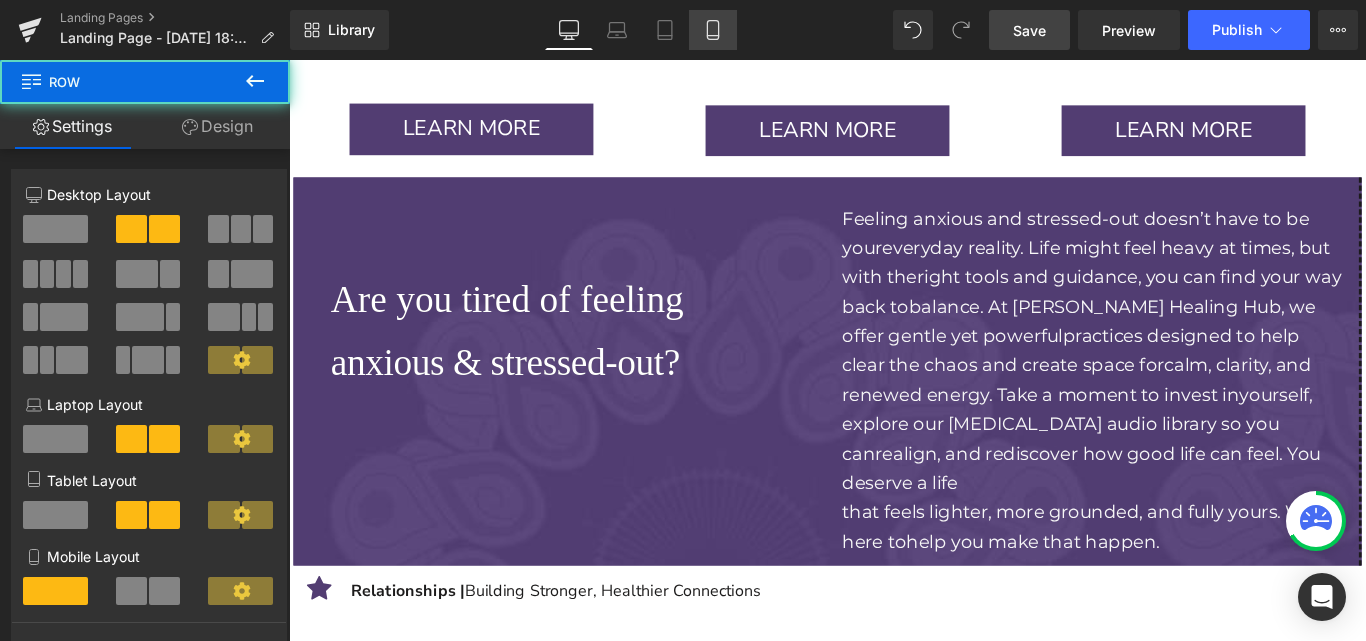 scroll, scrollTop: 4461, scrollLeft: 0, axis: vertical 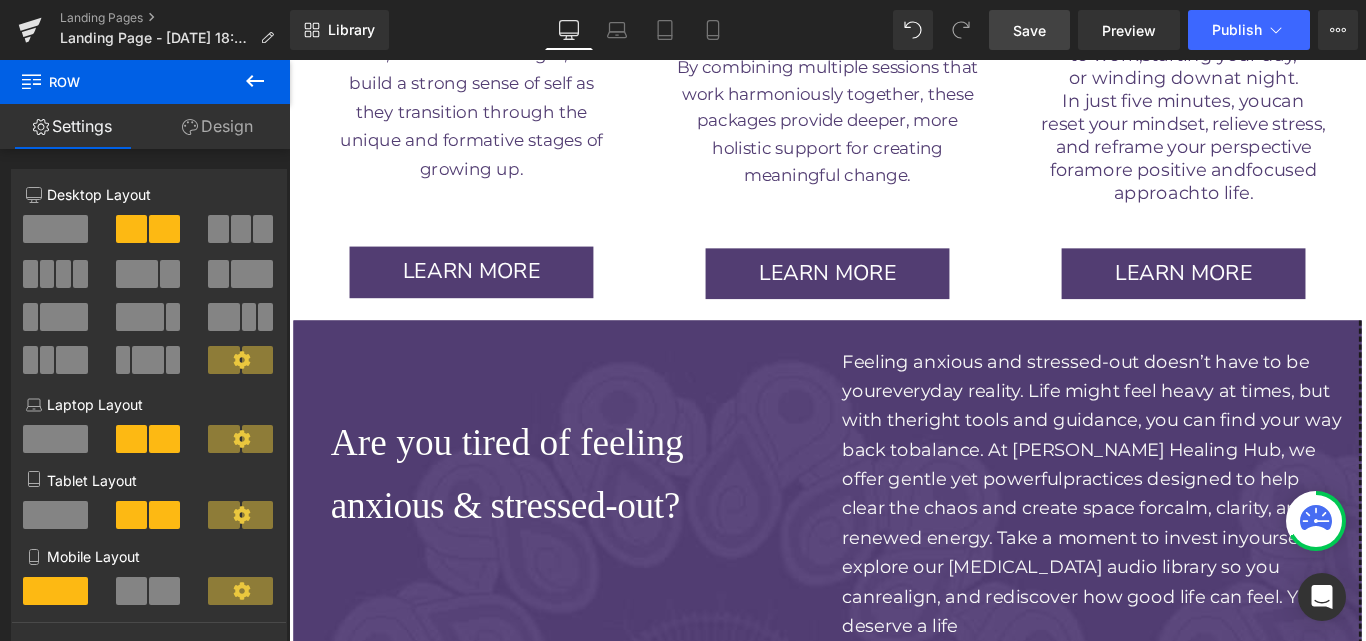 click on "Save" at bounding box center (1029, 30) 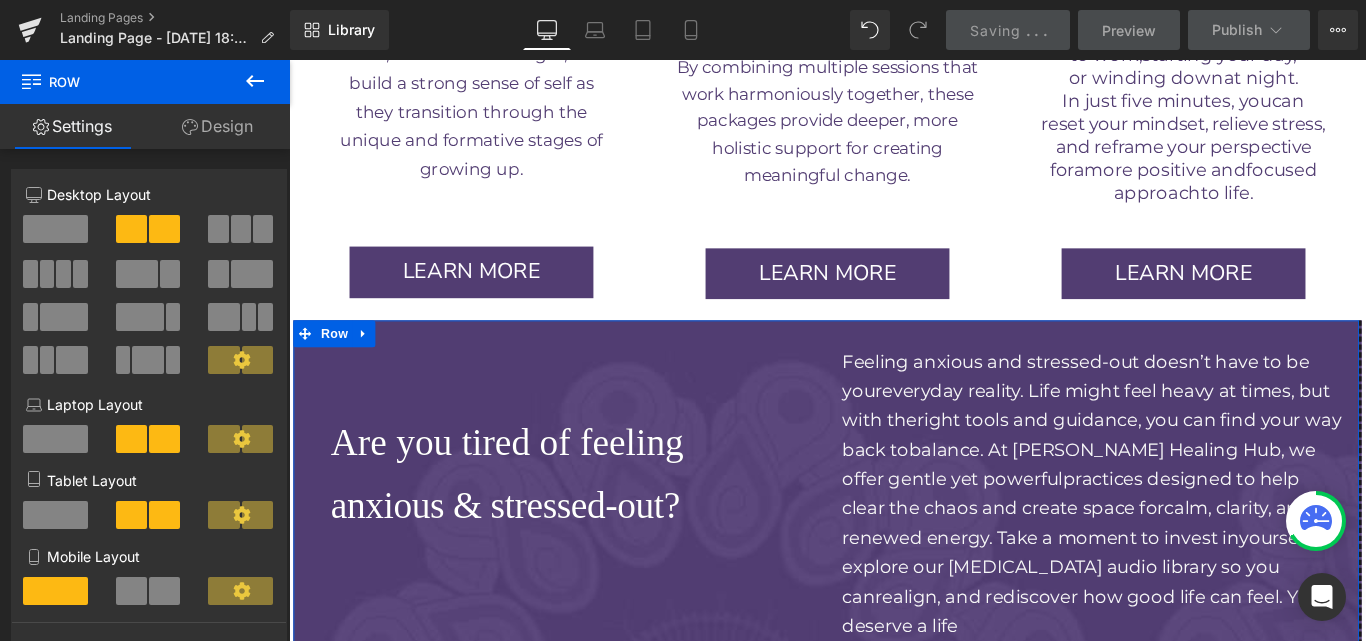 click on "Design" at bounding box center (217, 126) 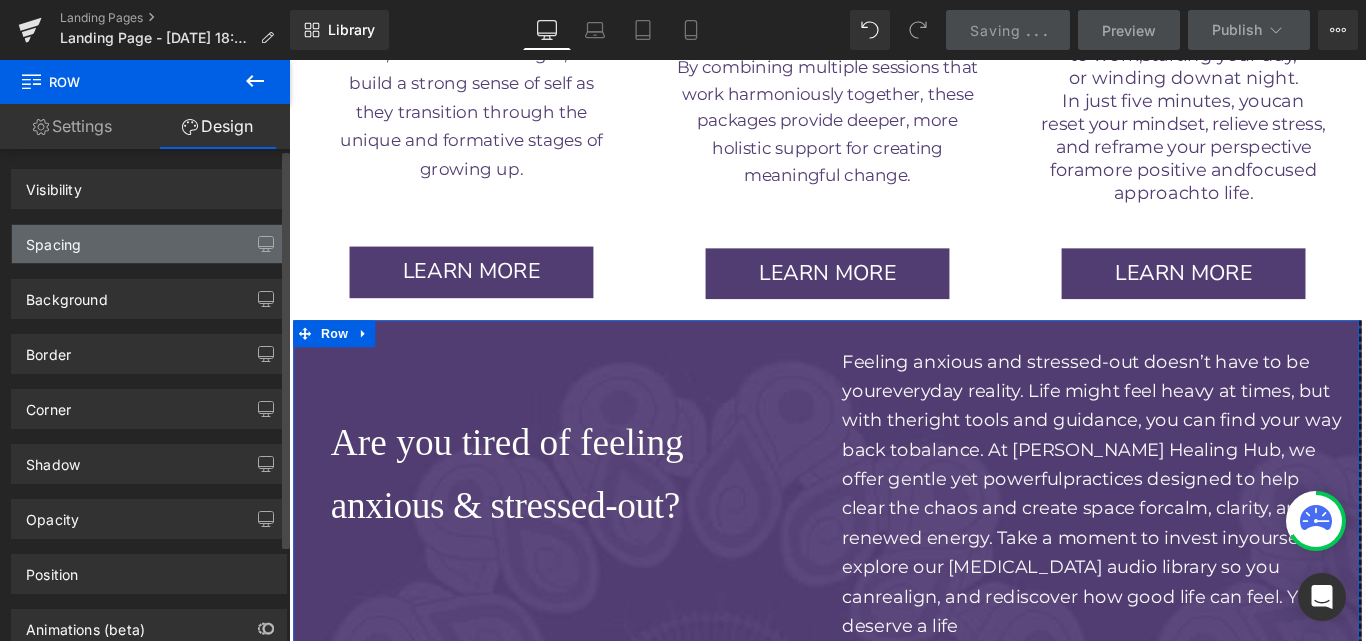click on "Spacing" at bounding box center [149, 244] 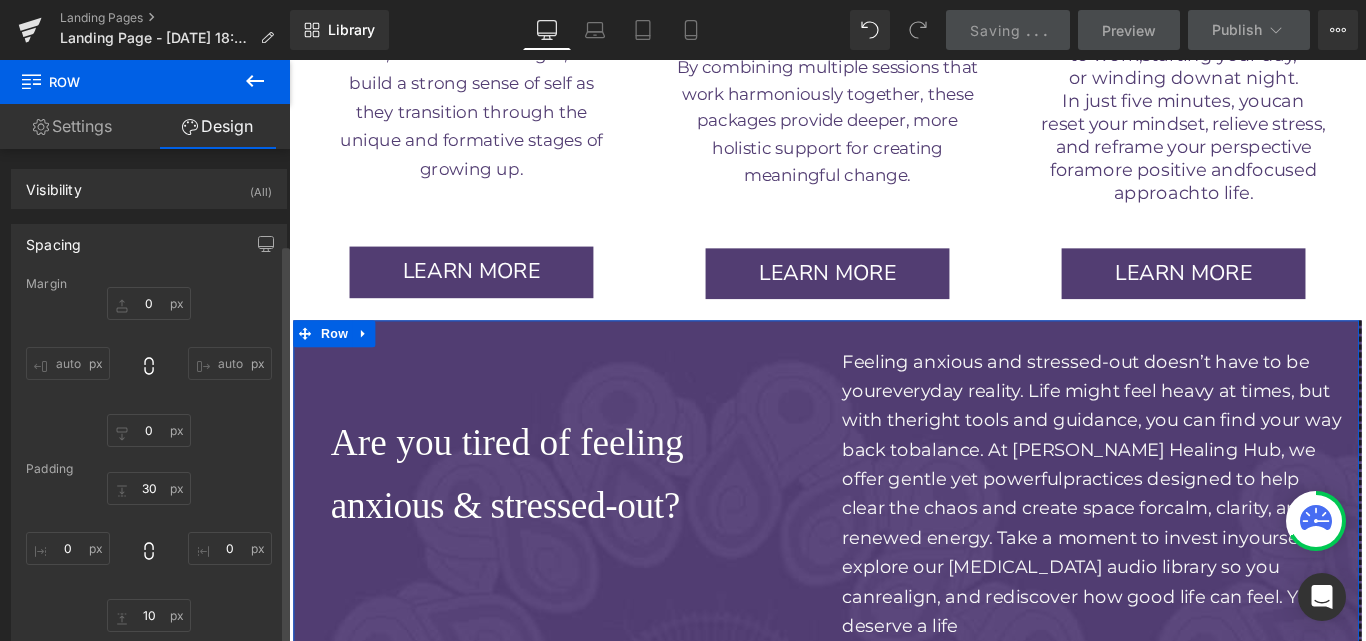 scroll, scrollTop: 117, scrollLeft: 0, axis: vertical 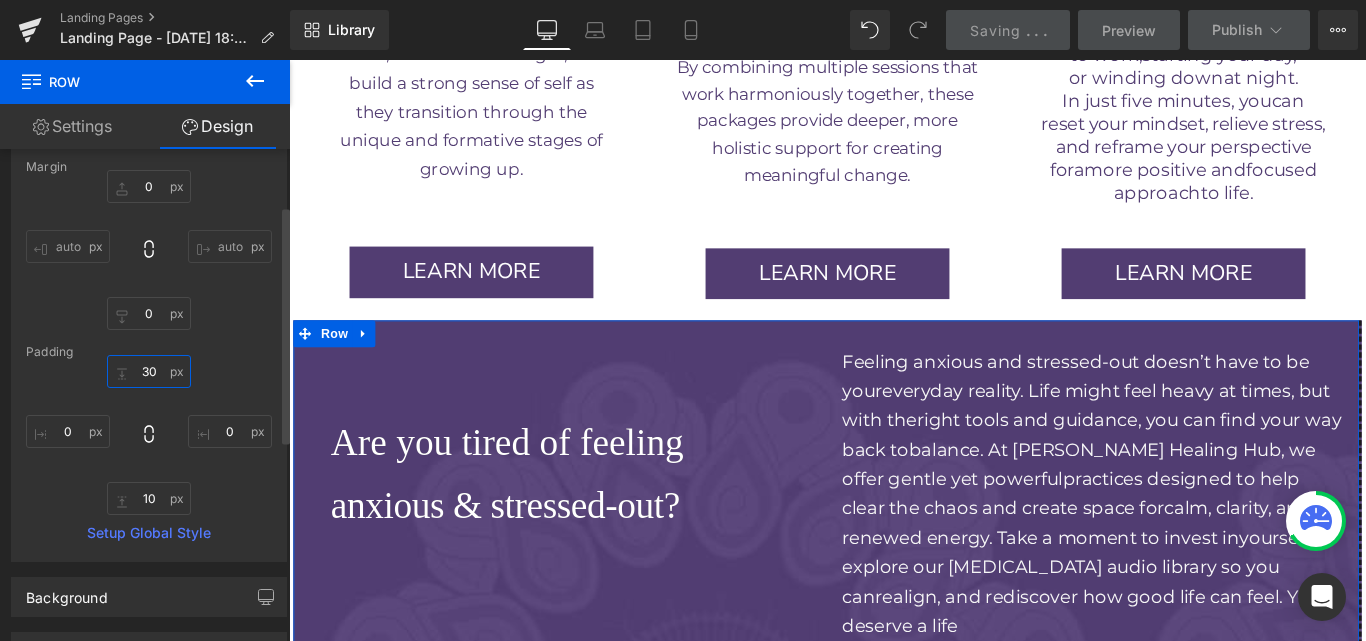 click on "30" at bounding box center (149, 371) 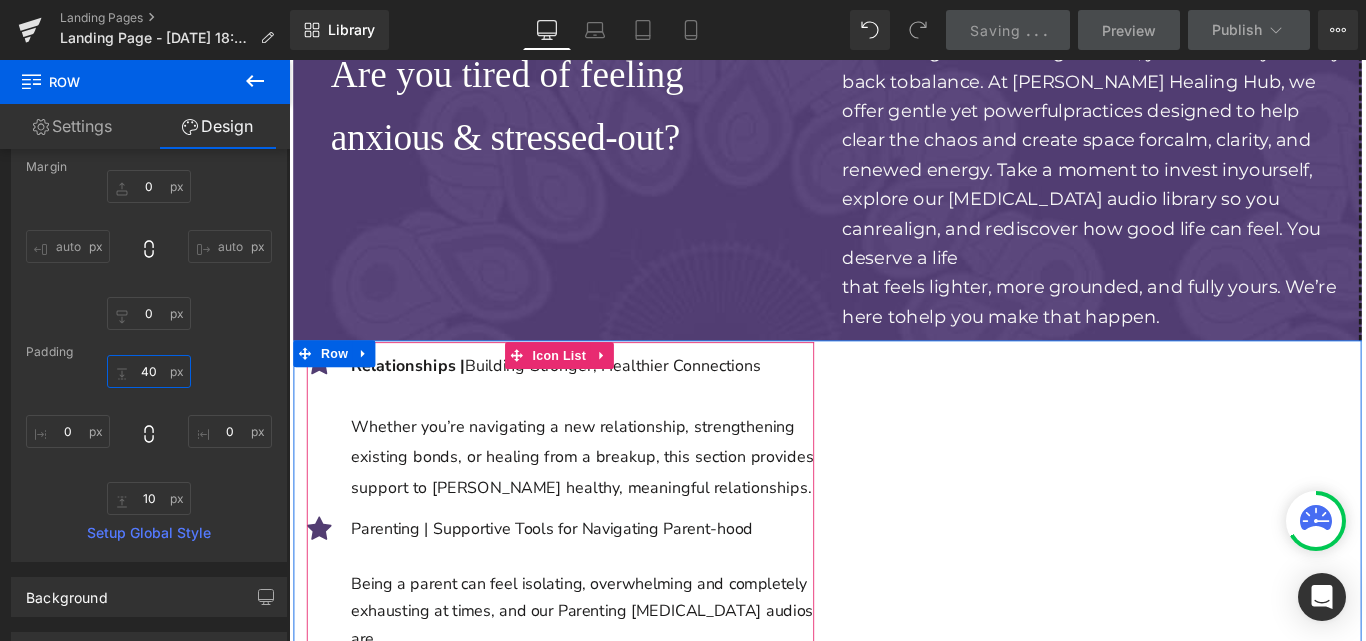 scroll, scrollTop: 4886, scrollLeft: 0, axis: vertical 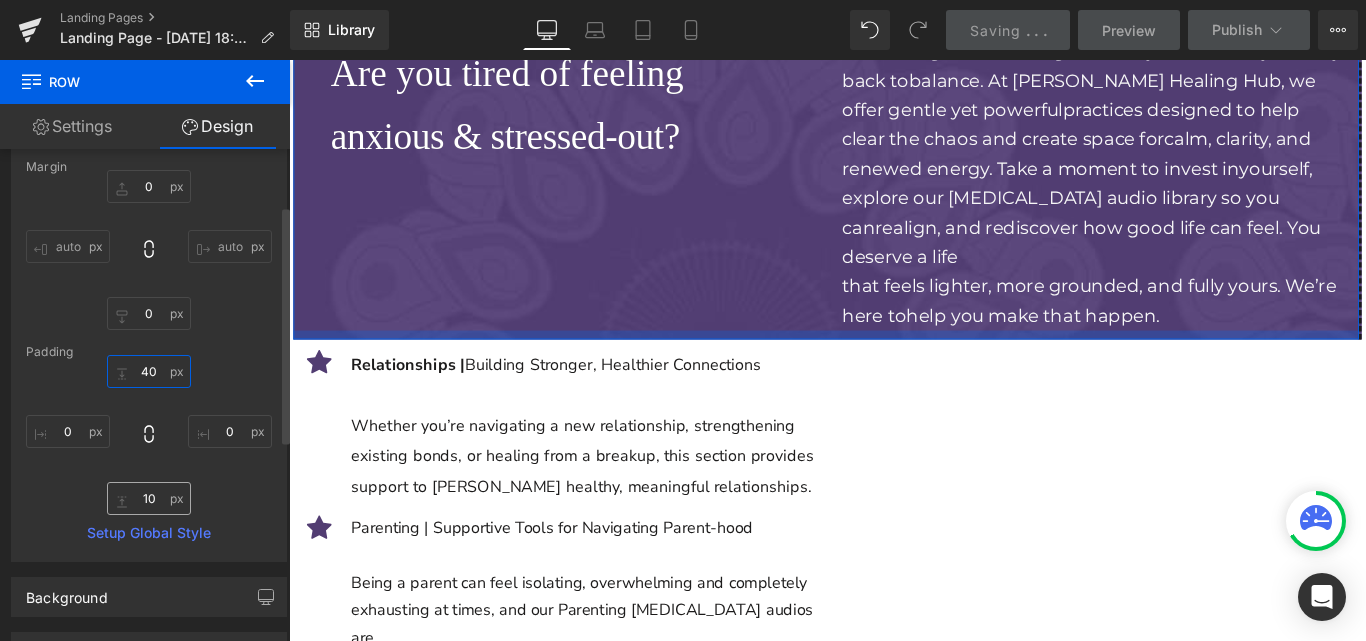 type on "40" 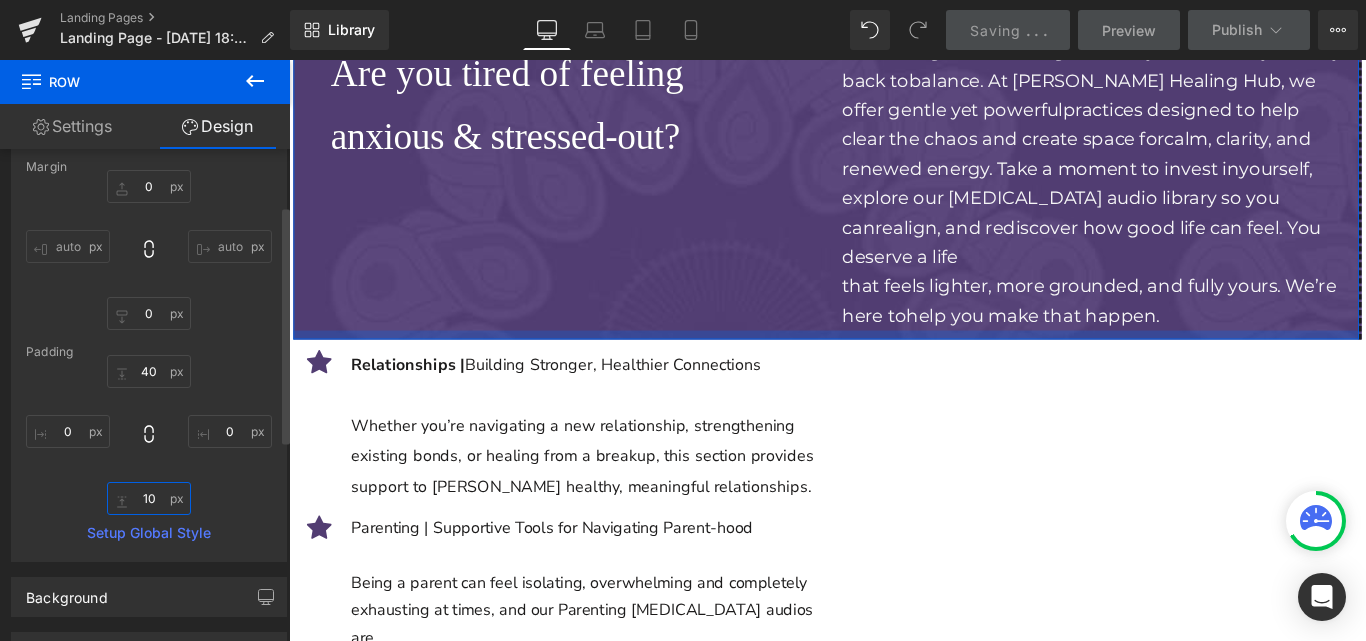 click on "10" at bounding box center [149, 498] 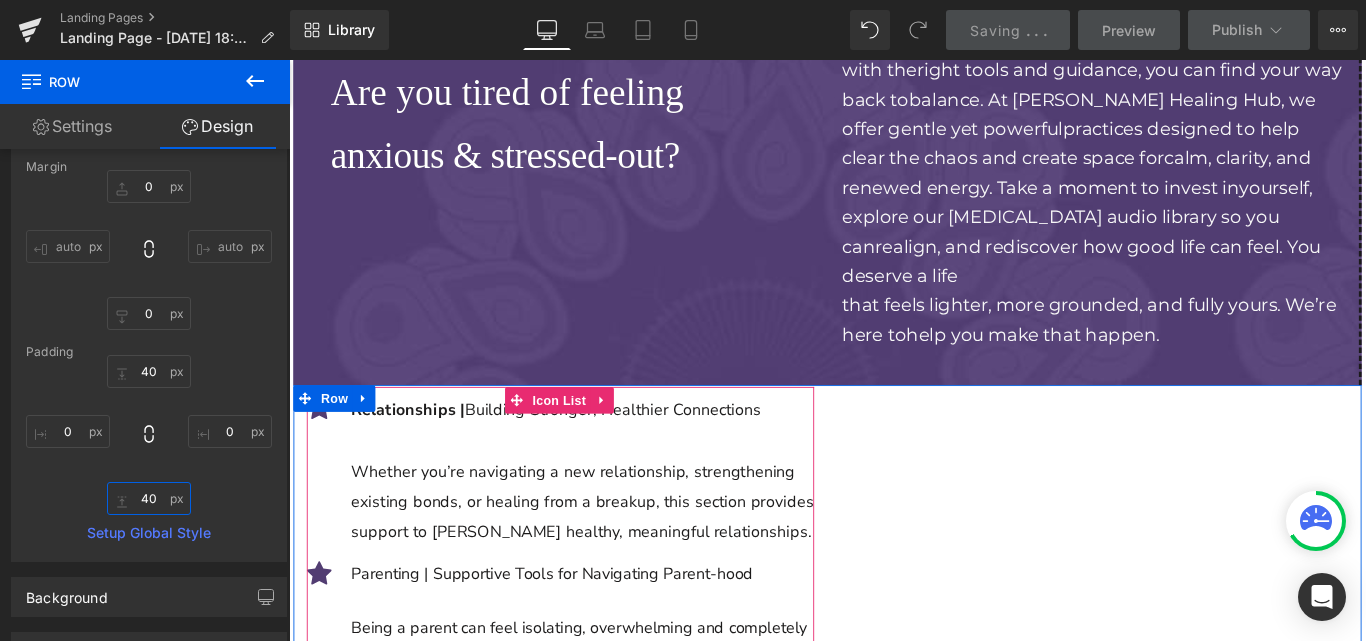 scroll, scrollTop: 5015, scrollLeft: 0, axis: vertical 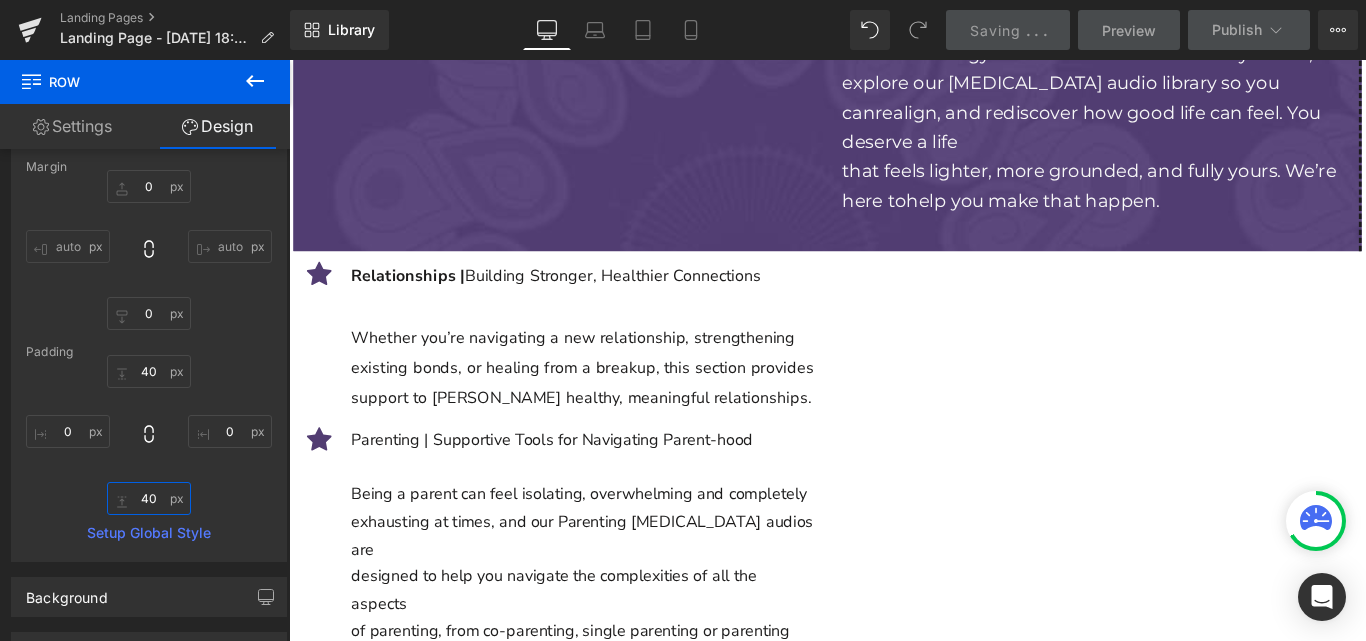 type on "40" 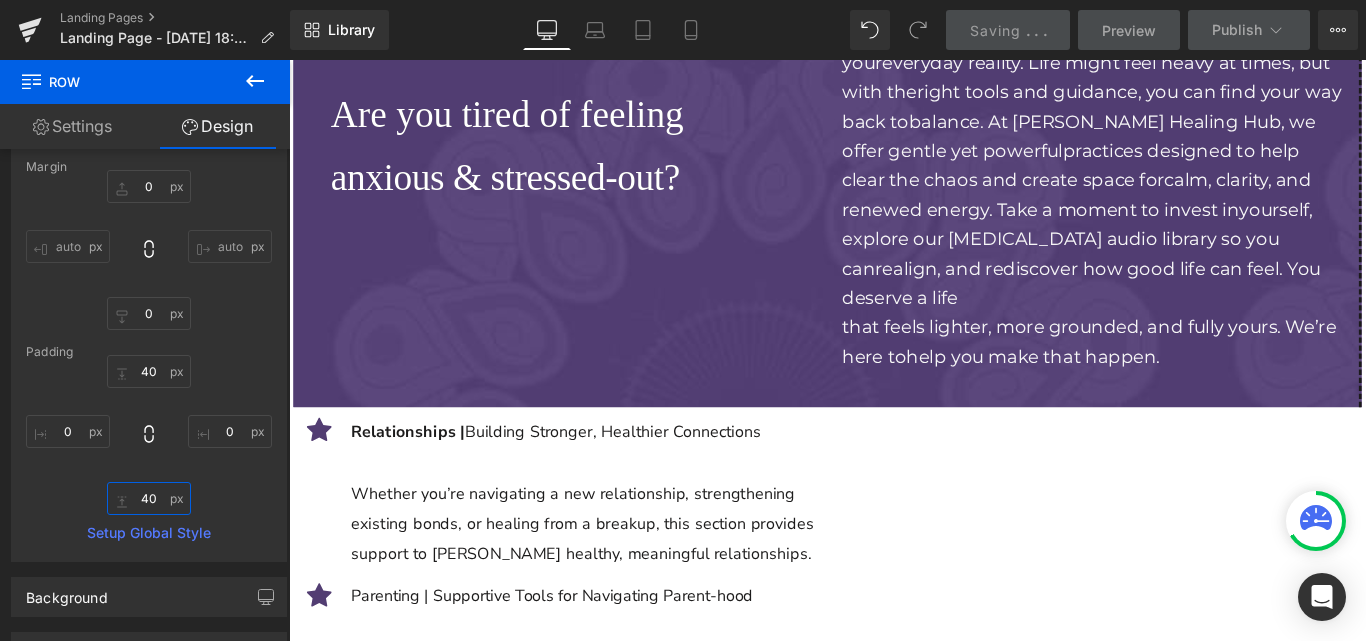 scroll, scrollTop: 4933, scrollLeft: 0, axis: vertical 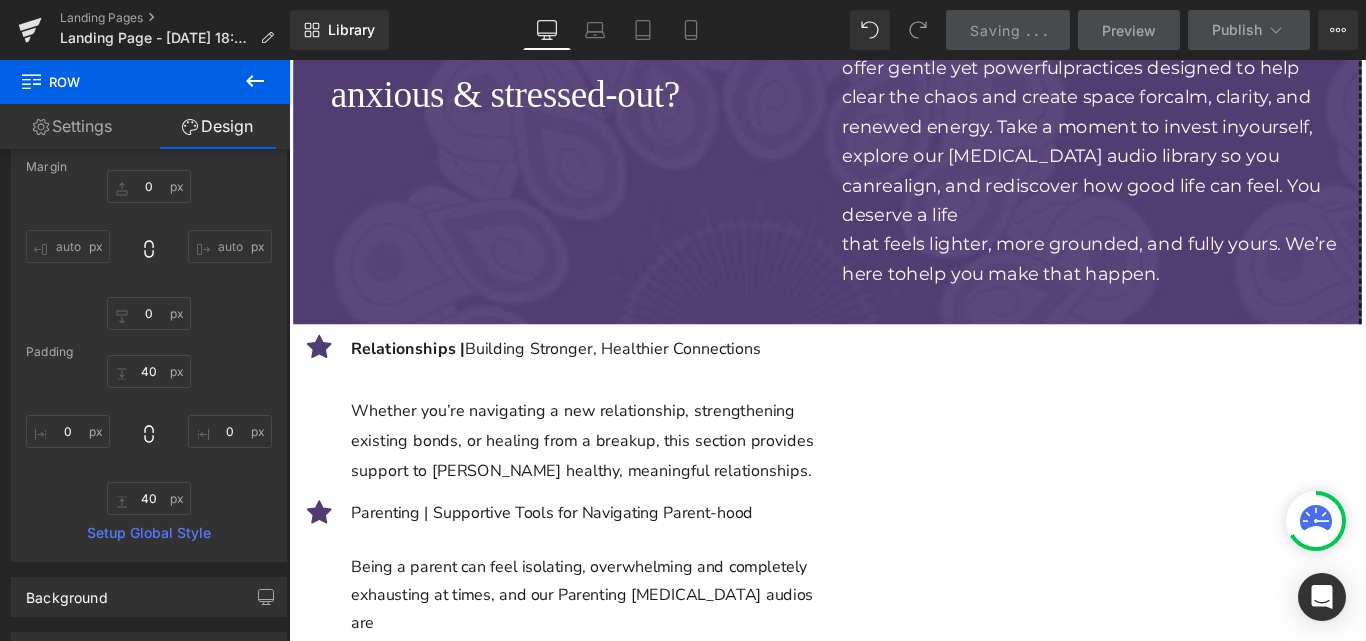 click on "support to [PERSON_NAME] healthy, meaningful relationships." at bounding box center (619, 522) 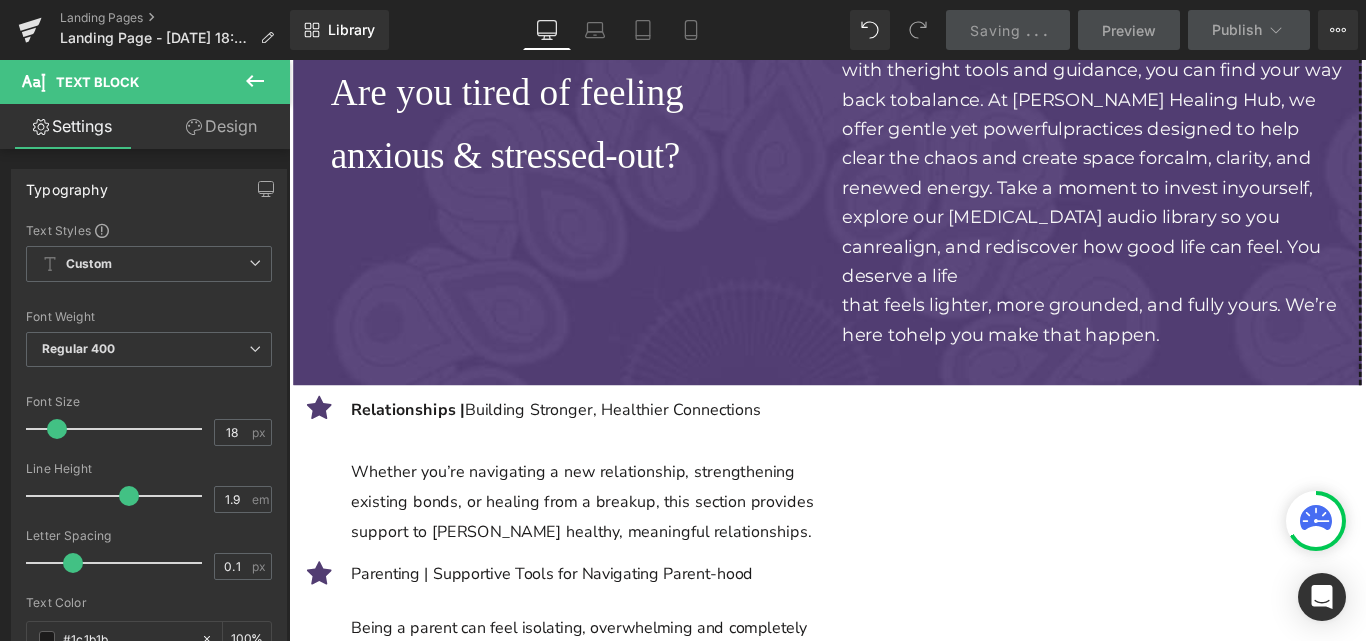 scroll, scrollTop: 4866, scrollLeft: 0, axis: vertical 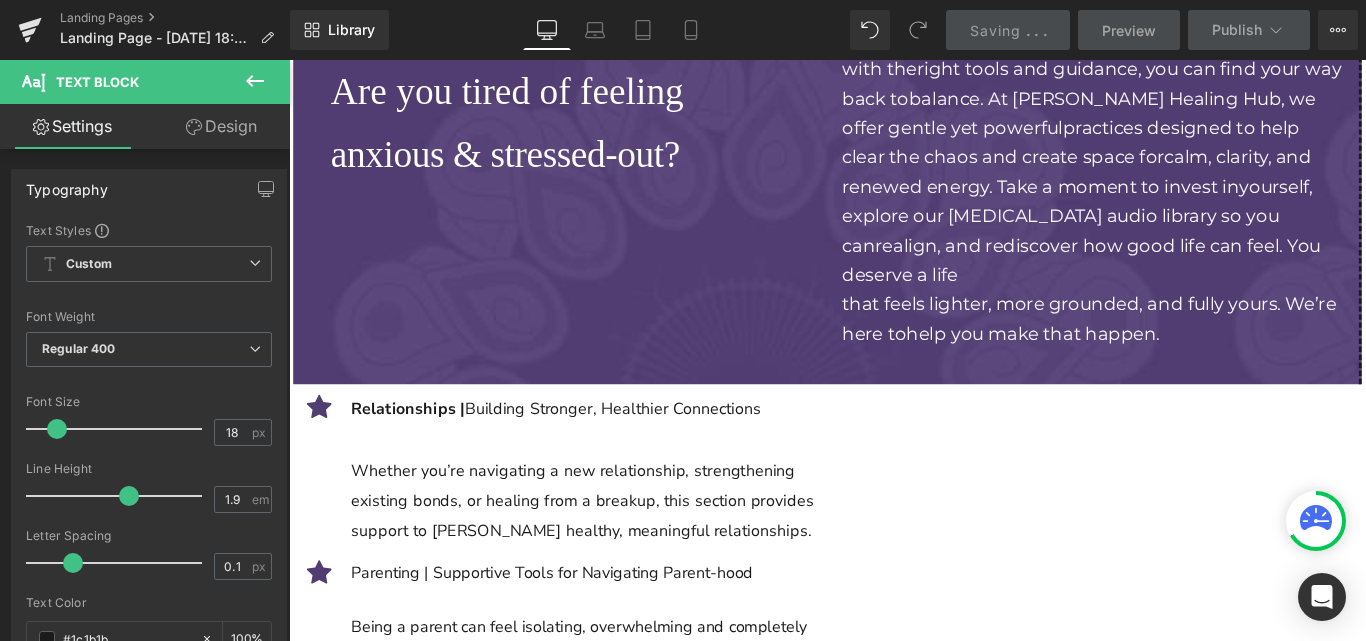 drag, startPoint x: 476, startPoint y: 261, endPoint x: 550, endPoint y: 250, distance: 74.8131 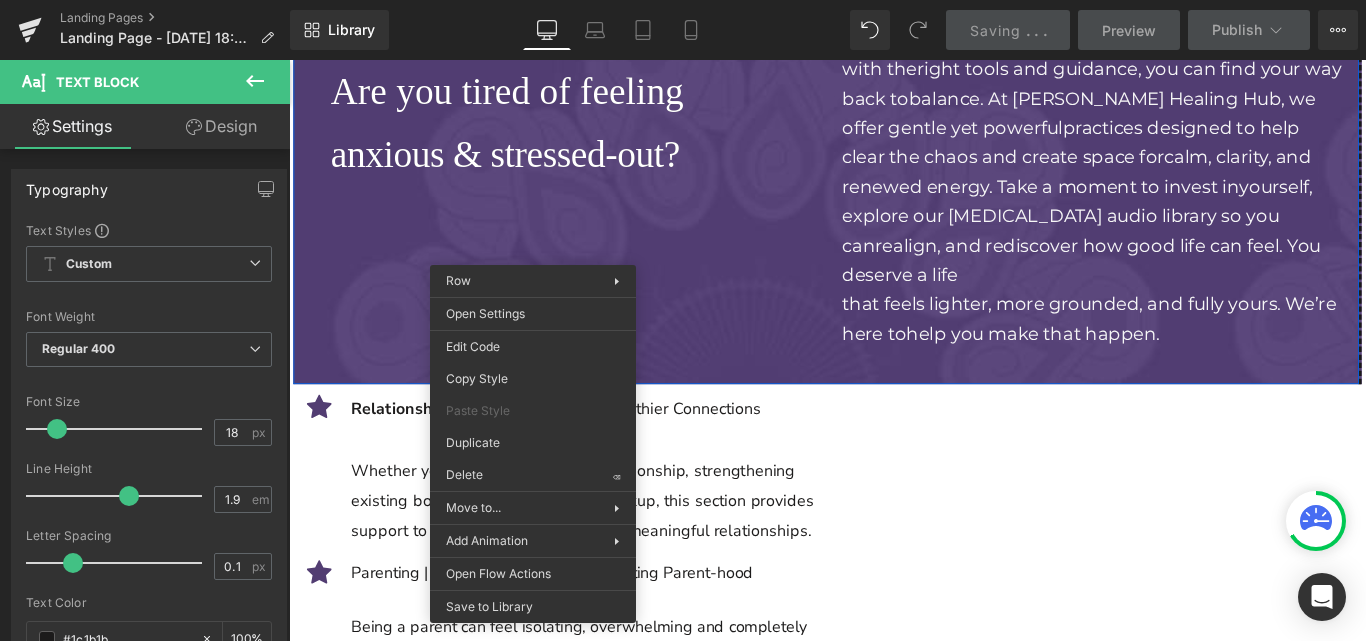 click on "Relationships |  Building Stronger, Healthier Connections" at bounding box center (619, 452) 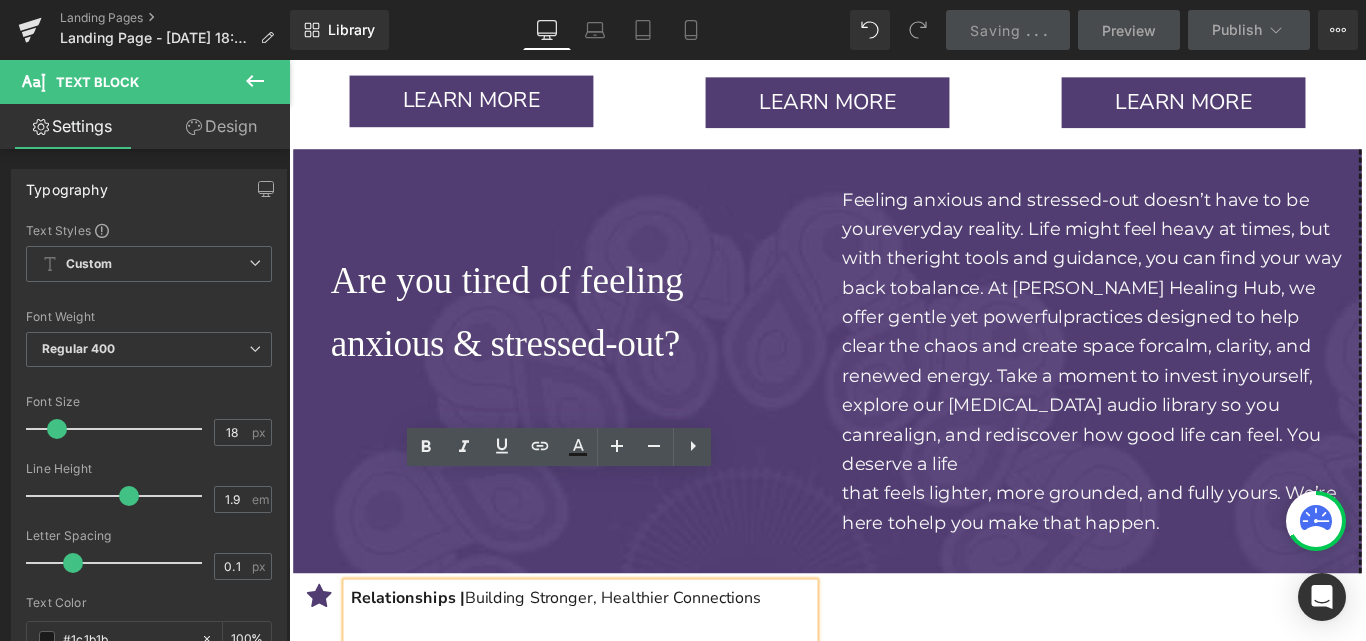 scroll, scrollTop: 4779, scrollLeft: 0, axis: vertical 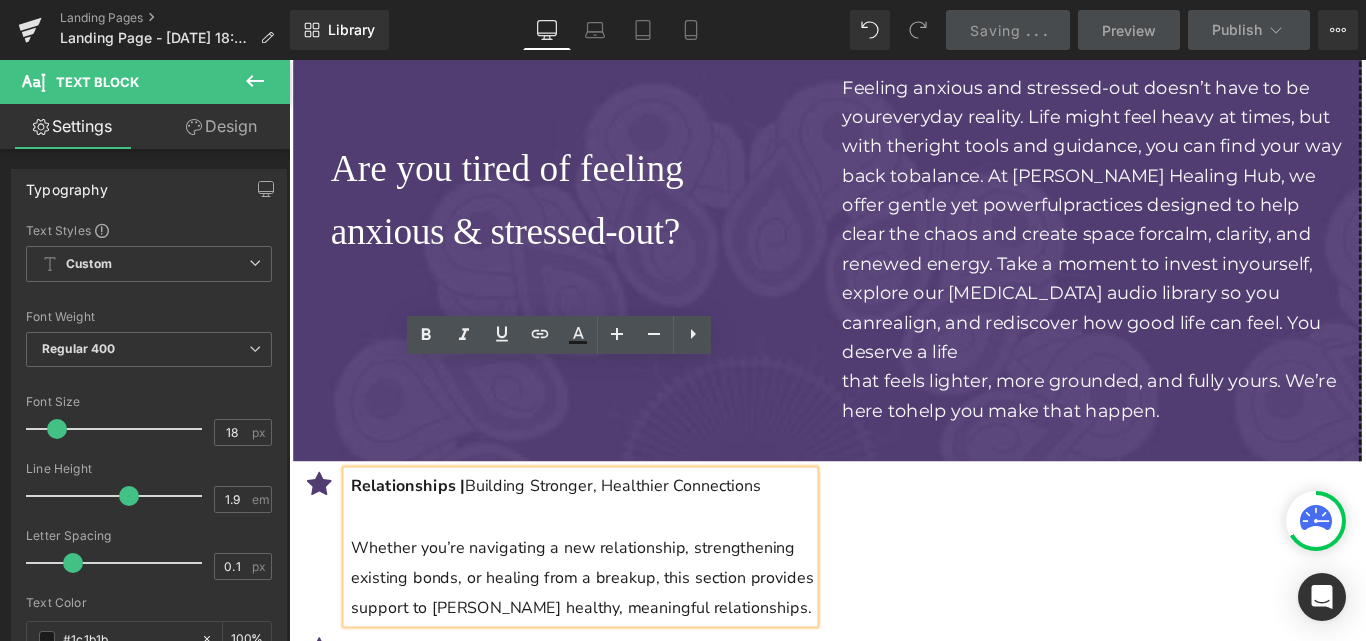 click on "Are you tired of feeling anxious & stressed - out? Text Block         Feeling  anxious and stressed-out doesn’t have to be your  everyday reality. Life might feel heavy at times, but with the  right tools and guidance, you can find your way back to  balance. At GenZen Healing Hub, we offer gentle yet powerful  practices designed to help clear the chaos and create space for  calm, clarity, and renewed energy. Take a moment to invest in  yourself, explore our hypnotherapy audio library so you can  realign, and rediscover how good life can feel. You deserve a life that feels lighter, more grounded, and fully yours. We’re here to  help you make that happen. Text Block         Row   40px   40px" at bounding box center [894, 273] 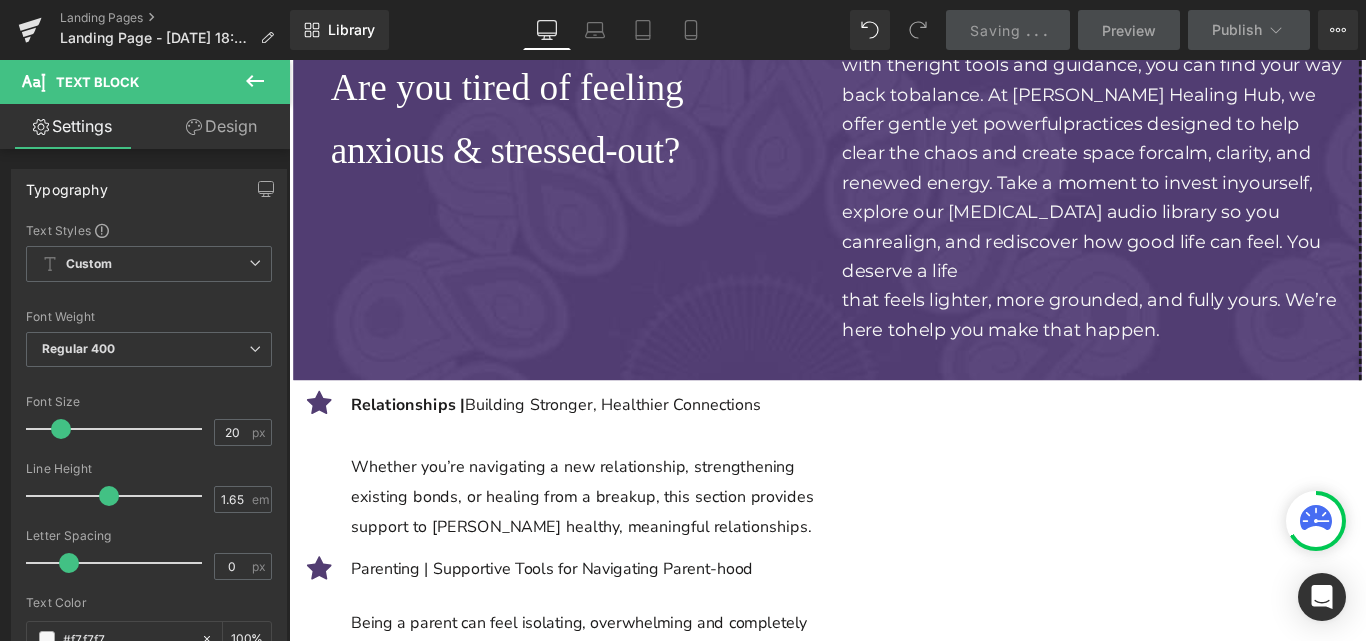 click at bounding box center (255, 82) 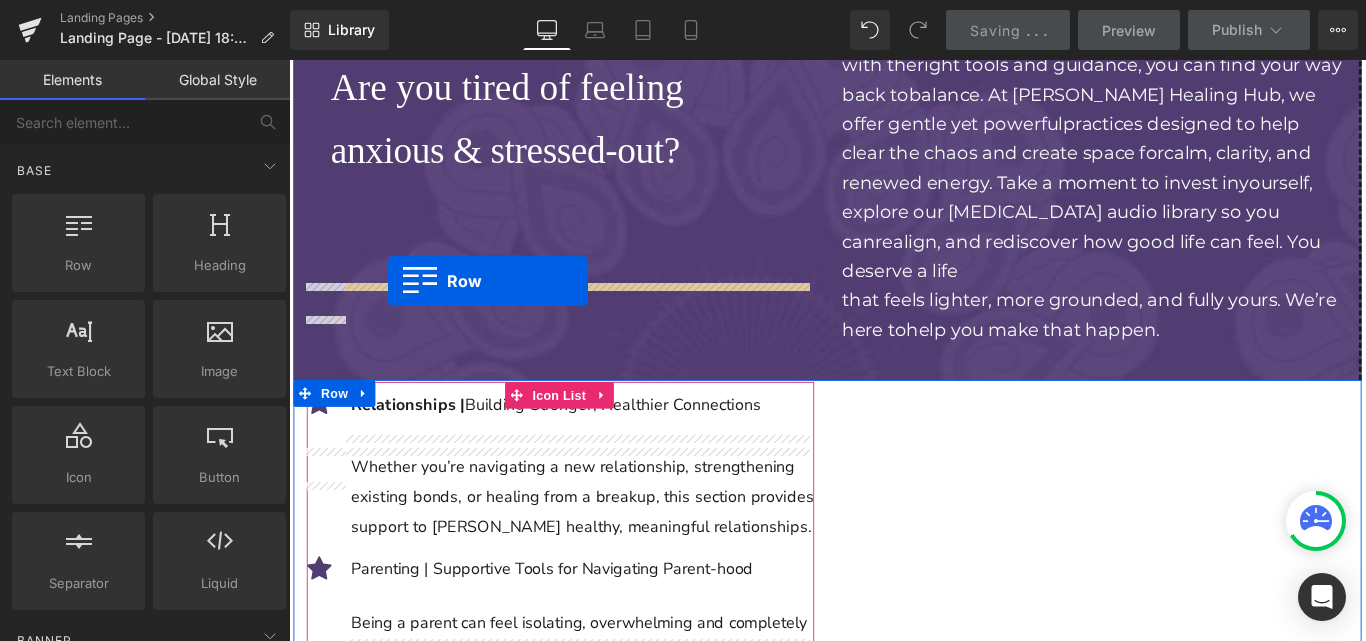 drag, startPoint x: 436, startPoint y: 326, endPoint x: 400, endPoint y: 308, distance: 40.24922 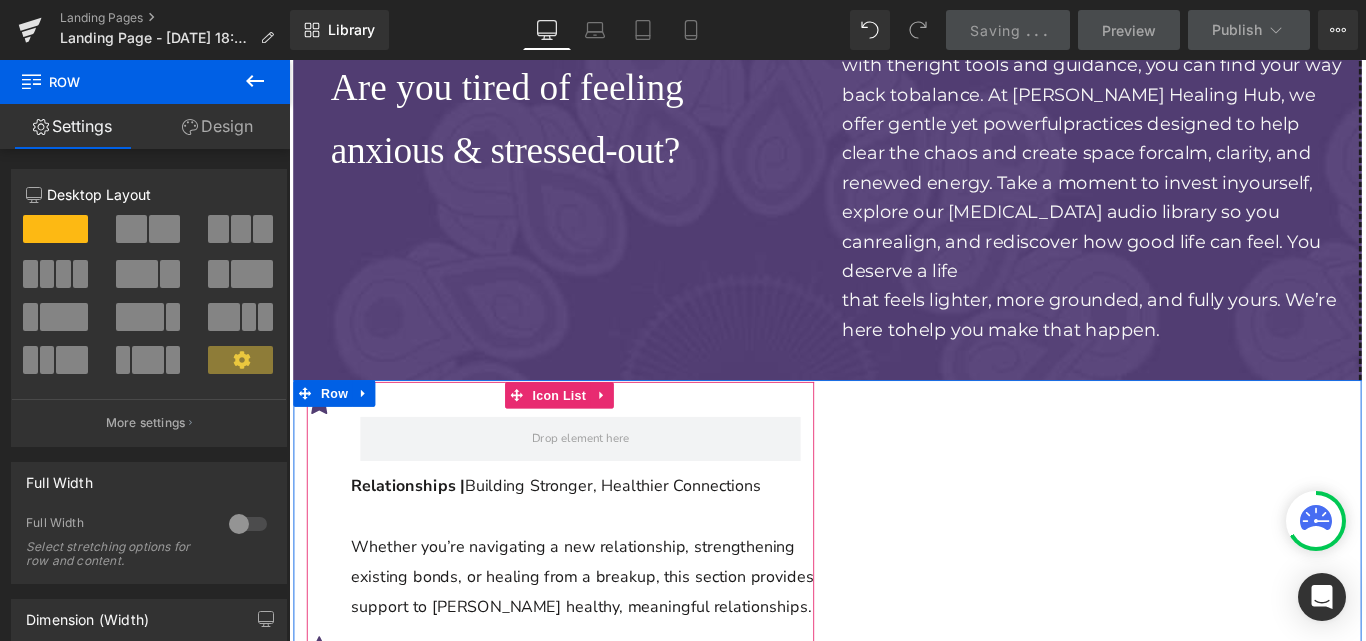 scroll, scrollTop: 4954, scrollLeft: 0, axis: vertical 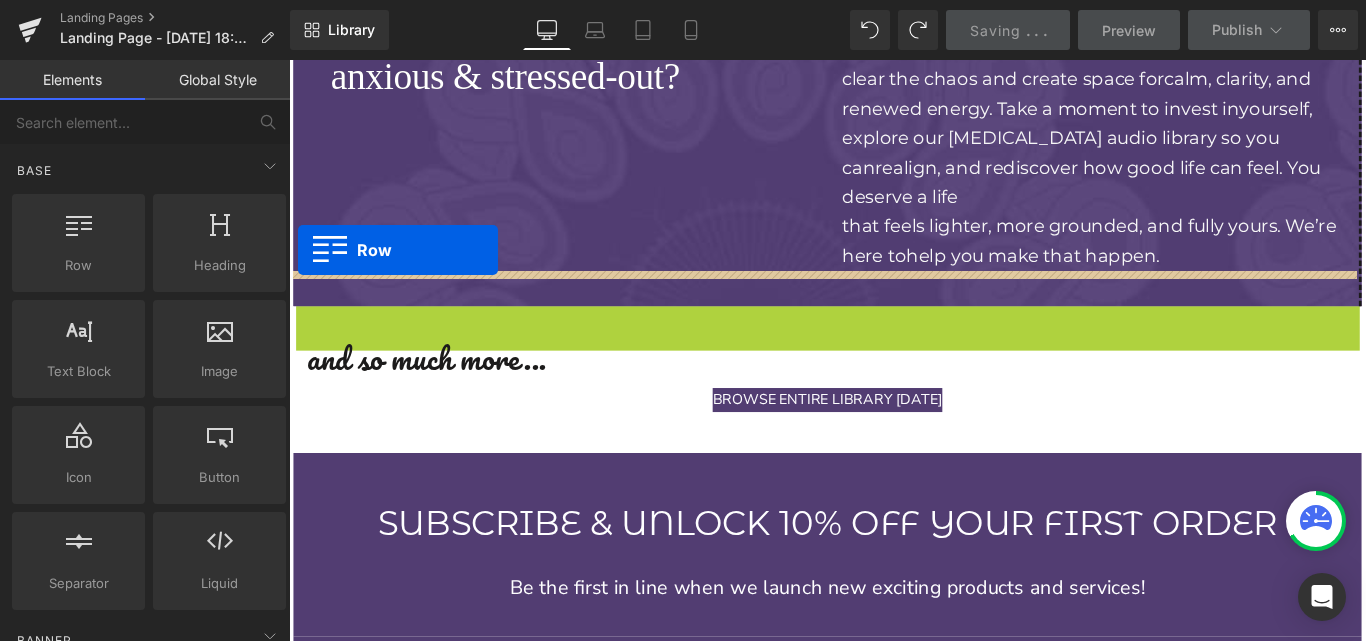 drag, startPoint x: 301, startPoint y: 227, endPoint x: 299, endPoint y: 274, distance: 47.042534 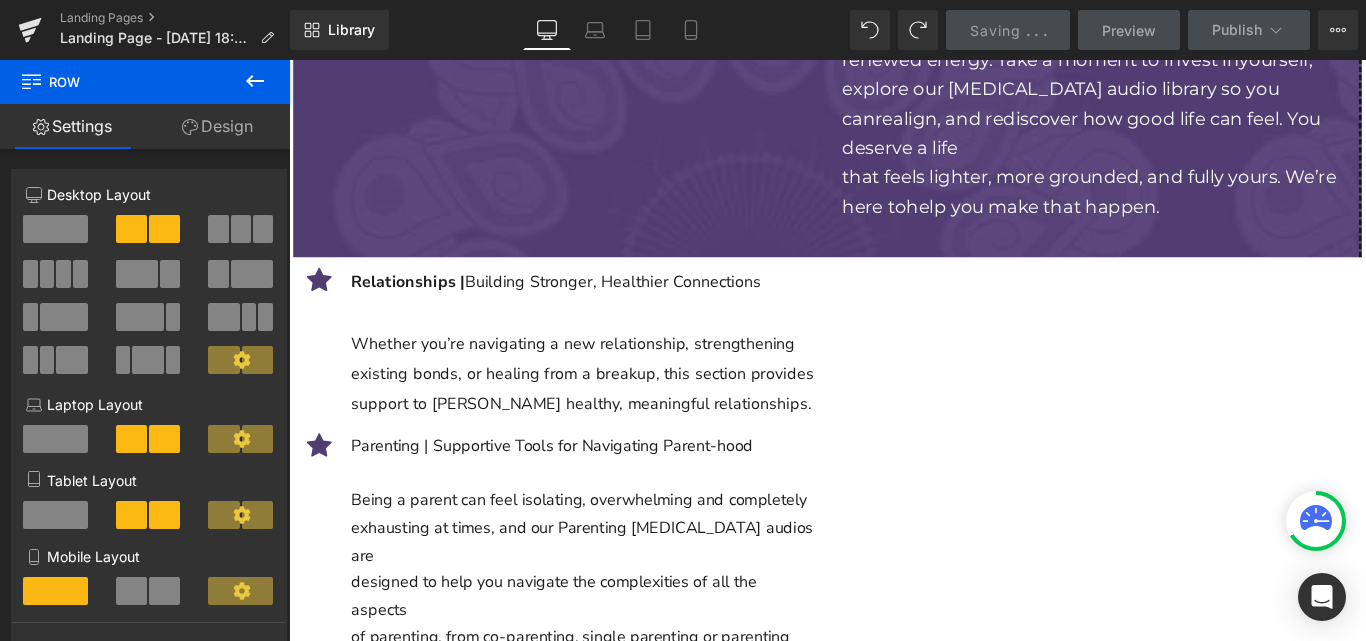 scroll, scrollTop: 5009, scrollLeft: 0, axis: vertical 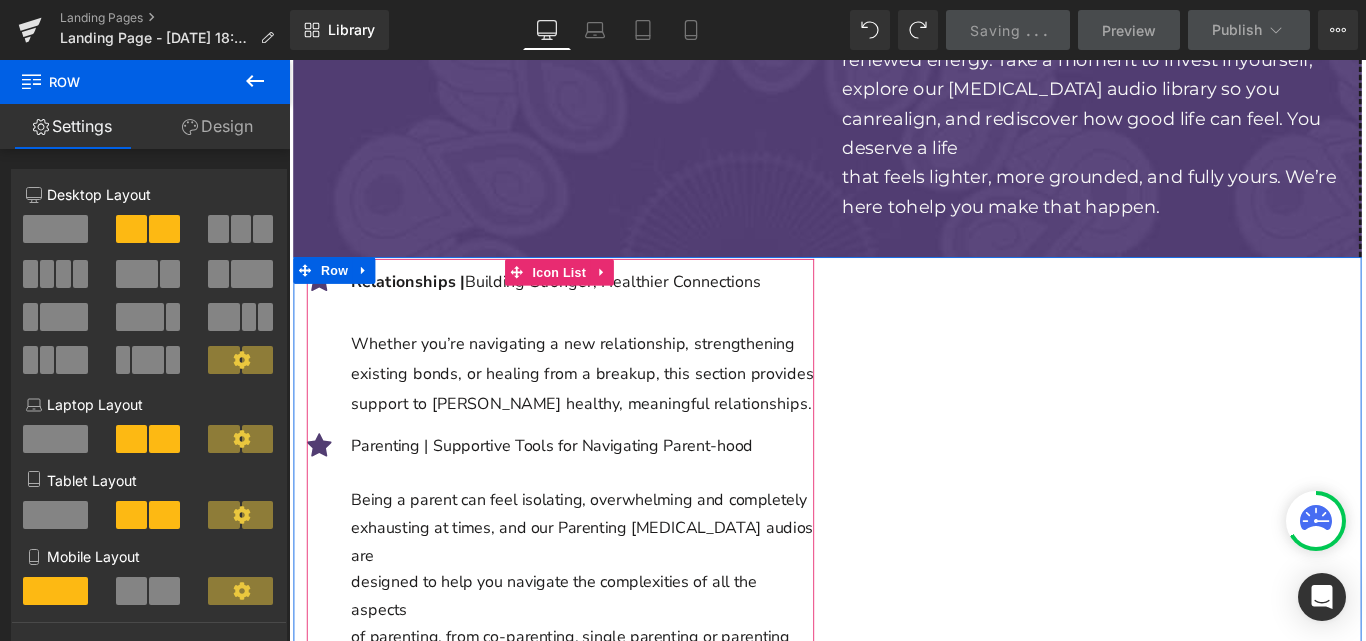 click on "Relationships |  Building Stronger, Healthier Connections
Whether you’re navigating a new relationship, strengthening
existing bonds, or healing from a breakup, this section provides
support to foster healthy, meaningful relationships.
Text Block" at bounding box center (594, 377) 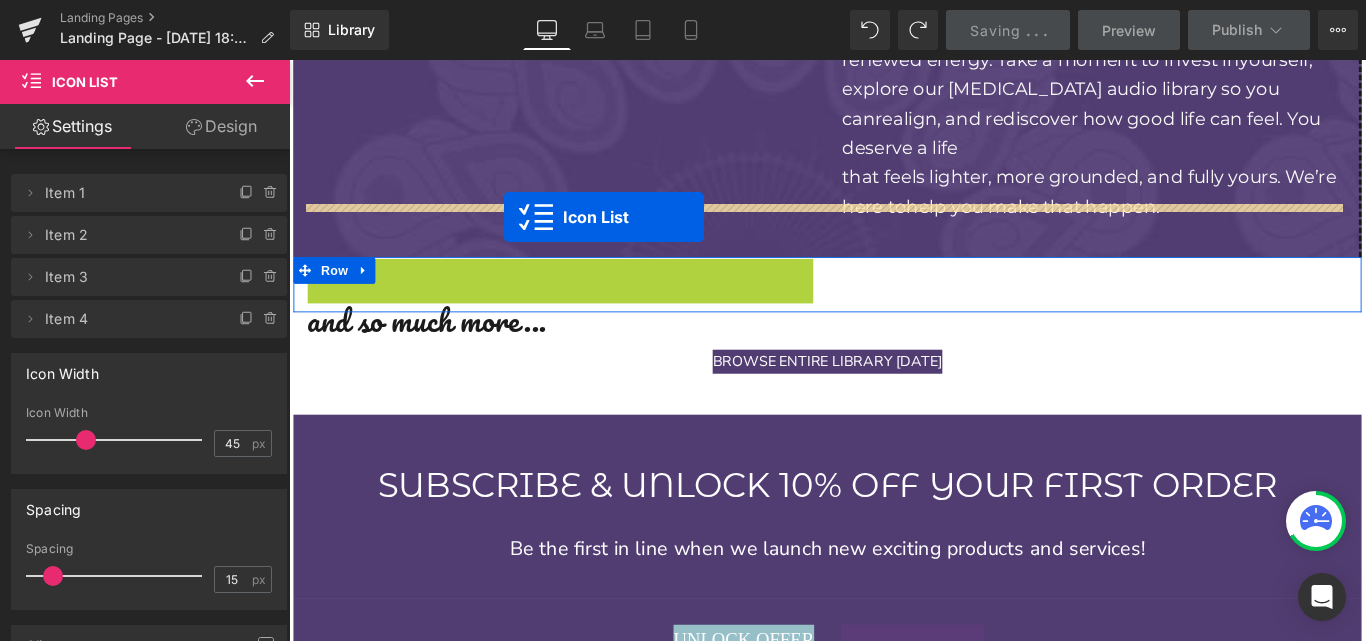 drag, startPoint x: 541, startPoint y: 175, endPoint x: 530, endPoint y: 235, distance: 61 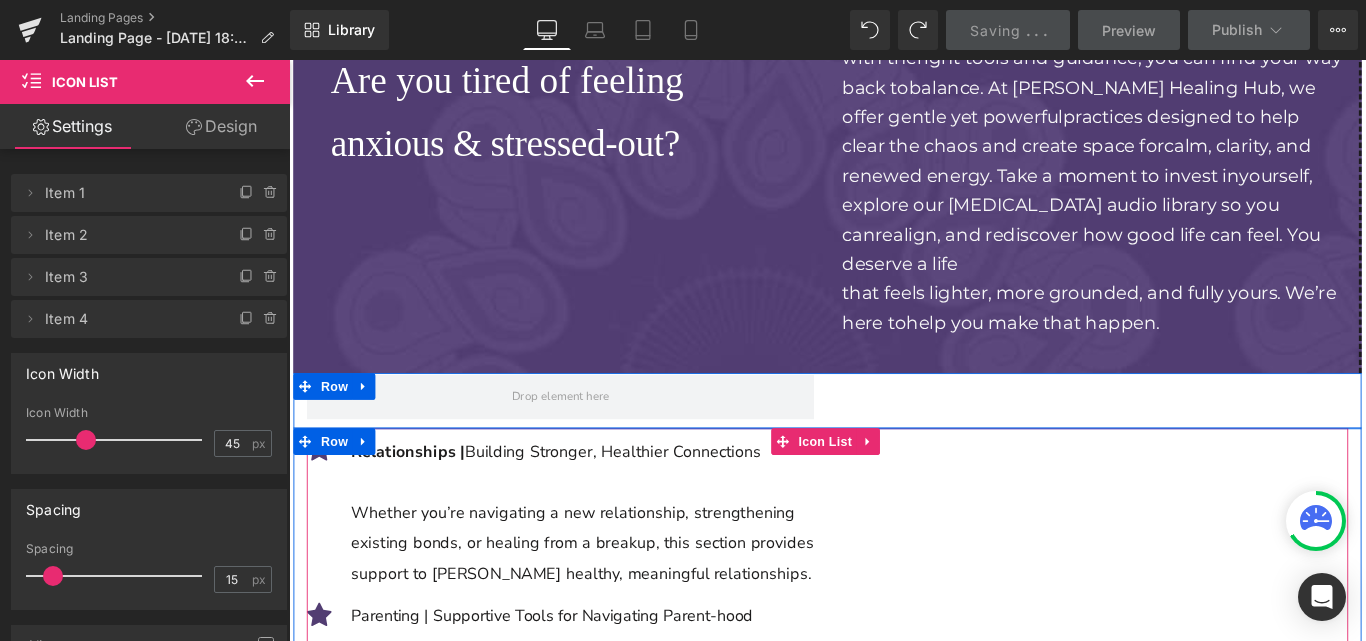 scroll, scrollTop: 4874, scrollLeft: 0, axis: vertical 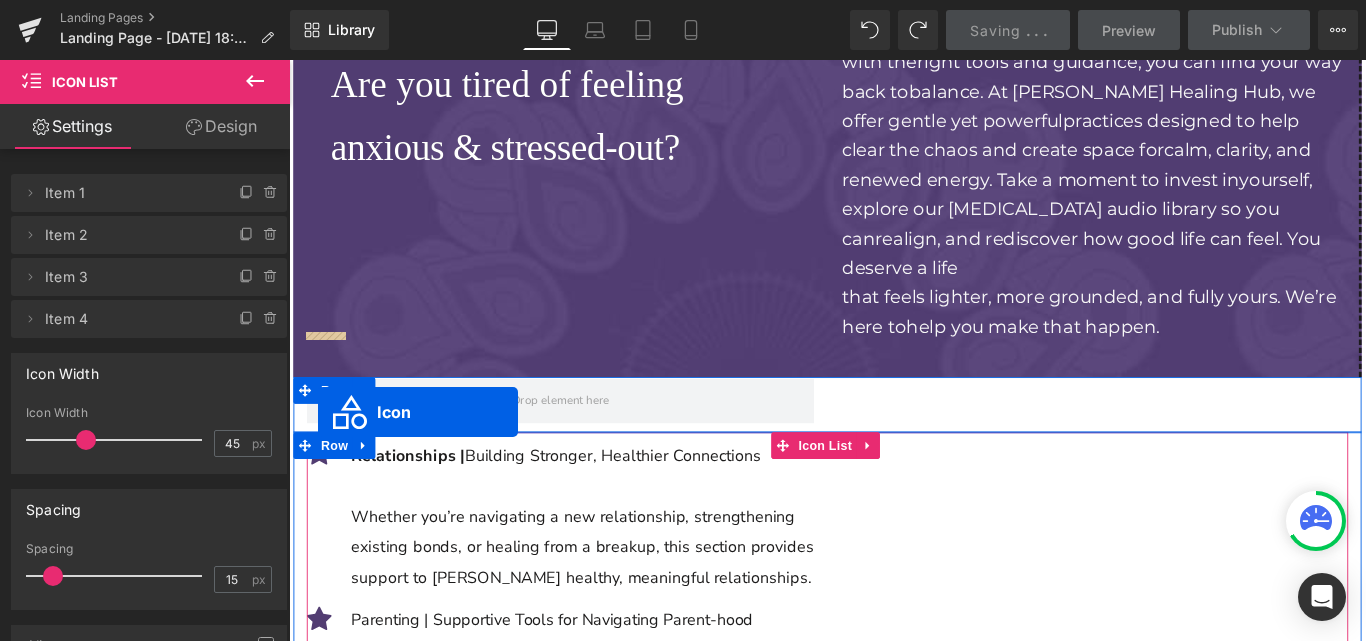 drag, startPoint x: 322, startPoint y: 388, endPoint x: 322, endPoint y: 455, distance: 67 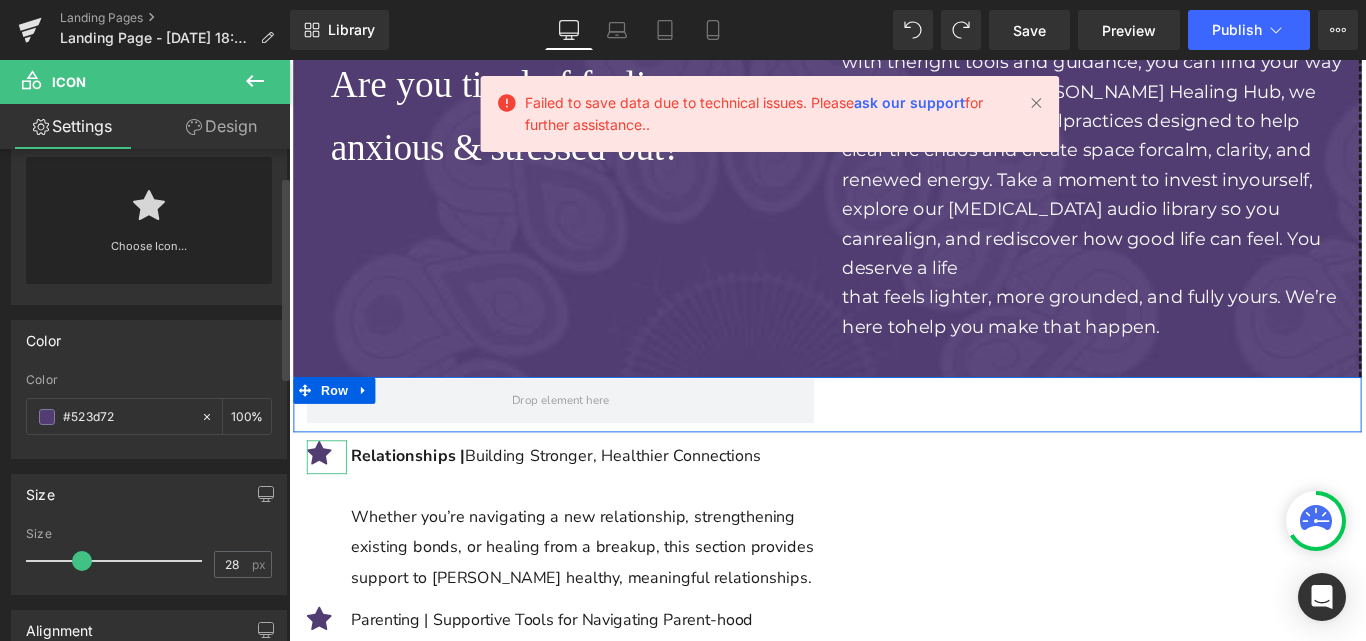scroll, scrollTop: 66, scrollLeft: 0, axis: vertical 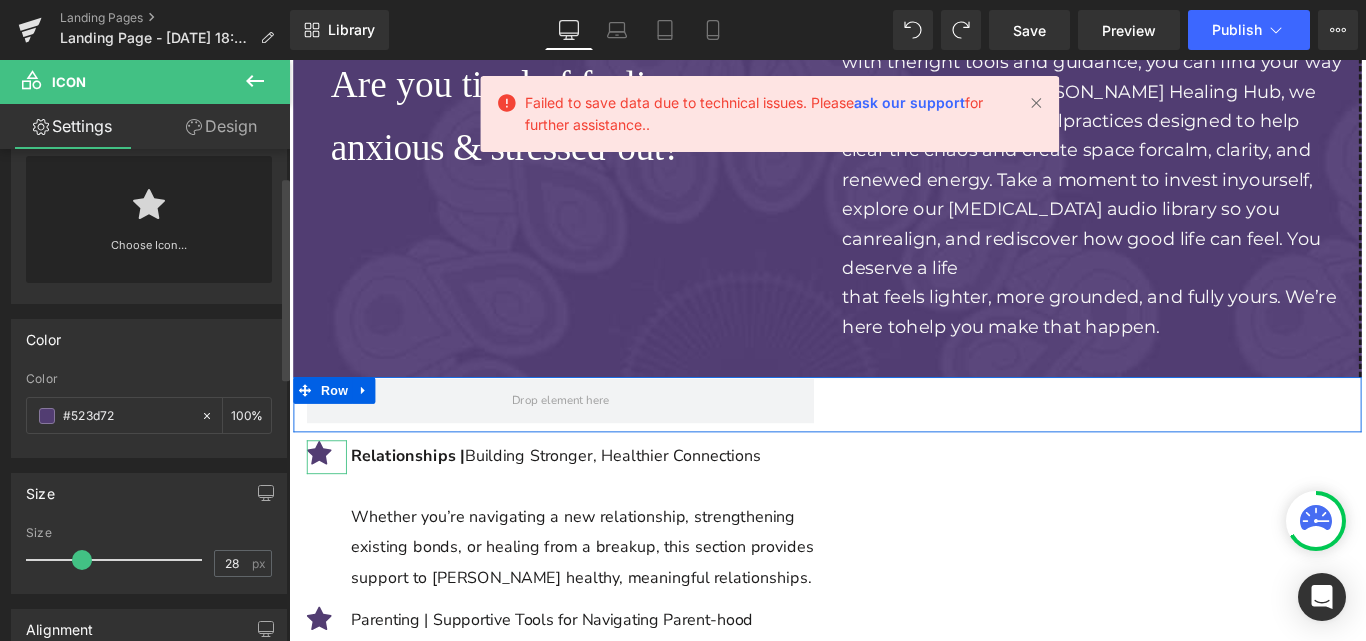 click on "Choose Icon..." at bounding box center (149, 259) 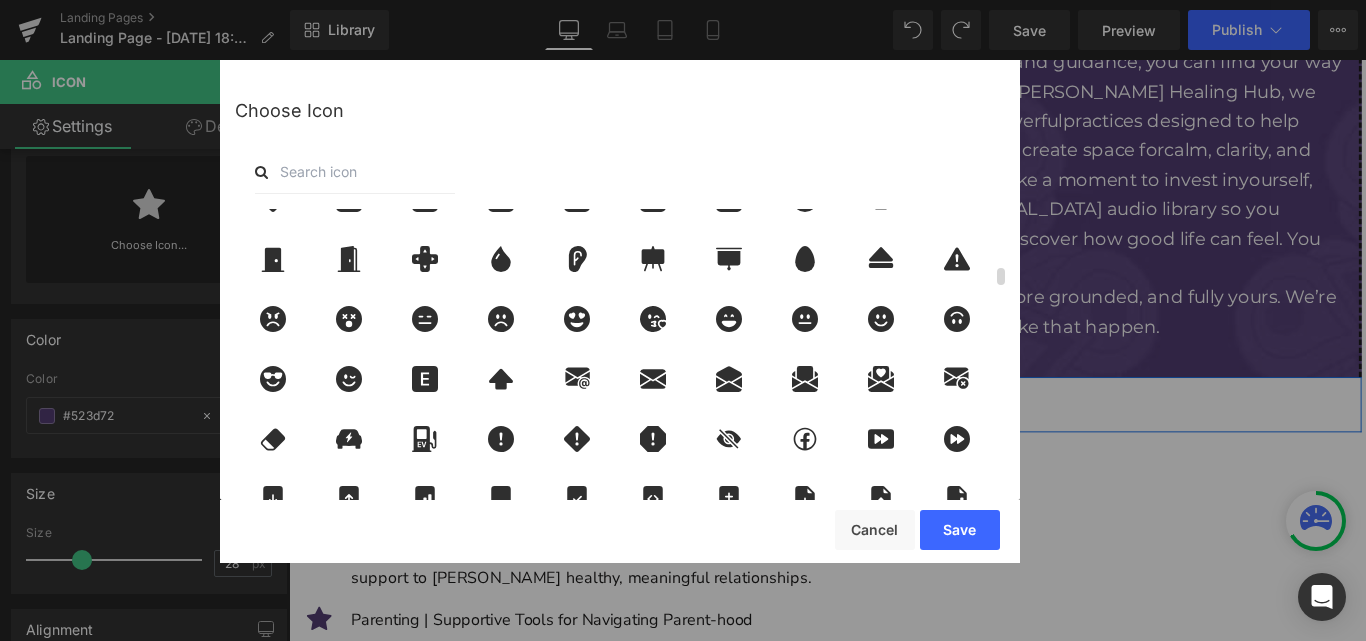 scroll, scrollTop: 1179, scrollLeft: 0, axis: vertical 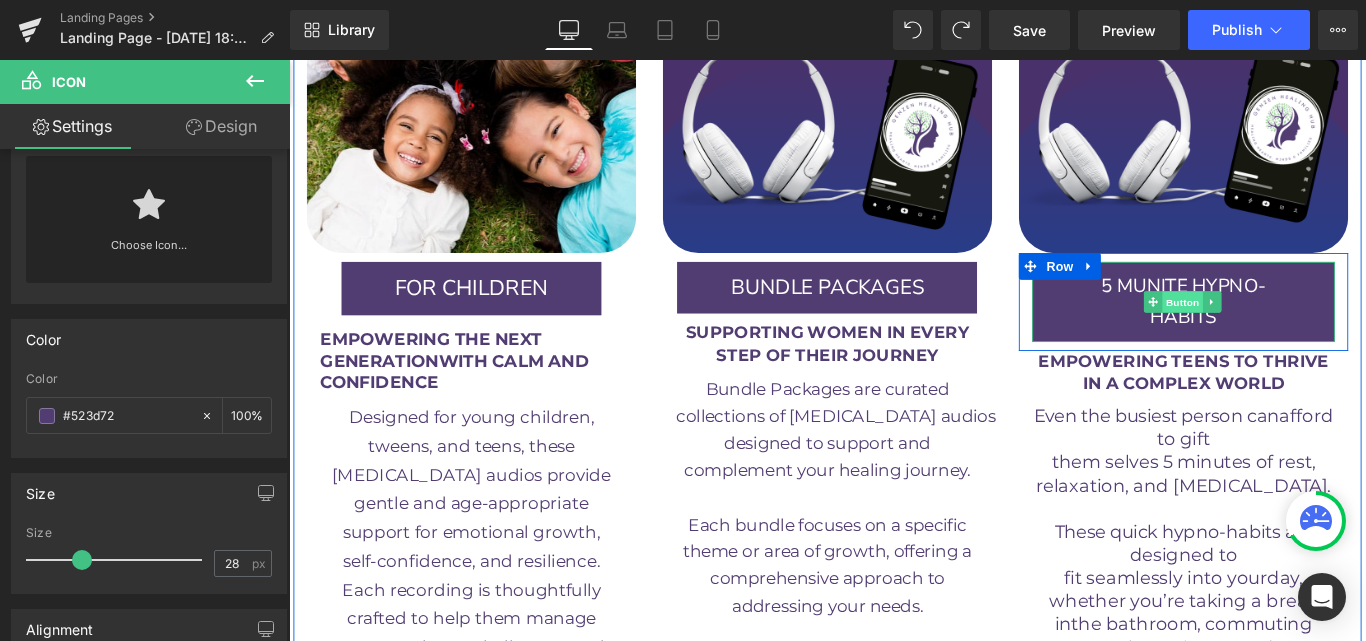click on "Button" at bounding box center [1293, 332] 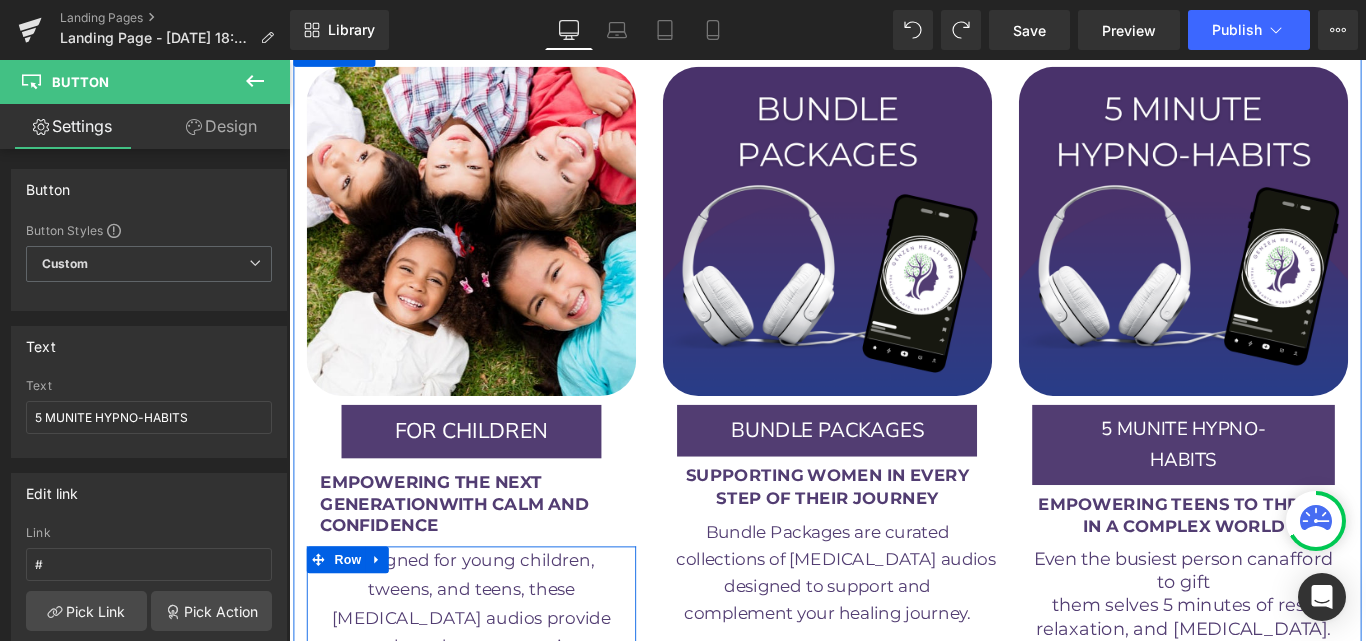 scroll, scrollTop: 3635, scrollLeft: 0, axis: vertical 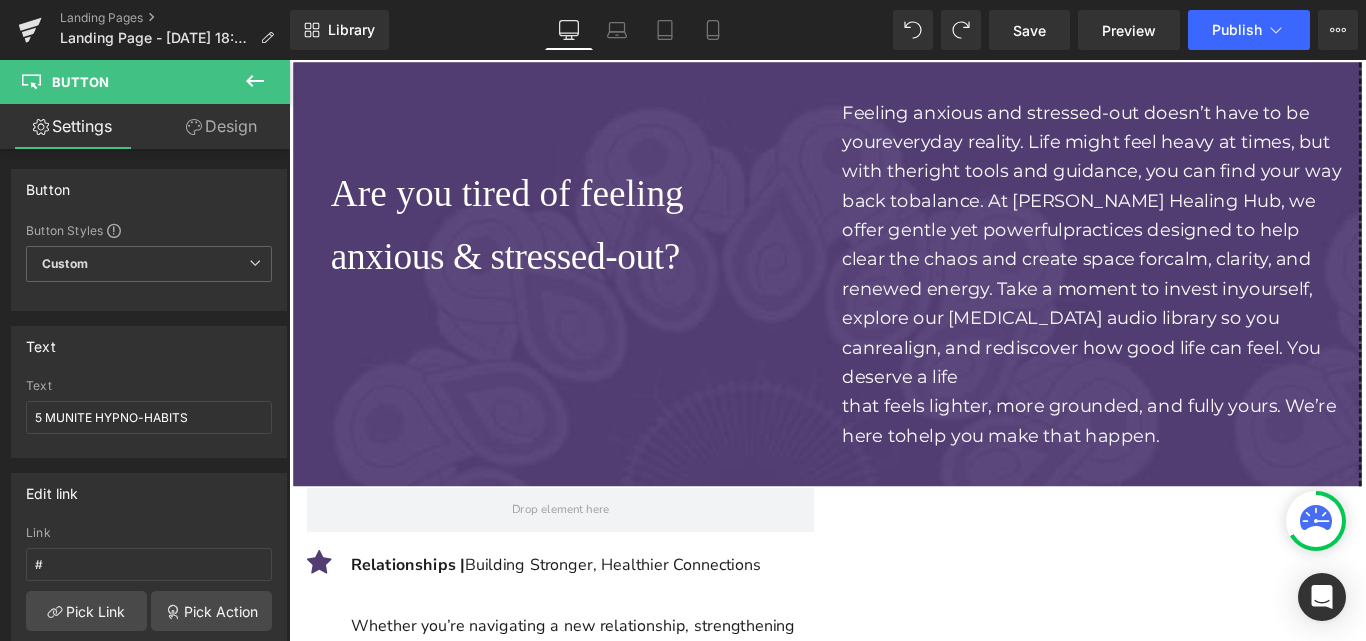 click on "Are you tired of feeling anxious & stressed - out? Text Block         Feeling  anxious and stressed-out doesn’t have to be your  everyday reality. Life might feel heavy at times, but with the  right tools and guidance, you can find your way back to  balance. At GenZen Healing Hub, we offer gentle yet powerful  practices designed to help clear the chaos and create space for  calm, clarity, and renewed energy. Take a moment to invest in  yourself, explore our hypnotherapy audio library so you can  realign, and rediscover how good life can feel. You deserve a life that feels lighter, more grounded, and fully yours. We’re here to  help you make that happen. Text Block         Row   40px   40px" at bounding box center (894, 301) 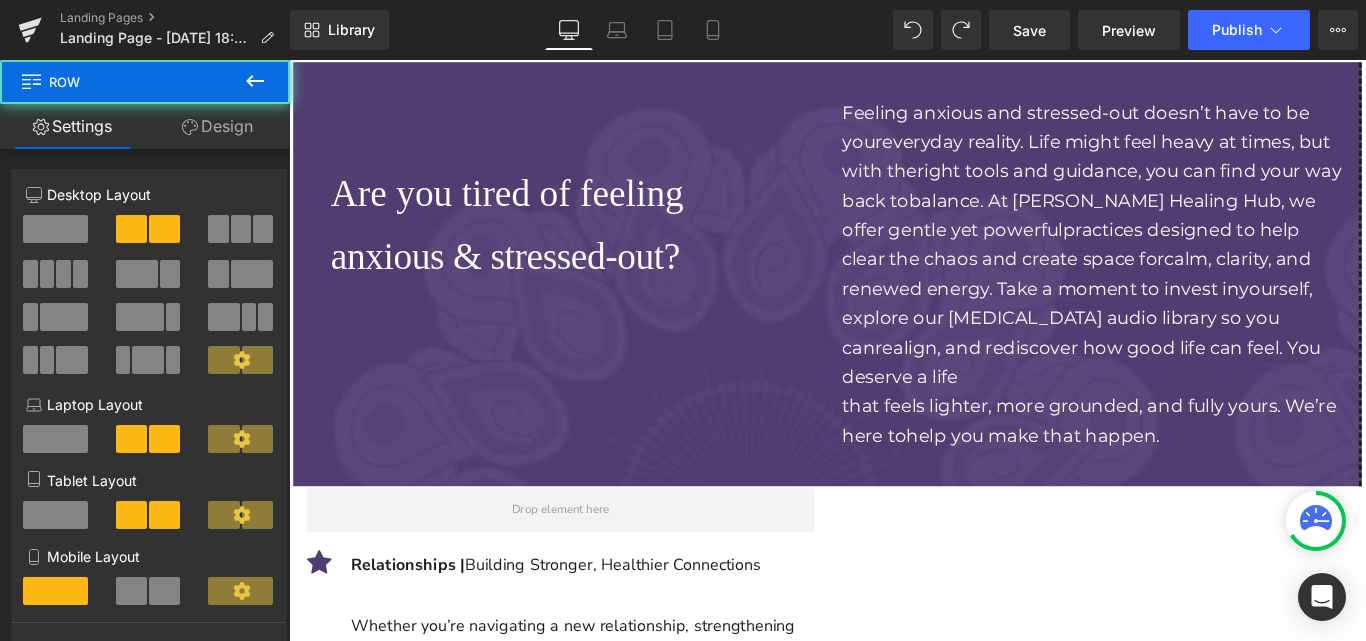 click on "Are you tired of feeling anxious & stressed - out? Text Block         Feeling  anxious and stressed-out doesn’t have to be your  everyday reality. Life might feel heavy at times, but with the  right tools and guidance, you can find your way back to  balance. At GenZen Healing Hub, we offer gentle yet powerful  practices designed to help clear the chaos and create space for  calm, clarity, and renewed energy. Take a moment to invest in  yourself, explore our hypnotherapy audio library so you can  realign, and rediscover how good life can feel. You deserve a life that feels lighter, more grounded, and fully yours. We’re here to  help you make that happen. Text Block         Row   40px   40px" at bounding box center [894, 301] 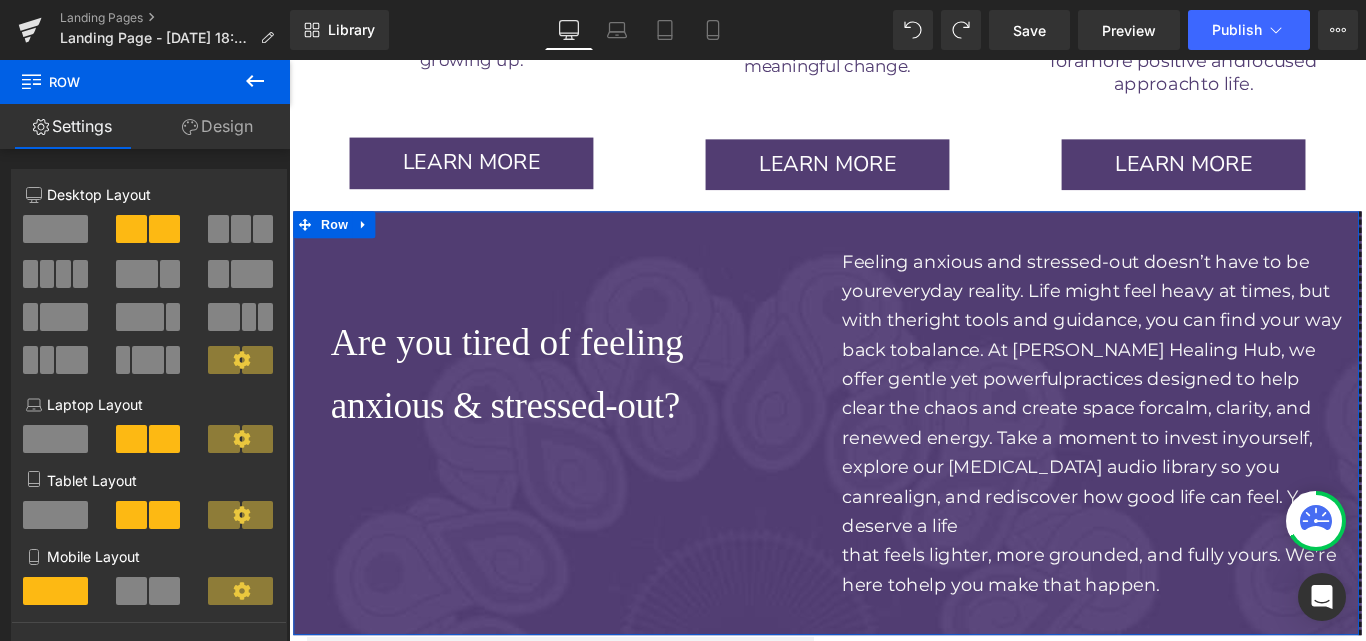 scroll, scrollTop: 4556, scrollLeft: 0, axis: vertical 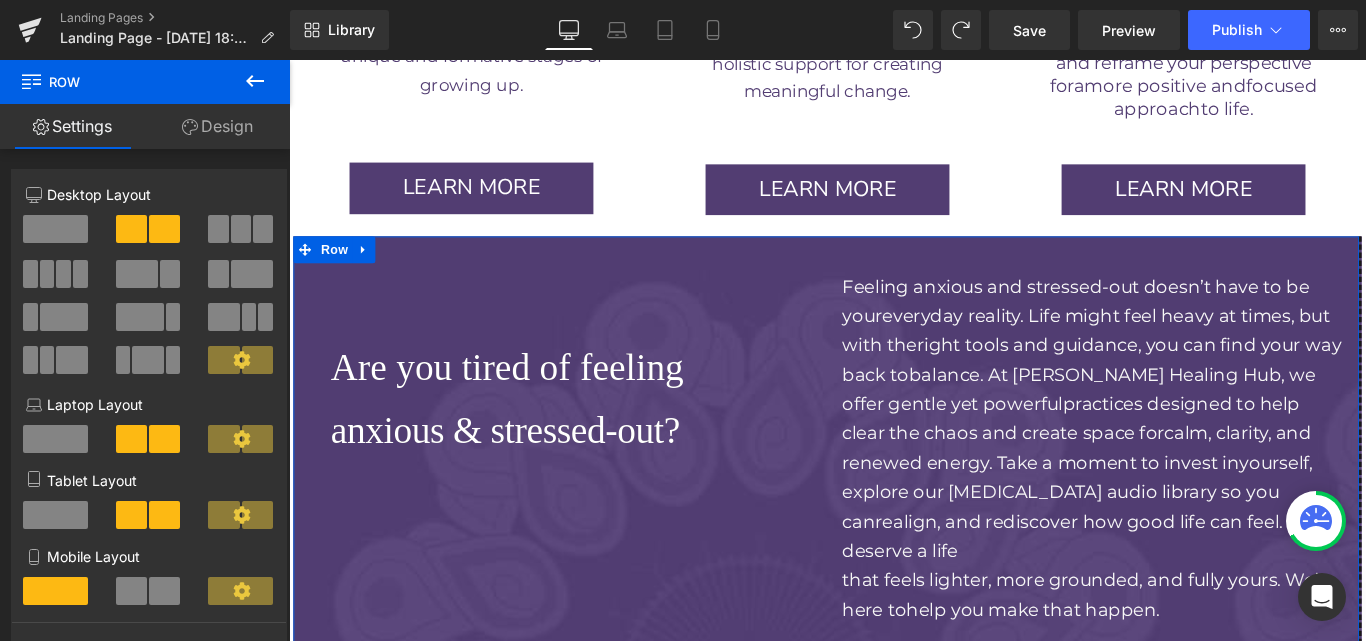 click on "Row" at bounding box center [340, 273] 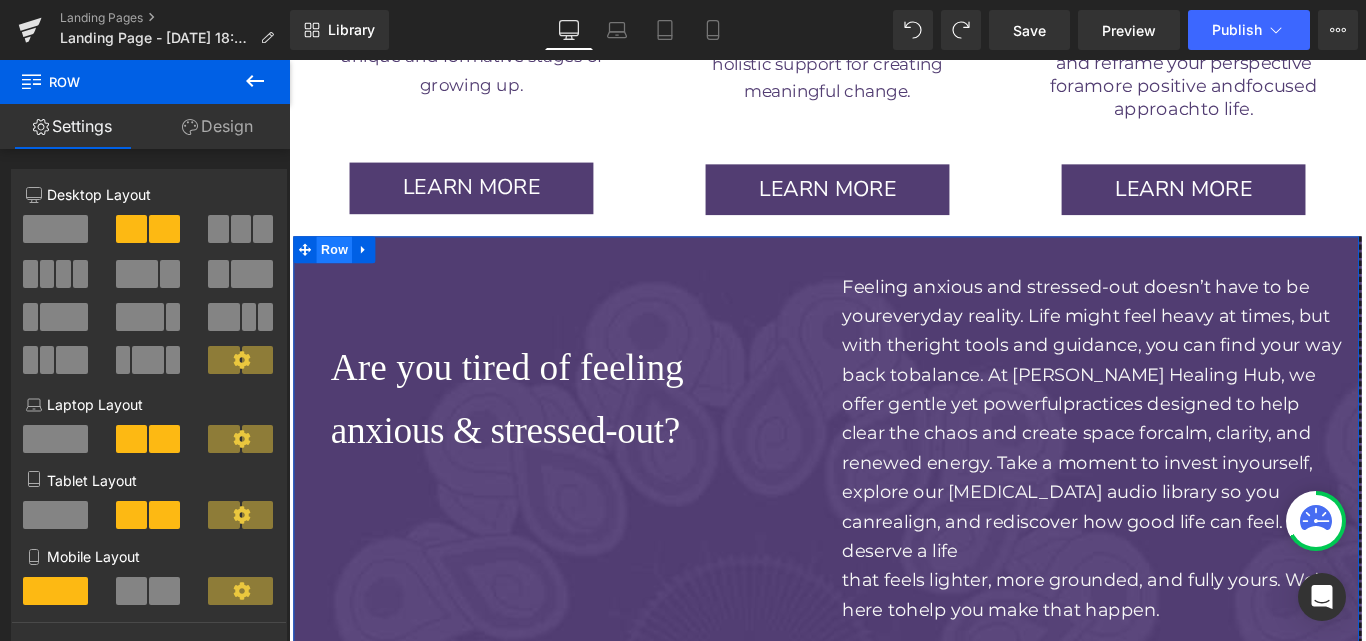 click on "Row" at bounding box center (340, 273) 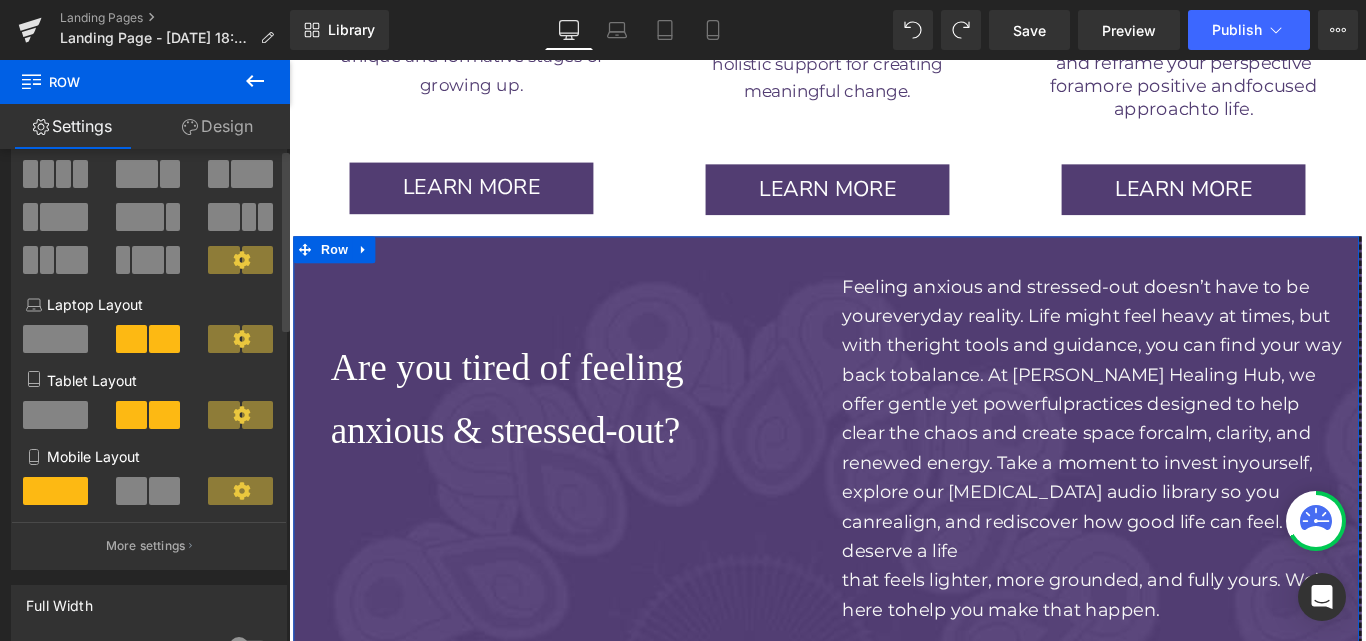 scroll, scrollTop: 0, scrollLeft: 0, axis: both 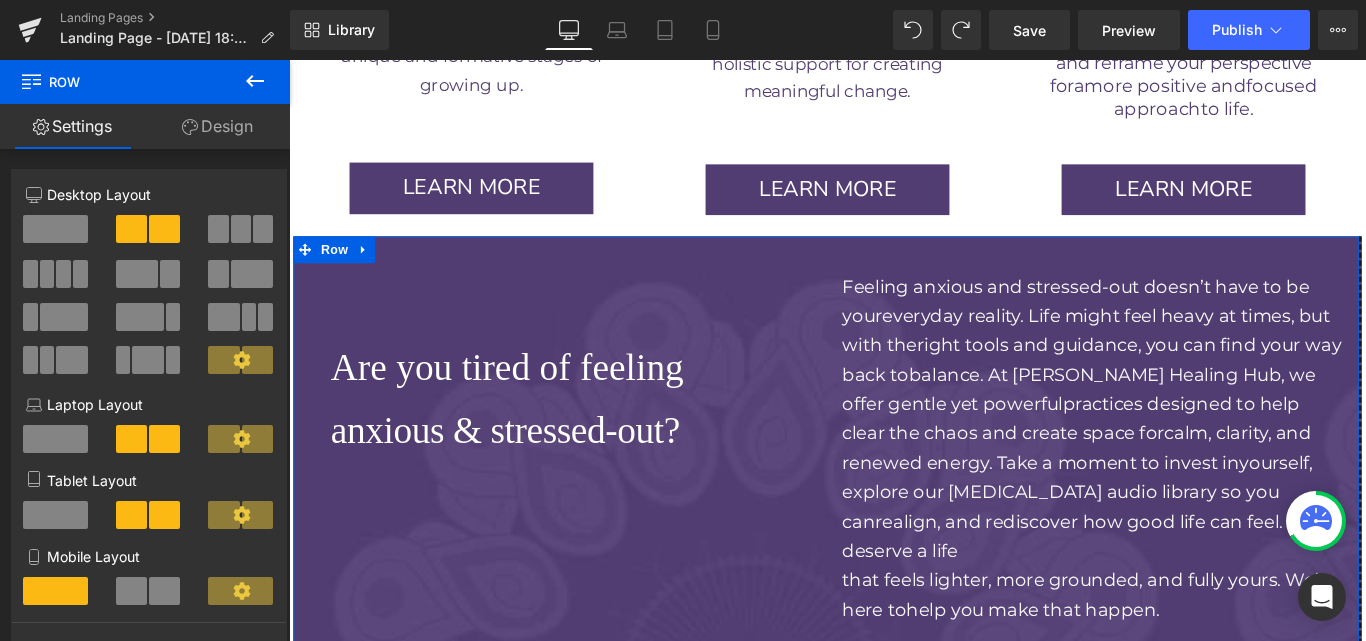 click 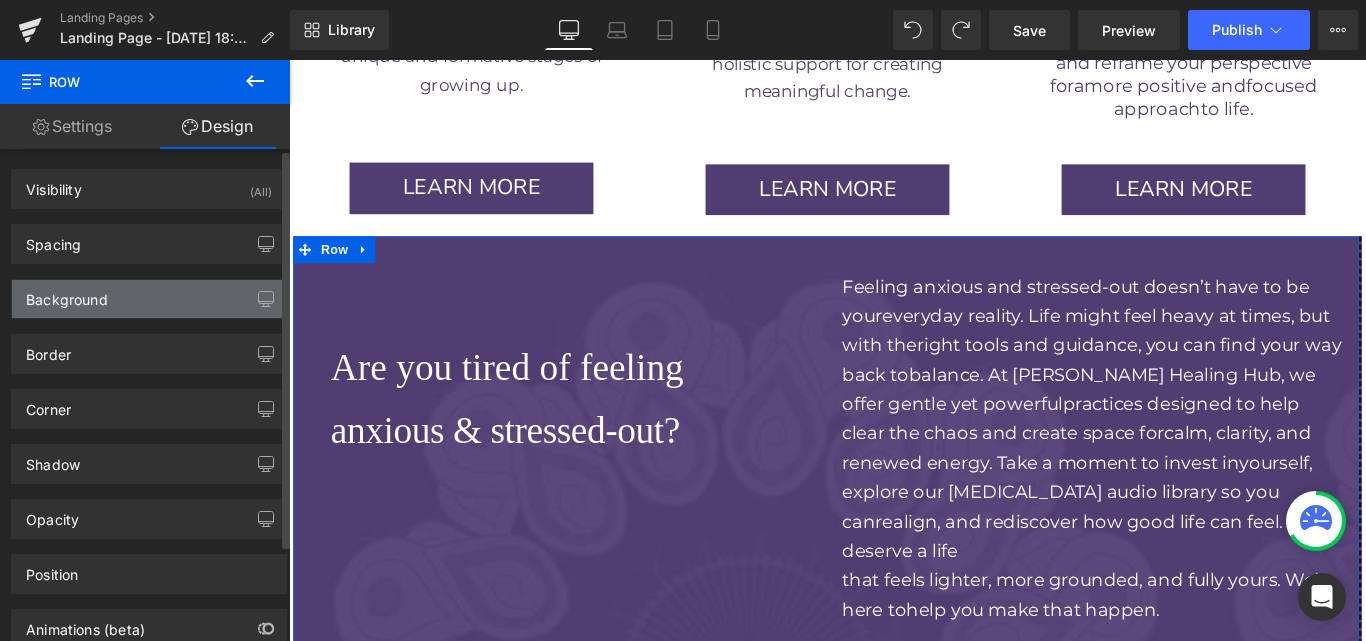 click on "Background" at bounding box center (149, 299) 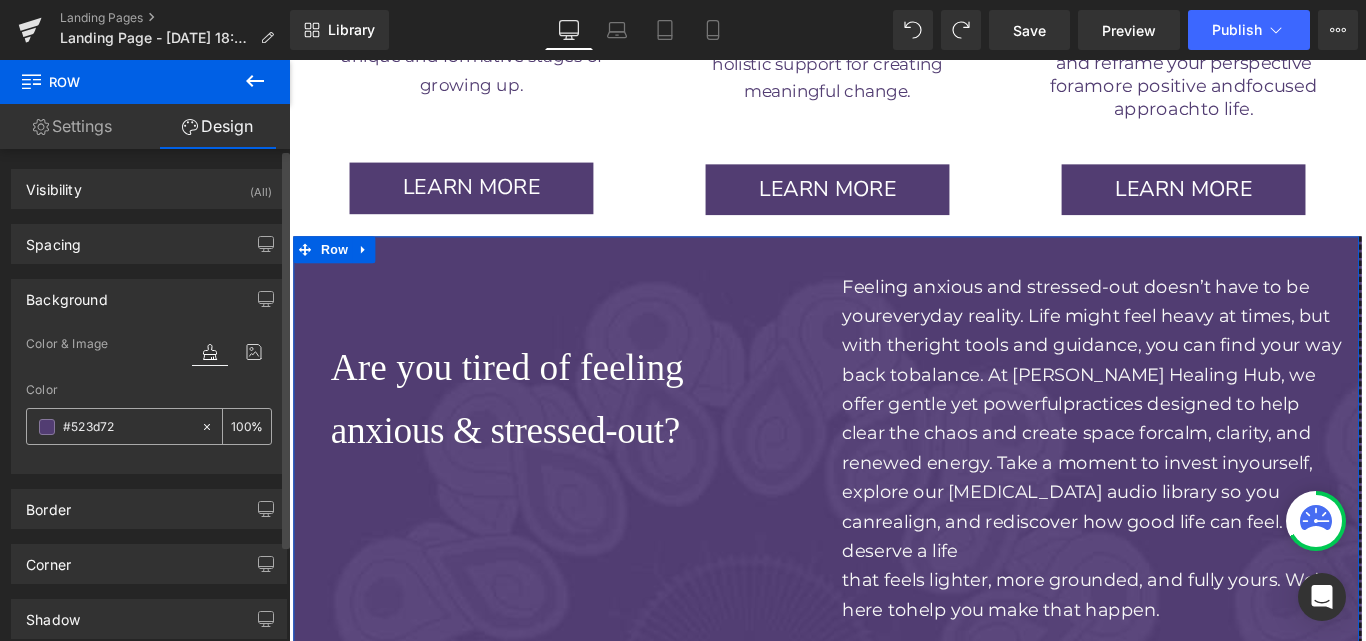 click at bounding box center [47, 427] 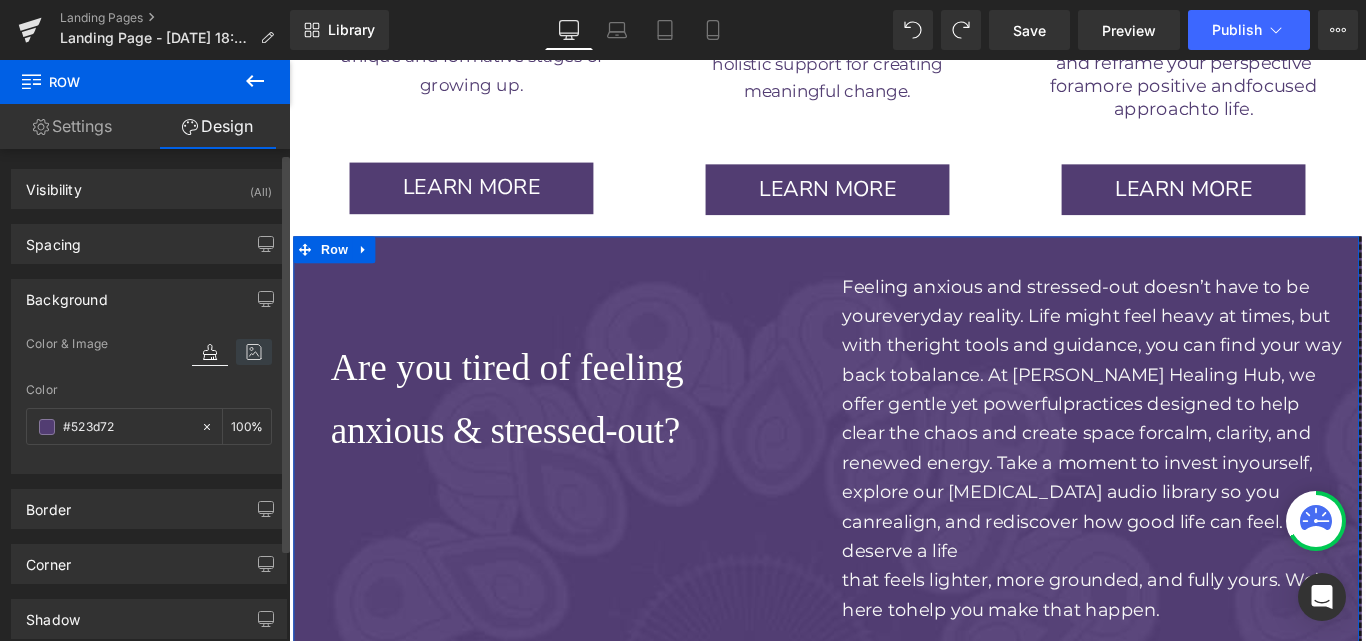 scroll, scrollTop: 6, scrollLeft: 0, axis: vertical 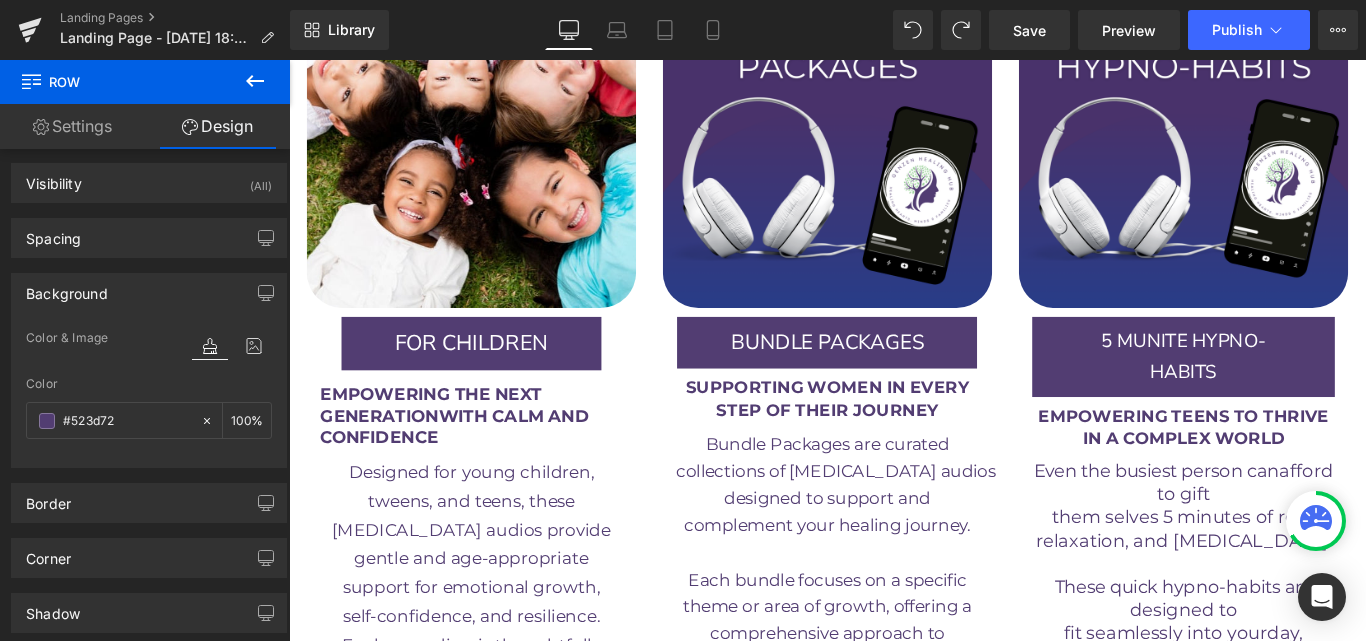 click on "Skip to content
Home Products About  Services Blog FAQ'S Resources Contact Us Success Stories Free Gifts
Account
Cart
Your cart is empty
Our Gift Certificates are the perfect way to support that special woman in your life to thrive. Gift one to someone special TODAY!" at bounding box center (894, 1426) 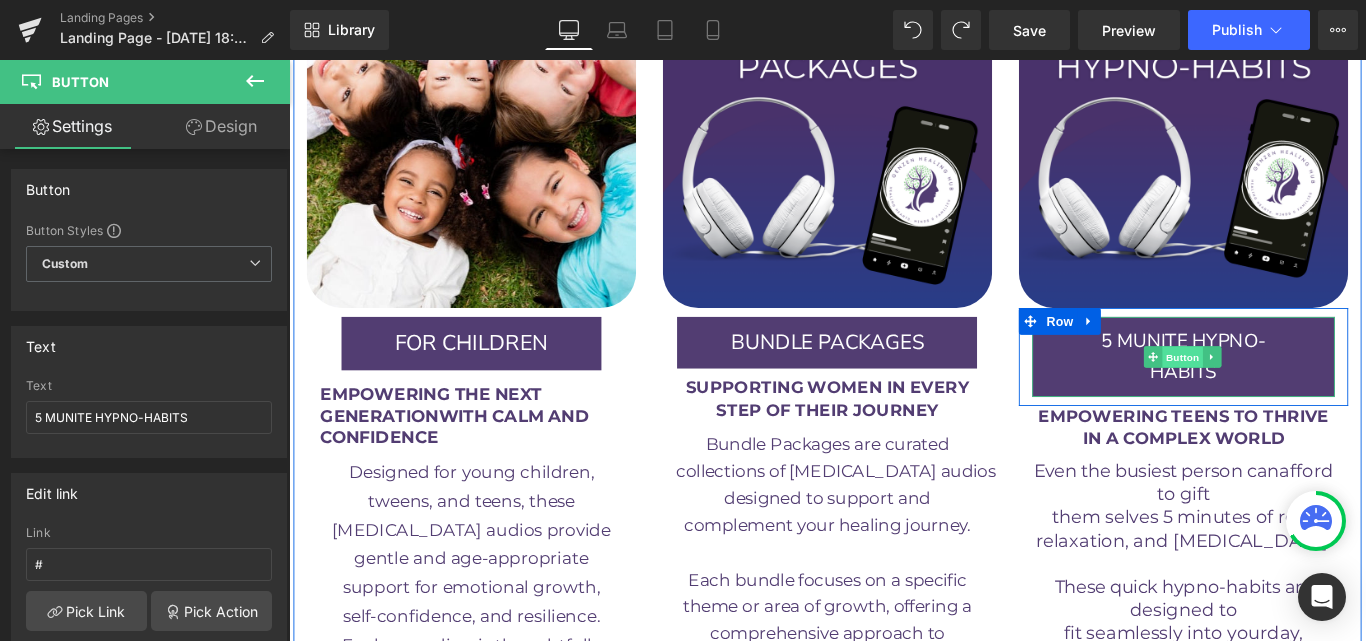 click on "Button" at bounding box center [1293, 394] 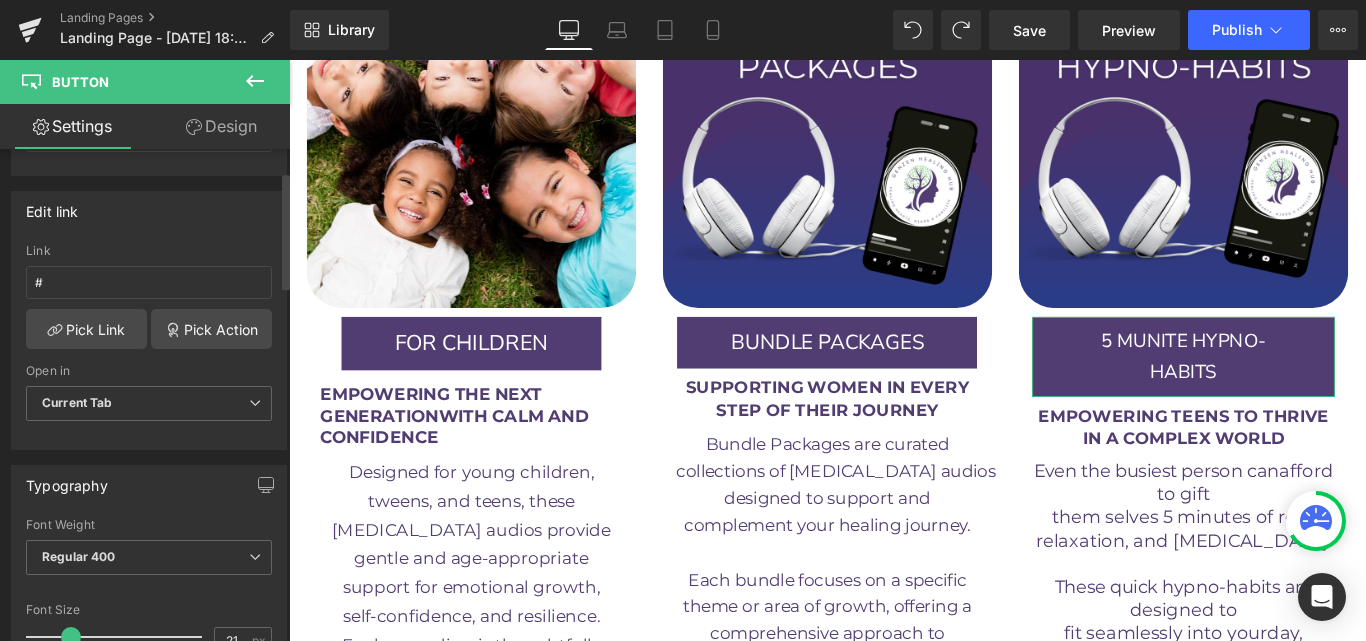 scroll, scrollTop: 0, scrollLeft: 0, axis: both 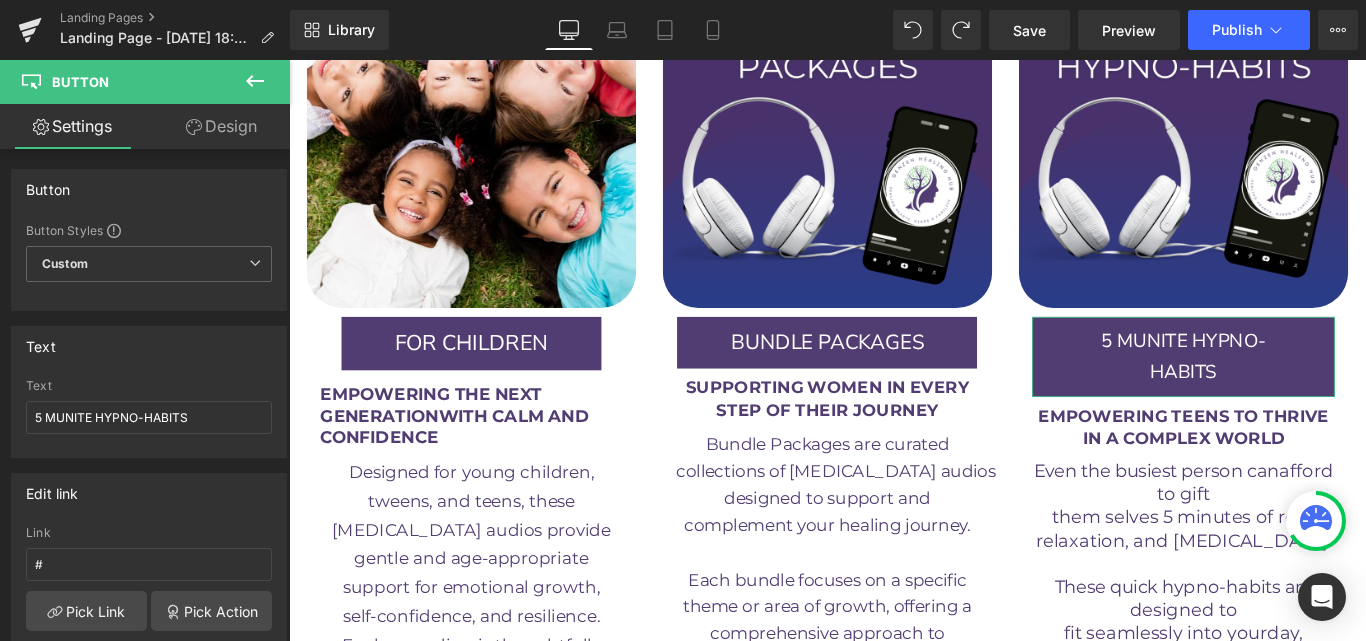 click on "Design" at bounding box center [221, 126] 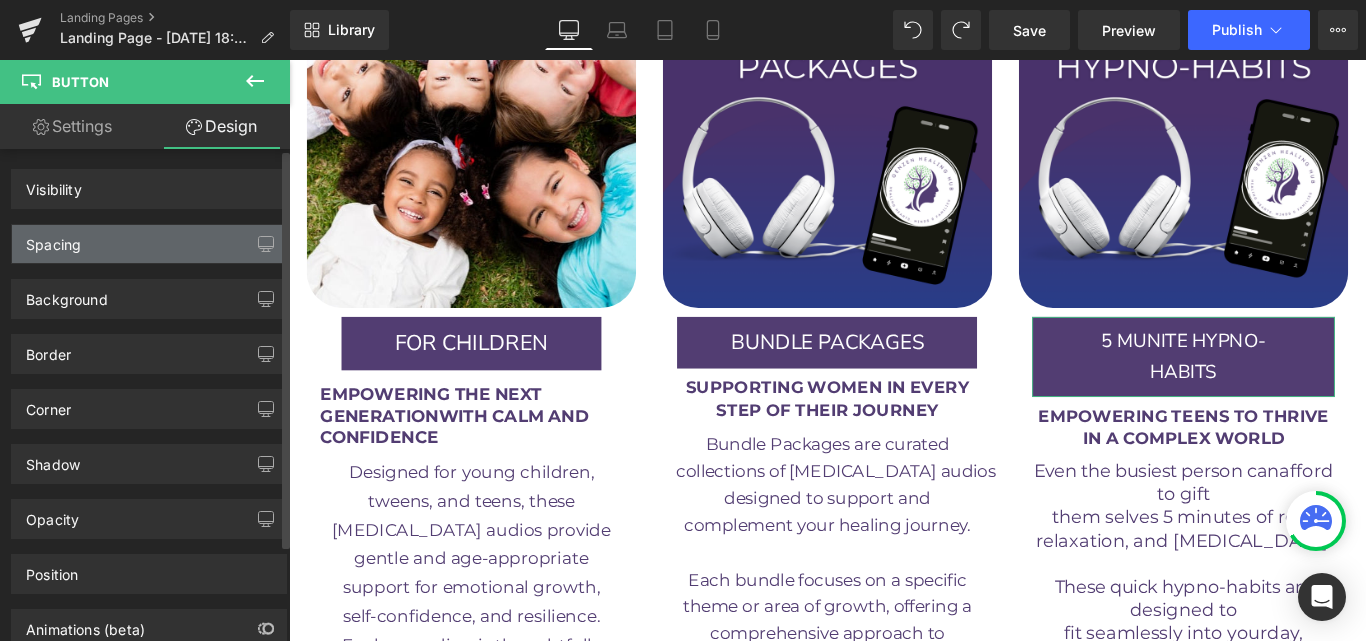 click on "Spacing" at bounding box center [149, 244] 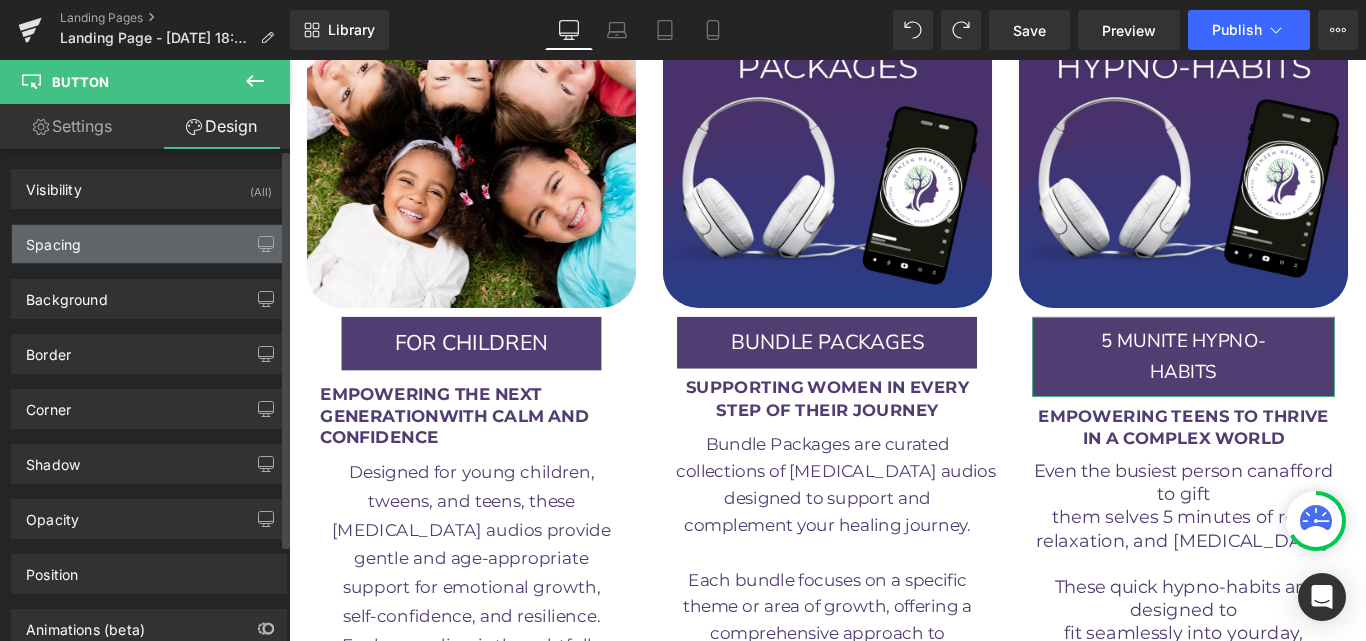 click on "Spacing" at bounding box center (149, 244) 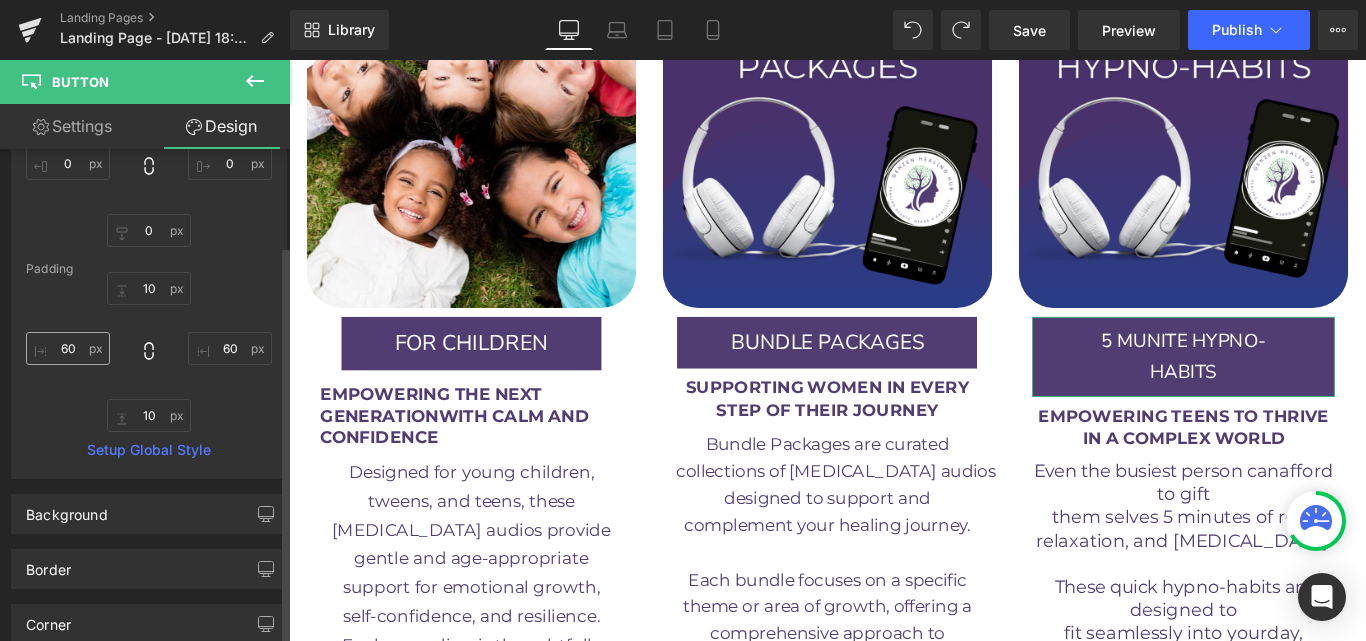scroll, scrollTop: 204, scrollLeft: 0, axis: vertical 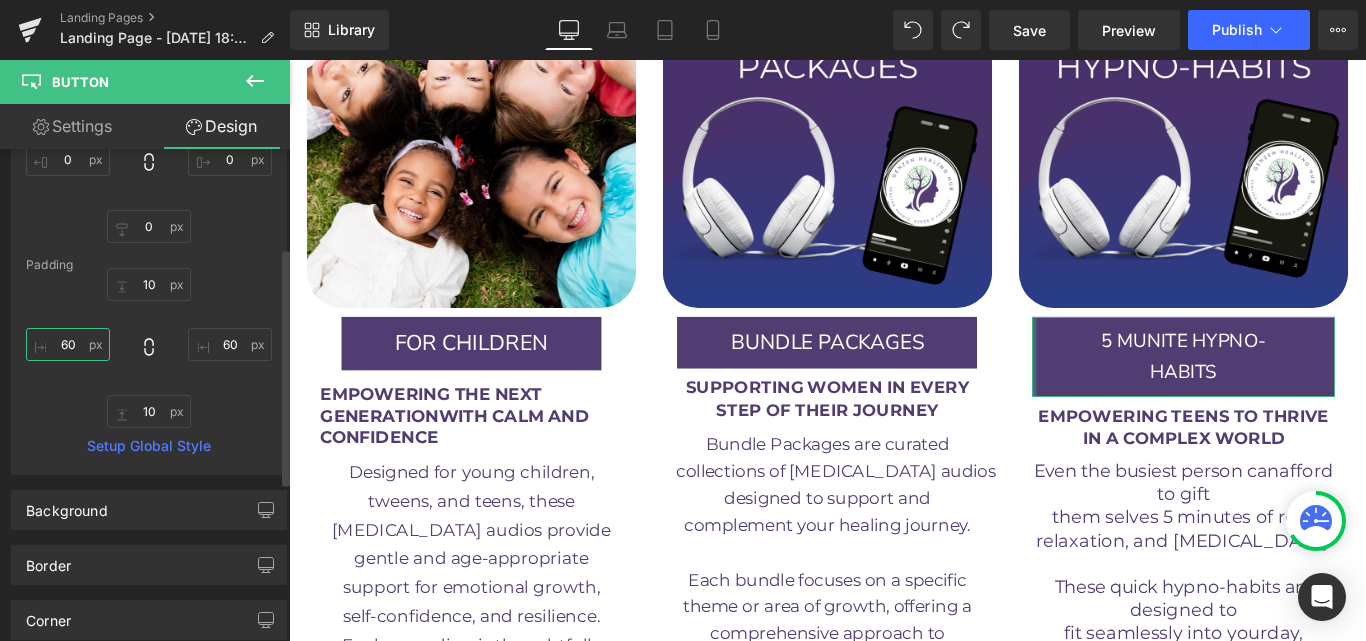 click at bounding box center [68, 344] 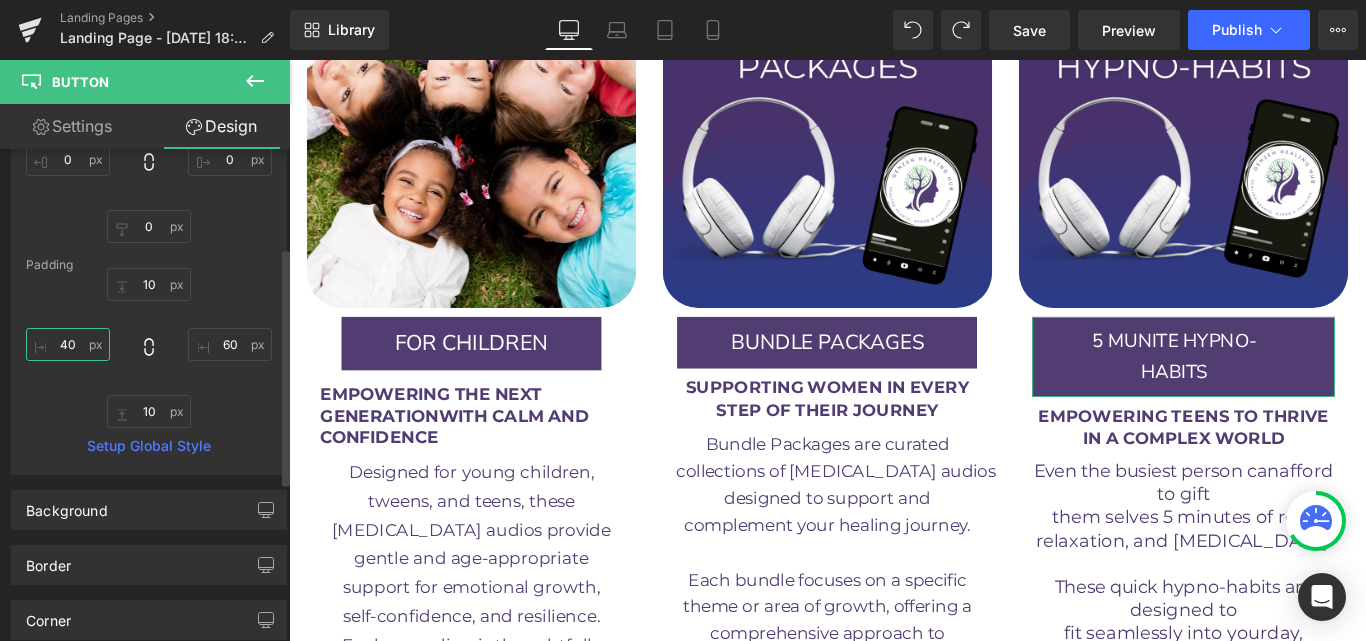 click on "40" at bounding box center (68, 344) 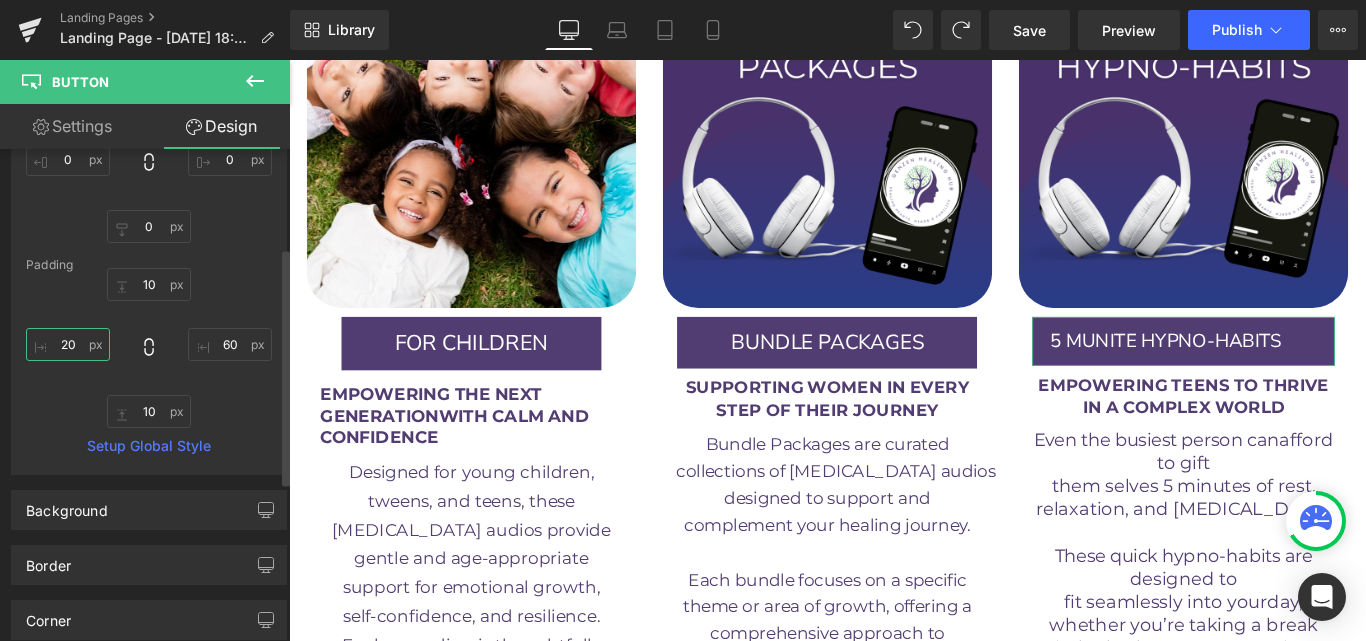 type on "2" 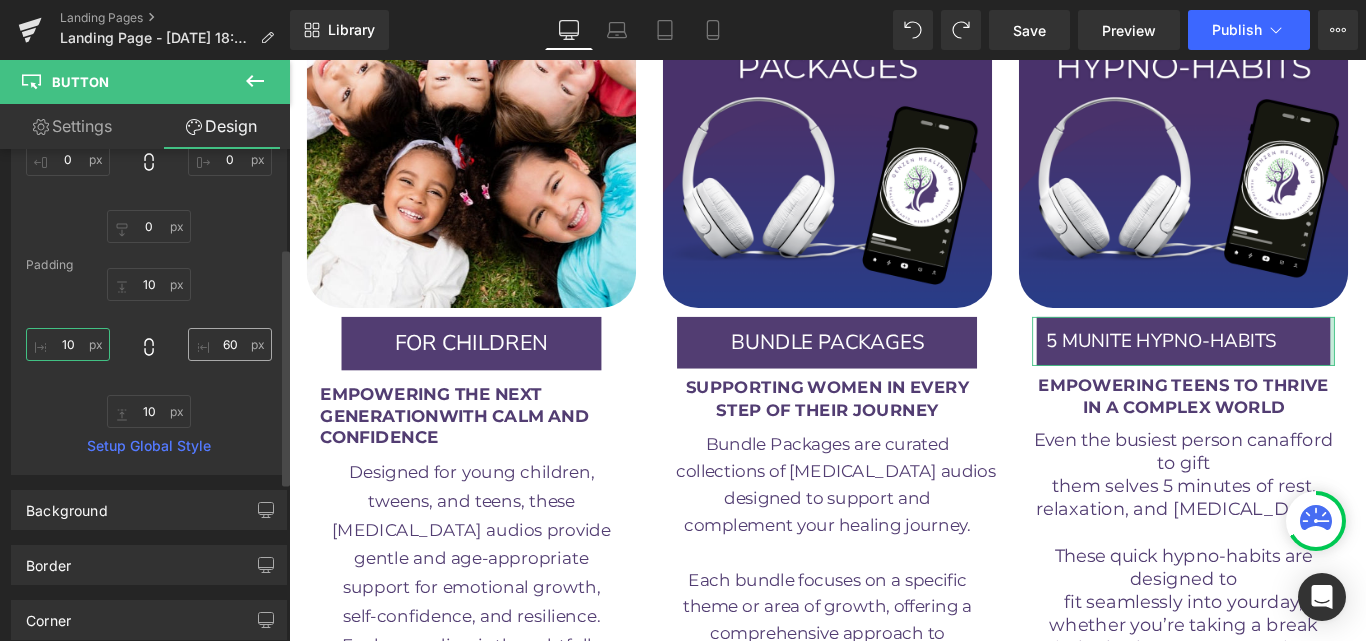 type on "10" 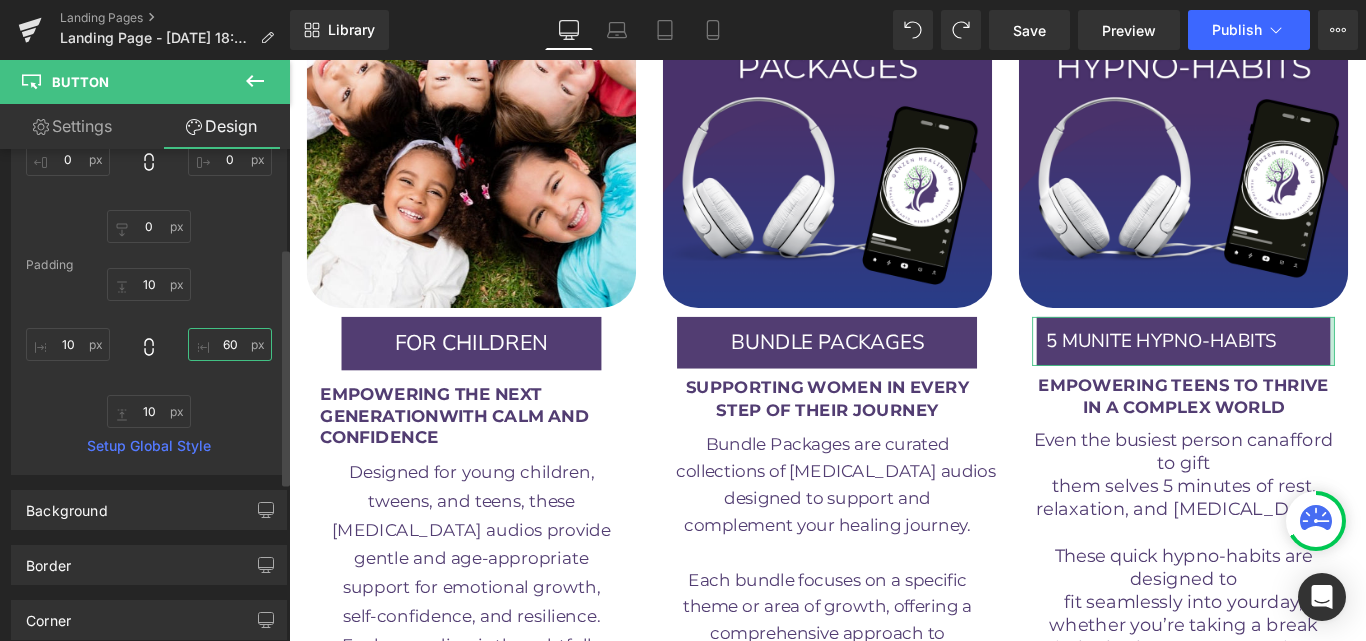 click at bounding box center [230, 344] 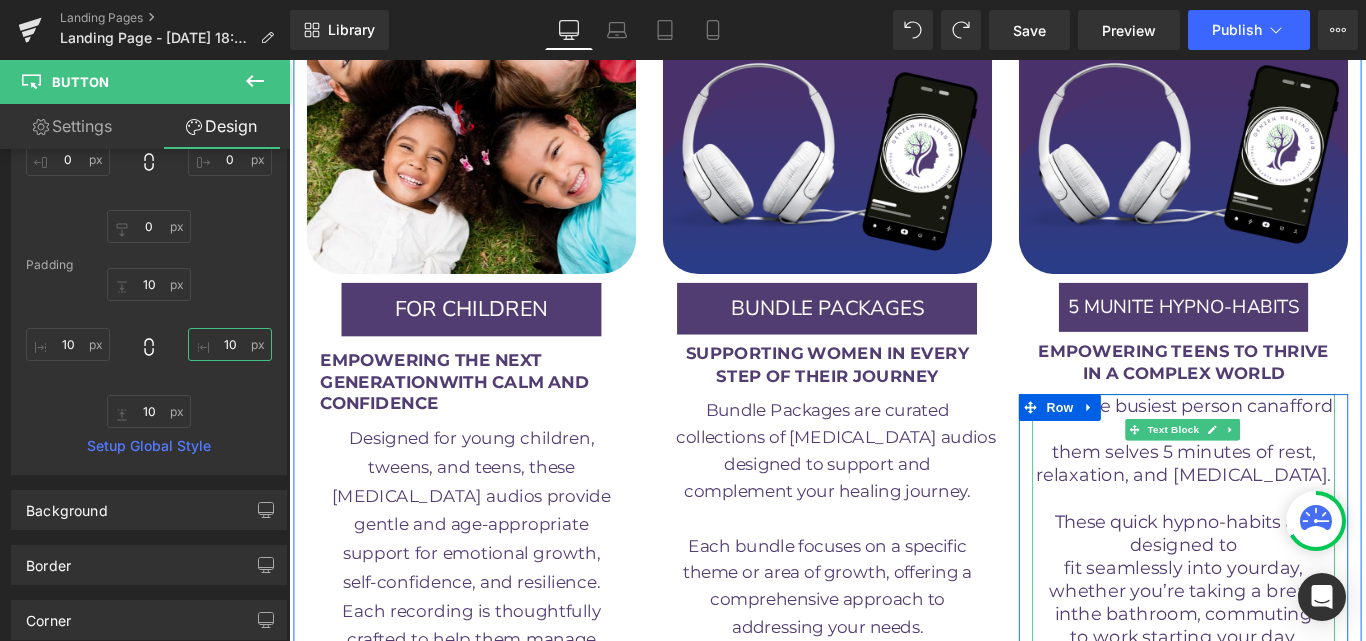 scroll, scrollTop: 3769, scrollLeft: 0, axis: vertical 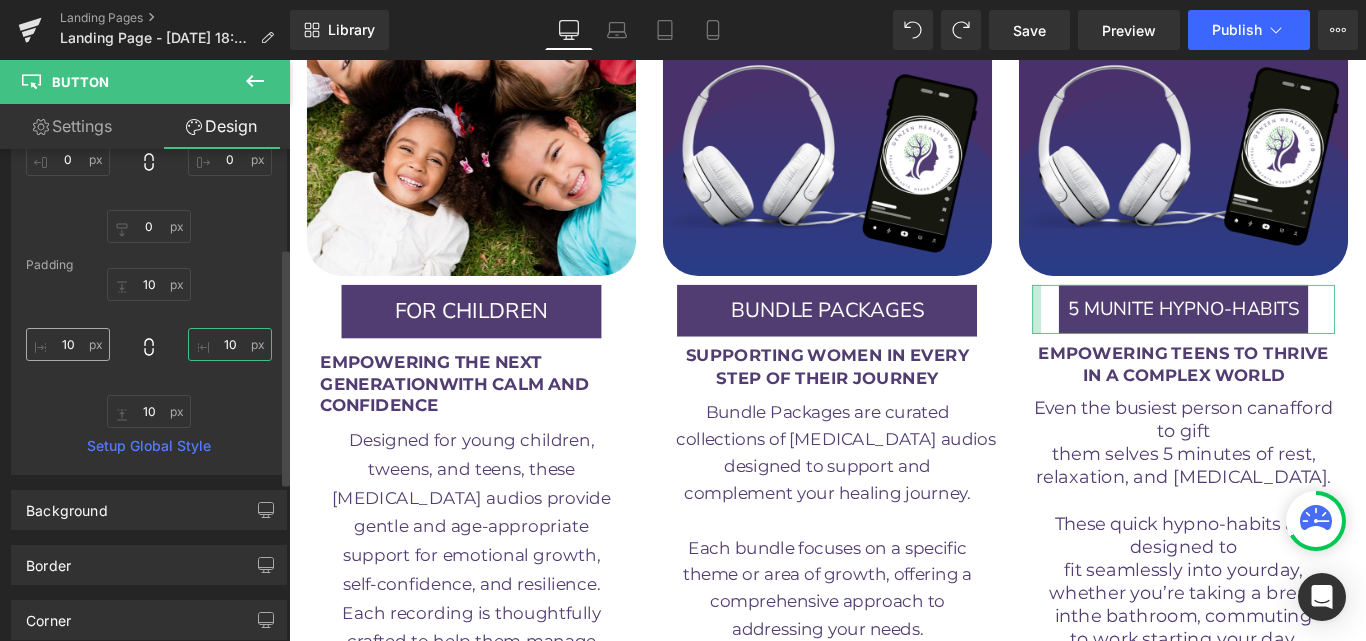 type on "10" 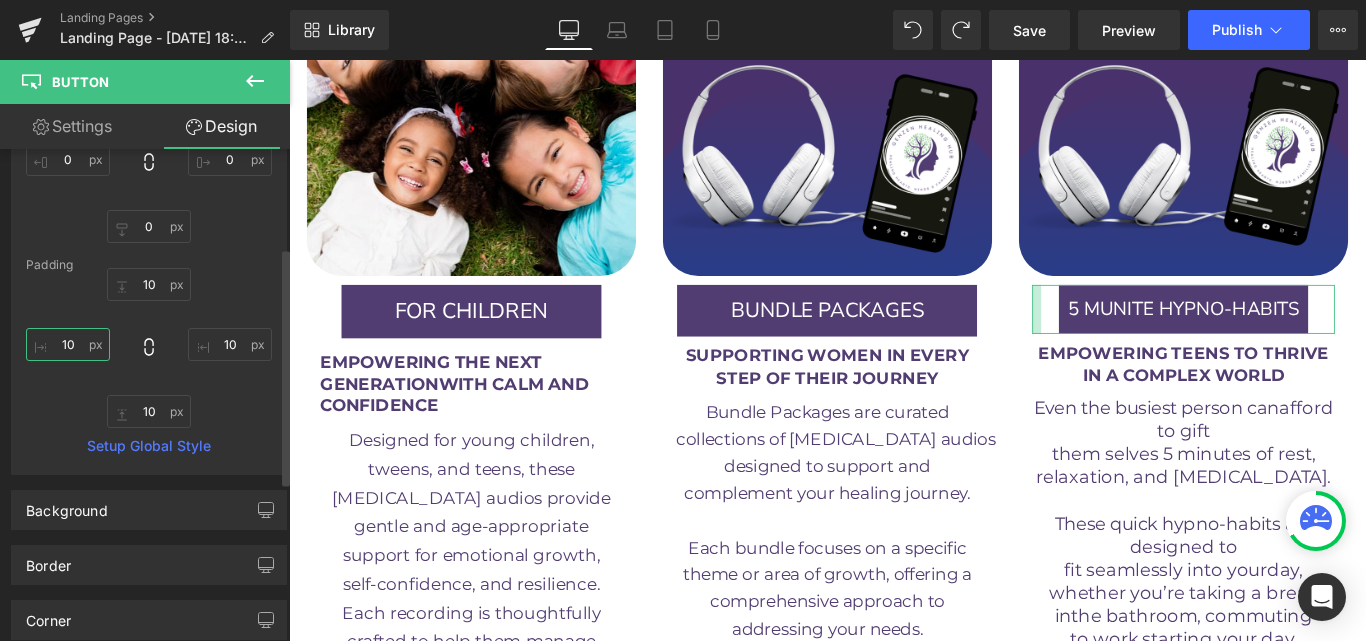 click on "10" at bounding box center (68, 344) 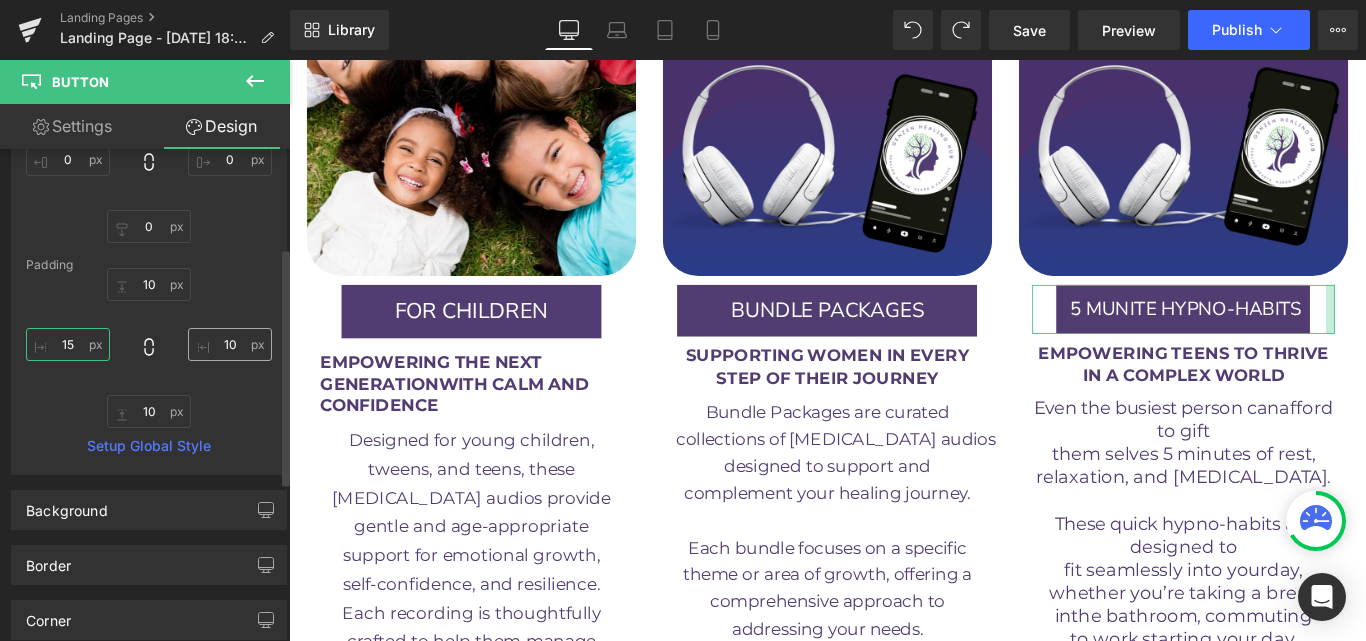type on "15" 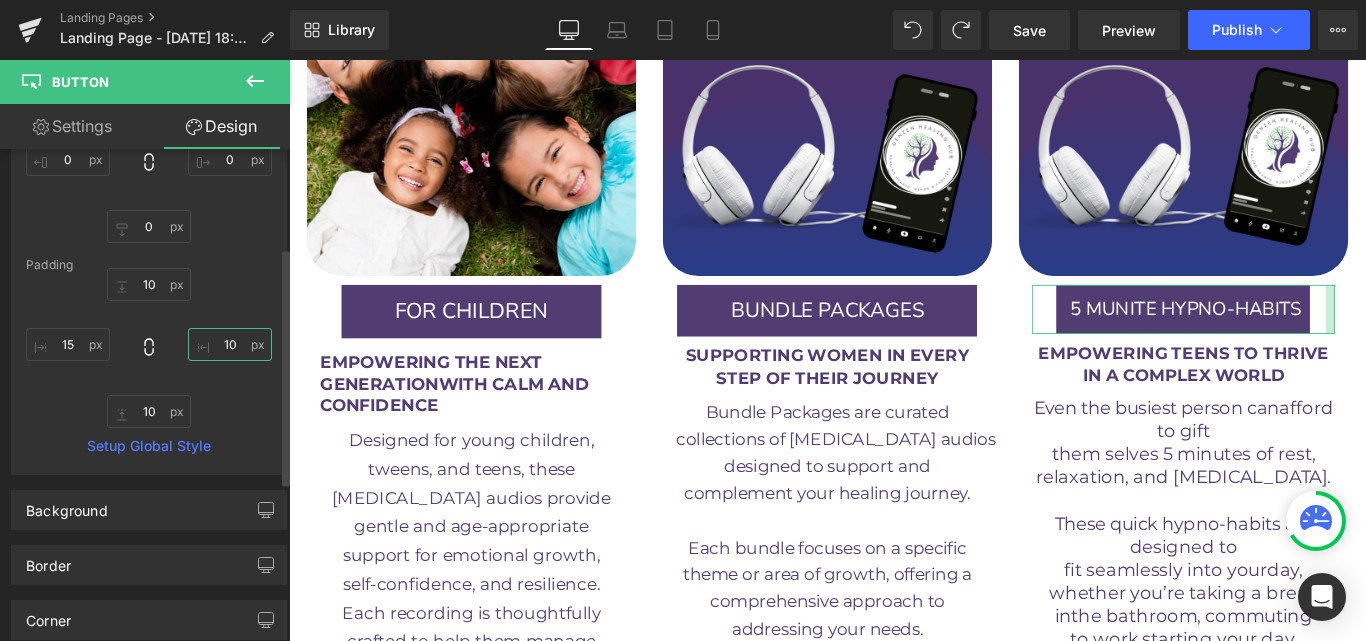 click on "10" at bounding box center (230, 344) 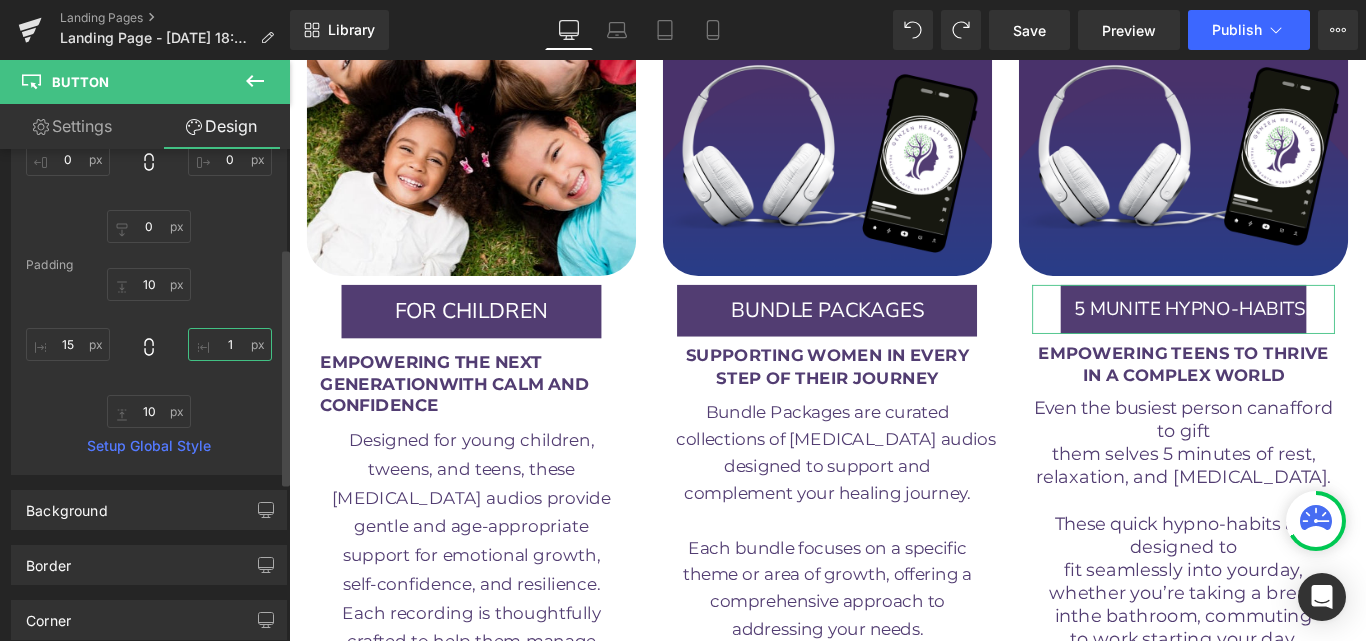 type on "15" 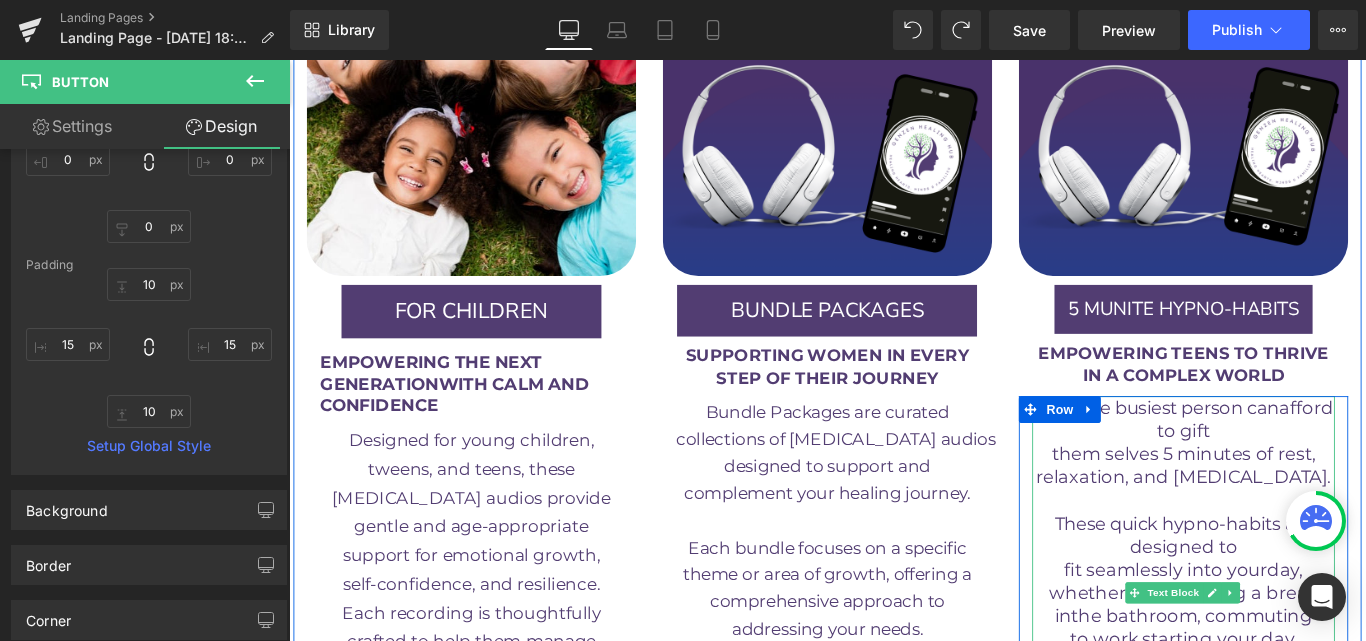 click on "relaxation, and [MEDICAL_DATA]." at bounding box center (1293, 529) 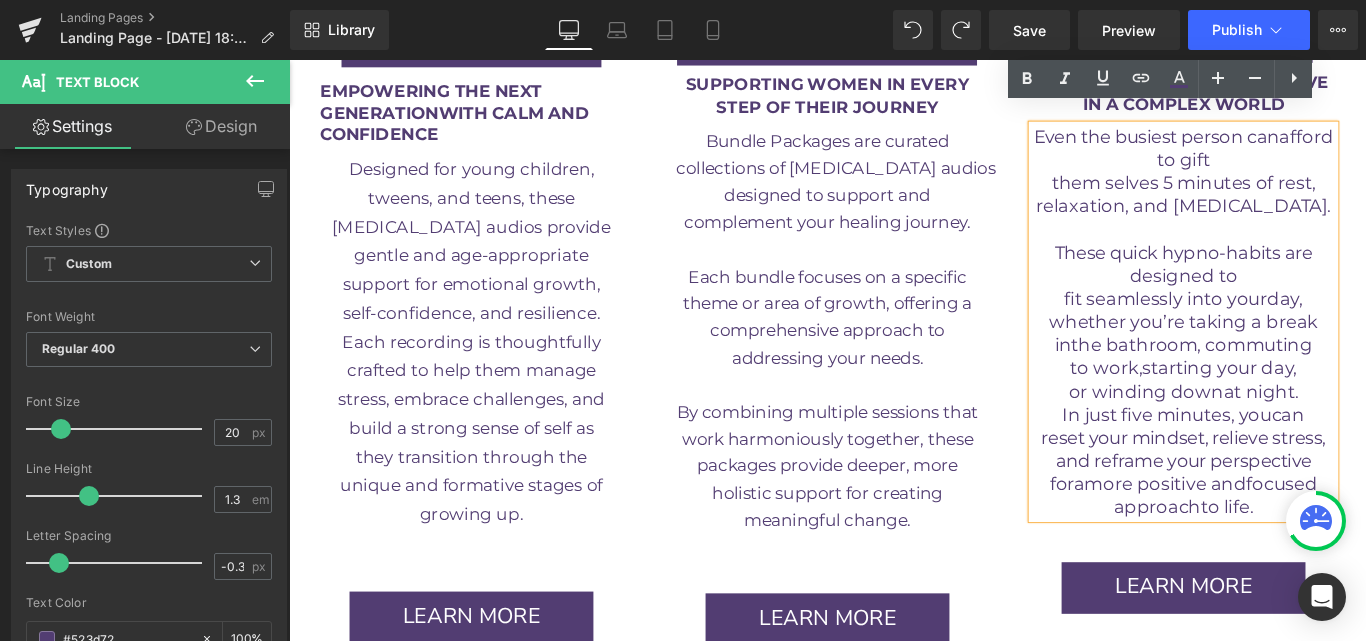 scroll, scrollTop: 4122, scrollLeft: 0, axis: vertical 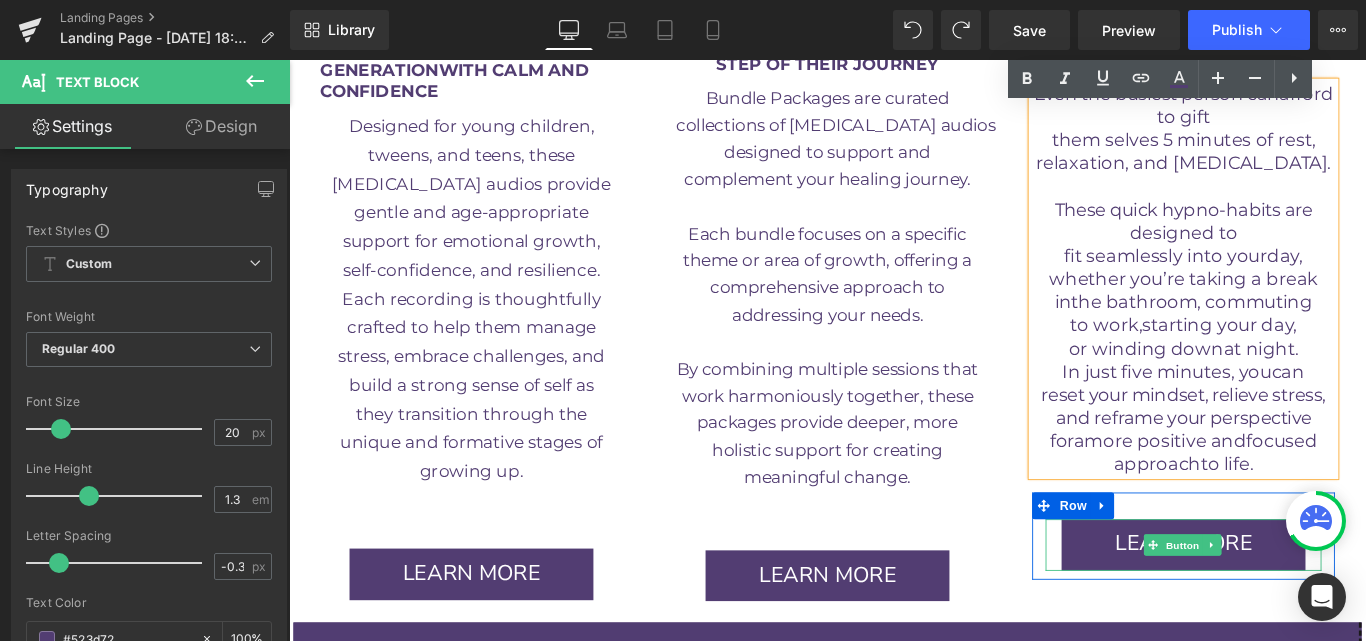 click on "LEARN MORE" at bounding box center (1294, 605) 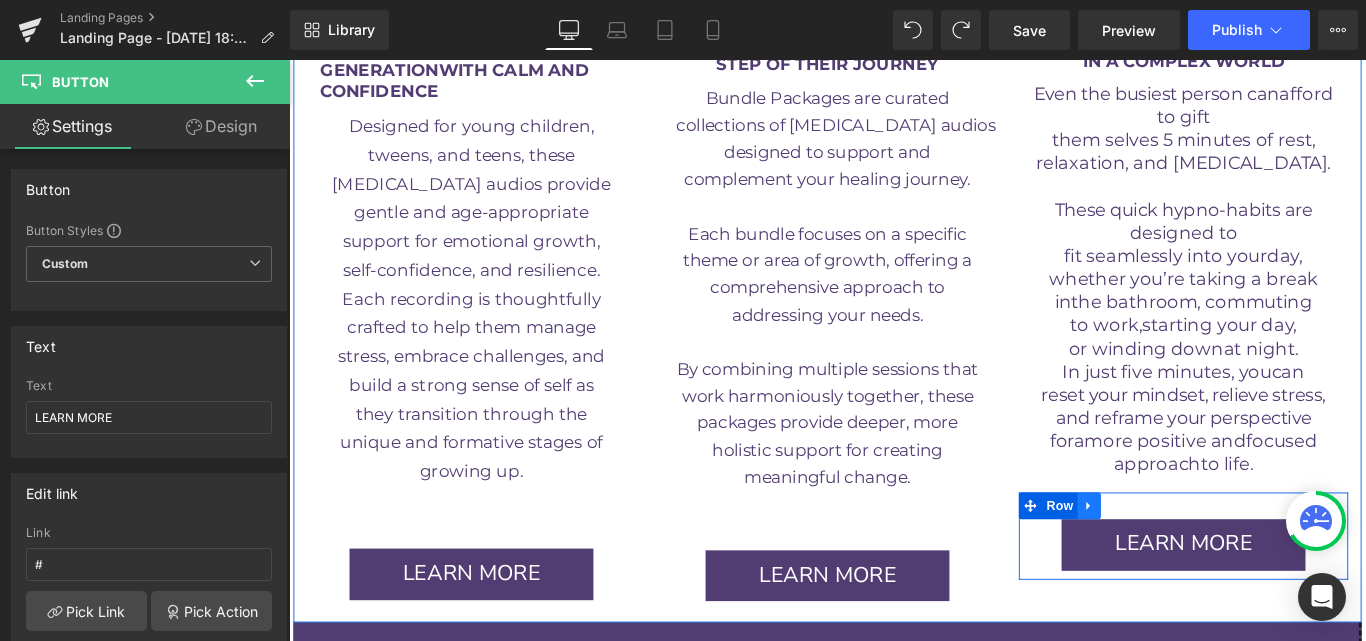click 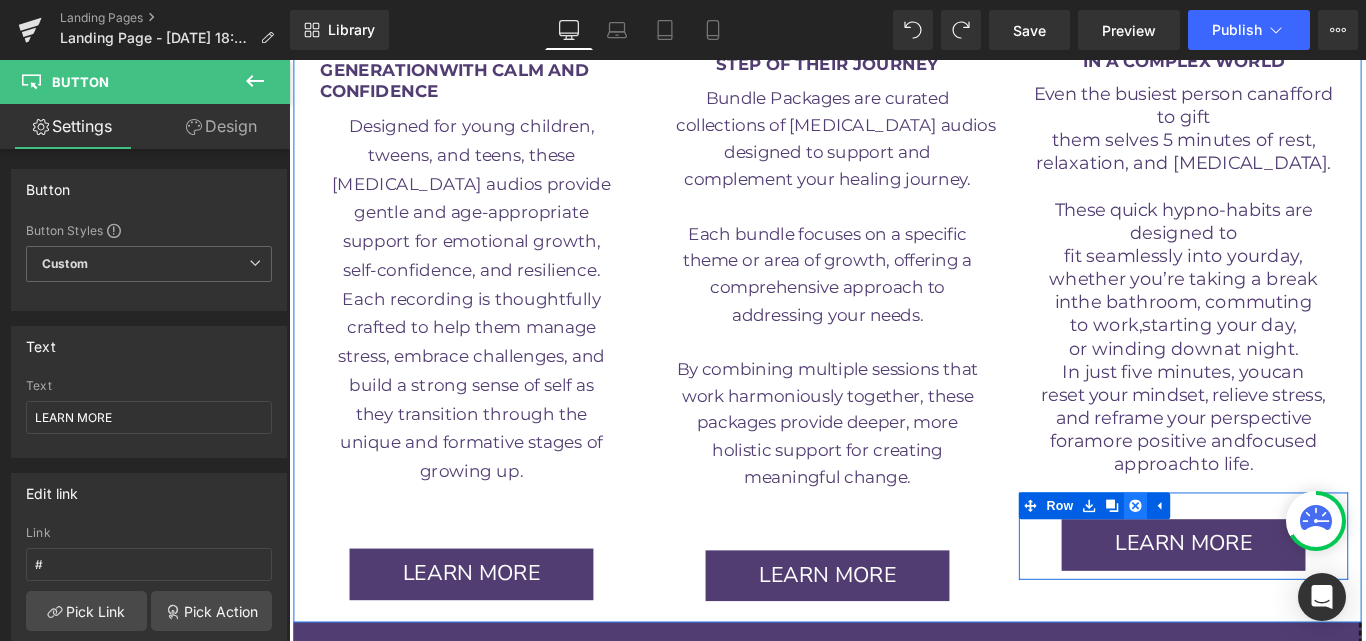 click at bounding box center [1240, 561] 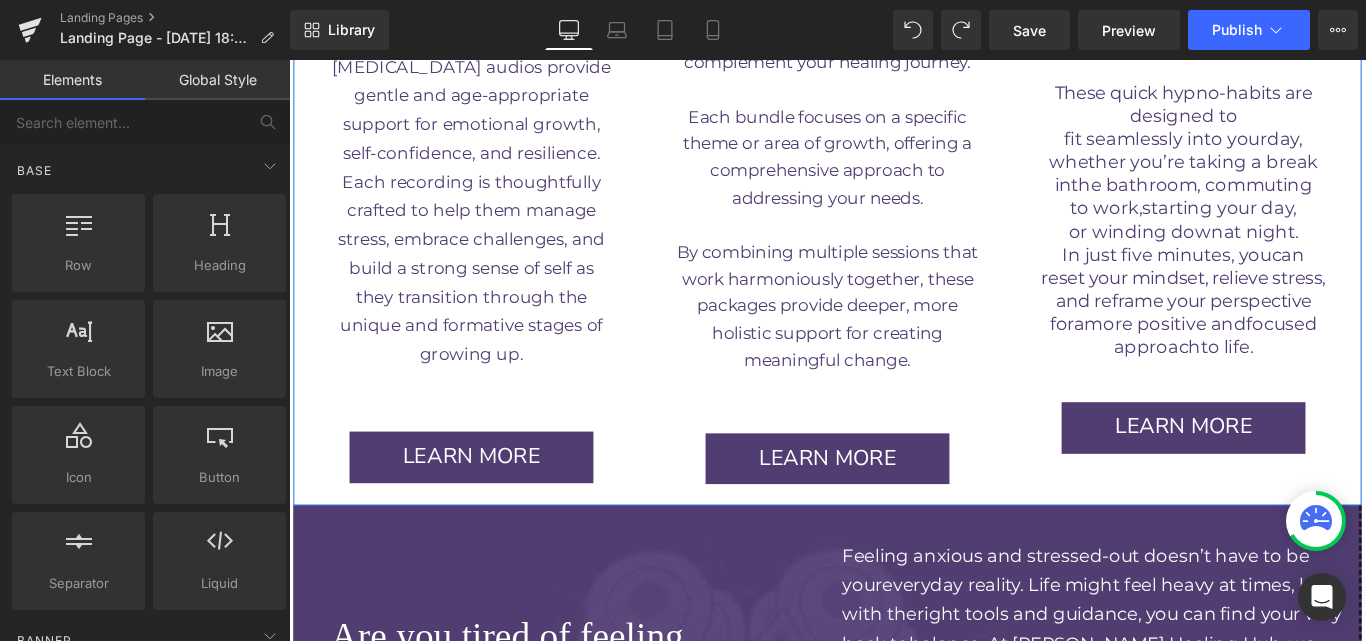scroll, scrollTop: 4256, scrollLeft: 0, axis: vertical 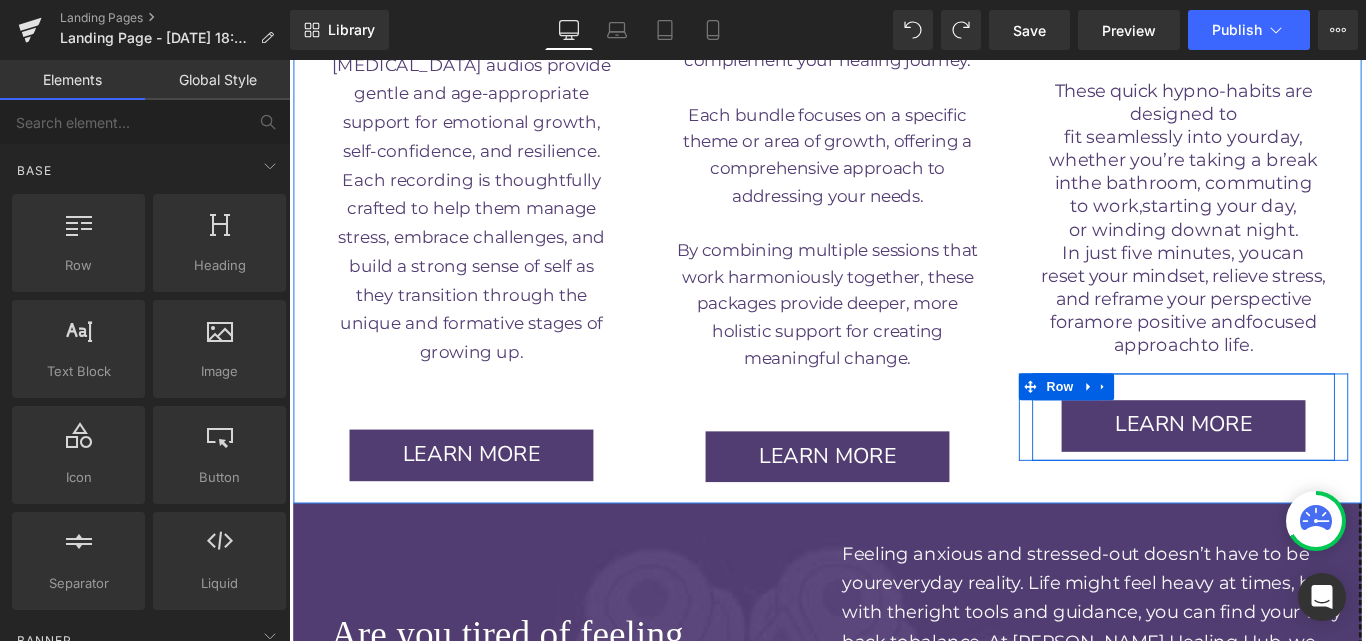 click on "LEARN MORE Button" at bounding box center [1294, 471] 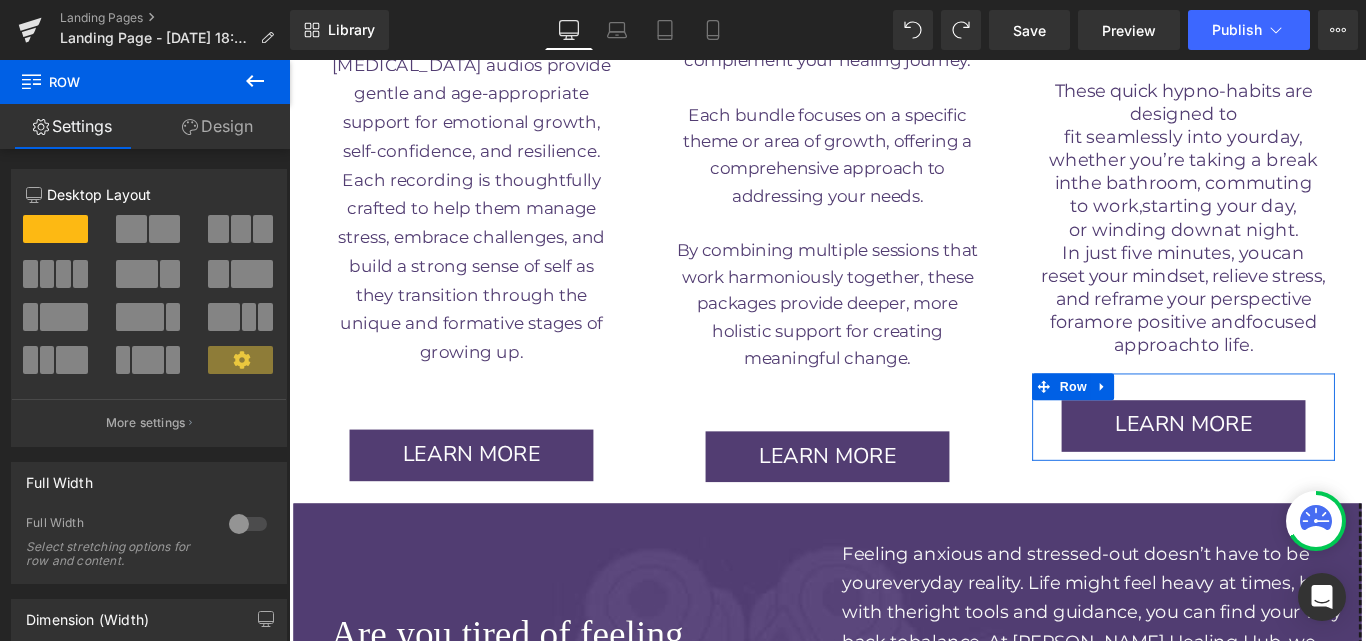 click on "Design" at bounding box center (217, 126) 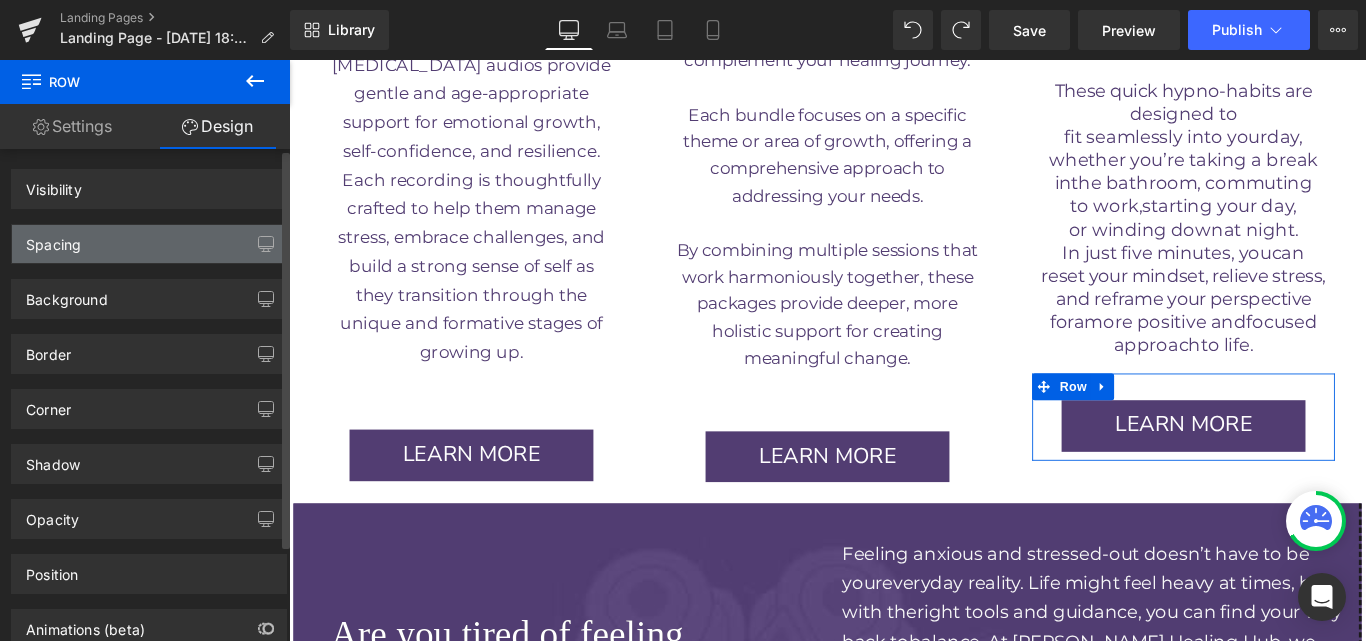 click on "Spacing" at bounding box center (149, 244) 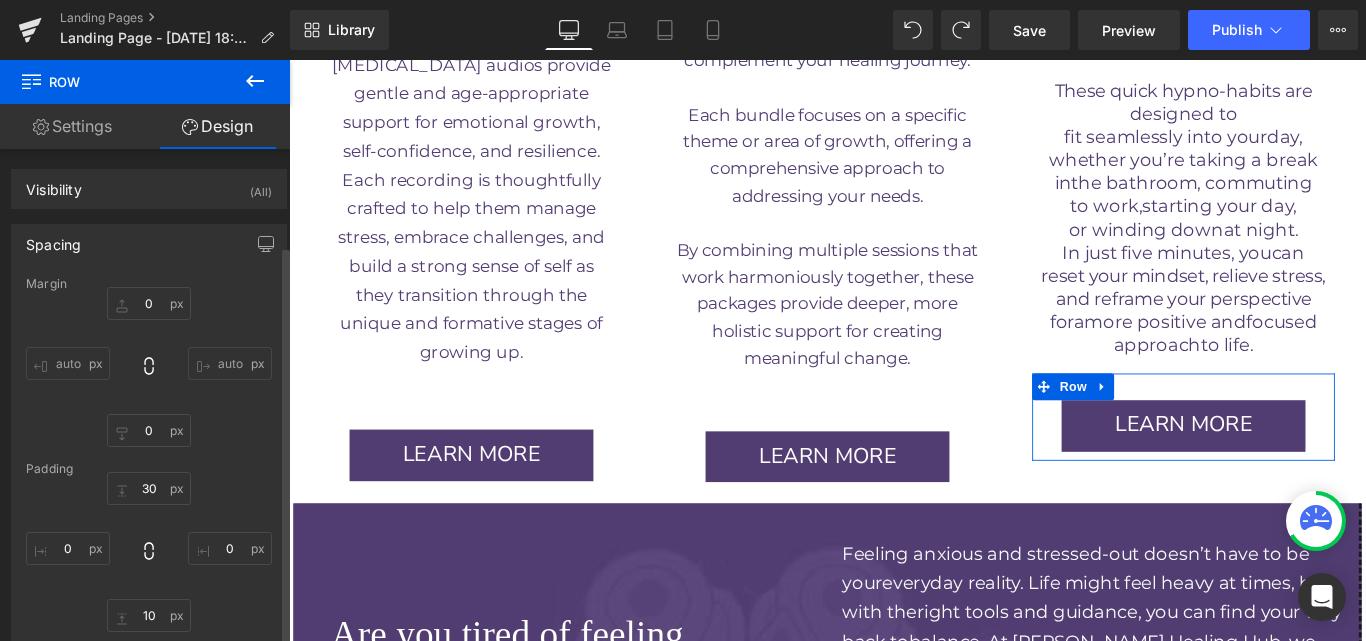 scroll, scrollTop: 119, scrollLeft: 0, axis: vertical 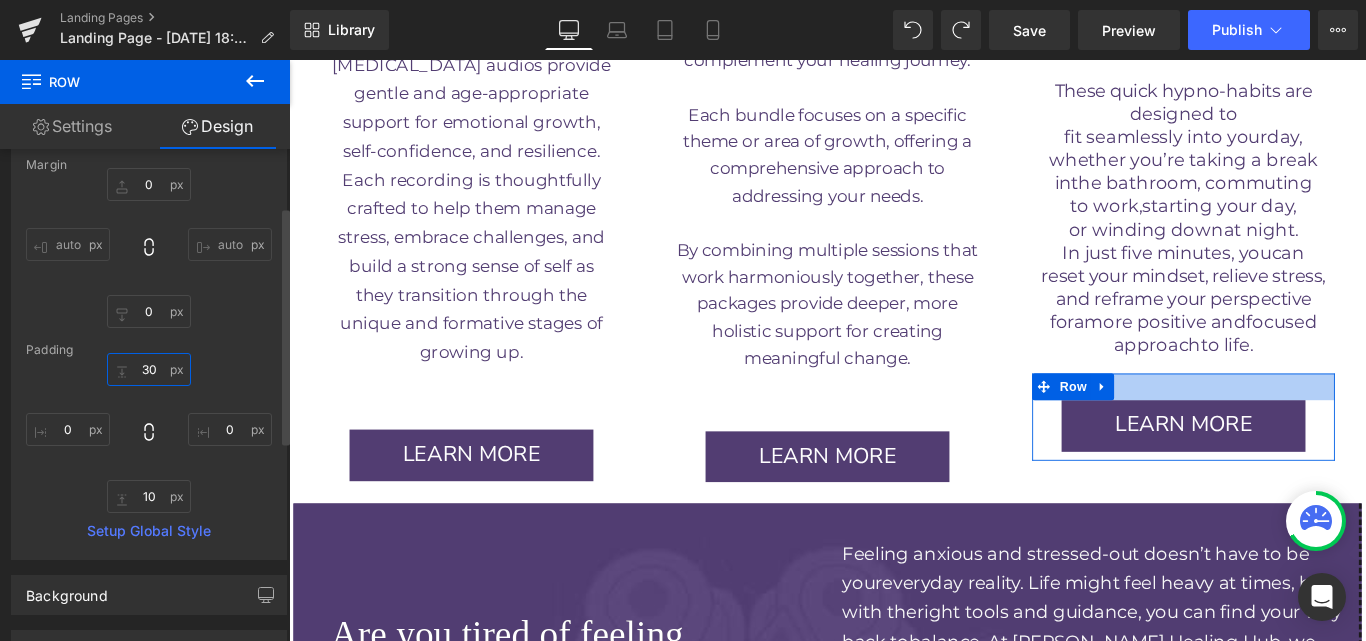 click at bounding box center [149, 369] 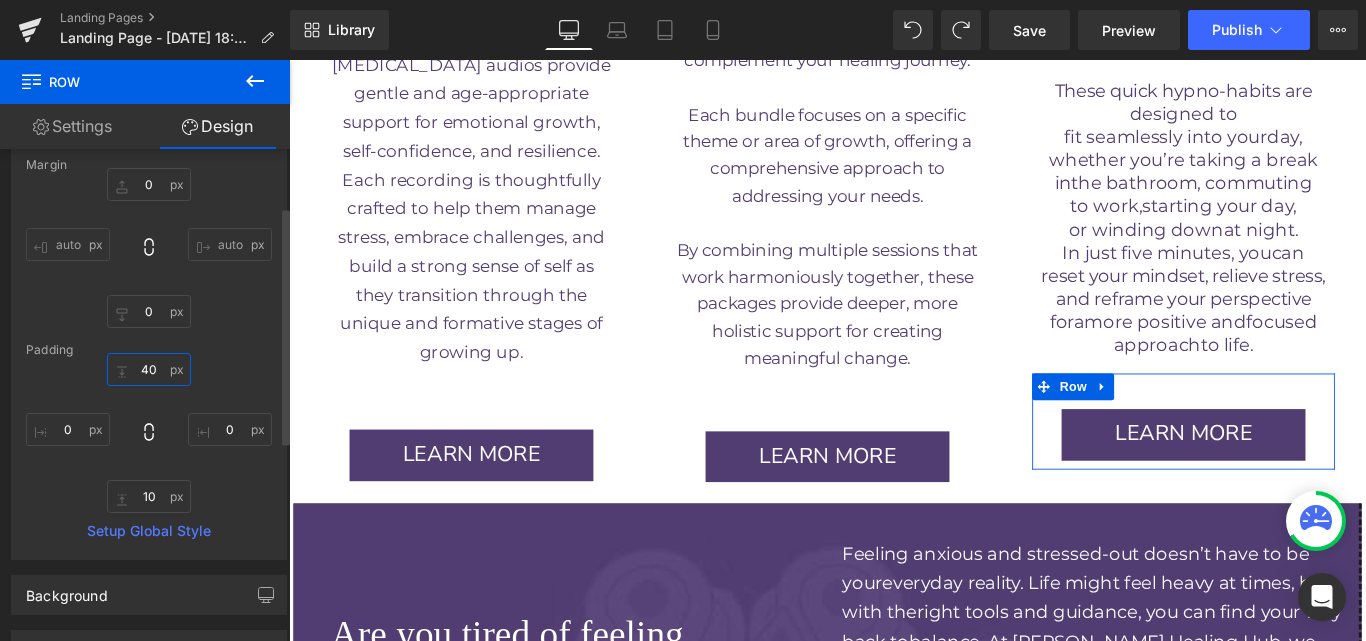 type on "4" 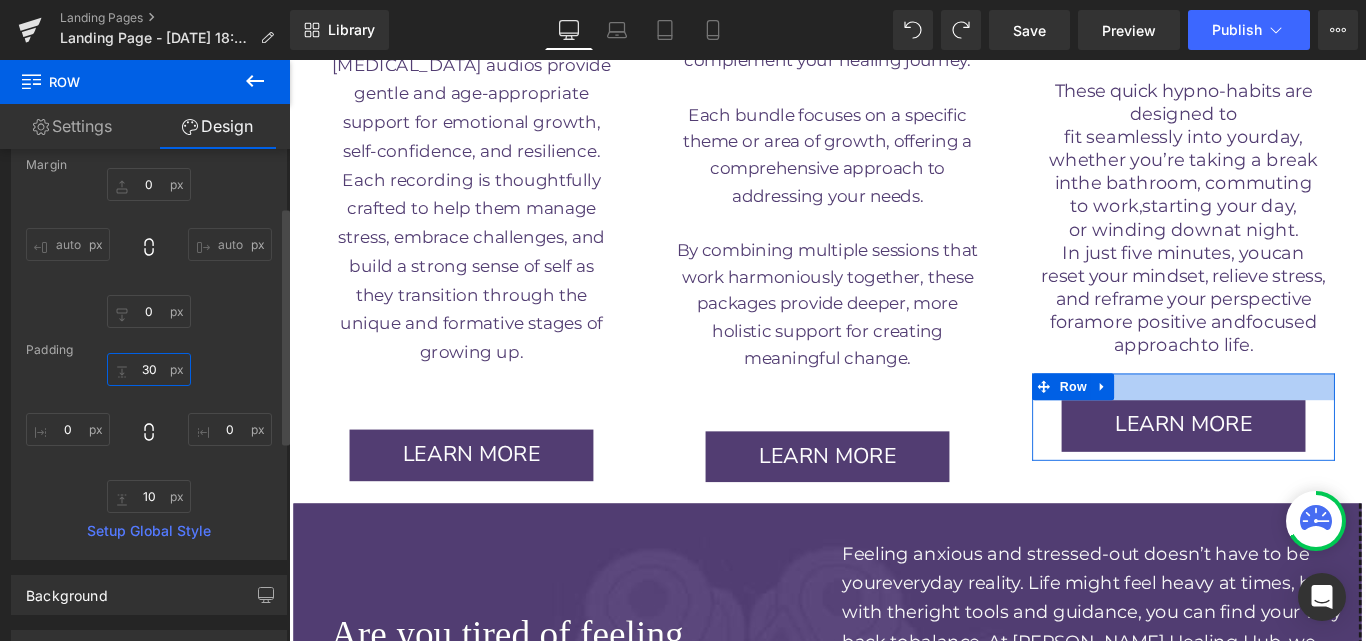 click on "30" at bounding box center (149, 369) 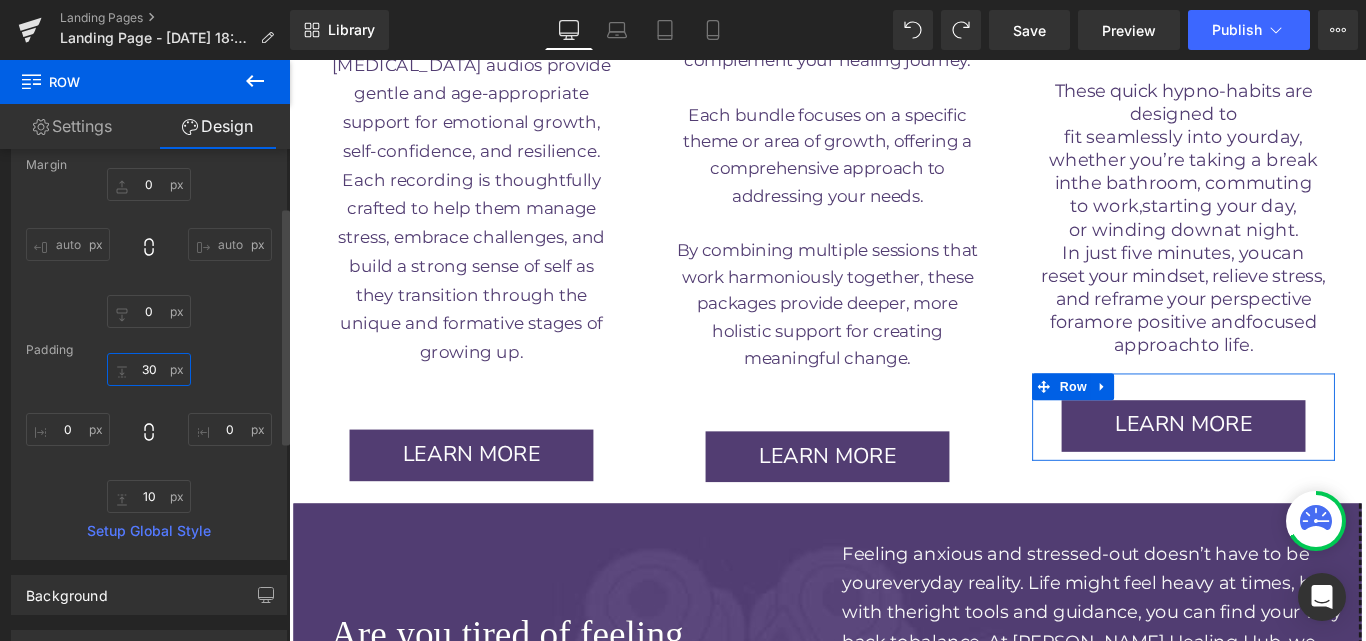 click on "30" at bounding box center [149, 369] 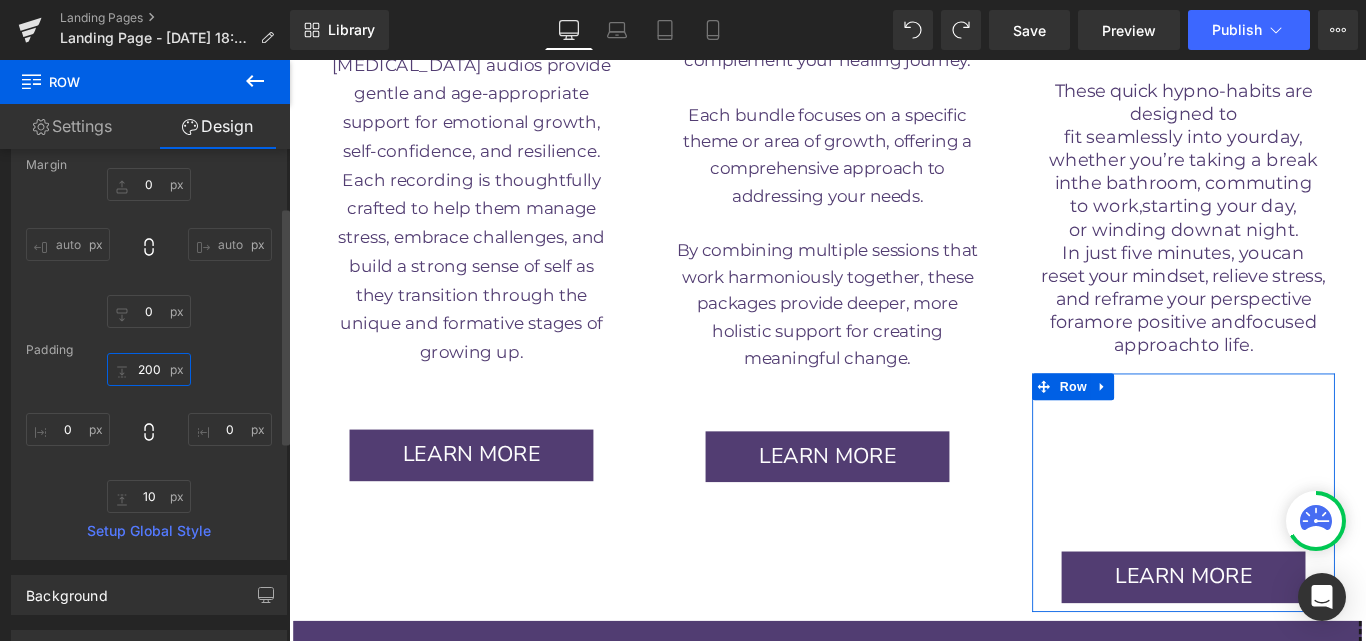 type on "20" 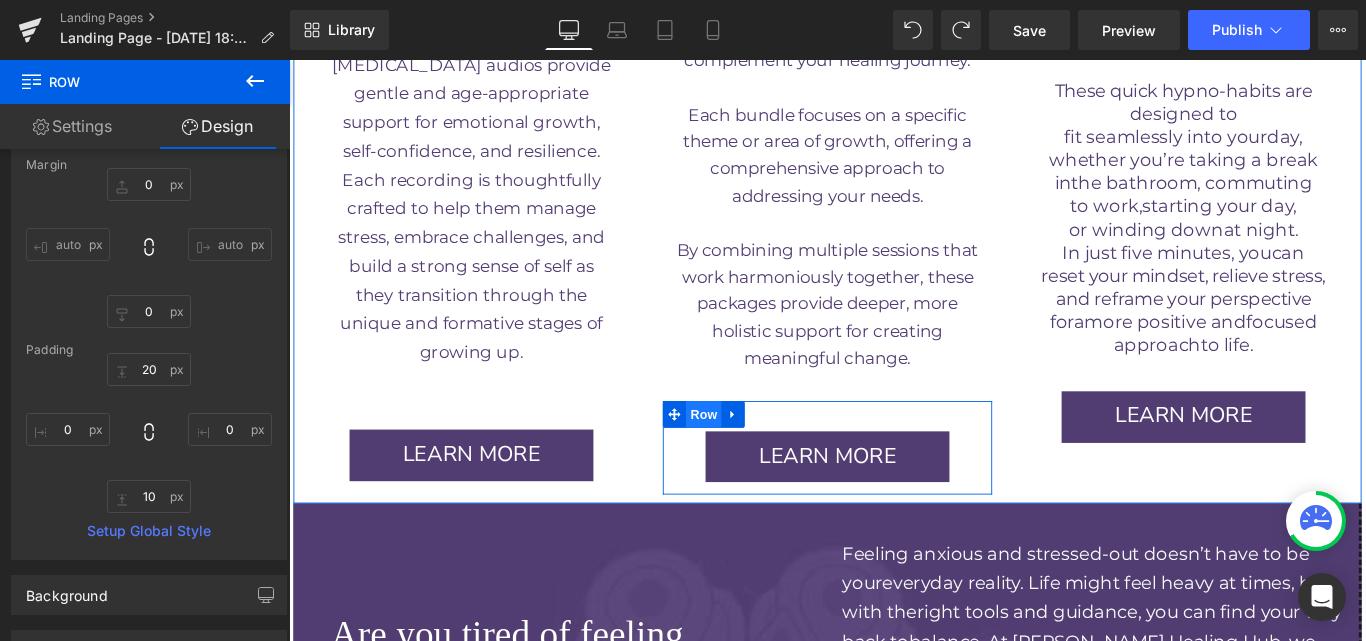 click on "Row" at bounding box center [755, 458] 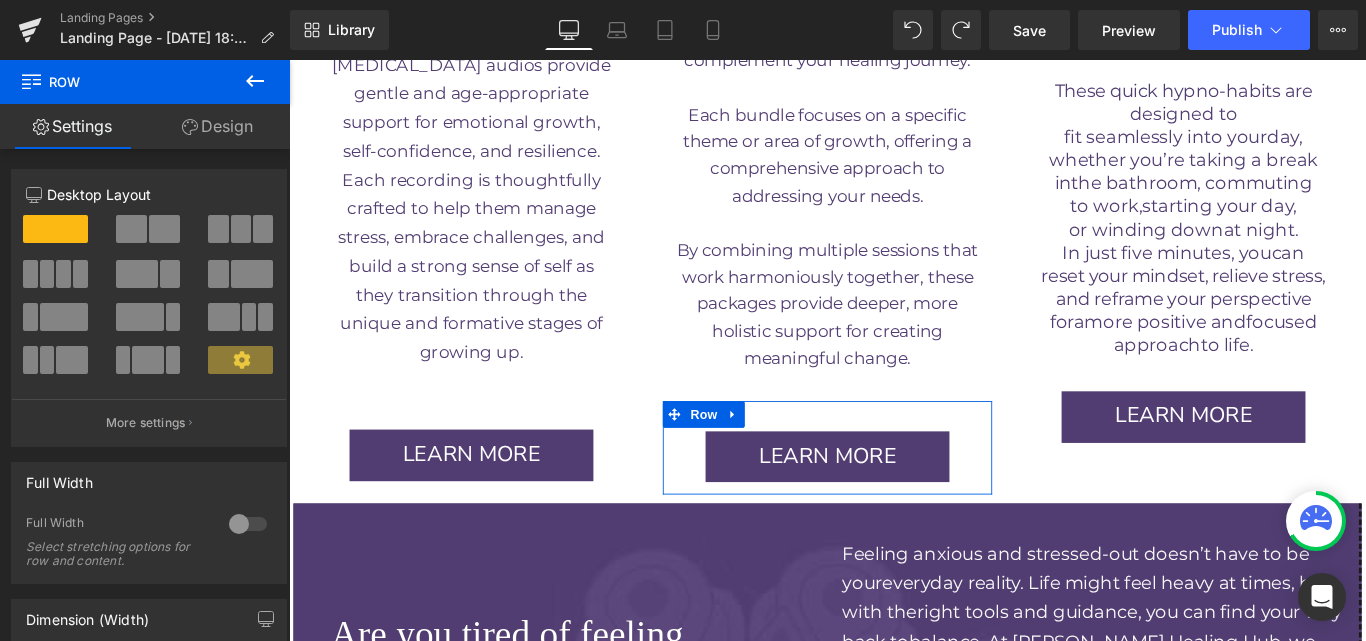 click on "Design" at bounding box center (217, 126) 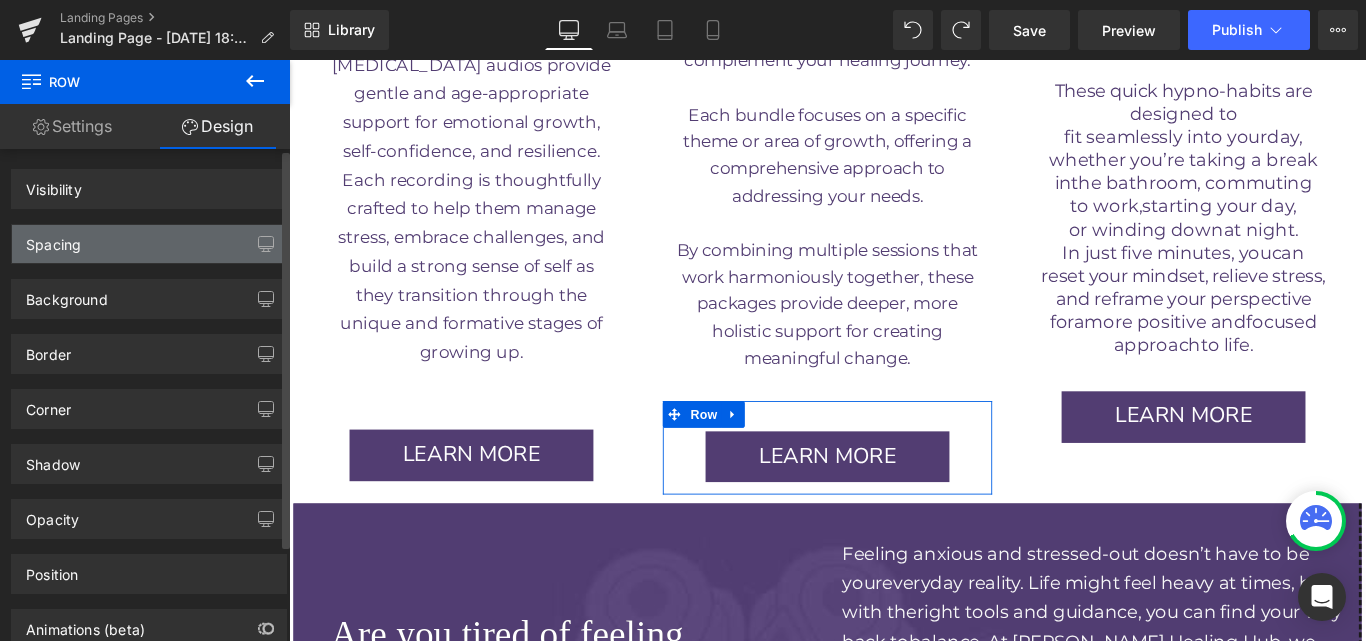 click on "Spacing" at bounding box center [149, 244] 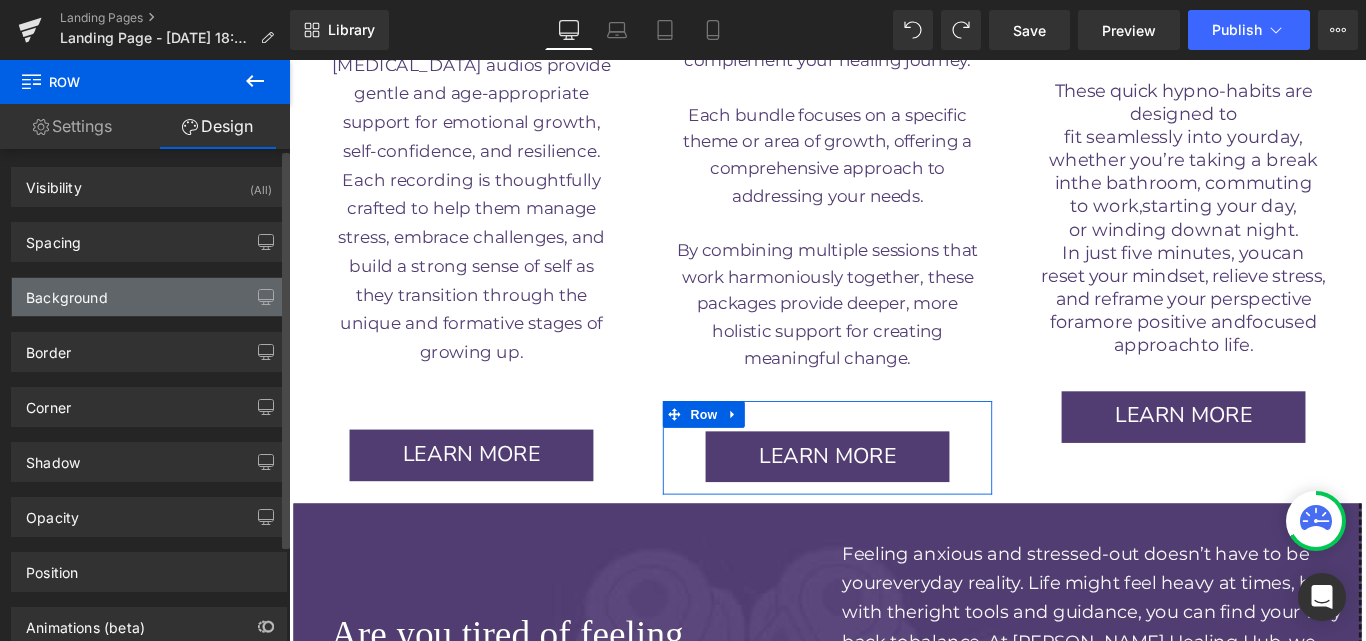 scroll, scrollTop: 0, scrollLeft: 0, axis: both 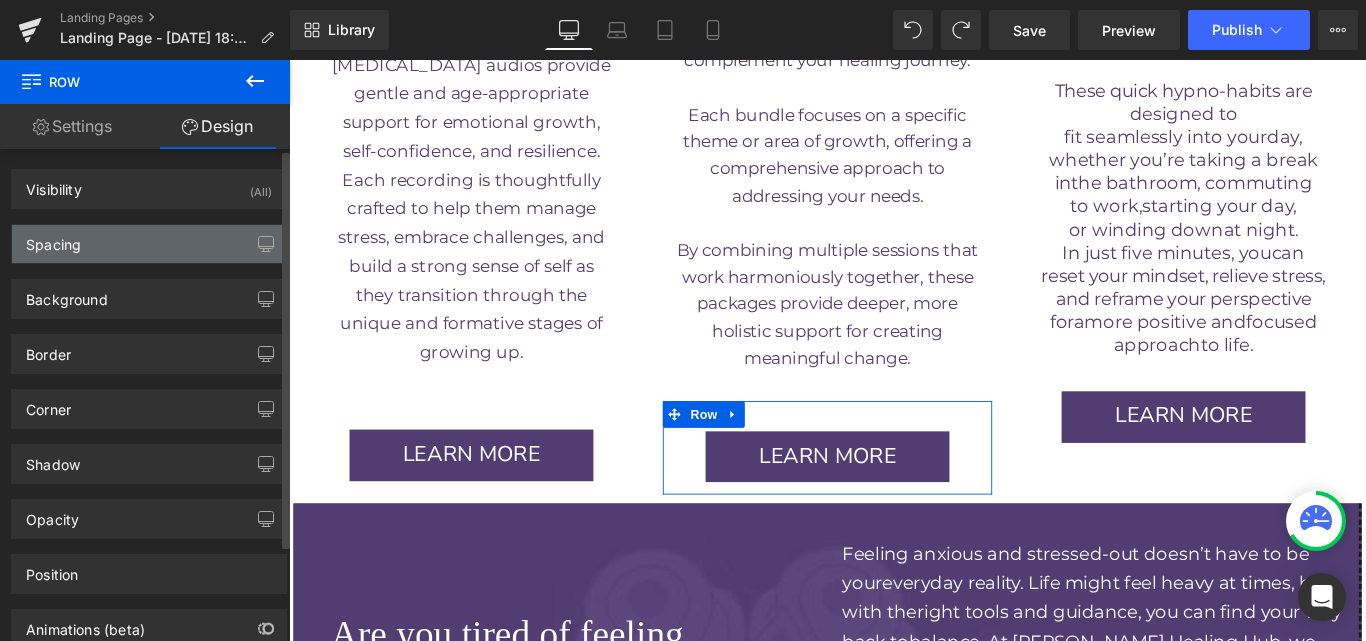 click on "Spacing" at bounding box center [149, 244] 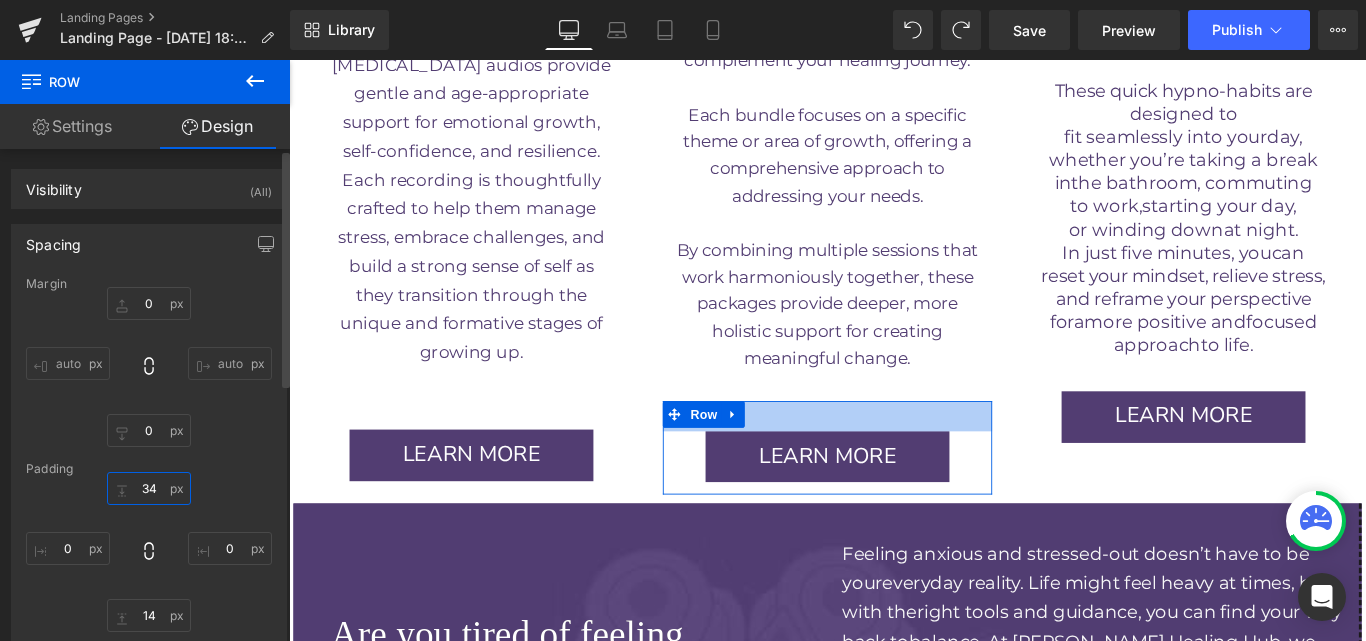 click at bounding box center [149, 488] 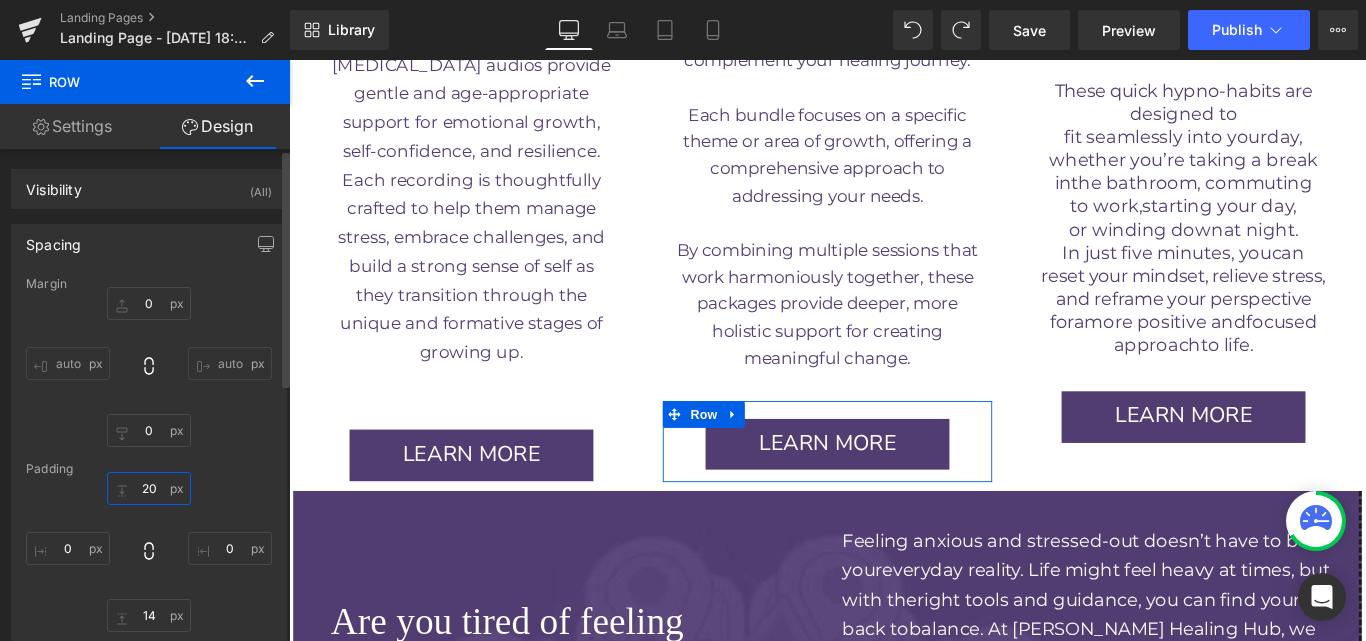 type on "2" 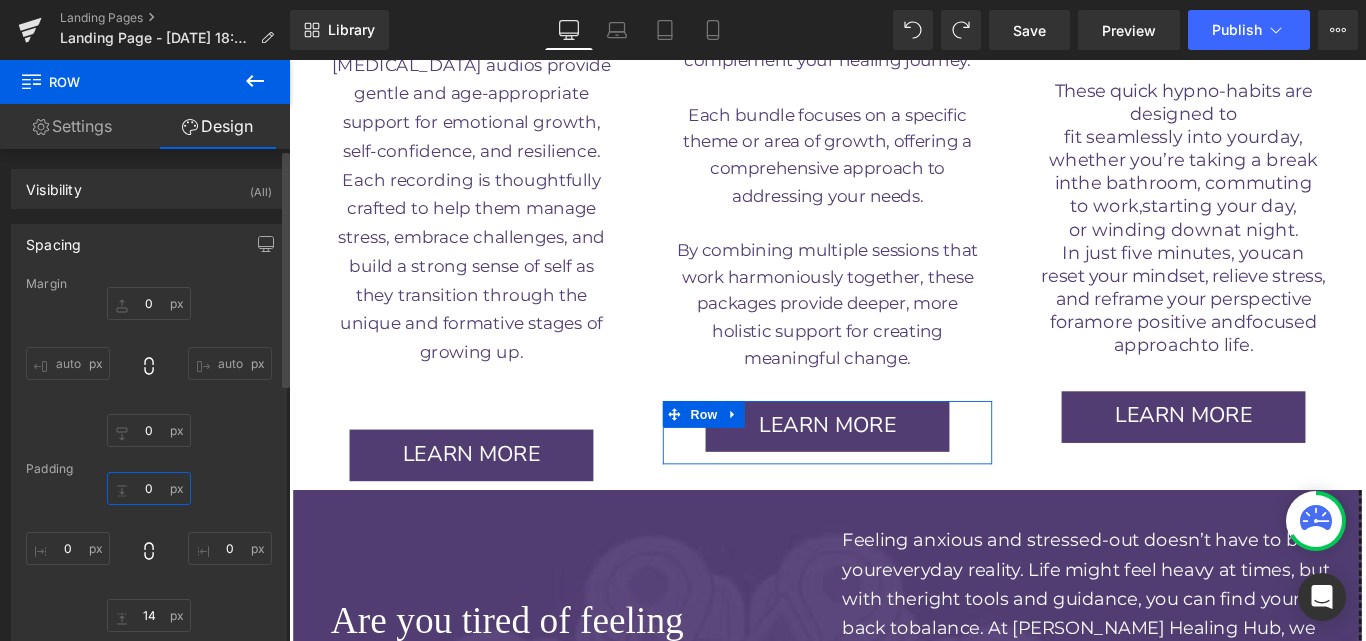 type on "0" 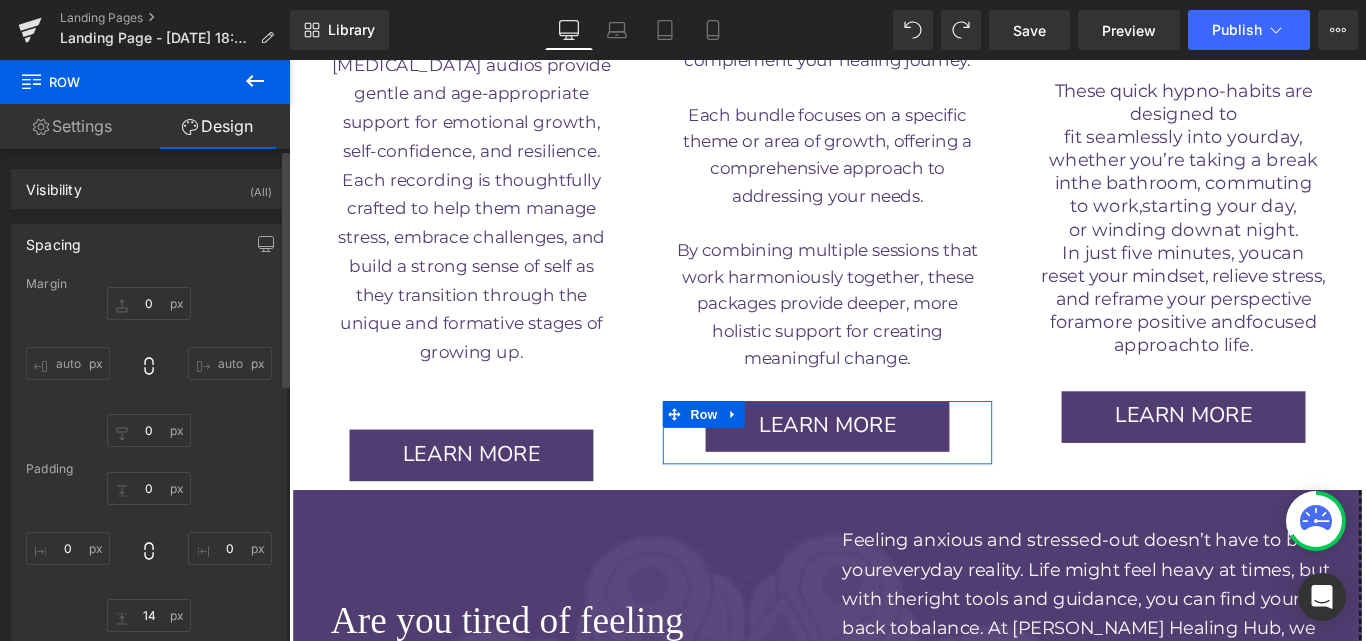 click on "Margin
auto
auto
Padding
0
Setup Global Style" at bounding box center [149, 477] 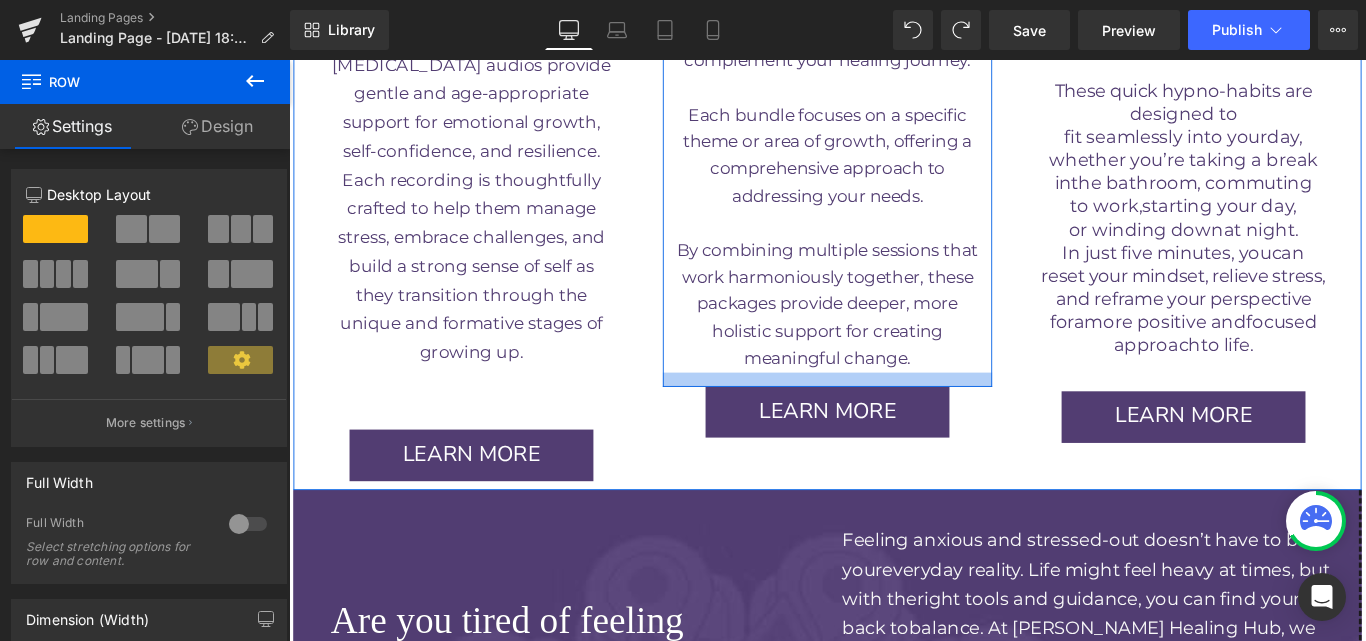 drag, startPoint x: 884, startPoint y: 350, endPoint x: 886, endPoint y: 335, distance: 15.132746 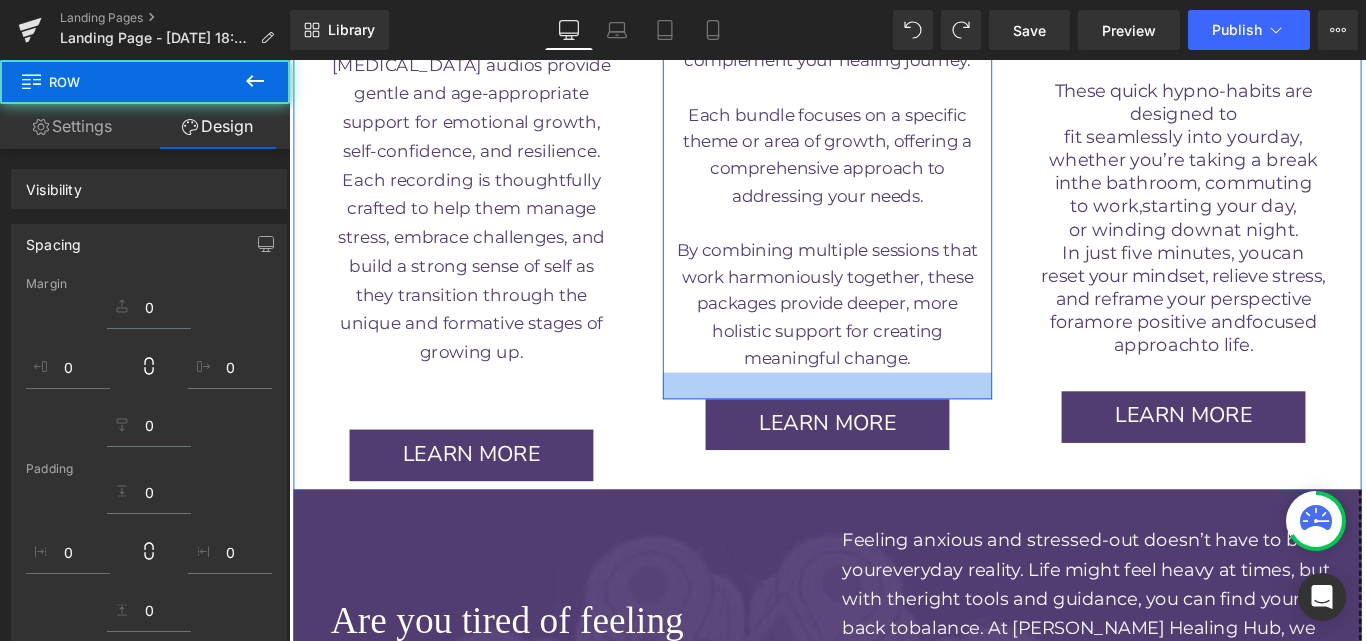 drag, startPoint x: 886, startPoint y: 335, endPoint x: 882, endPoint y: 345, distance: 10.770329 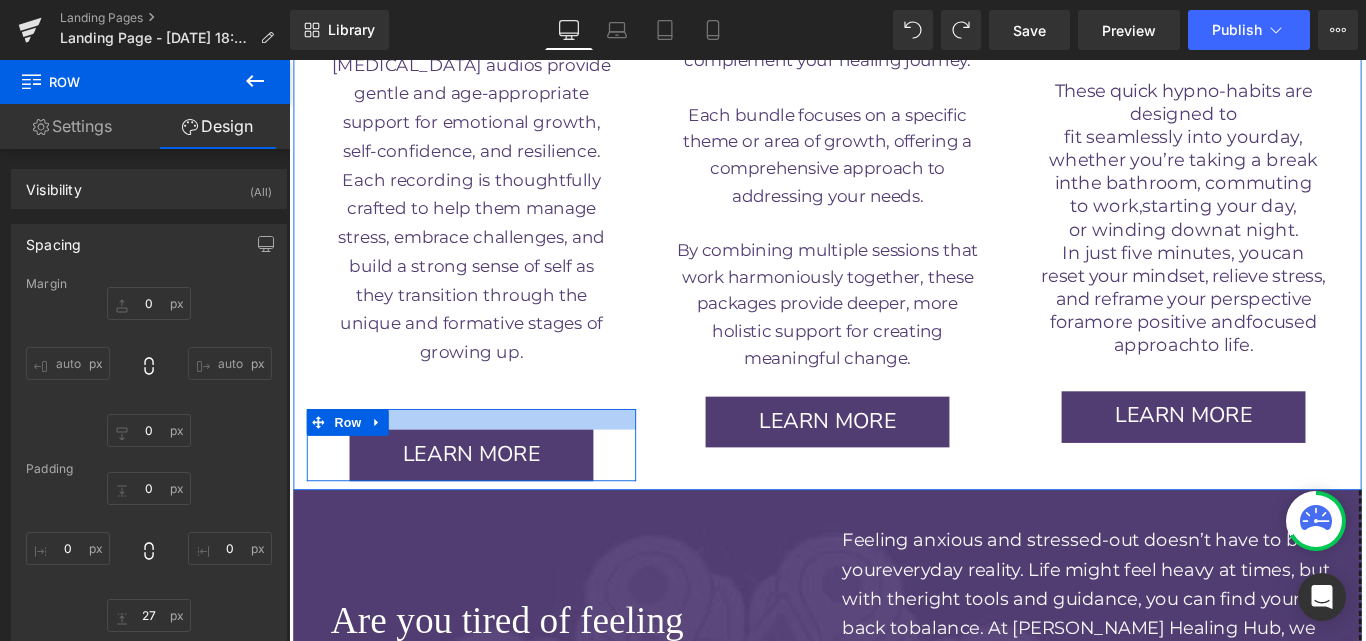drag, startPoint x: 420, startPoint y: 383, endPoint x: 421, endPoint y: 363, distance: 20.024984 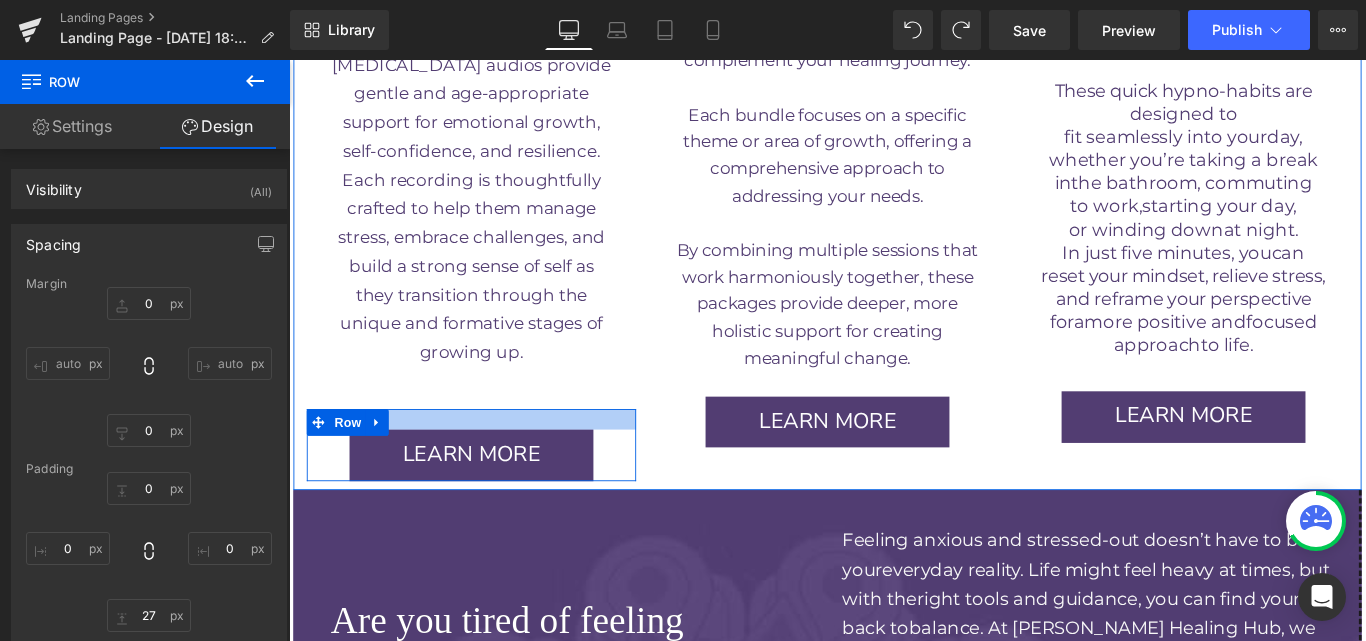 click at bounding box center [494, 463] 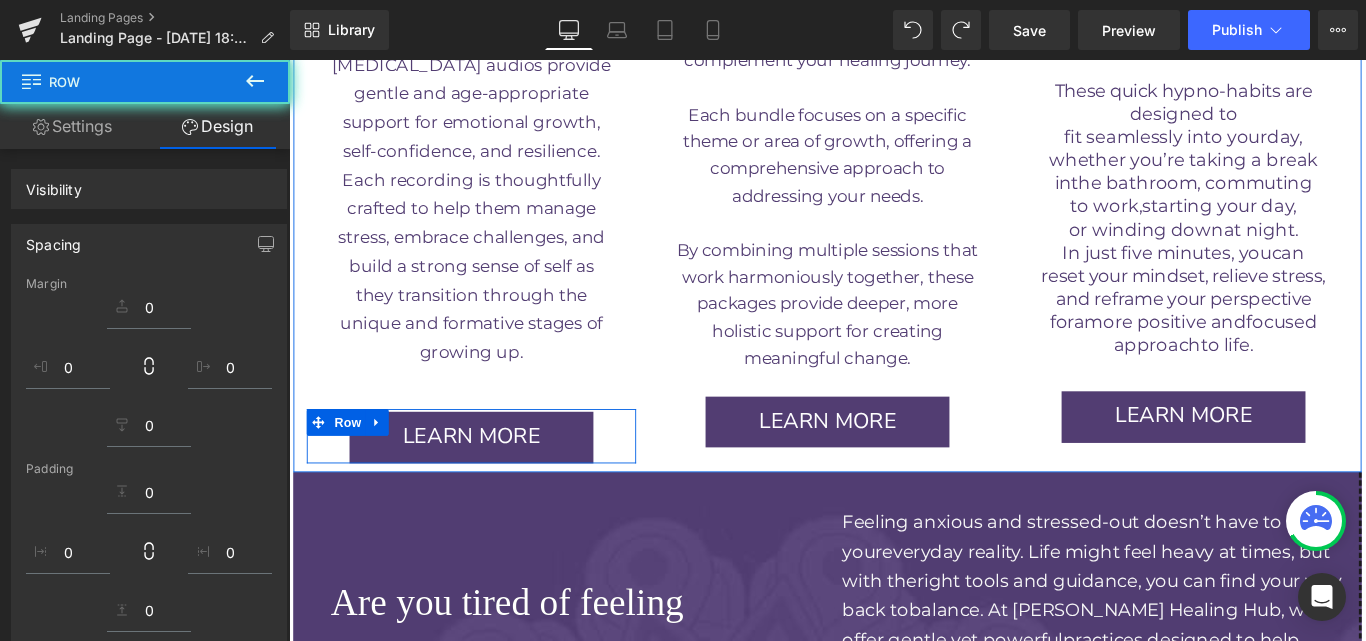 click on "Image         FOR CHILDREN Button         Row                EMPOWERING THE NEXT     GENERATIONWITH CALM AND                   CONFIDENCE Text Block         Row         Designed for young children, tweens, and teens, these hypnotherapy audios provide gentle and age-appropriate support for emotional growth, self-confidence, and resilience. Each recording is thoughtfully crafted to help them manage stress, embrace challenges, and build a strong sense of self as they transition through the unique and formative stages of growing up. Text Block         Row         LEARN MORE Button         Row" at bounding box center [494, -21] 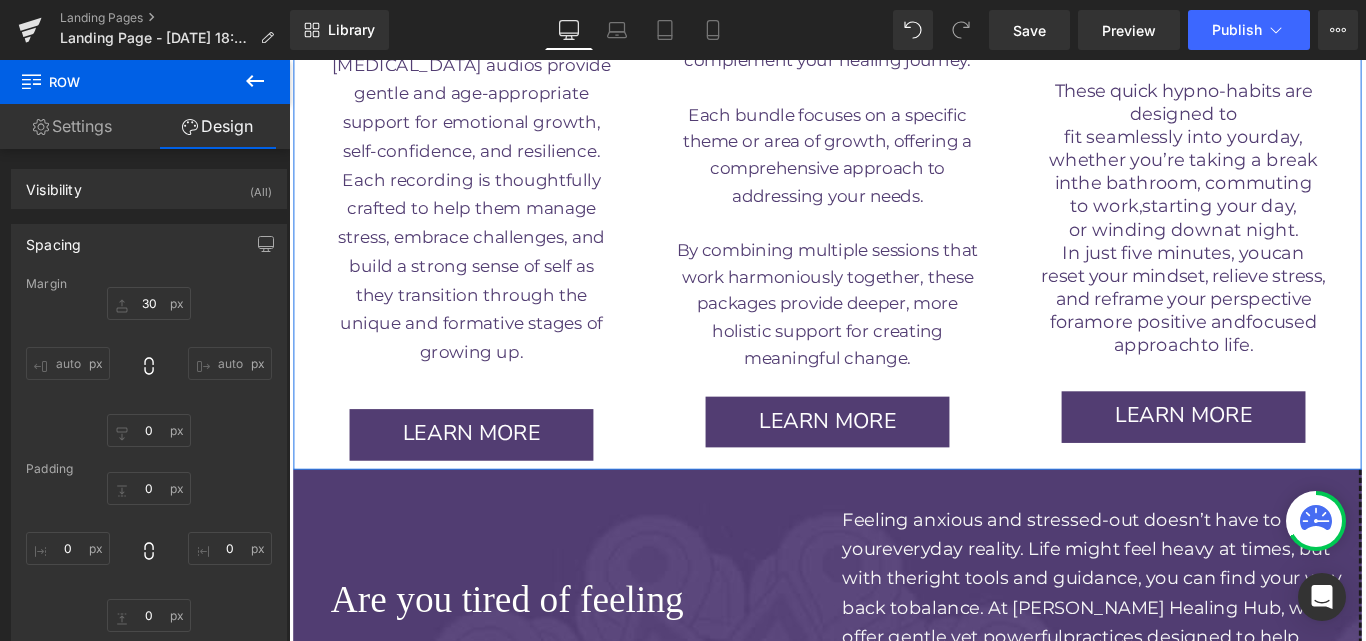 scroll, scrollTop: 4231, scrollLeft: 0, axis: vertical 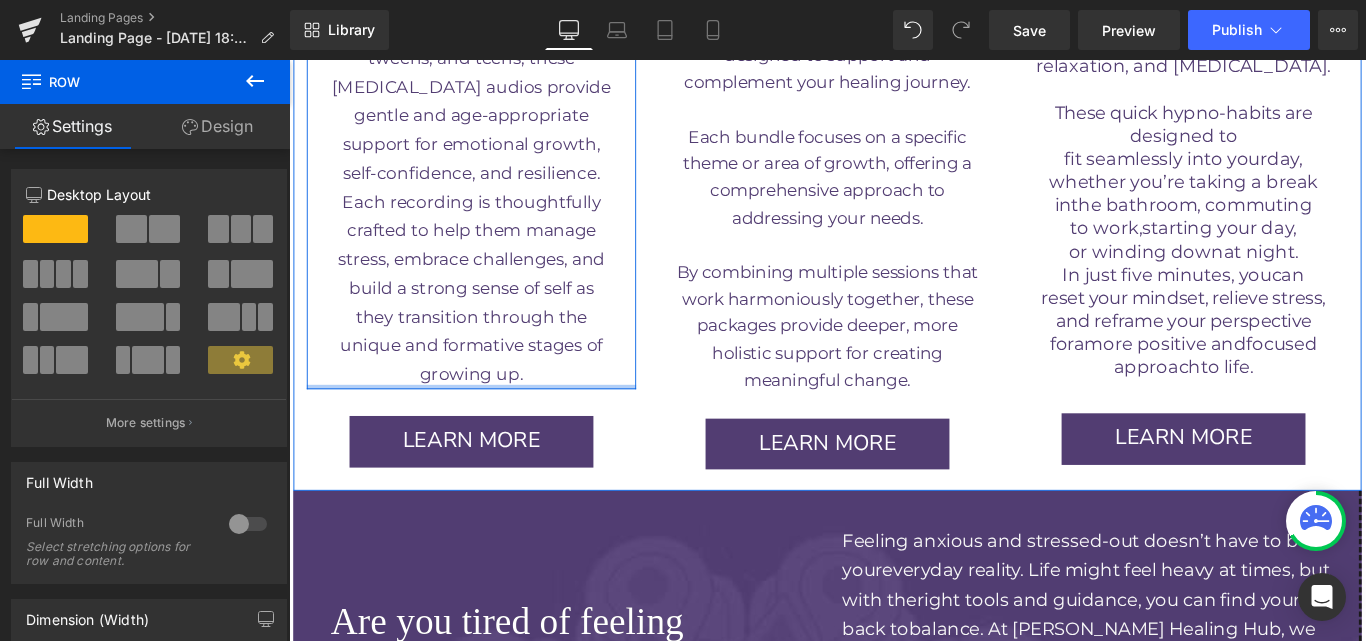 drag, startPoint x: 499, startPoint y: 349, endPoint x: 500, endPoint y: 333, distance: 16.03122 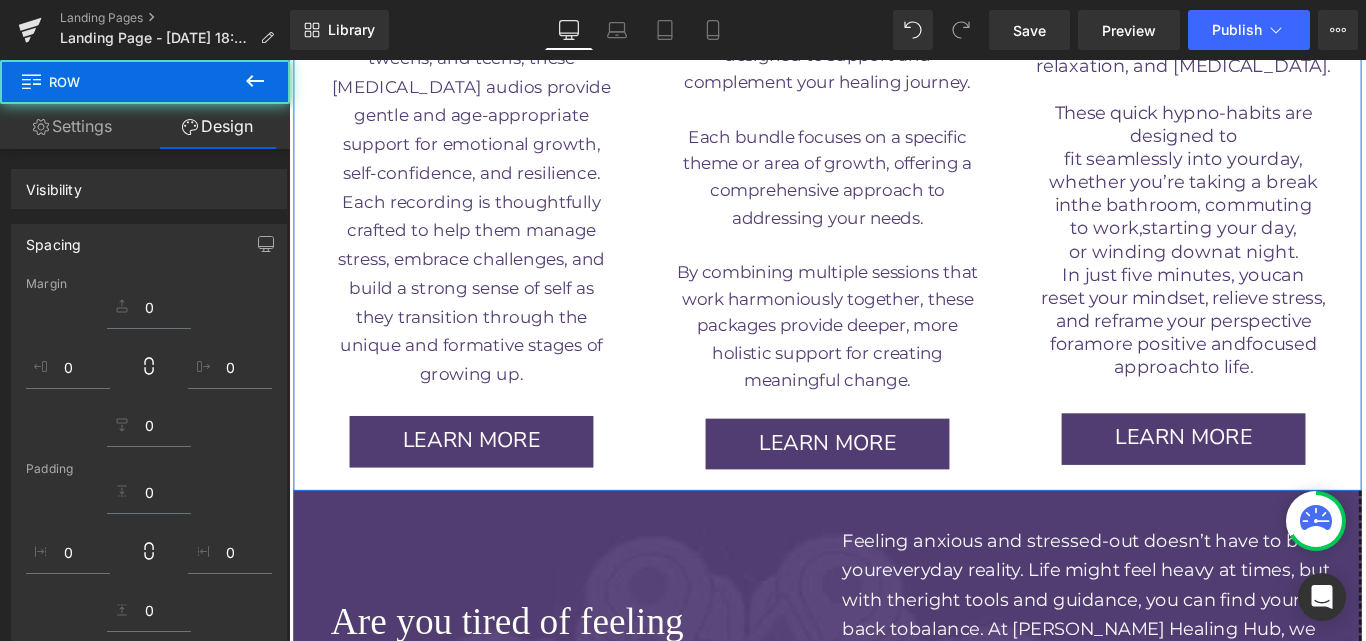 click on "Image         5 MUNITE HYPNO-HABITS Button         Row         EMPOWERING TEENS TO THRIVE  IN A COMPLEX WORLD Text Block         Row         Even the busiest person can  afford  to gift them selves 5 minutes of rest, relaxation, and personal growth. These quick hypno-habits are designed to fit seamlessly into your  day, whether you’re taking a break  in  the bathroom, commuting to work,  starting your day, or winding down  at night. In just five minutes, you  can reset your mindset, relieve stress, and reframe your perspective for  a  more positive and  focused approach  to life.  Text Block         Row         LEARN MORE Button         Row         Row" at bounding box center [1294, -3] 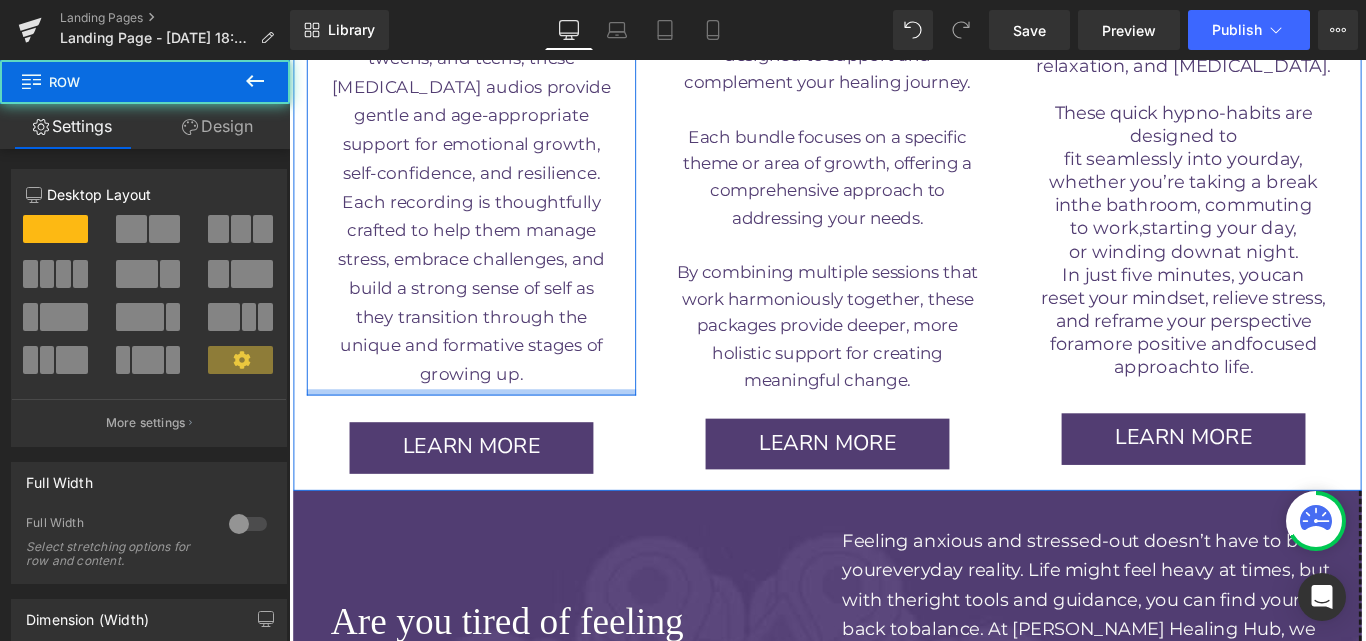 click at bounding box center [494, 433] 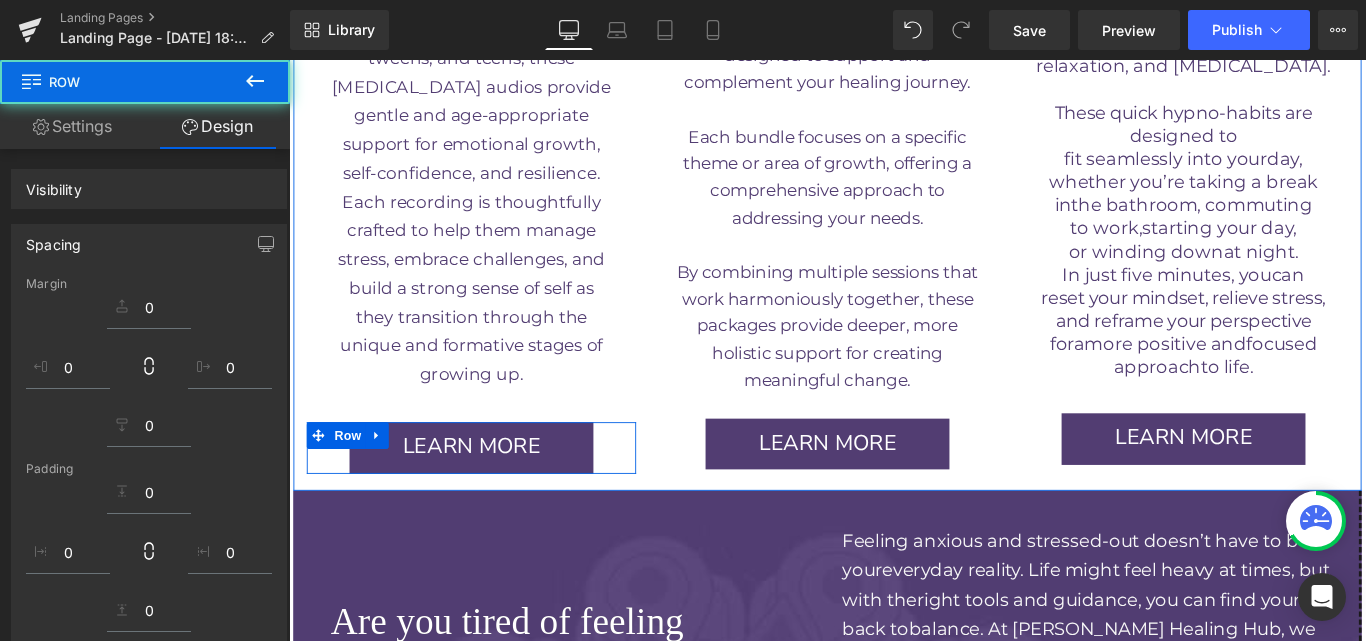 click on "LEARN MORE Button         Row" at bounding box center [494, 496] 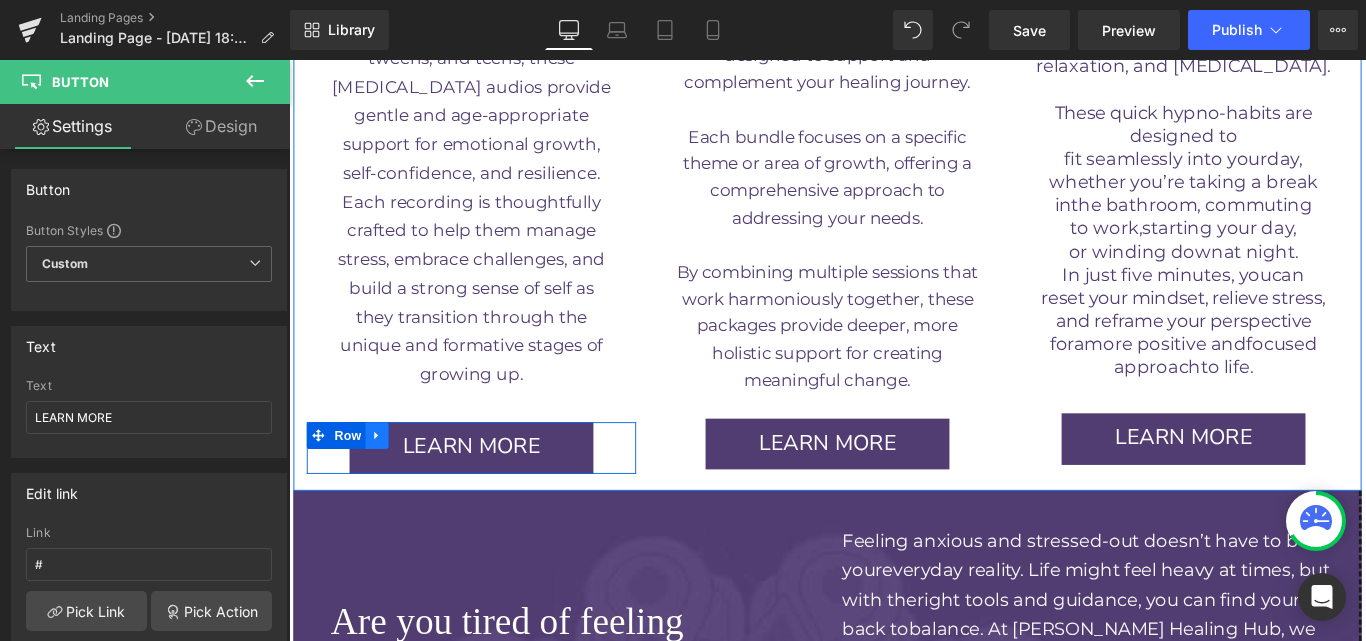 click at bounding box center (388, 482) 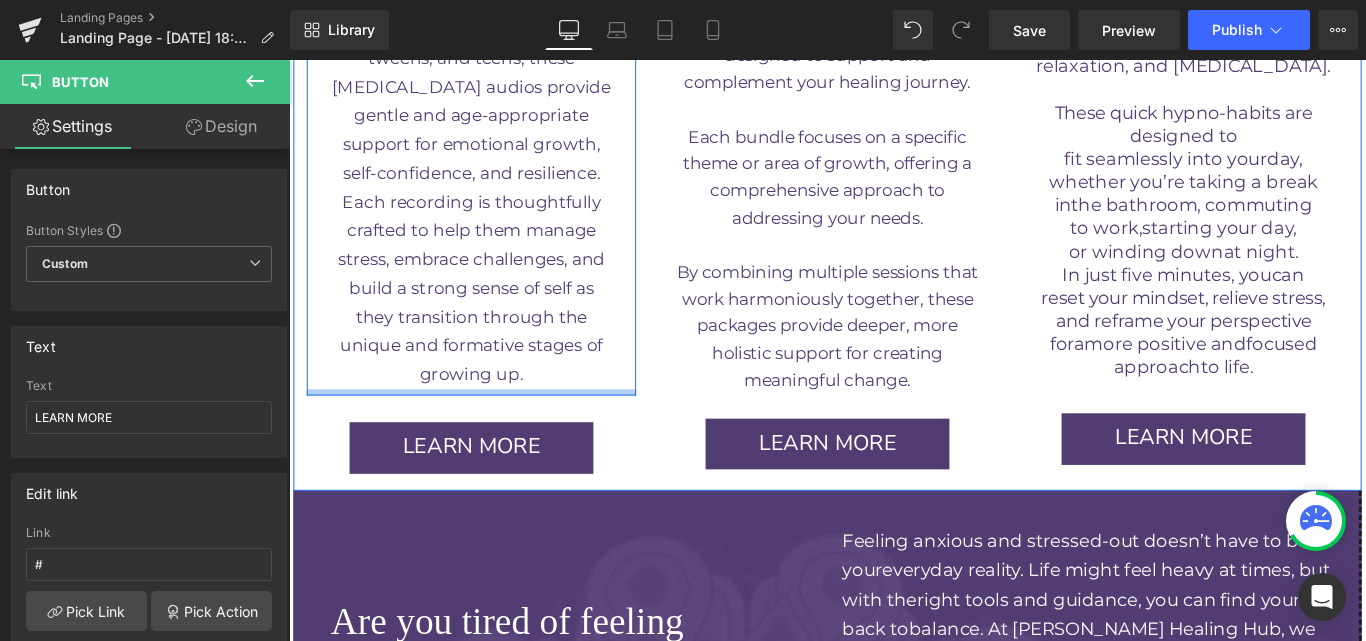 click on "Designed for young children, tweens, and teens, these hypnotherapy audios provide gentle and age-appropriate support for emotional growth, self-confidence, and resilience. Each recording is thoughtfully crafted to help them manage stress, embrace challenges, and build a strong sense of self as they transition through the unique and formative stages of growing up. Text Block         Row" at bounding box center [494, 223] 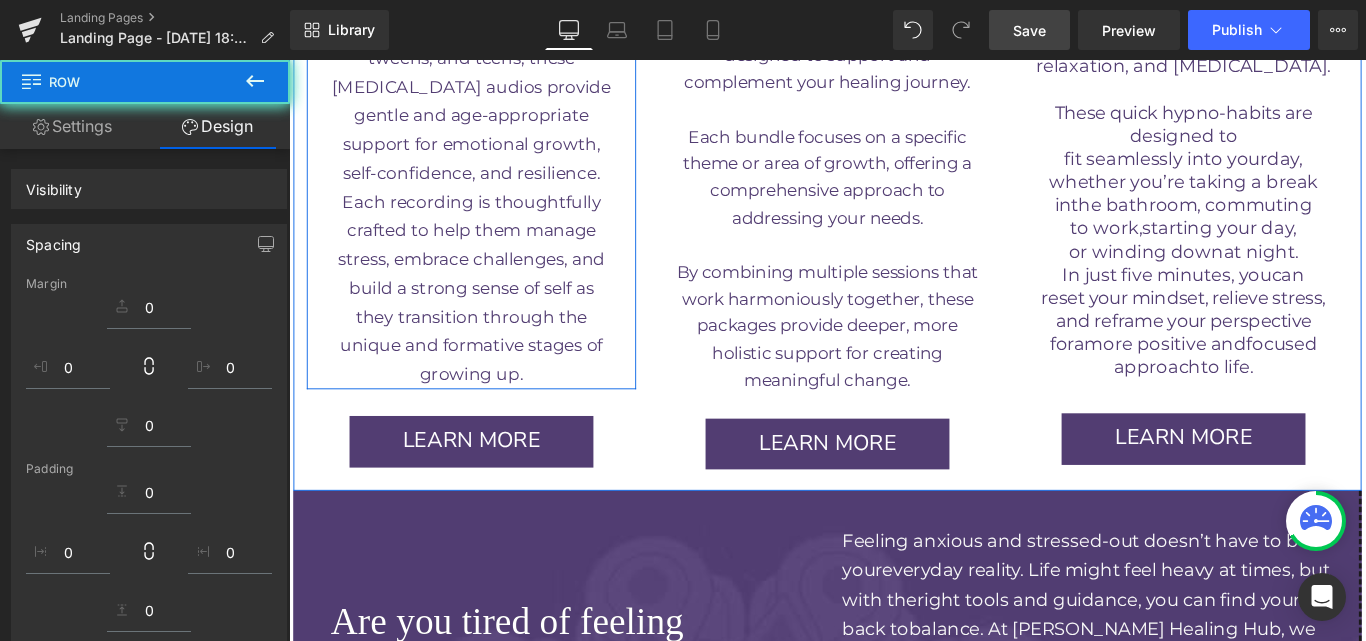 click on "Save" at bounding box center (1029, 30) 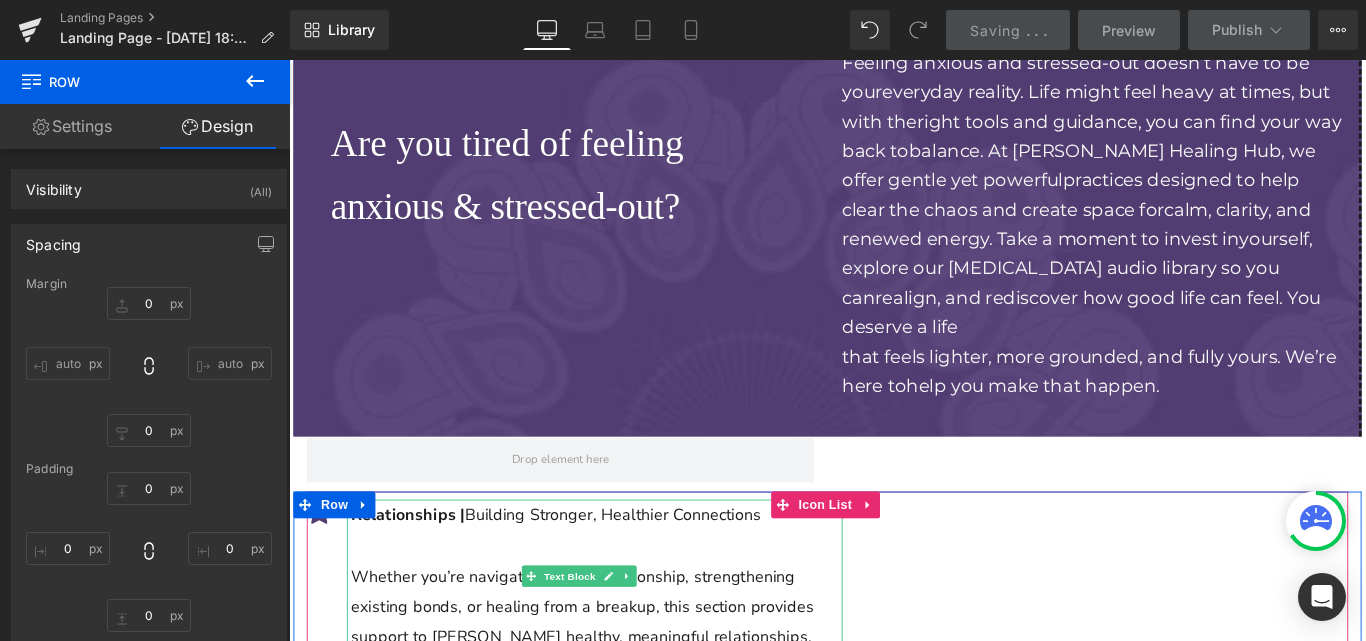 scroll, scrollTop: 4767, scrollLeft: 0, axis: vertical 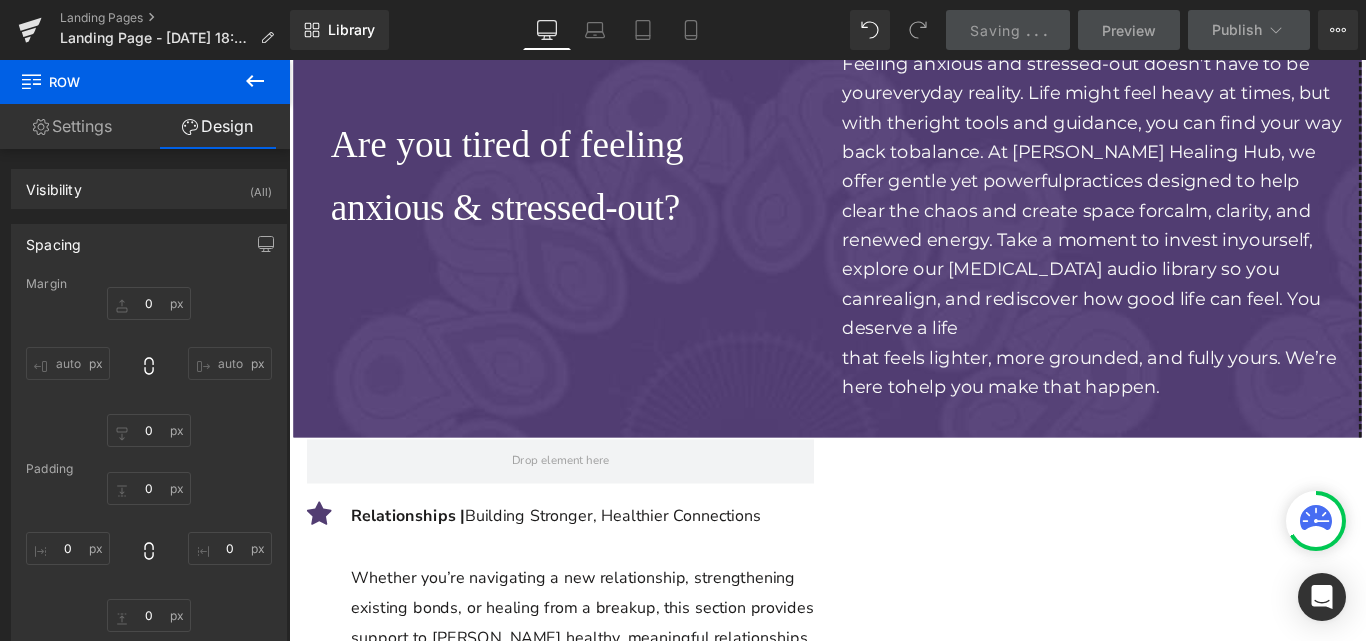 click at bounding box center (255, 82) 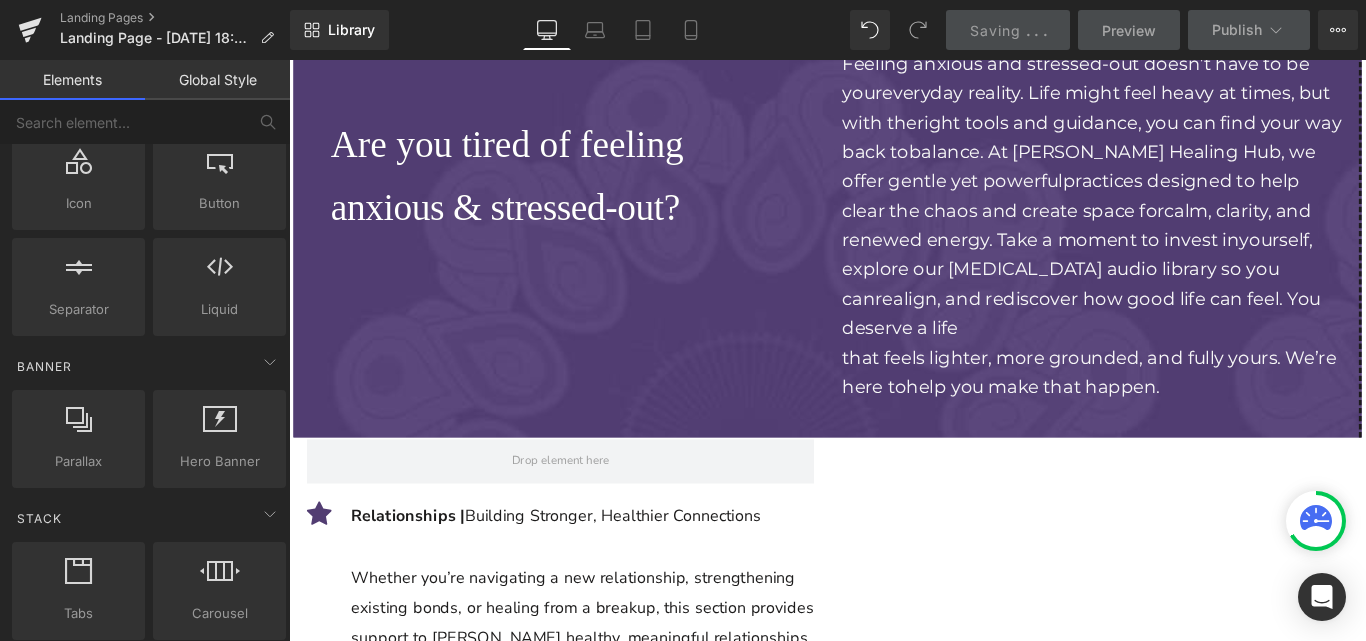 scroll, scrollTop: 275, scrollLeft: 0, axis: vertical 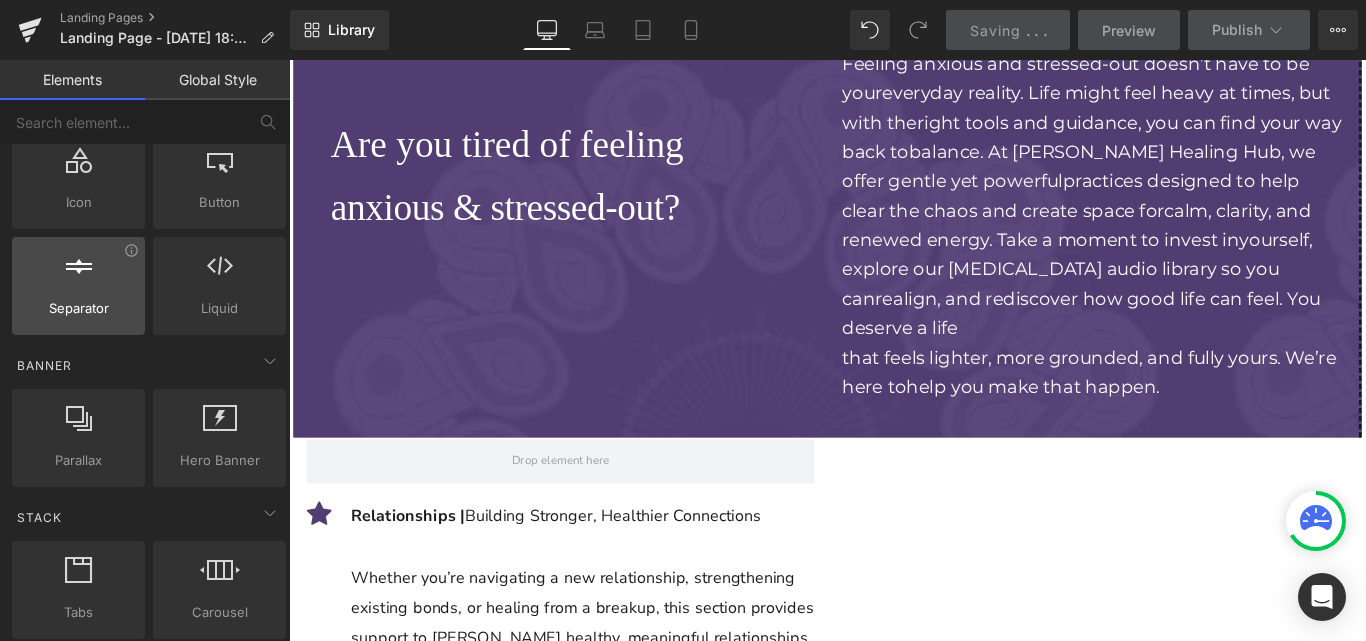 click at bounding box center (78, 275) 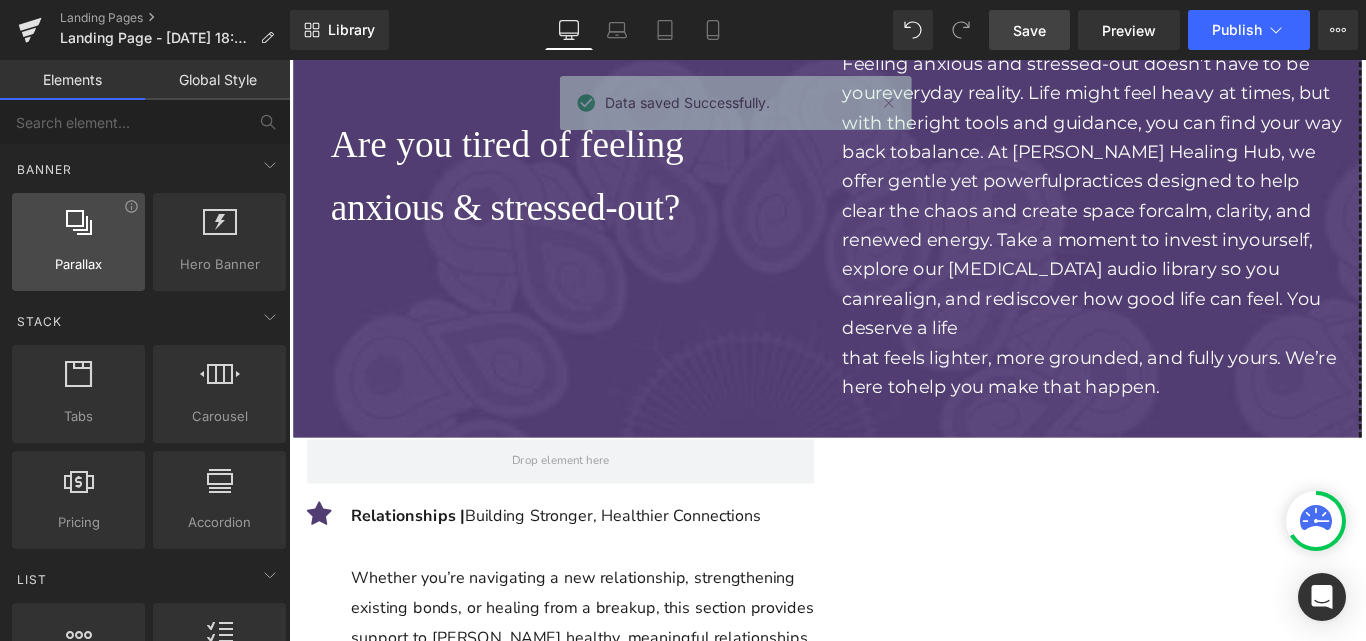 scroll, scrollTop: 0, scrollLeft: 0, axis: both 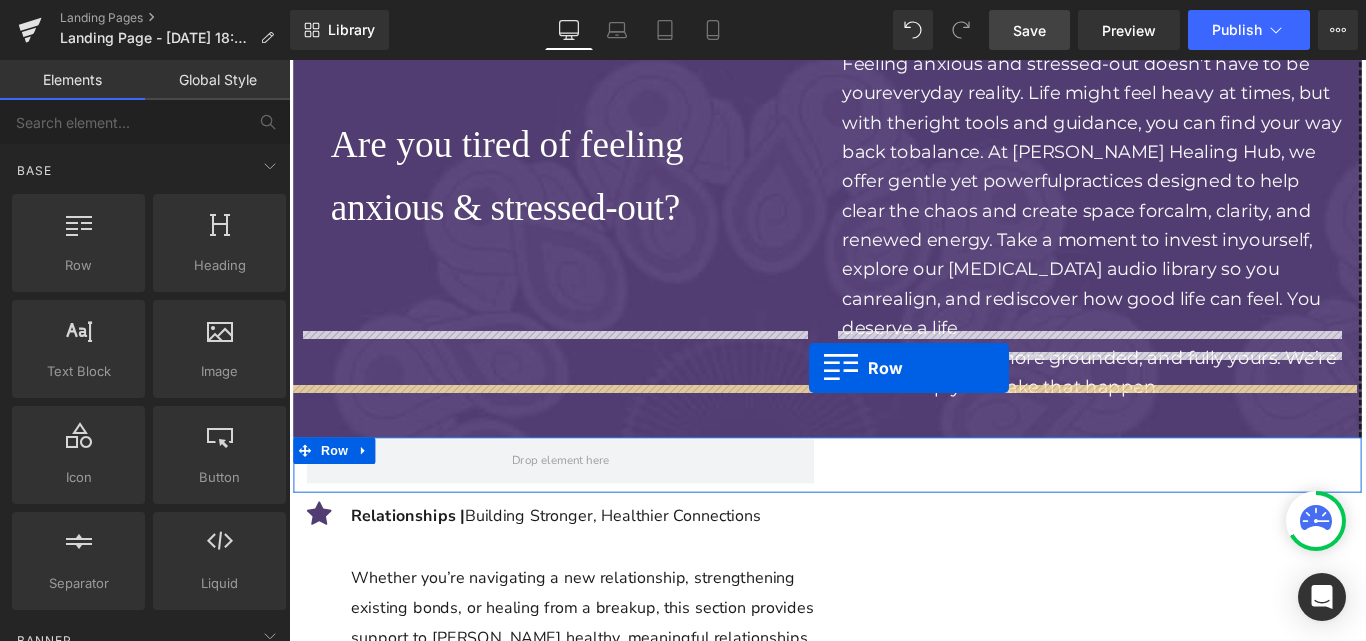 drag, startPoint x: 761, startPoint y: 372, endPoint x: 873, endPoint y: 408, distance: 117.64353 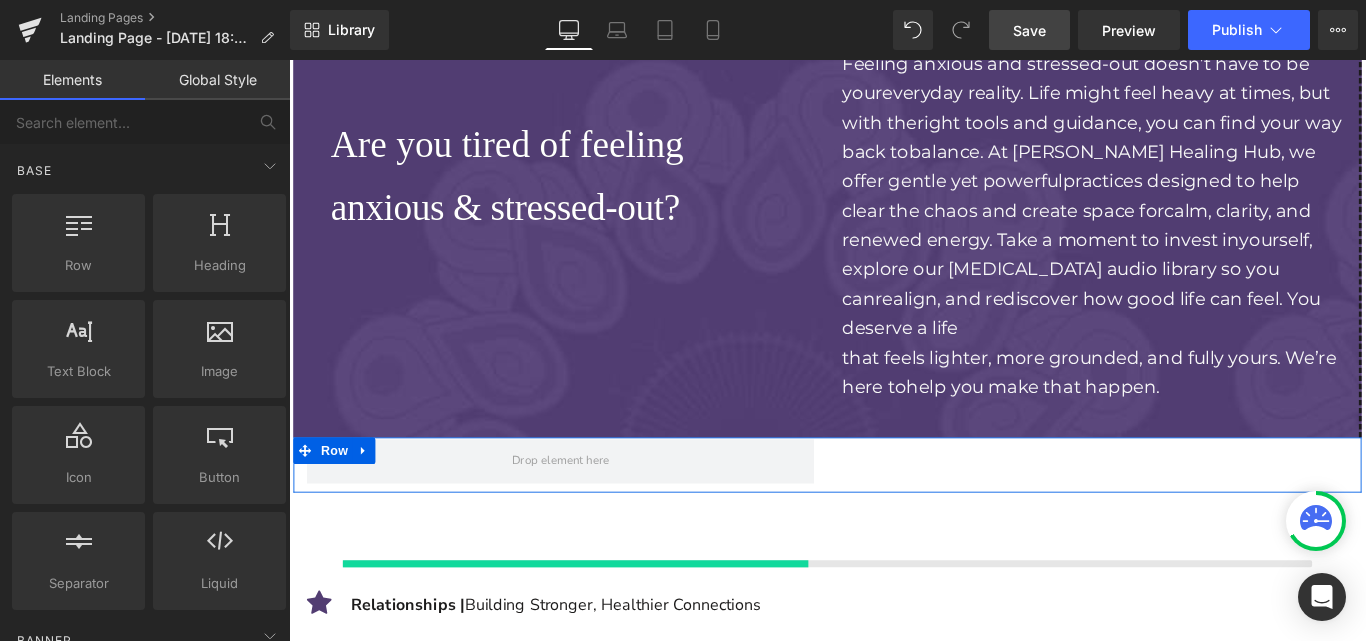 click at bounding box center [594, 511] 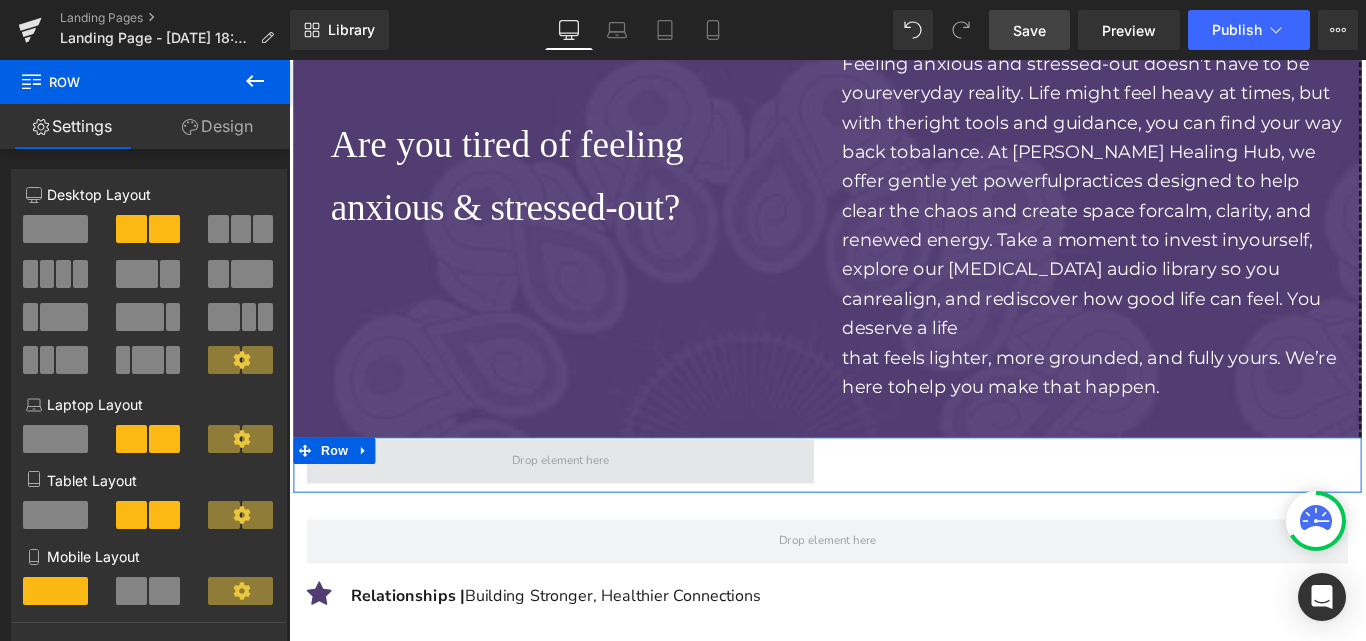 click at bounding box center [594, 511] 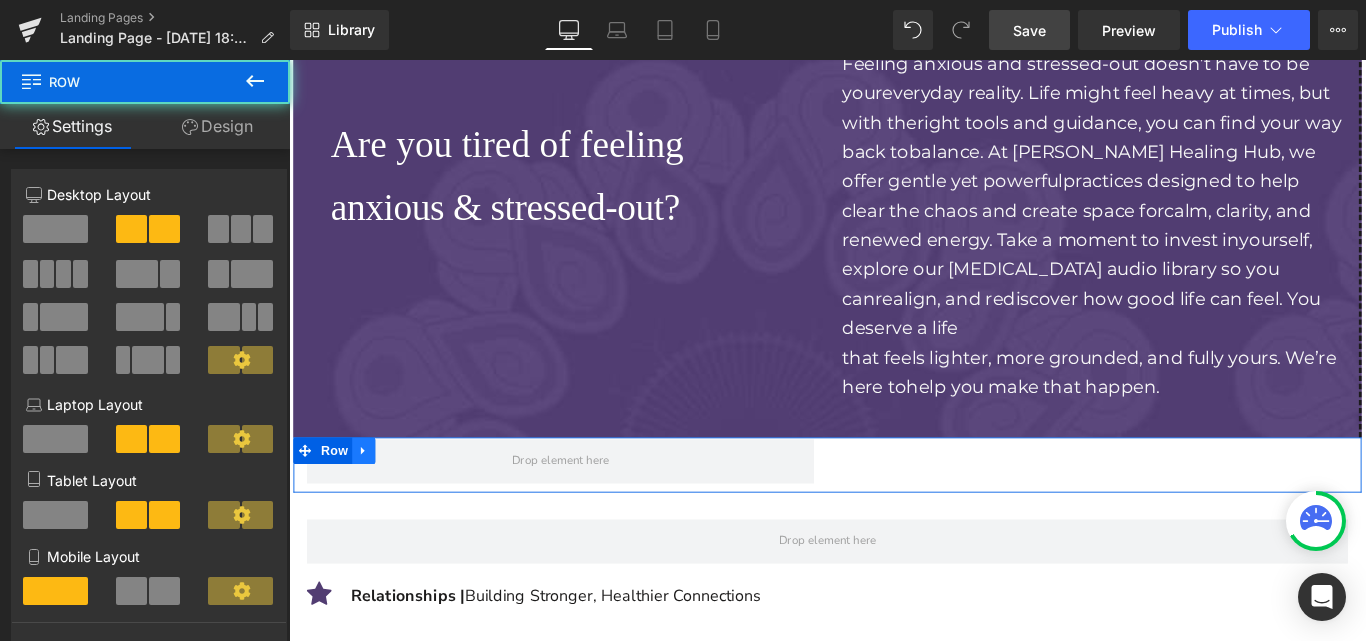 click 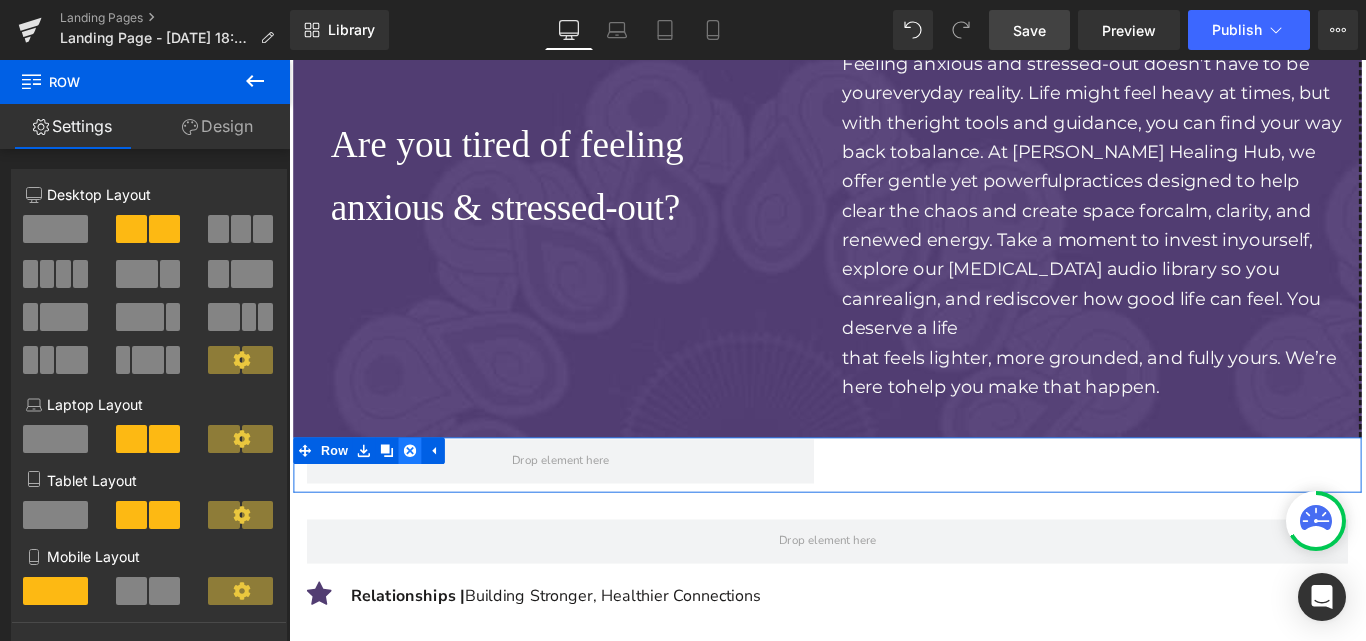 click 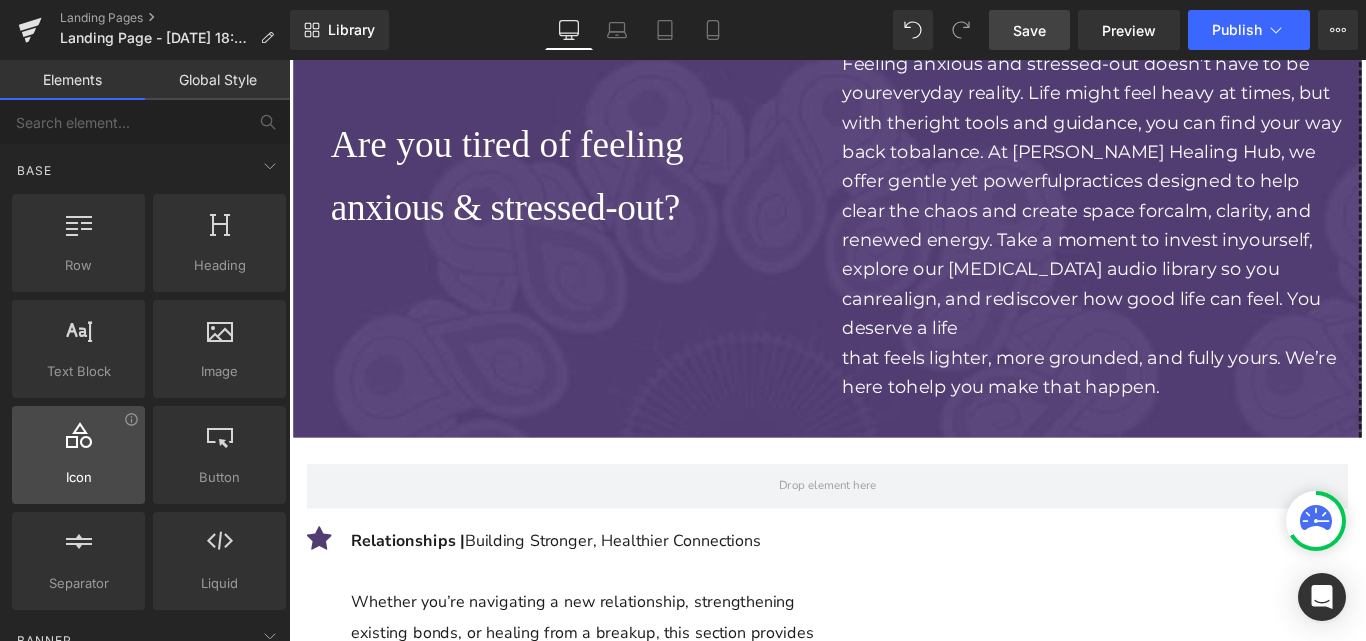 click on "Icon" at bounding box center [78, 477] 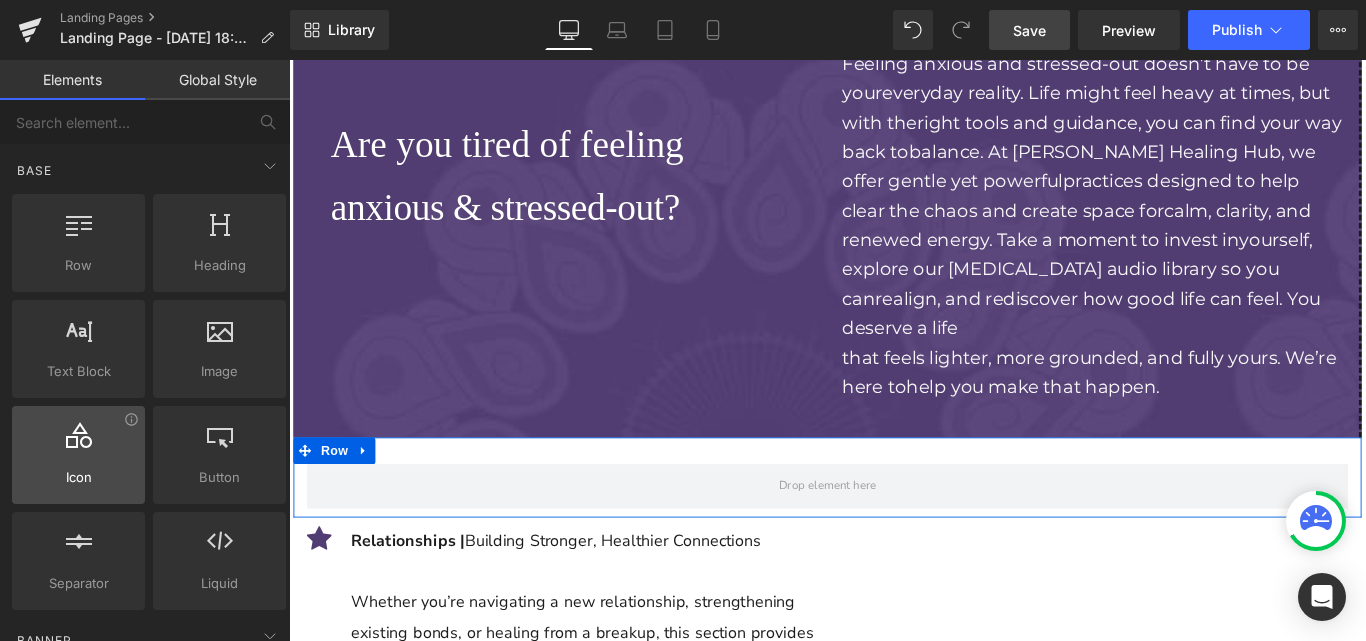 click at bounding box center [78, 444] 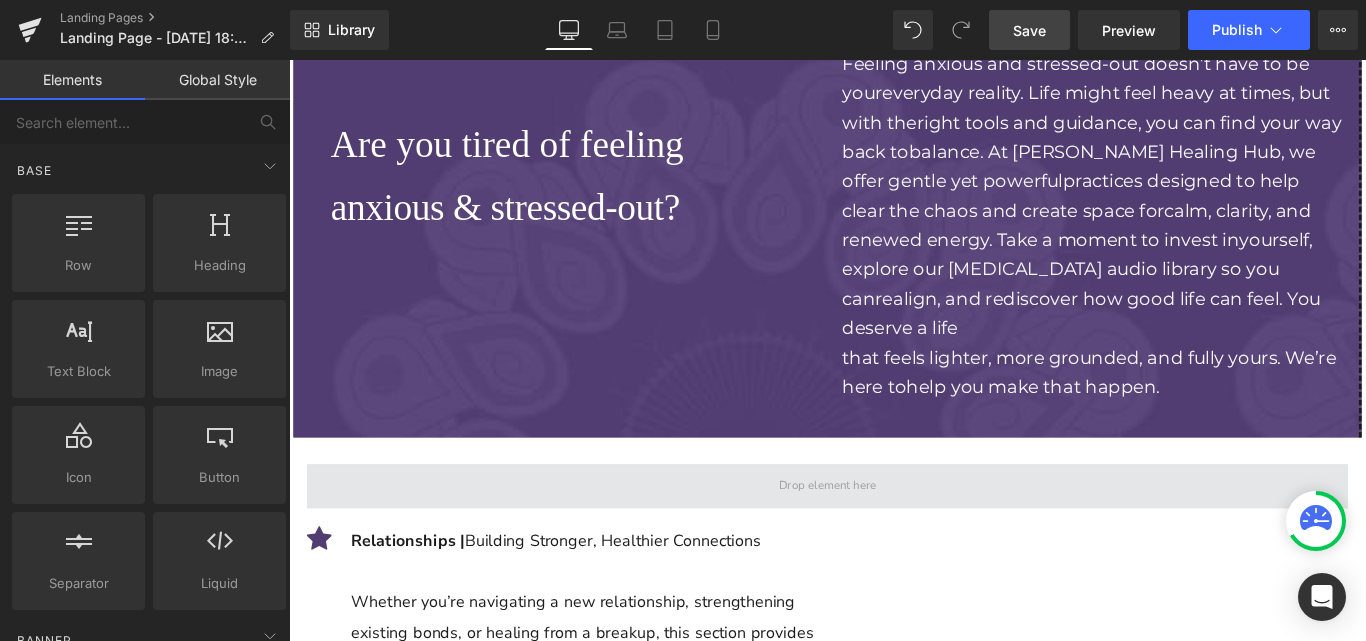 drag, startPoint x: 403, startPoint y: 526, endPoint x: 369, endPoint y: 406, distance: 124.723694 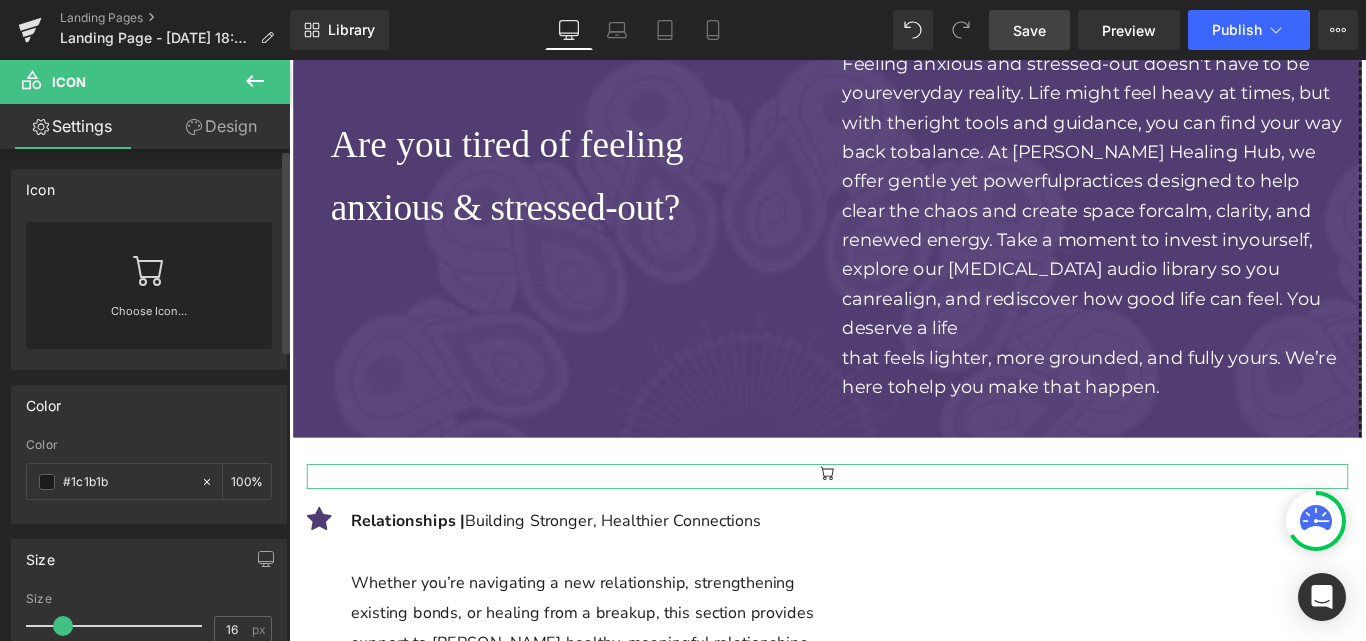 click on "Choose Icon..." at bounding box center (149, 285) 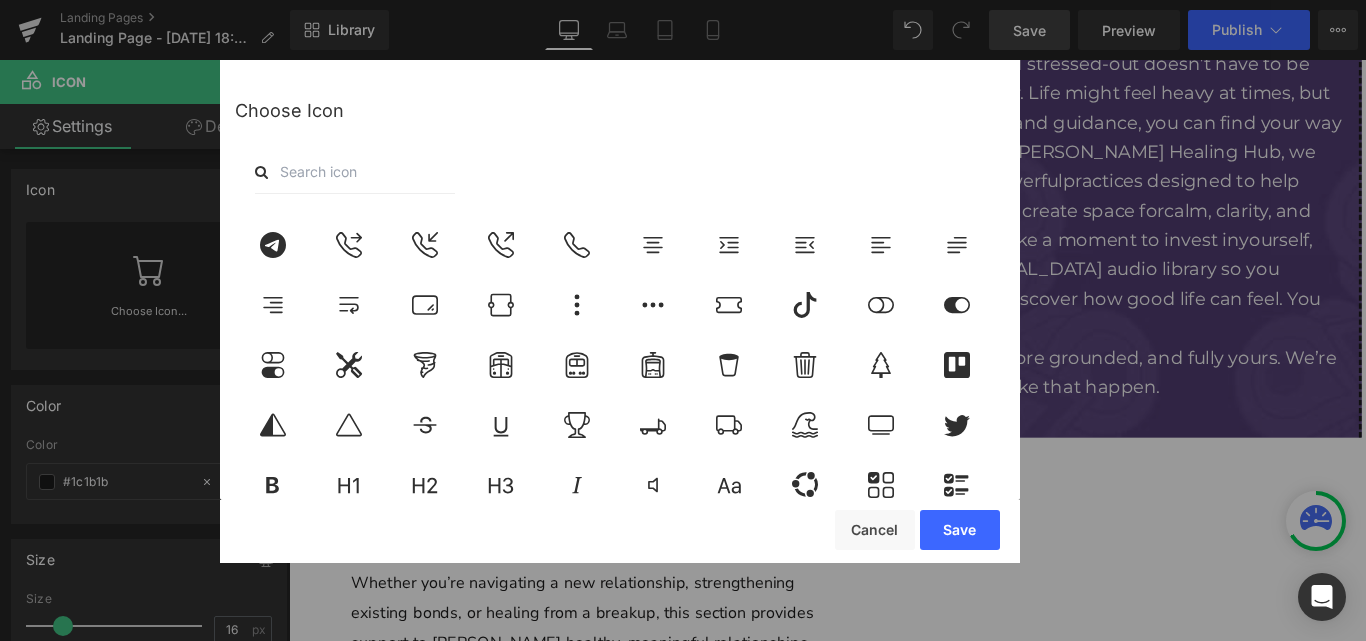 scroll, scrollTop: 6972, scrollLeft: 0, axis: vertical 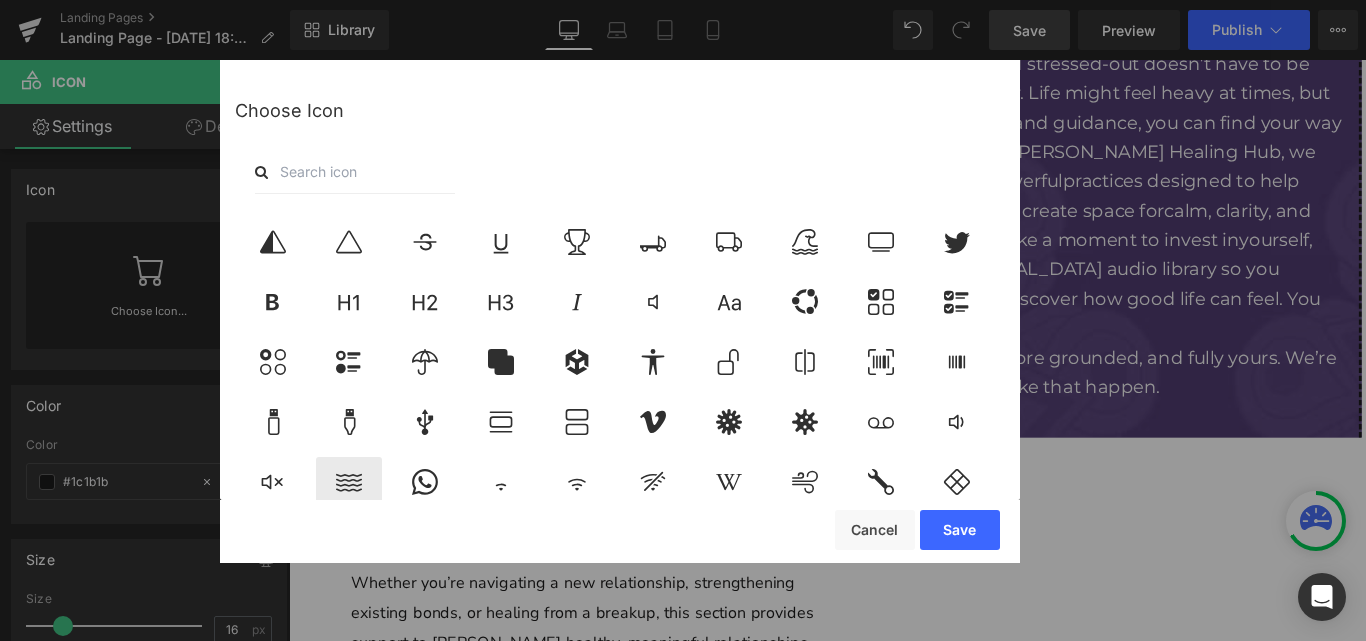 click at bounding box center [349, 482] 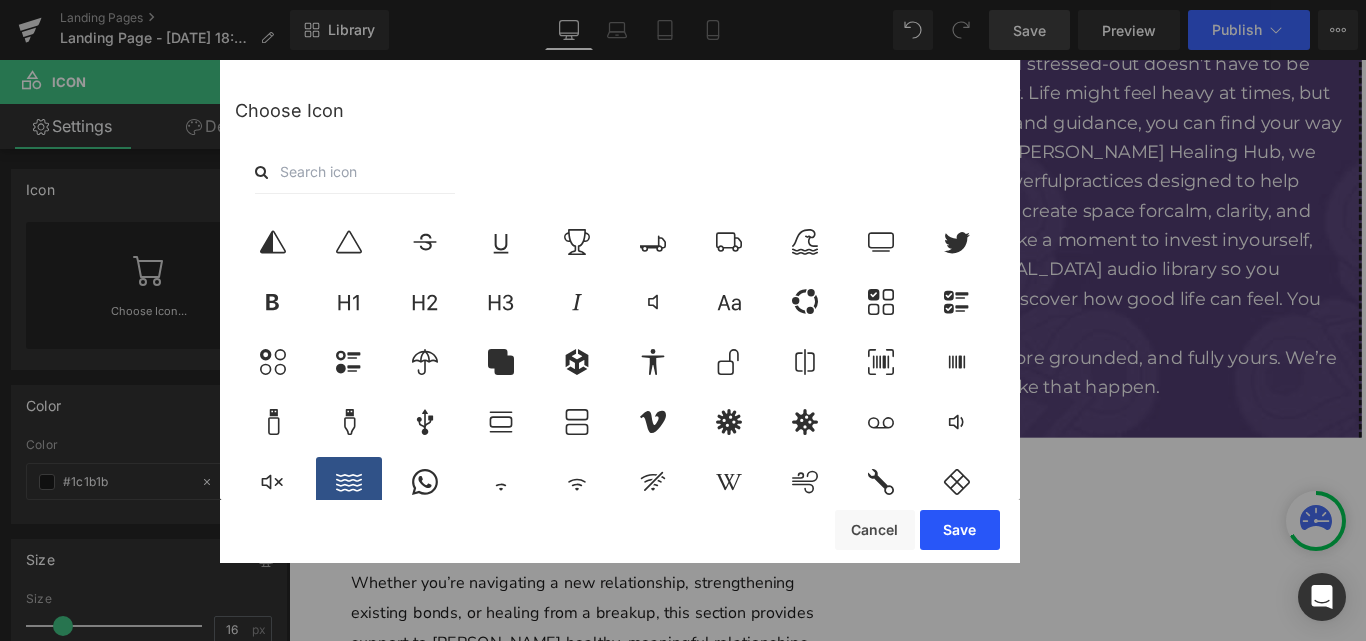click on "Save" at bounding box center [960, 530] 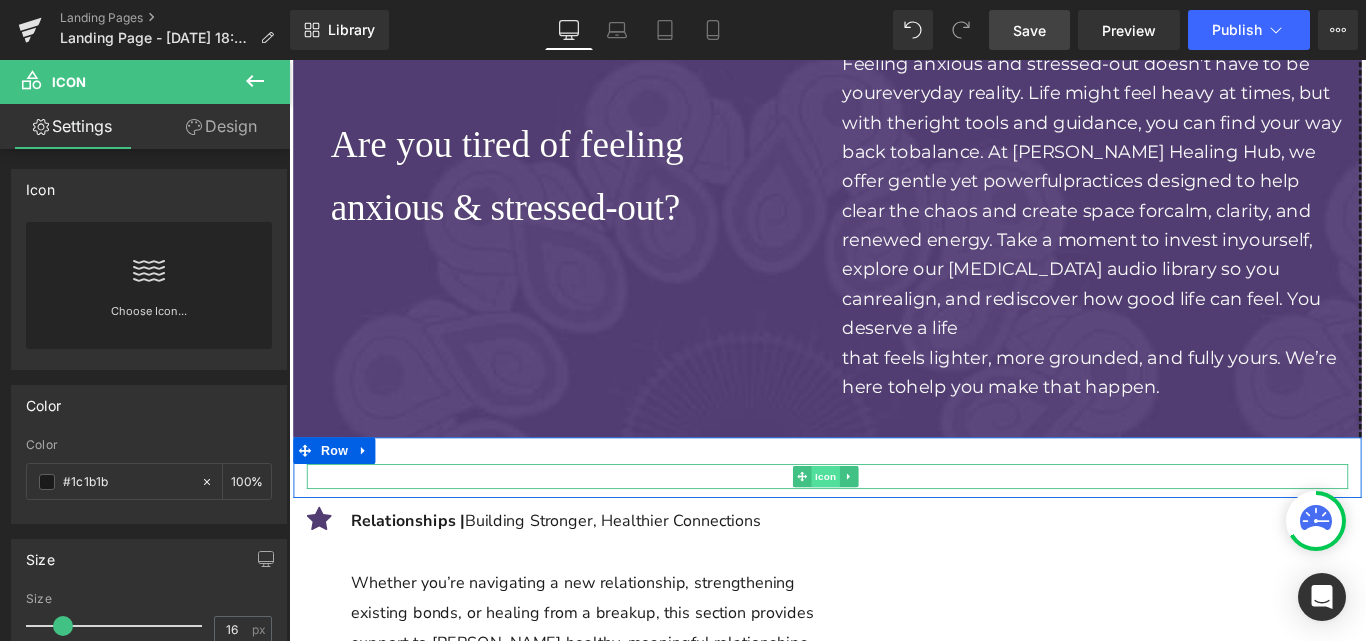 click on "Icon" at bounding box center [892, 528] 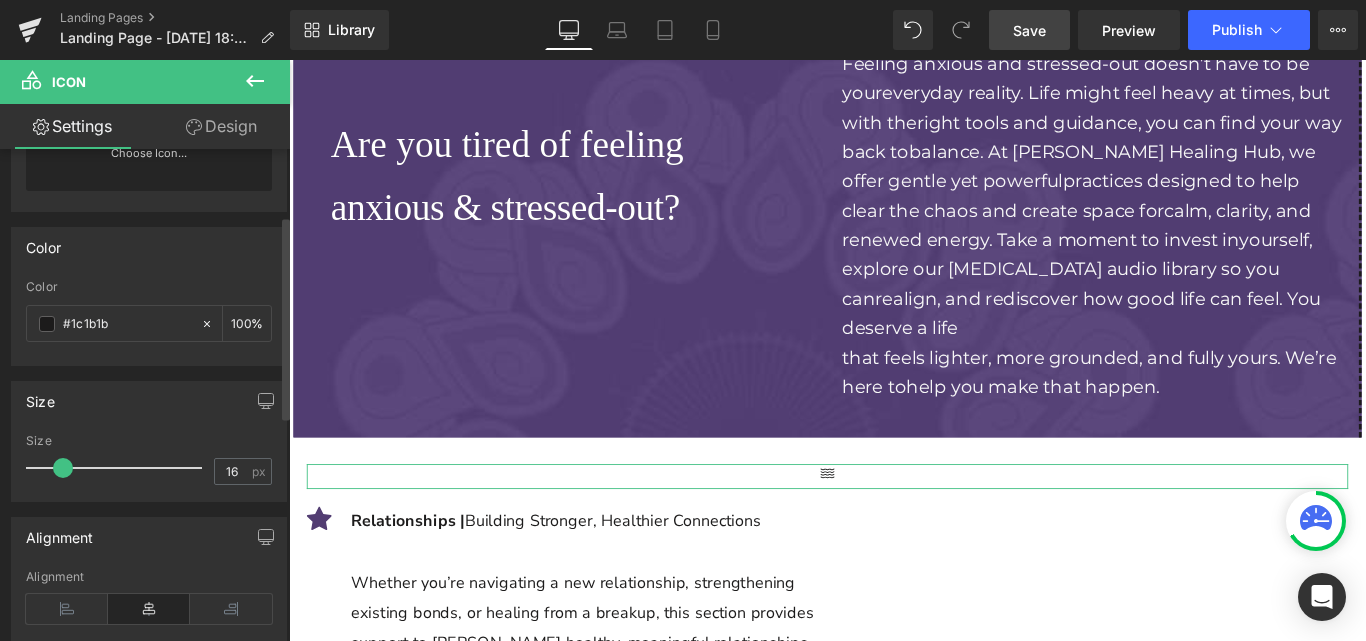 scroll, scrollTop: 161, scrollLeft: 0, axis: vertical 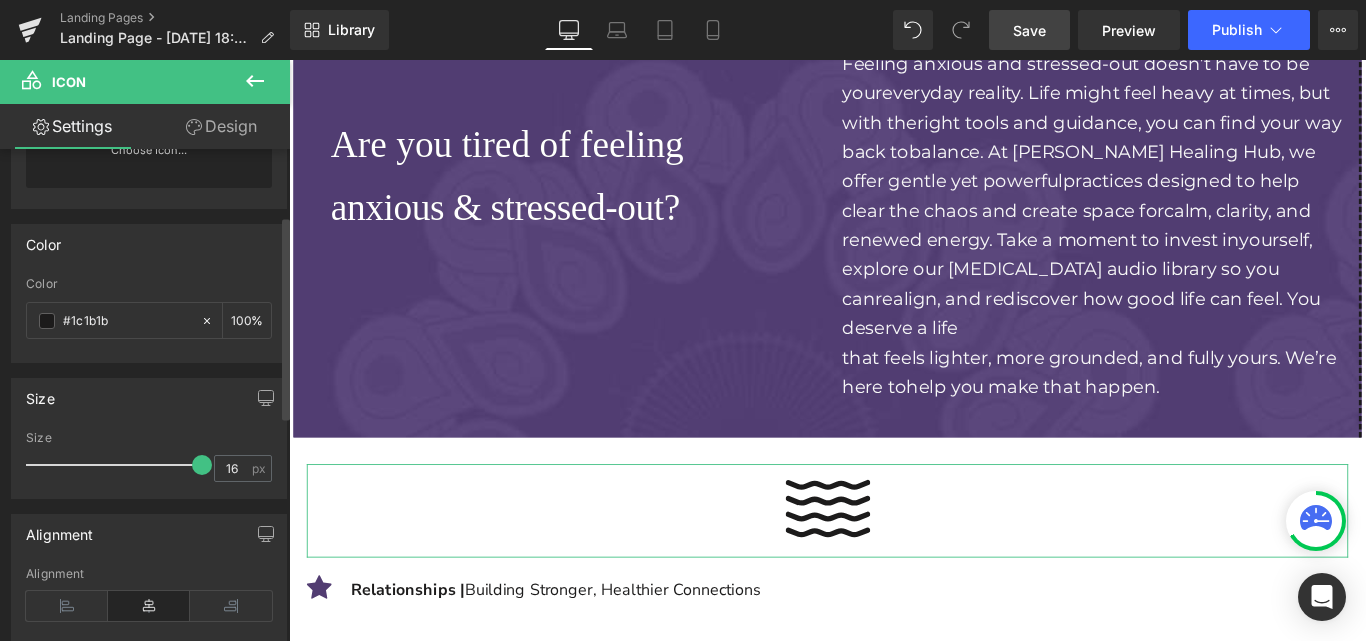 drag, startPoint x: 61, startPoint y: 463, endPoint x: 204, endPoint y: 459, distance: 143.05594 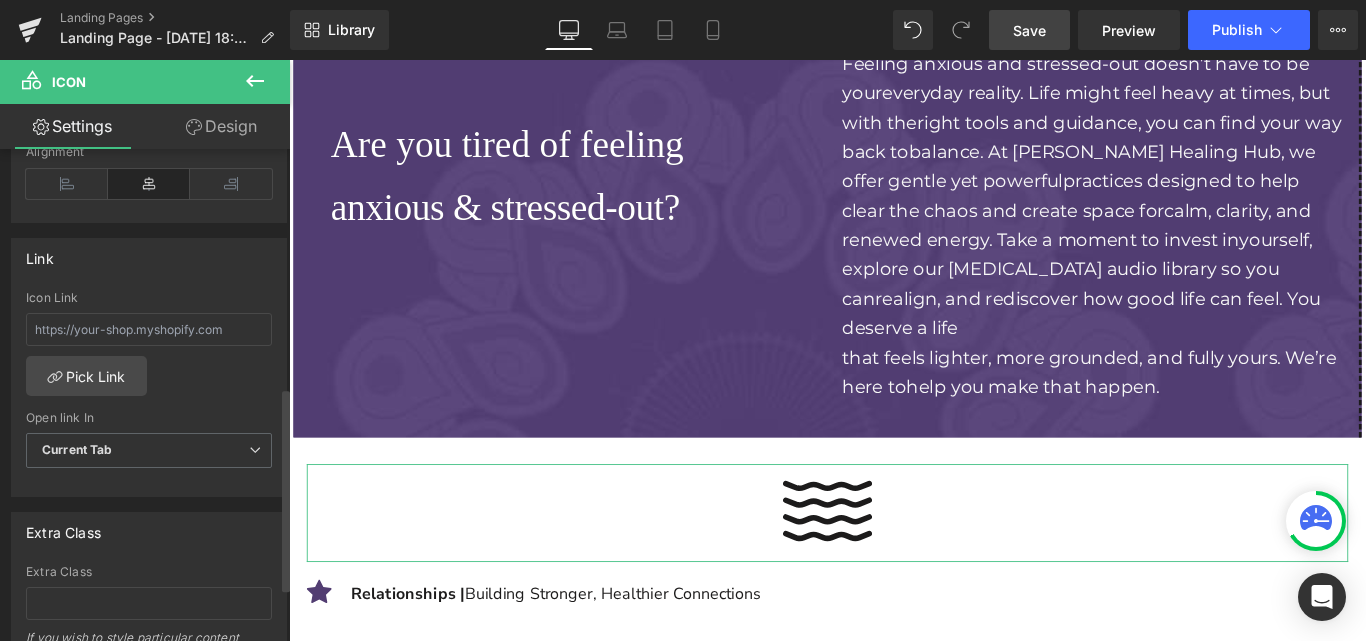 scroll, scrollTop: 584, scrollLeft: 0, axis: vertical 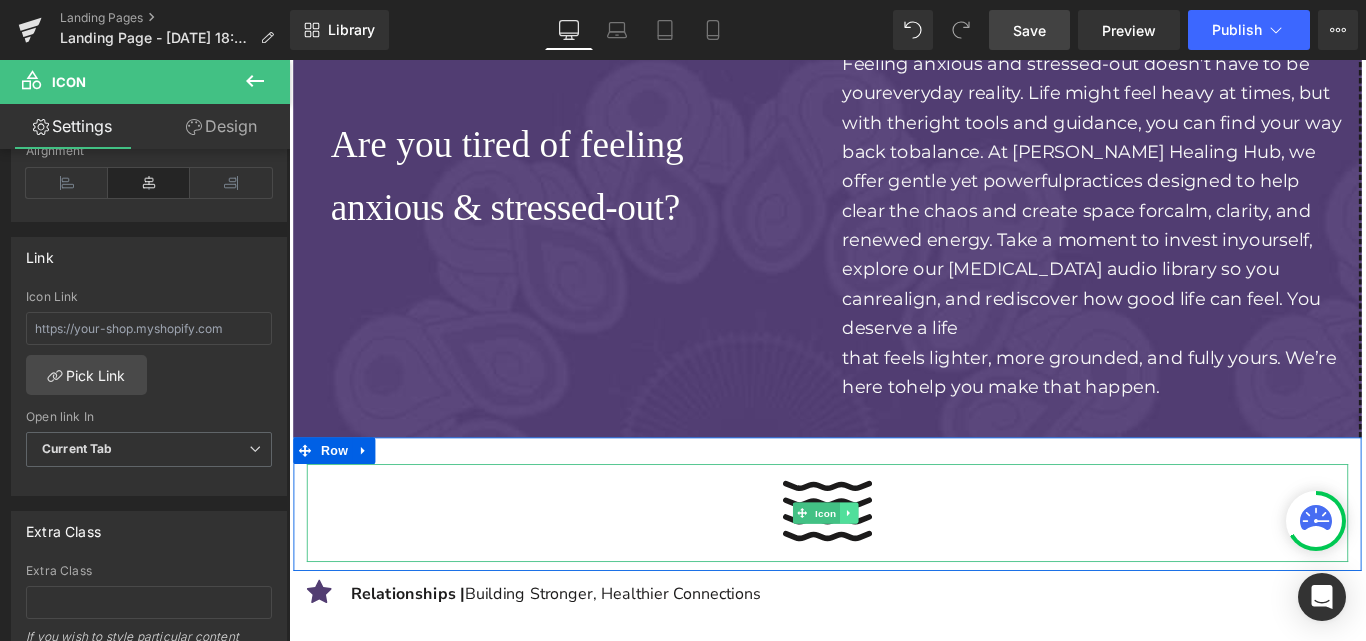 click at bounding box center (917, 569) 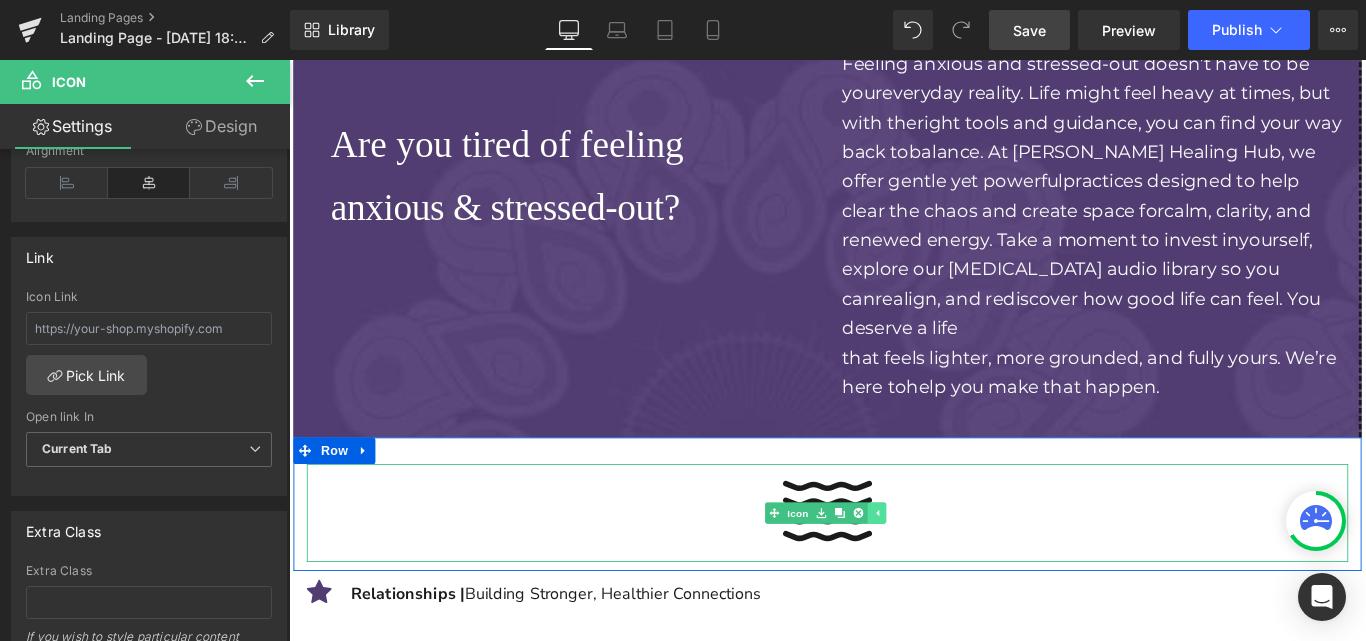 click 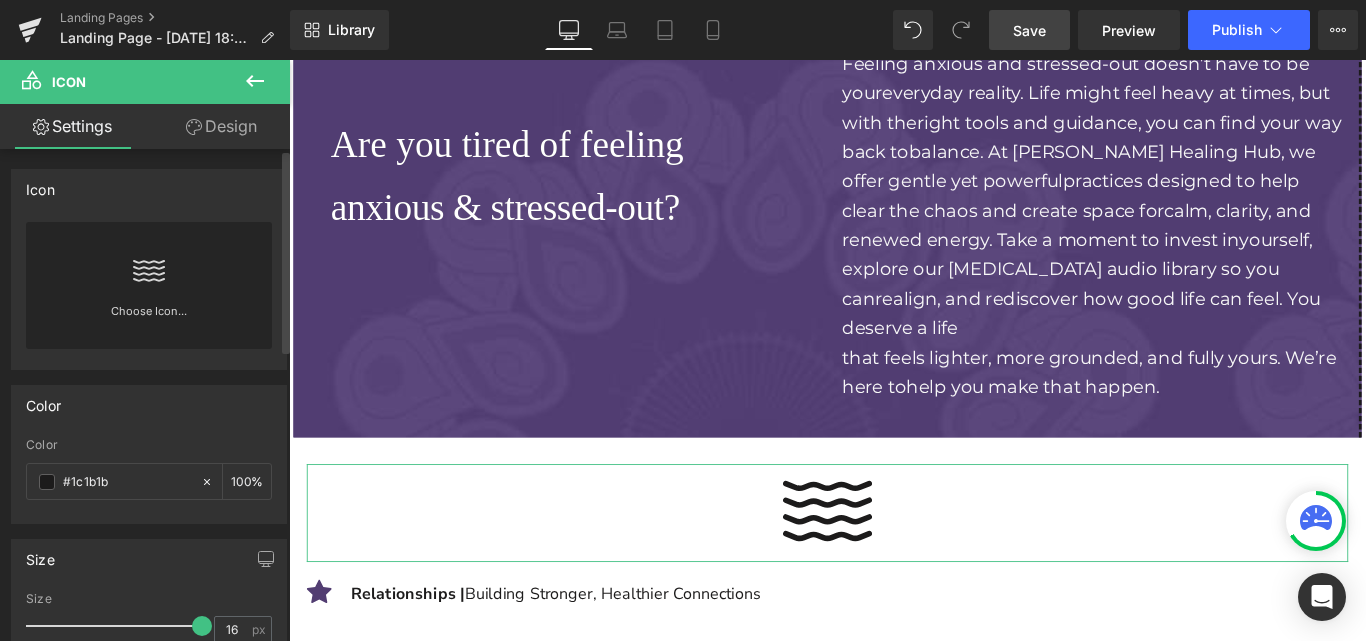 scroll, scrollTop: 0, scrollLeft: 0, axis: both 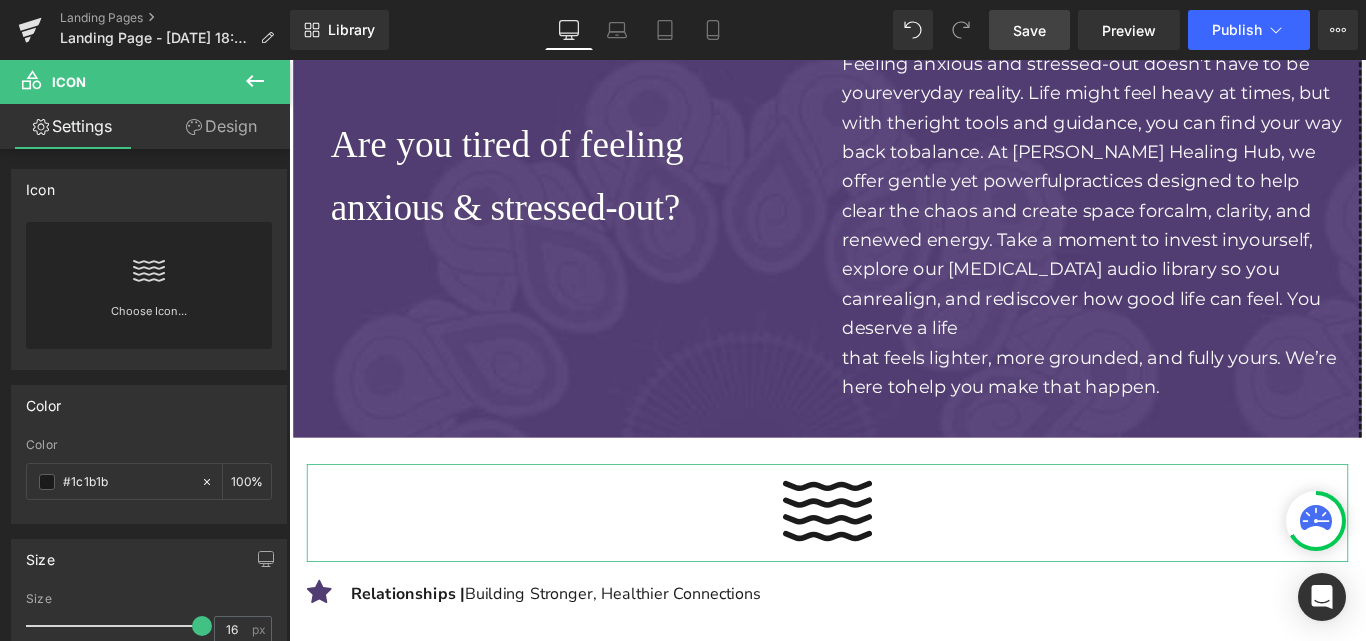 click on "Design" at bounding box center [221, 126] 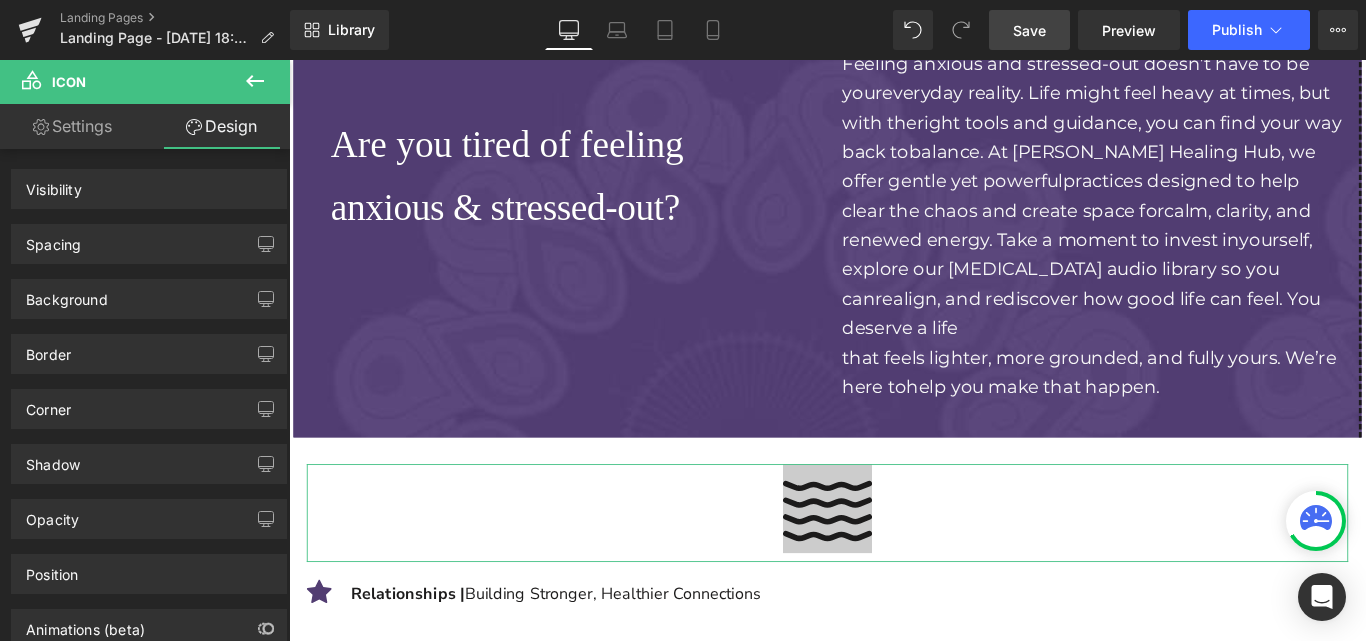 click on "Icon" at bounding box center (894, 569) 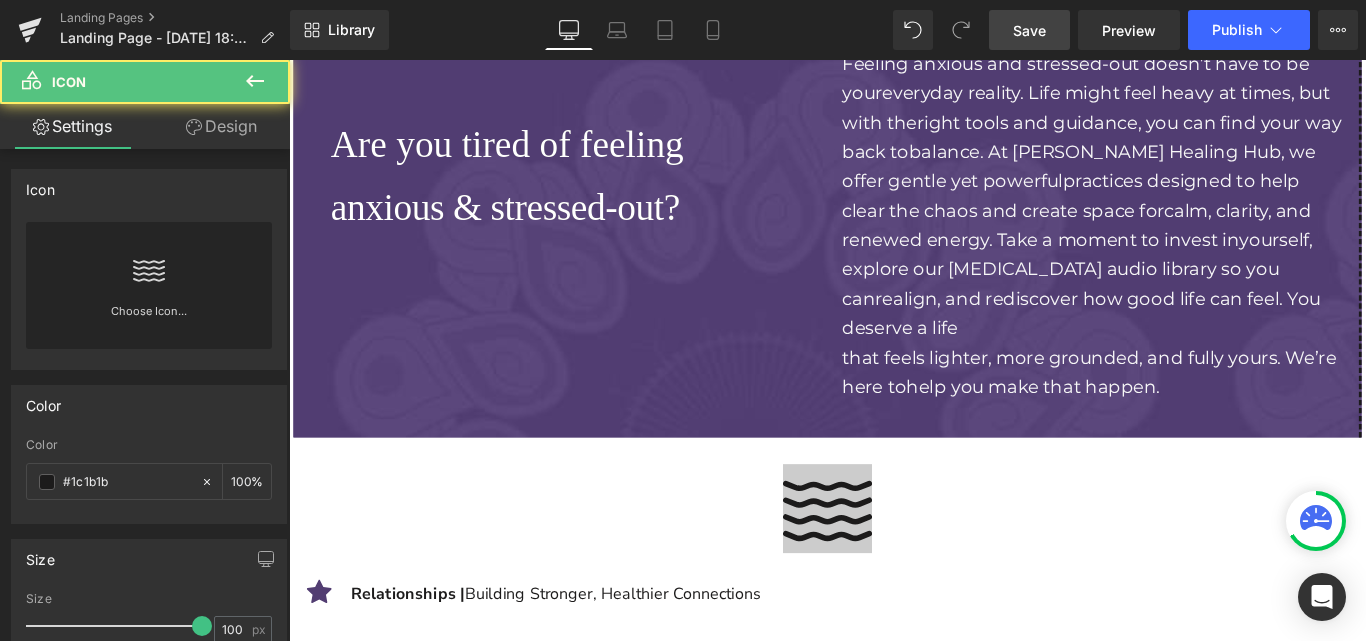 click on "Icon" at bounding box center [894, 569] 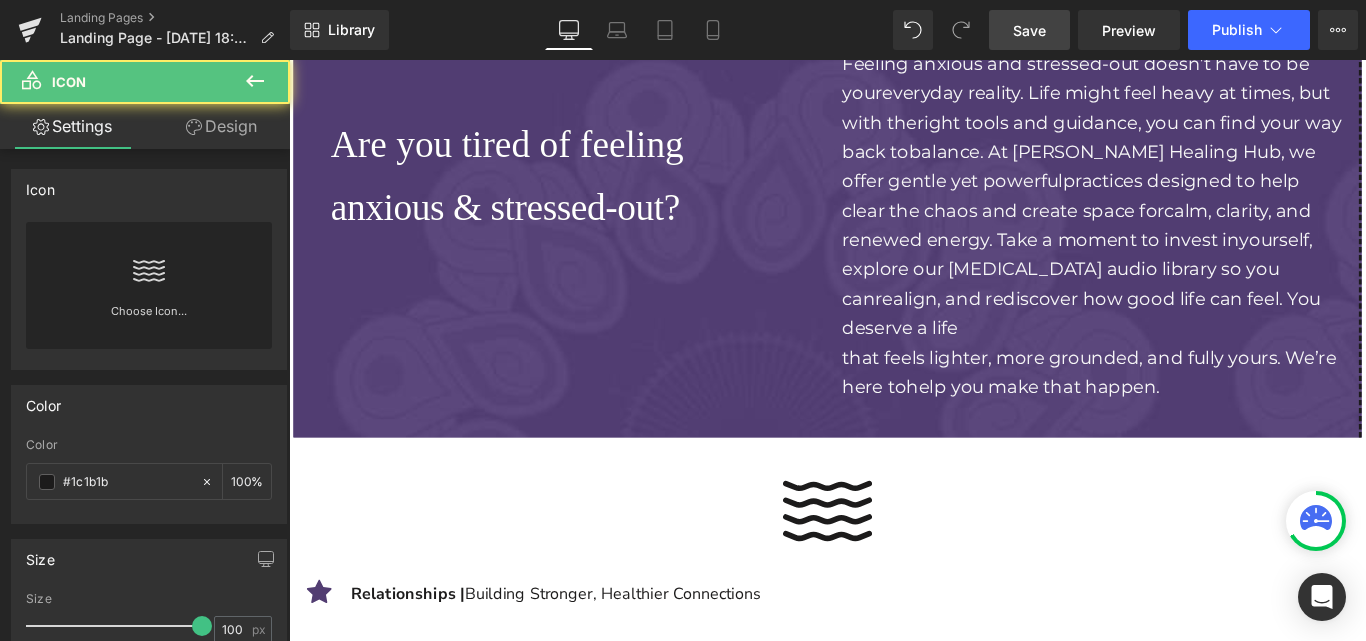 click on "Settings" at bounding box center [72, 126] 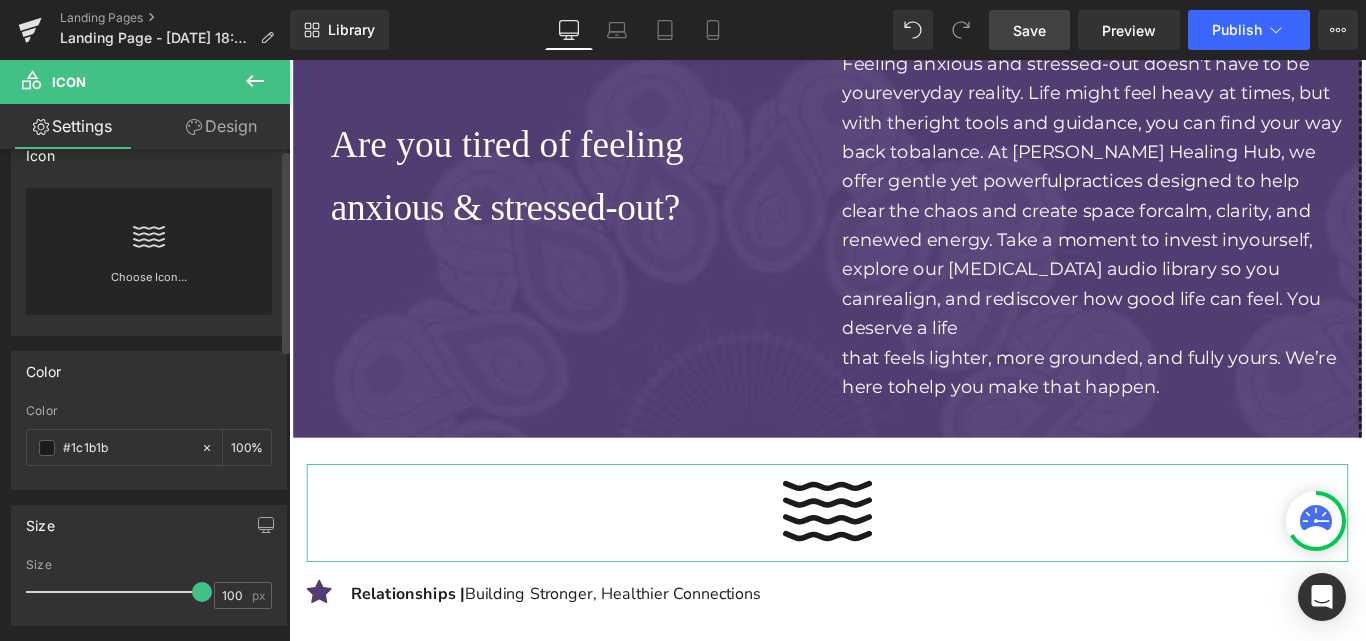 scroll, scrollTop: 0, scrollLeft: 0, axis: both 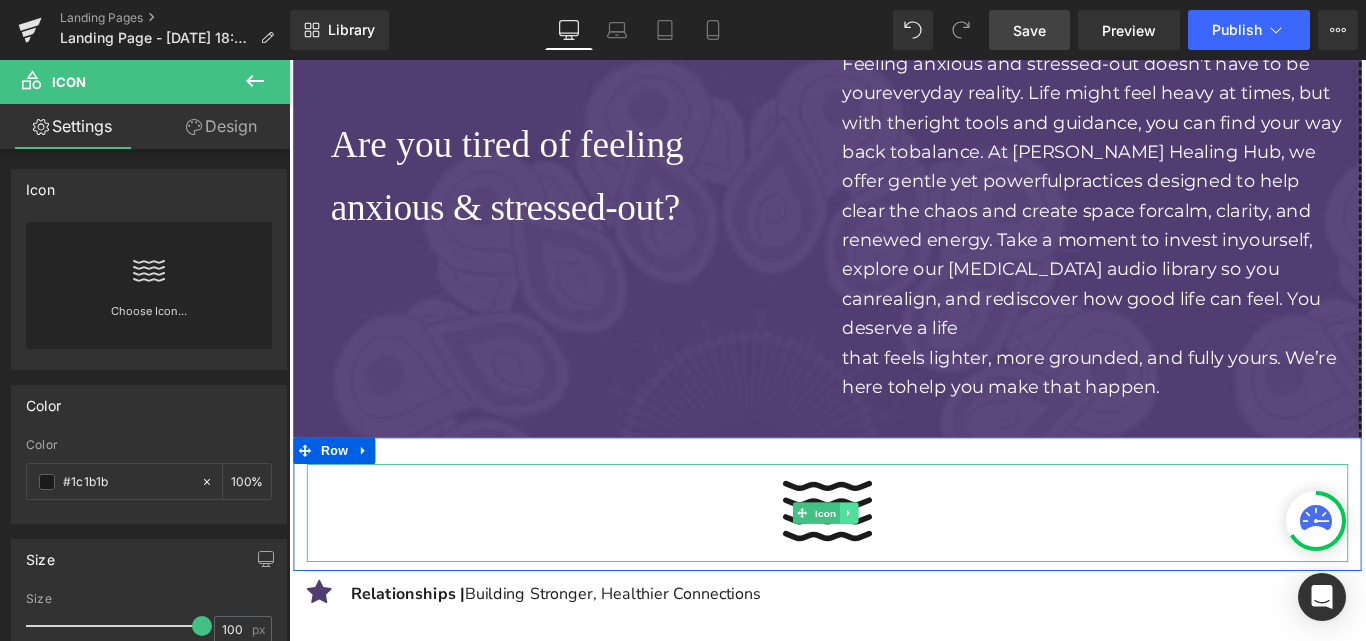 click 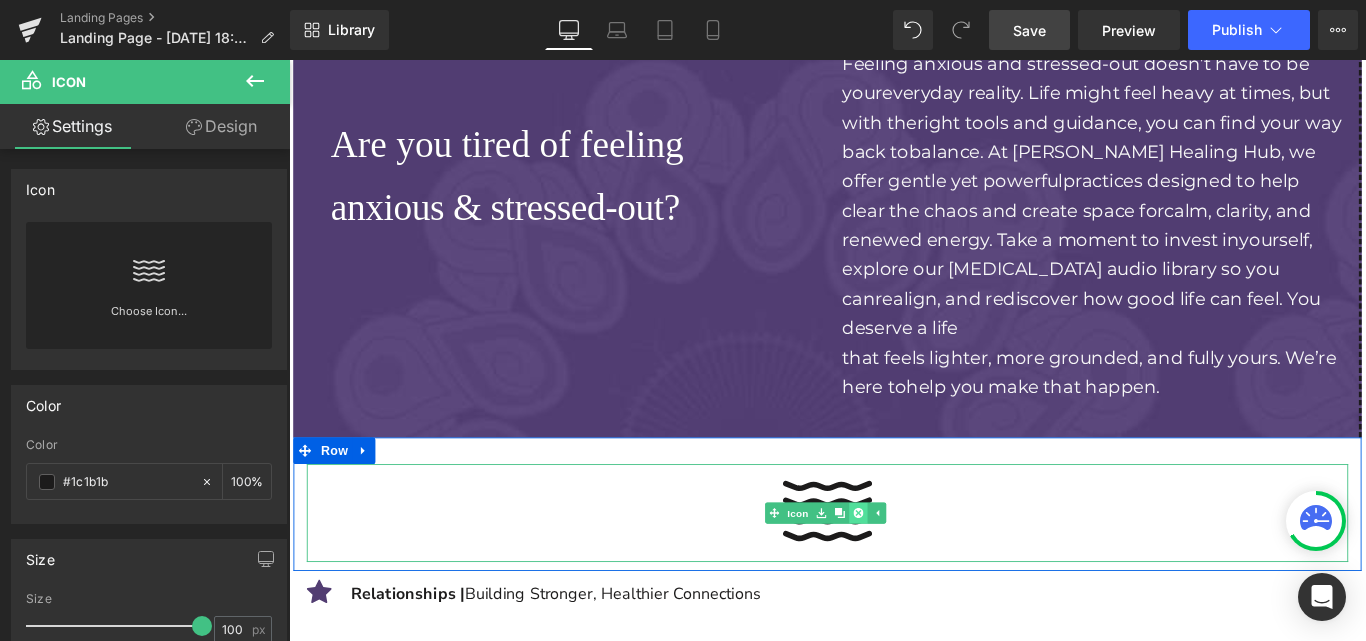click at bounding box center [928, 569] 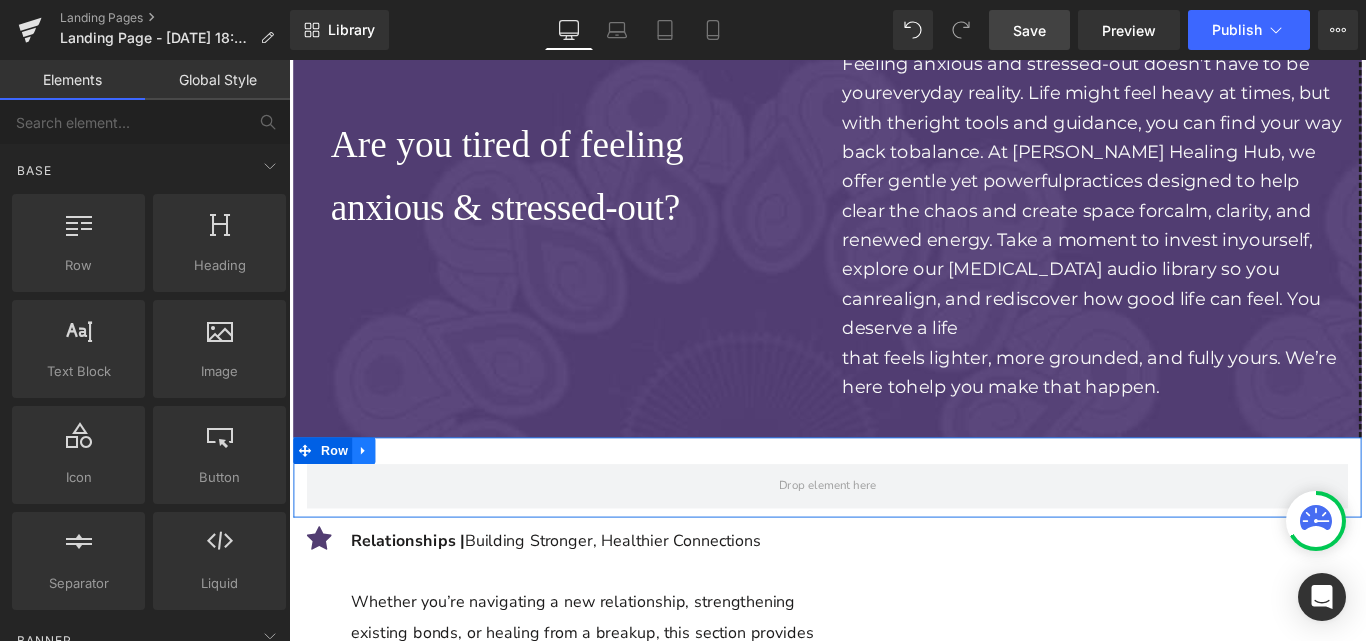 click 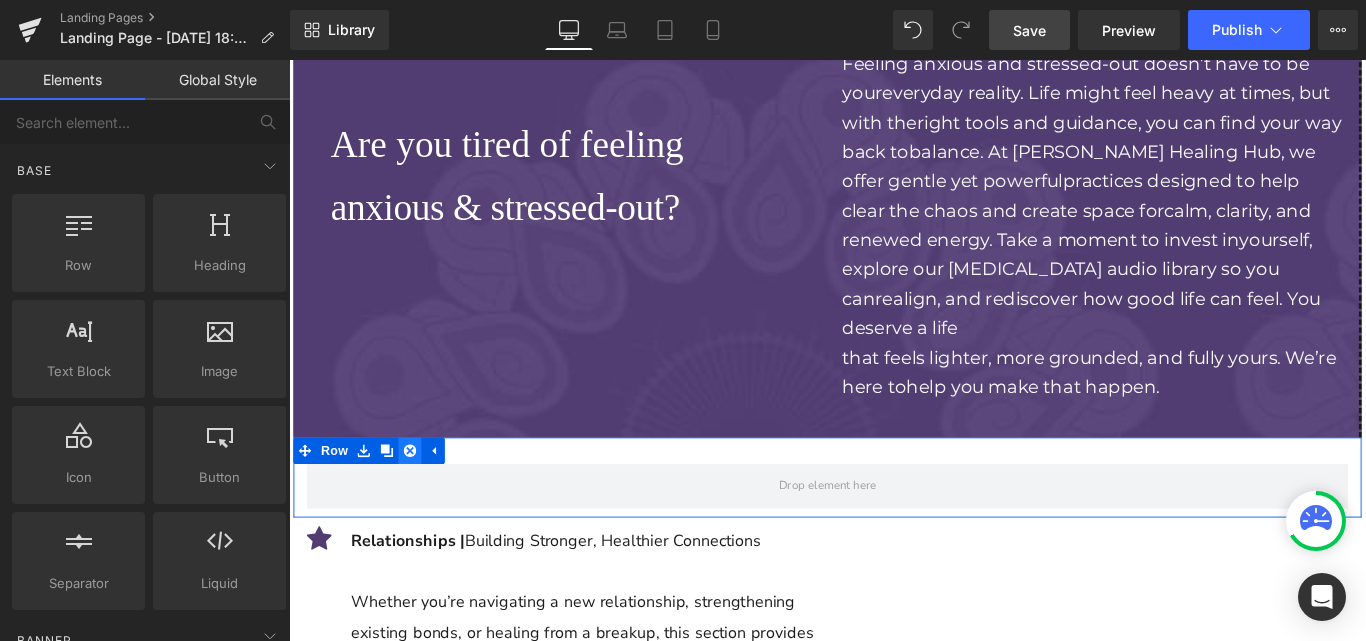 click 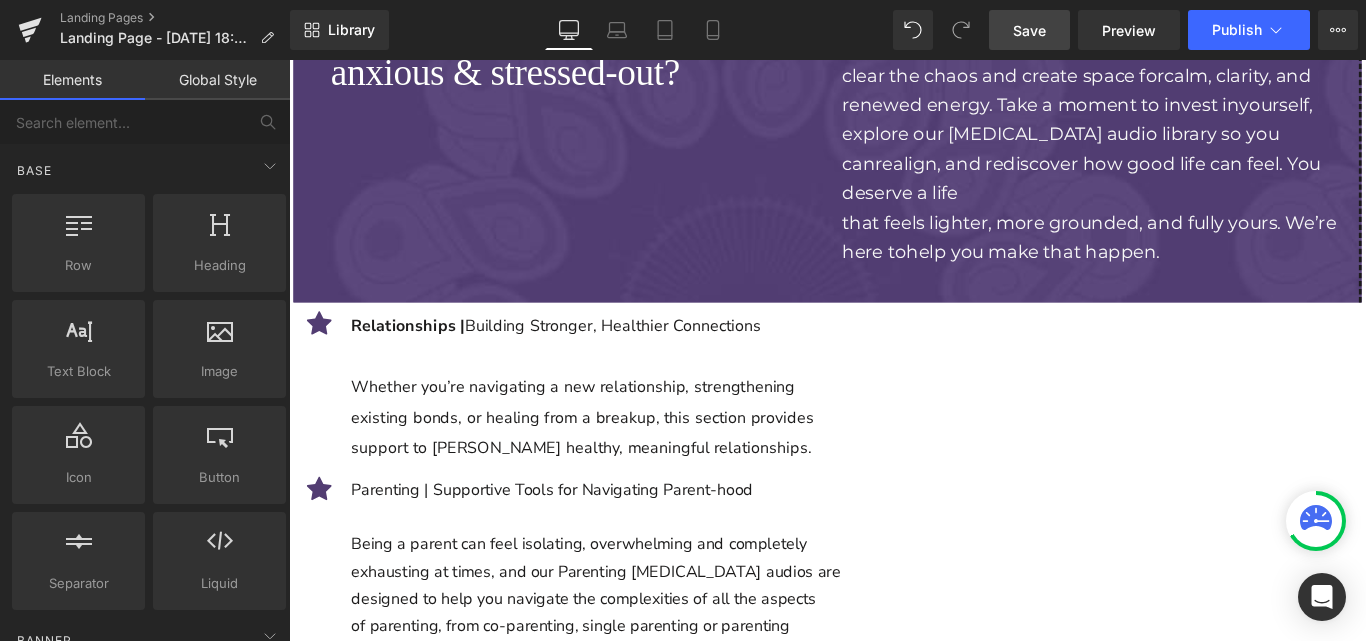 scroll, scrollTop: 4918, scrollLeft: 0, axis: vertical 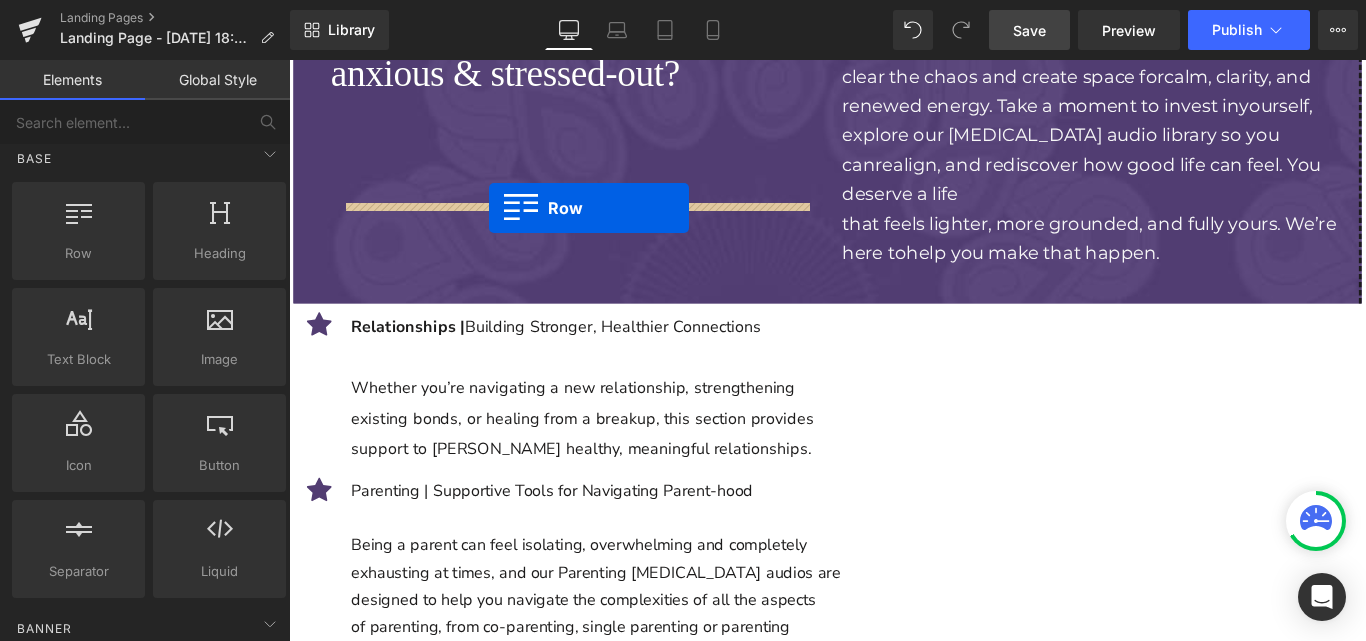 drag, startPoint x: 535, startPoint y: 226, endPoint x: 514, endPoint y: 226, distance: 21 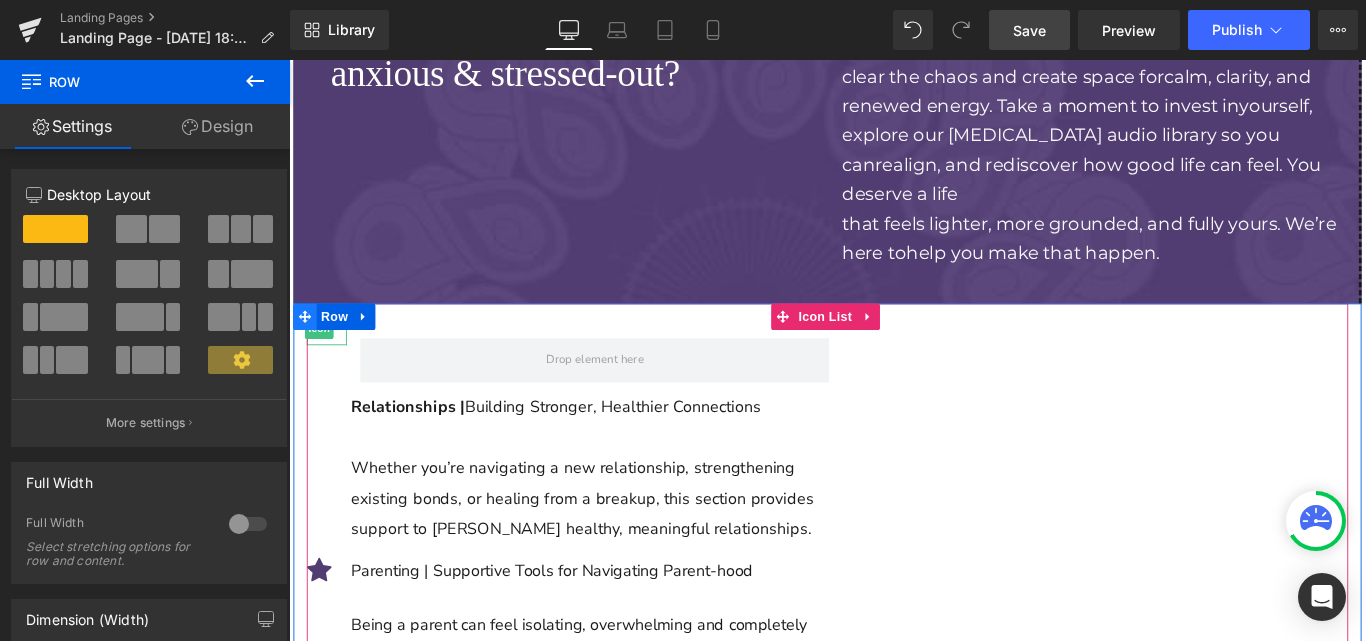 drag, startPoint x: 328, startPoint y: 247, endPoint x: 293, endPoint y: 217, distance: 46.09772 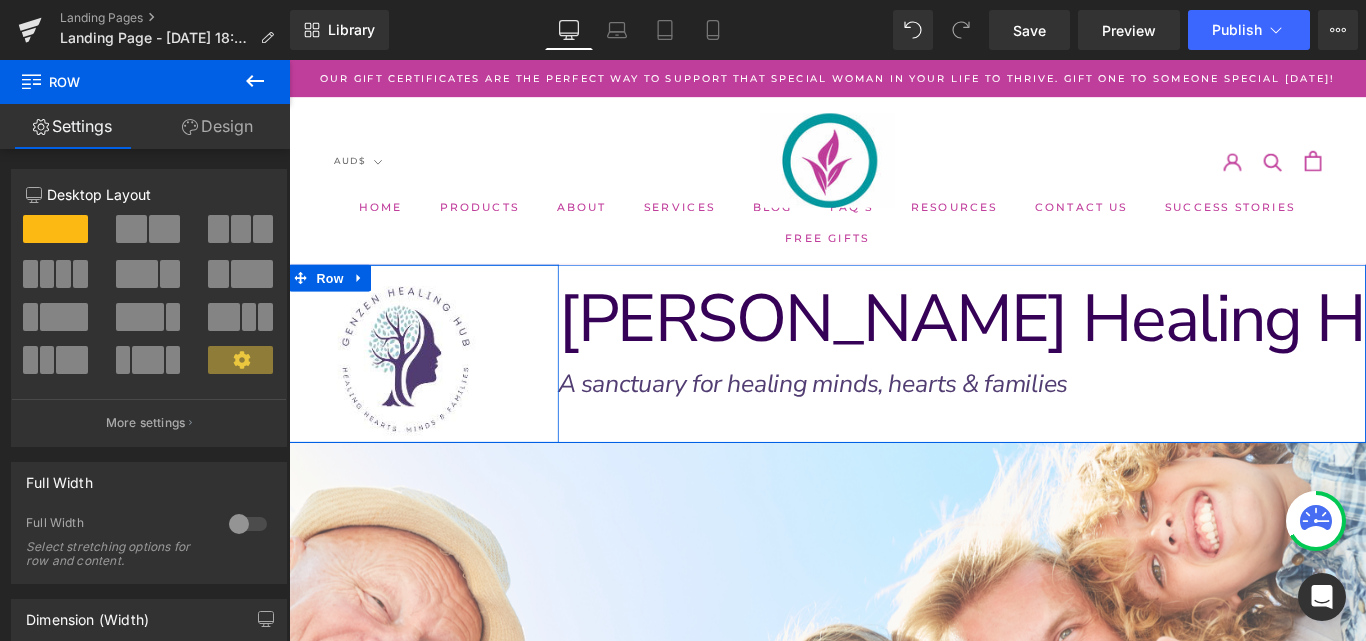 scroll, scrollTop: 5058, scrollLeft: 0, axis: vertical 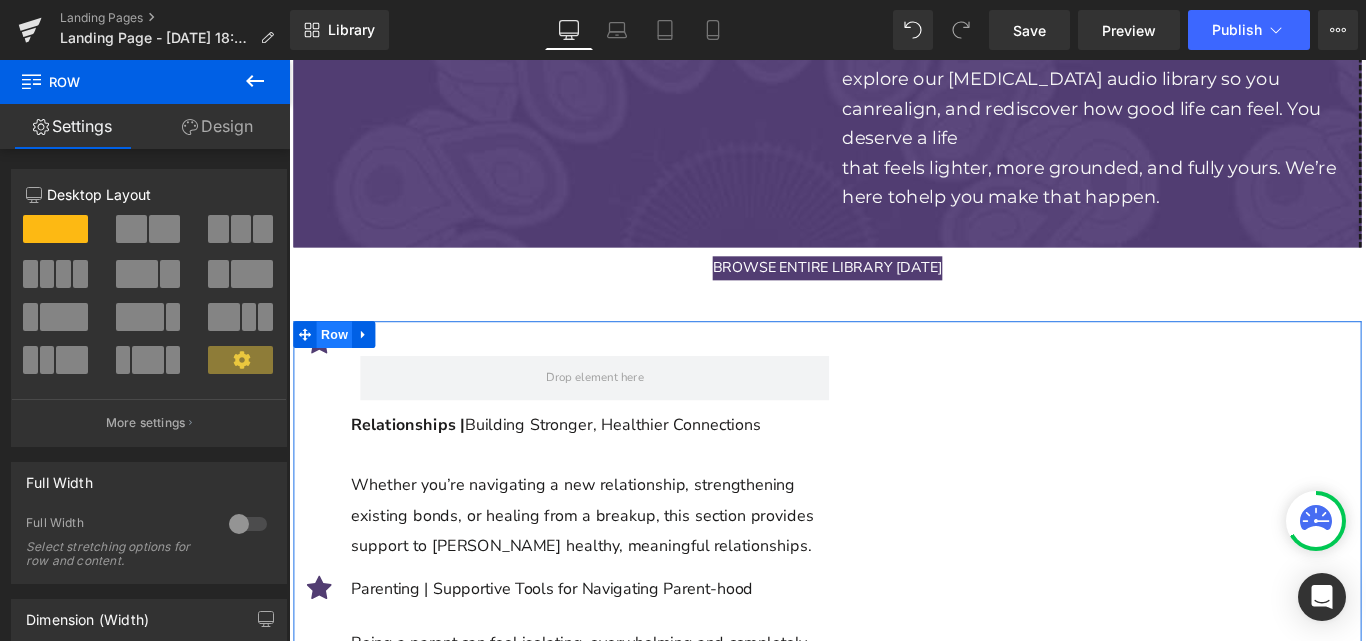 click on "Row" at bounding box center [340, 369] 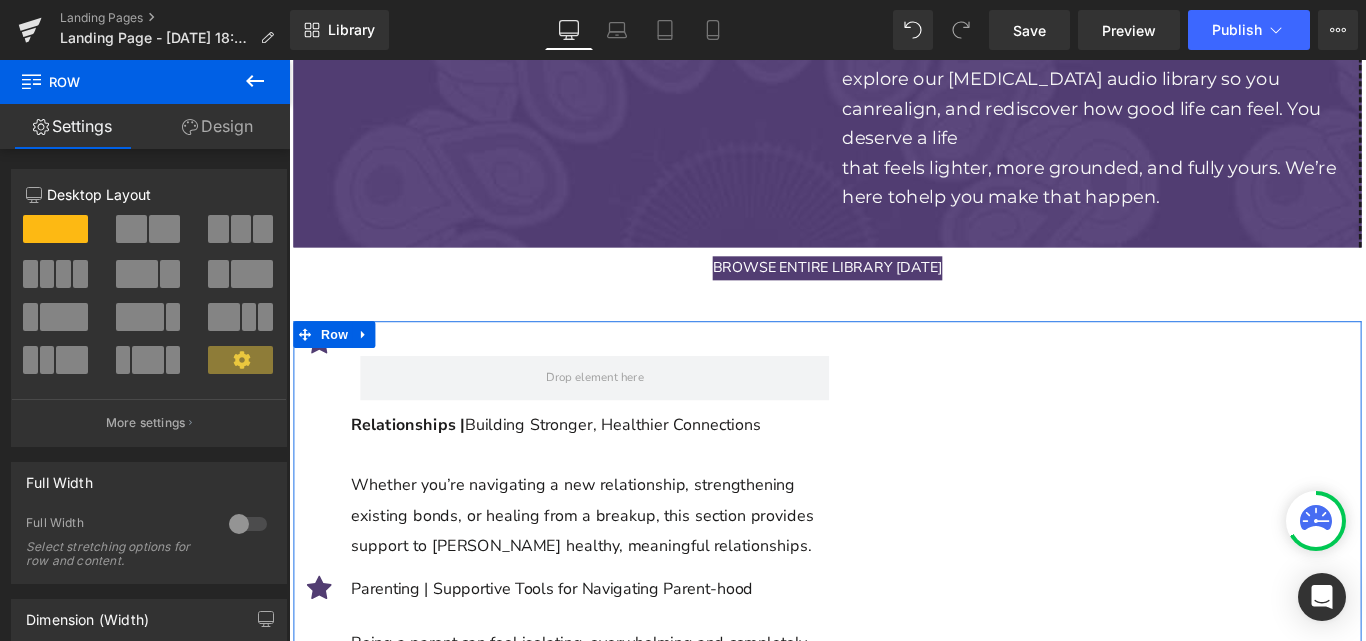 click on "Design" at bounding box center (217, 126) 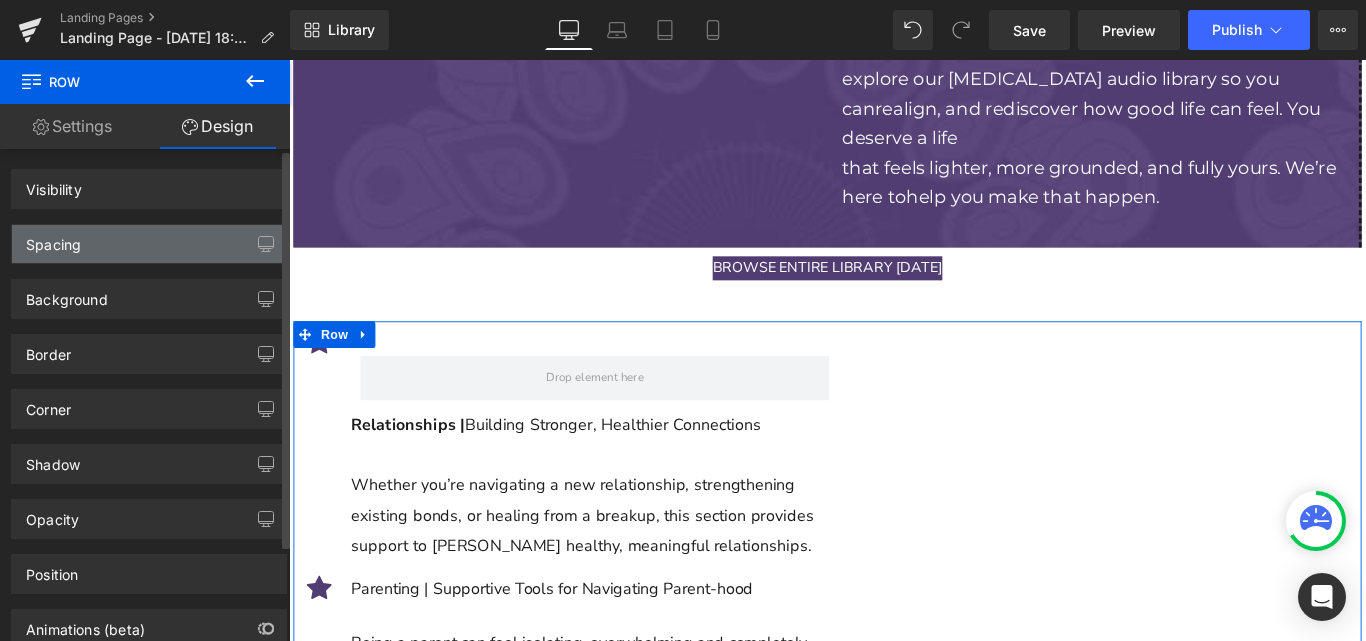 click on "Spacing" at bounding box center (149, 244) 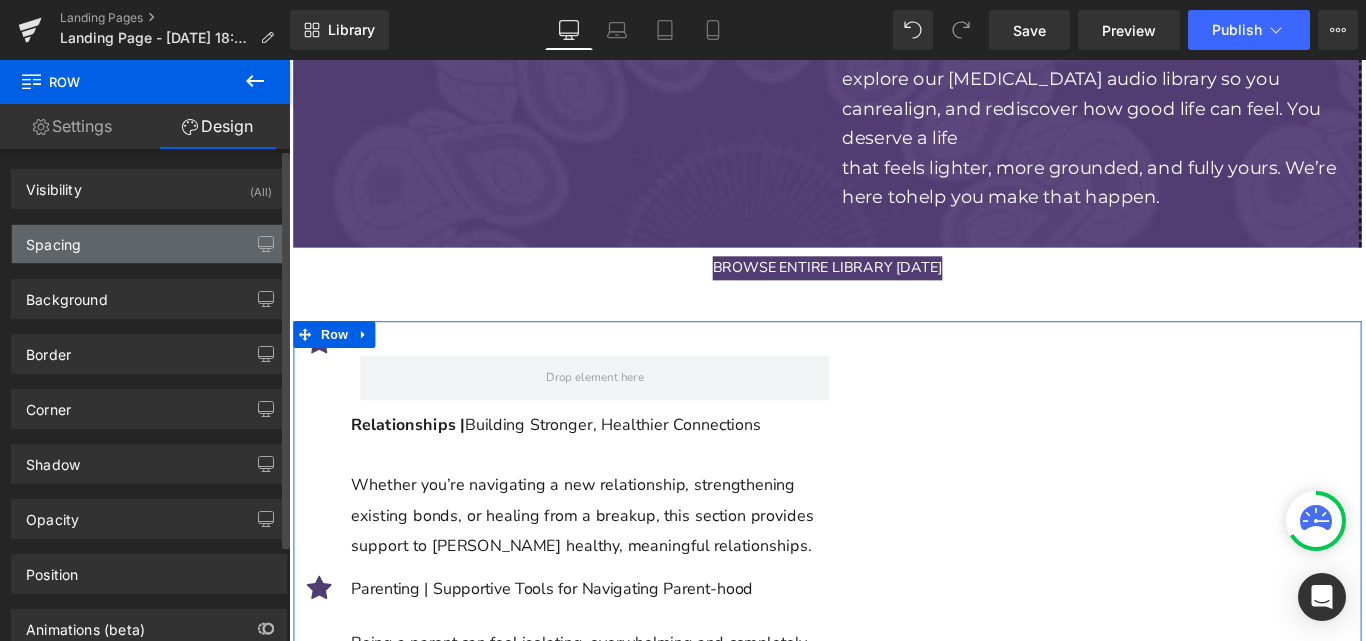 type on "0" 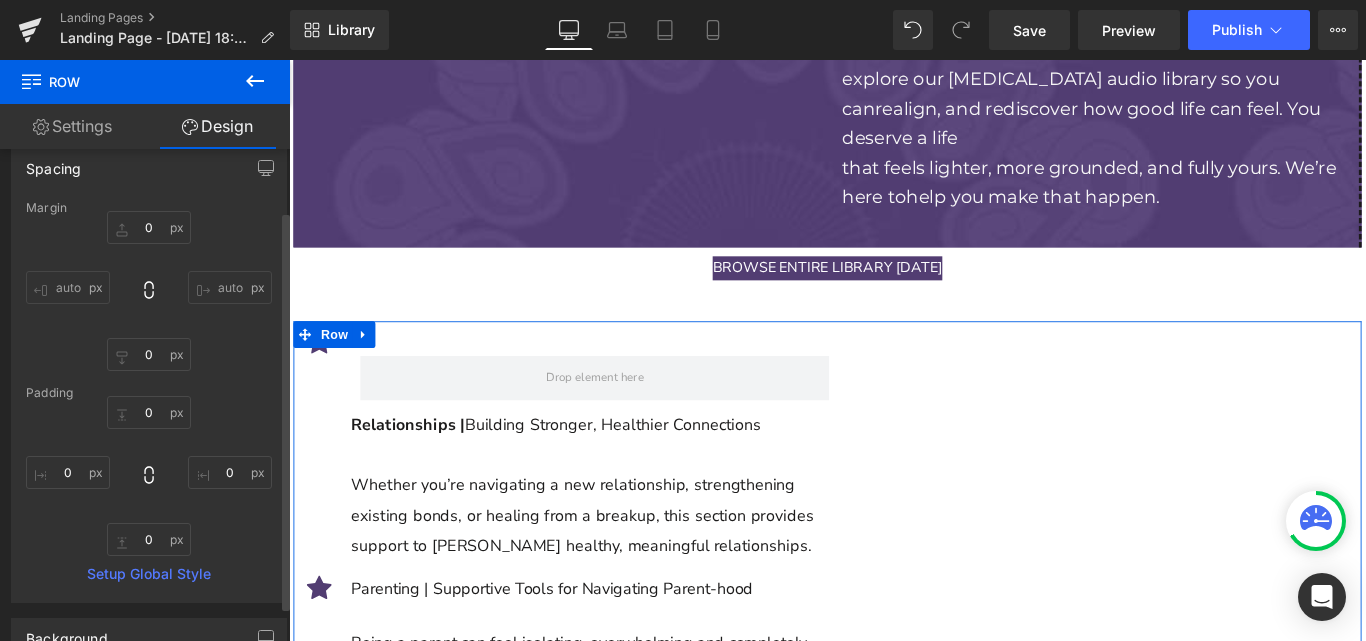 scroll, scrollTop: 79, scrollLeft: 0, axis: vertical 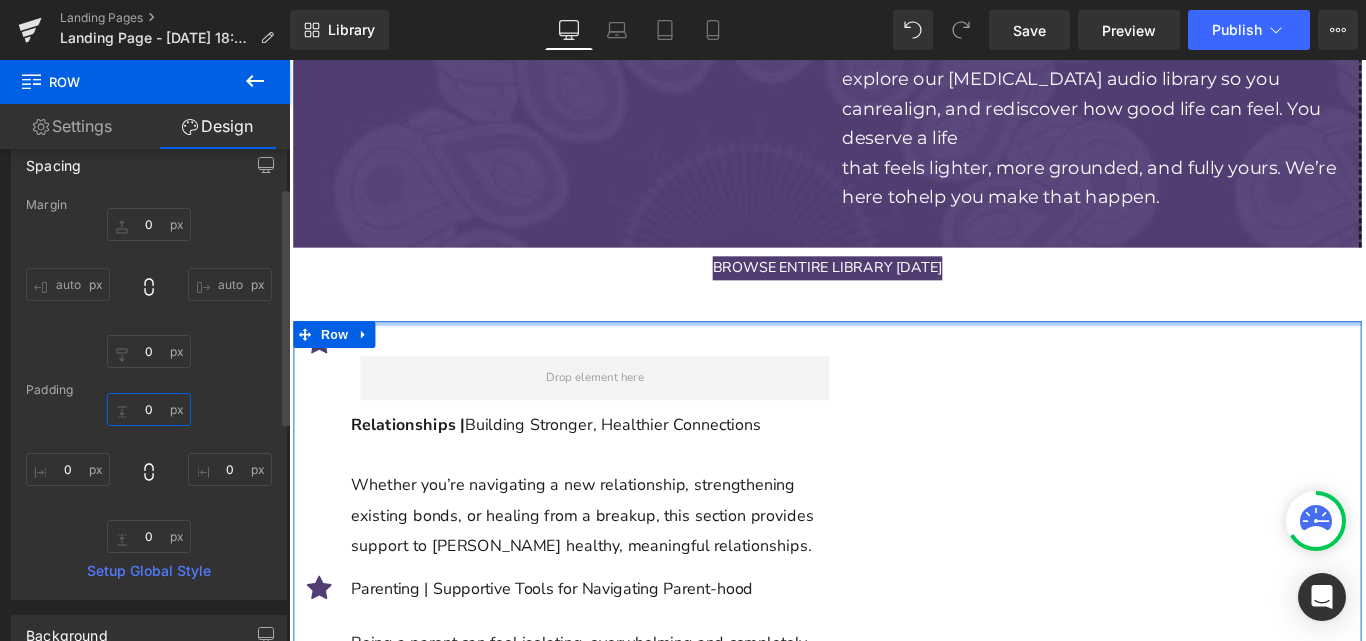 click on "0" at bounding box center [149, 409] 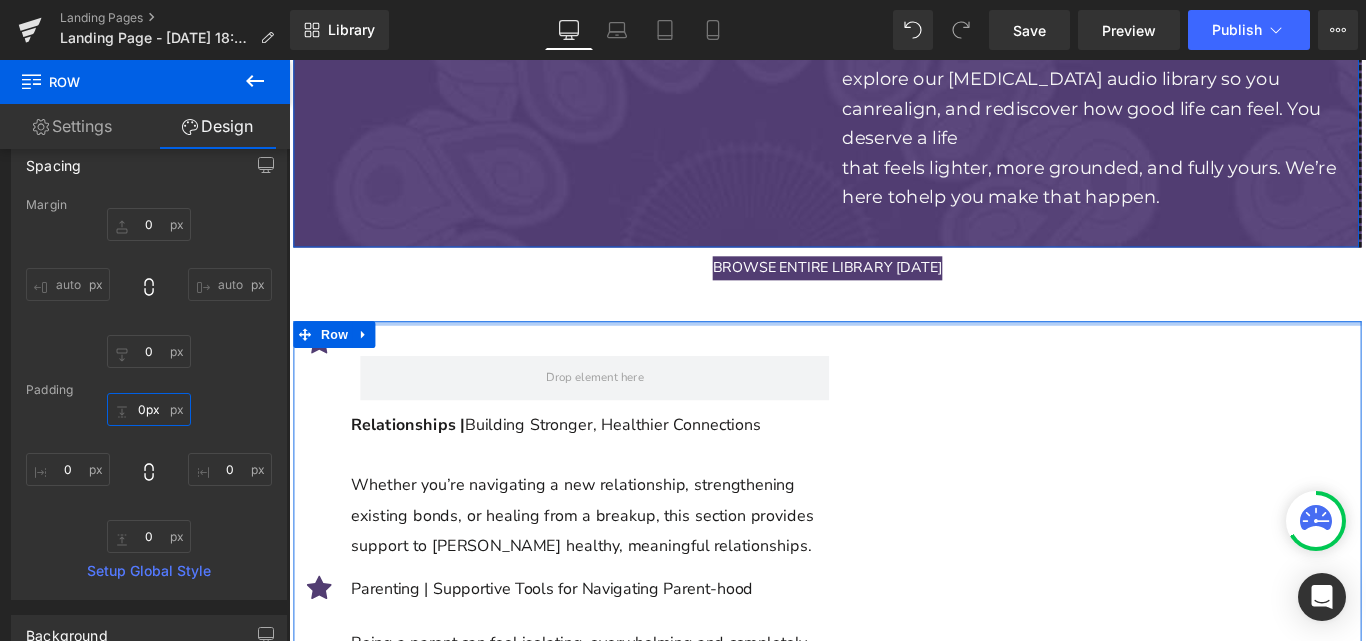 drag, startPoint x: 447, startPoint y: 272, endPoint x: 456, endPoint y: 101, distance: 171.23668 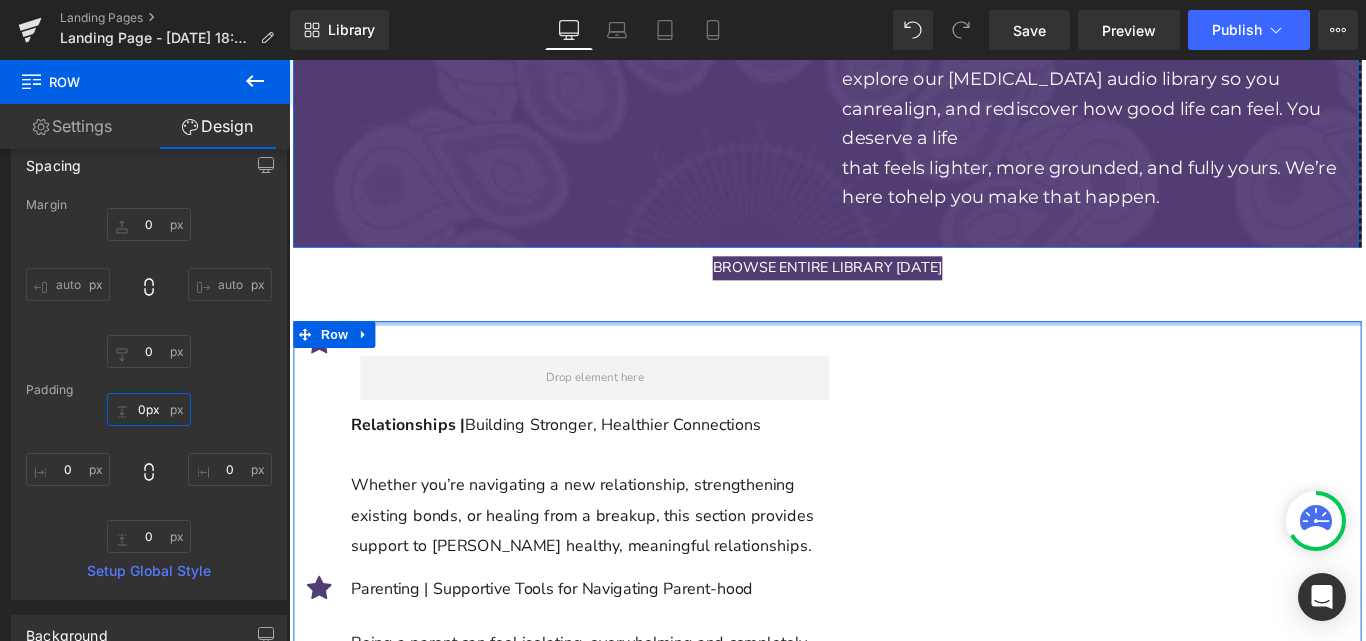 click on "Image         Row          [PERSON_NAME] Healing Hub Text Block         Row                 A sanctuary for healing minds, hearts & families Text Block         Row         Image         Row         Transform your inner world with [MEDICAL_DATA] audios created  to nurture emotional well-being for every phase of life. Heading         Row         Your  Healing Journey  Starts Here! Heading         Downlaod your  FREE  [MEDICAL_DATA] audios tailored for men,  women, children, teens, and “older” adults — specifically designed  to help you and your loved ones move from feeling stuck to  experiencing calm, clarity, and balance.  Wherever you are on your journey, your healing begins [DATE]! Heading         CLICK TO DOWNLOAD NOW! Button         Row         Row         Image         Row          Feeling stuck or searching for a little peace of mind?  Discover how [PERSON_NAME] healing hub  is here to support you every step of the way. Heading         Row
Video Popup" at bounding box center [894, -72] 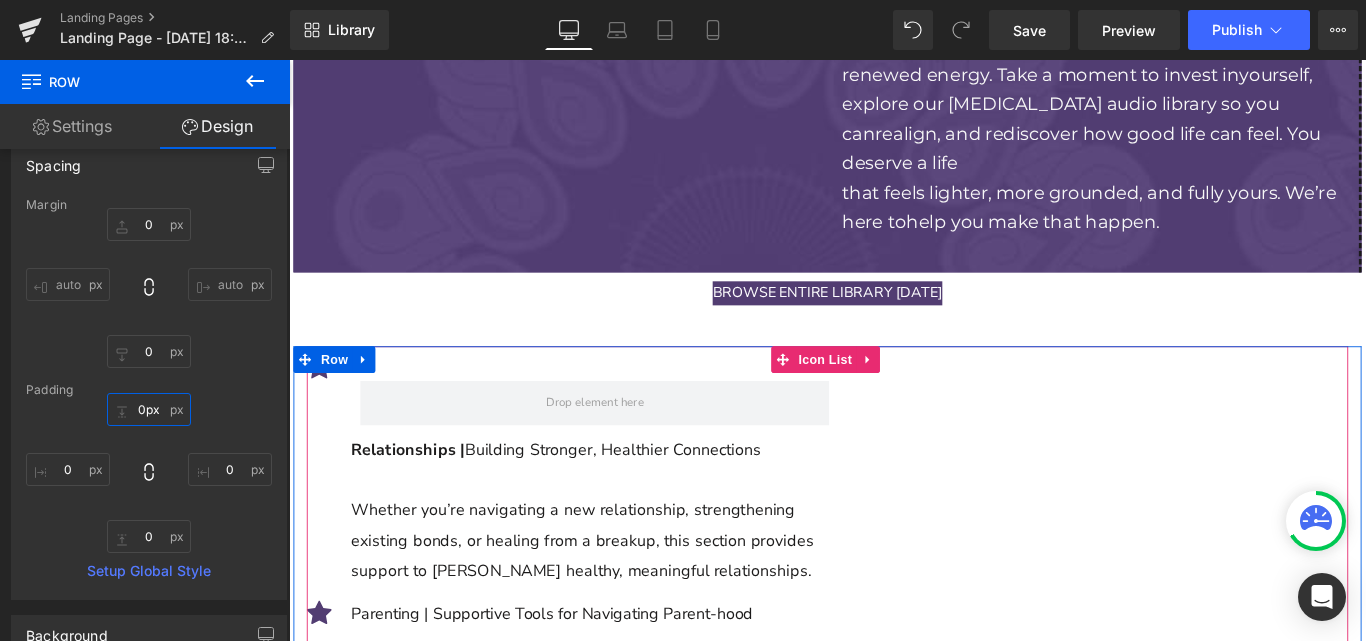 scroll, scrollTop: 4930, scrollLeft: 0, axis: vertical 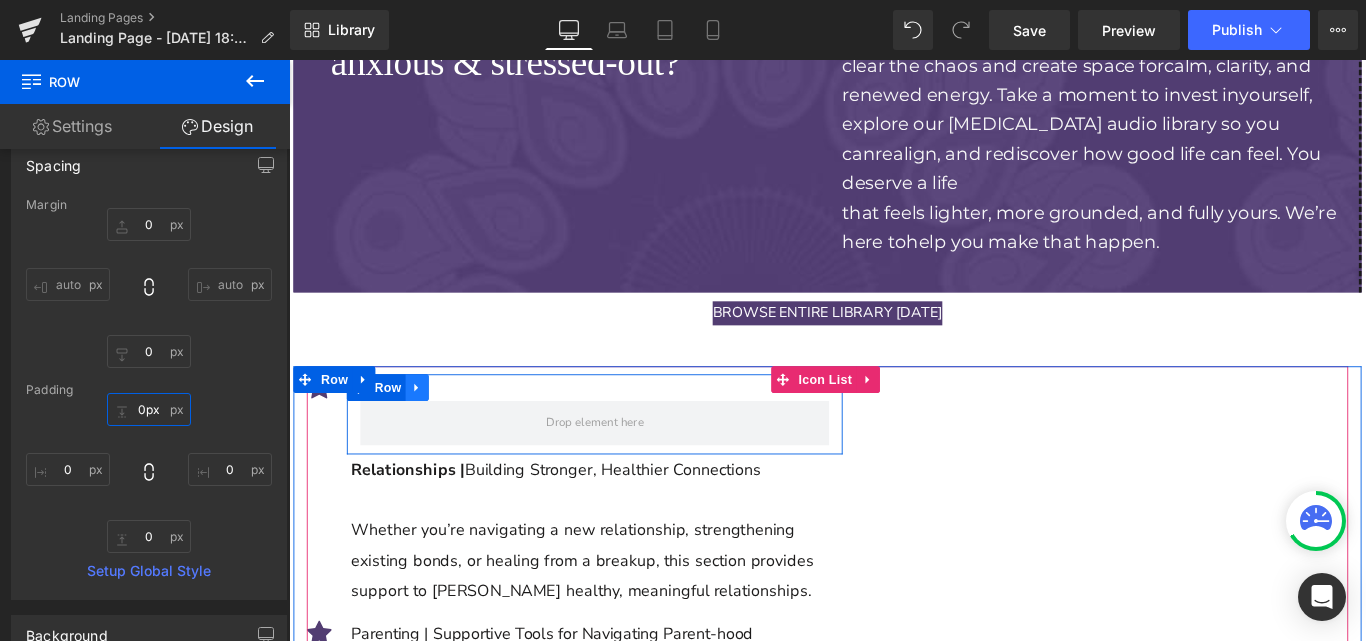 type on "0px" 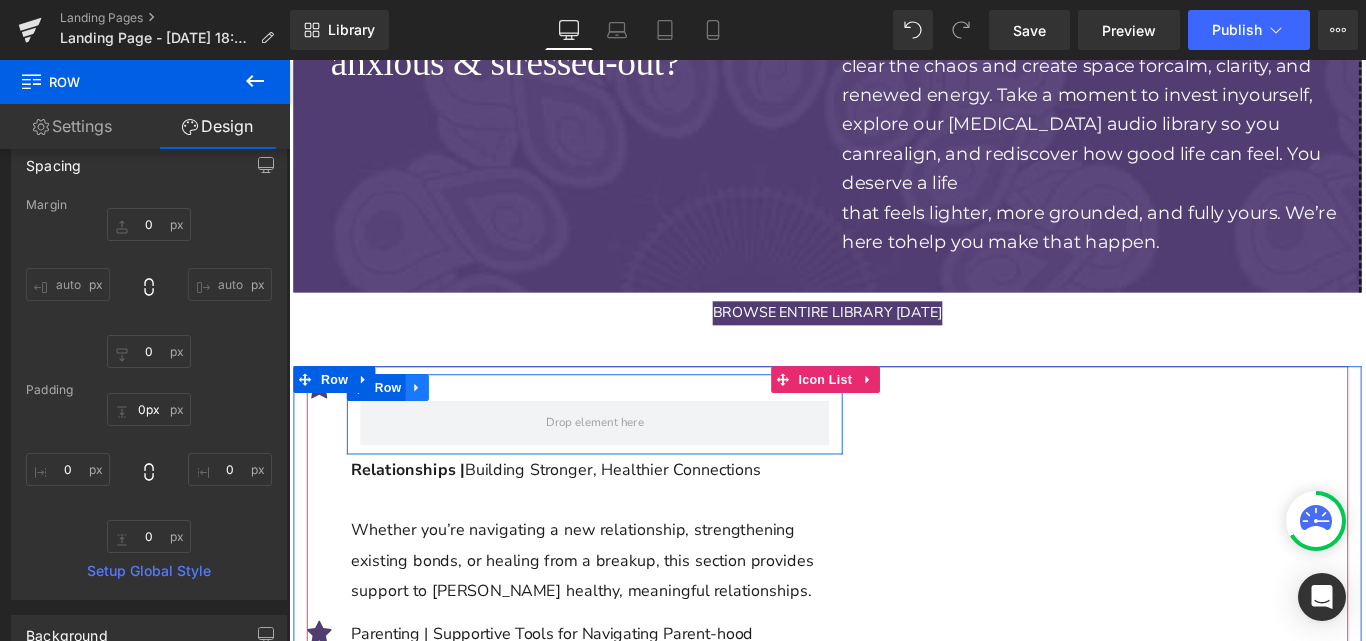 click 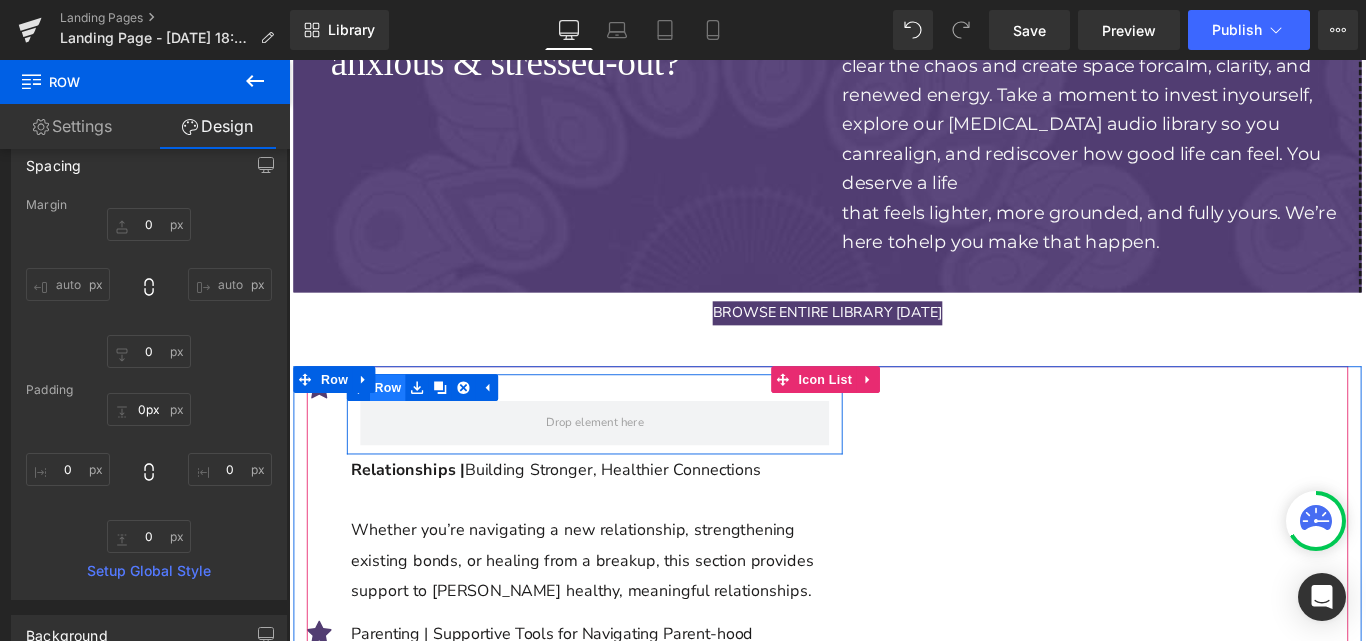 click on "Row" at bounding box center (400, 428) 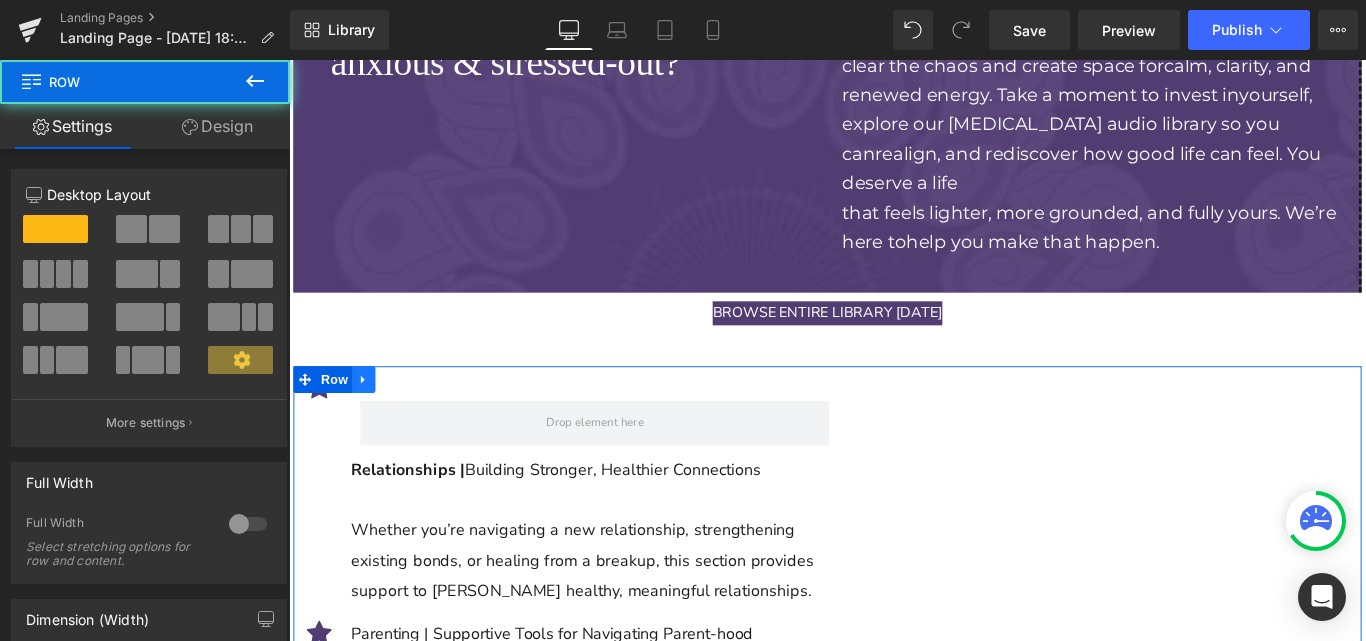 click at bounding box center (373, 419) 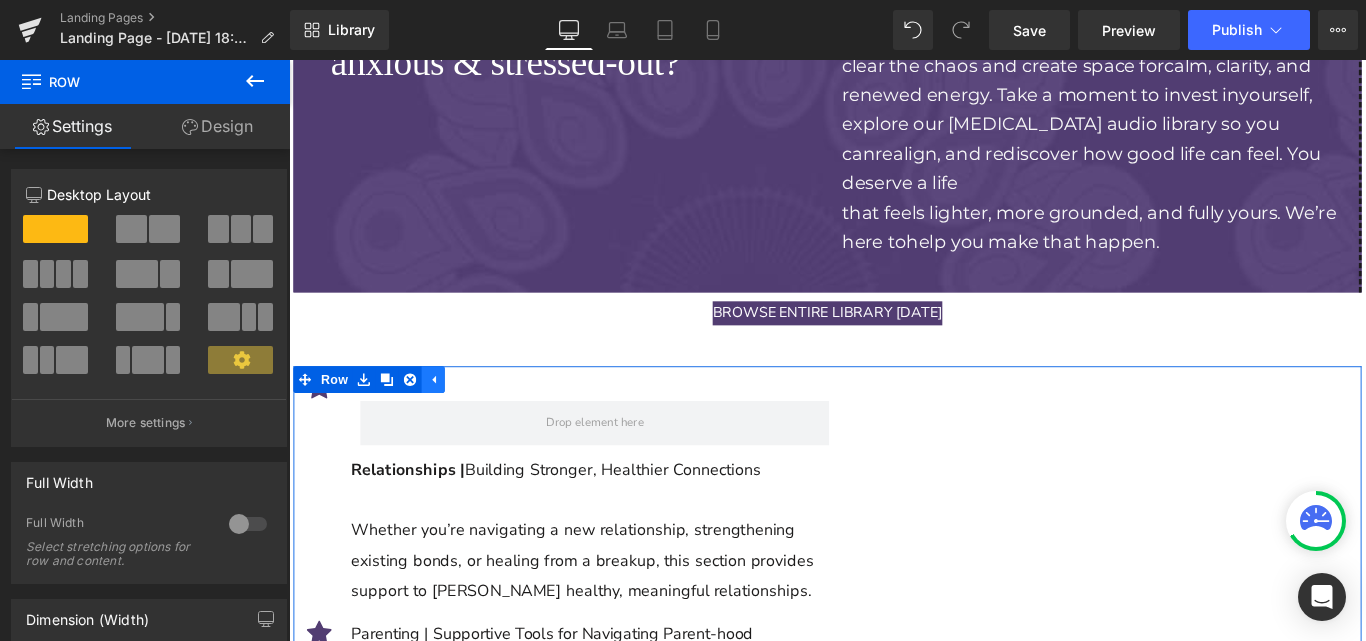 click 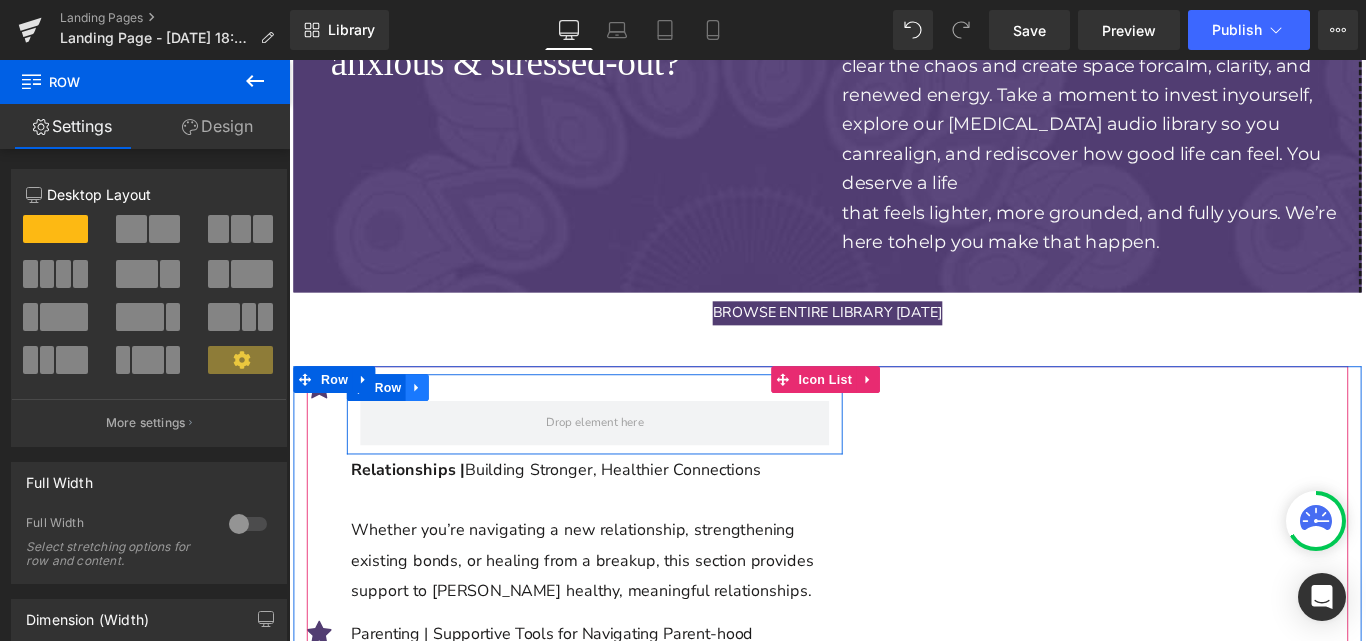 click at bounding box center (433, 428) 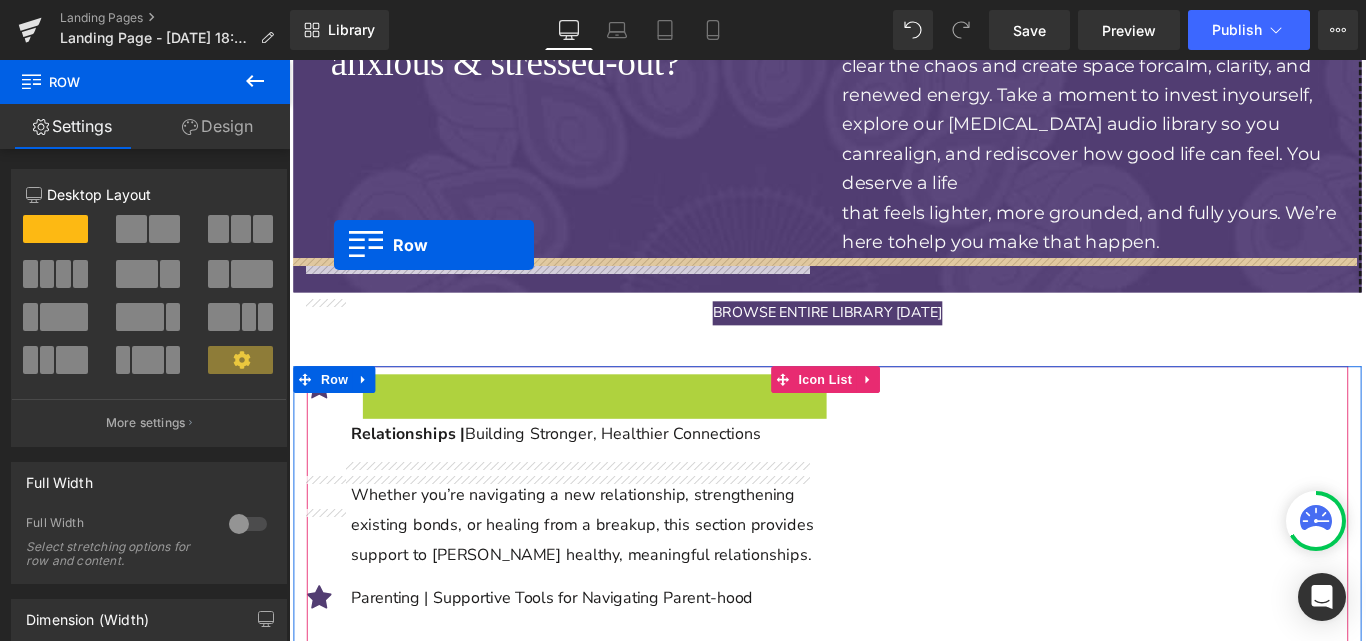 drag, startPoint x: 363, startPoint y: 318, endPoint x: 340, endPoint y: 268, distance: 55.03635 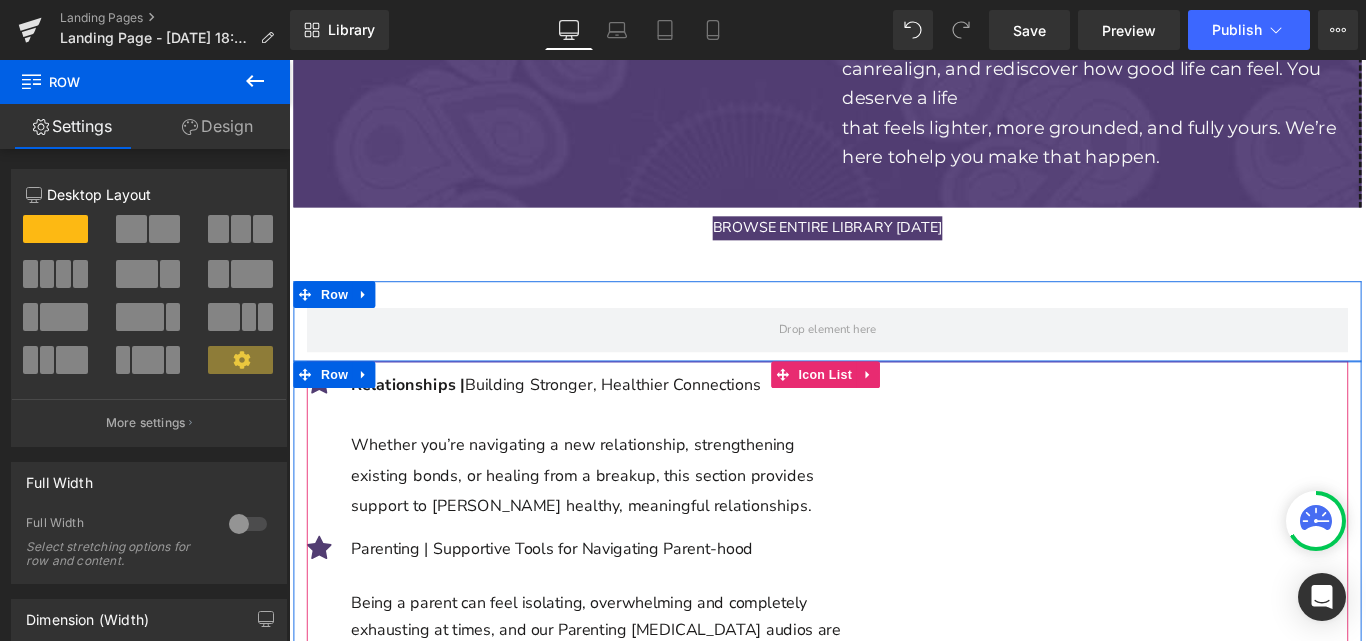 scroll, scrollTop: 5026, scrollLeft: 0, axis: vertical 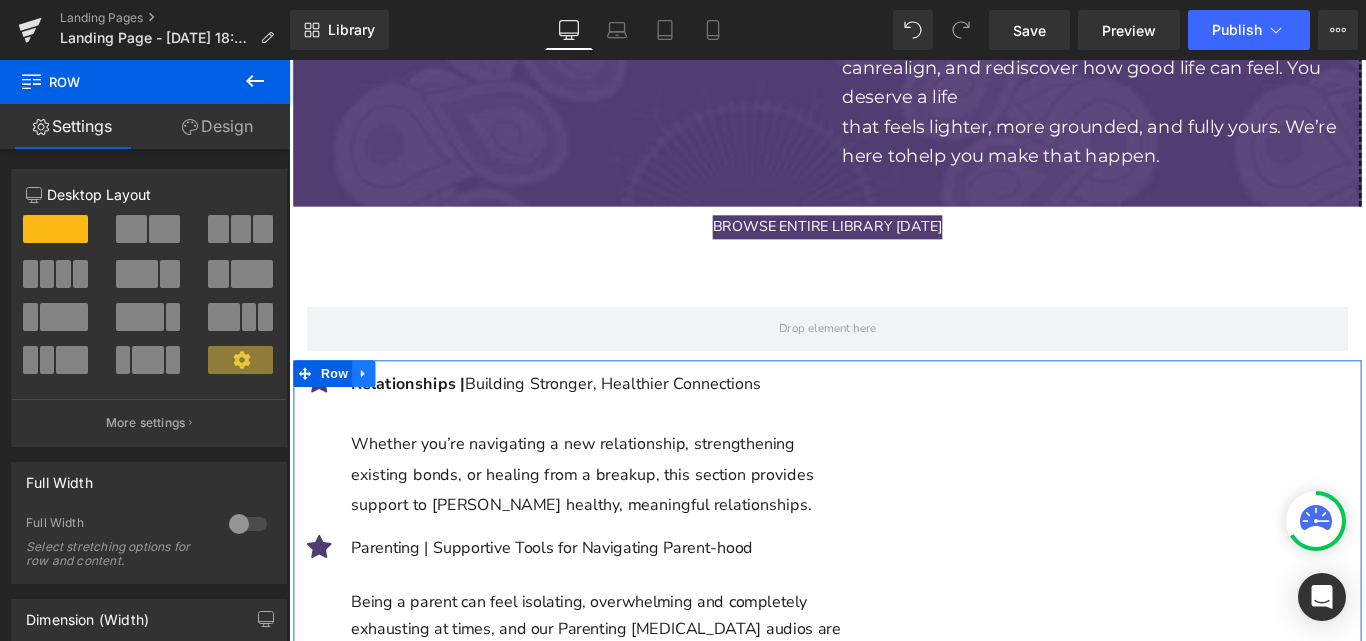 click at bounding box center (373, 413) 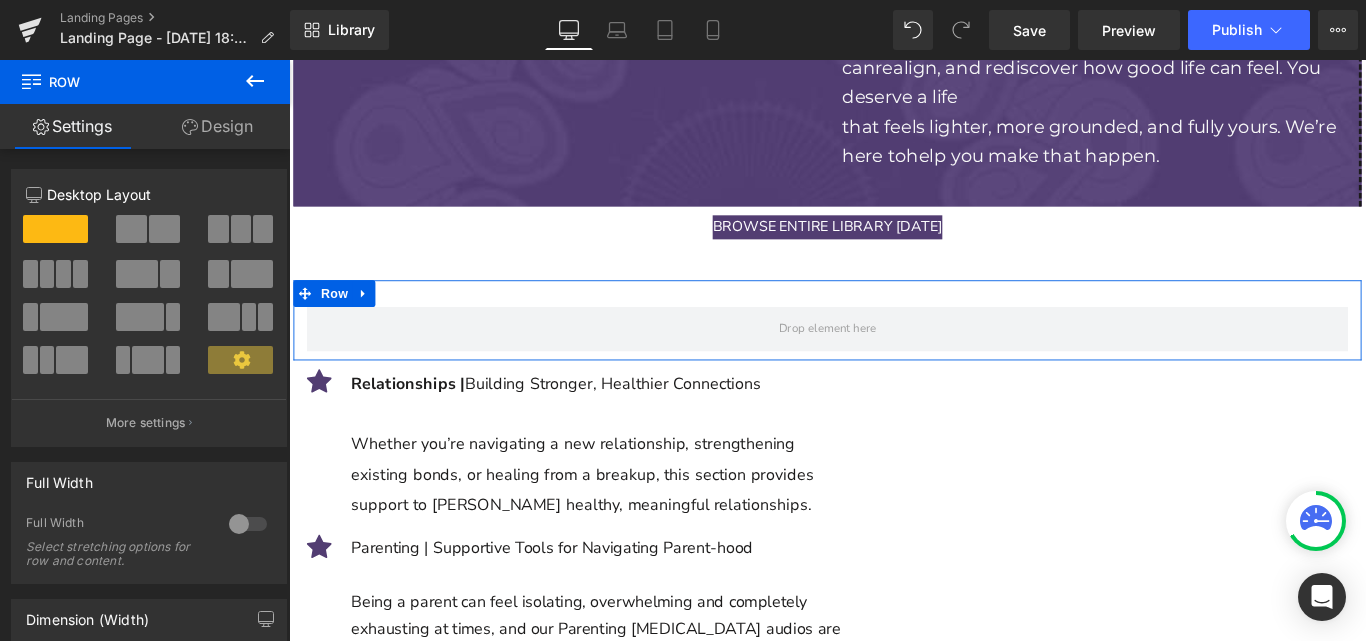 click on "Design" at bounding box center [217, 126] 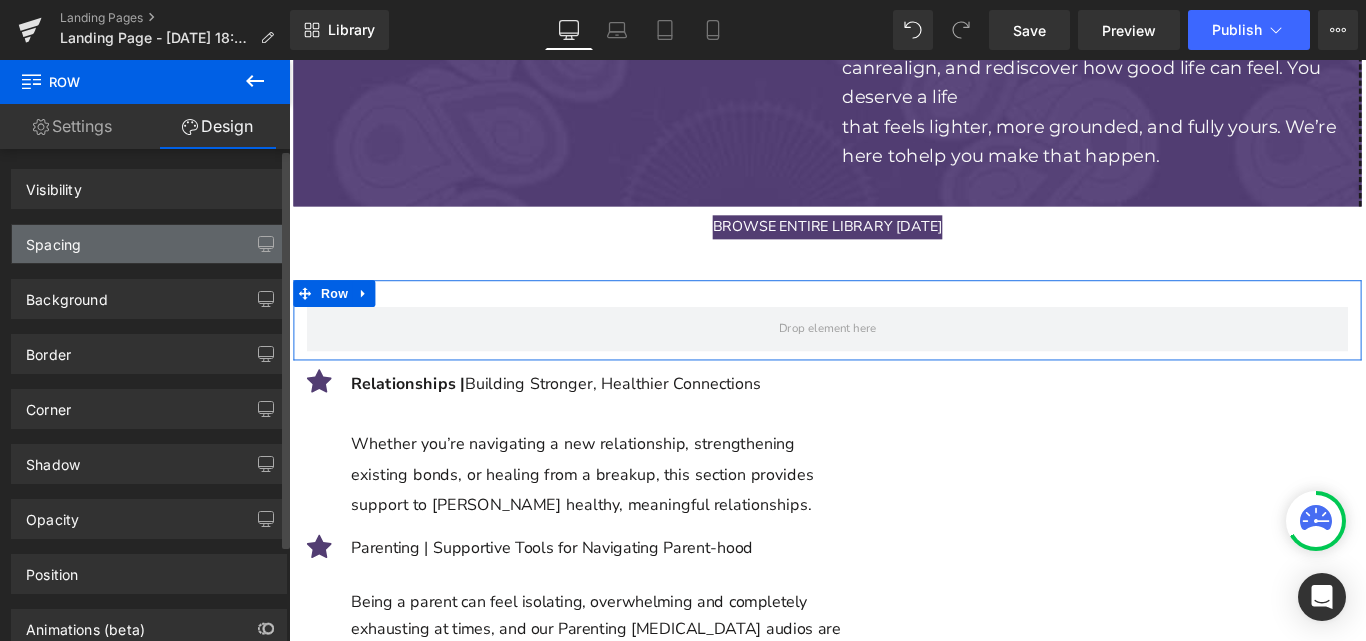 click on "Spacing" at bounding box center (149, 244) 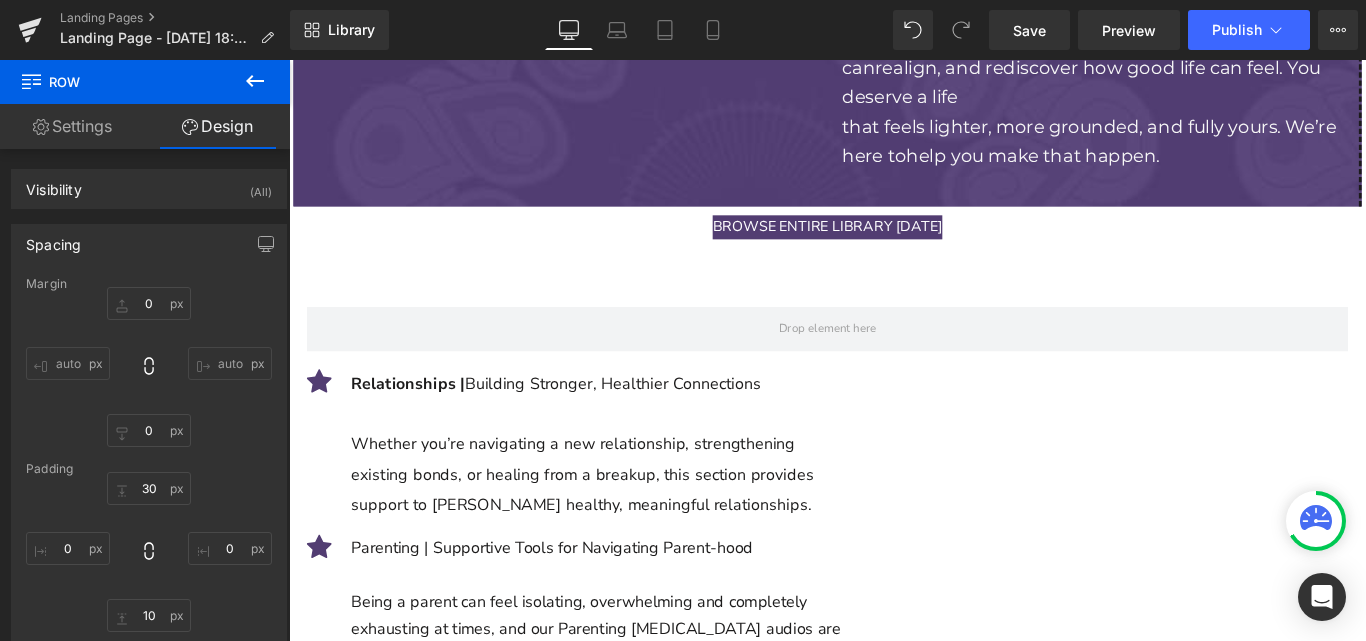 type on "0" 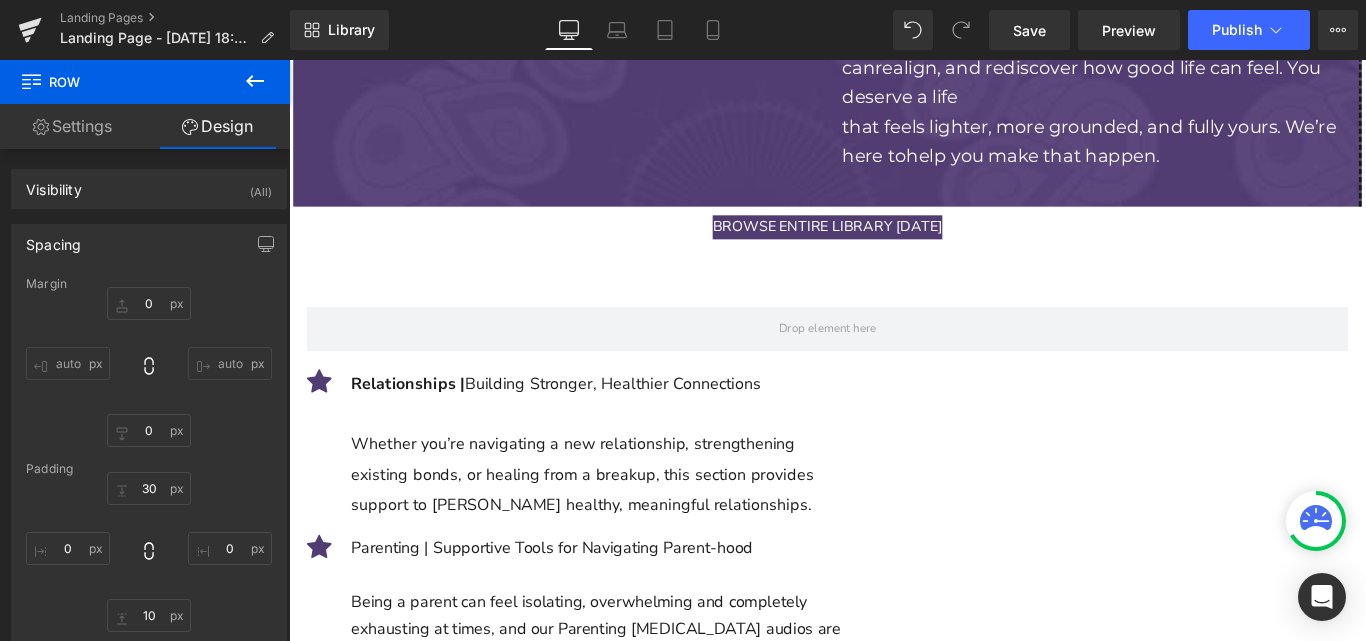 type on "0" 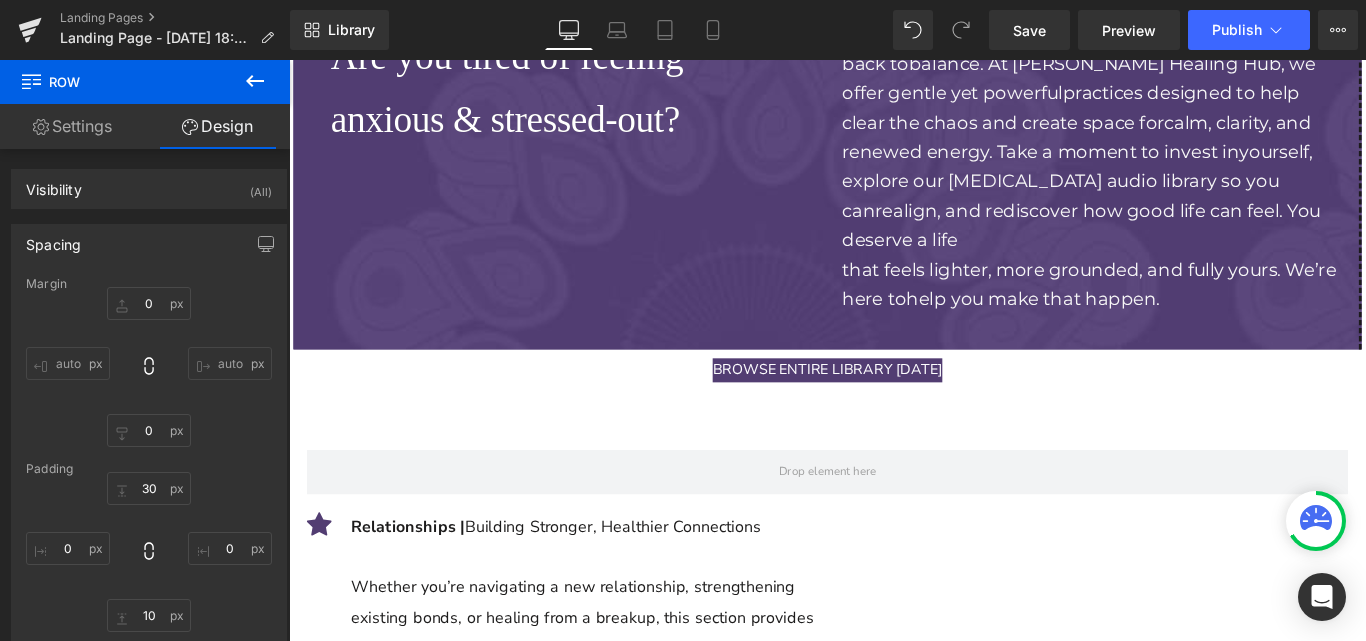 scroll, scrollTop: 4851, scrollLeft: 0, axis: vertical 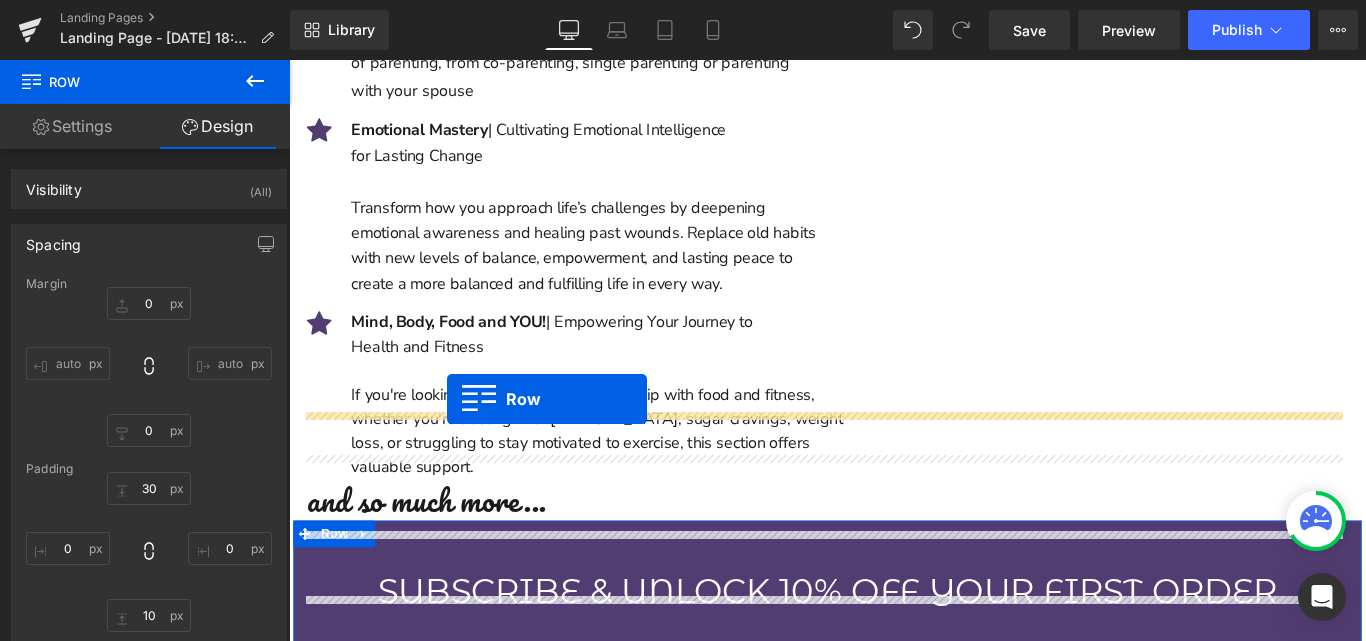 drag, startPoint x: 306, startPoint y: 300, endPoint x: 466, endPoint y: 441, distance: 213.26276 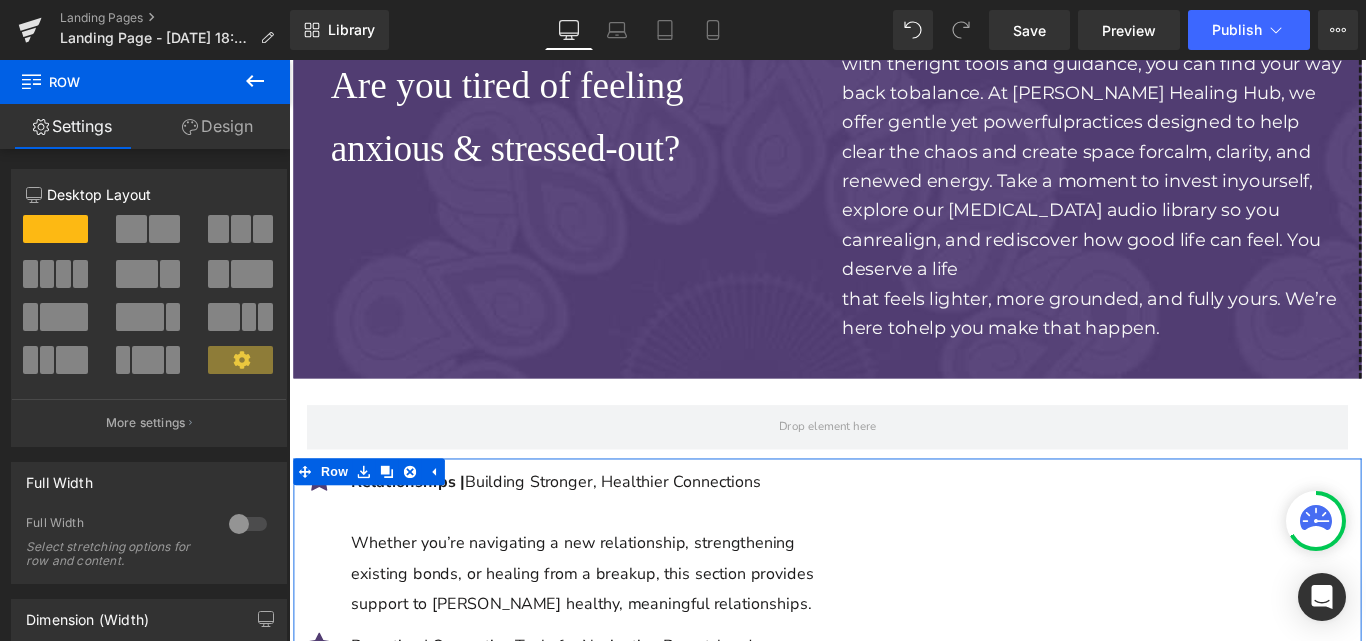 scroll, scrollTop: 4832, scrollLeft: 0, axis: vertical 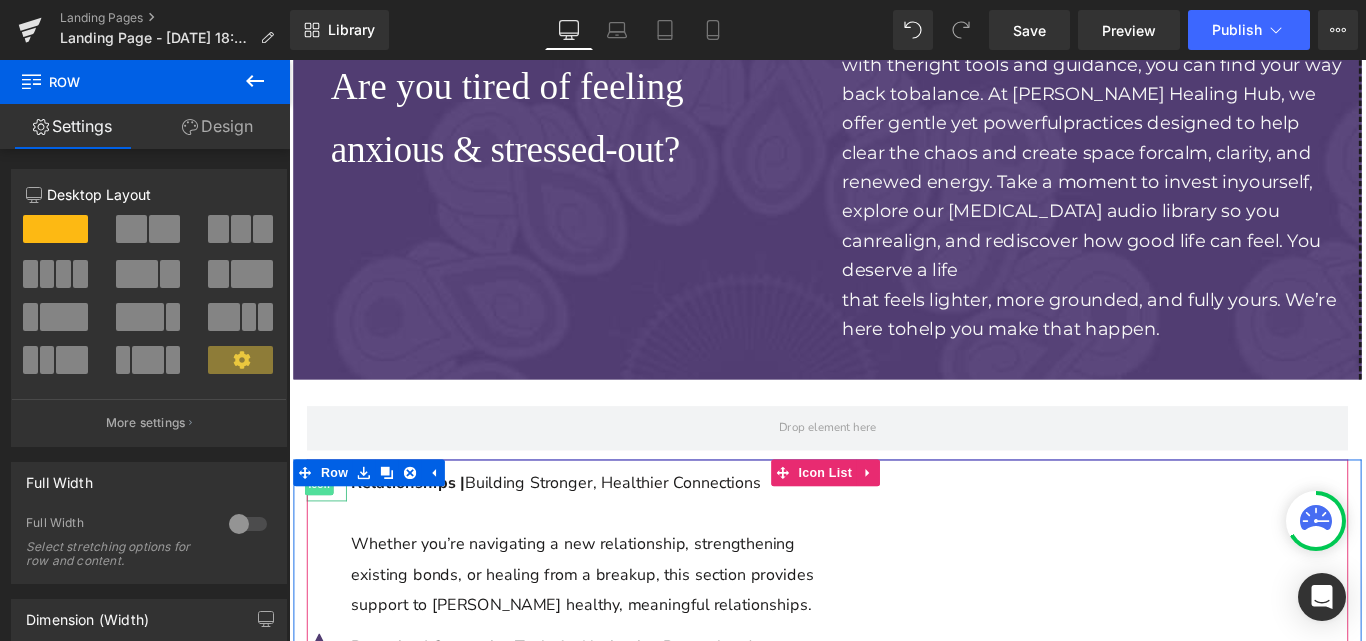 click on "Icon" at bounding box center [323, 537] 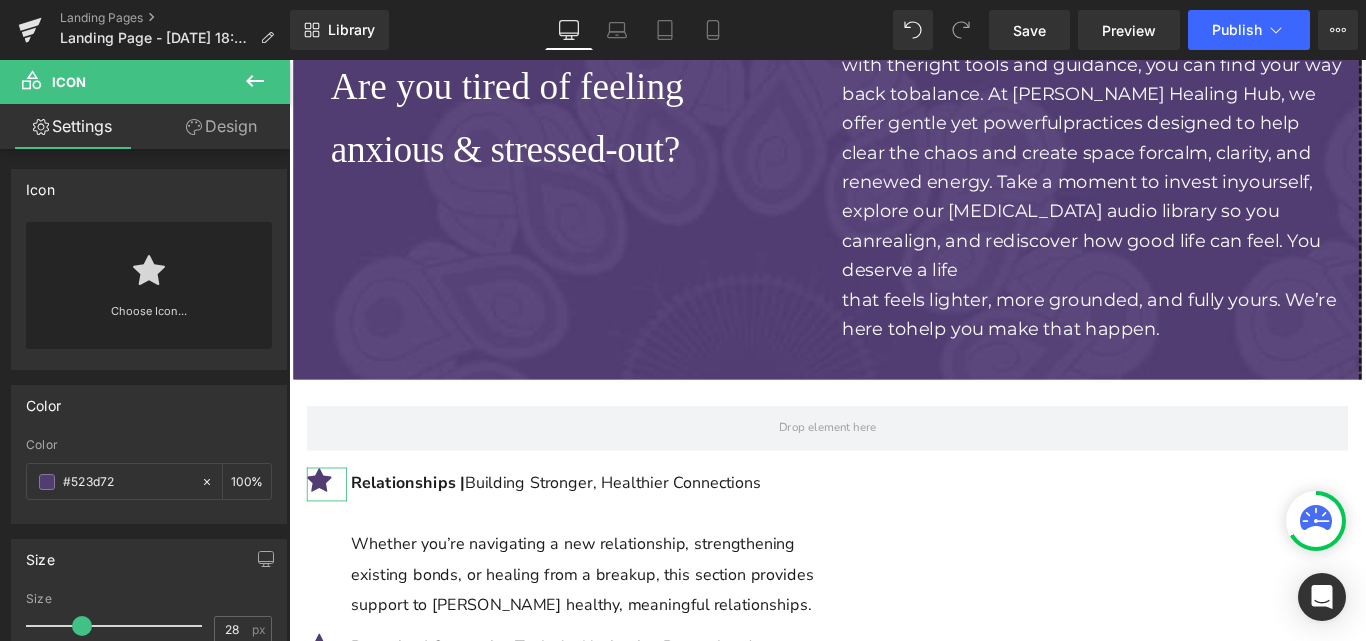 click on "Design" at bounding box center (221, 126) 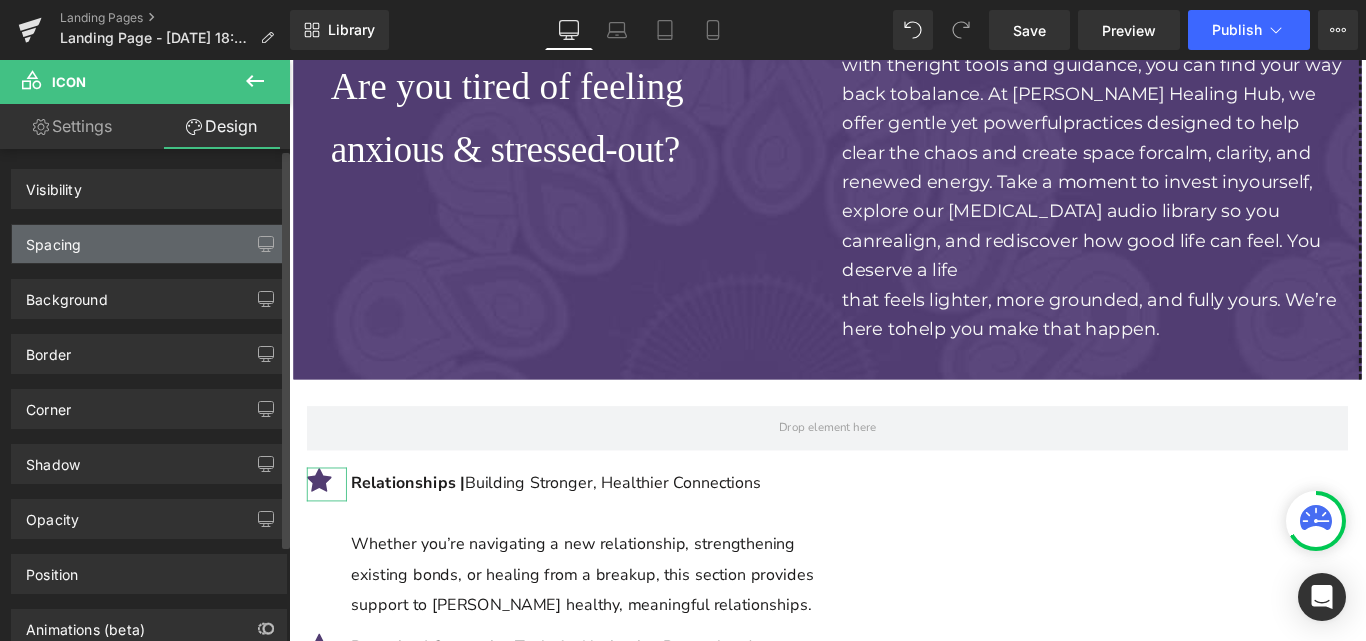 click on "Spacing" at bounding box center (149, 244) 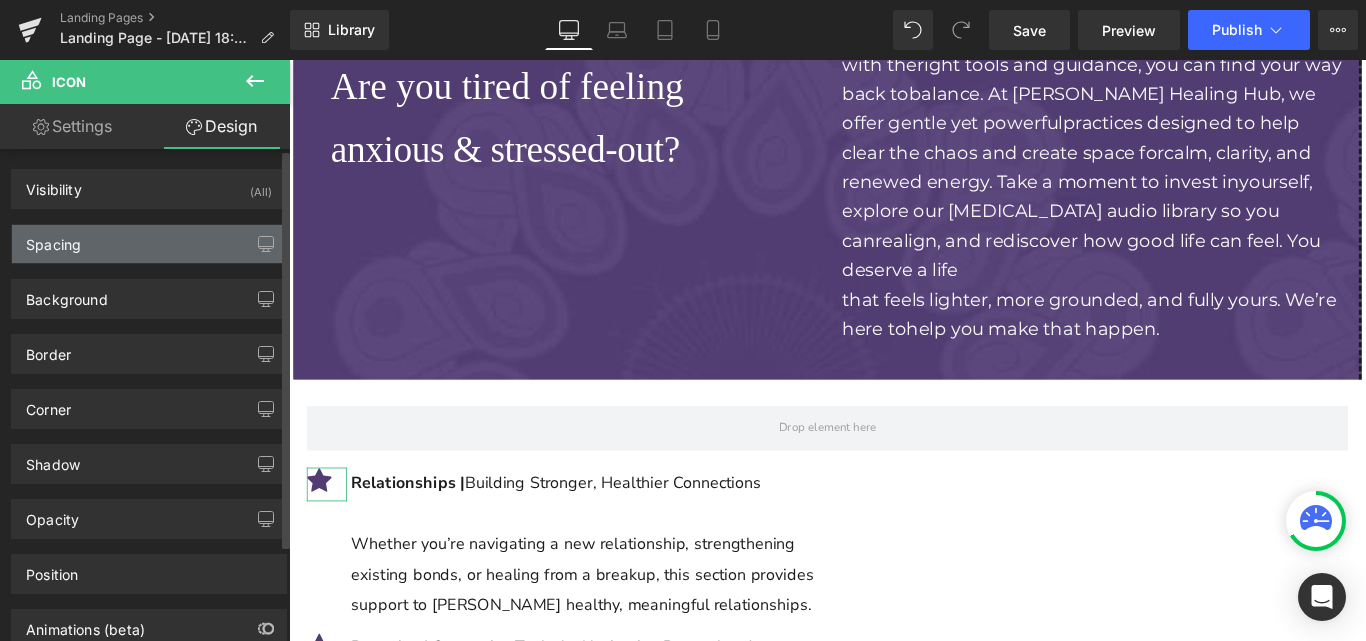 type on "0" 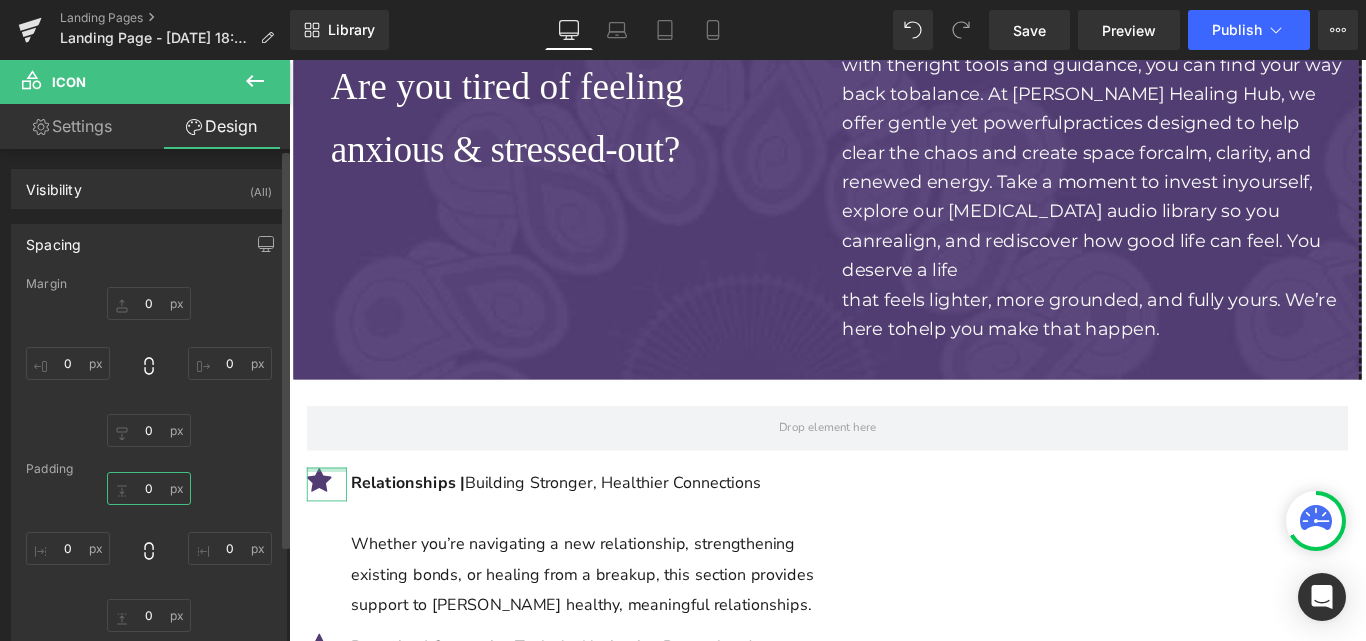 click on "0" at bounding box center (149, 488) 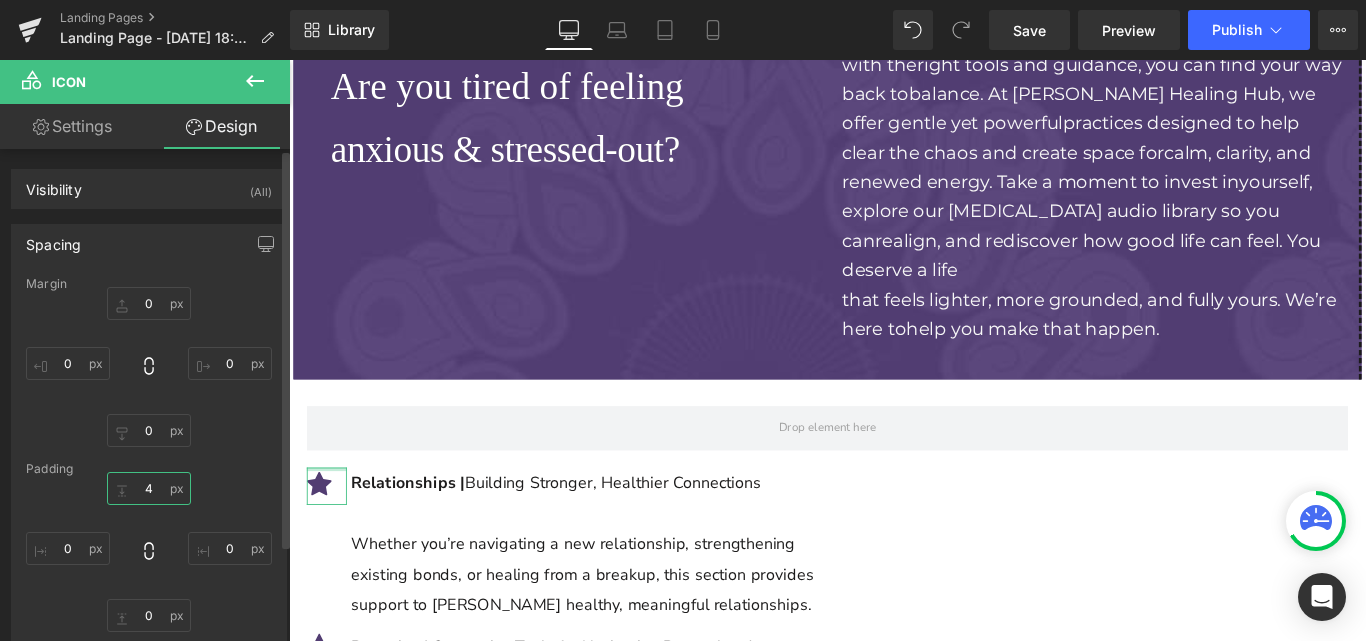 type on "40" 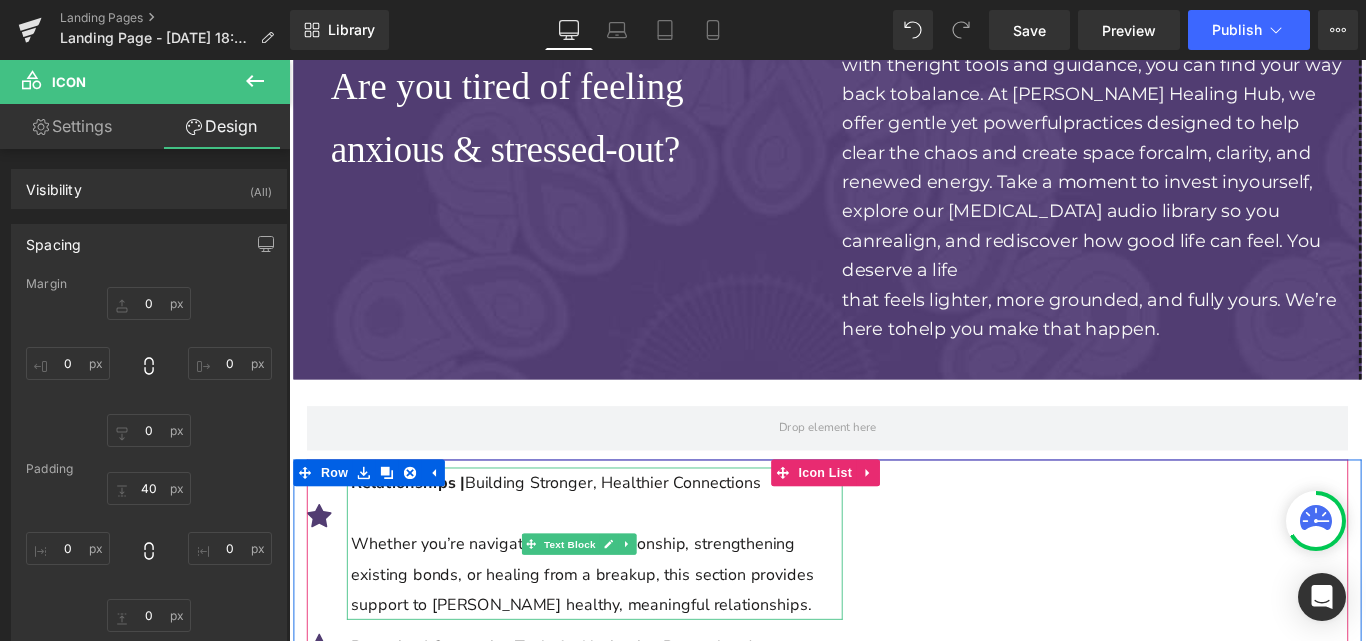 click on "Whether you’re navigating a new relationship, strengthening" at bounding box center [635, 604] 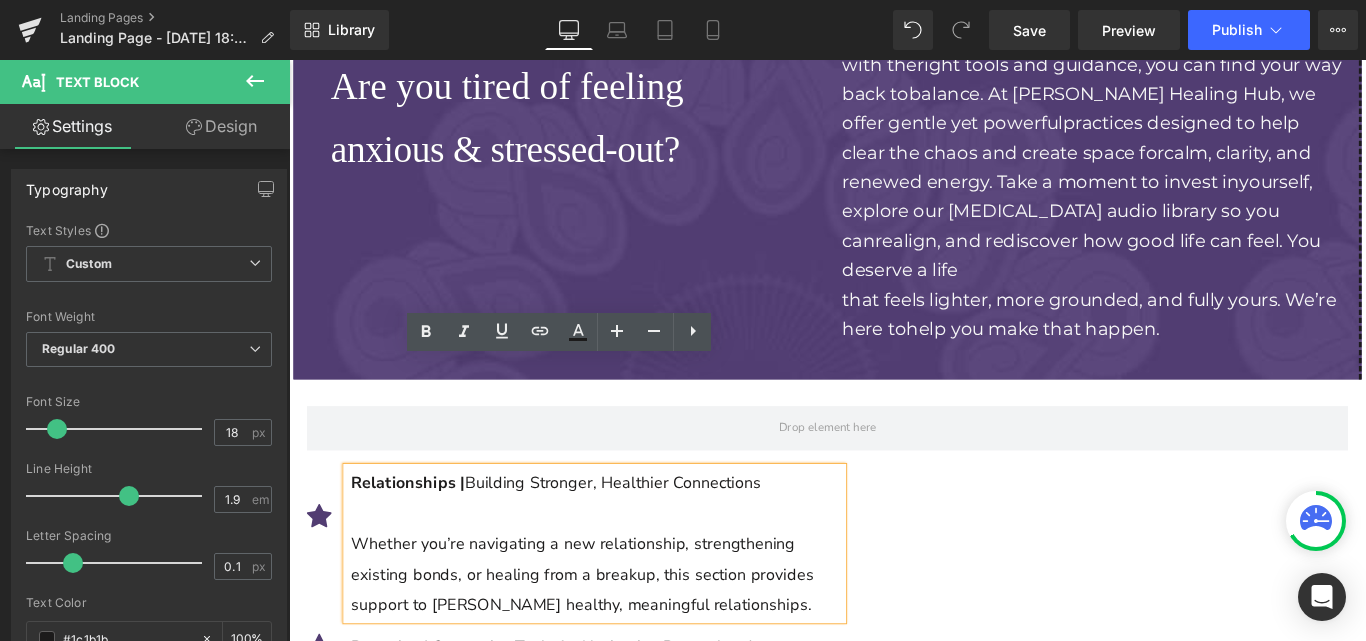 click on "Whether you’re navigating a new relationship, strengthening" at bounding box center (635, 604) 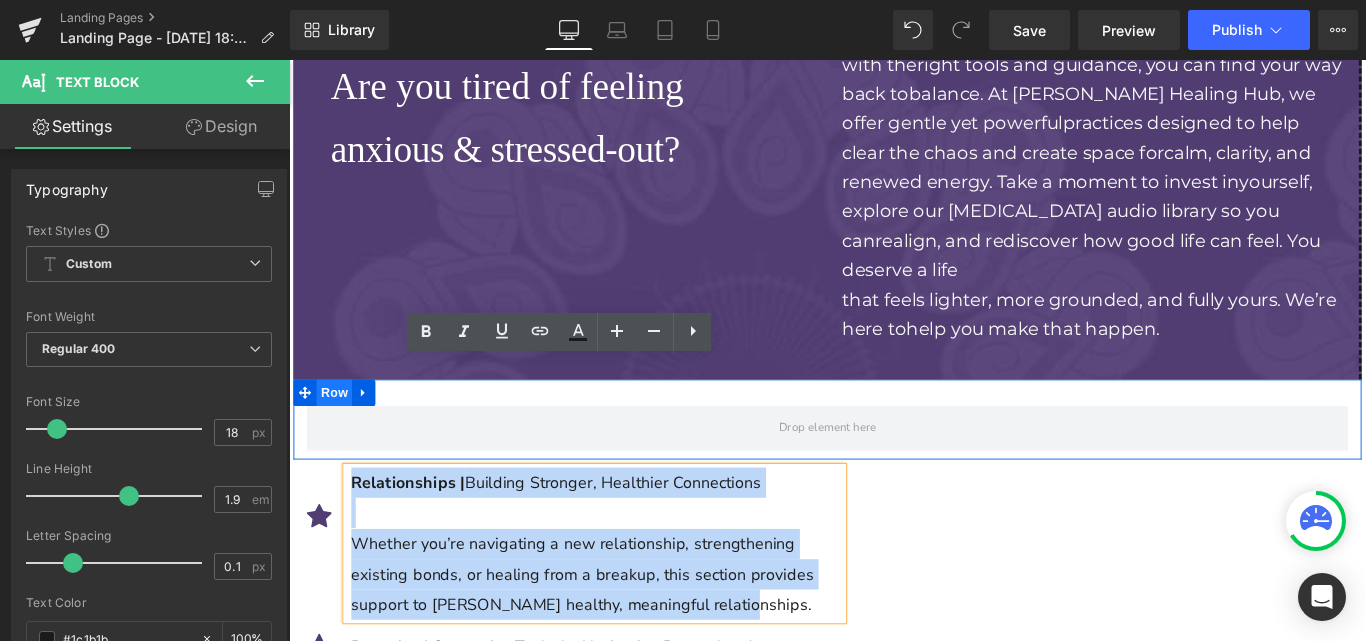 drag, startPoint x: 783, startPoint y: 555, endPoint x: 354, endPoint y: 315, distance: 491.56995 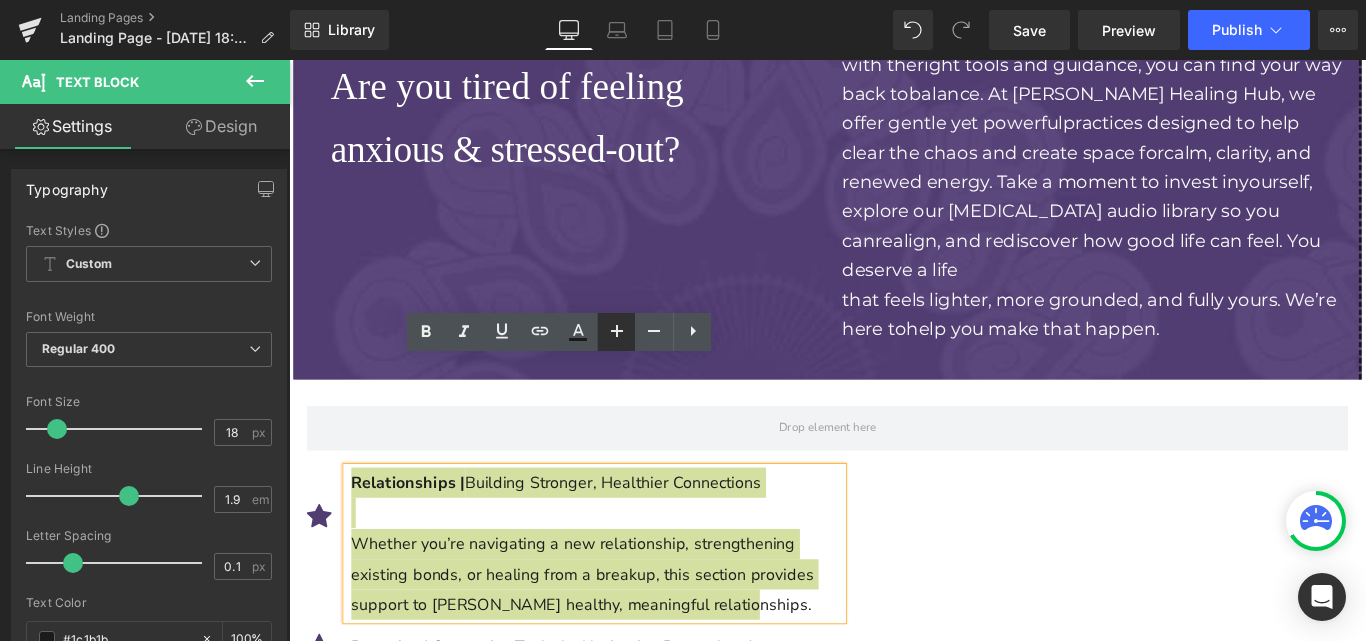click 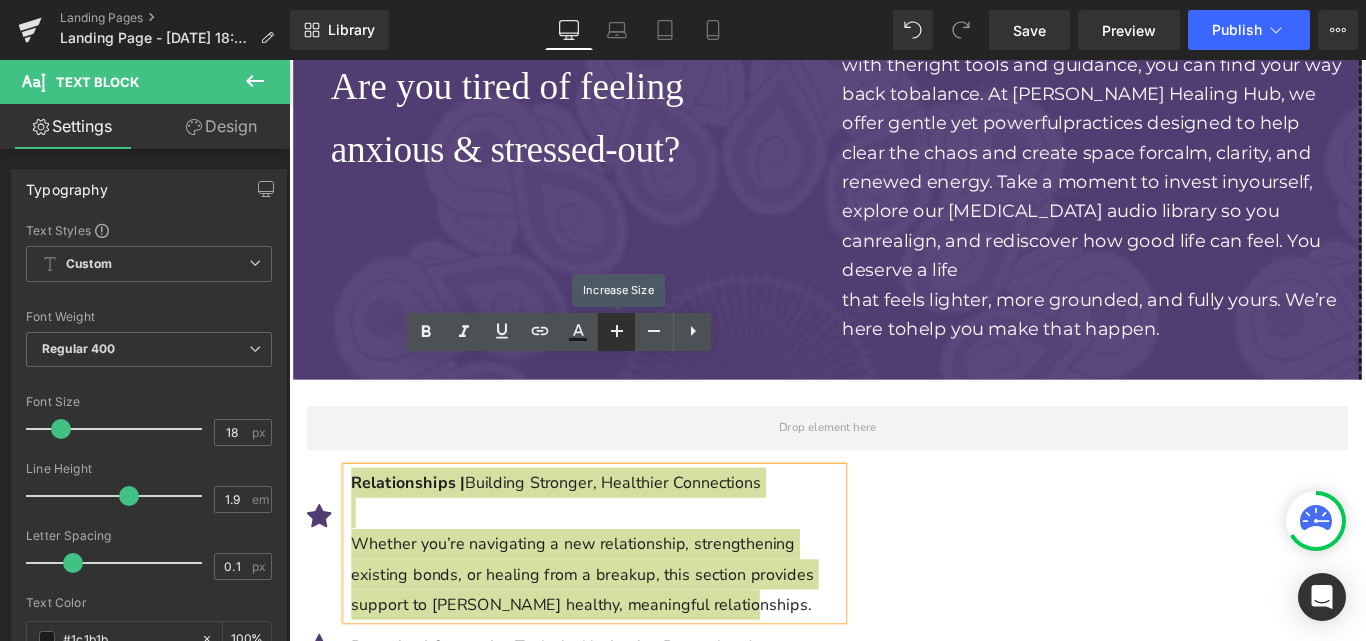 type on "20" 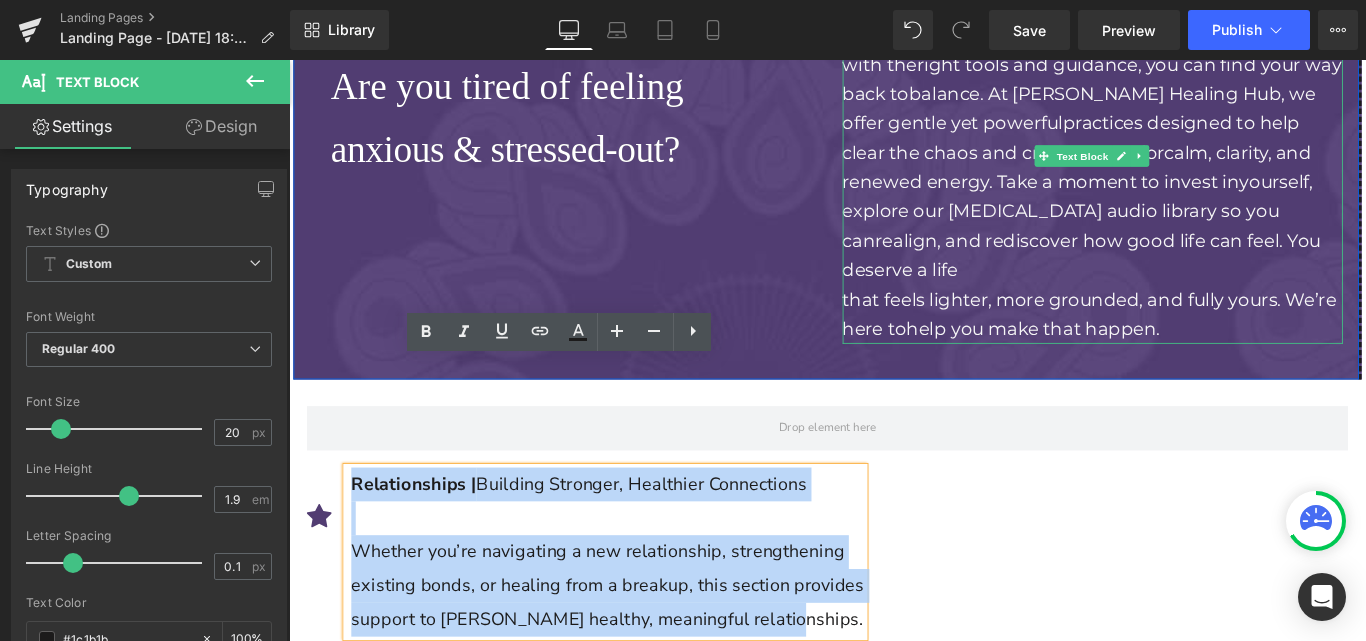 click on "realign, and rediscover how good life can feel. You deserve a life" at bounding box center (1180, 279) 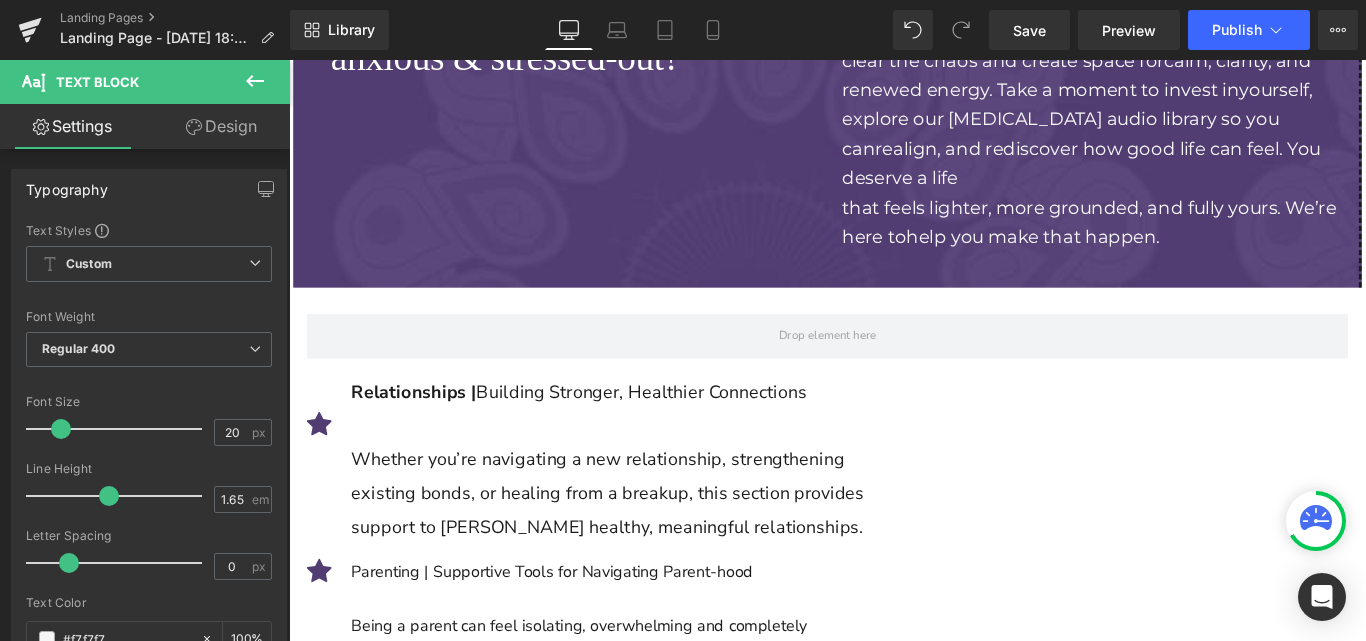 scroll, scrollTop: 4936, scrollLeft: 0, axis: vertical 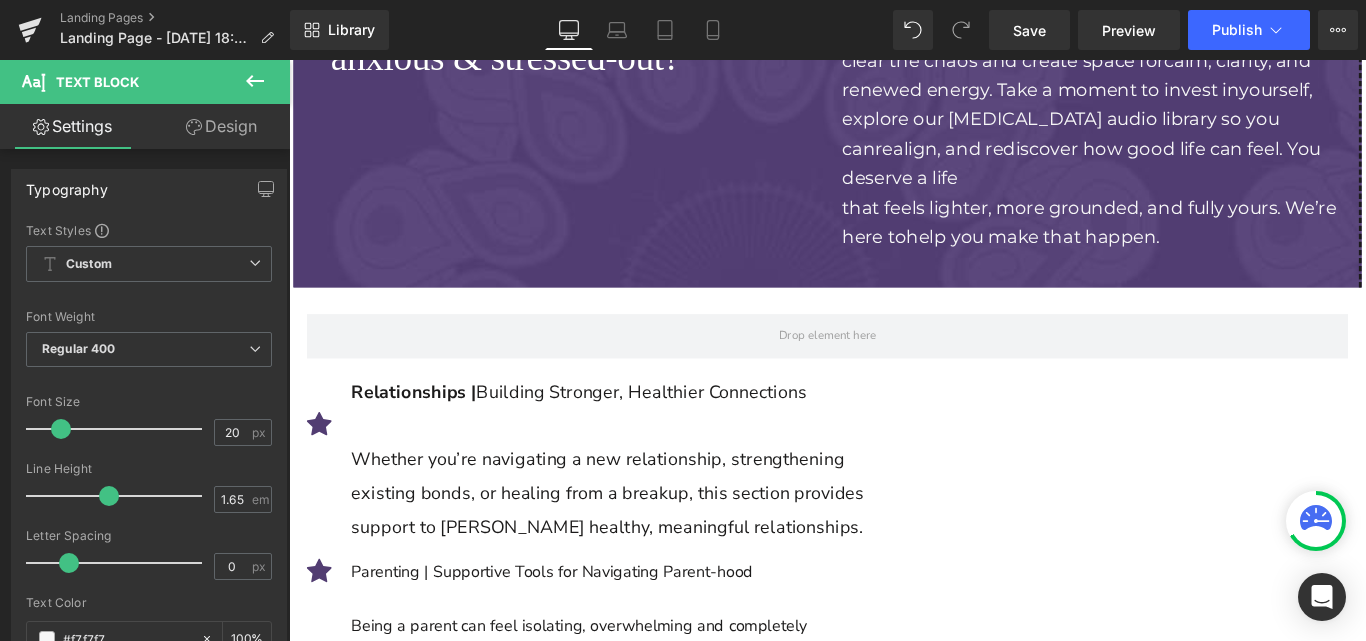 click on "existing bonds, or healing from a breakup, this section provides" at bounding box center [647, 547] 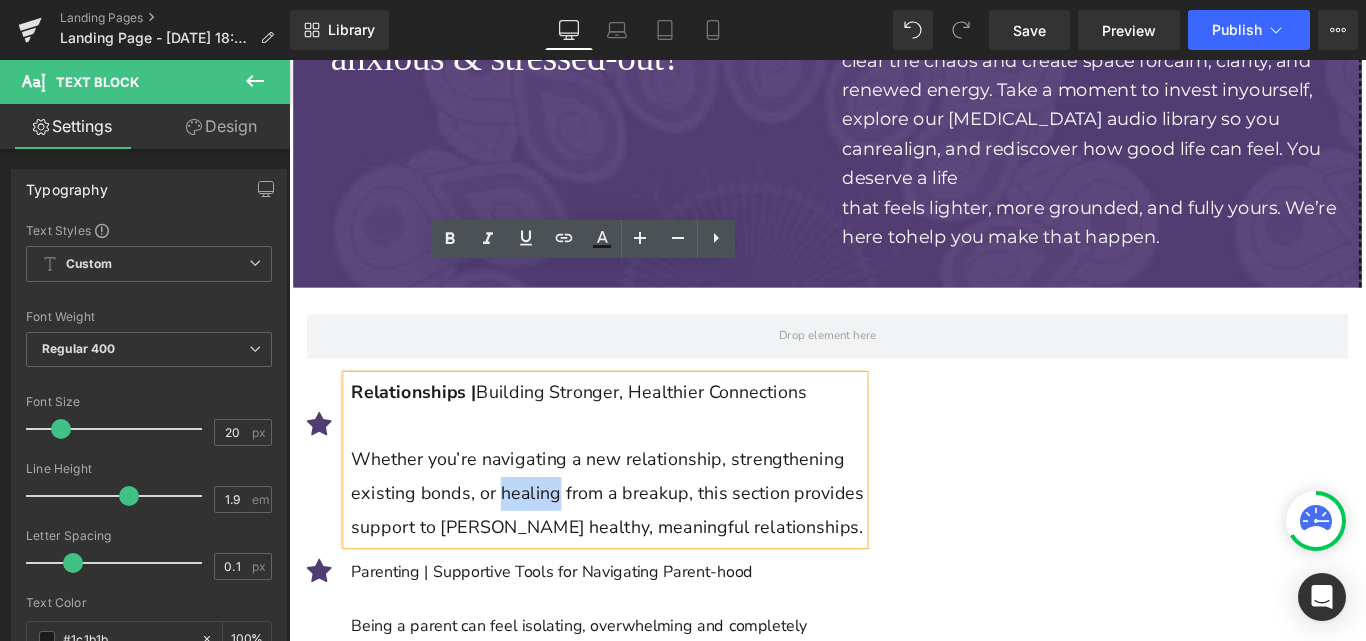 click on "existing bonds, or healing from a breakup, this section provides" at bounding box center (647, 547) 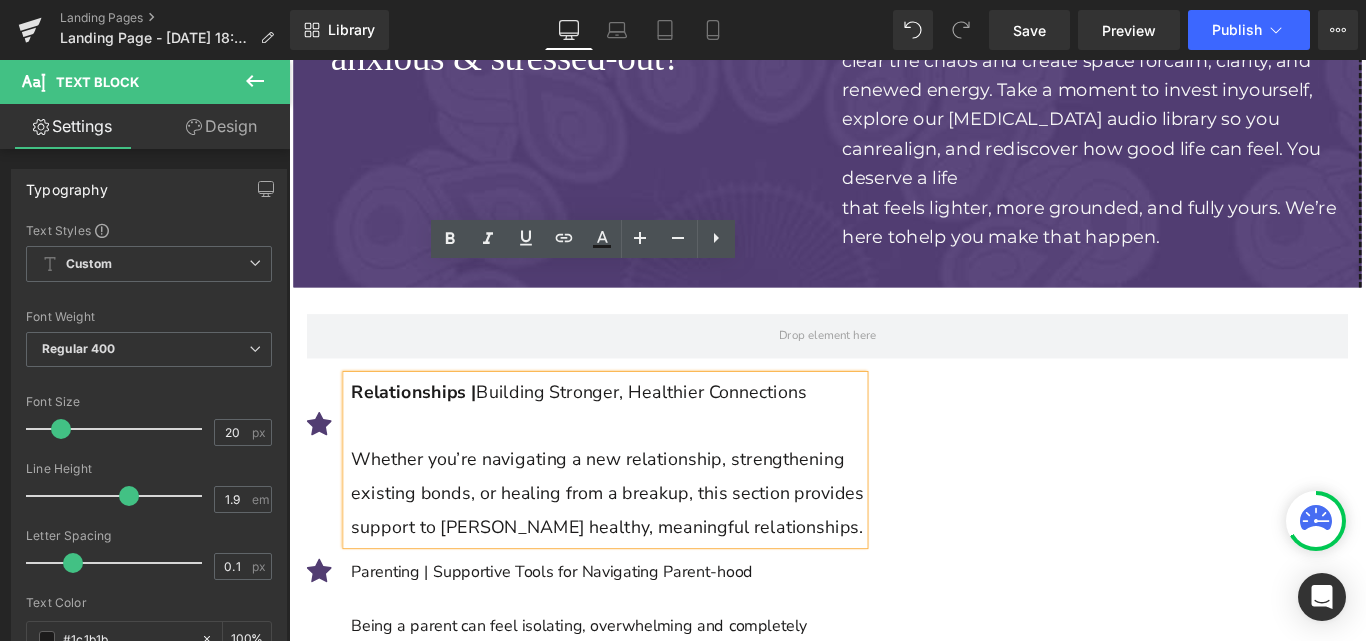 click at bounding box center [647, 471] 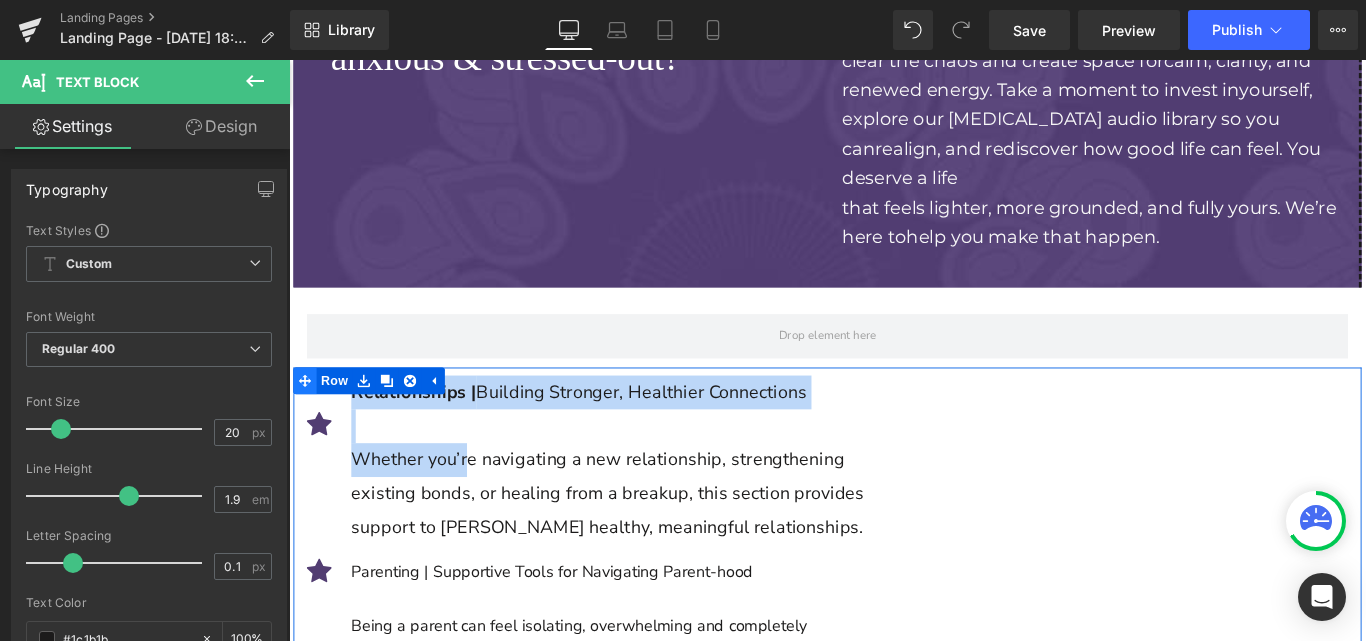 drag, startPoint x: 486, startPoint y: 384, endPoint x: 310, endPoint y: 286, distance: 201.44478 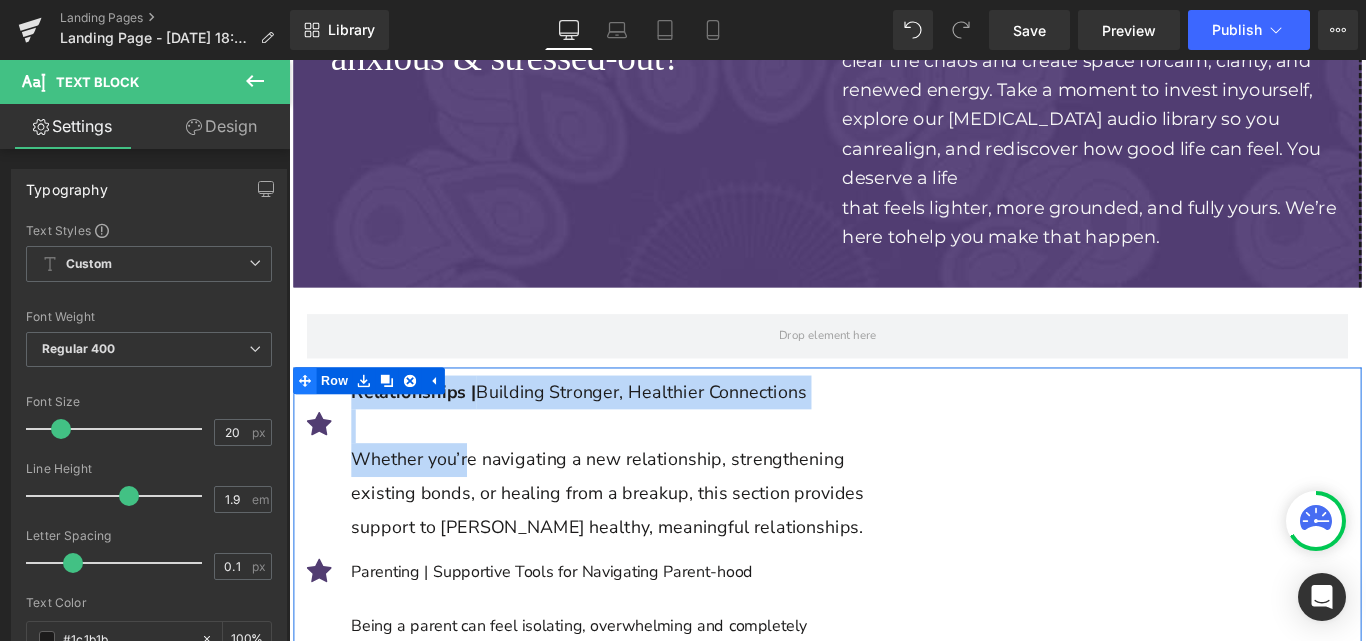 click on "Icon   40px
Relationships |  Building Stronger, Healthier Connections Whether you’re navigating a new relationship, strengthening
existing bonds, or healing from a breakup, this section provides
support to [PERSON_NAME] healthy, meaningful relationships.
Text Block
Icon
Parenting | Supportive Tools for Navigating Parent-hood
Being a parent can feel isolating, overwhelming and completely
exhausting at times, and our Parenting [MEDICAL_DATA] audios are
designed to help you navigate the complexities of all the aspects
of parenting, from co-parenting, single parenting or parenting
with your spouse
Text Block
Icon" at bounding box center (894, 894) 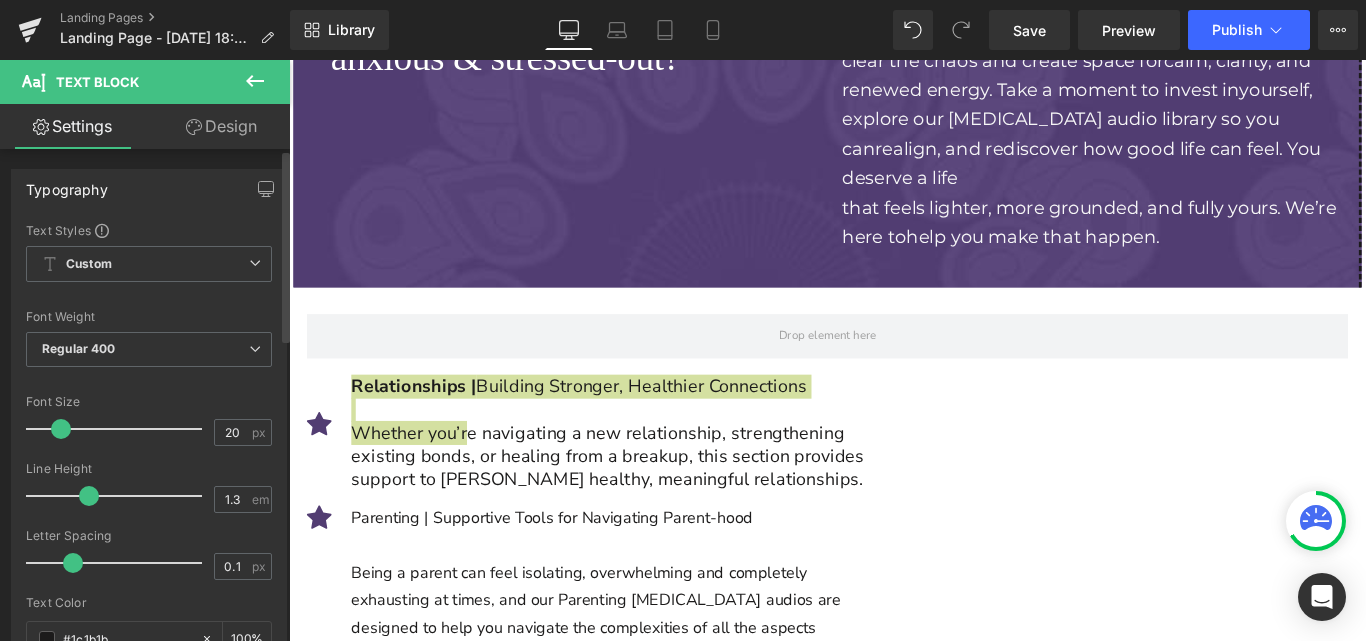 type on "1.2" 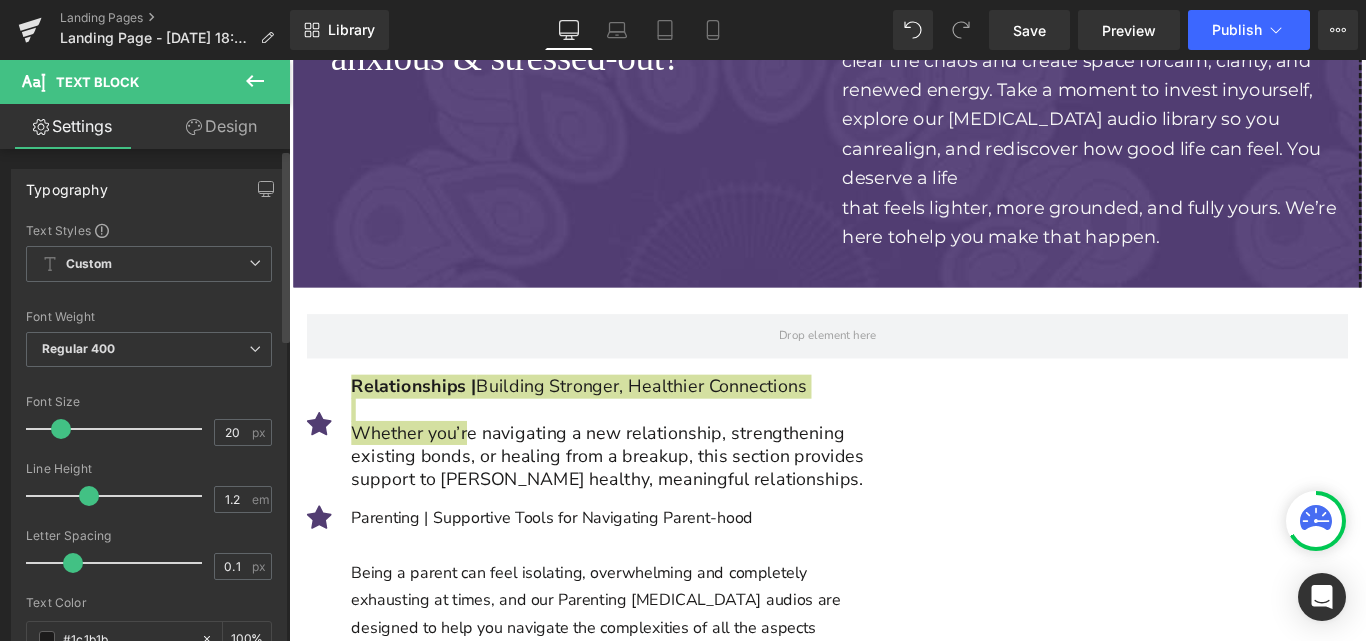 drag, startPoint x: 128, startPoint y: 498, endPoint x: 85, endPoint y: 493, distance: 43.289722 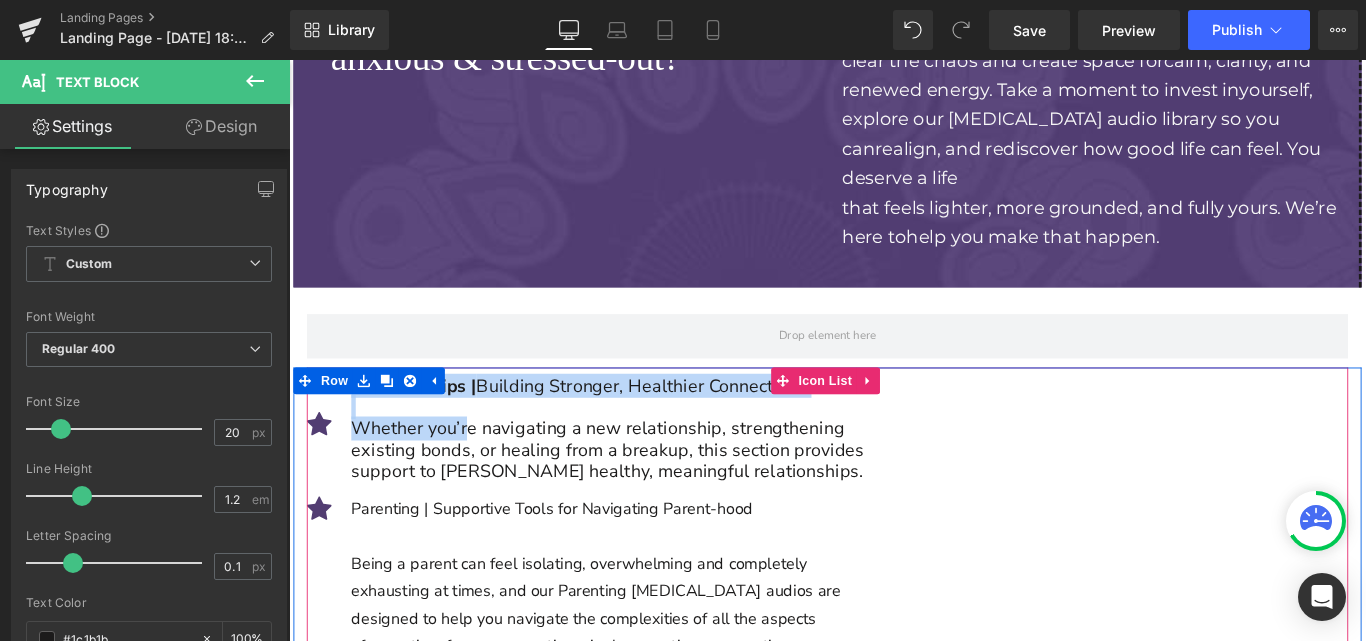 click on "Icon   40px
Relationships |  Building Stronger, Healthier Connections Whether you’re navigating a new relationship, strengthening
existing bonds, or healing from a breakup, this section provides
support to [PERSON_NAME] healthy, meaningful relationships.
Text Block
Icon
Parenting | Supportive Tools for Navigating Parent-hood
Being a parent can feel isolating, overwhelming and completely
exhausting at times, and our Parenting [MEDICAL_DATA] audios are
designed to help you navigate the complexities of all the aspects
of parenting, from co-parenting, single parenting or parenting
with your spouse
Text Block
Icon" at bounding box center [894, 806] 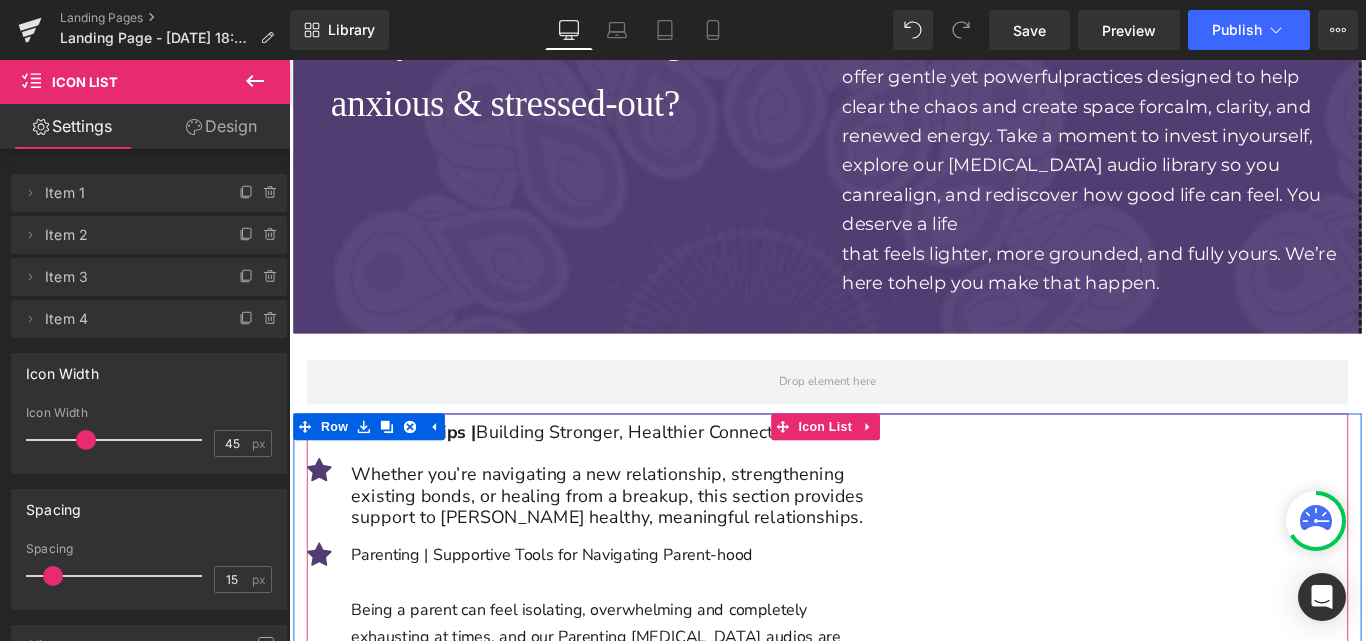 scroll, scrollTop: 4885, scrollLeft: 0, axis: vertical 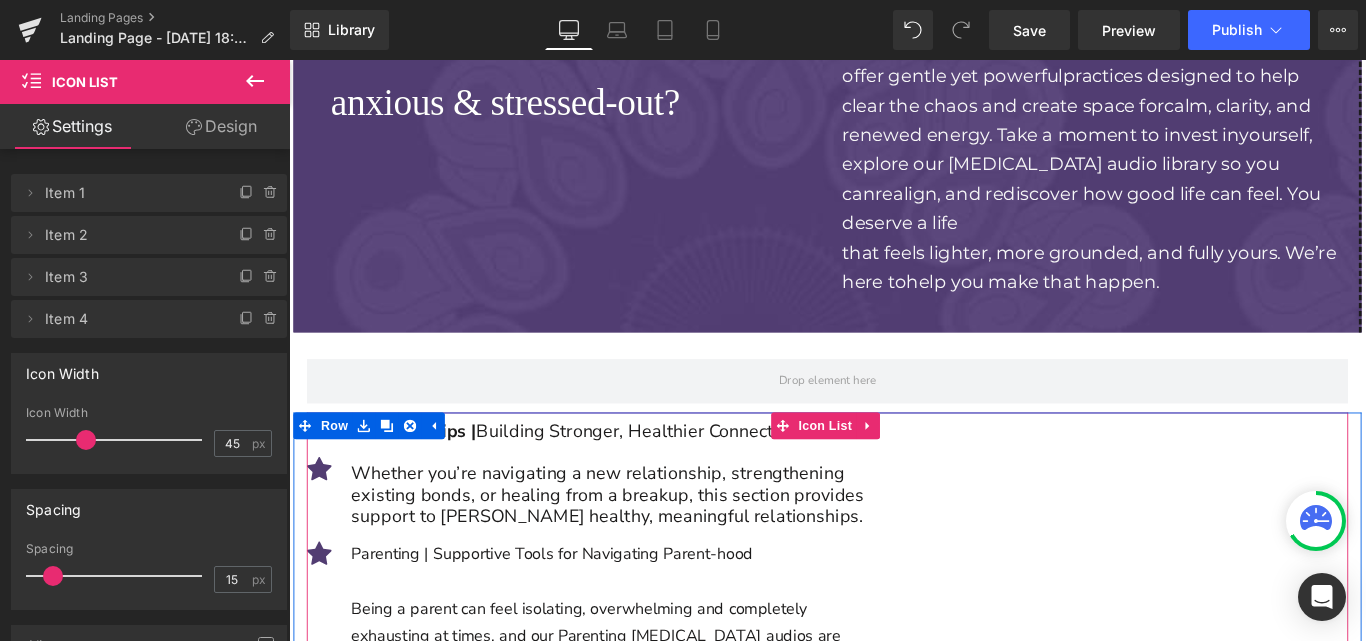 click on "existing bonds, or healing from a breakup, this section provides" at bounding box center (647, 549) 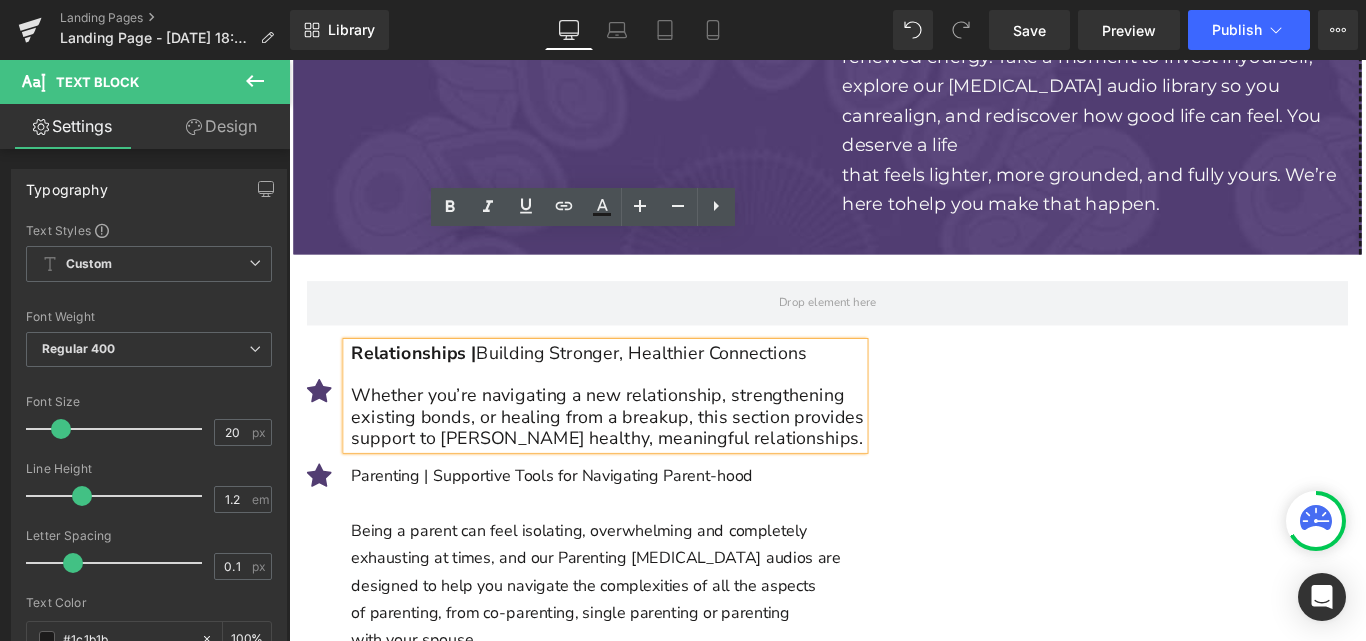scroll, scrollTop: 4974, scrollLeft: 0, axis: vertical 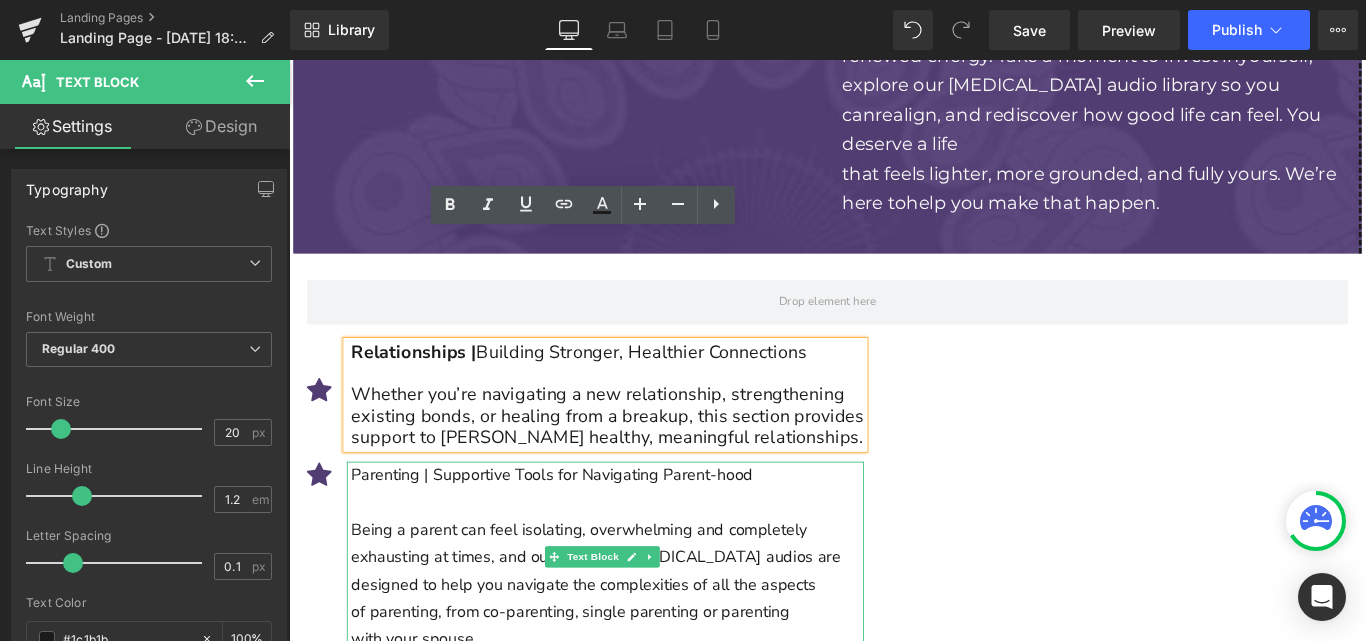 click on "with your spouse" at bounding box center [647, 710] 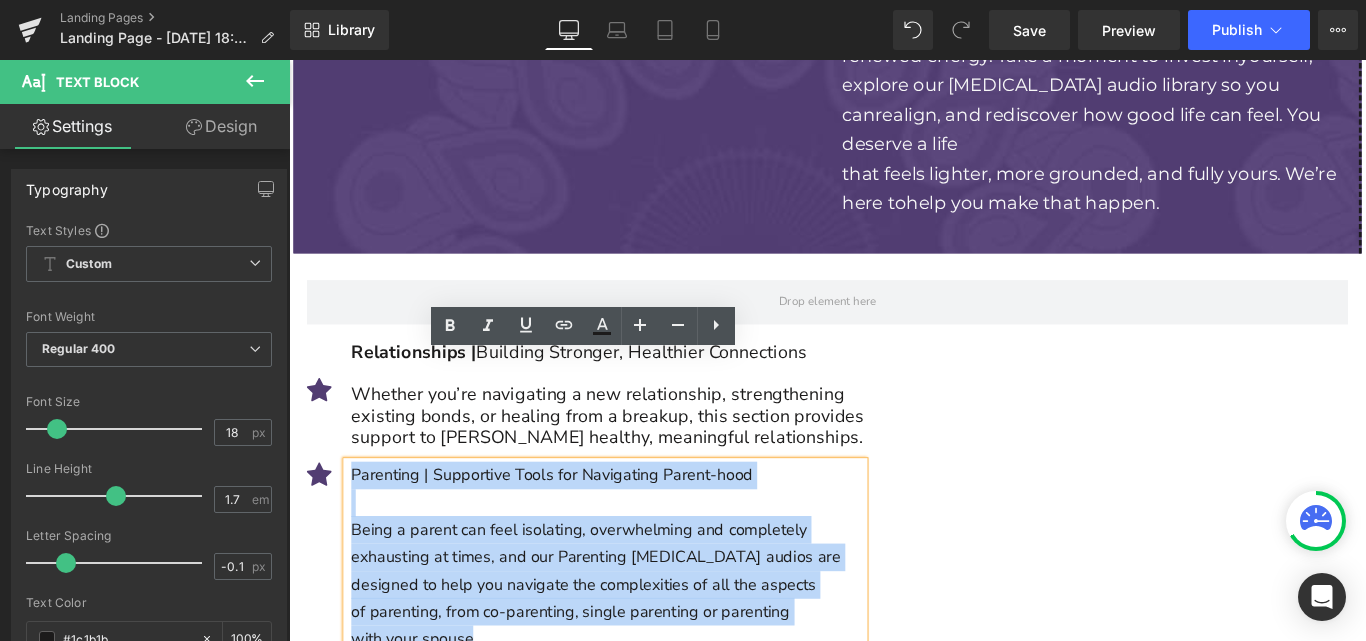 drag, startPoint x: 419, startPoint y: 477, endPoint x: 358, endPoint y: 406, distance: 93.60555 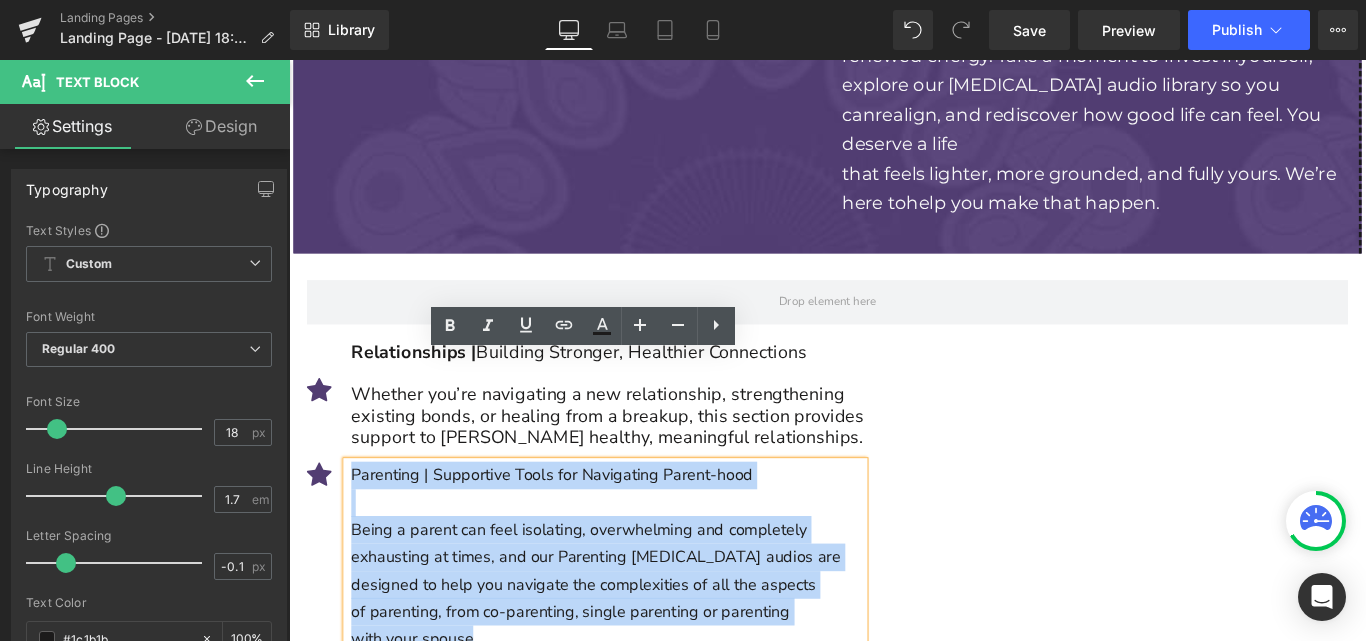 click on "Parenting | Supportive Tools for Navigating Parent-hood
Being a parent can feel isolating, overwhelming and completely
exhausting at times, and our Parenting [MEDICAL_DATA] audios are
designed to help you navigate the complexities of all the aspects
of parenting, from co-parenting, single parenting or parenting
with your spouse" at bounding box center (644, 618) 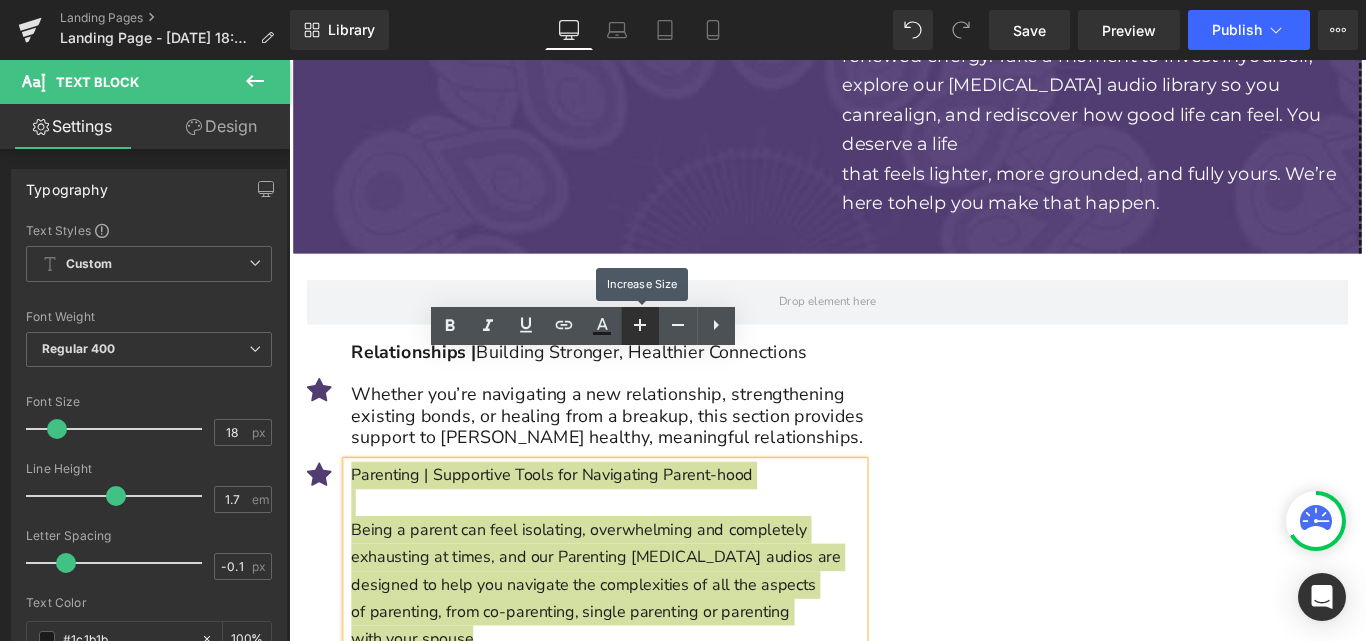 click 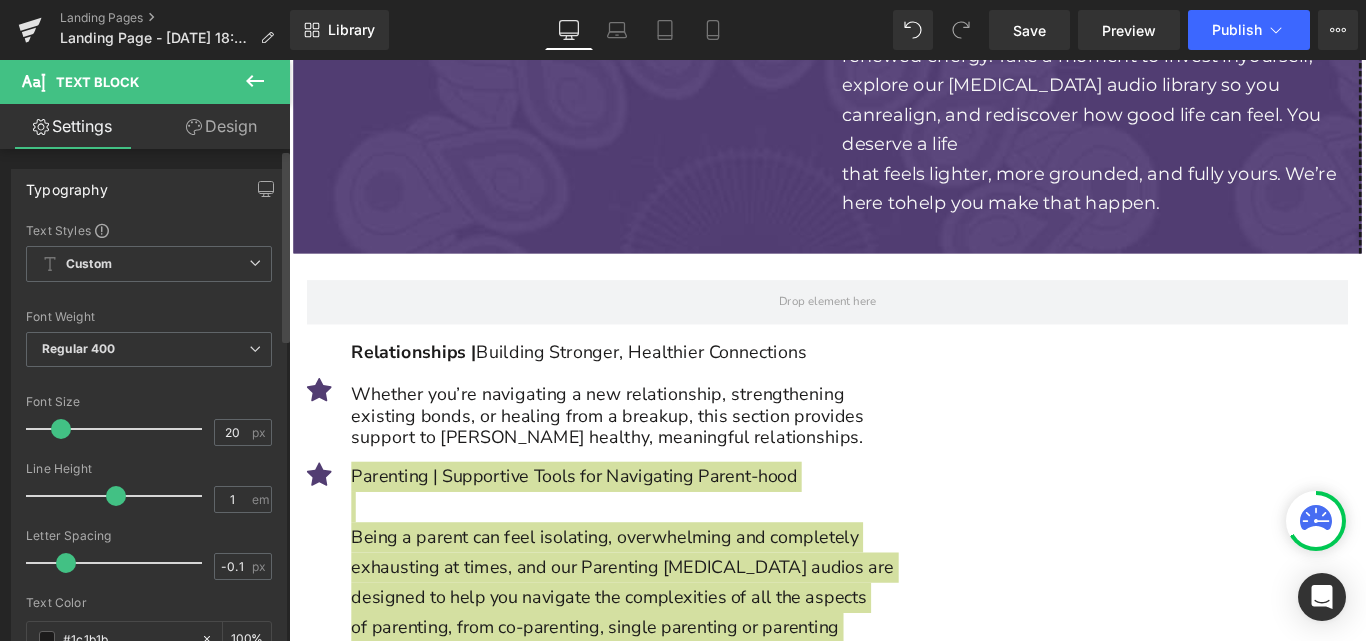 click at bounding box center (119, 496) 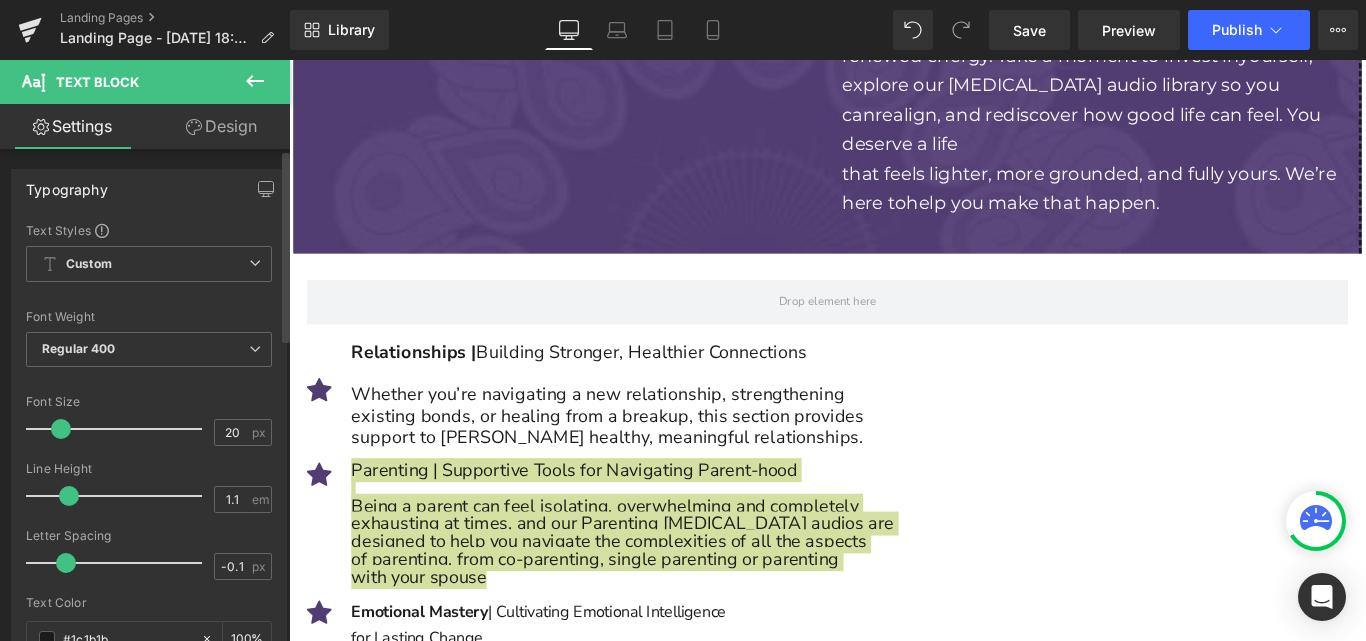 click at bounding box center (69, 496) 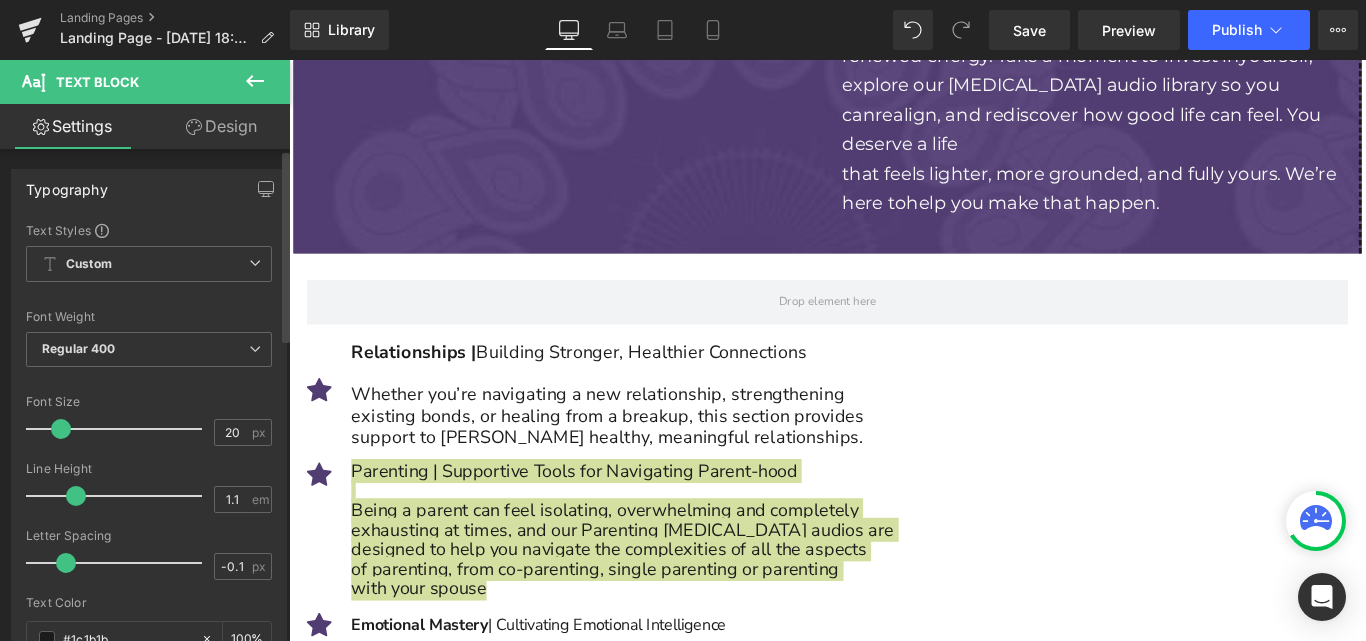 type on "1.2" 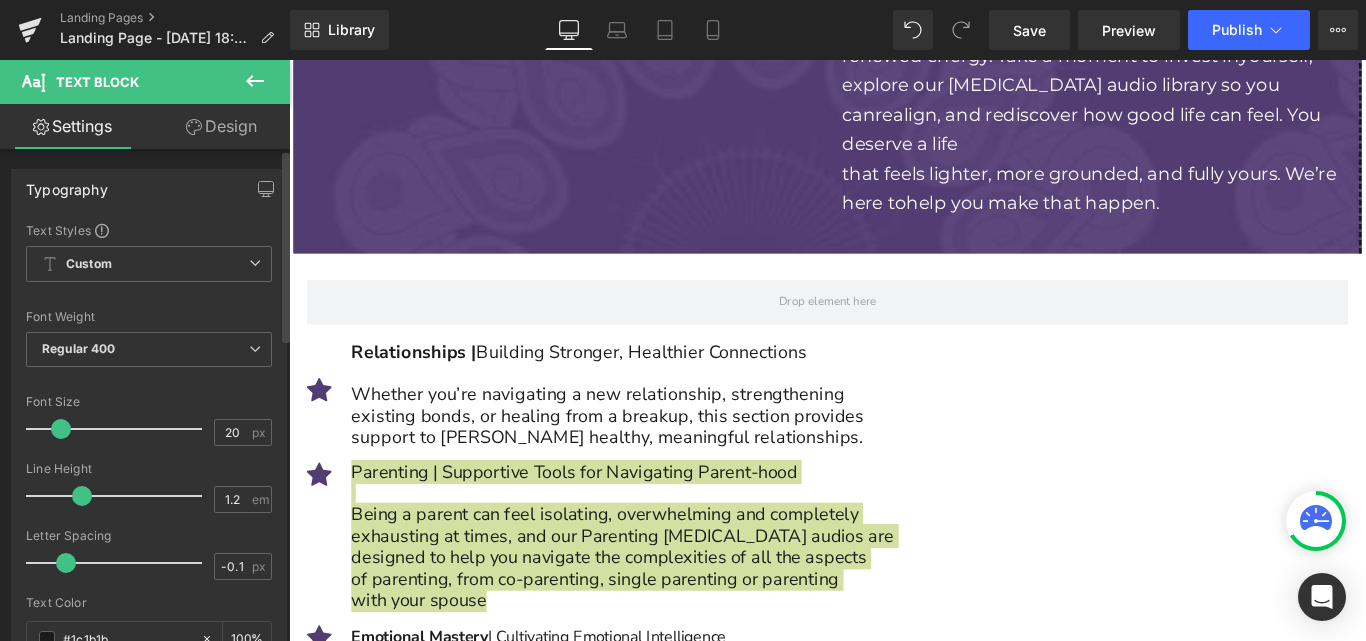 click at bounding box center [82, 496] 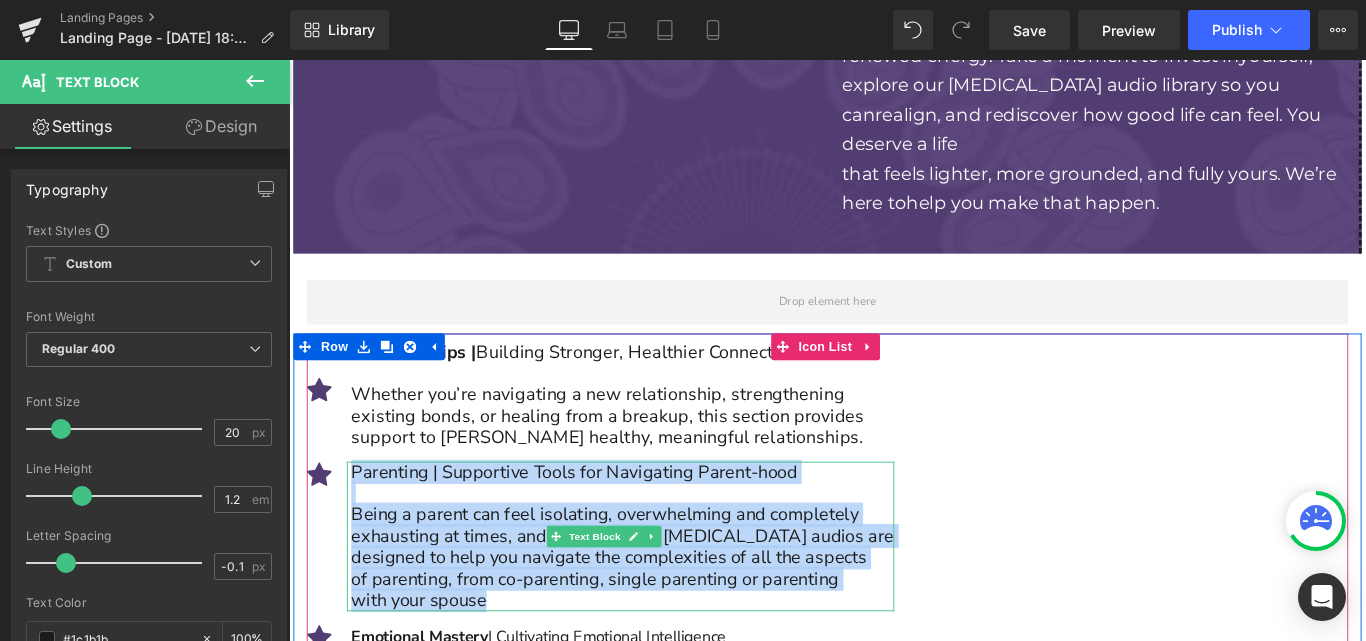 click on "designed to help you navigate the complexities of all the aspects" at bounding box center [664, 619] 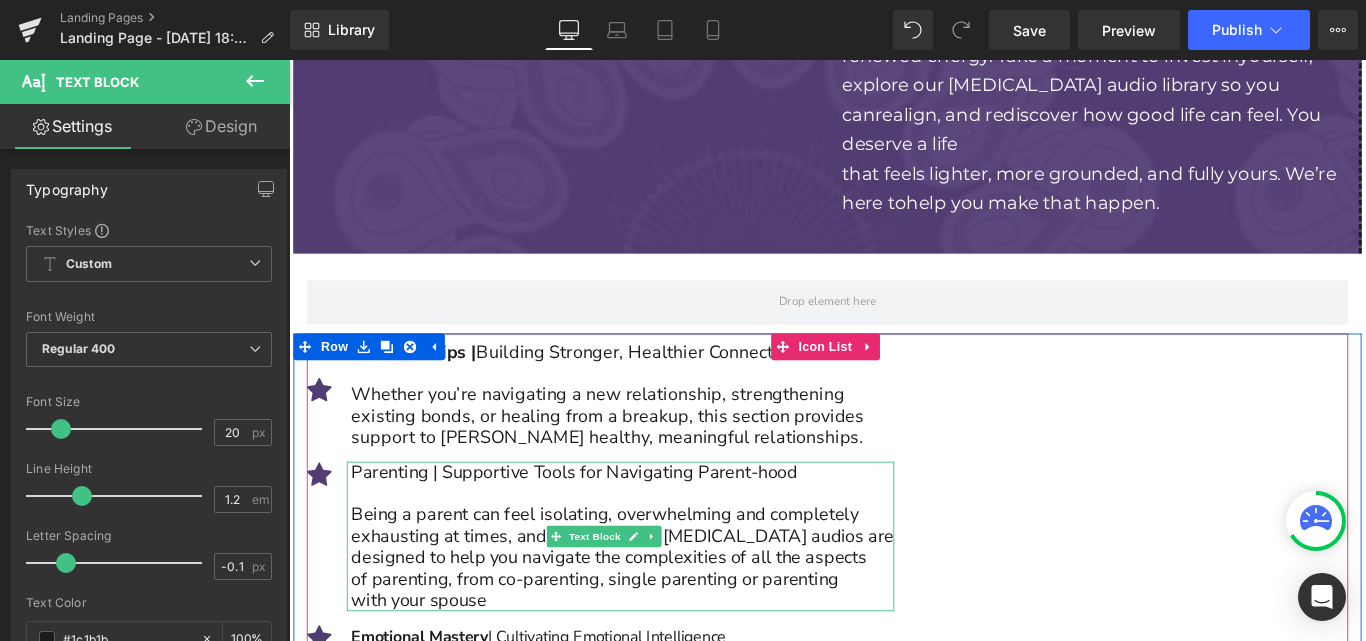 click on "Parenting | Supportive Tools for Navigating Parent-hood" at bounding box center [664, 523] 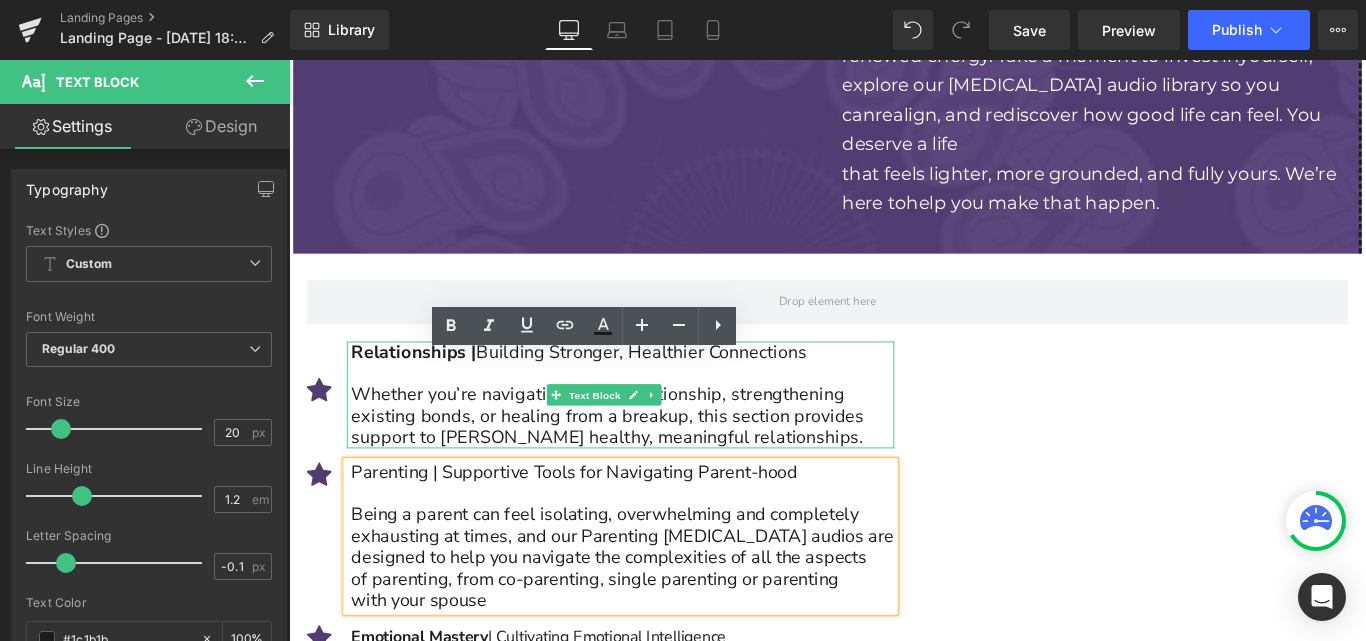 click on "support to [PERSON_NAME] healthy, meaningful relationships." at bounding box center [664, 484] 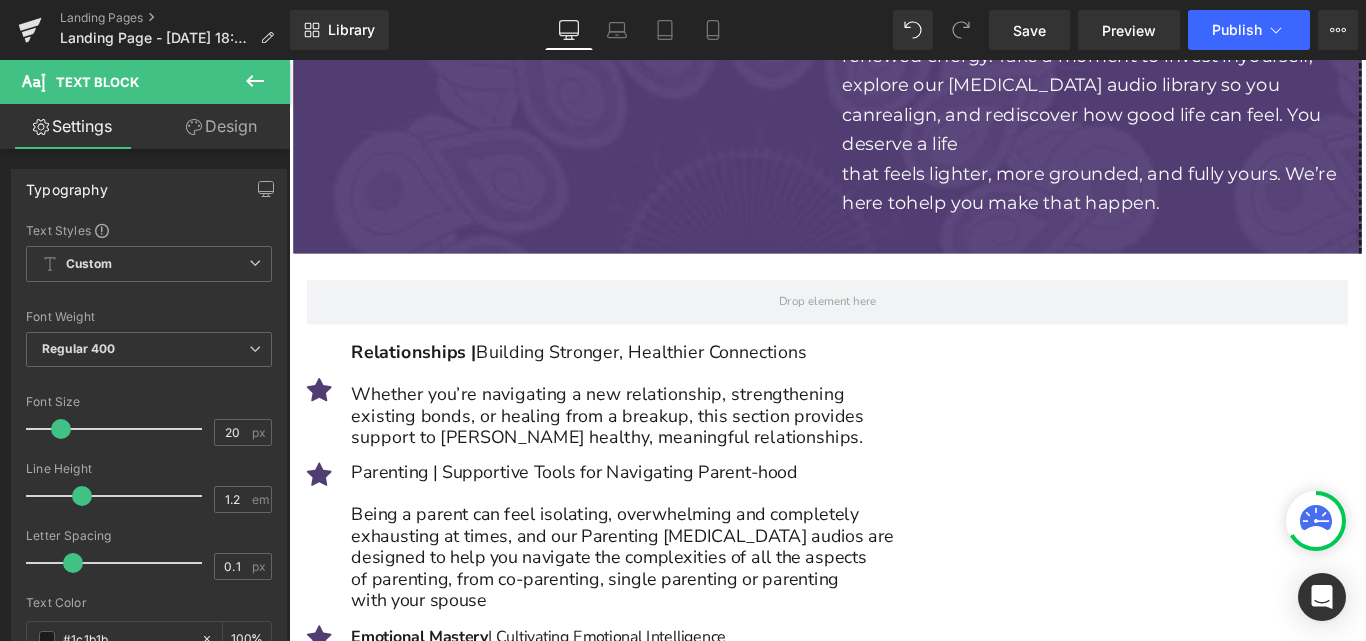 click 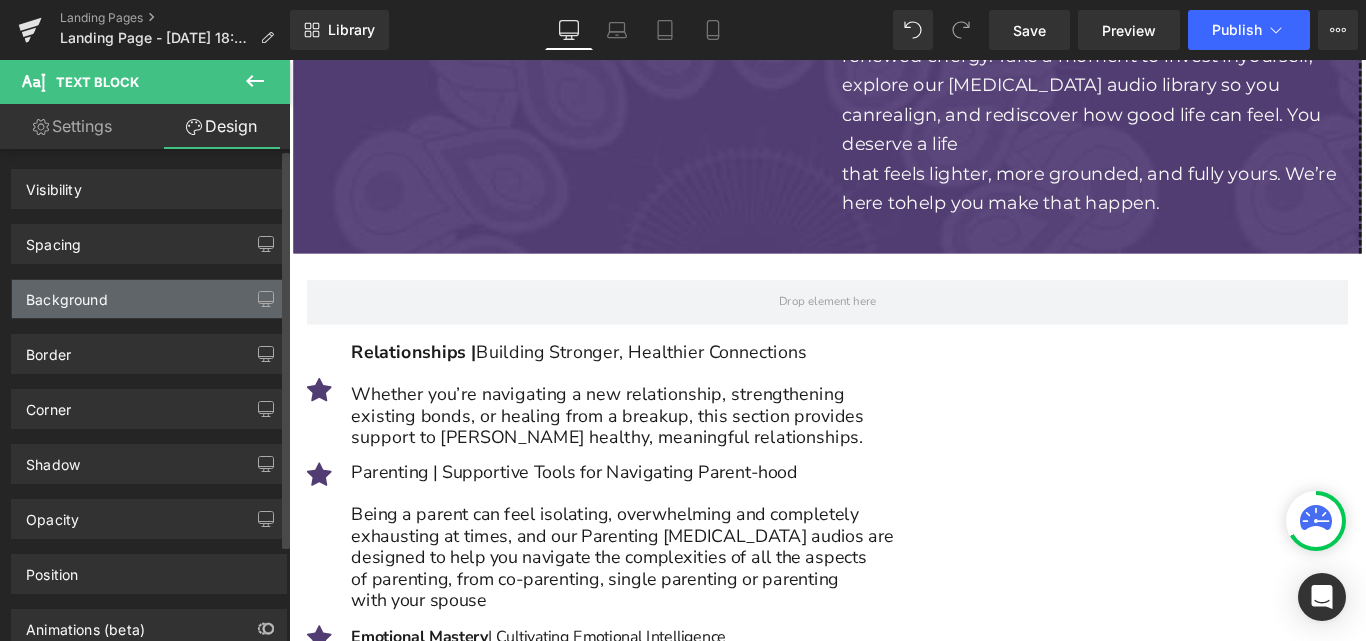 click on "Background" at bounding box center [149, 299] 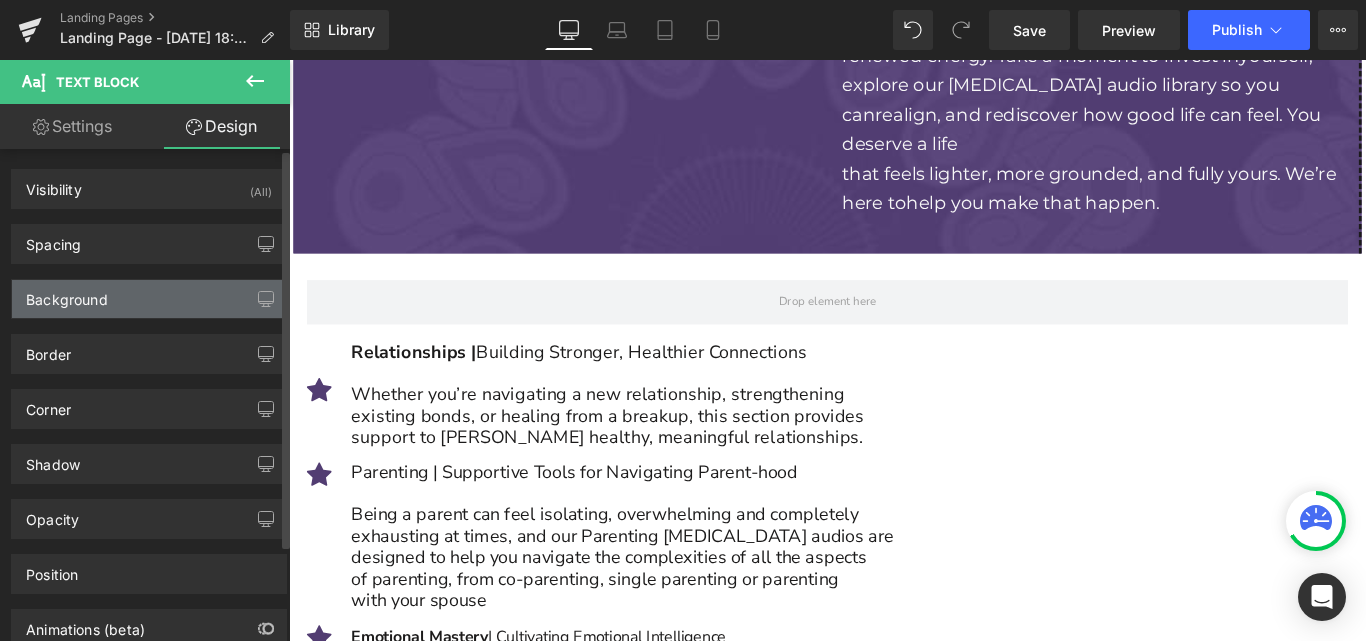 click on "Background" at bounding box center [149, 299] 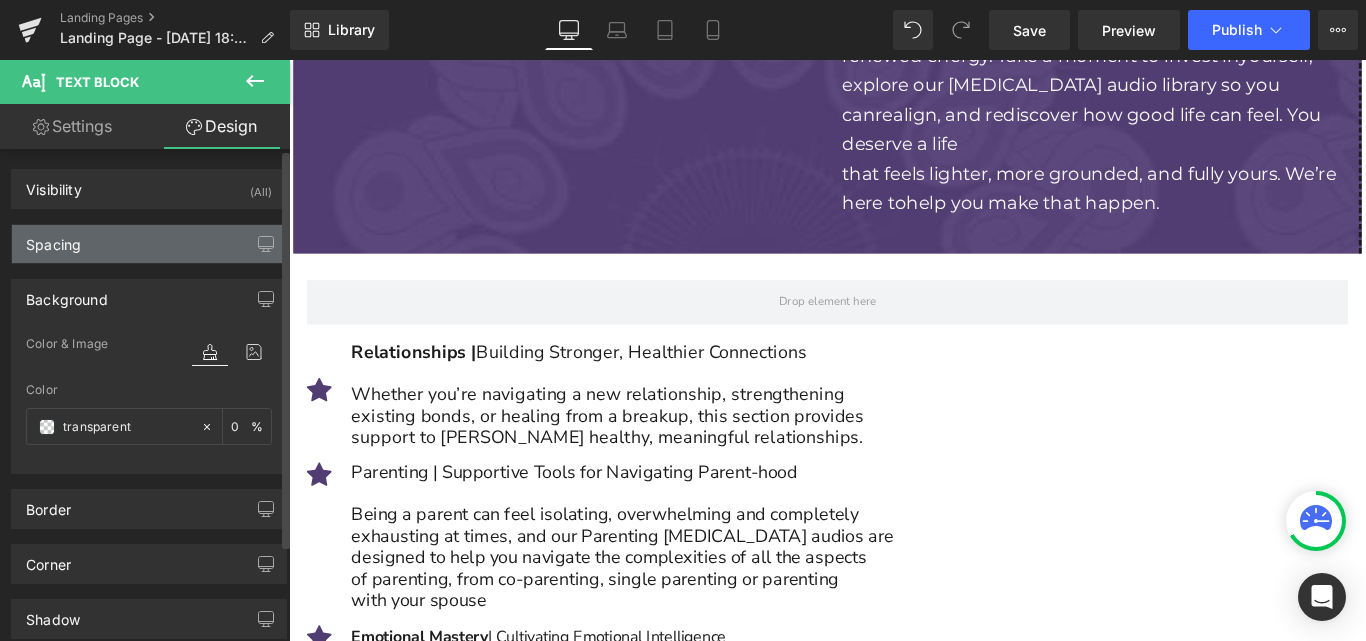 click on "Spacing" at bounding box center [149, 244] 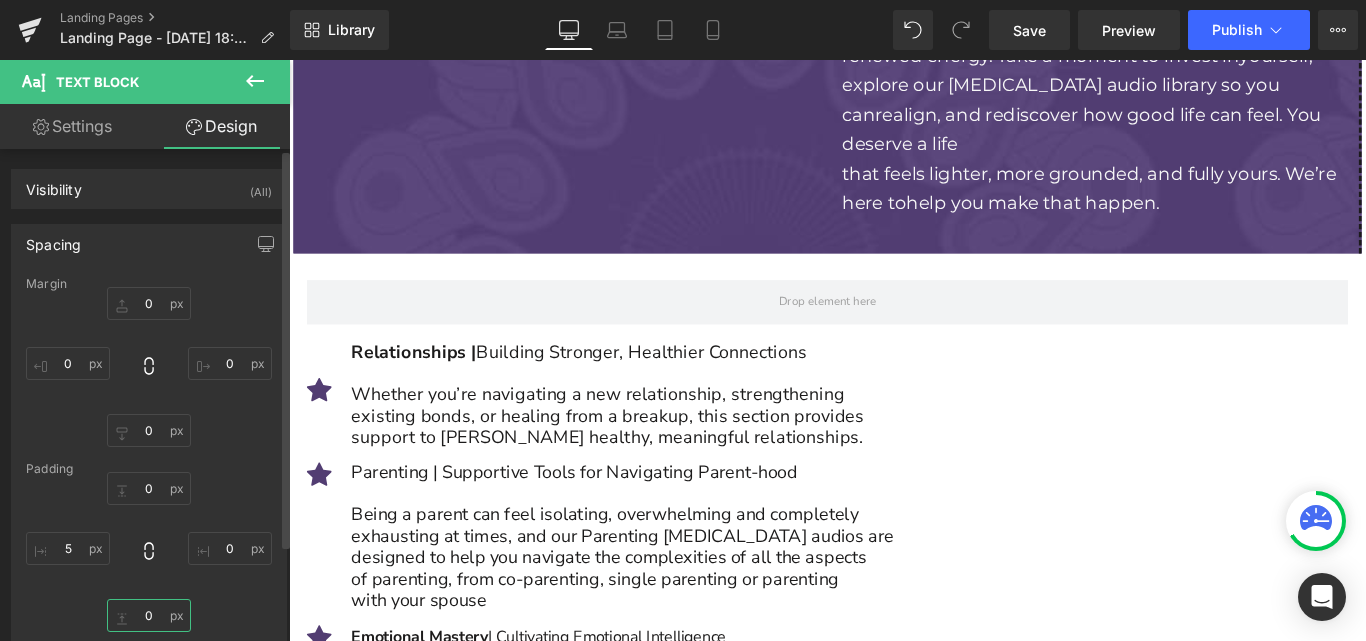click on "0" at bounding box center [149, 615] 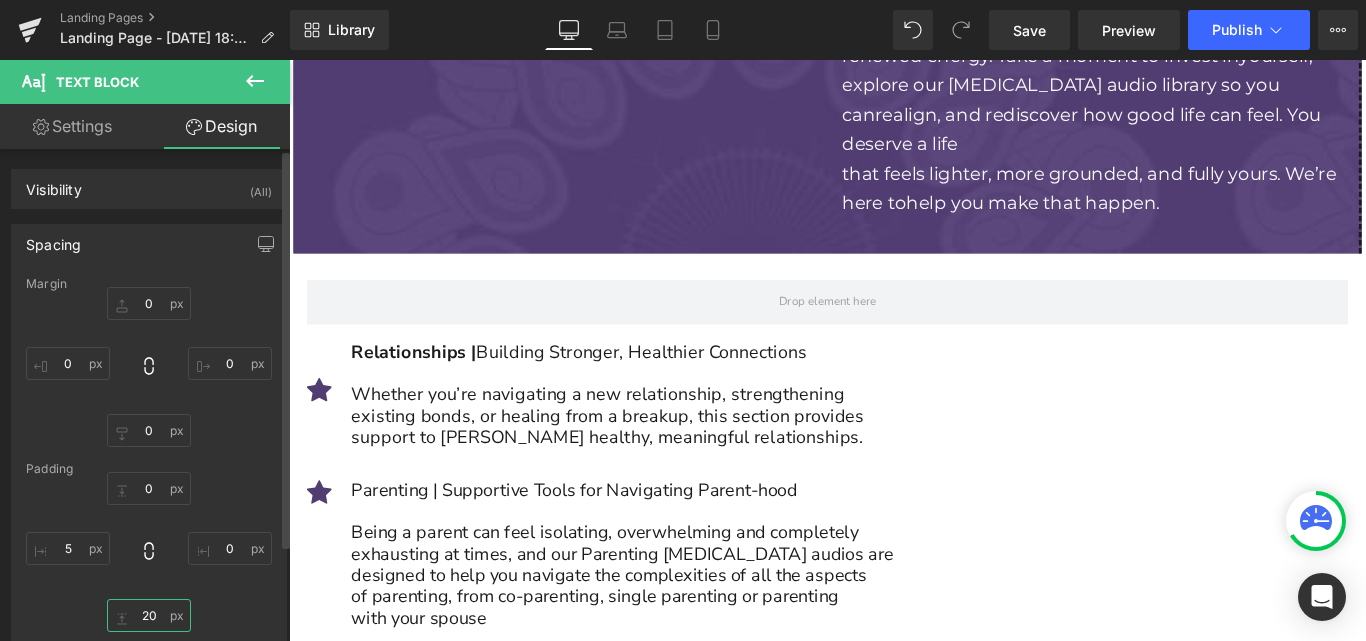 type on "20" 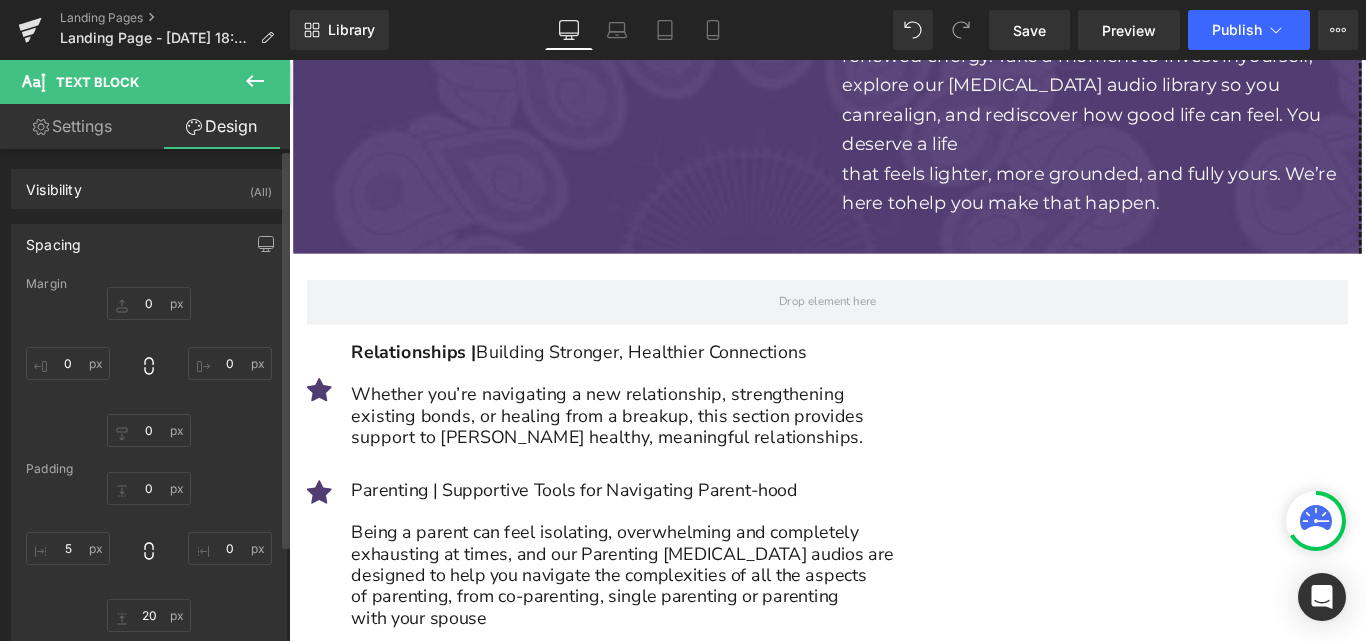 click on "Padding" at bounding box center (149, 469) 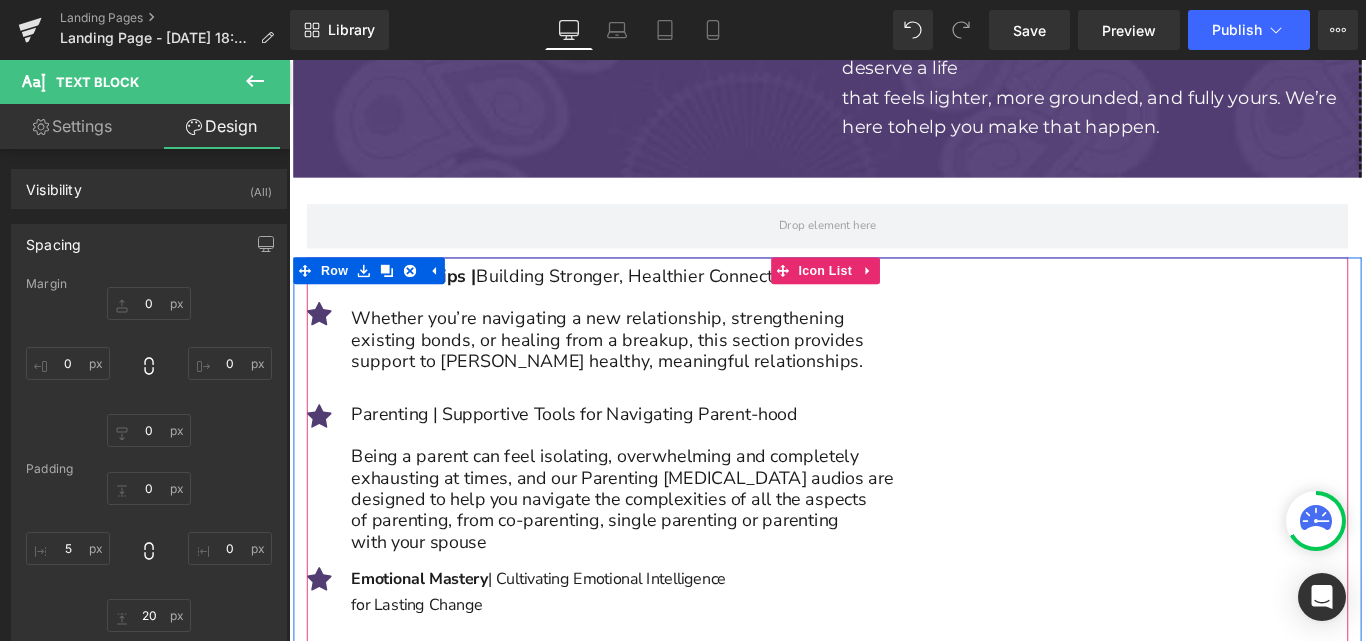 scroll, scrollTop: 5060, scrollLeft: 0, axis: vertical 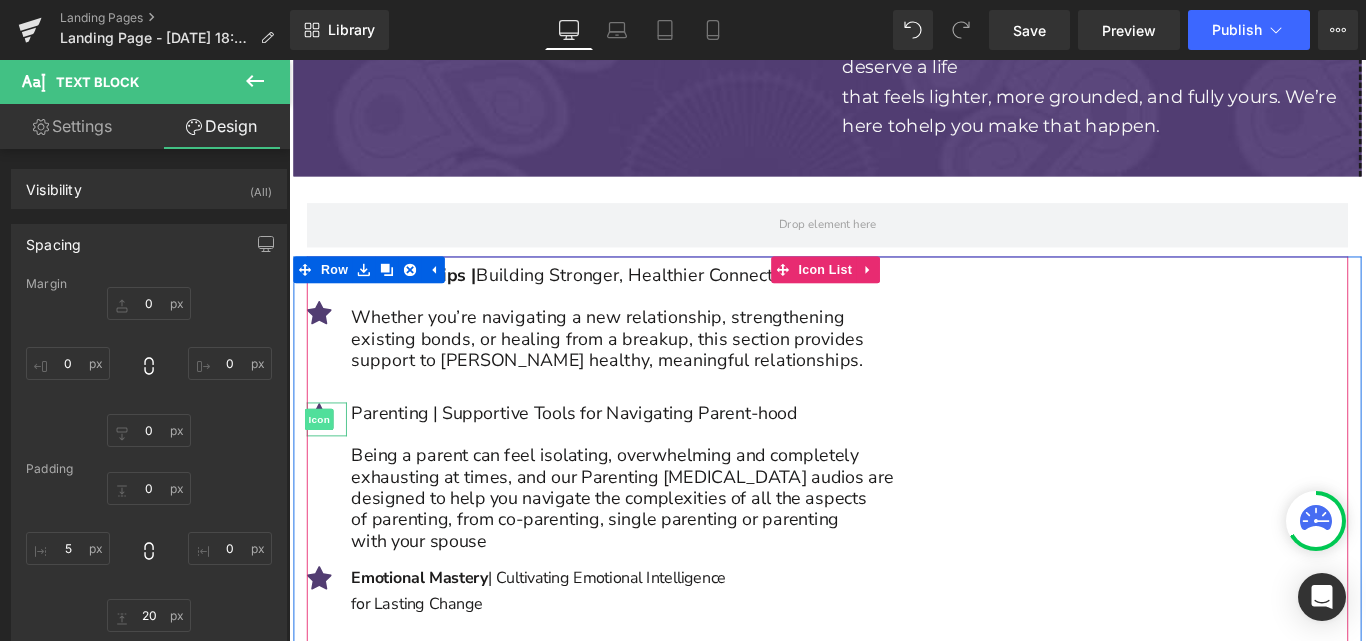 click on "Icon" at bounding box center [323, 464] 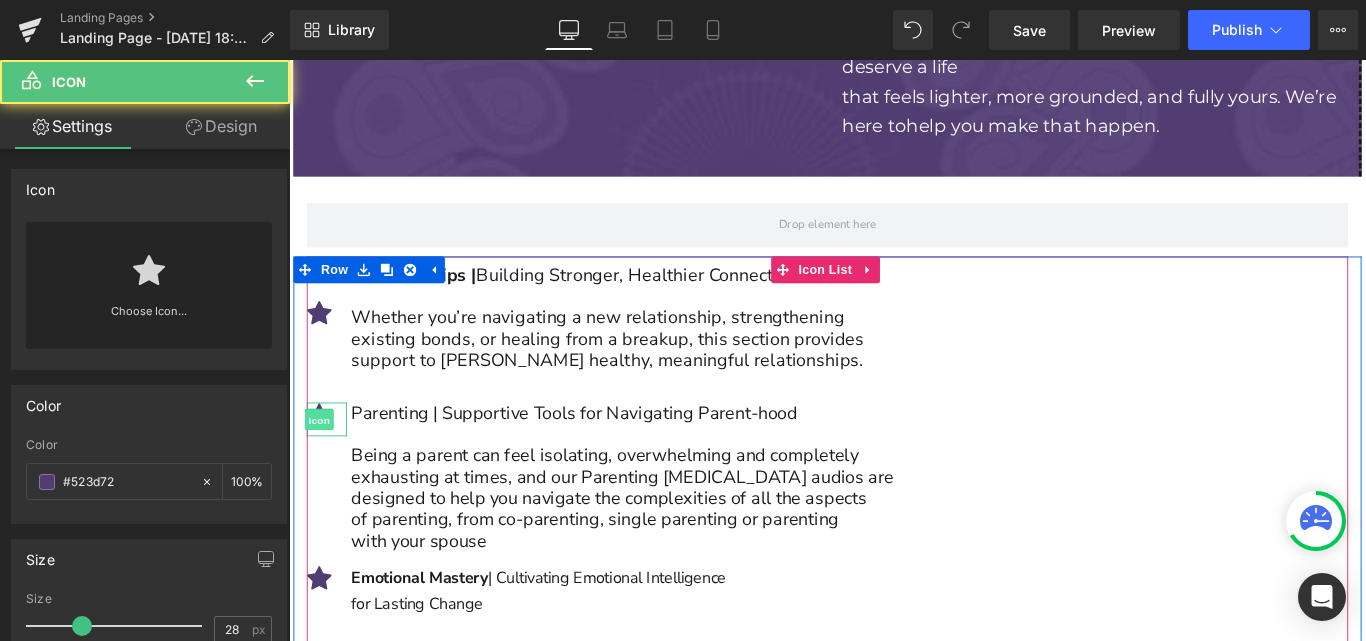 click on "Icon" at bounding box center [323, 465] 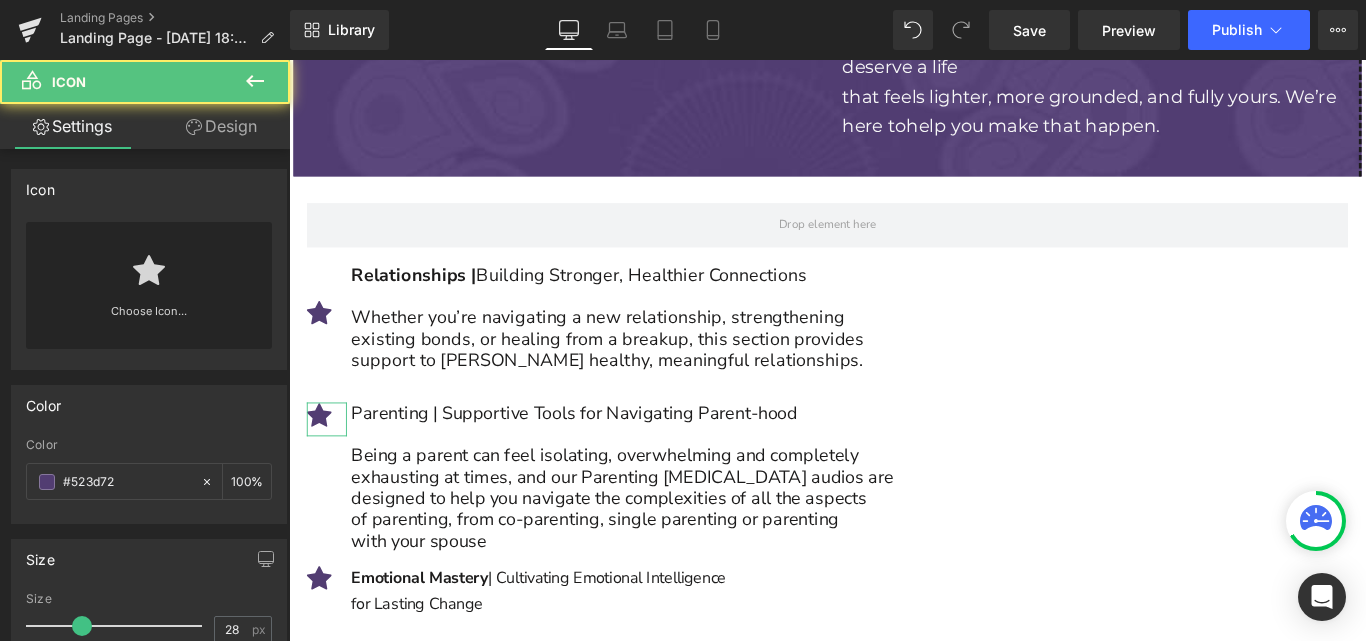 click on "Design" at bounding box center [221, 126] 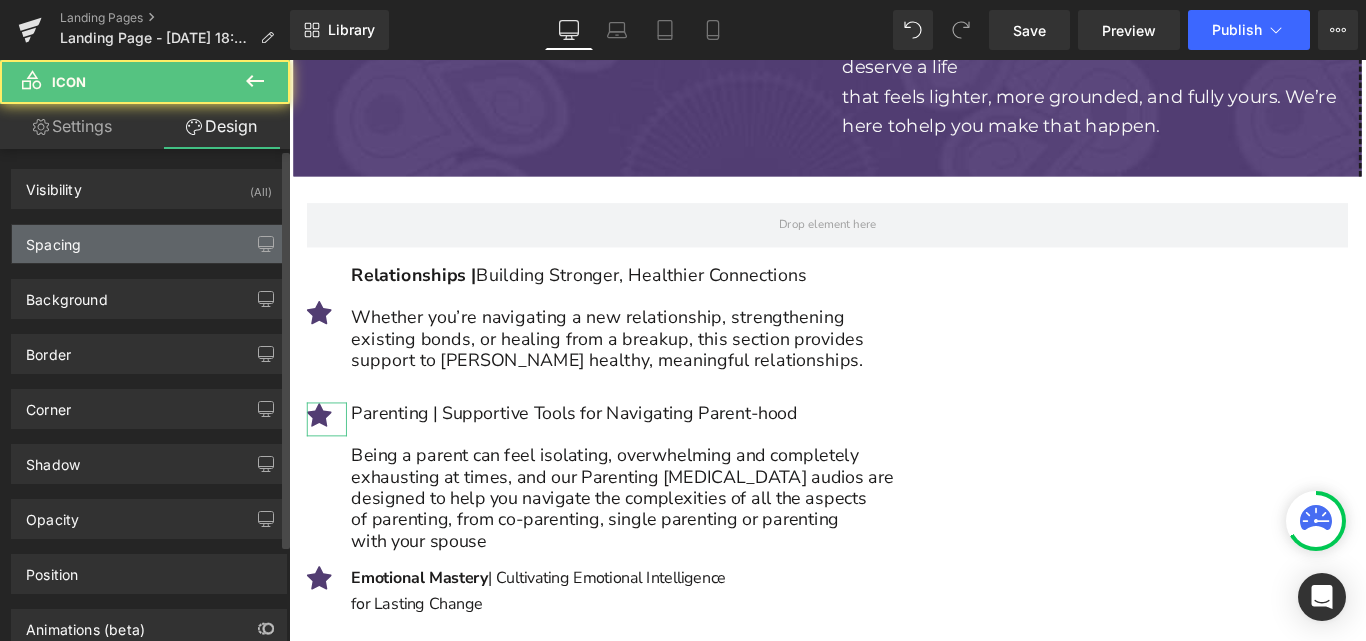 type on "0" 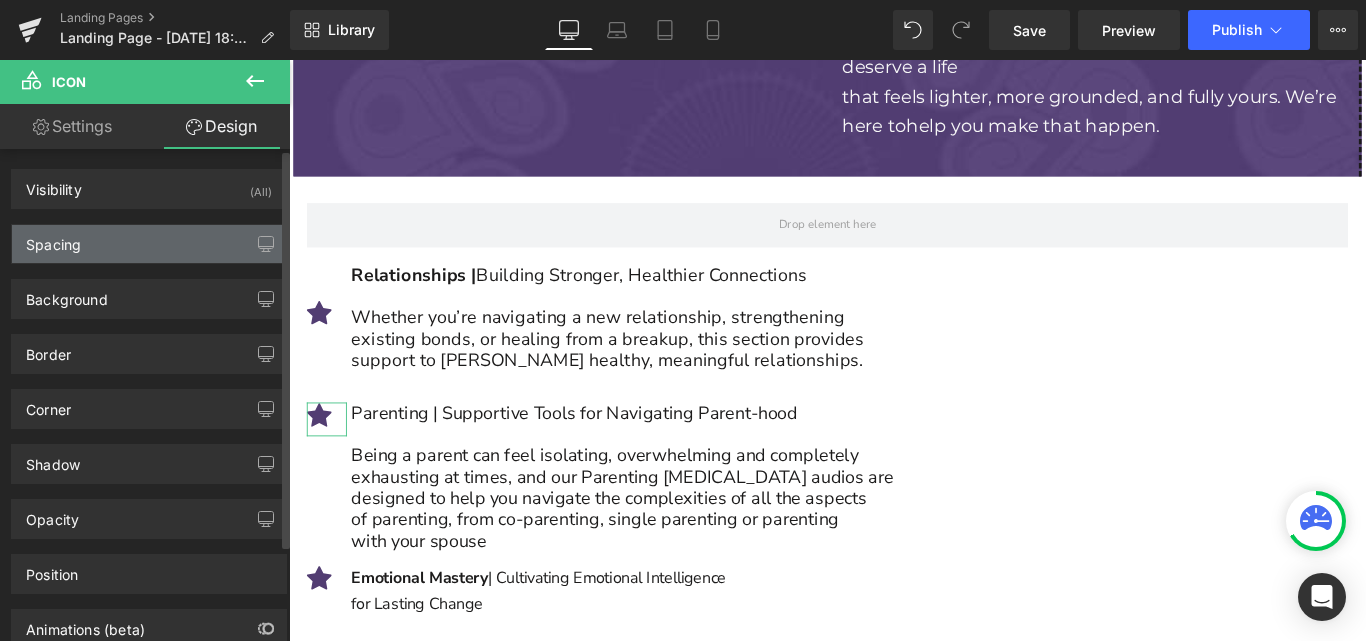 click on "Spacing" at bounding box center [149, 244] 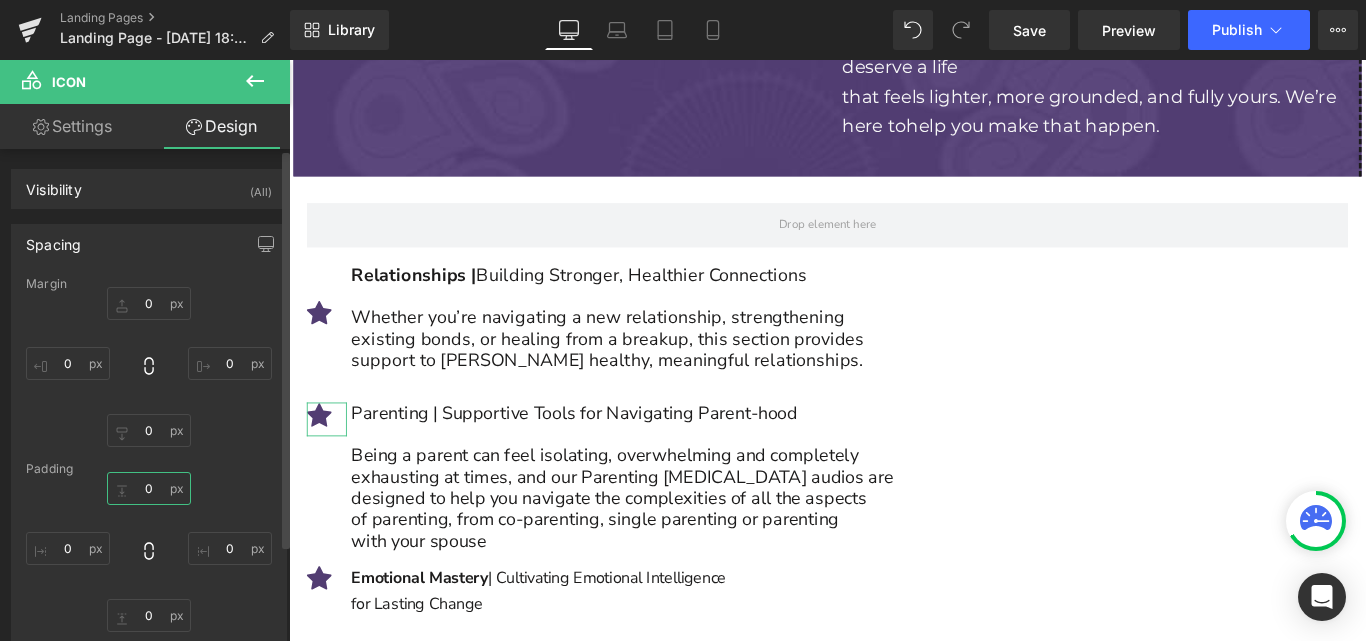 click on "0" at bounding box center (149, 488) 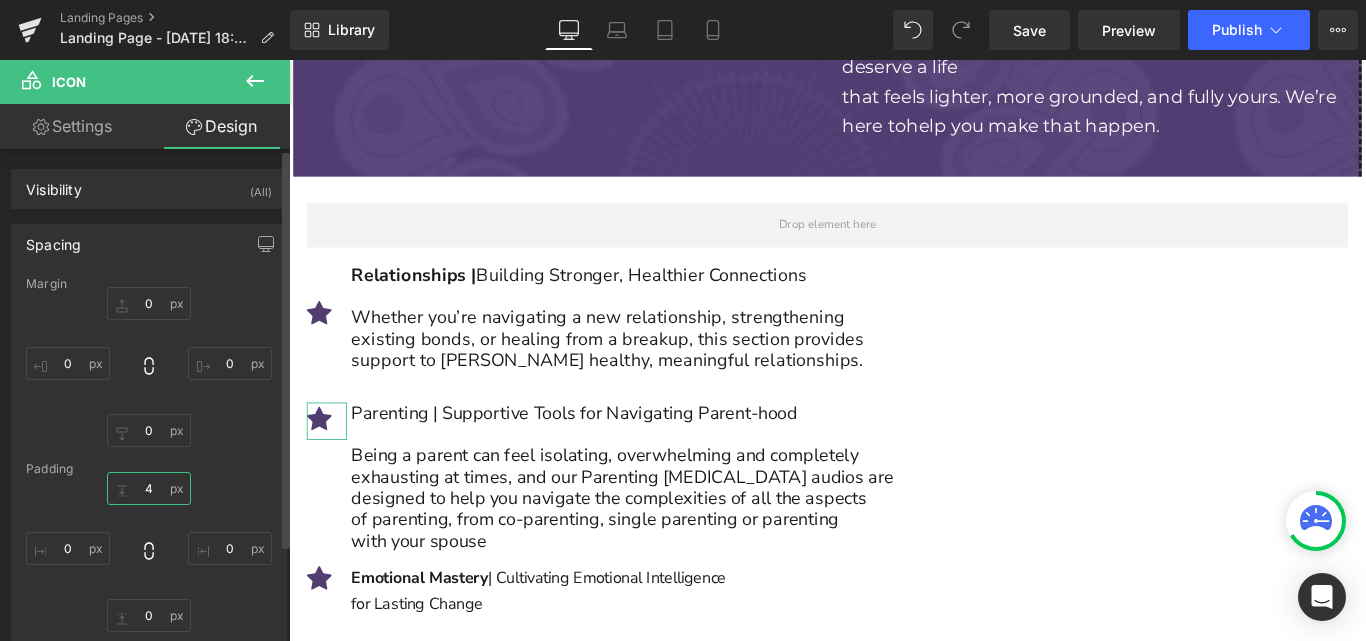 type on "40" 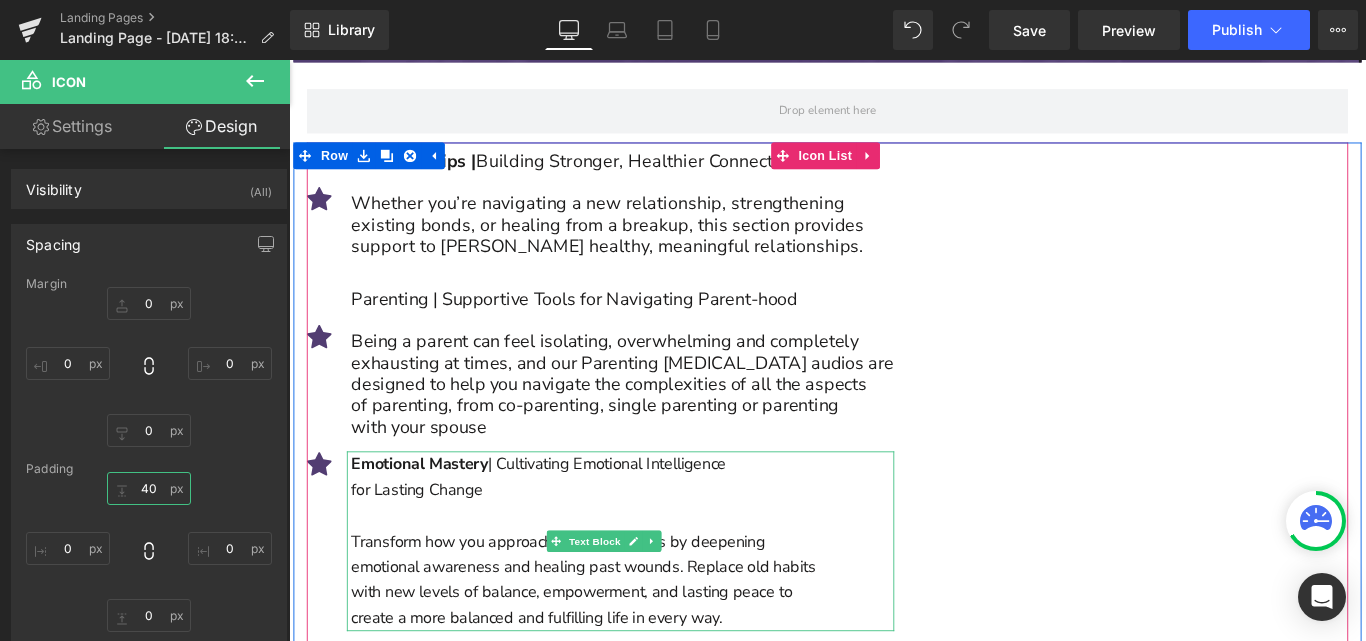 scroll, scrollTop: 5245, scrollLeft: 0, axis: vertical 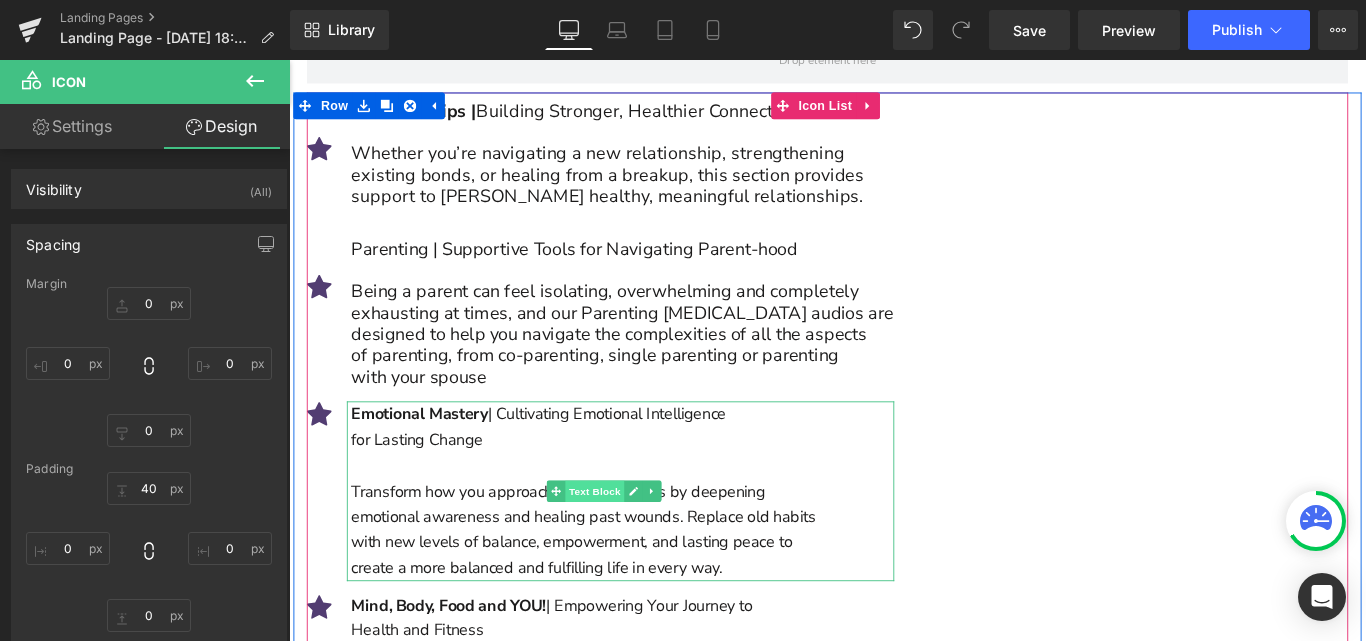 click on "Text Block" at bounding box center (632, 544) 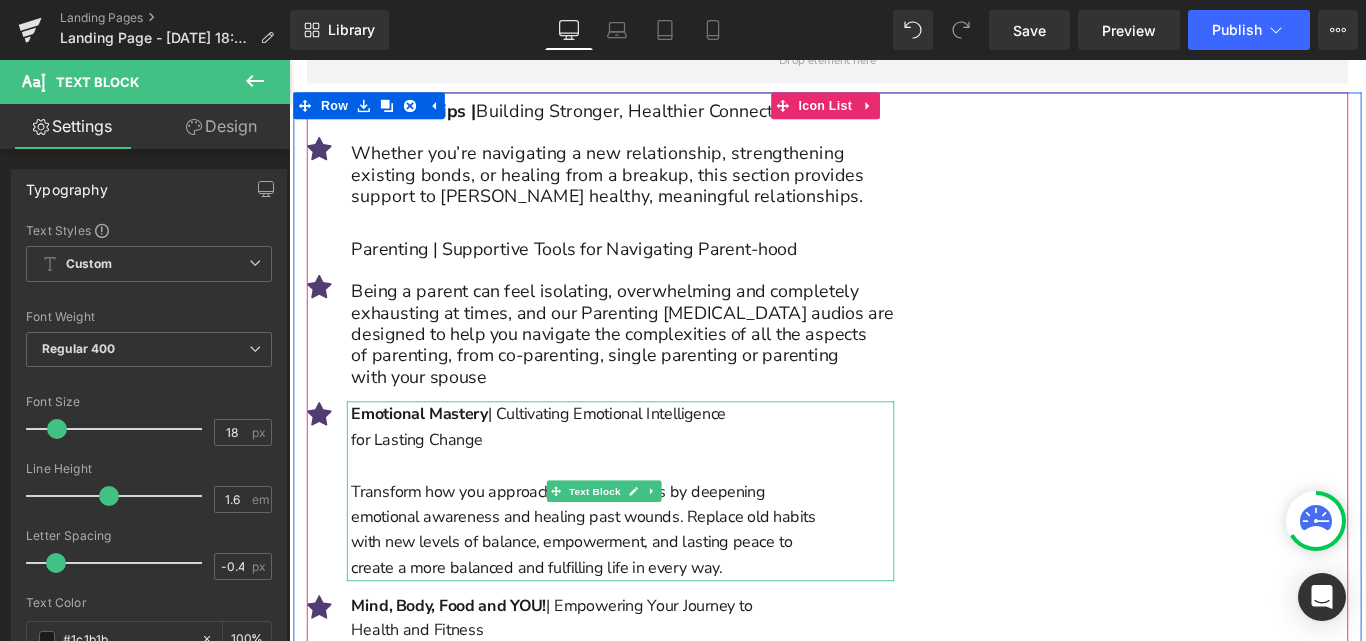 click on "create a more balanced and fulfilling life in every way." at bounding box center [664, 630] 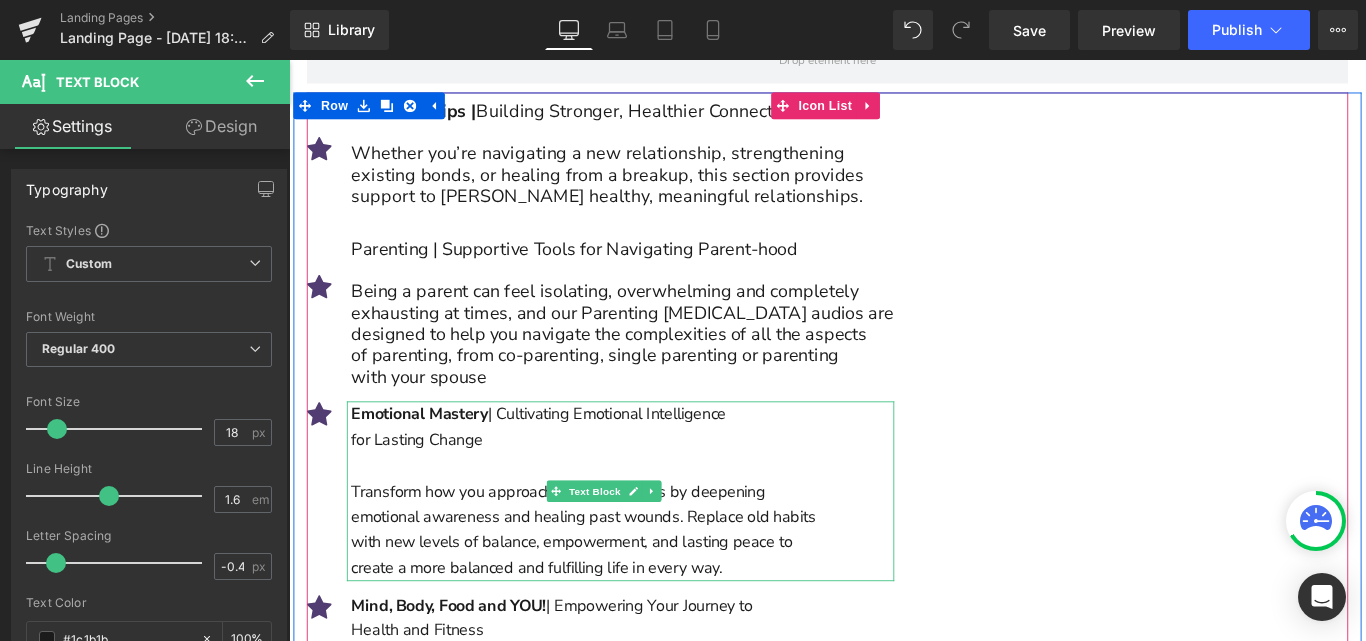 click on "create a more balanced and fulfilling life in every way." at bounding box center (664, 630) 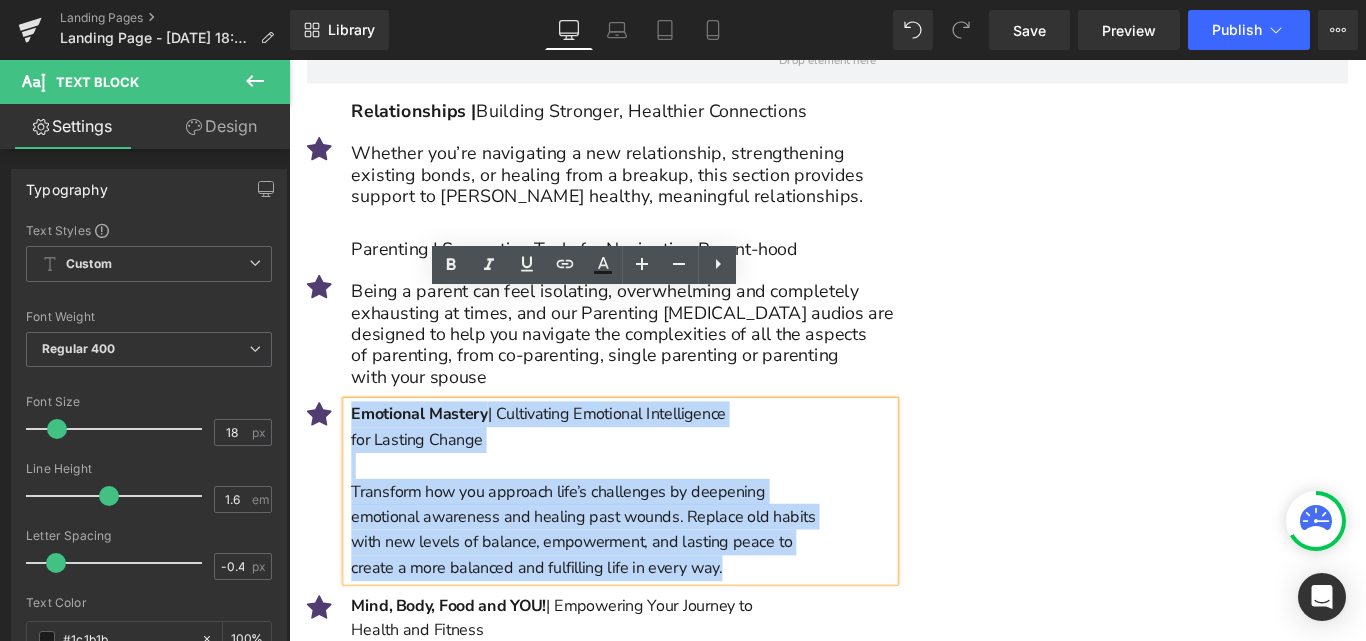 drag, startPoint x: 765, startPoint y: 507, endPoint x: 353, endPoint y: 327, distance: 449.60428 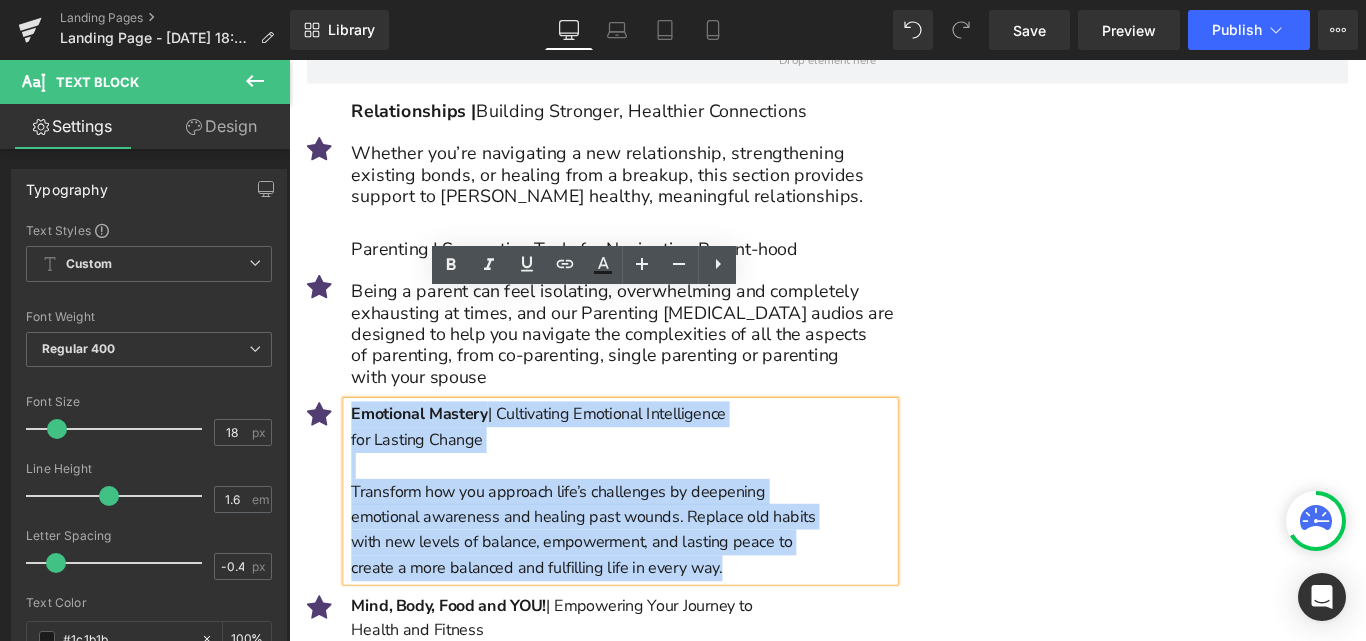click on "Emotional Mastery  | Cultivating Emotional Intelligence
for Lasting Change
Transform how you approach life’s challenges by deepening
emotional awareness and healing past wounds. Replace old habits
with new levels of balance, empowerment, and lasting peace to
create a more balanced and fulfilling life in every way." at bounding box center (661, 544) 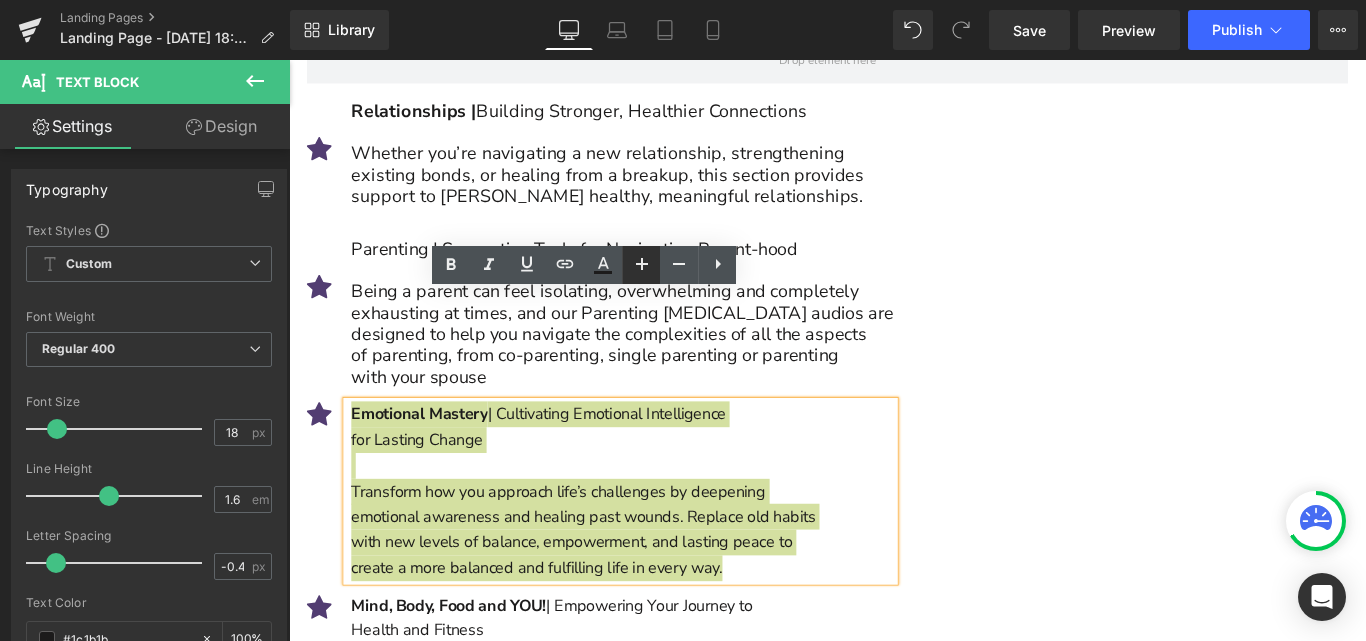 click 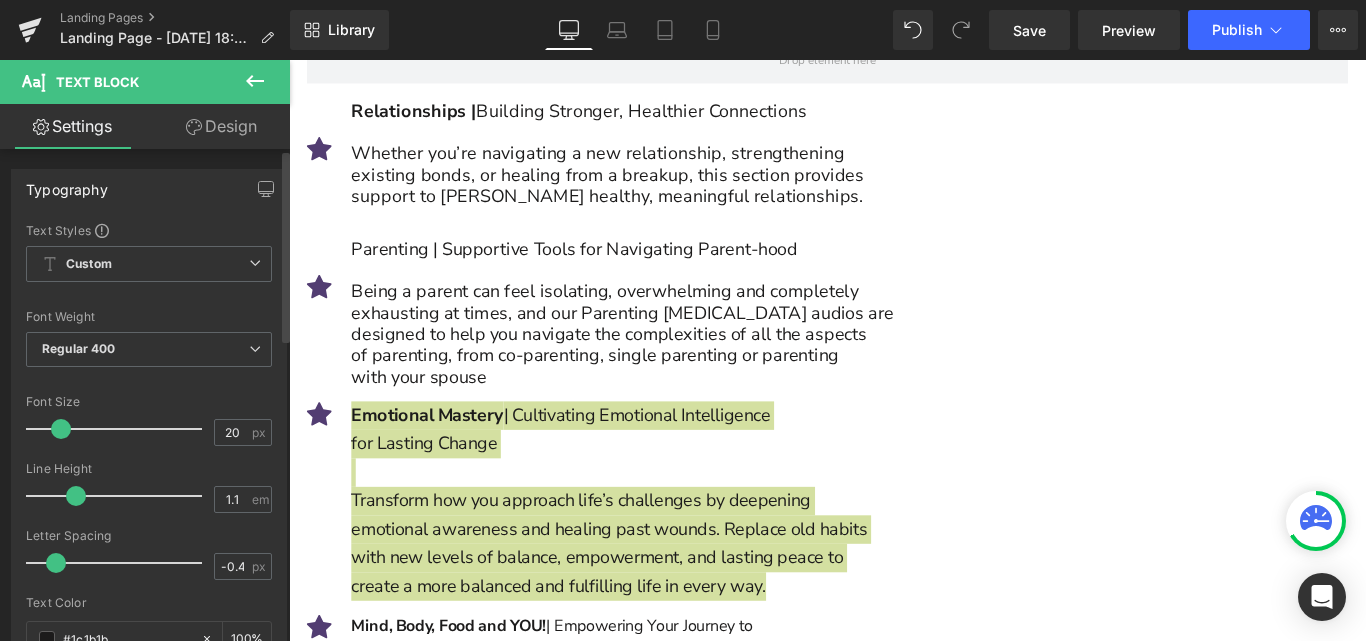 click at bounding box center (119, 496) 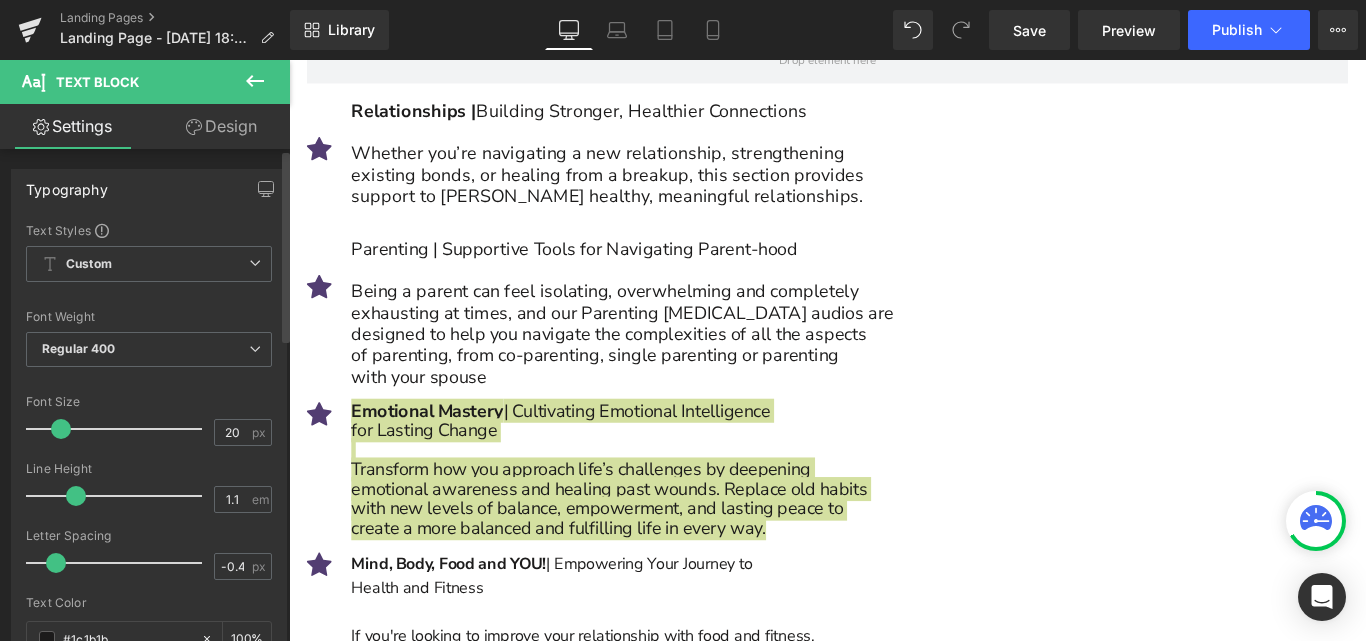 type on "1.2" 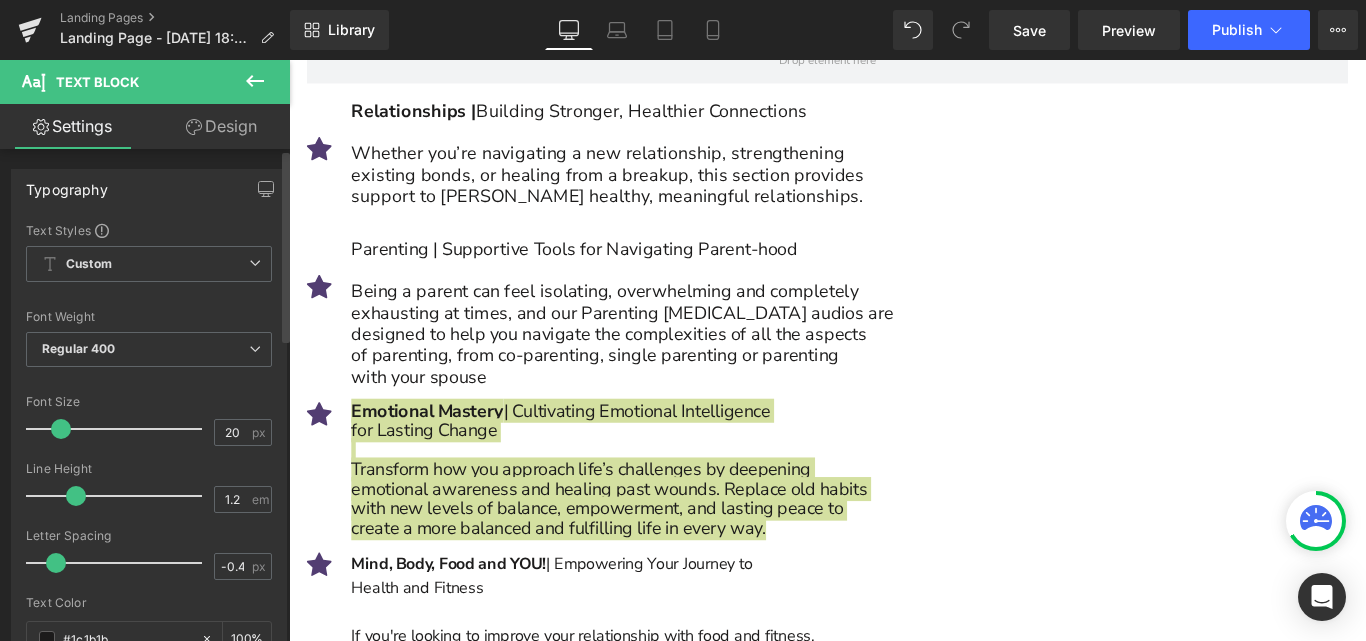 click at bounding box center [76, 496] 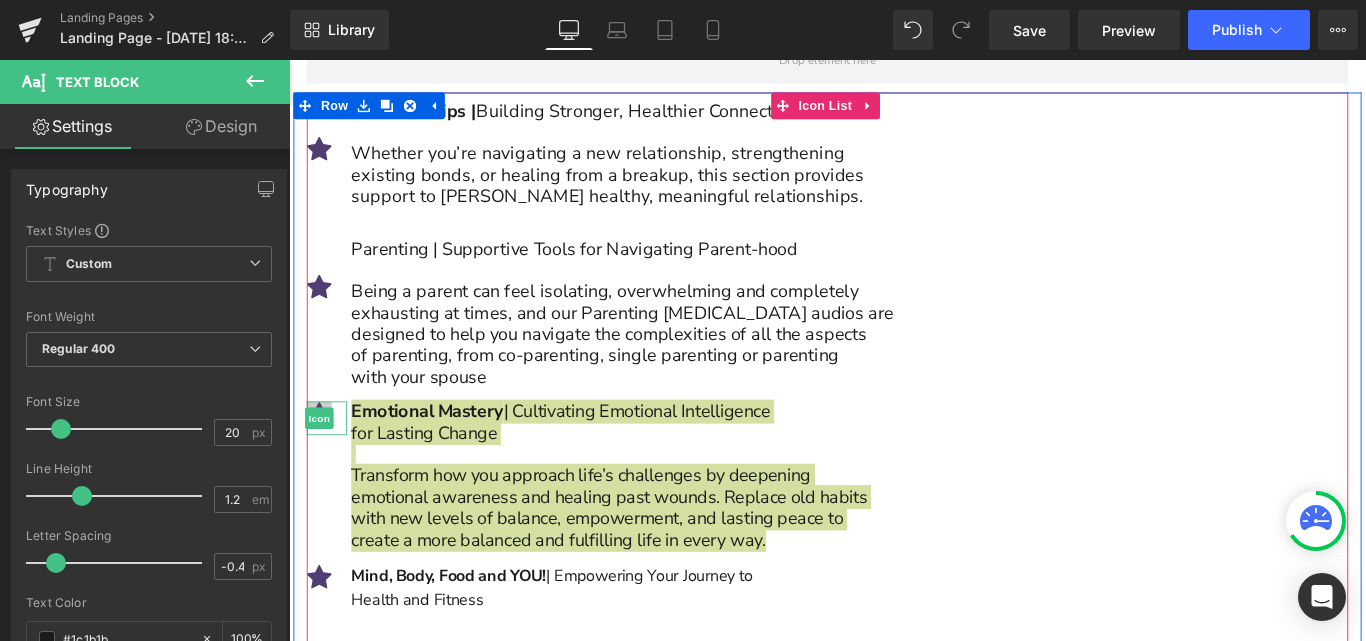 click on "Icon" at bounding box center (323, 462) 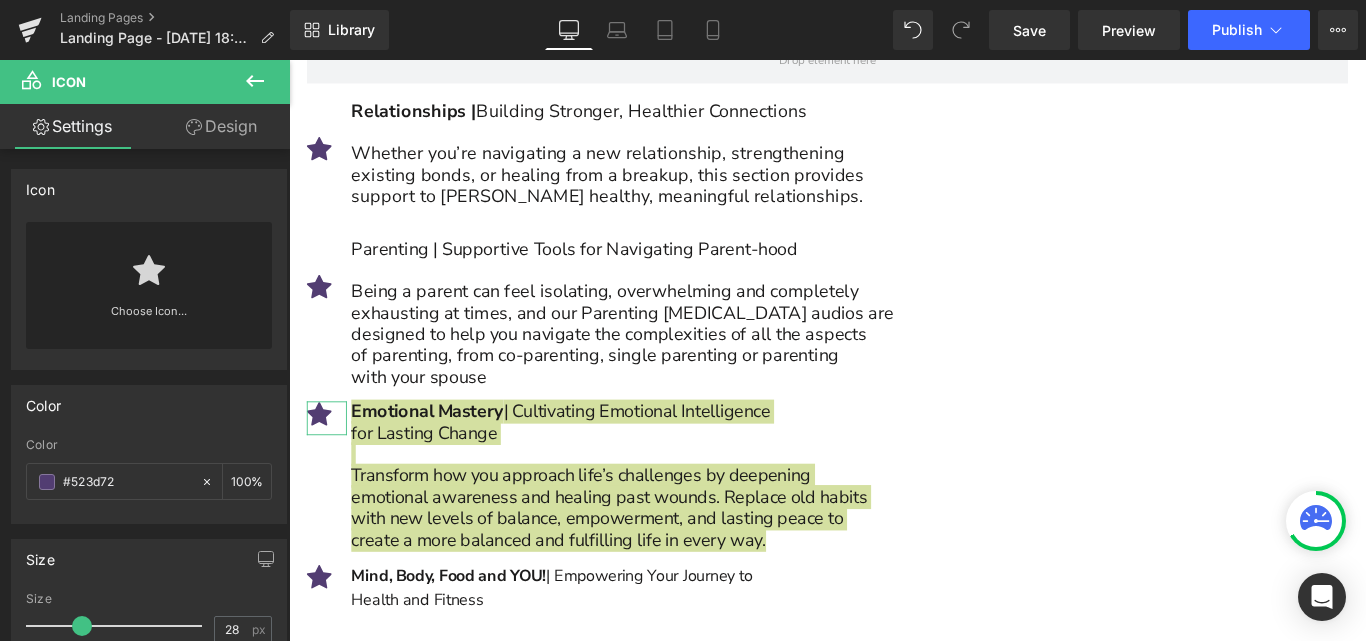 click on "Design" at bounding box center [221, 126] 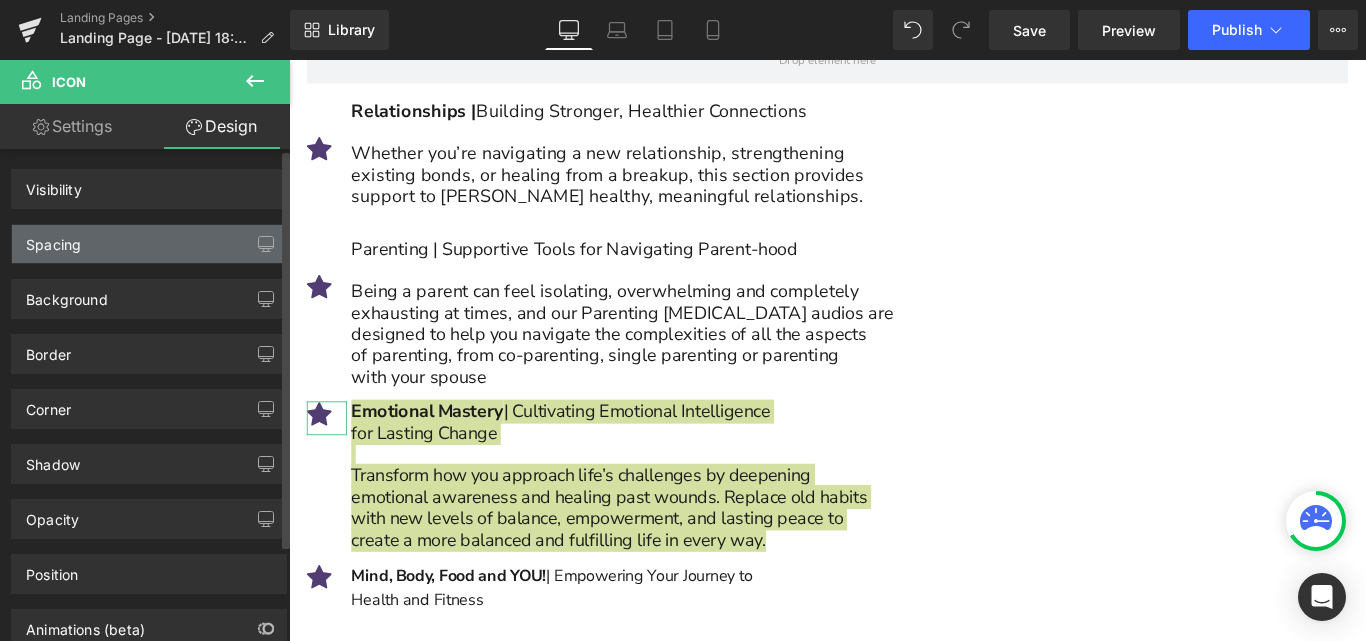 click on "Spacing" at bounding box center (149, 244) 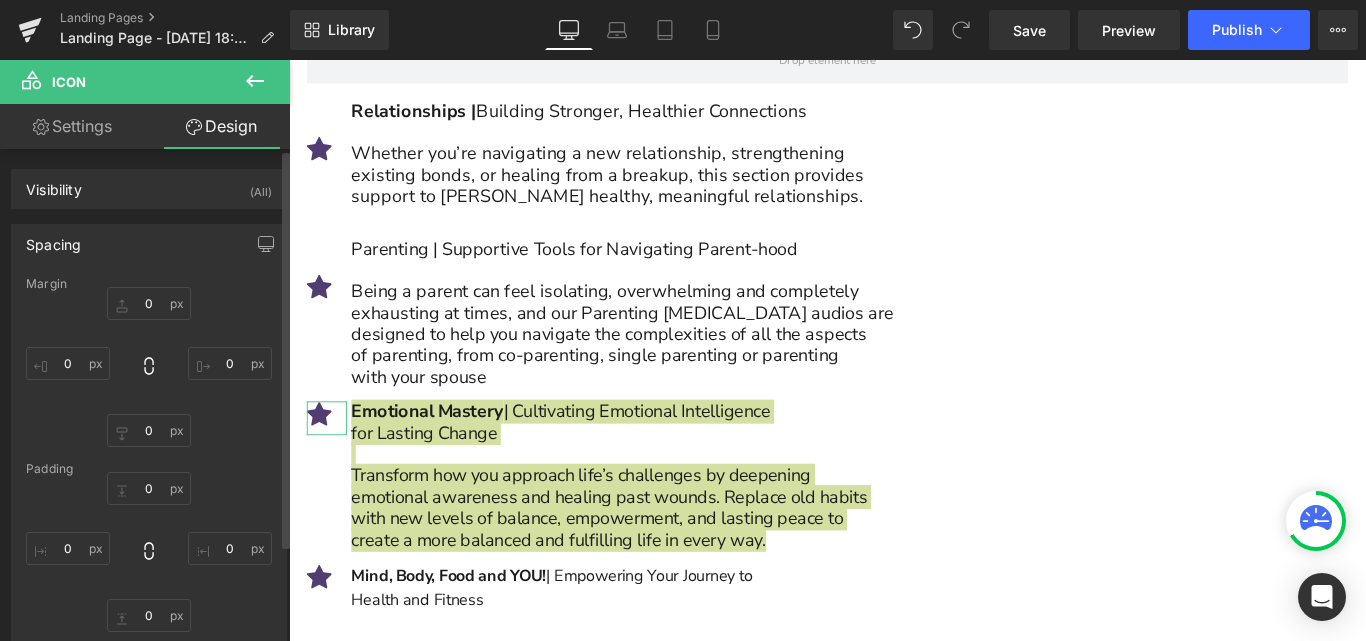 click on "Spacing" at bounding box center [149, 244] 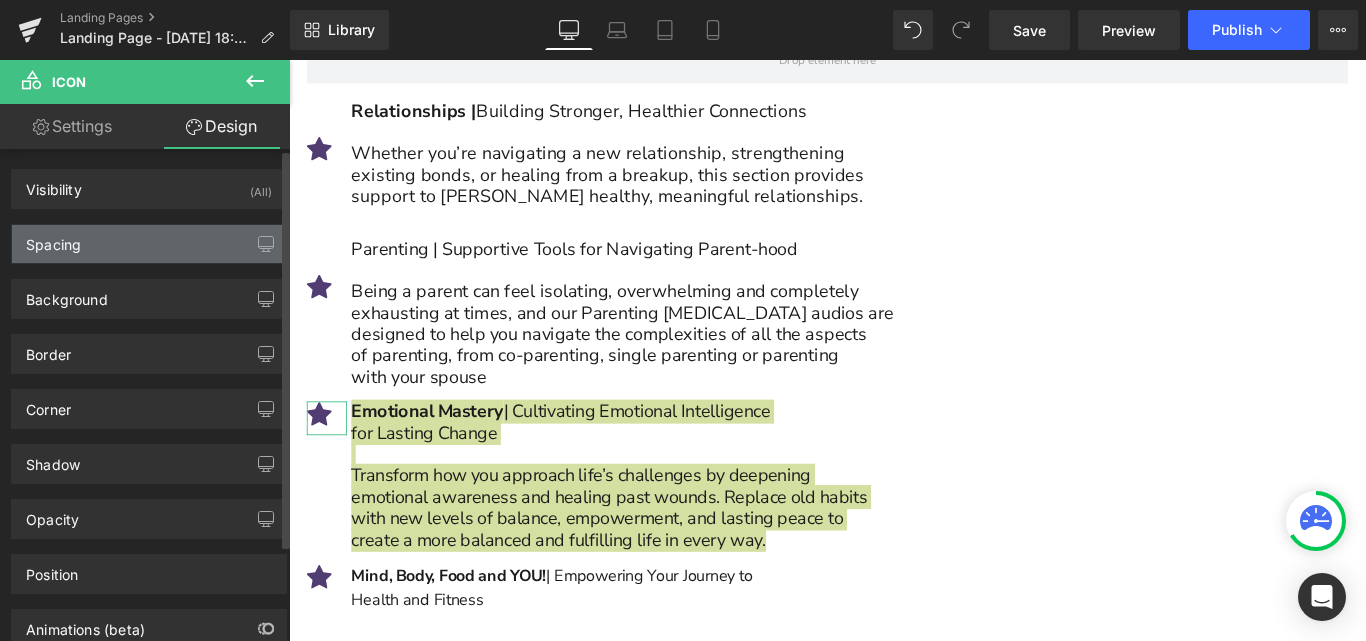 click on "Spacing" at bounding box center (149, 244) 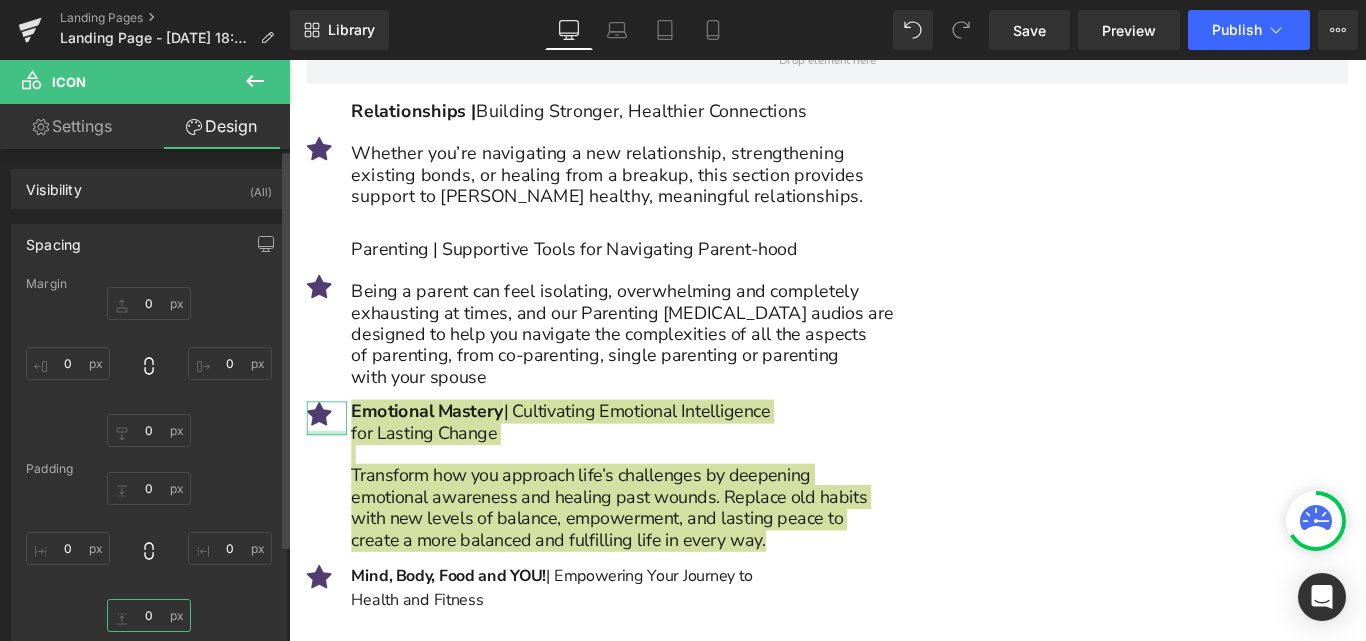 click on "0" at bounding box center [149, 615] 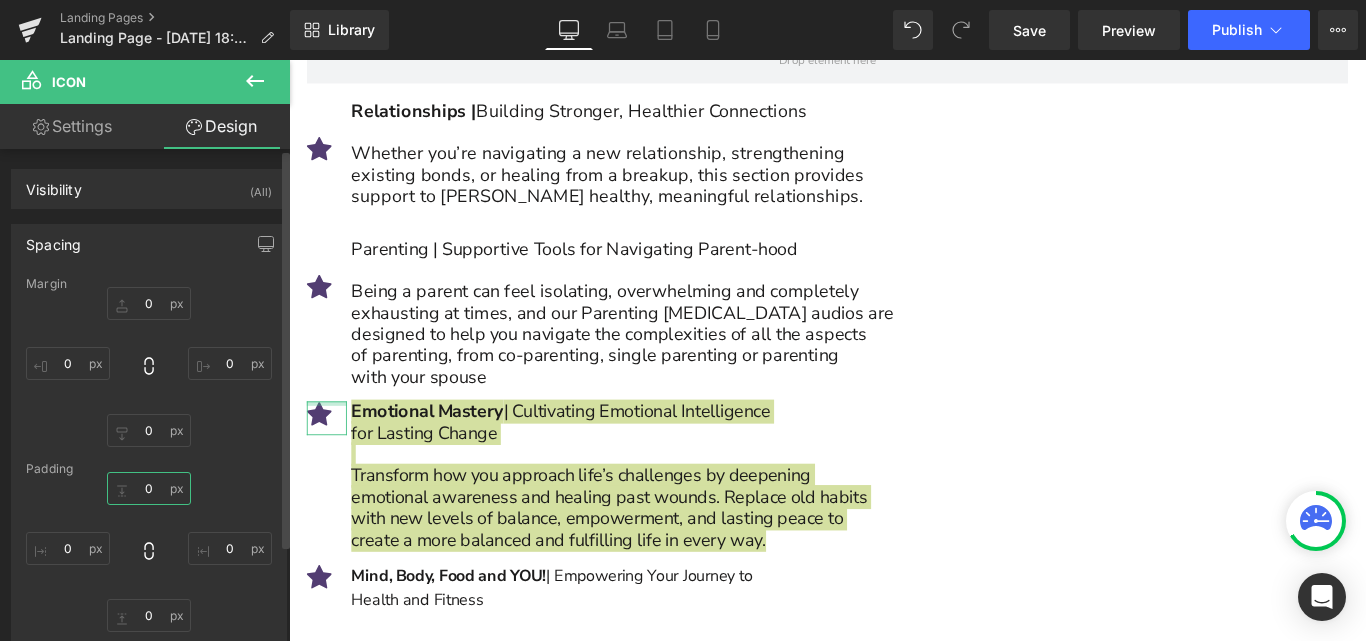 click on "0" at bounding box center (149, 488) 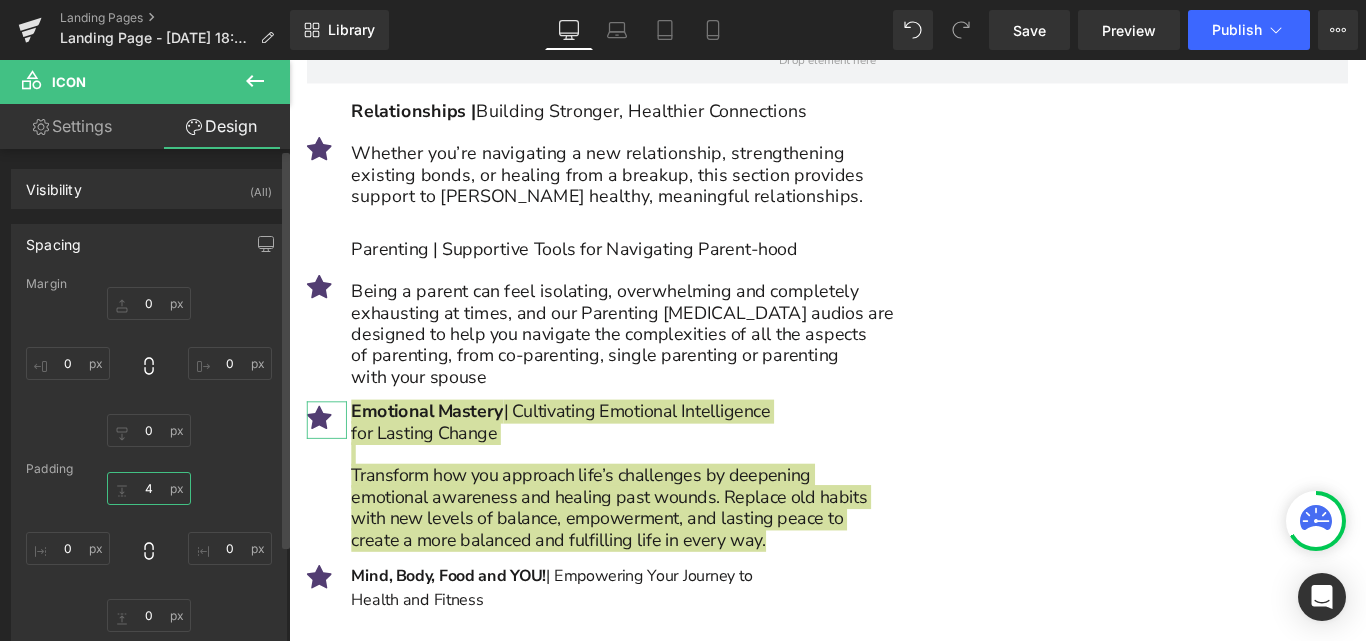 type on "40" 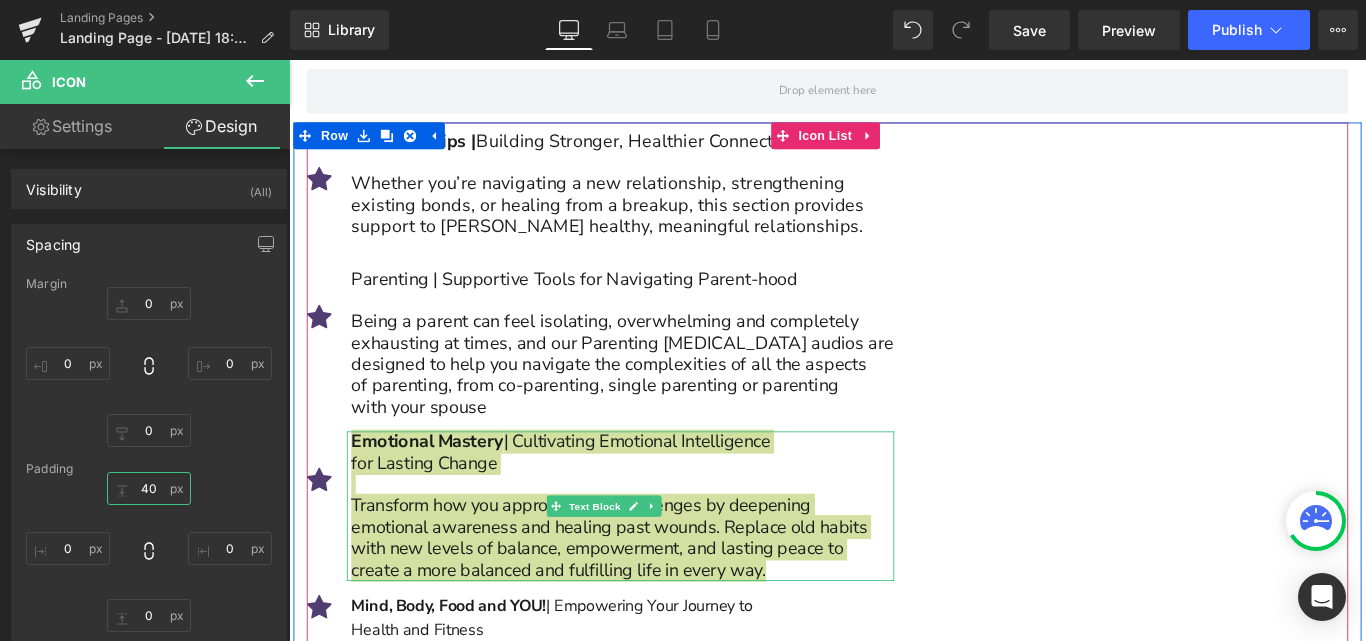 scroll, scrollTop: 5210, scrollLeft: 0, axis: vertical 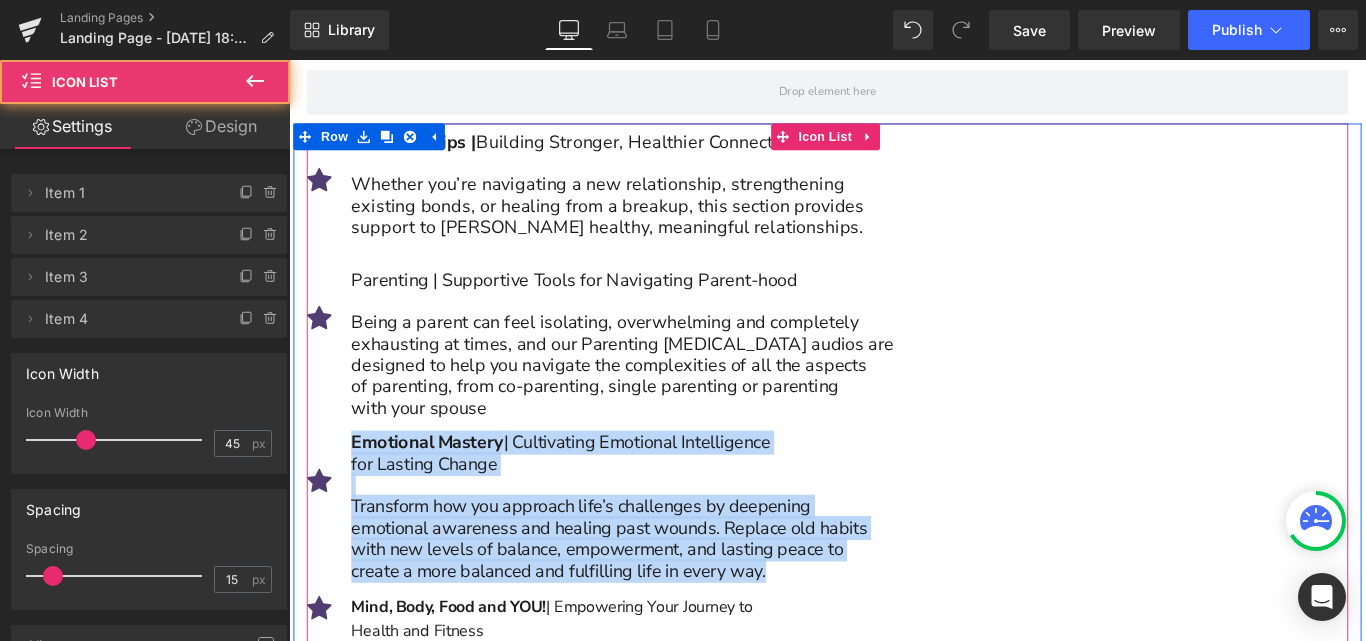 click on "Icon   40px
Relationships |  Building Stronger, Healthier Connections Whether you’re navigating a new relationship, strengthening
existing bonds, or healing from a breakup, this section provides
support to [PERSON_NAME] healthy, meaningful relationships.
Text Block
Icon   40px
Parenting | Supportive Tools for Navigating Parent-hood
Being a parent can feel isolating, overwhelming and completely
exhausting at times, and our Parenting [MEDICAL_DATA] audios are
designed to help you navigate the complexities of all the aspects
of parenting, from co-parenting, single parenting or parenting
with your spouse
Text Block" at bounding box center [894, 502] 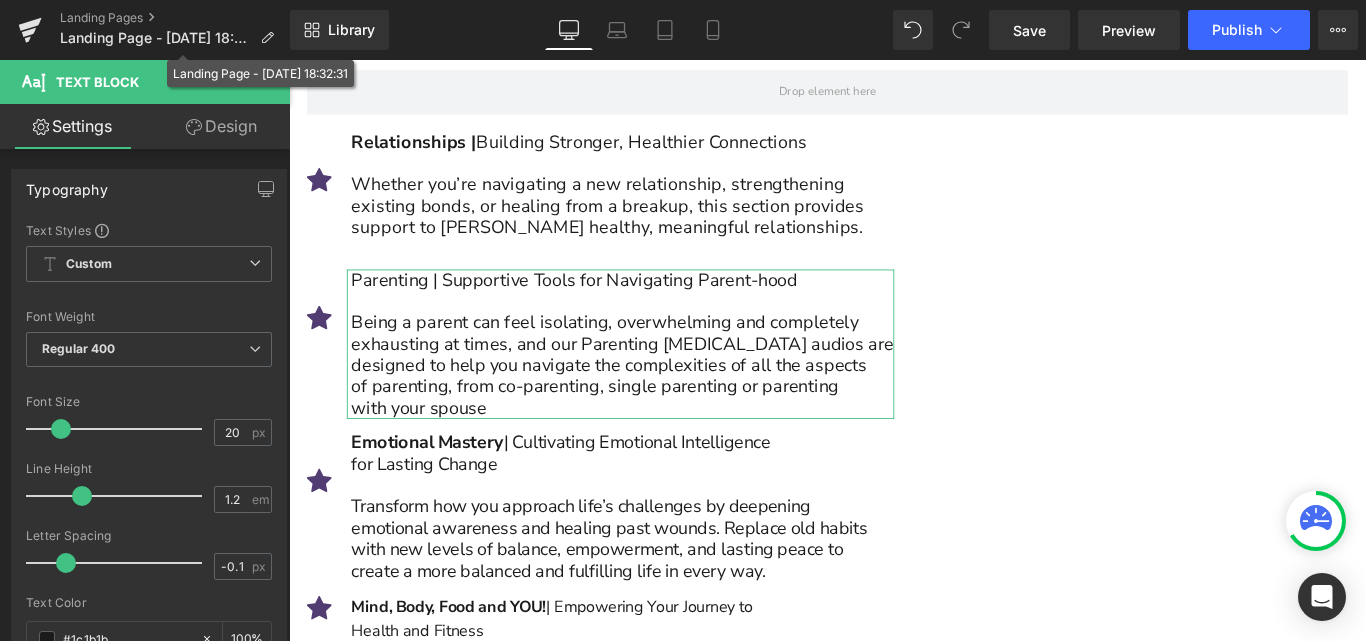 click on "Design" at bounding box center [221, 126] 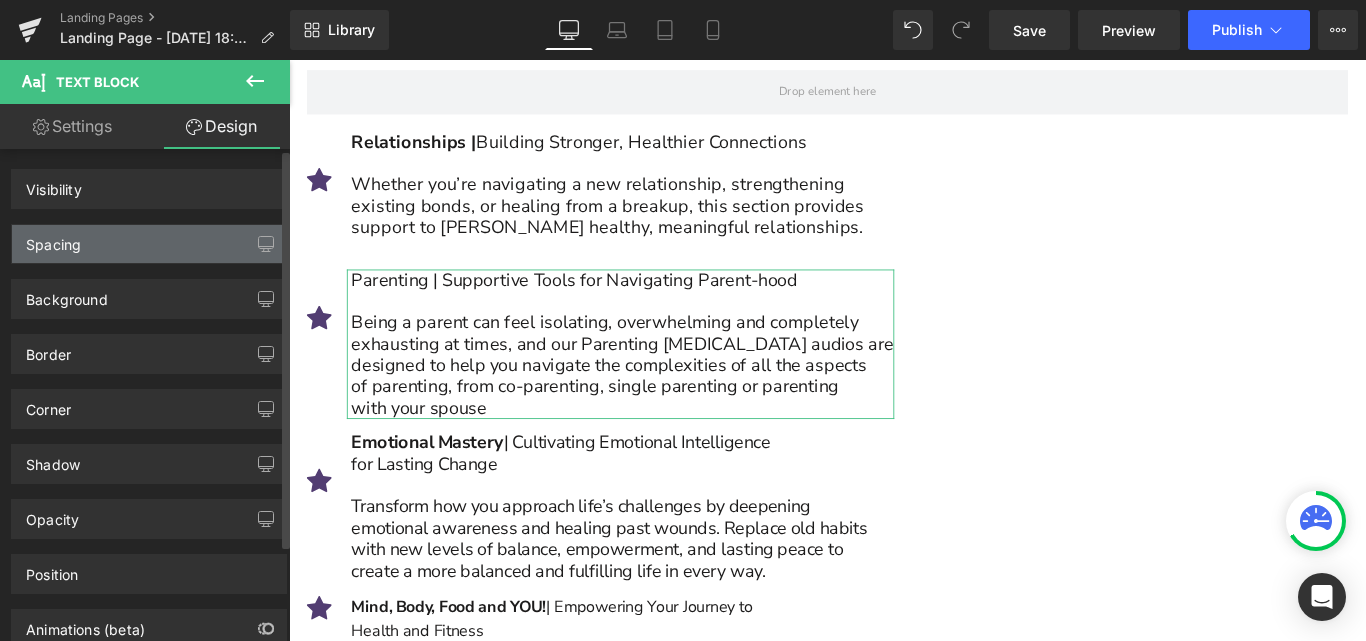 click on "Spacing" at bounding box center (149, 244) 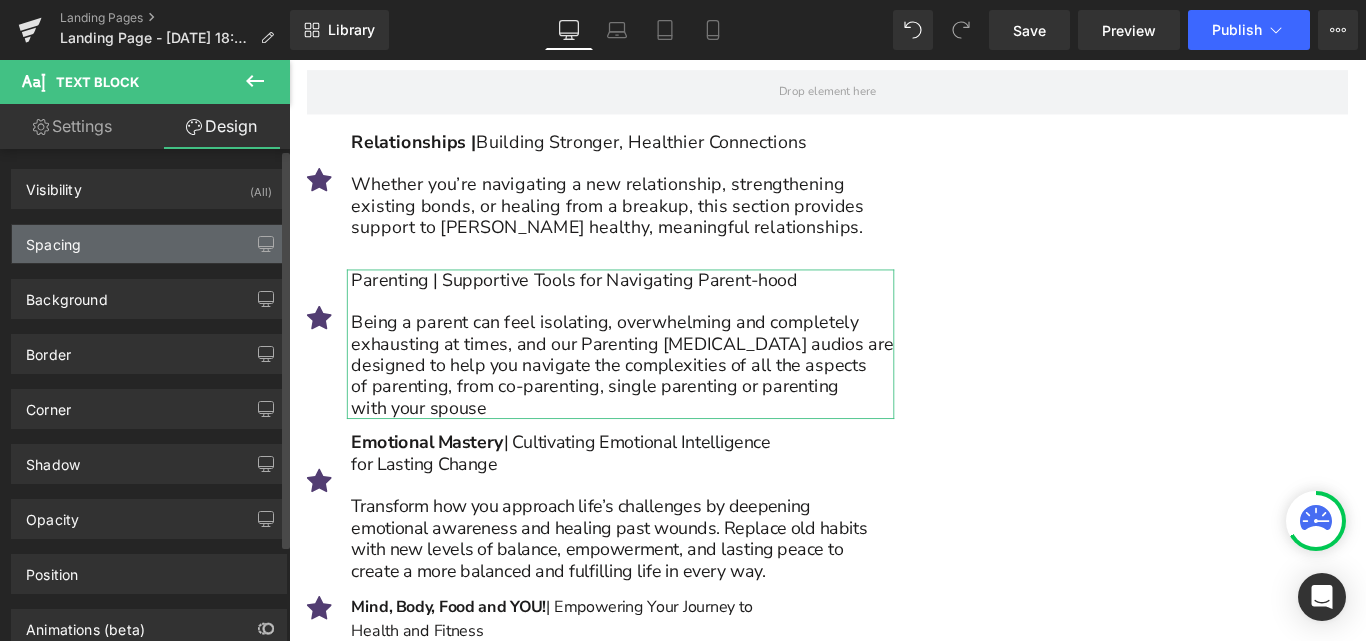 type on "0" 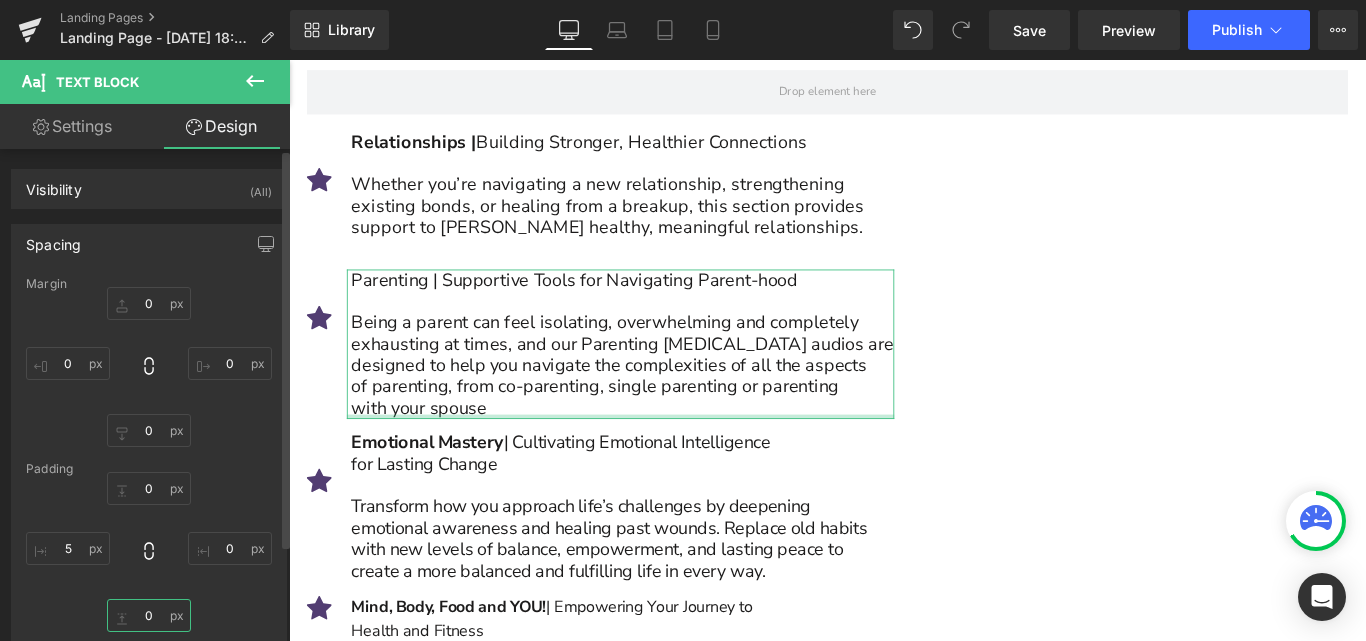 click on "0" at bounding box center (149, 615) 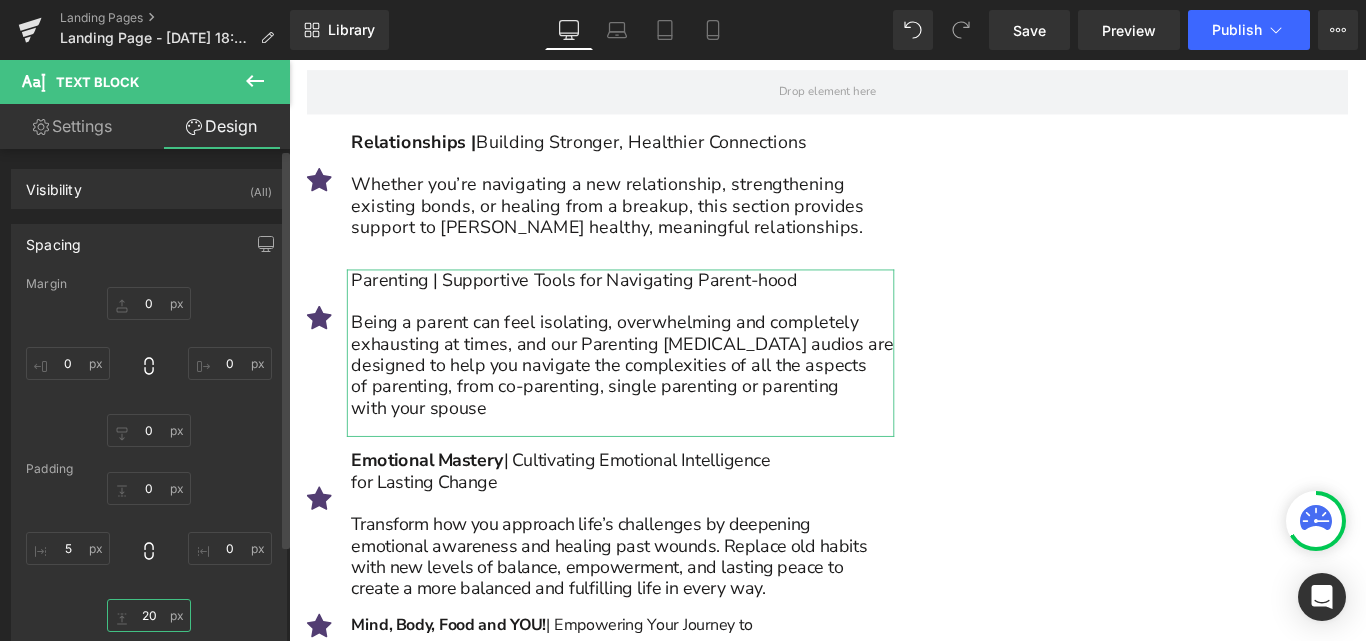 type on "20" 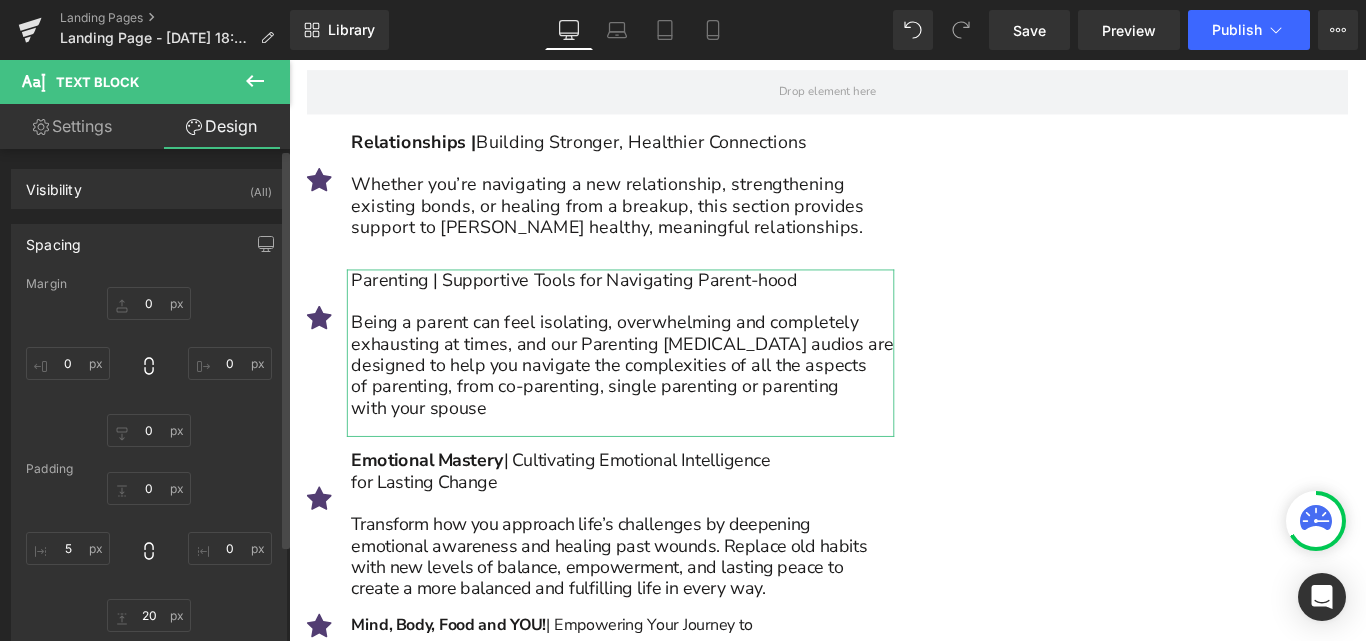 click on "Margin
0px 0
0px 0
0px 0
0px 0
[GEOGRAPHIC_DATA]
0px 0
0px 0
20 20
5px 5
Setup Global Style" at bounding box center [149, 477] 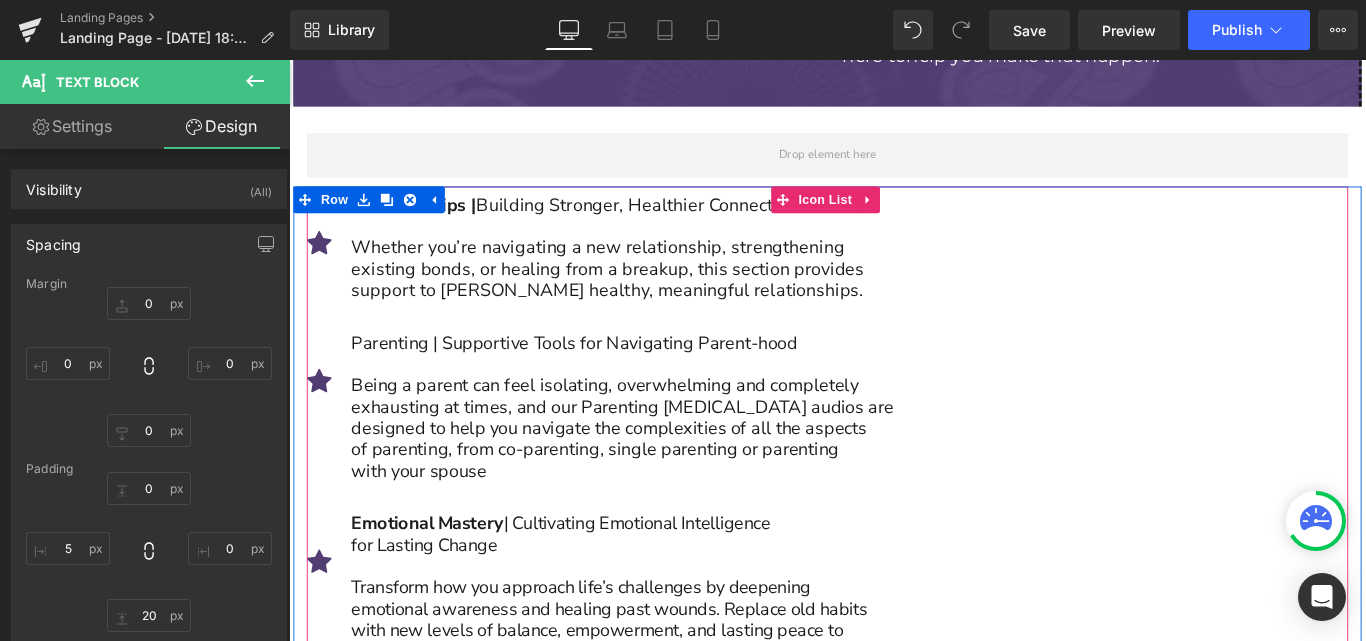 scroll, scrollTop: 5140, scrollLeft: 0, axis: vertical 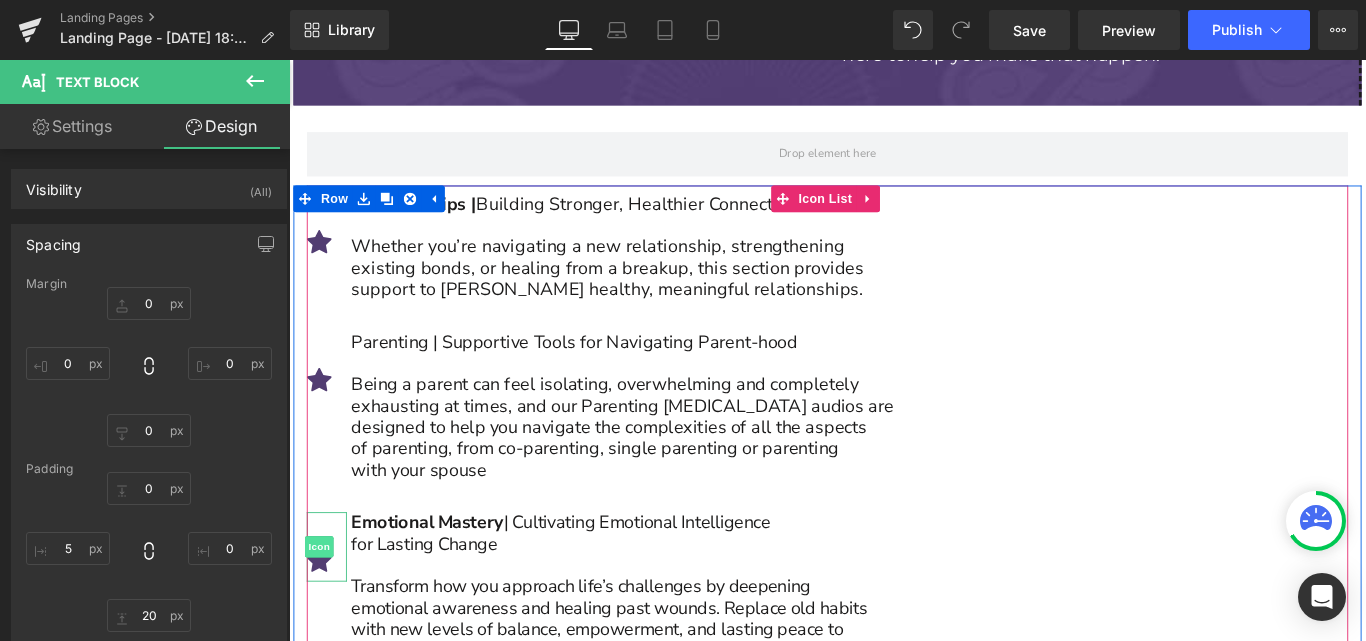 click on "Icon" at bounding box center (323, 607) 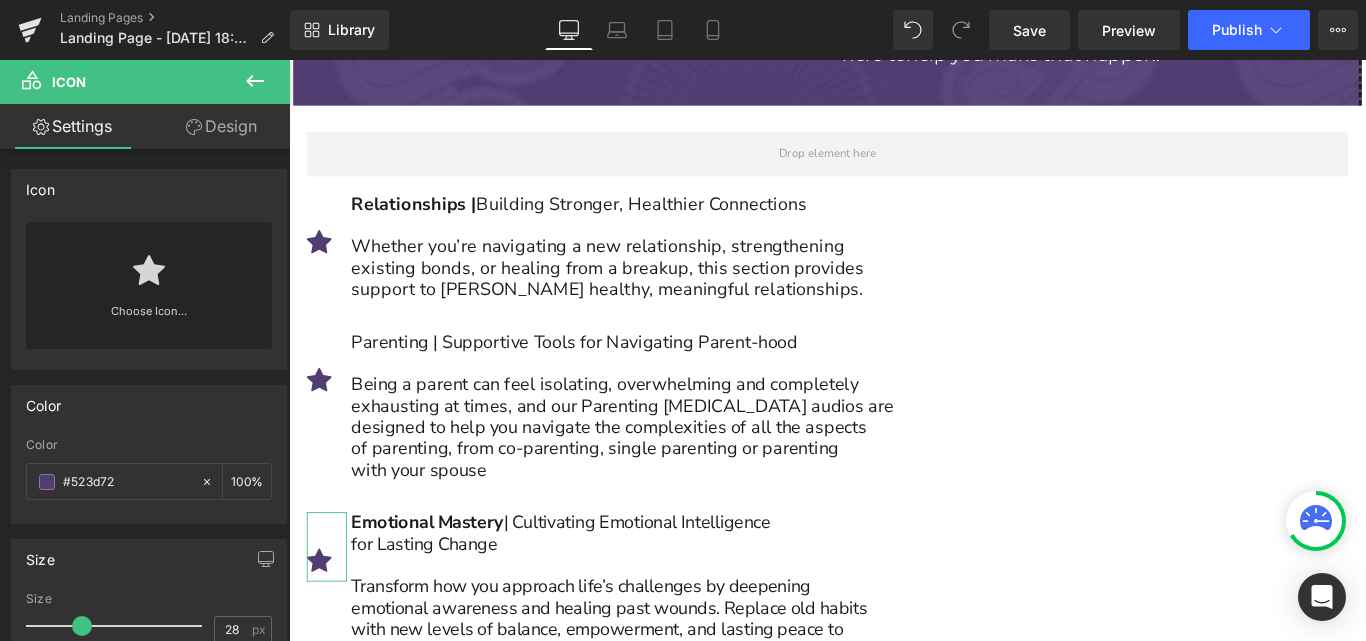 click 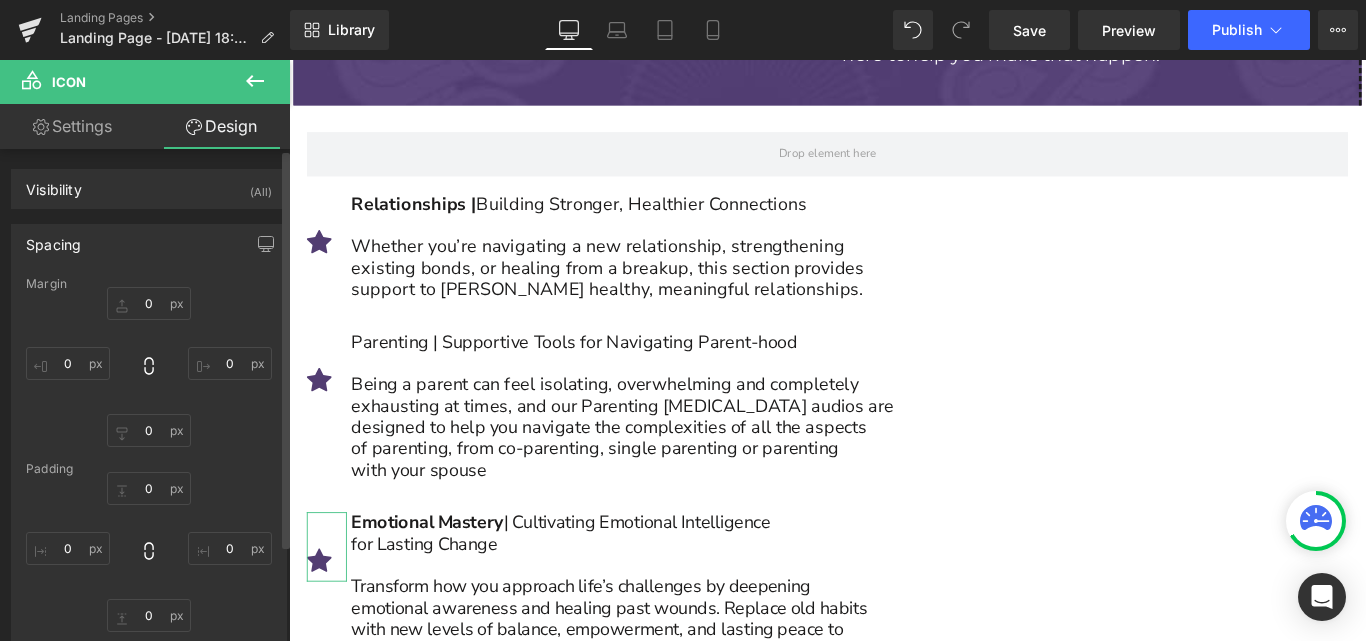 type on "0" 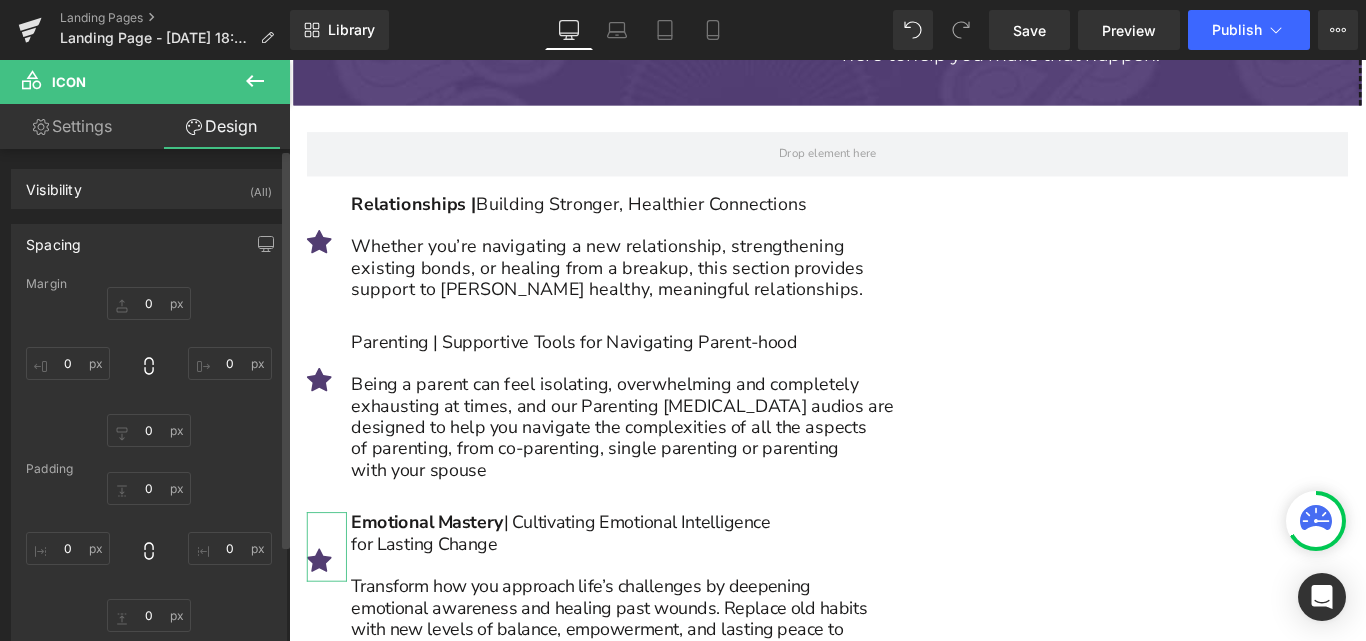 type on "0" 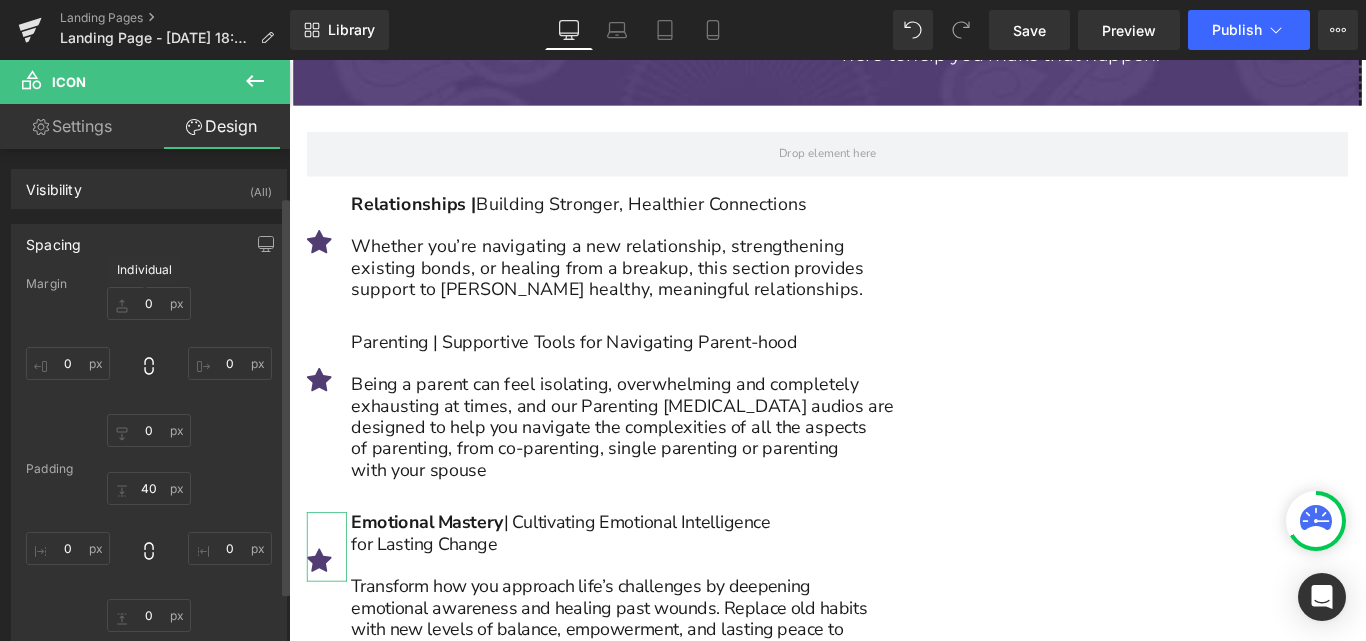 scroll, scrollTop: 58, scrollLeft: 0, axis: vertical 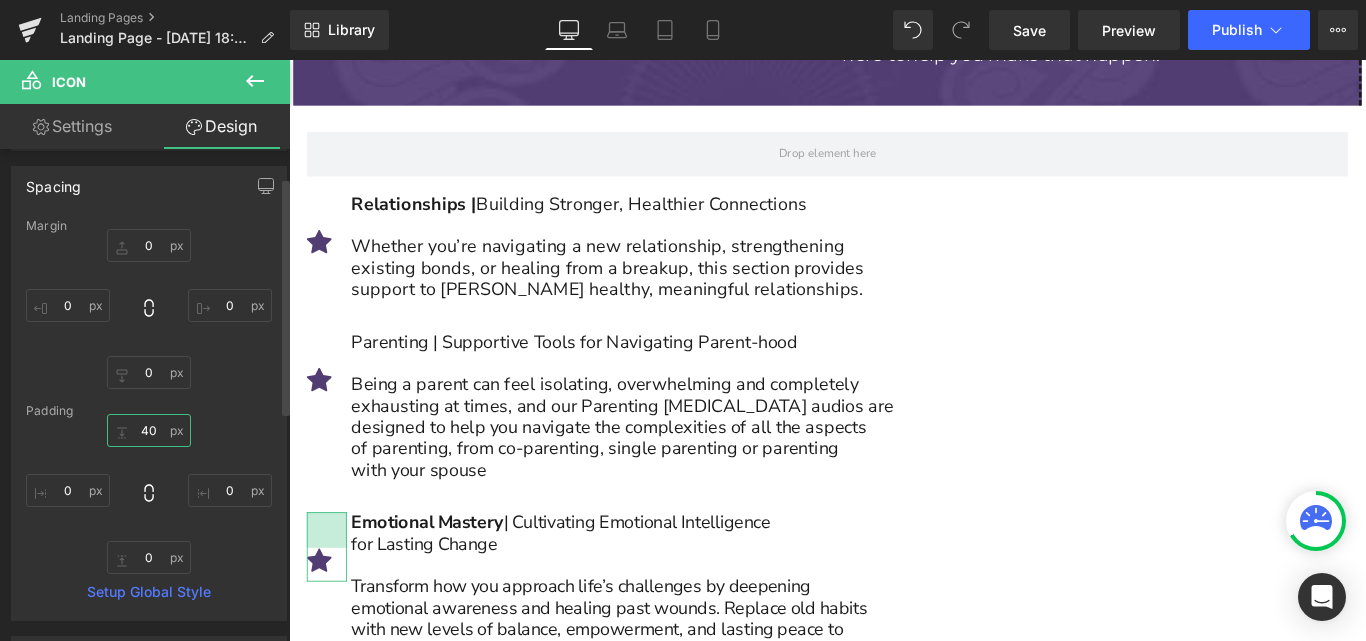 click on "40" at bounding box center (149, 430) 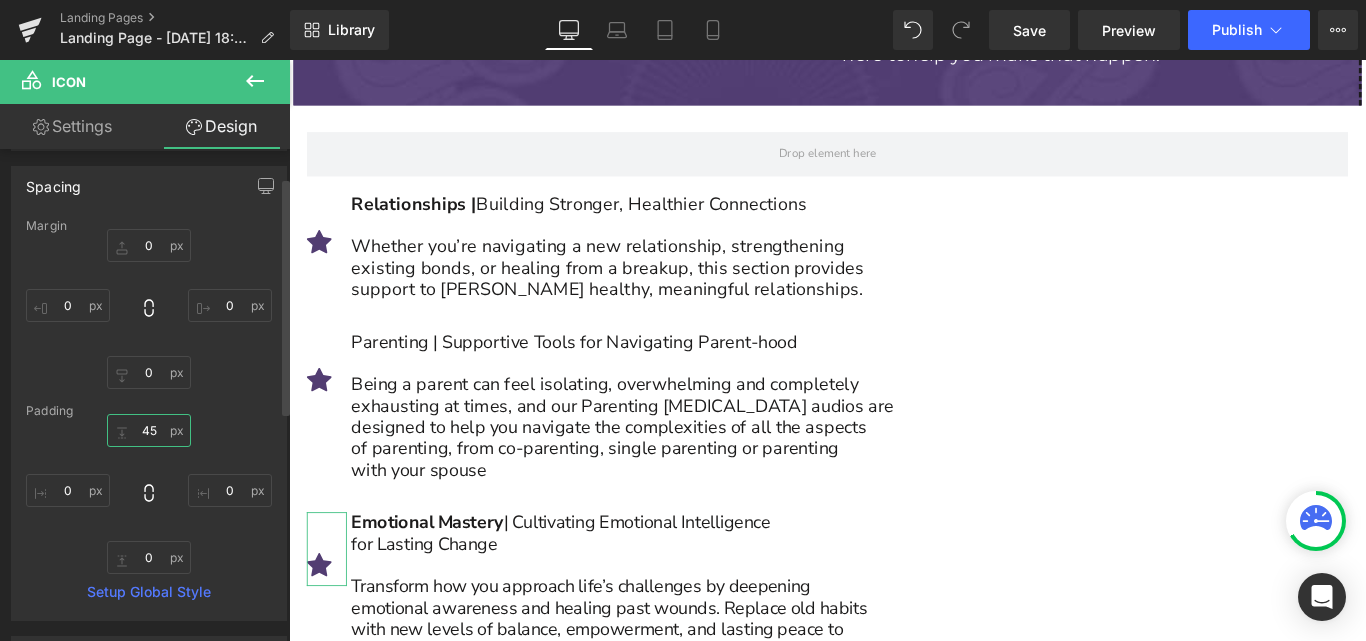 type on "4" 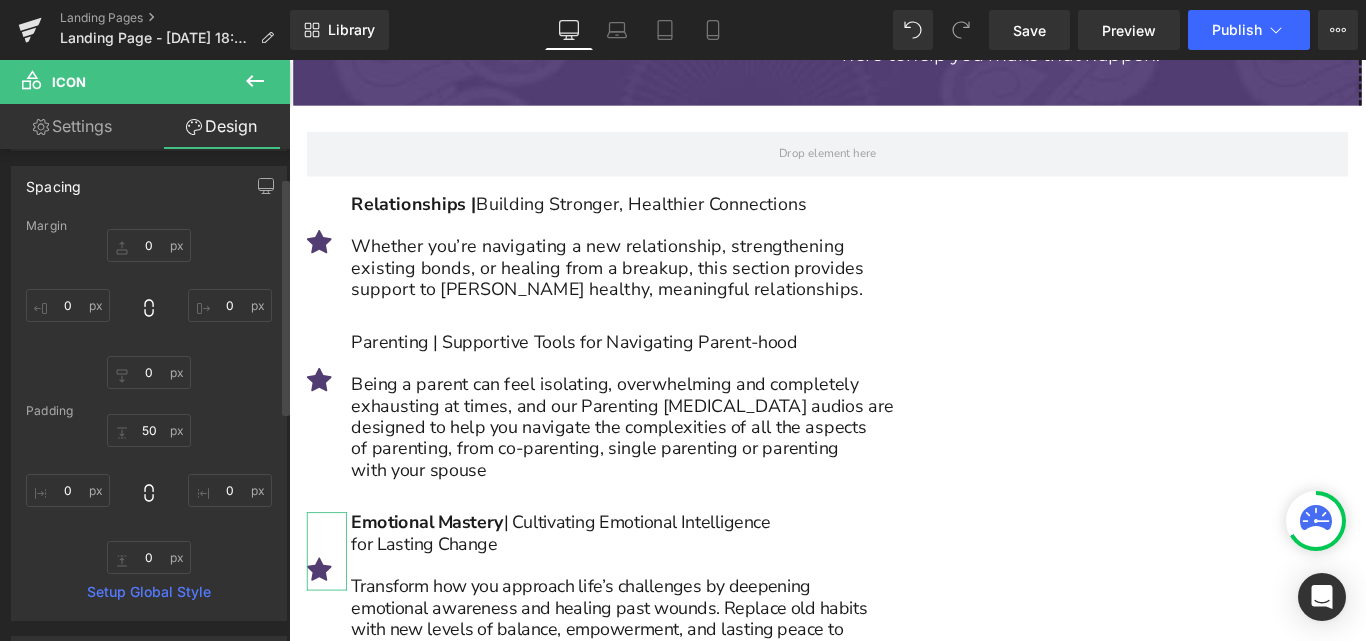 click on "50 50
0px 0
0px 0
0px 0" at bounding box center [149, 494] 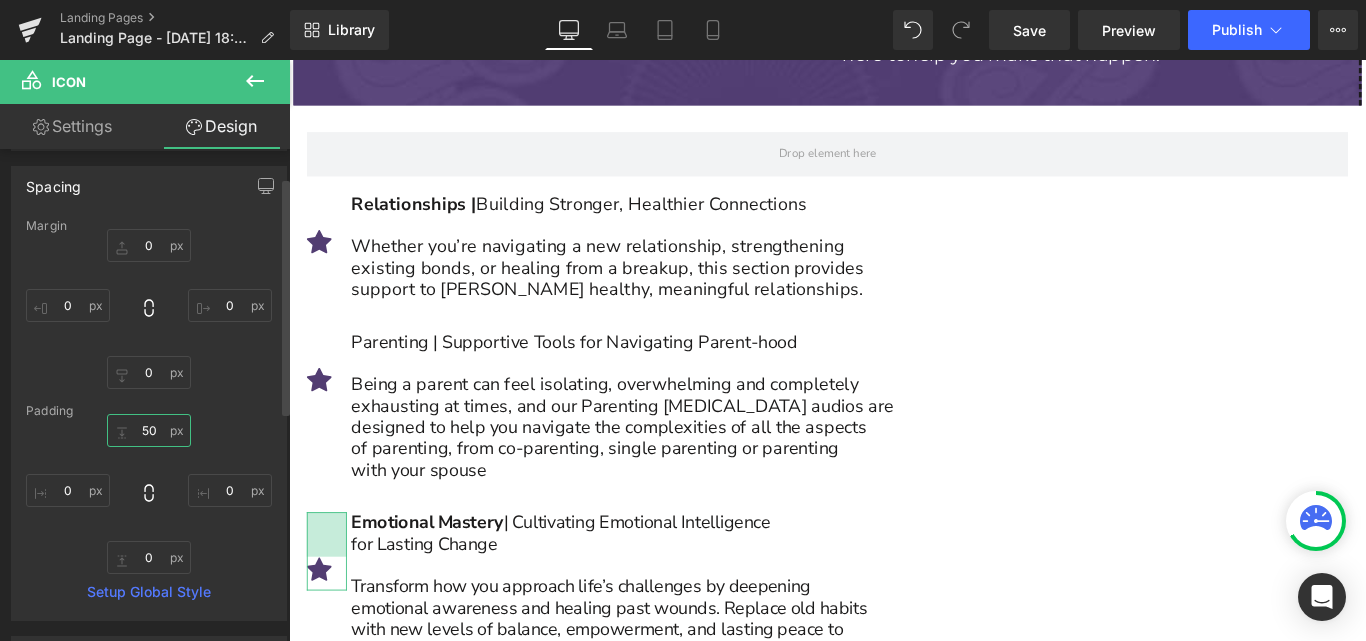 click on "50" at bounding box center [149, 430] 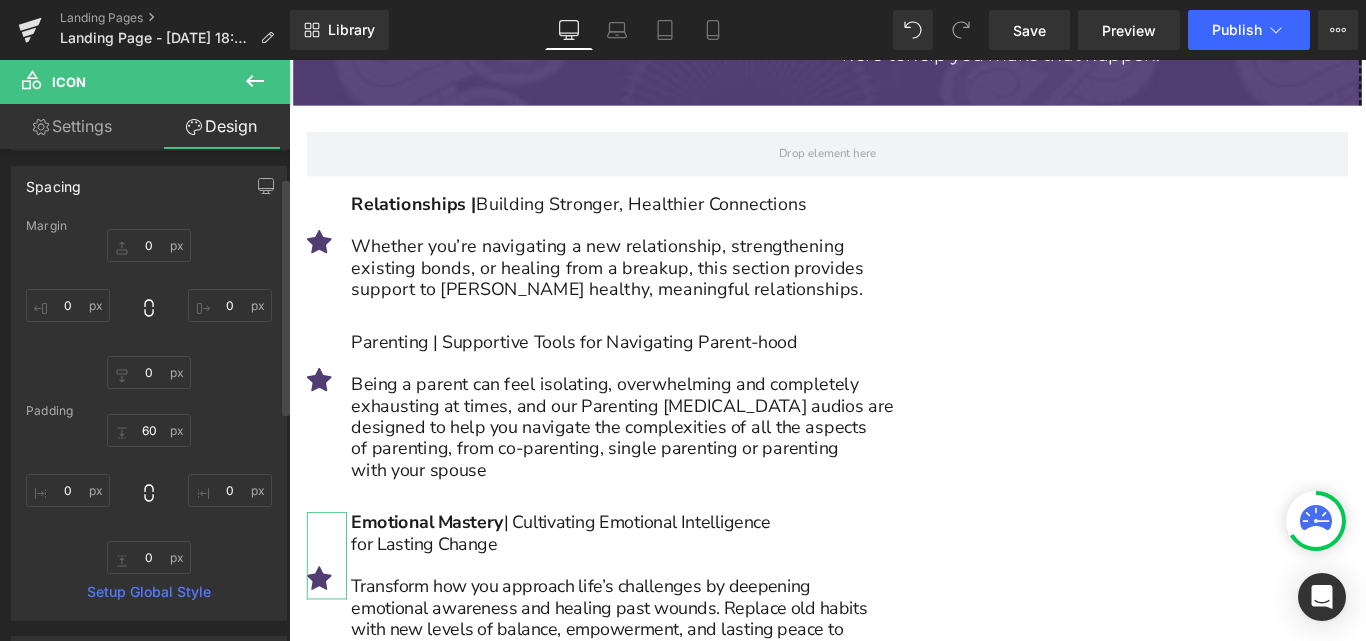 click on "0px 0
0px 0
0px 0
0px 0" at bounding box center (149, 309) 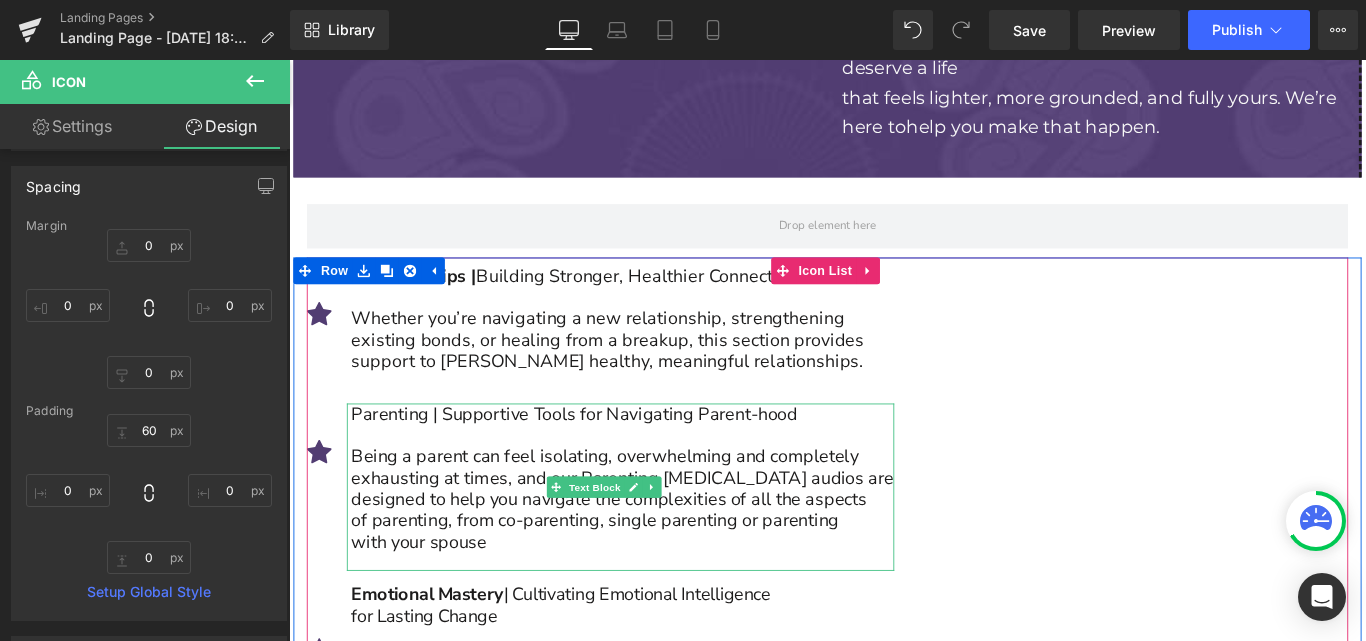 scroll, scrollTop: 4991, scrollLeft: 0, axis: vertical 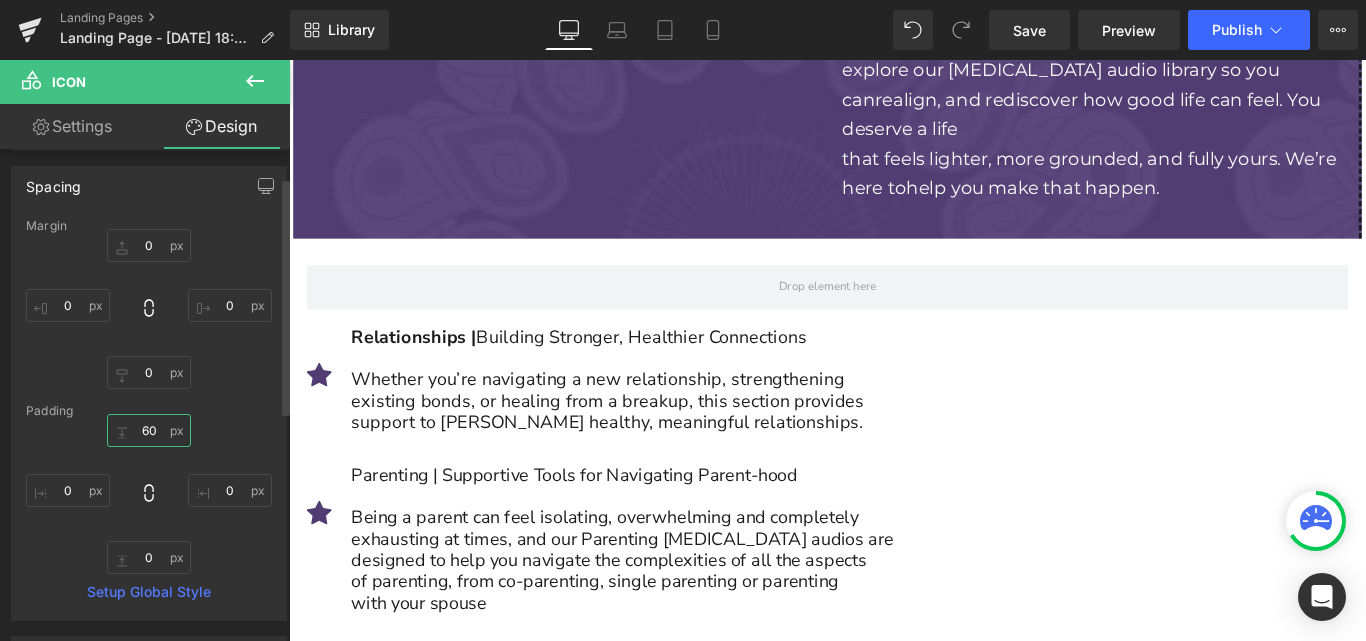 click on "60" at bounding box center [149, 430] 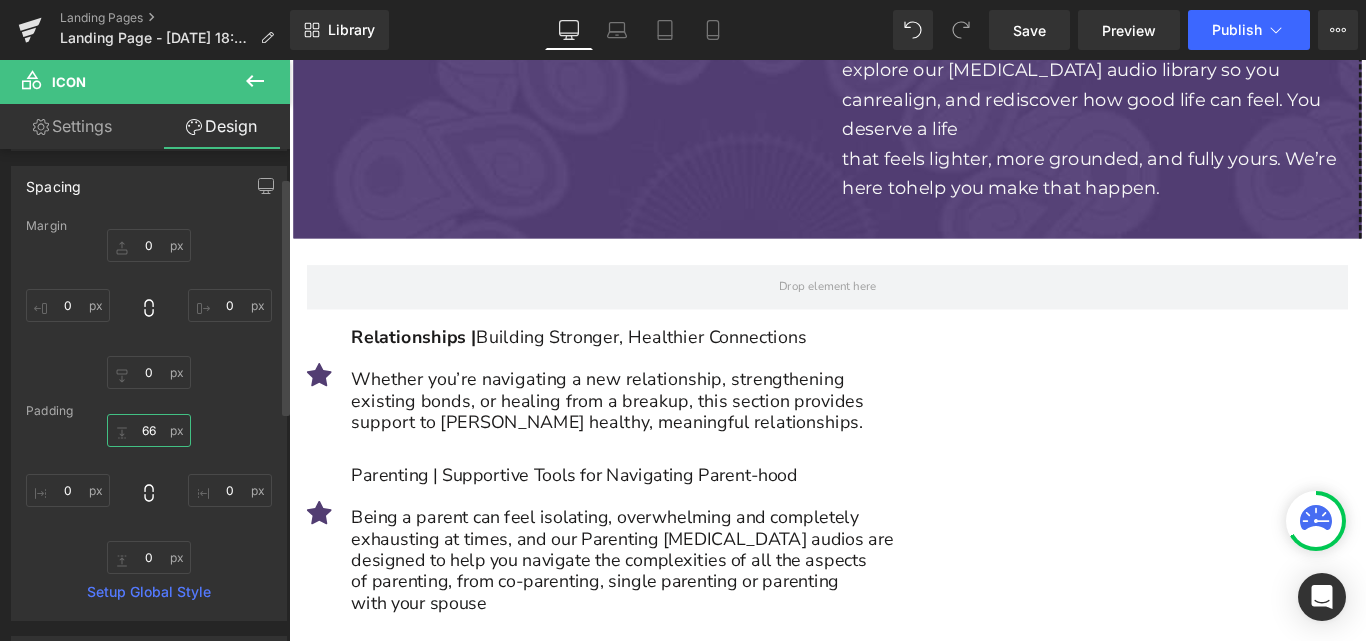 type on "66" 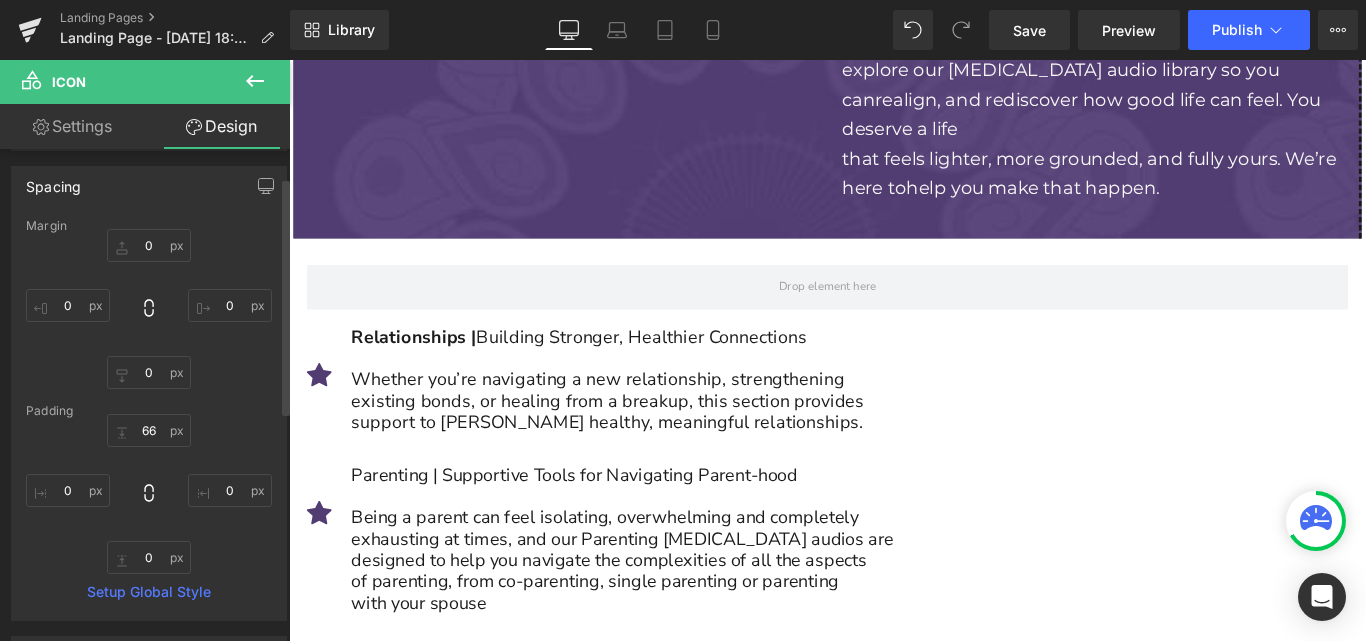 click on "0px 0
0px 0
0px 0
0px 0" at bounding box center [149, 309] 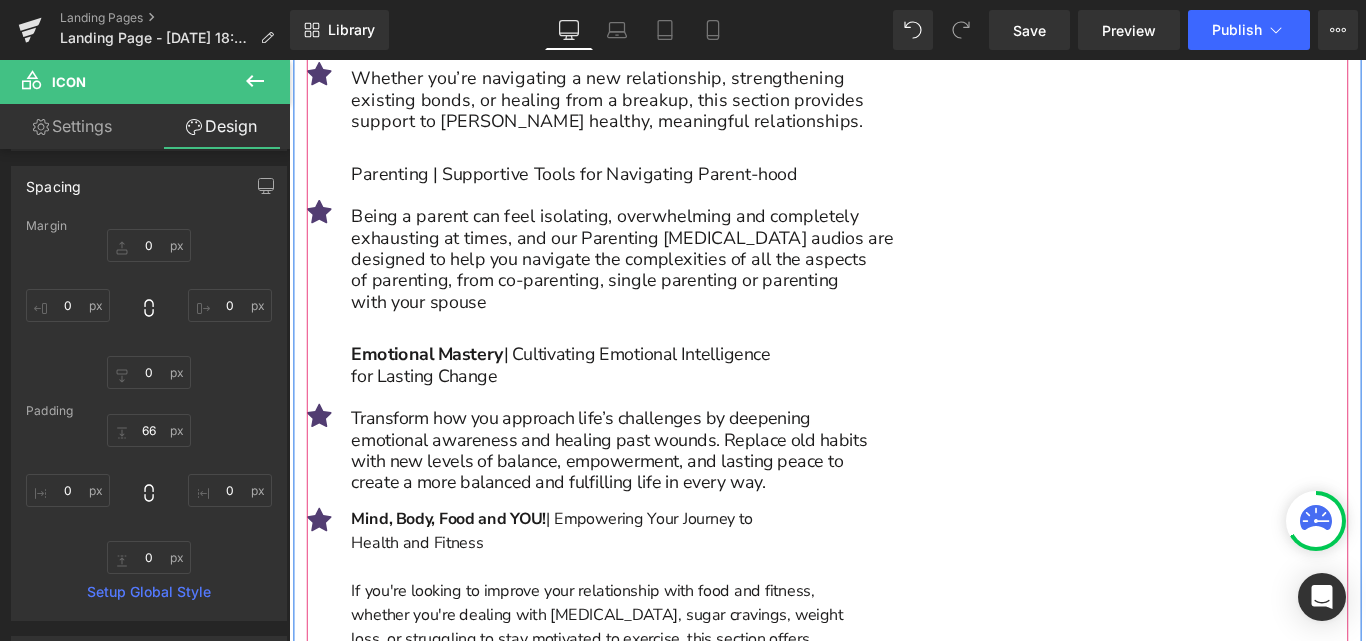 scroll, scrollTop: 5330, scrollLeft: 0, axis: vertical 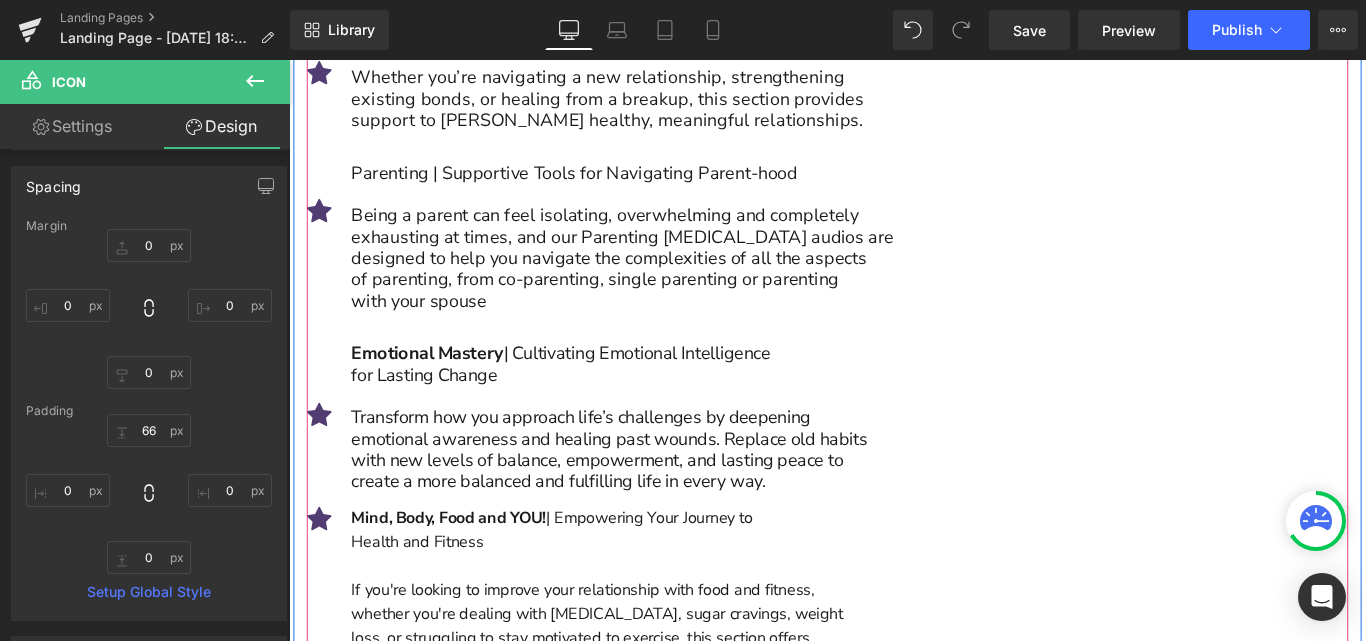 click on "with new levels of balance, empowerment, and lasting peace to" at bounding box center (664, 510) 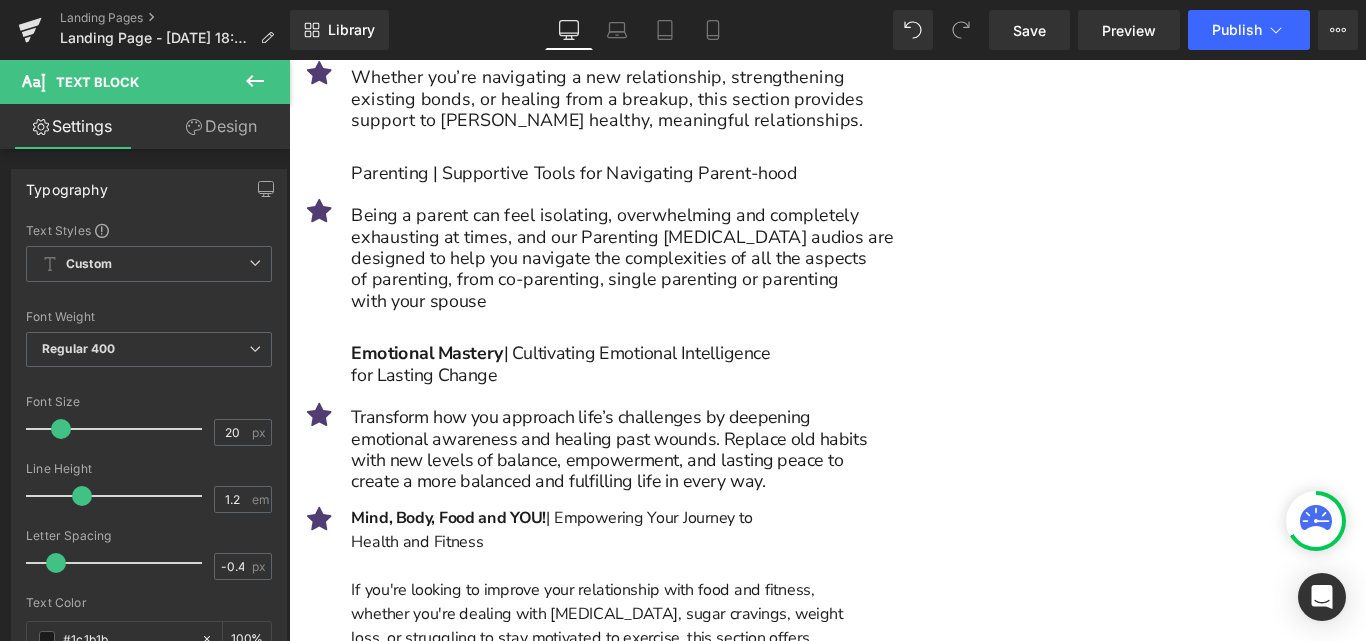 click on "Design" at bounding box center [221, 126] 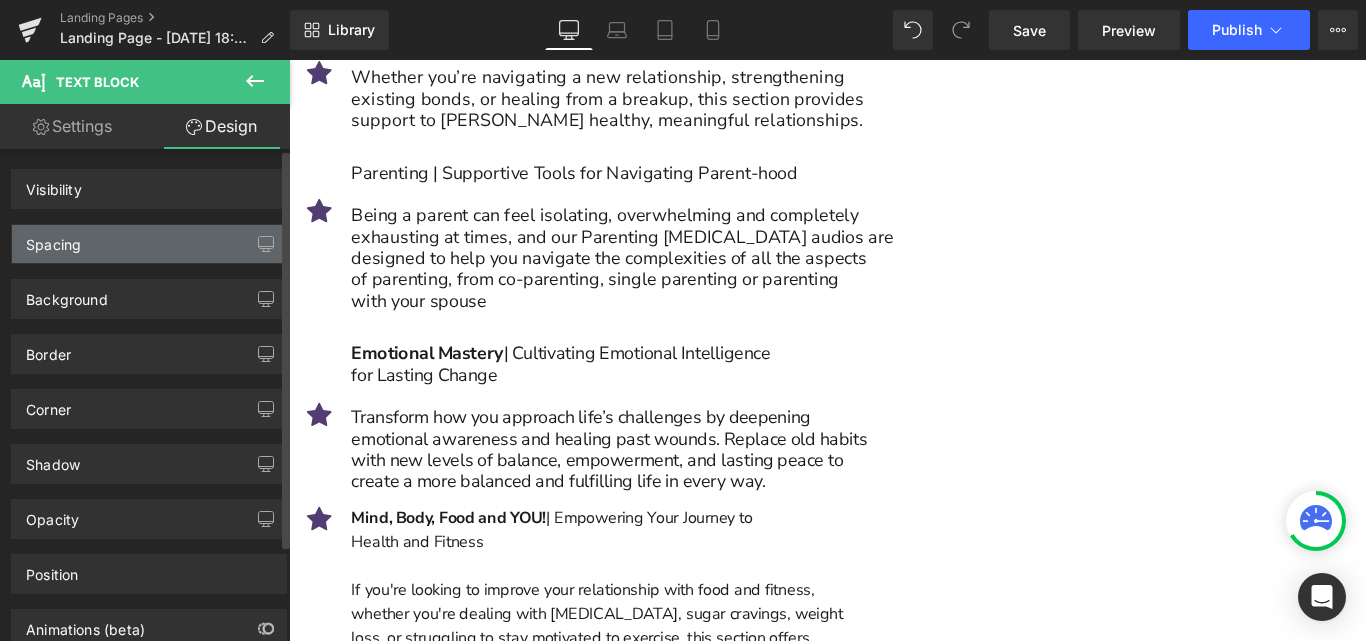 click on "Spacing" at bounding box center [149, 244] 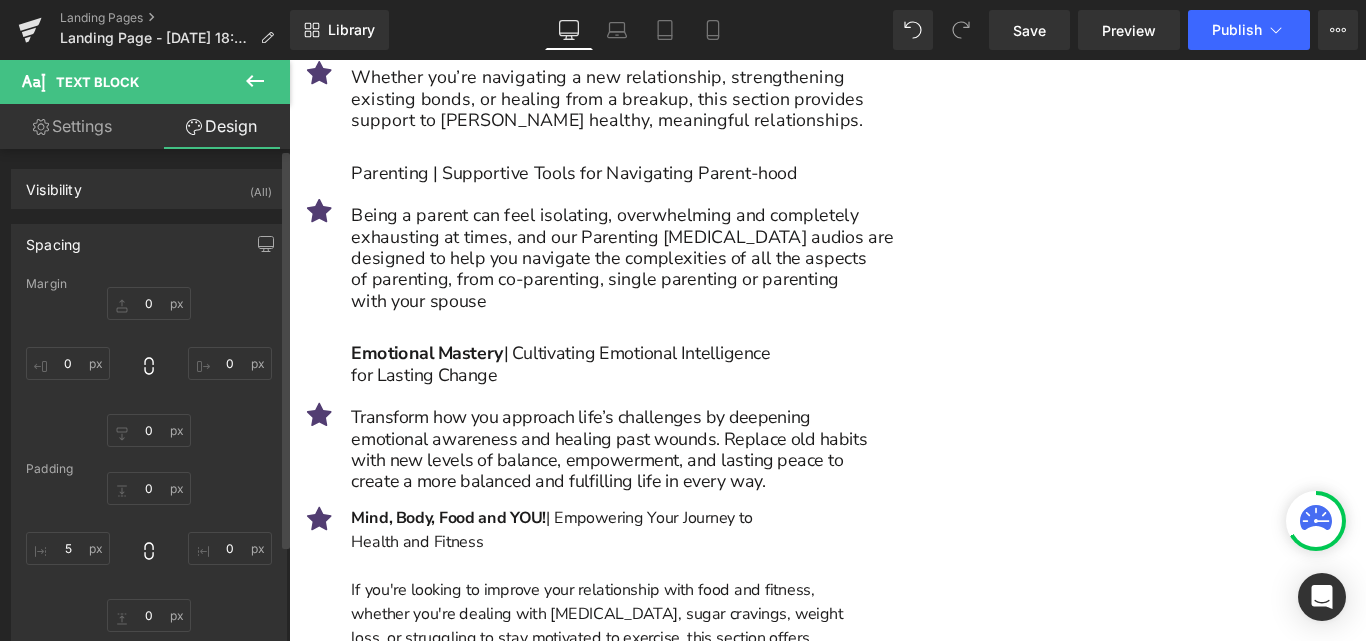 type on "0" 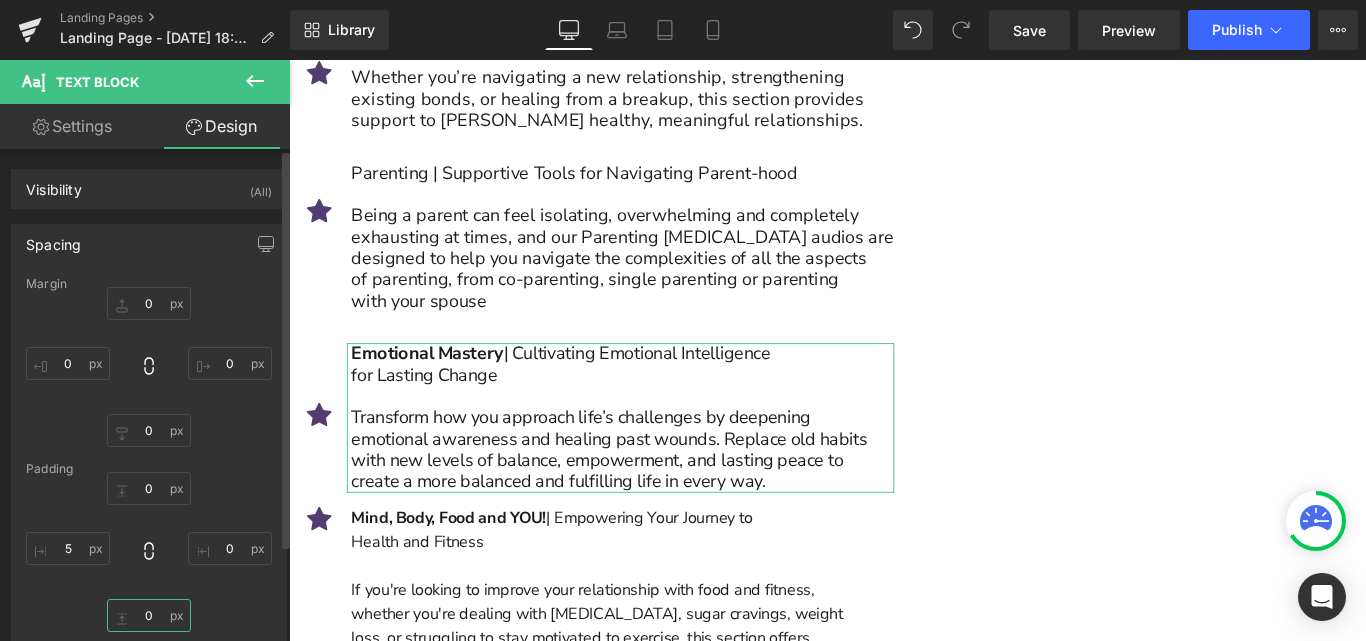 click on "0" at bounding box center [149, 615] 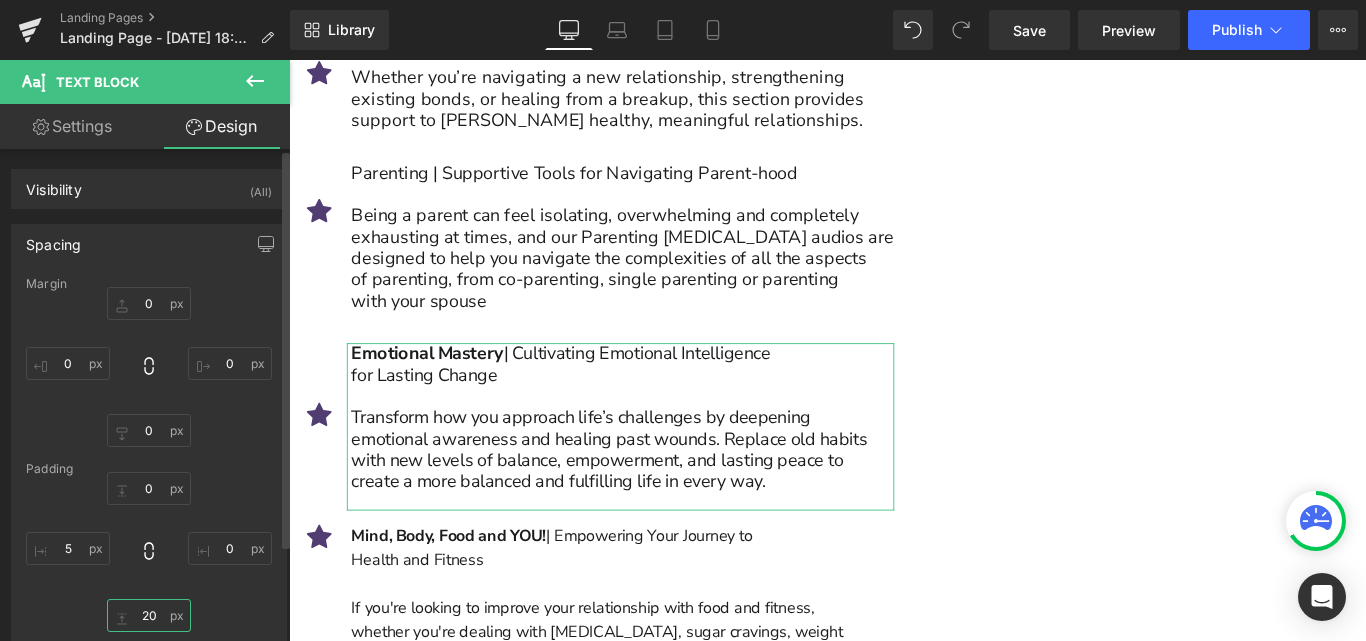 type on "20" 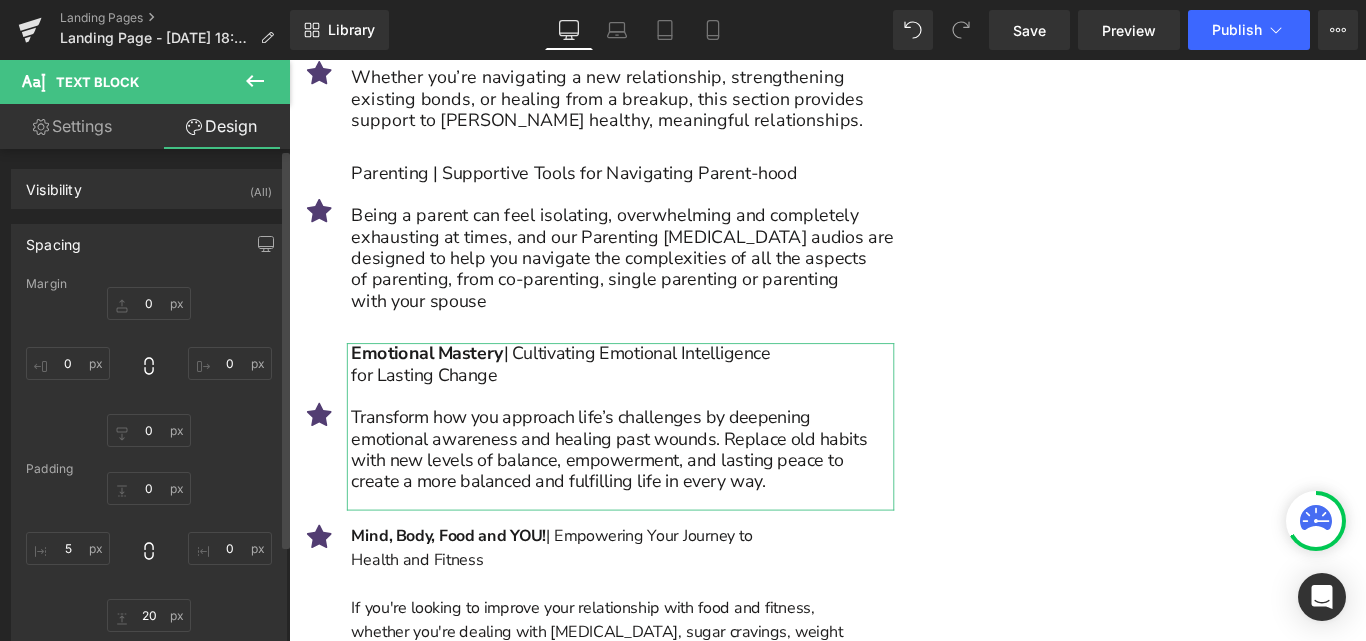 click on "Margin
0px 0
0px 0
0px 0
0px 0
[GEOGRAPHIC_DATA]
0px 0
0px 0
20 20
5px 5
Setup Global Style" at bounding box center [149, 477] 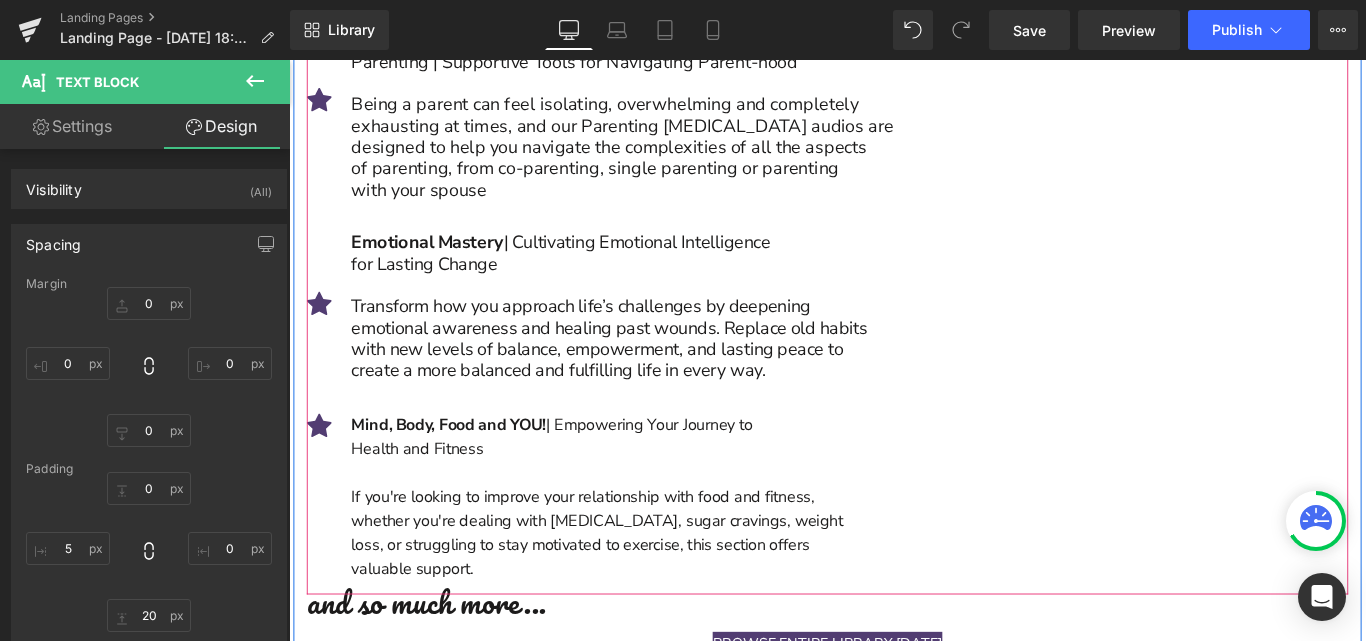 scroll, scrollTop: 5502, scrollLeft: 0, axis: vertical 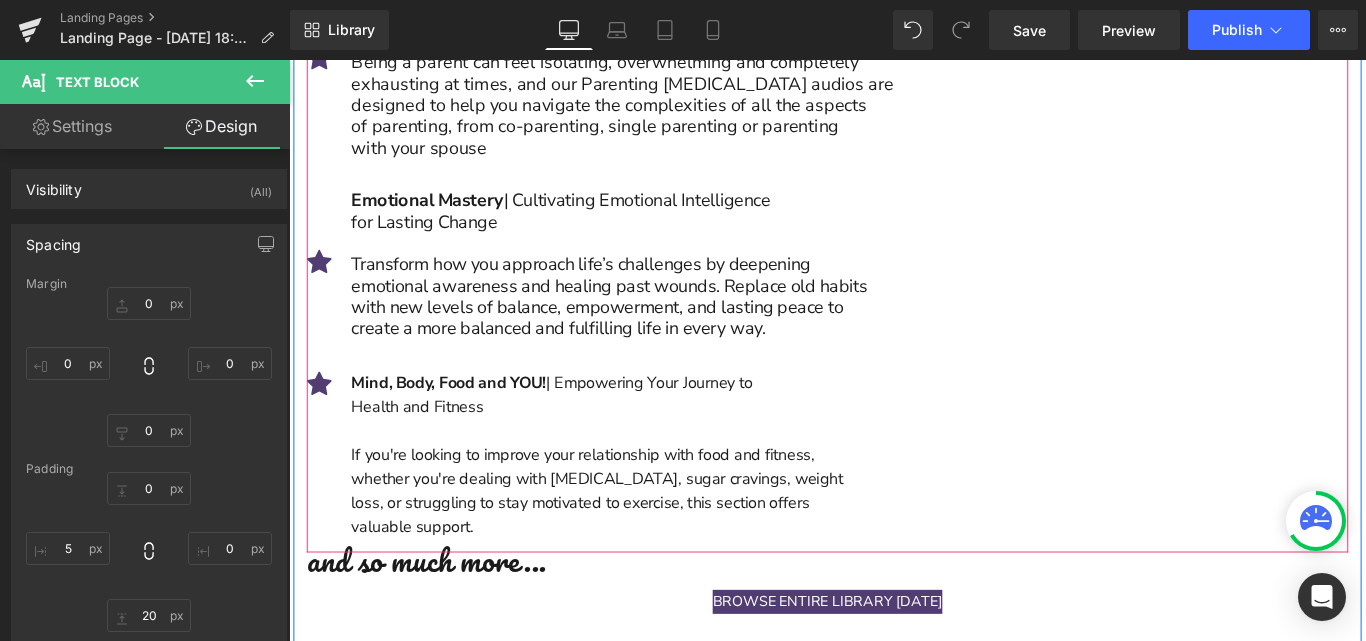 click on "Health and Fitness" at bounding box center (664, 449) 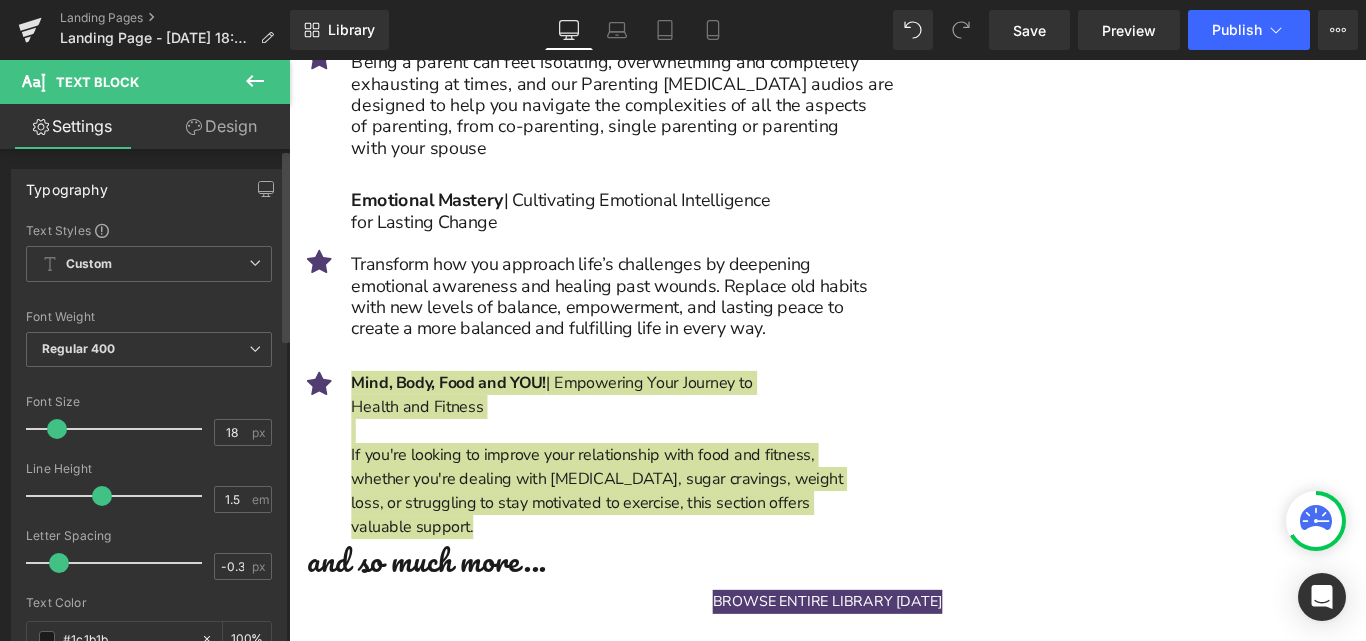 click at bounding box center [119, 496] 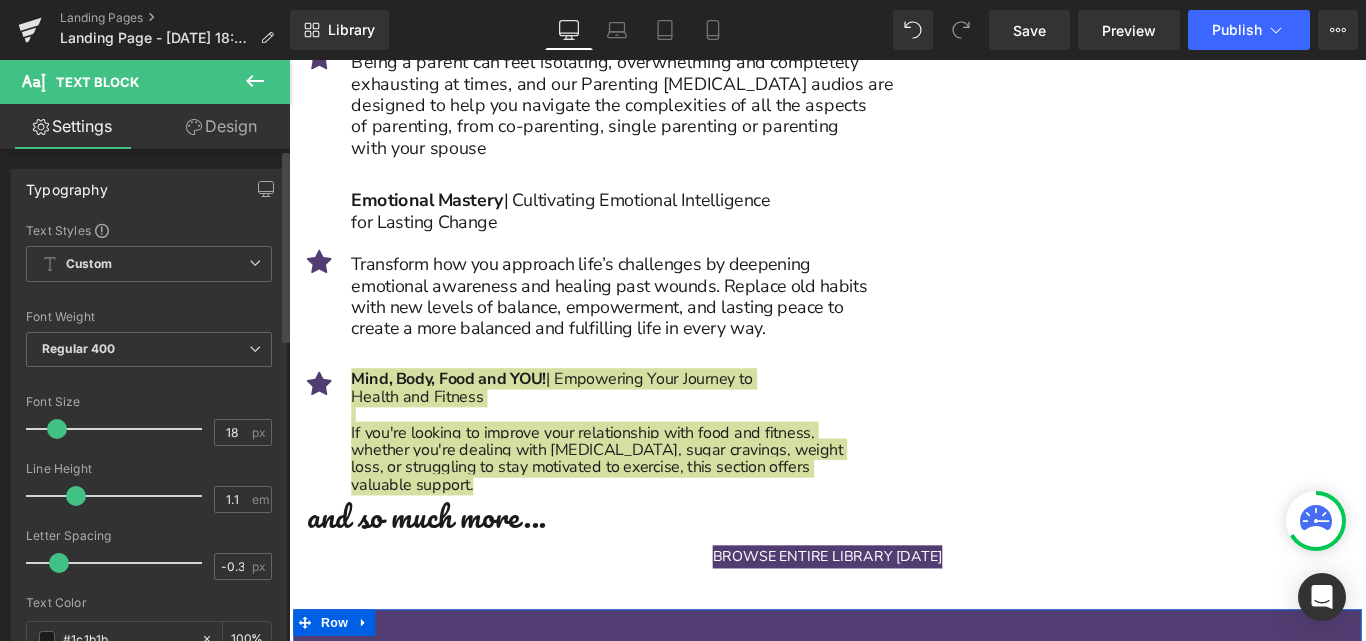 type on "1.2" 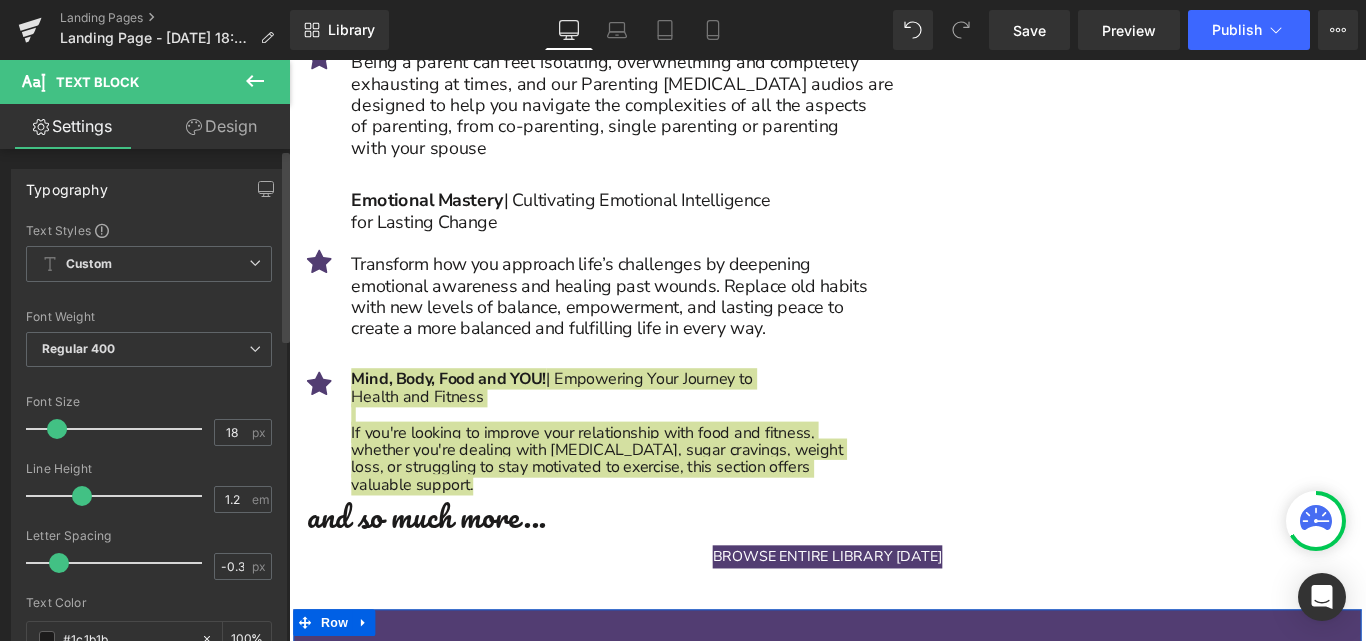 click at bounding box center [82, 496] 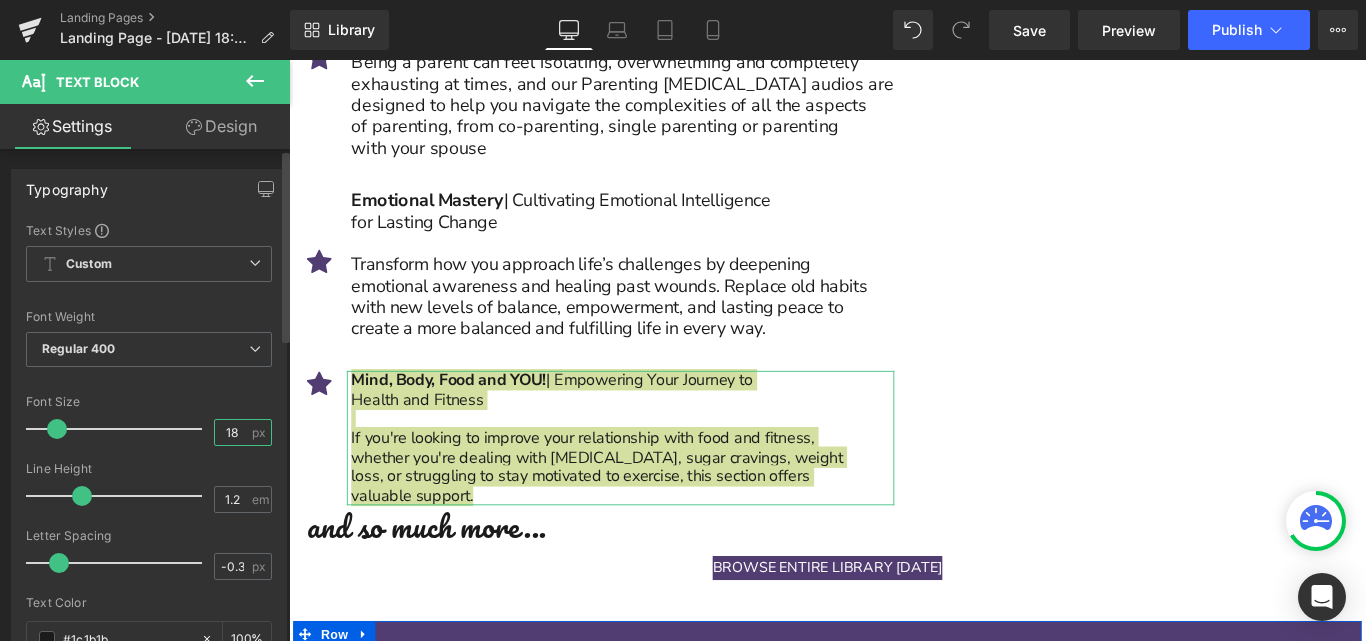 click on "18" at bounding box center [232, 432] 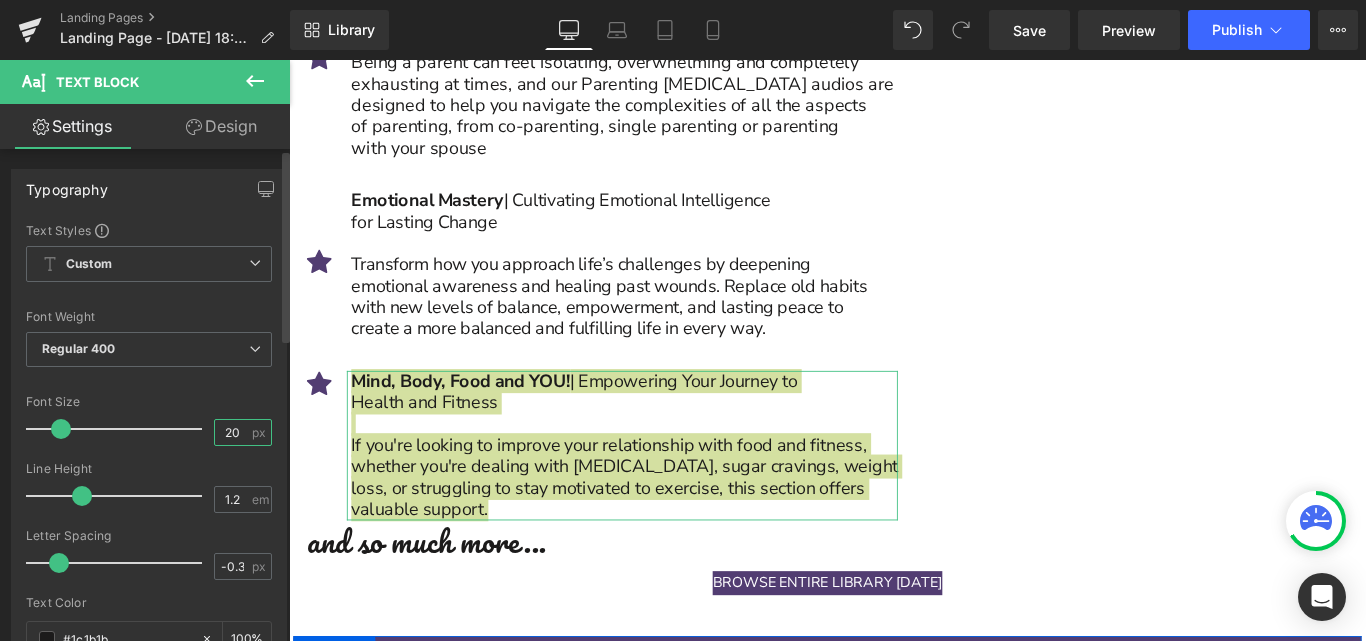 type on "20" 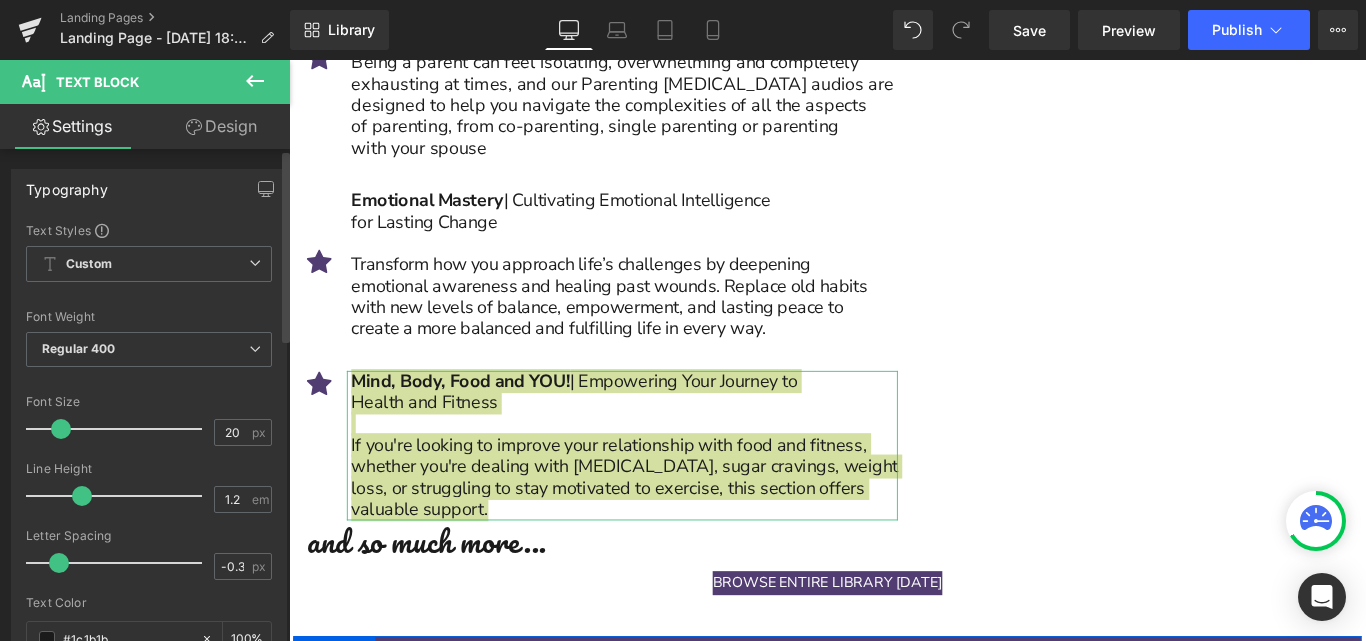 click on "Font
Default
[GEOGRAPHIC_DATA]
Montserrat Alternates
Nunito Sans
[GEOGRAPHIC_DATA]
Seaweed Script
Playball
[GEOGRAPHIC_DATA]
Dancing Script
Moon Dance
[PERSON_NAME]
Comforter Brush
[PERSON_NAME] Brush
Water Brush
[GEOGRAPHIC_DATA]
[PERSON_NAME]
Default" at bounding box center (149, 463) 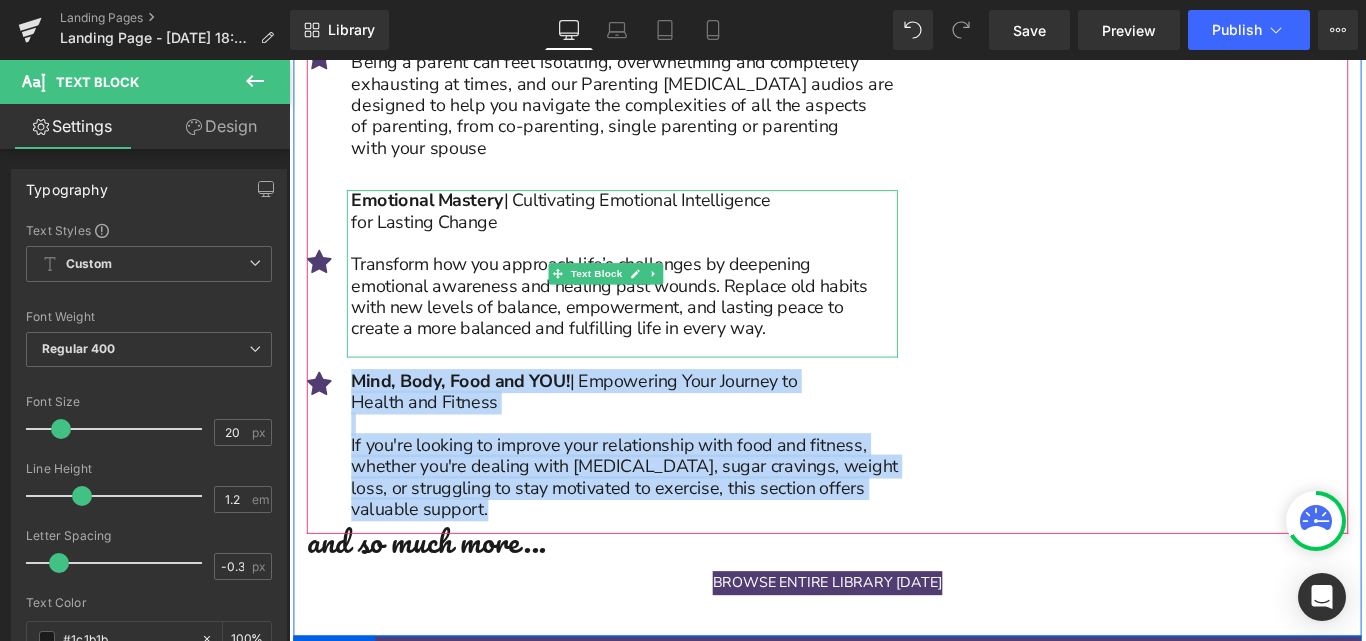 click on "with new levels of balance, empowerment, and lasting peace to" at bounding box center [666, 338] 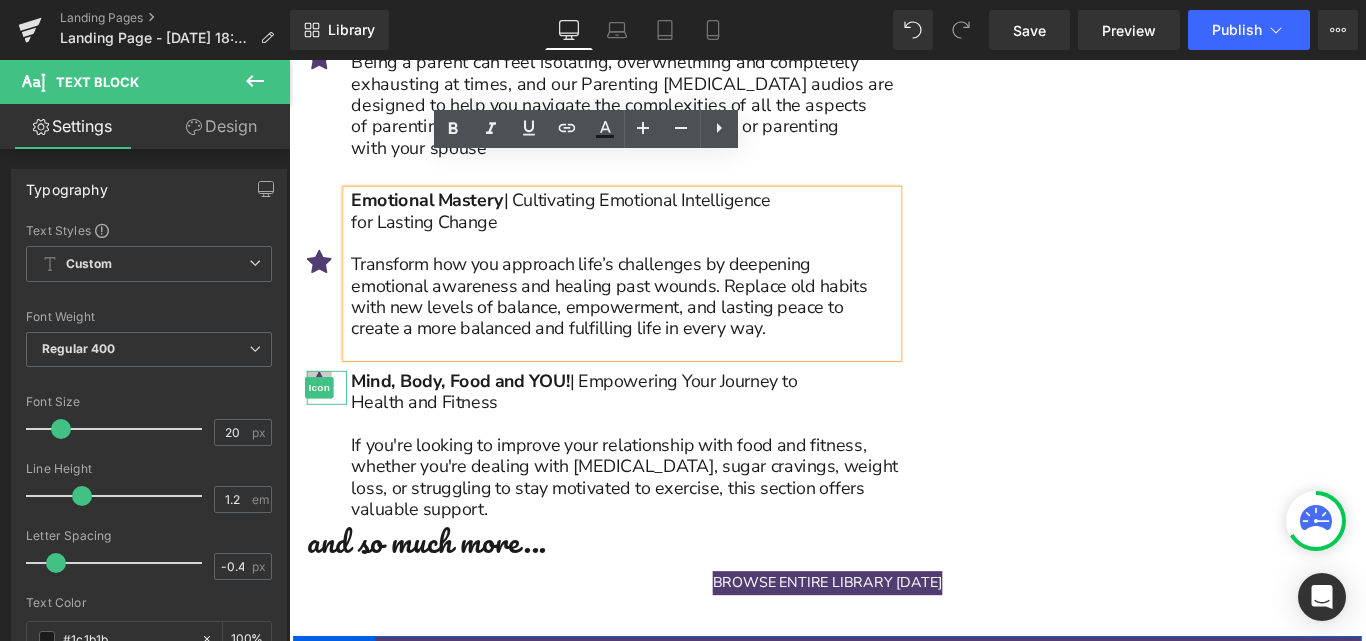 click on "Icon" at bounding box center (323, 428) 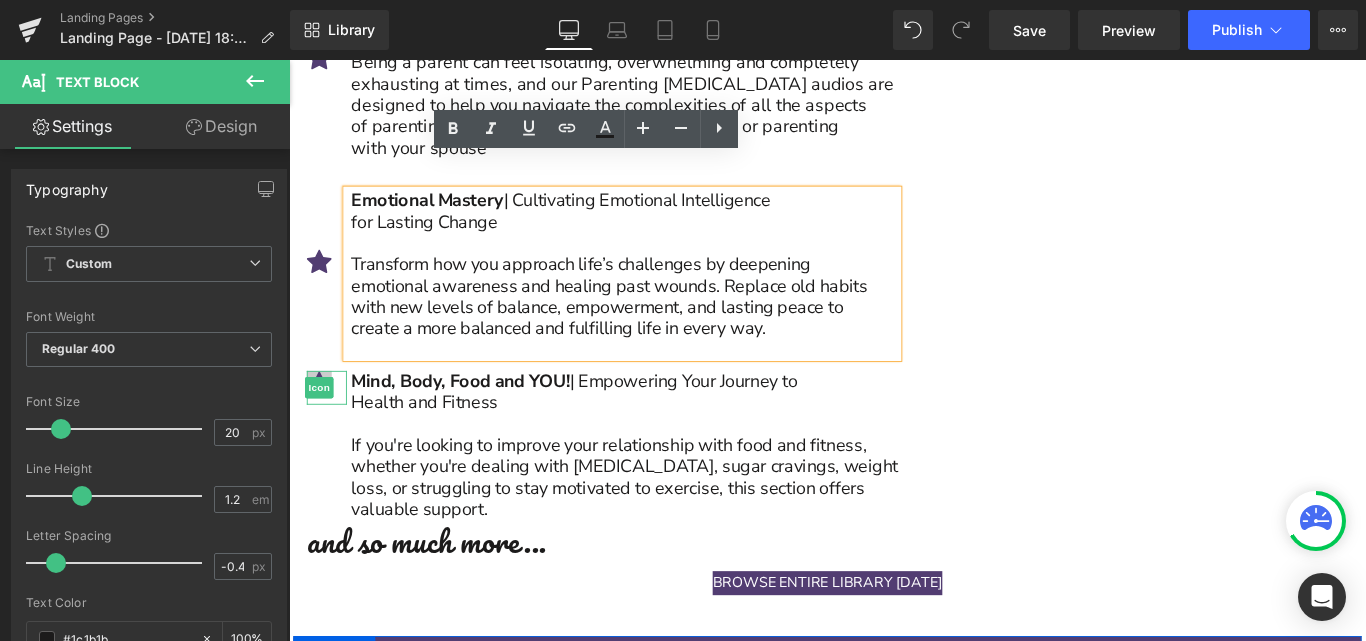 click on "Icon" at bounding box center (323, 428) 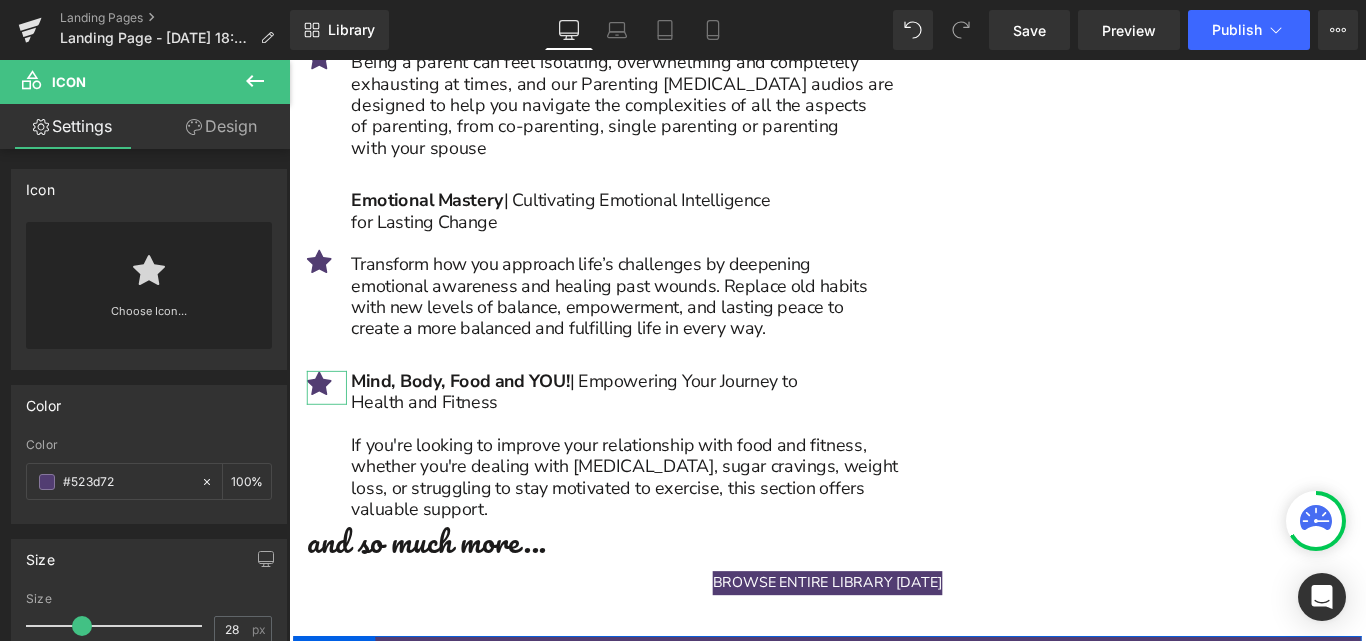 click on "Design" at bounding box center (221, 126) 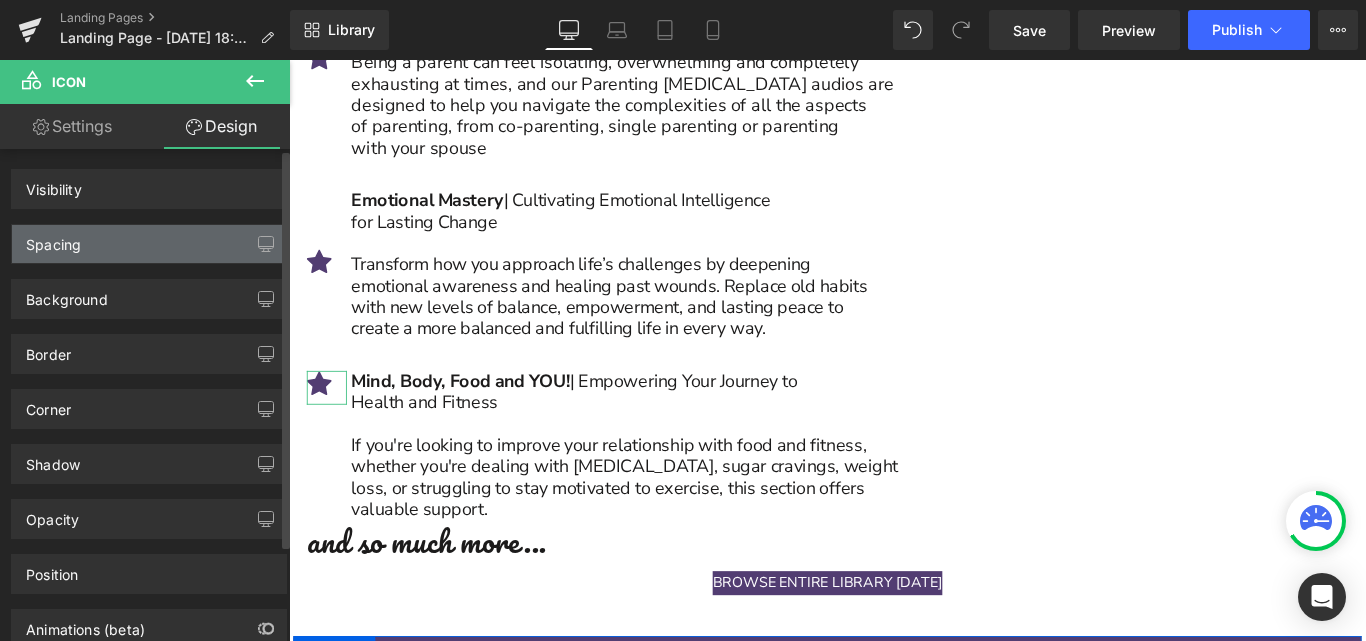 click on "Spacing" at bounding box center (53, 239) 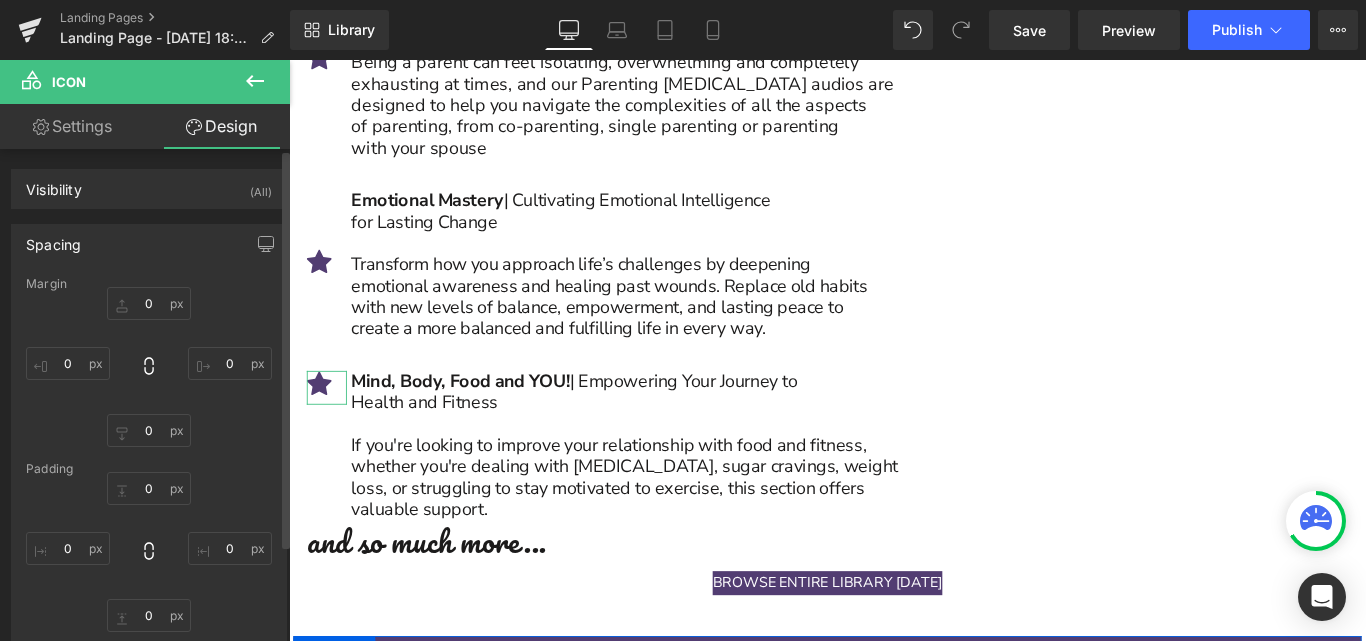 type on "0" 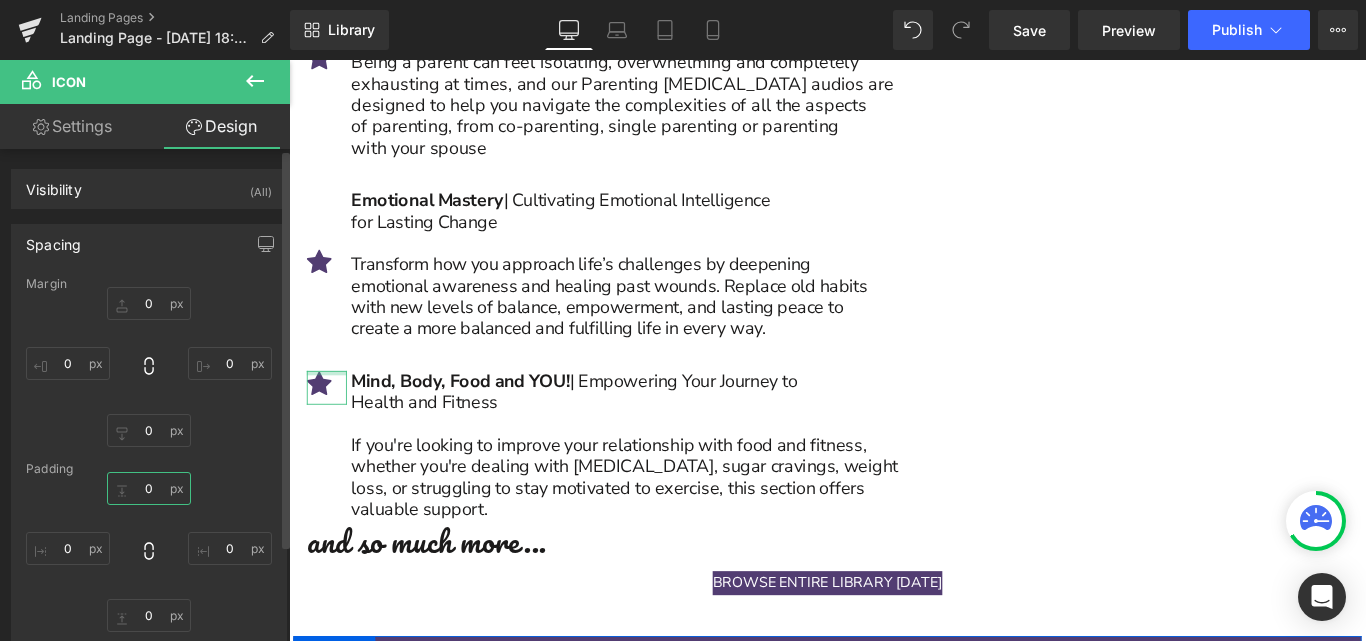 click on "0" at bounding box center (149, 488) 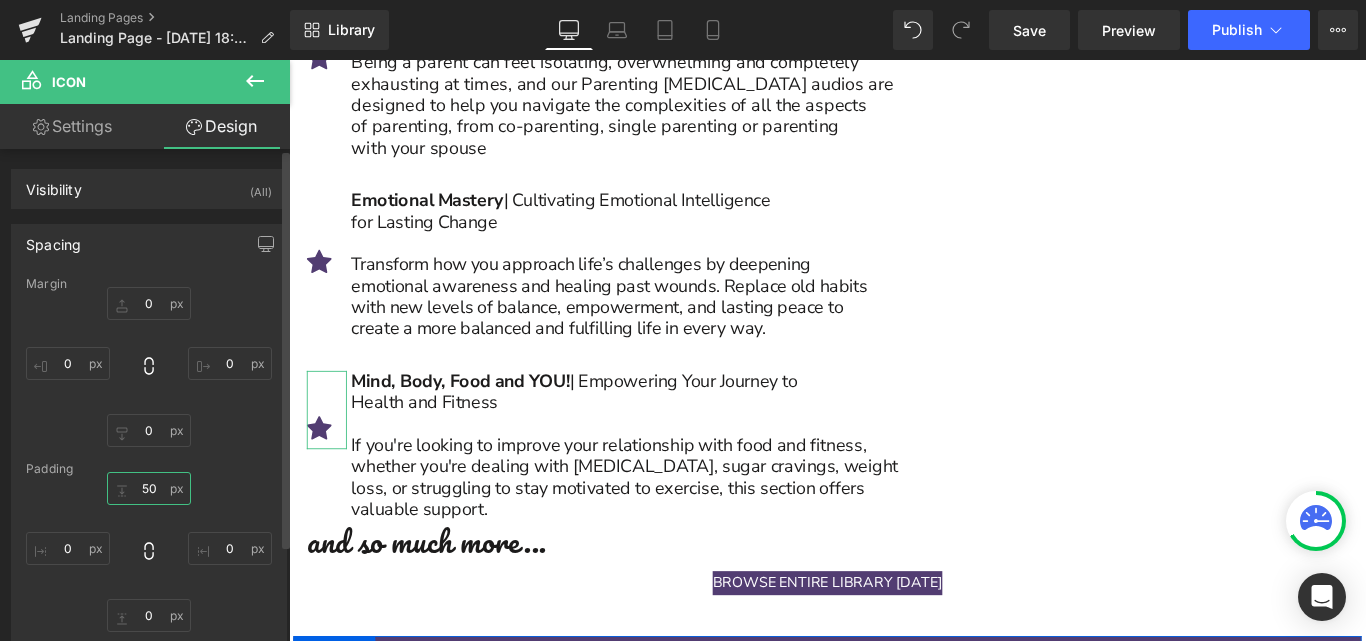 type on "5" 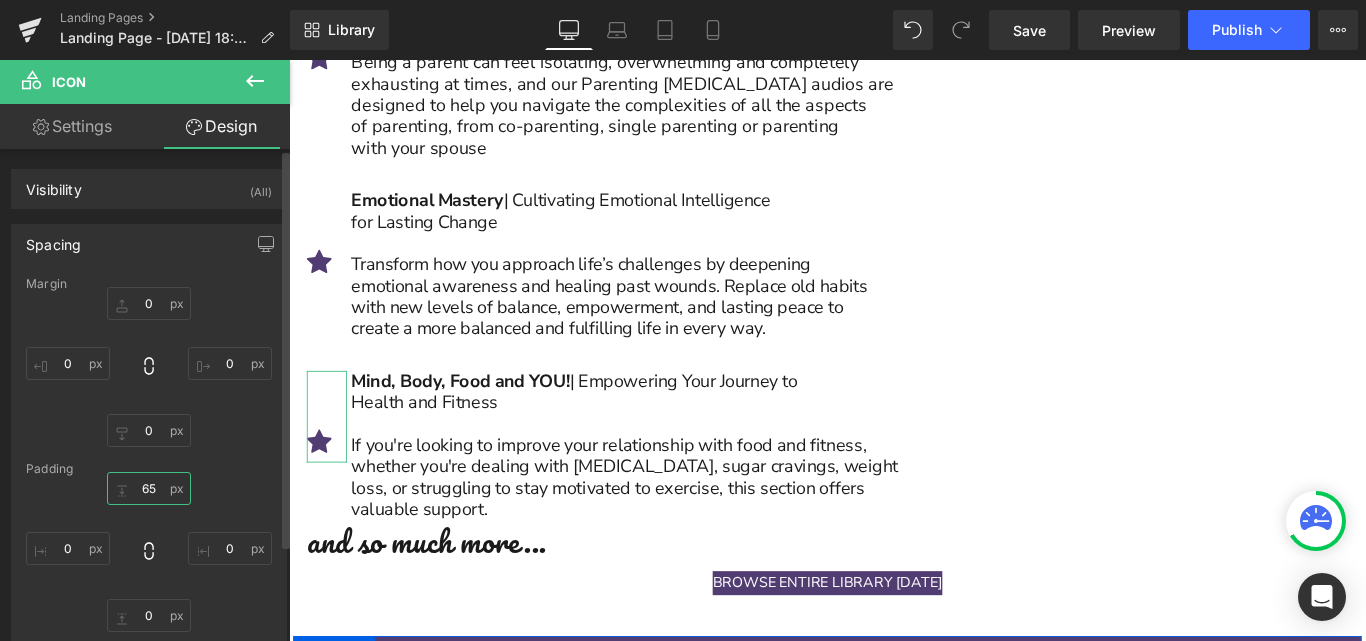 type on "65" 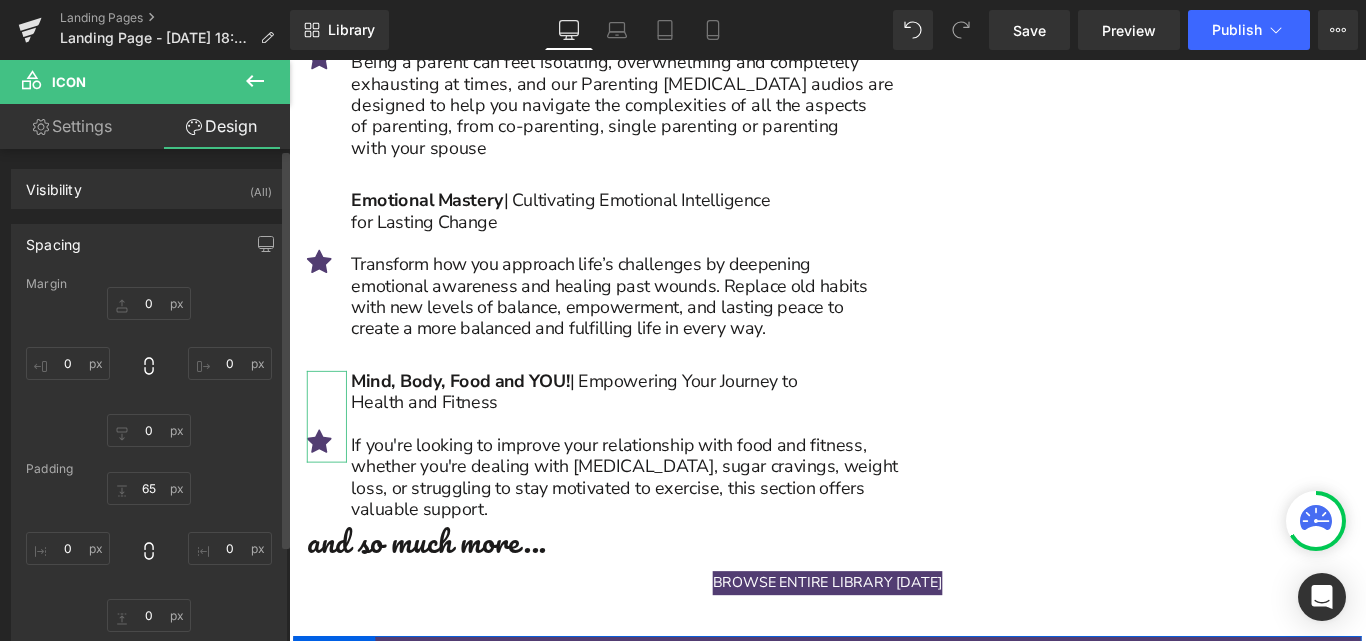 click on "Padding" at bounding box center [149, 469] 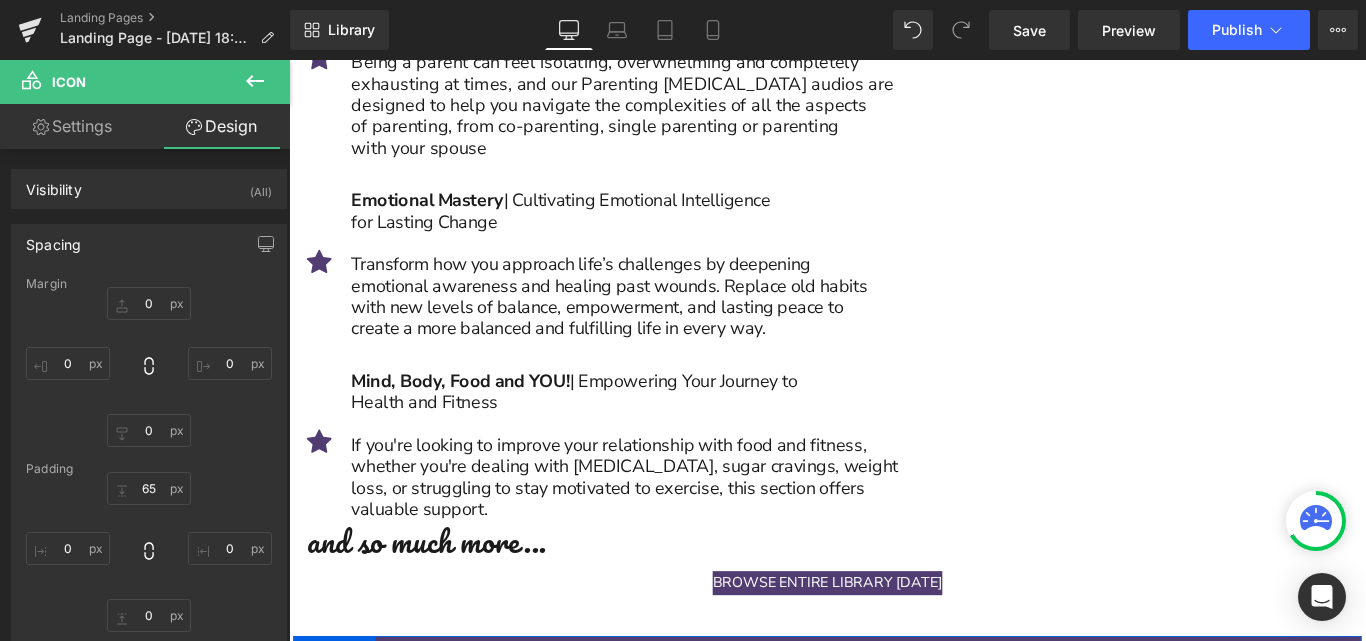 click at bounding box center [289, 60] 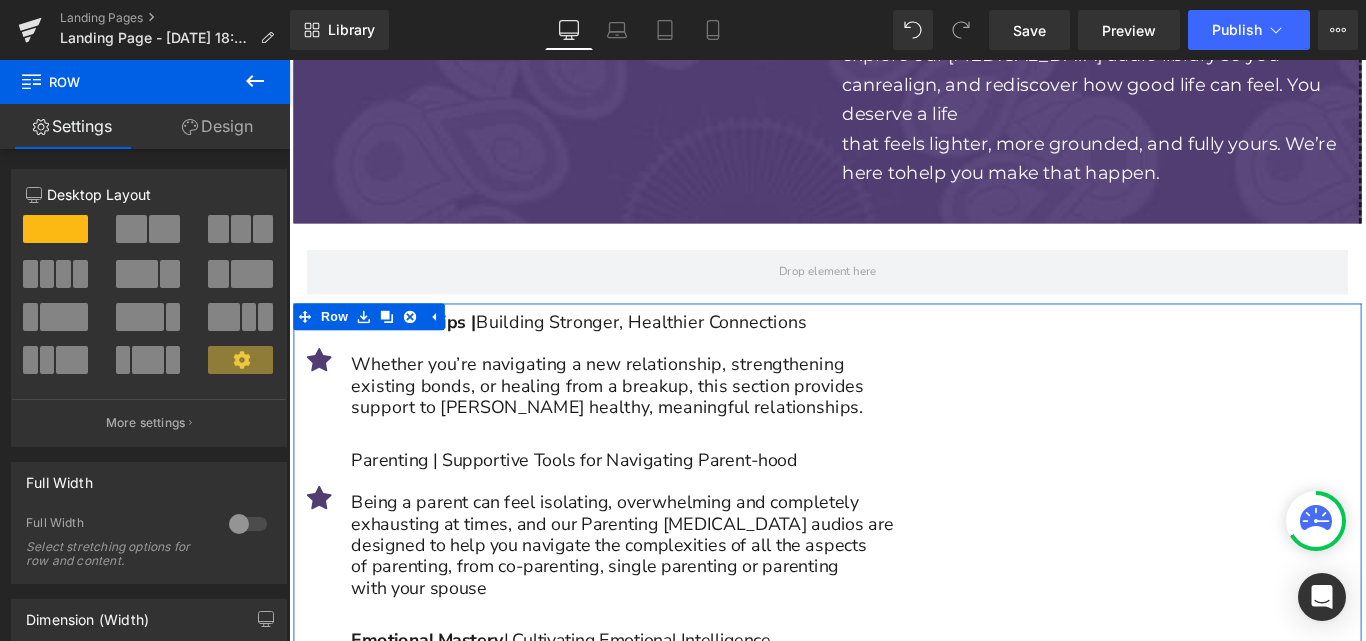 scroll, scrollTop: 5005, scrollLeft: 0, axis: vertical 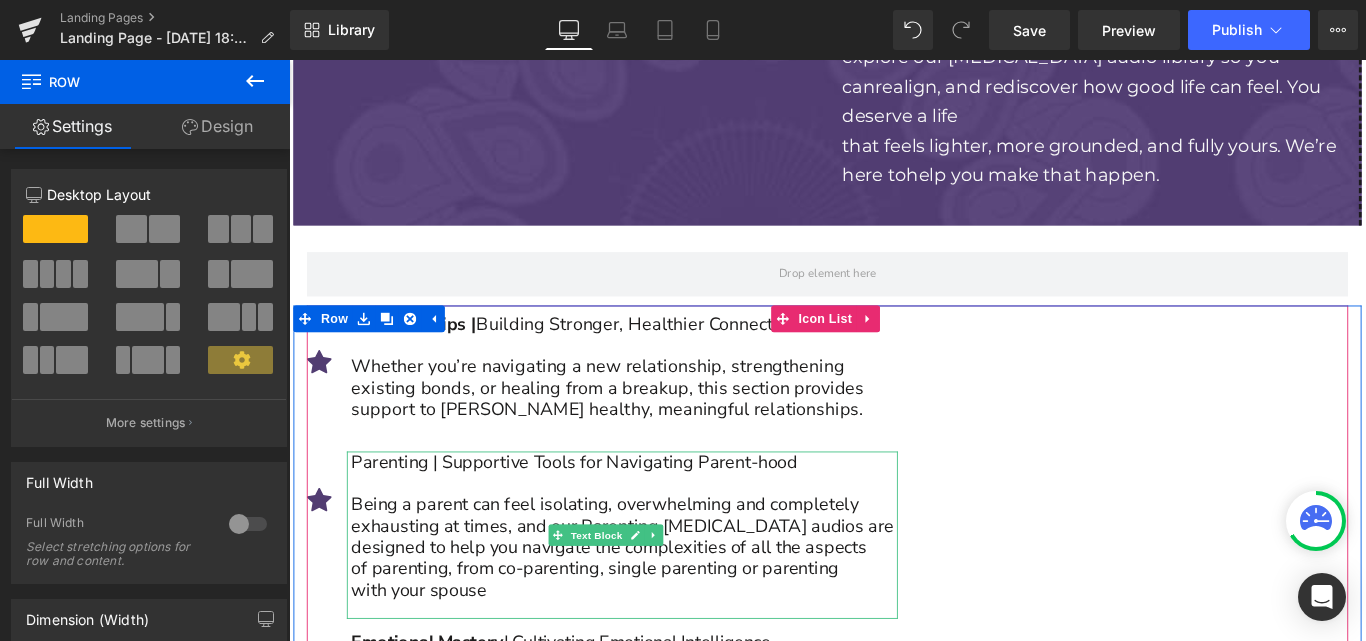 click on "exhausting at times, and our Parenting [MEDICAL_DATA] audios are" at bounding box center [666, 584] 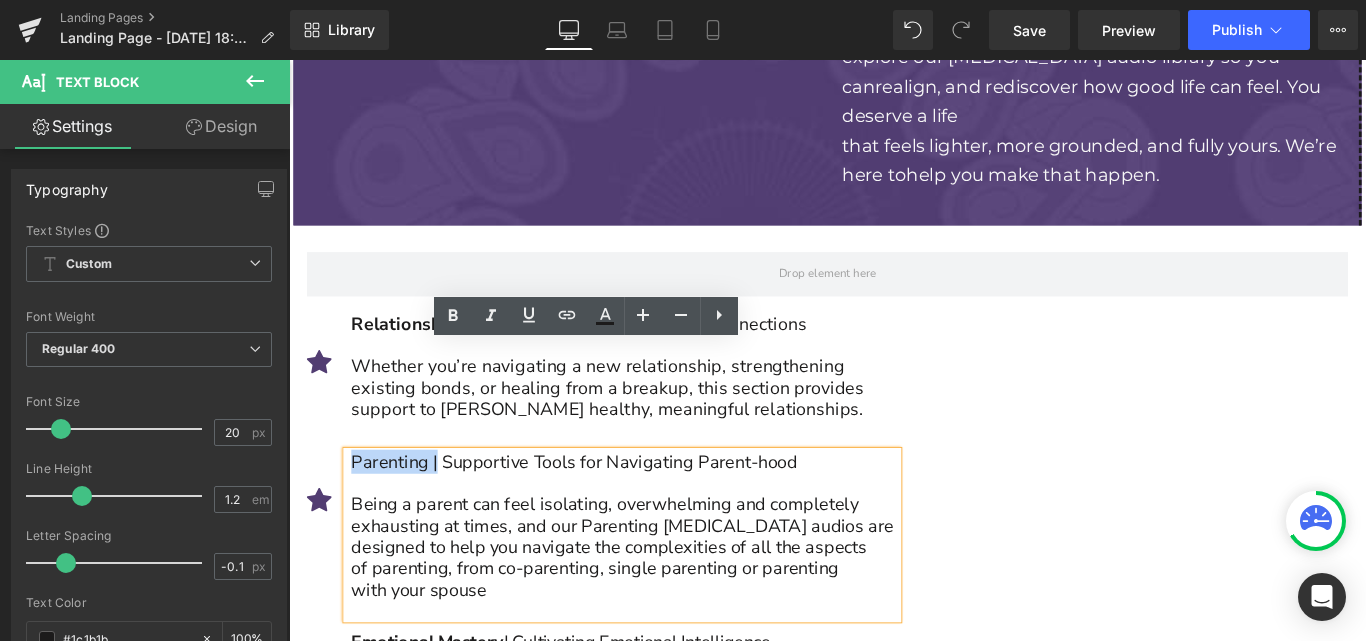 drag, startPoint x: 388, startPoint y: 393, endPoint x: 357, endPoint y: 393, distance: 31 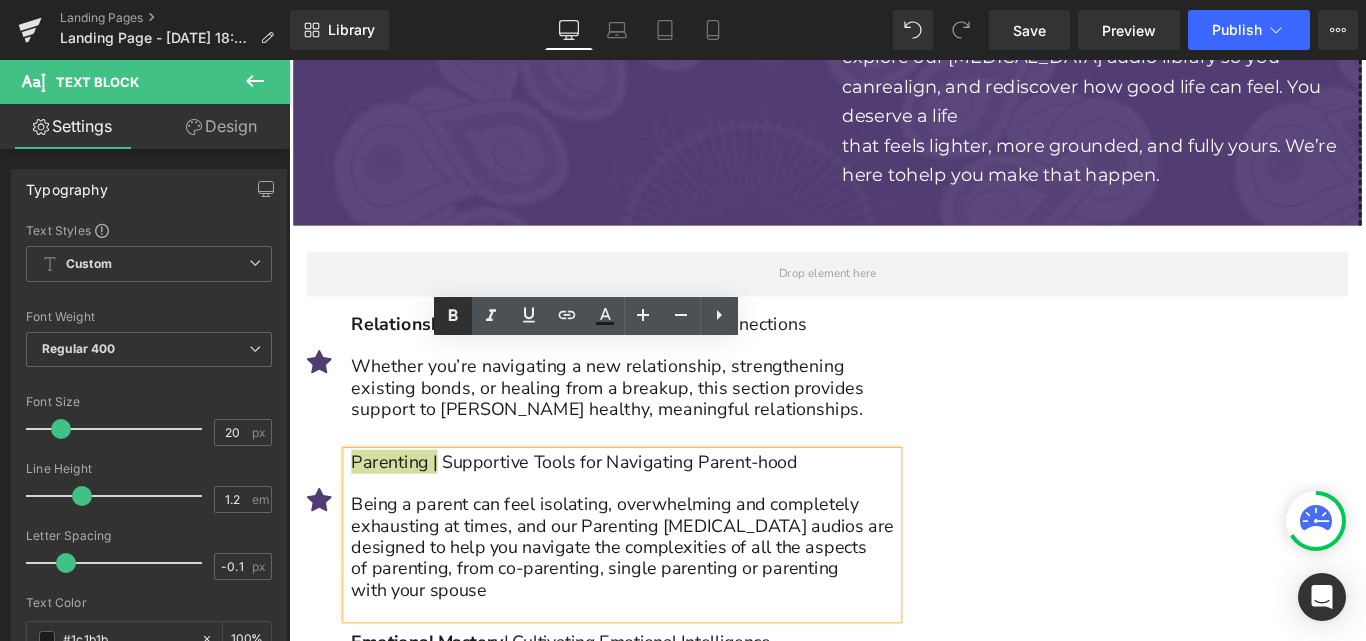 click at bounding box center [453, 316] 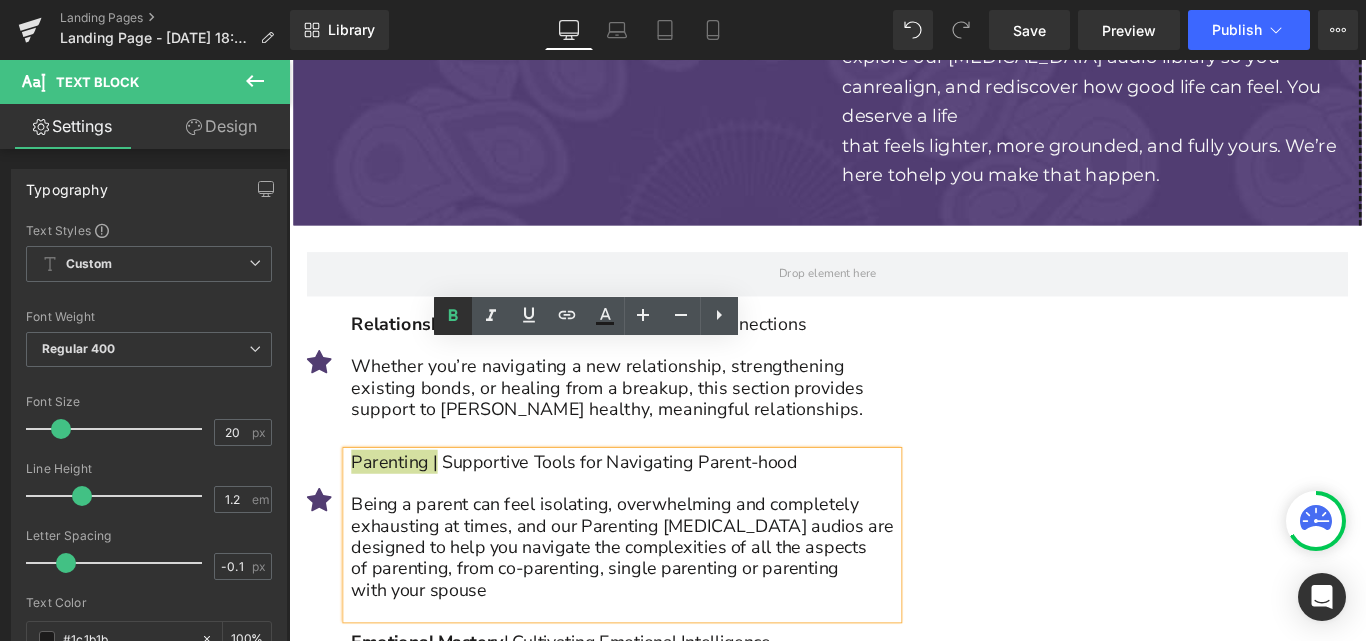 type 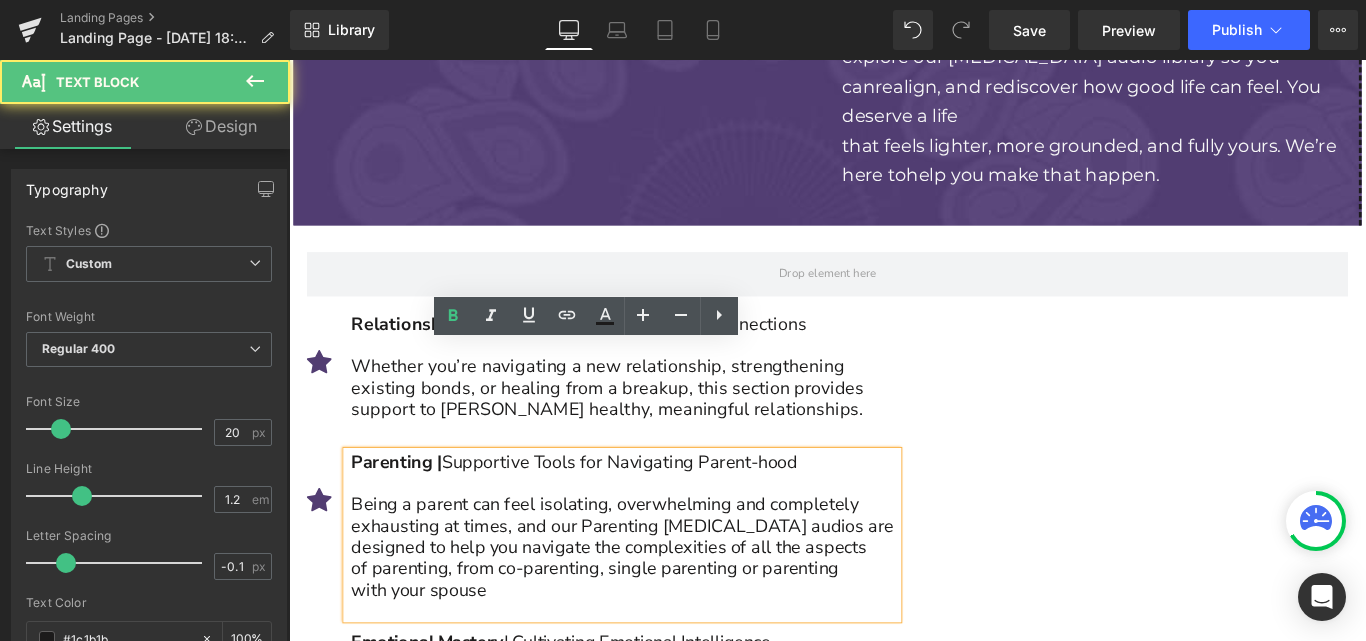 click on "designed to help you navigate the complexities of all the aspects" at bounding box center (666, 608) 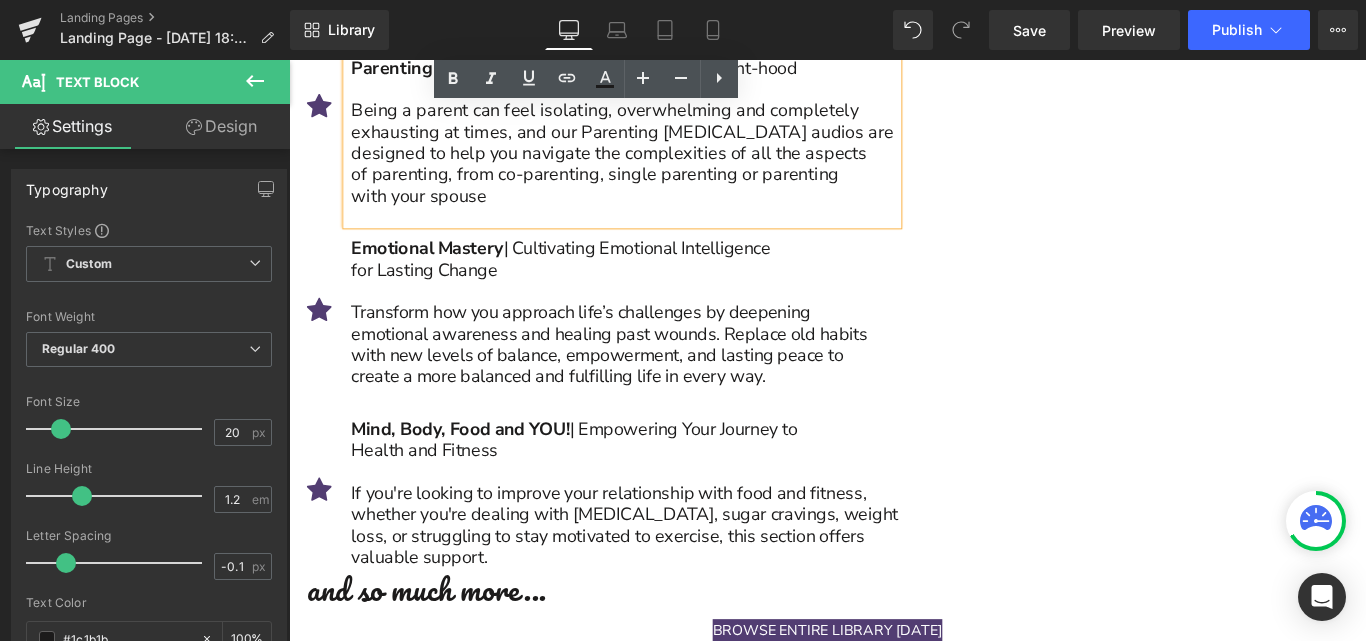 scroll, scrollTop: 5449, scrollLeft: 0, axis: vertical 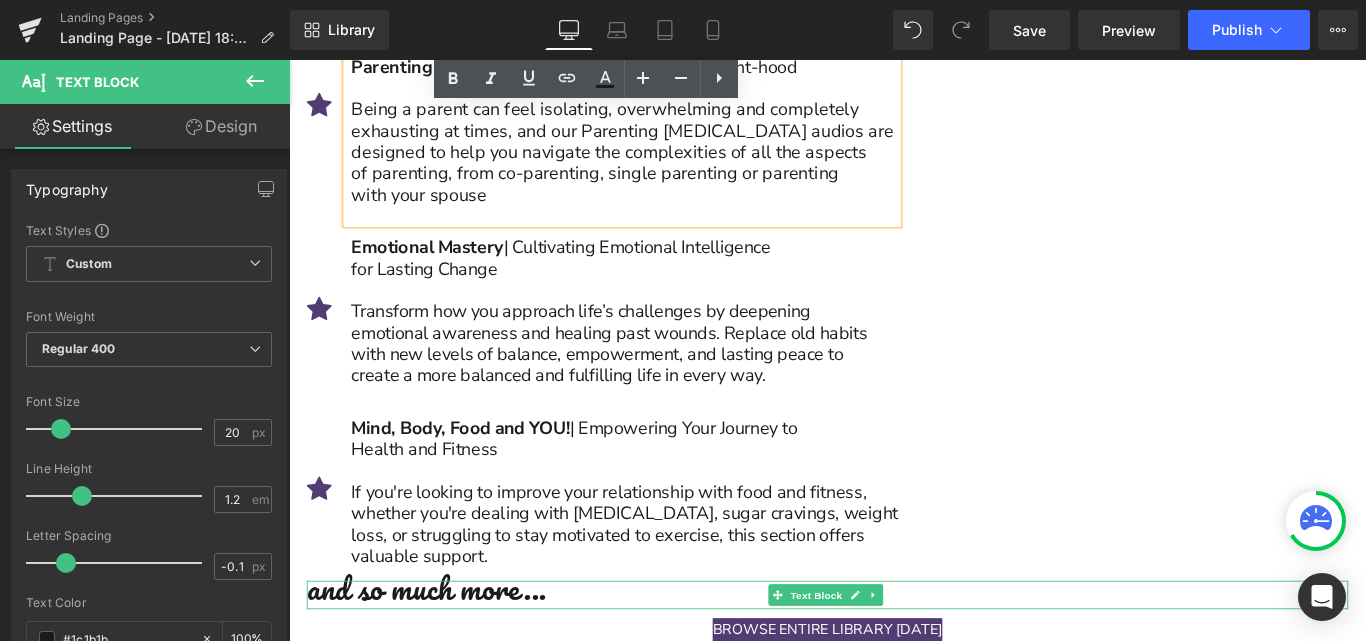 click on "and so much more..." at bounding box center (894, 653) 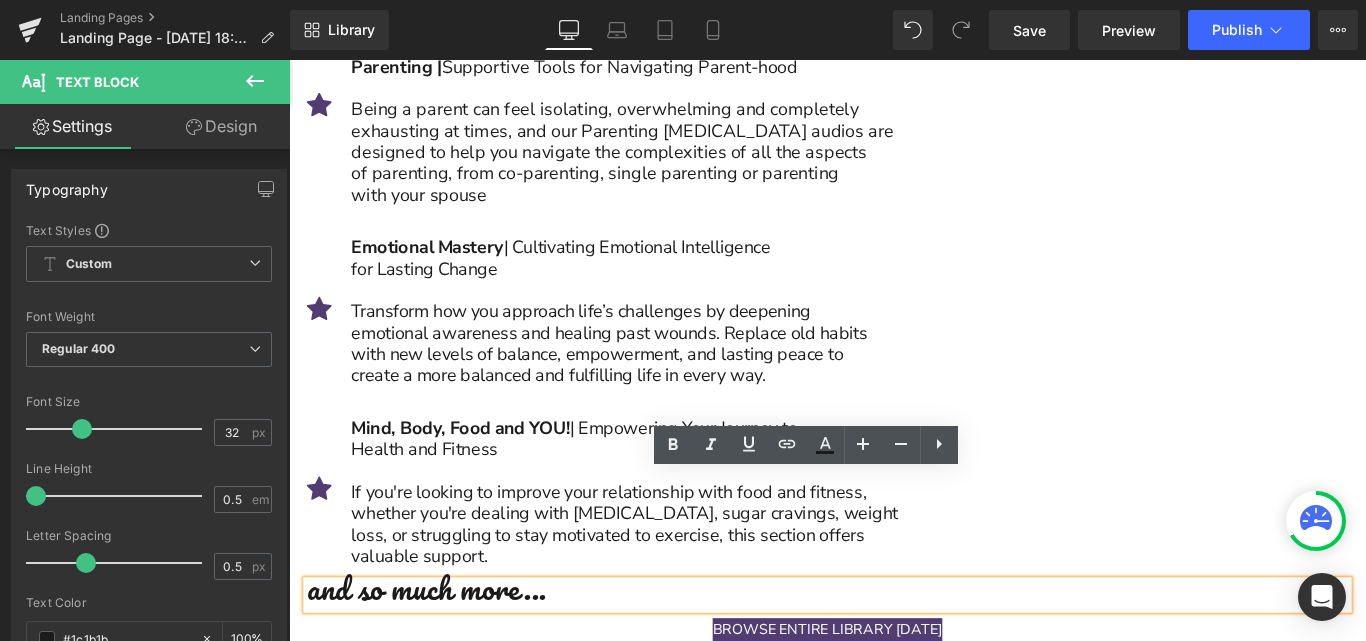 click on "and so much more..." at bounding box center (894, 653) 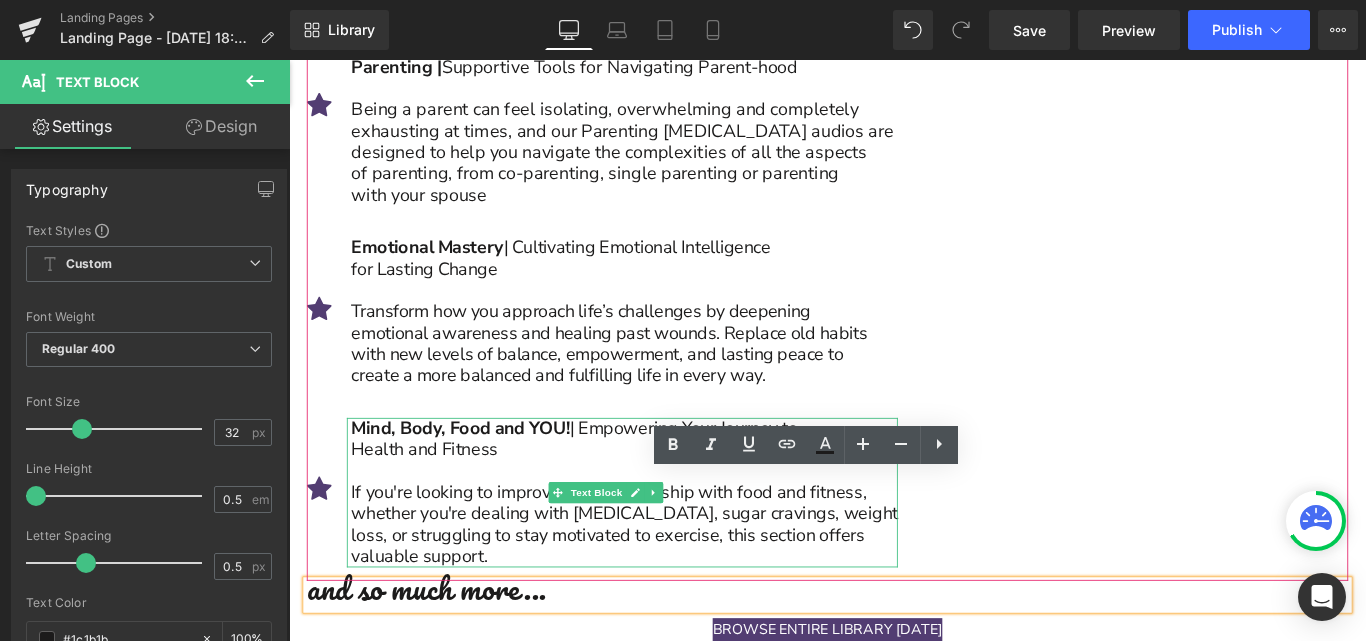 click on "whether you're dealing with [MEDICAL_DATA], sugar cravings, weight" at bounding box center (666, 570) 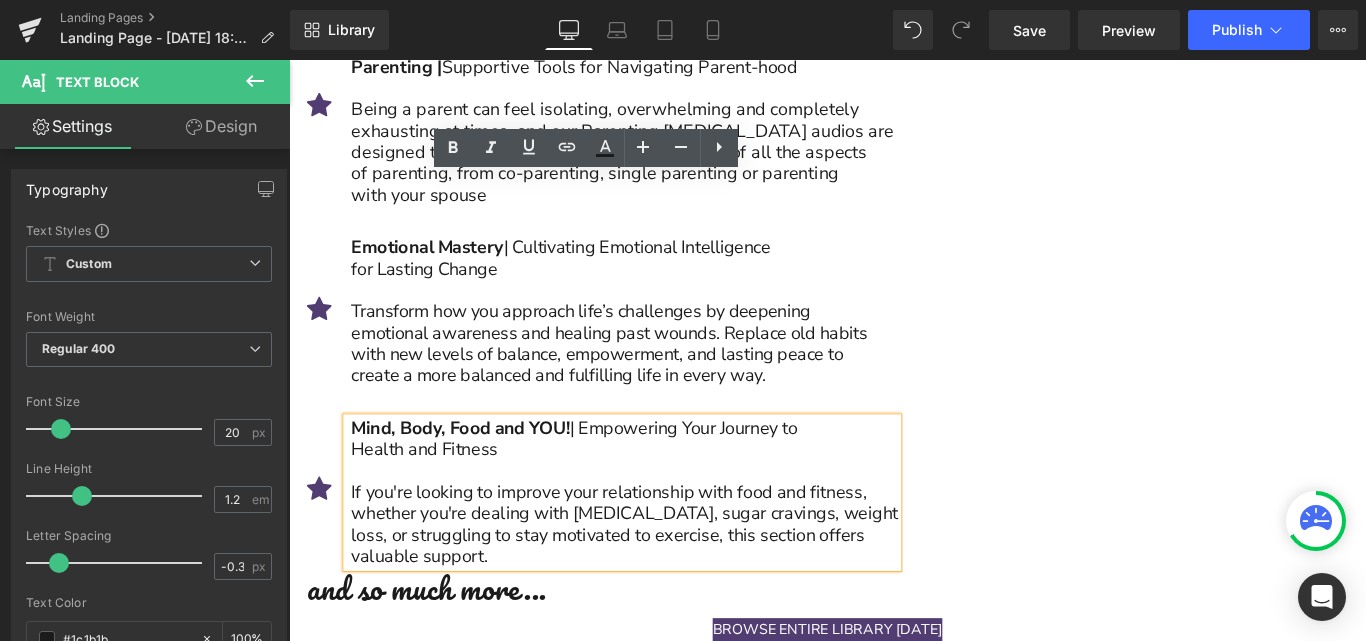 scroll, scrollTop: 5599, scrollLeft: 0, axis: vertical 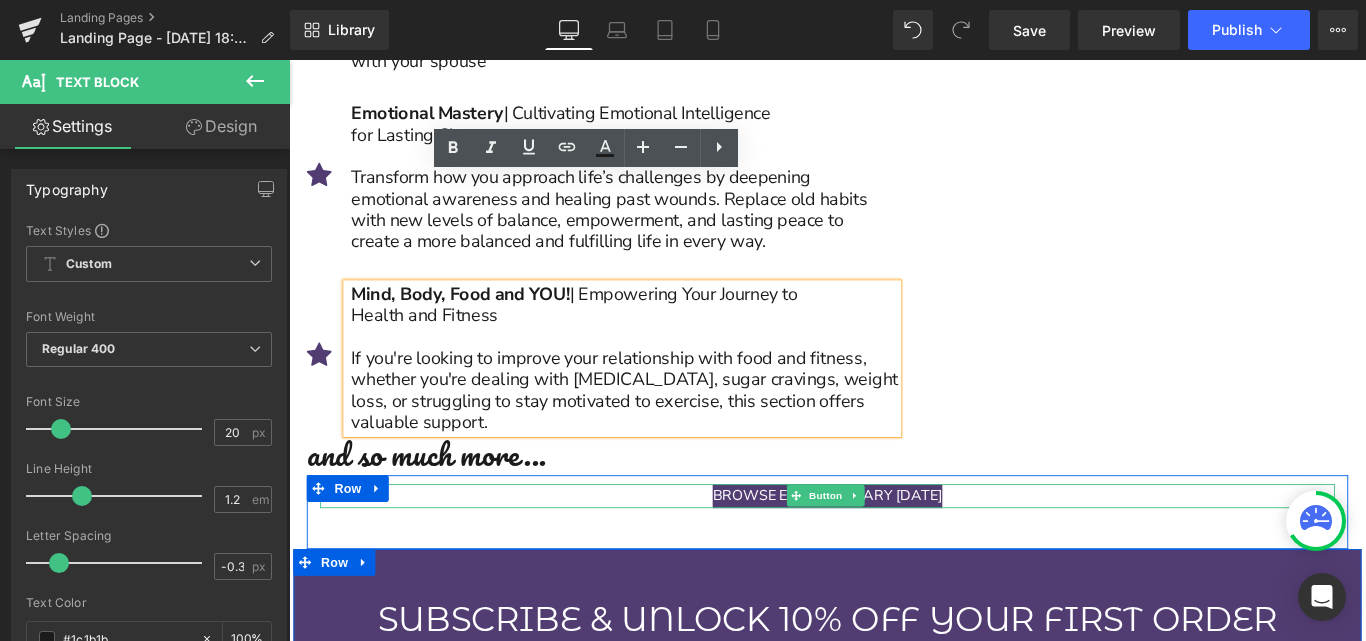 click on "BROWSE ENTIRE LIBRARY [DATE]" at bounding box center (894, 550) 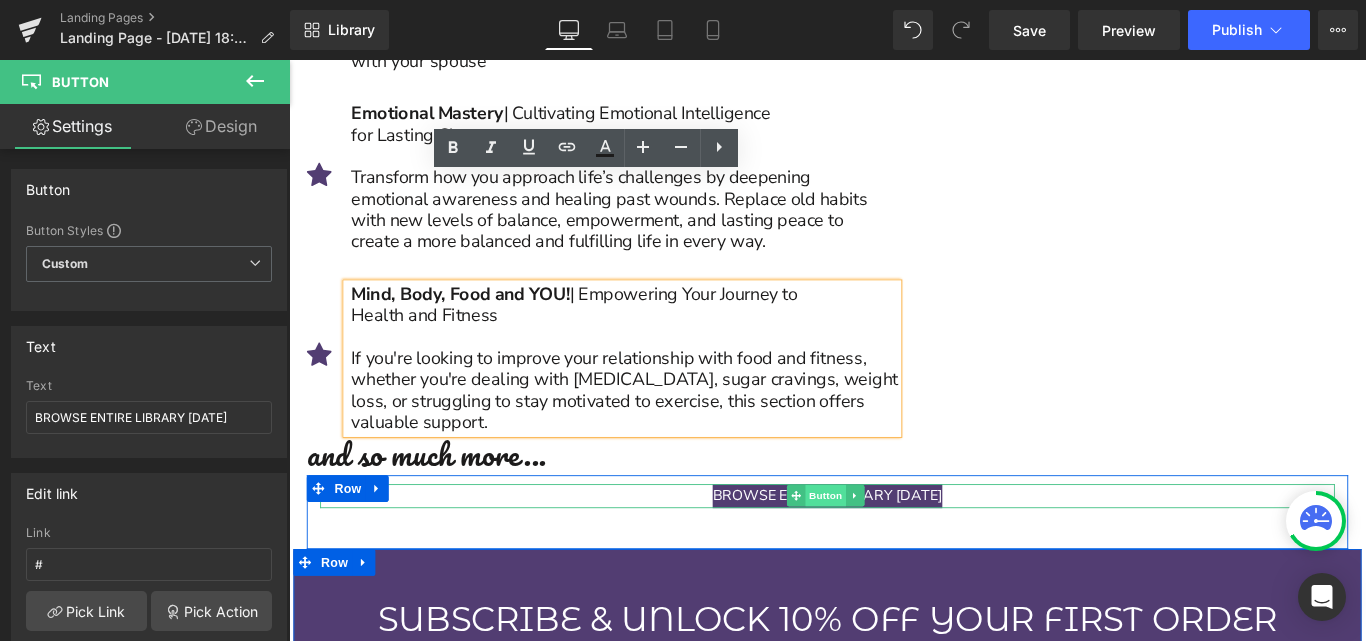 click on "Button" at bounding box center (892, 550) 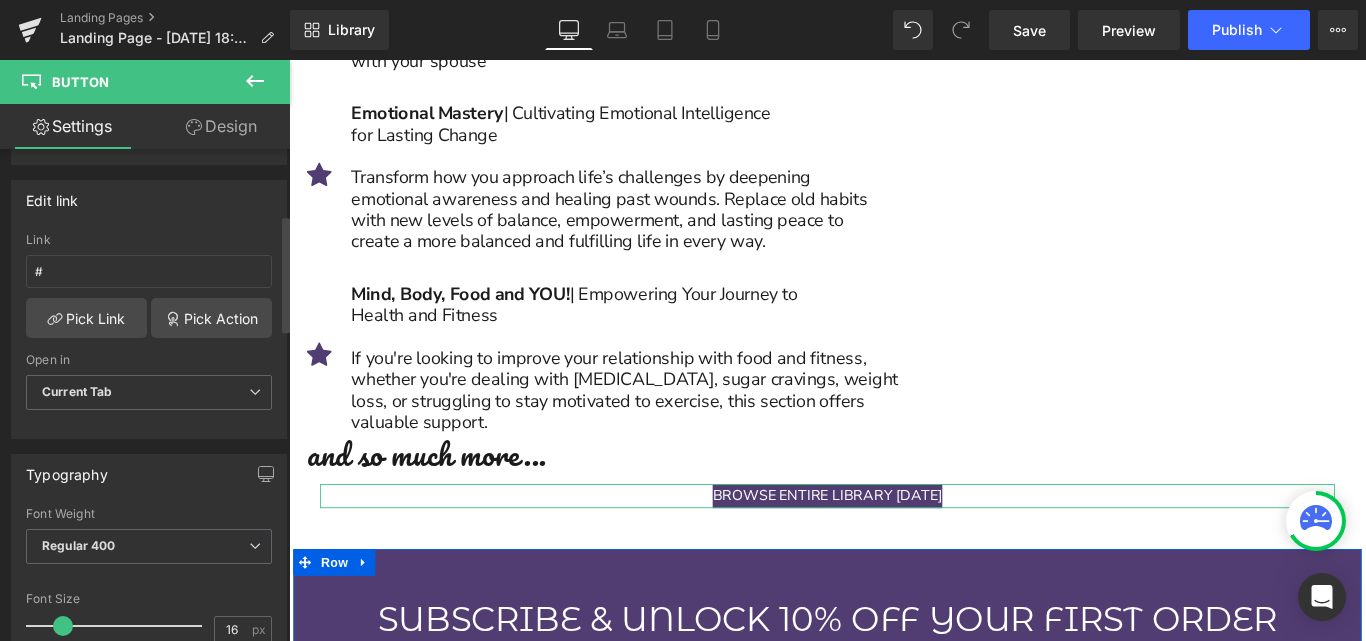 scroll, scrollTop: 299, scrollLeft: 0, axis: vertical 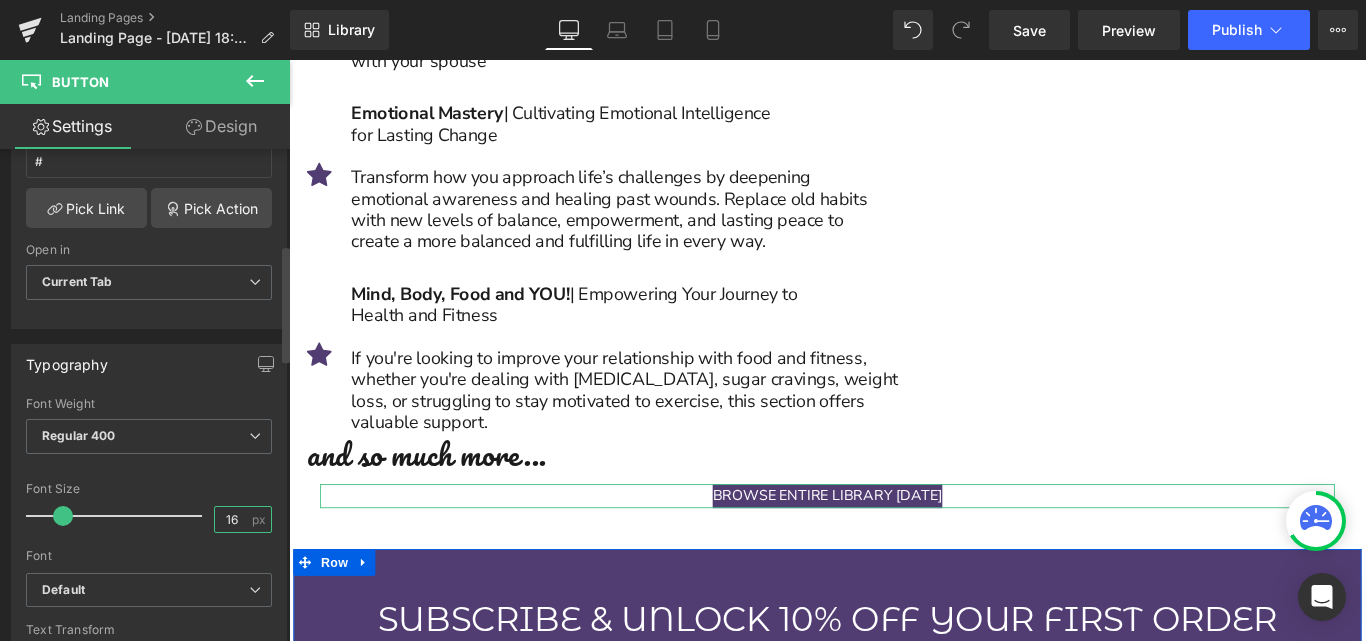 click on "16" at bounding box center [232, 519] 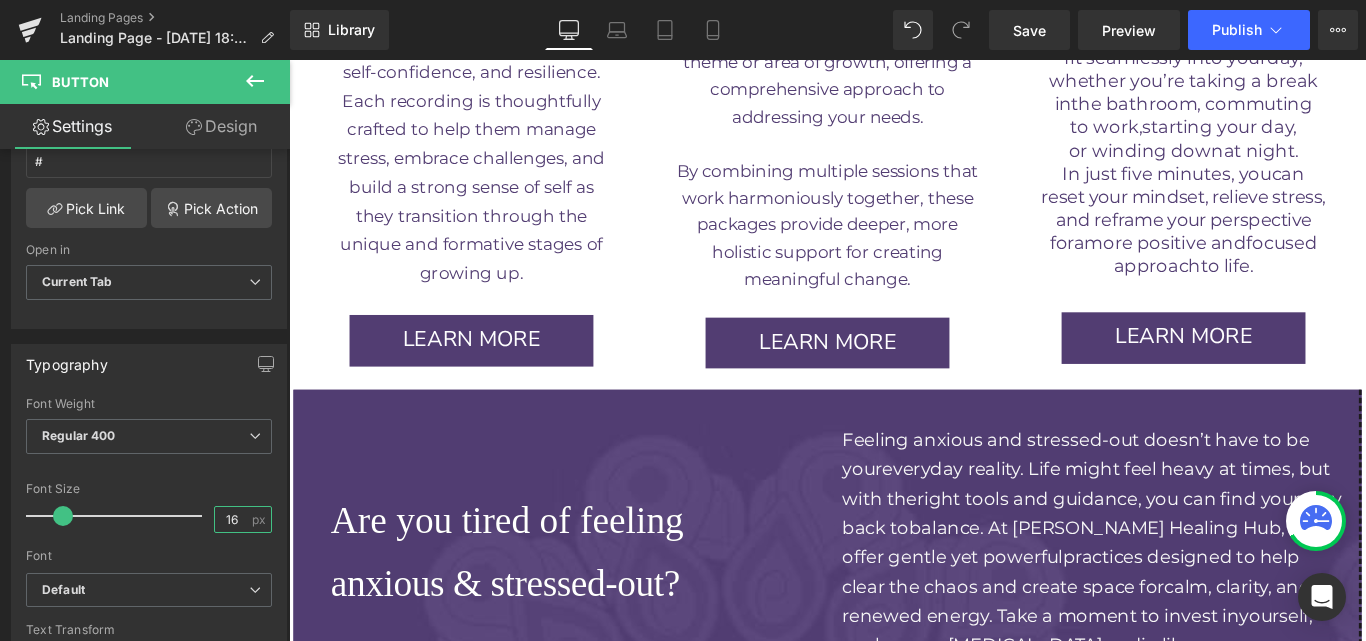 scroll, scrollTop: 4344, scrollLeft: 0, axis: vertical 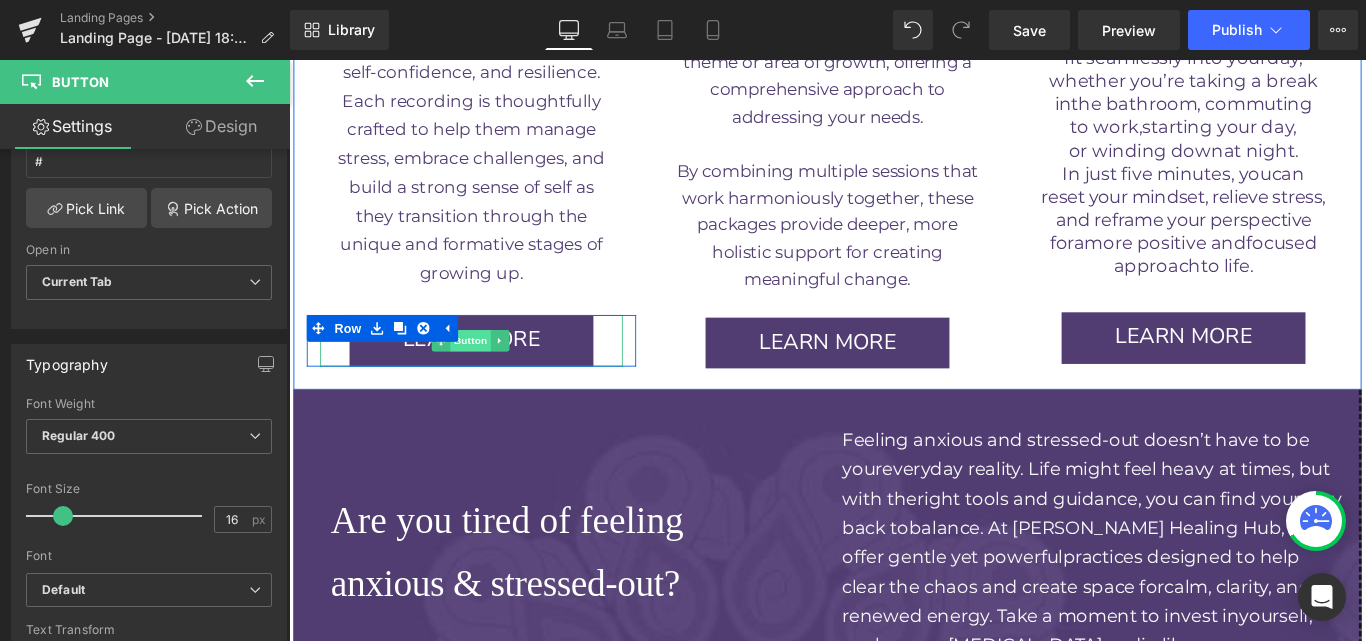 click on "Button" at bounding box center (493, 376) 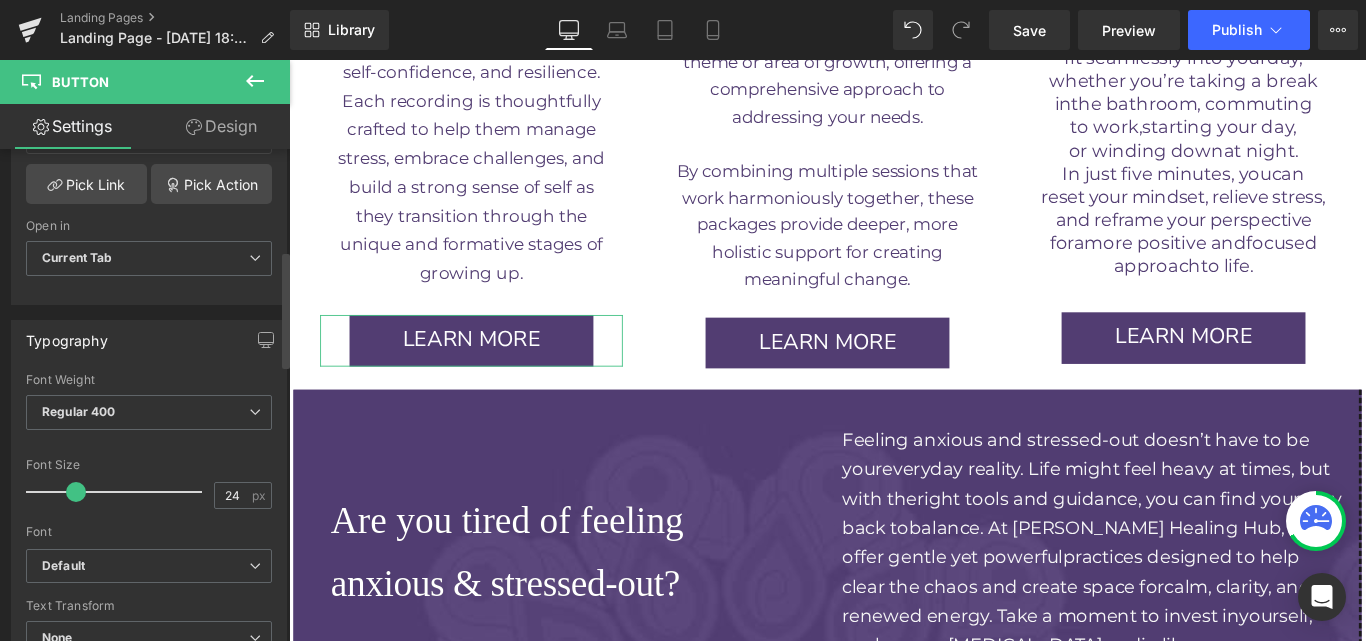 scroll, scrollTop: 453, scrollLeft: 0, axis: vertical 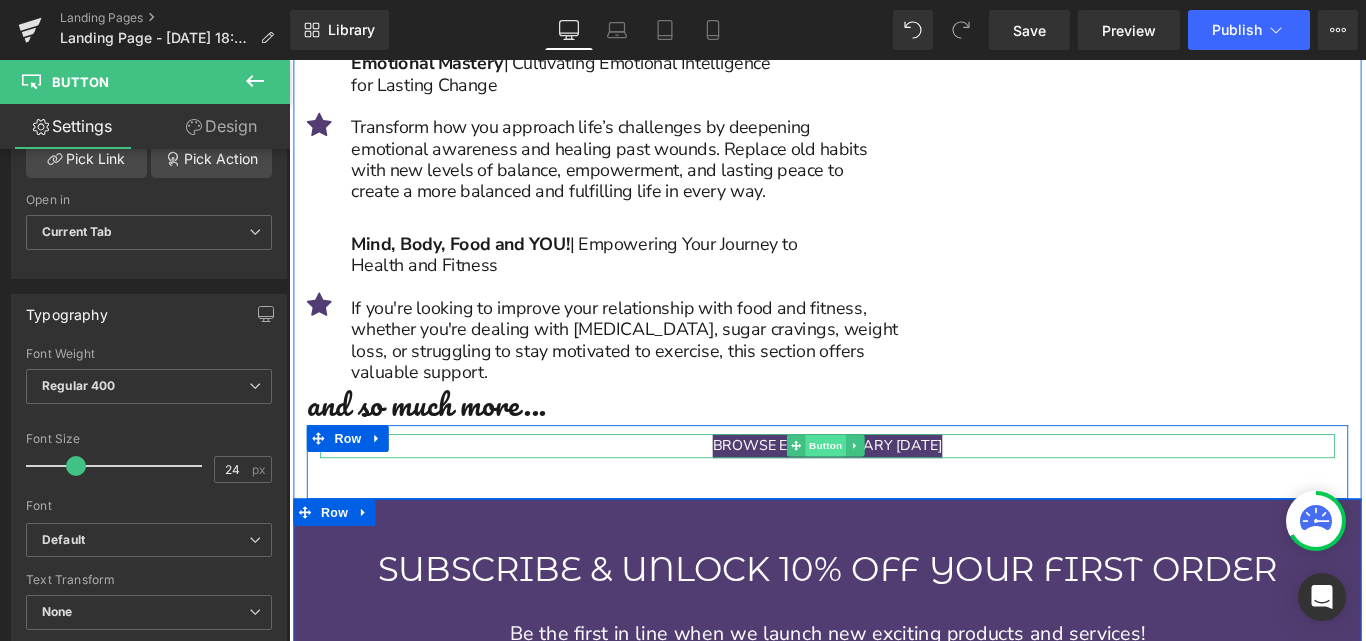 click on "Button" at bounding box center (892, 493) 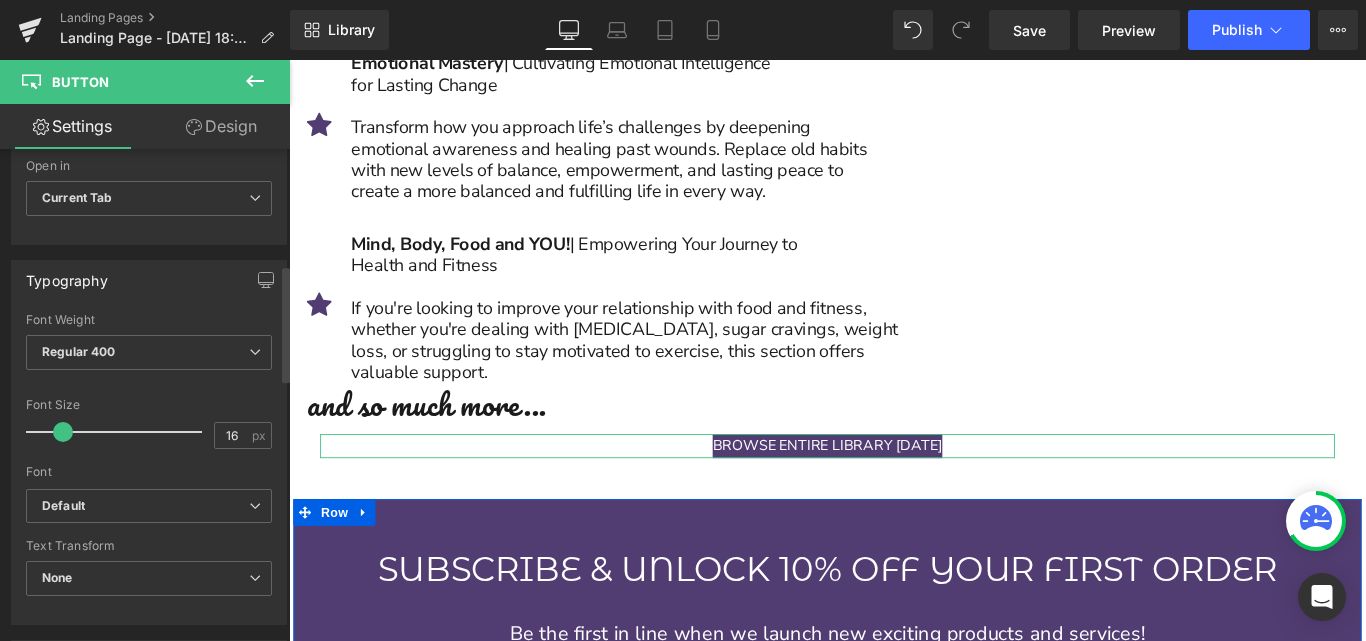 scroll, scrollTop: 516, scrollLeft: 0, axis: vertical 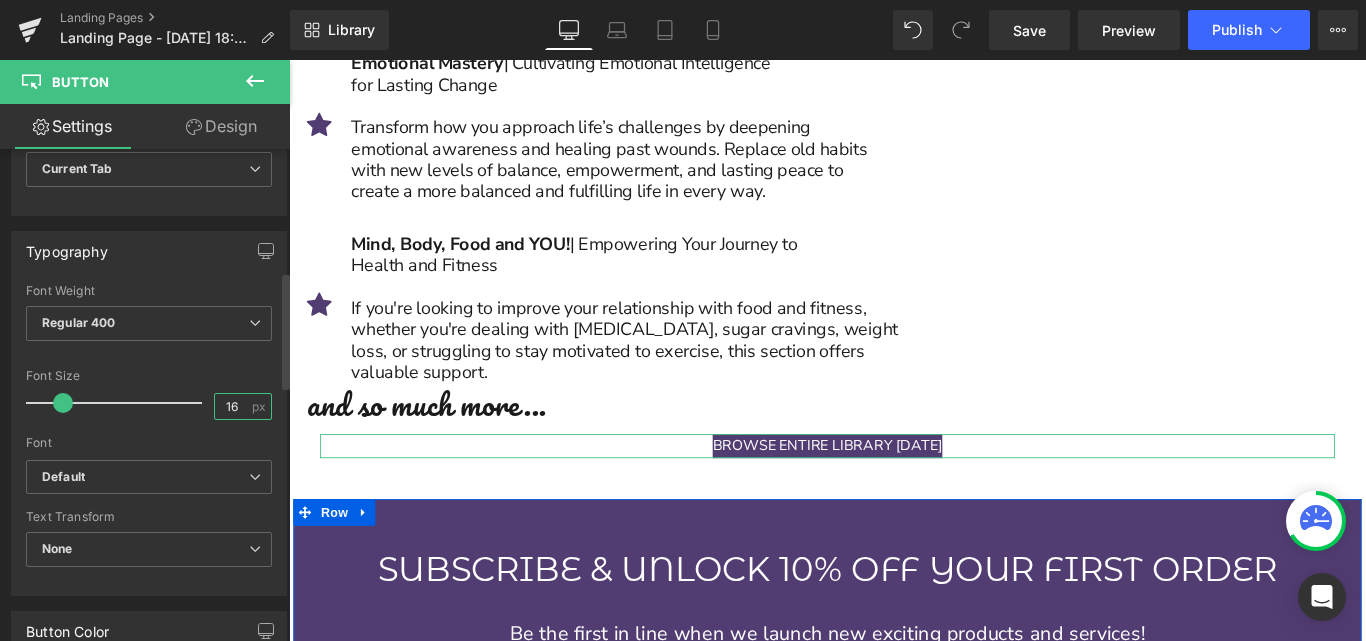 click on "16" at bounding box center [232, 406] 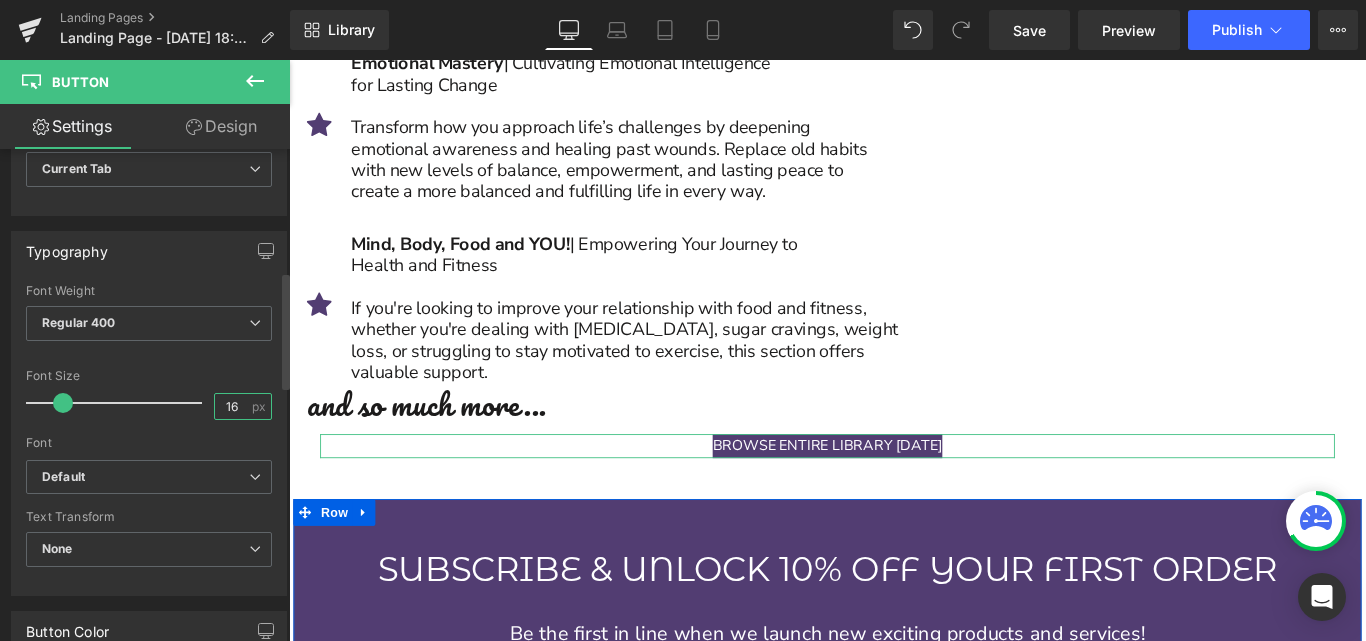 type on "6" 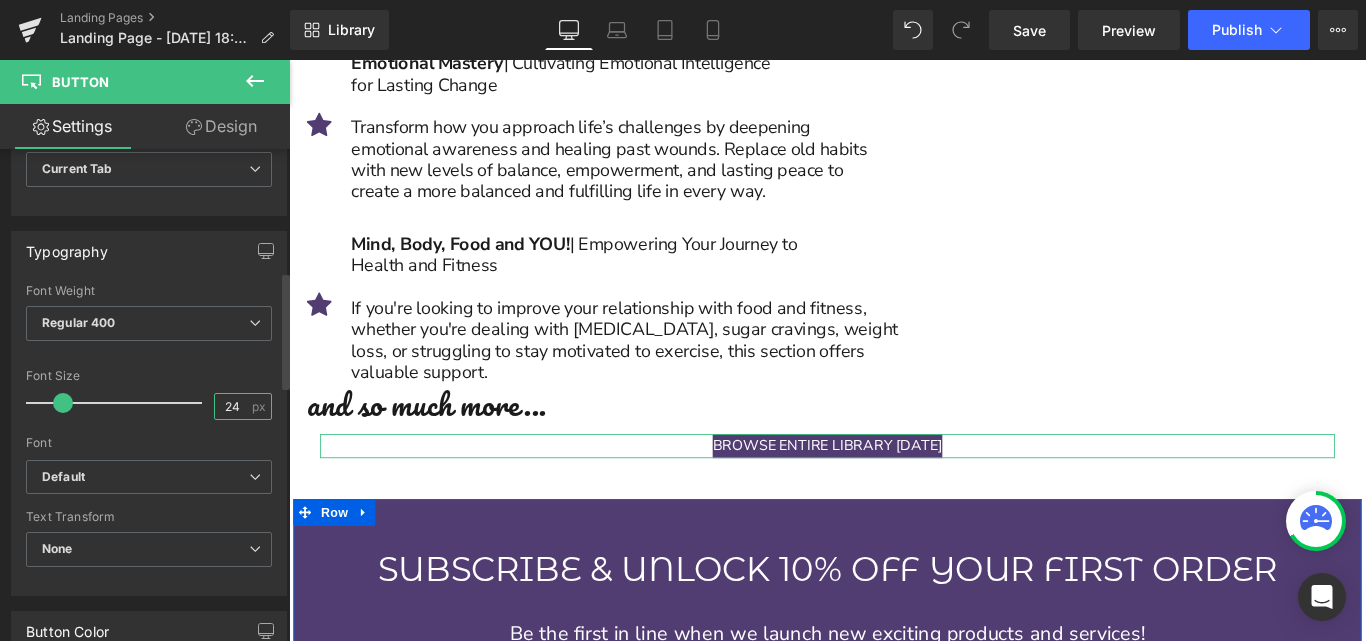 type on "24" 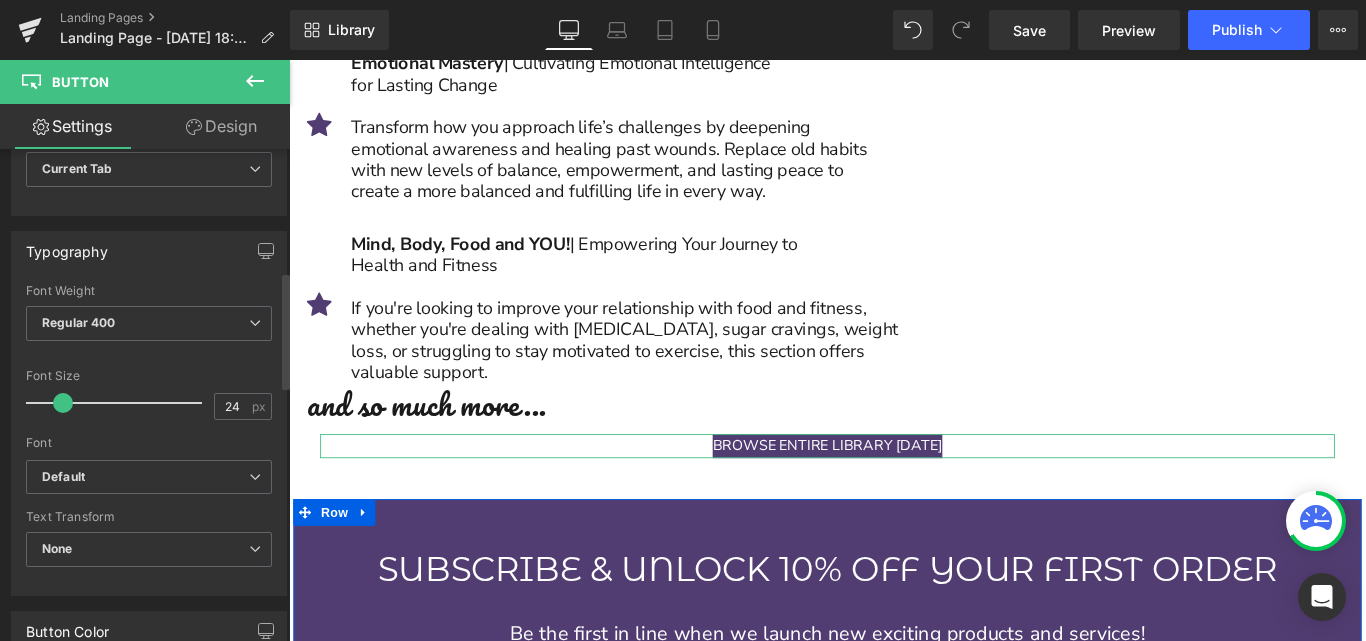 click on "Font Size" at bounding box center (149, 376) 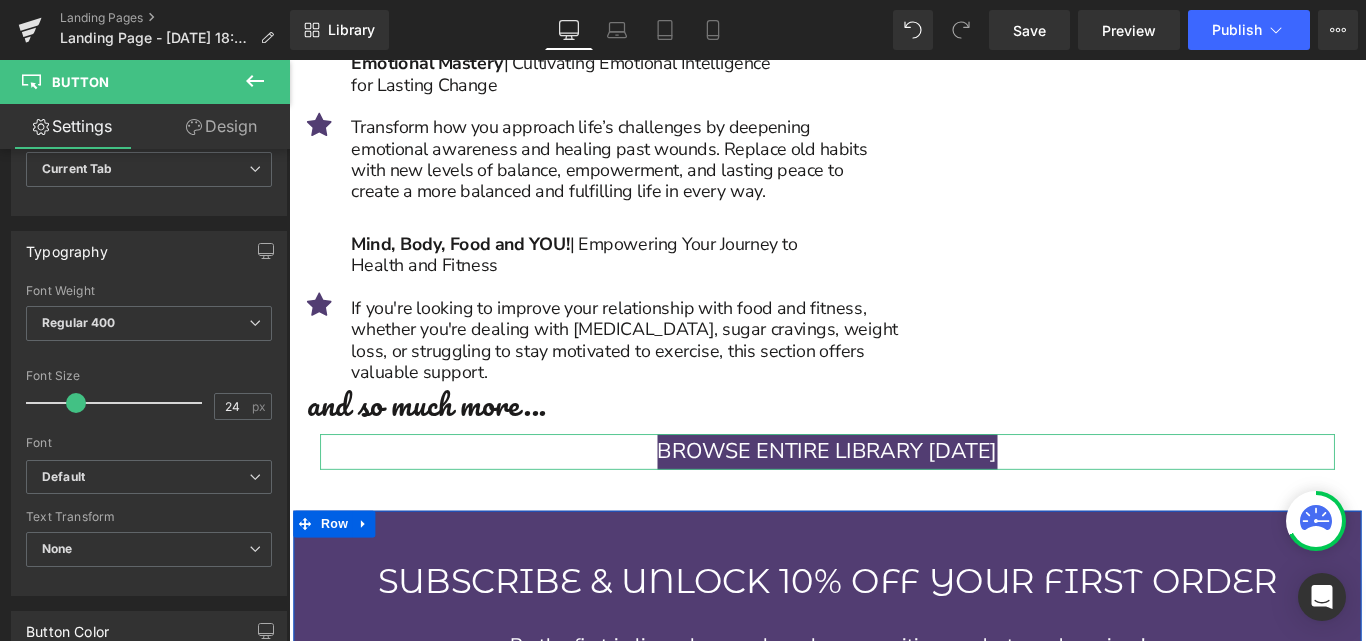 click on "Design" at bounding box center [221, 126] 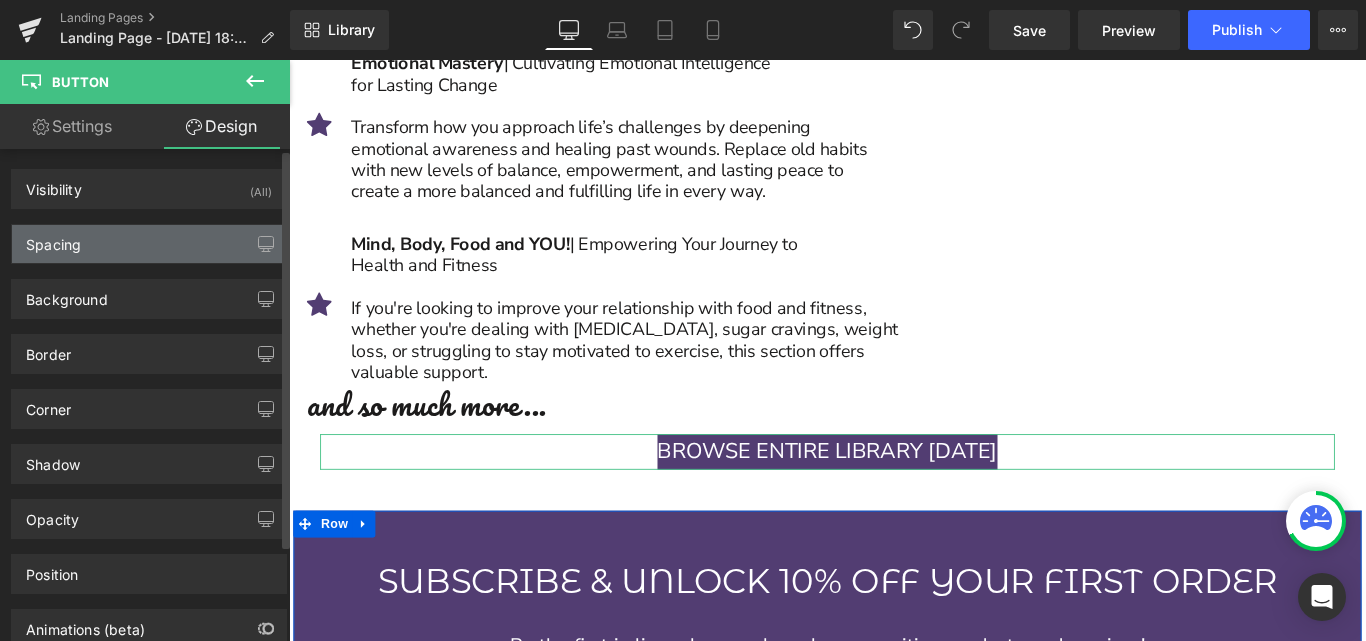 type on "0" 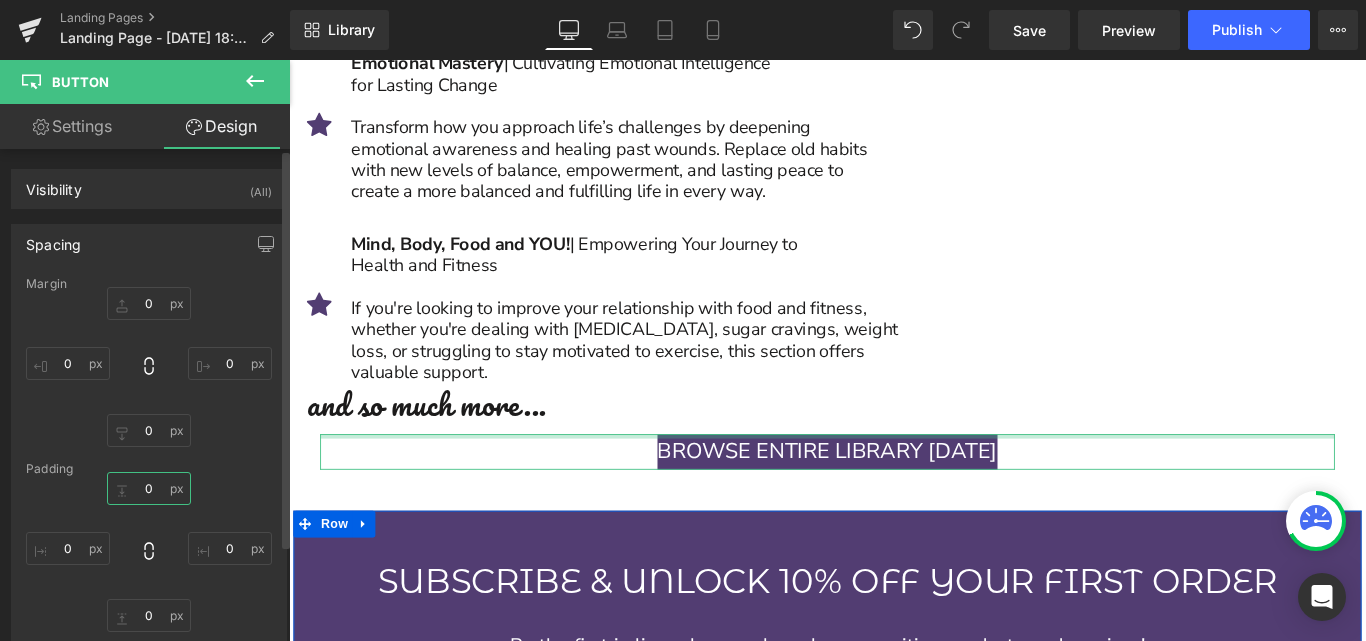 click on "0" at bounding box center [149, 488] 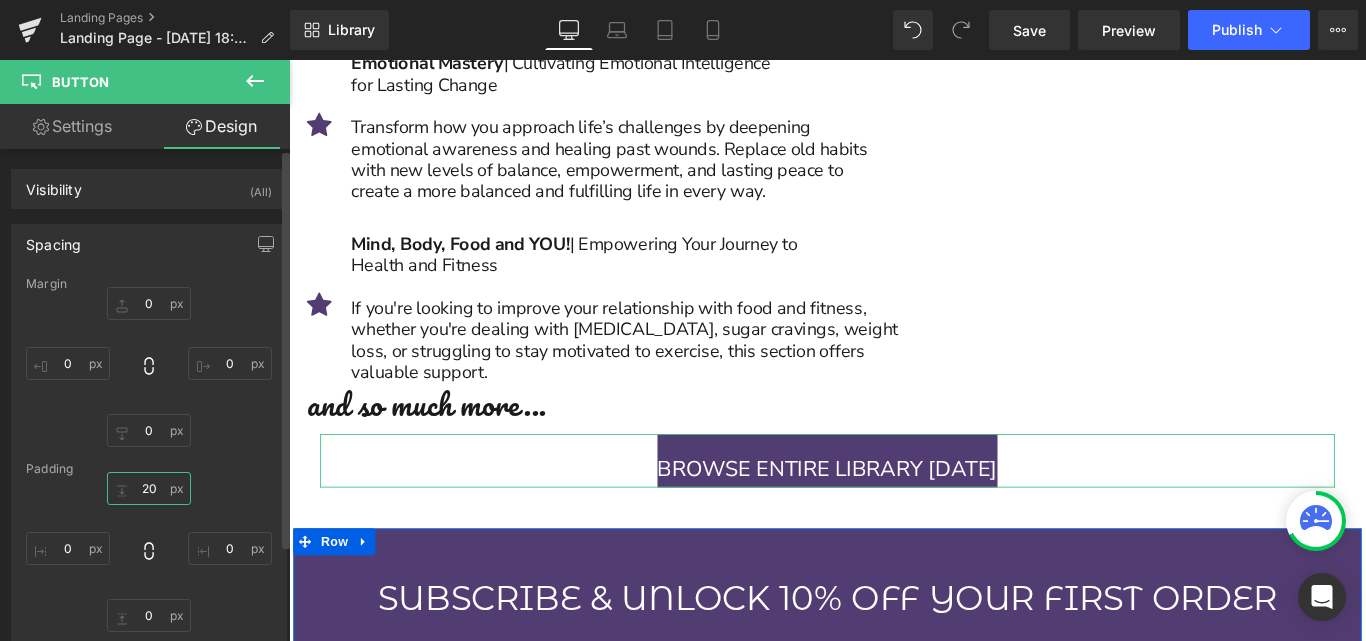 type on "2" 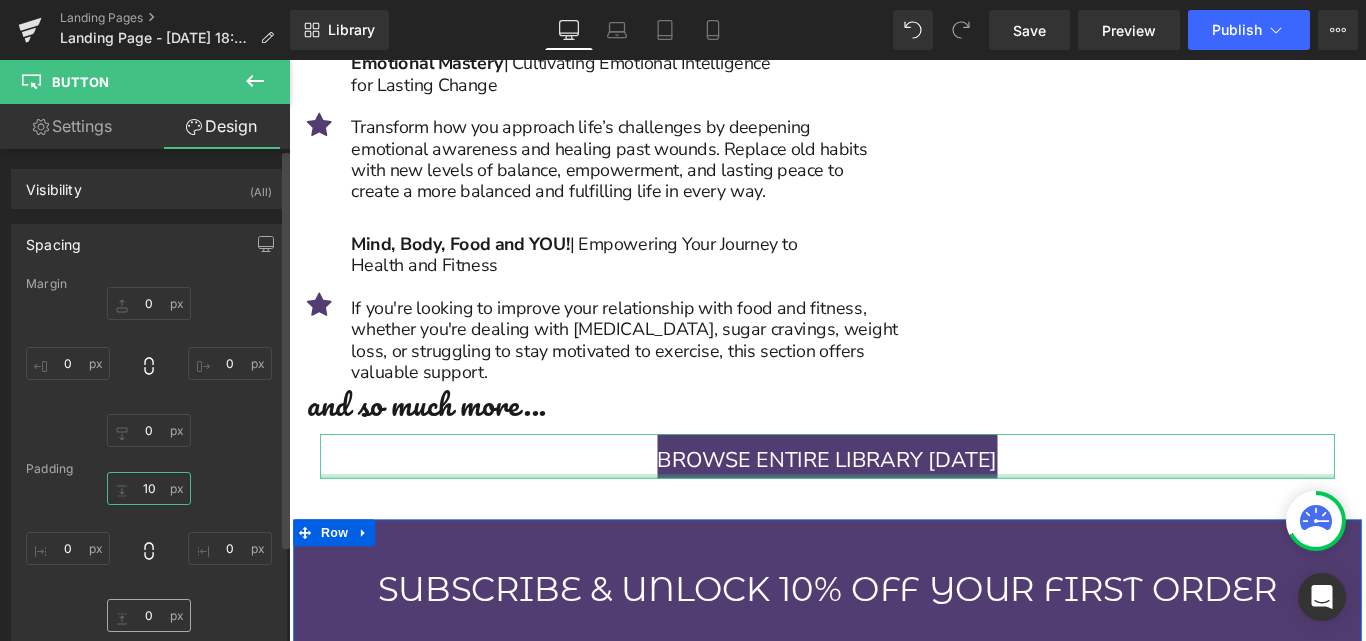 type on "10" 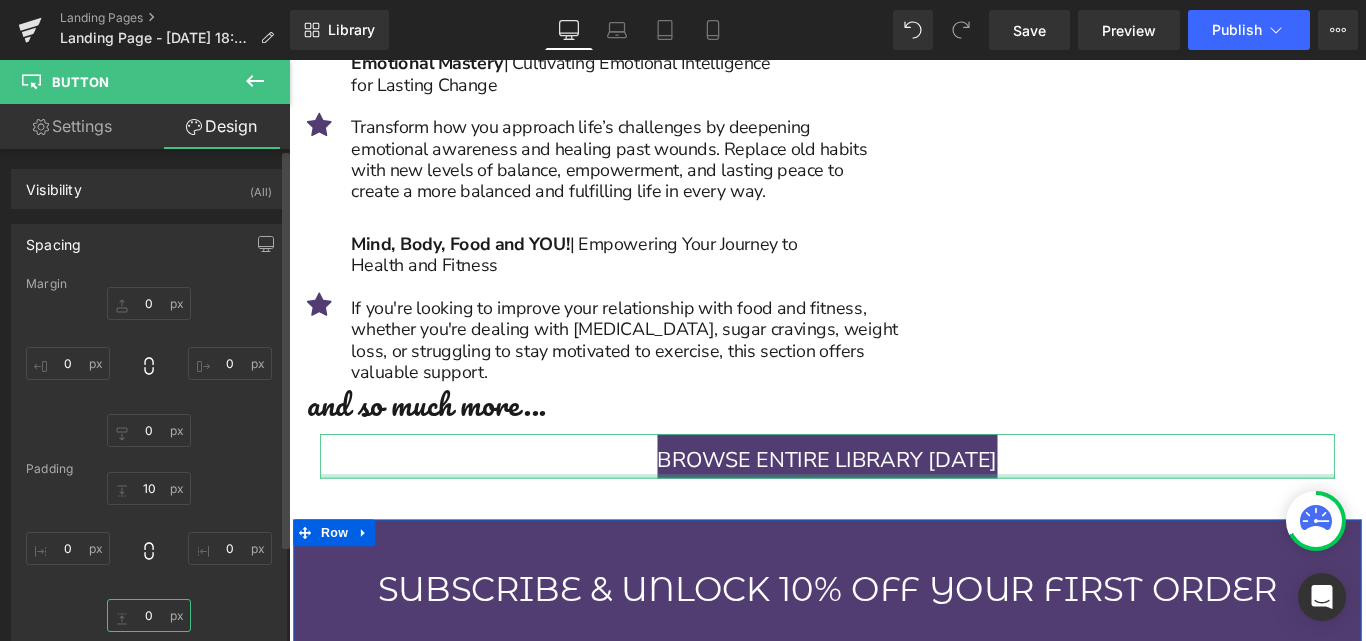 click on "0" at bounding box center (149, 615) 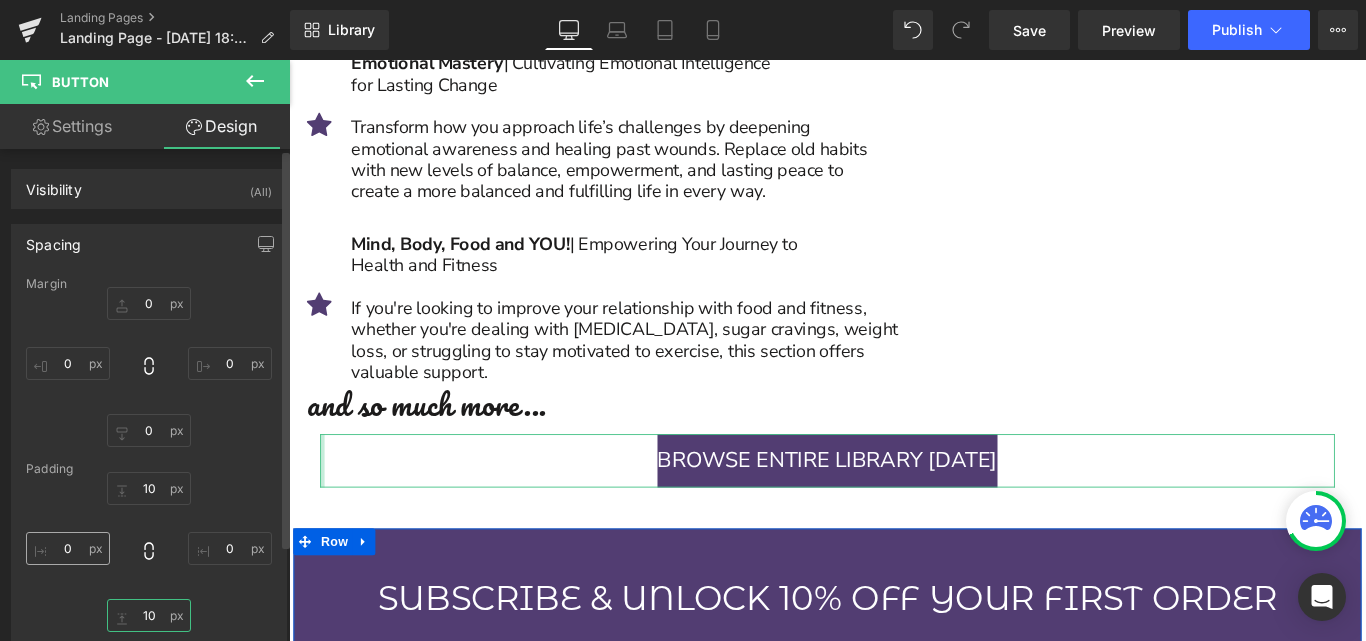 type on "10" 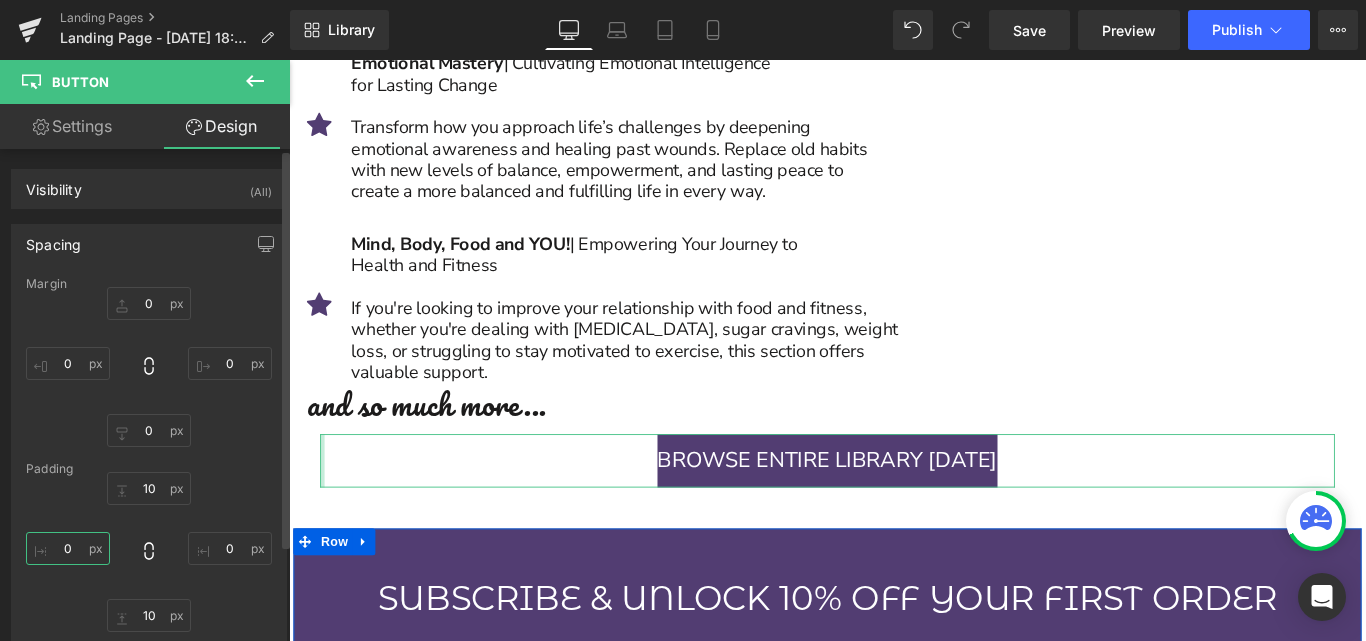 click on "0" at bounding box center (68, 548) 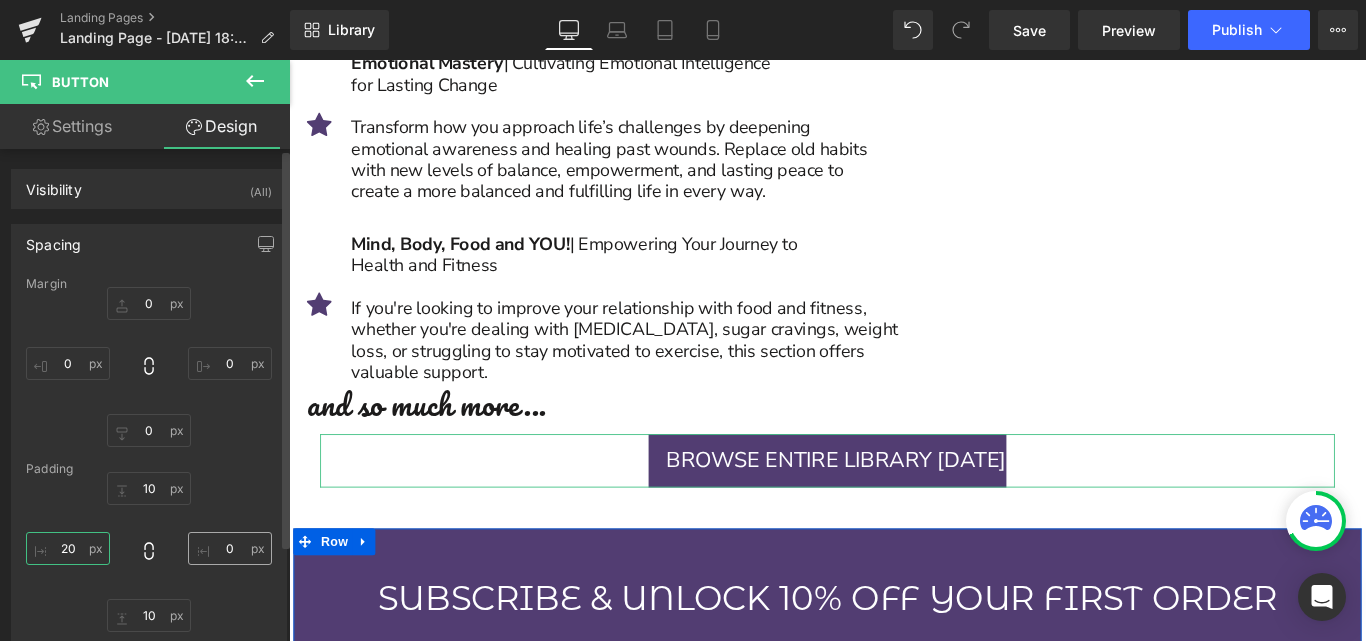 type on "20" 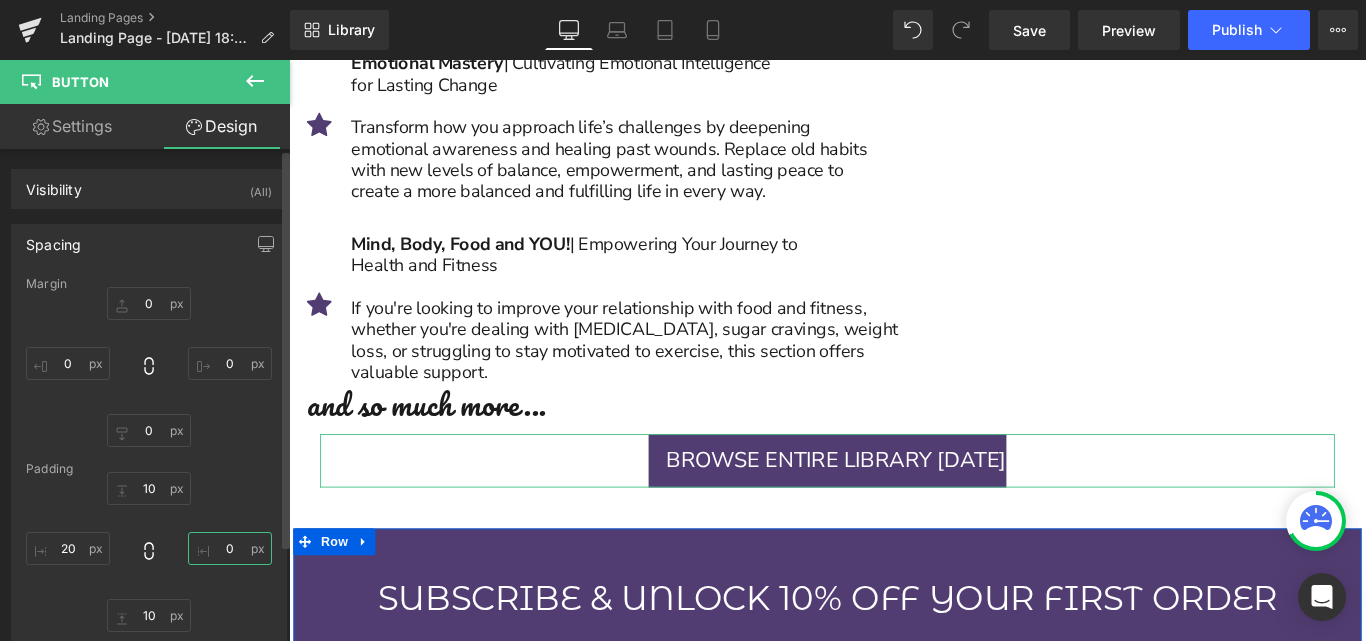 click on "0" at bounding box center [230, 548] 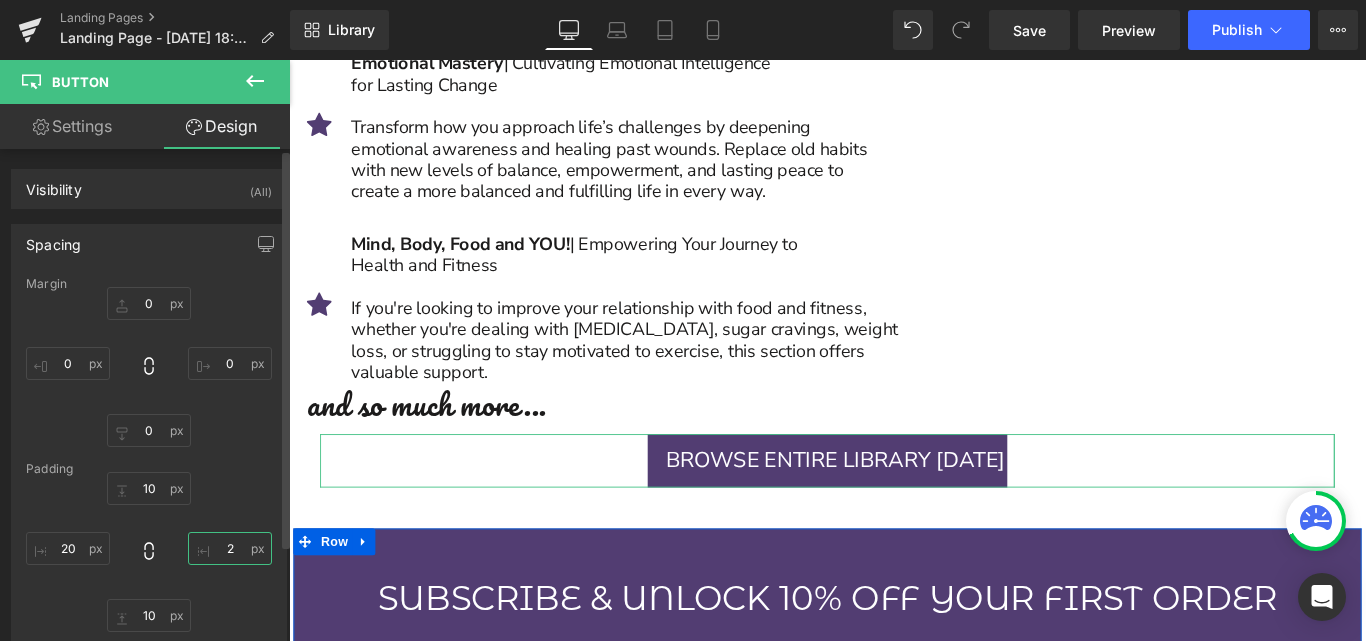 type on "20" 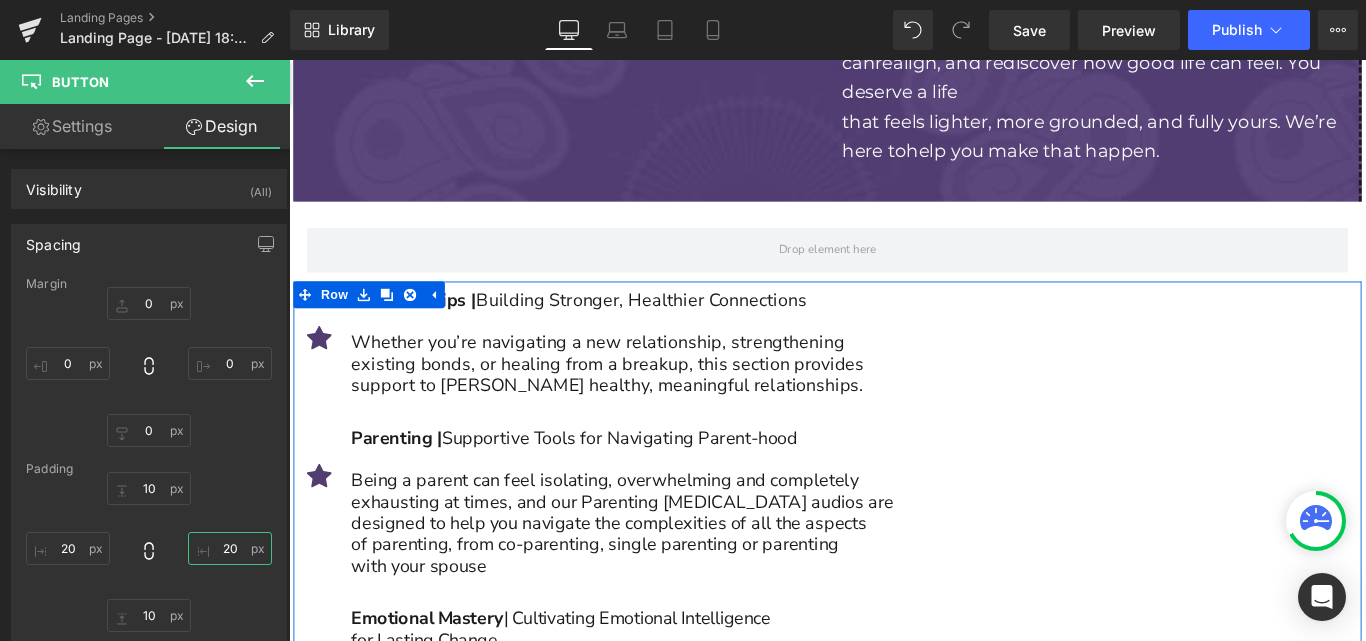 scroll, scrollTop: 5005, scrollLeft: 0, axis: vertical 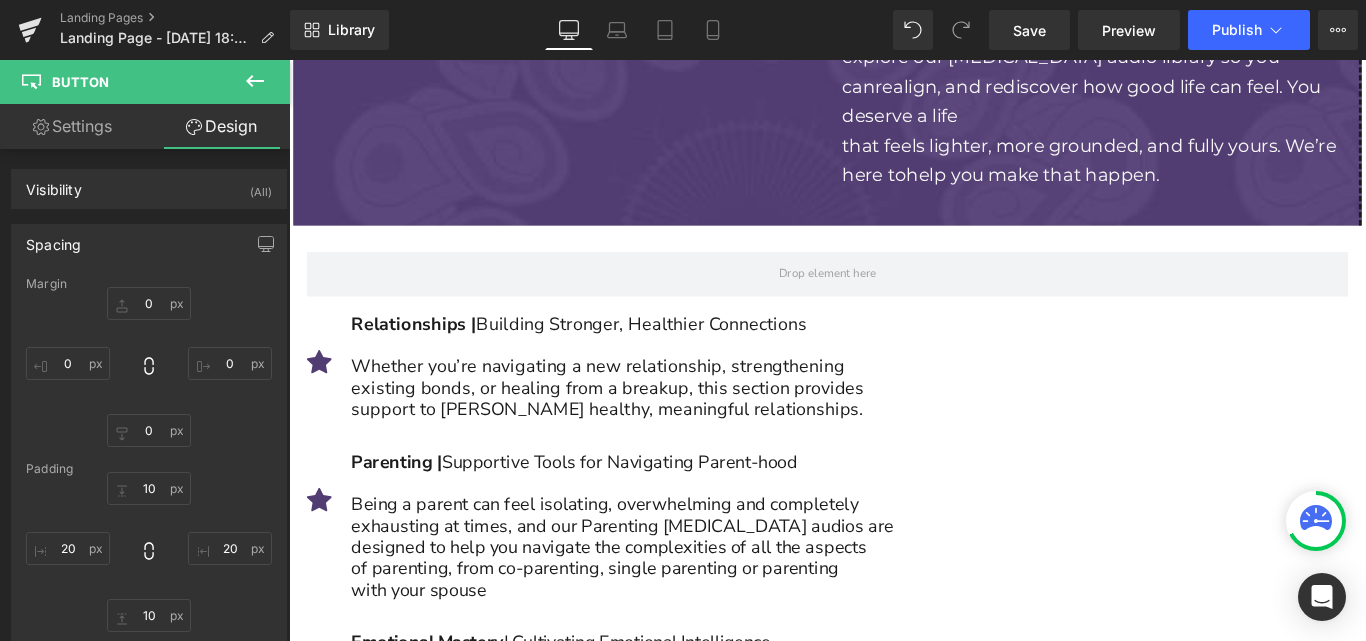 click 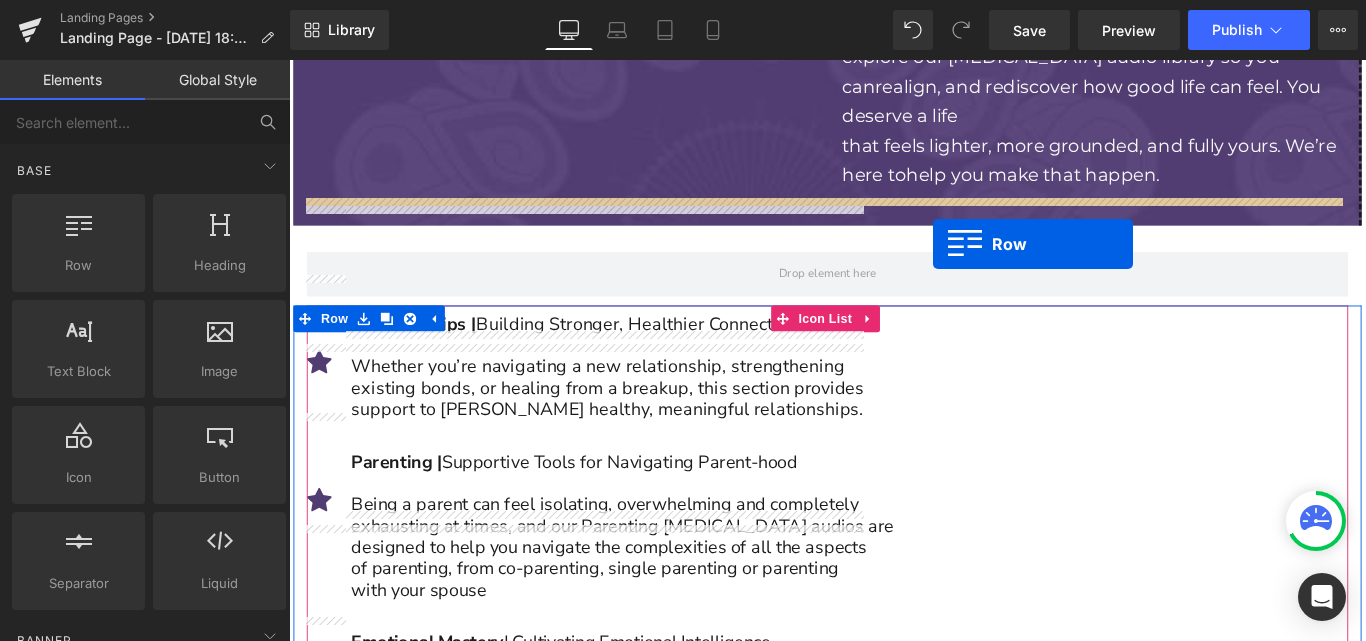 drag, startPoint x: 74, startPoint y: 225, endPoint x: 162, endPoint y: 106, distance: 148.00337 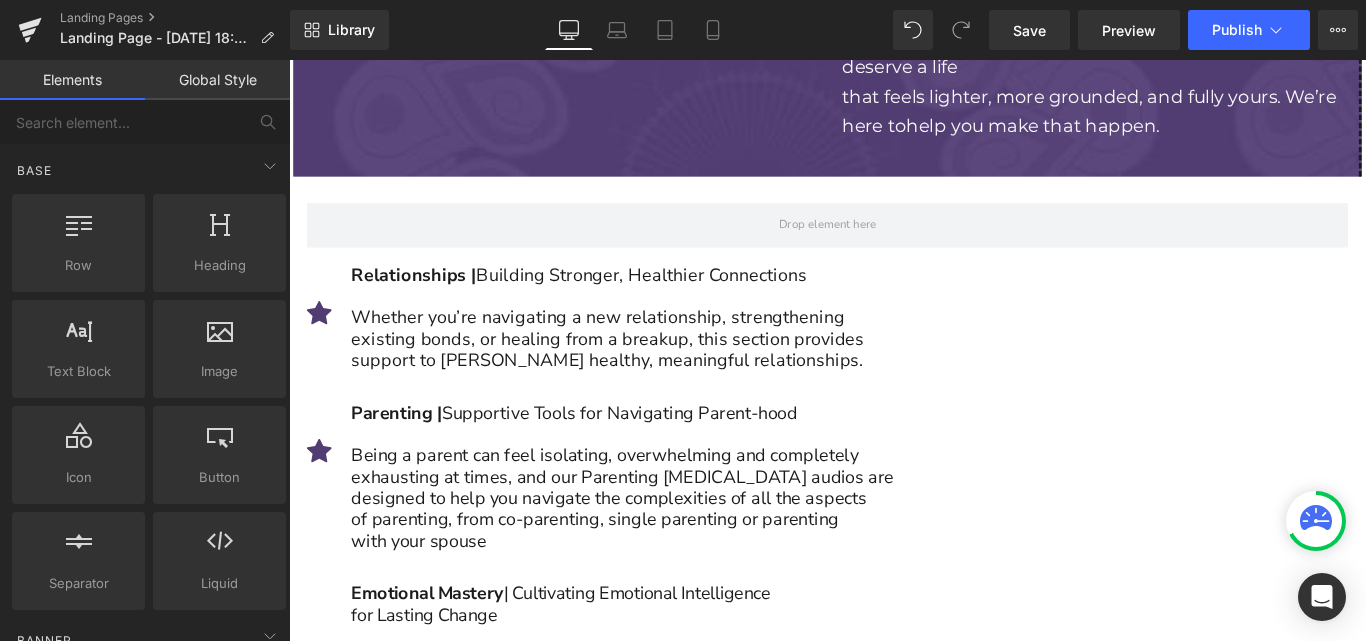 scroll, scrollTop: 5065, scrollLeft: 0, axis: vertical 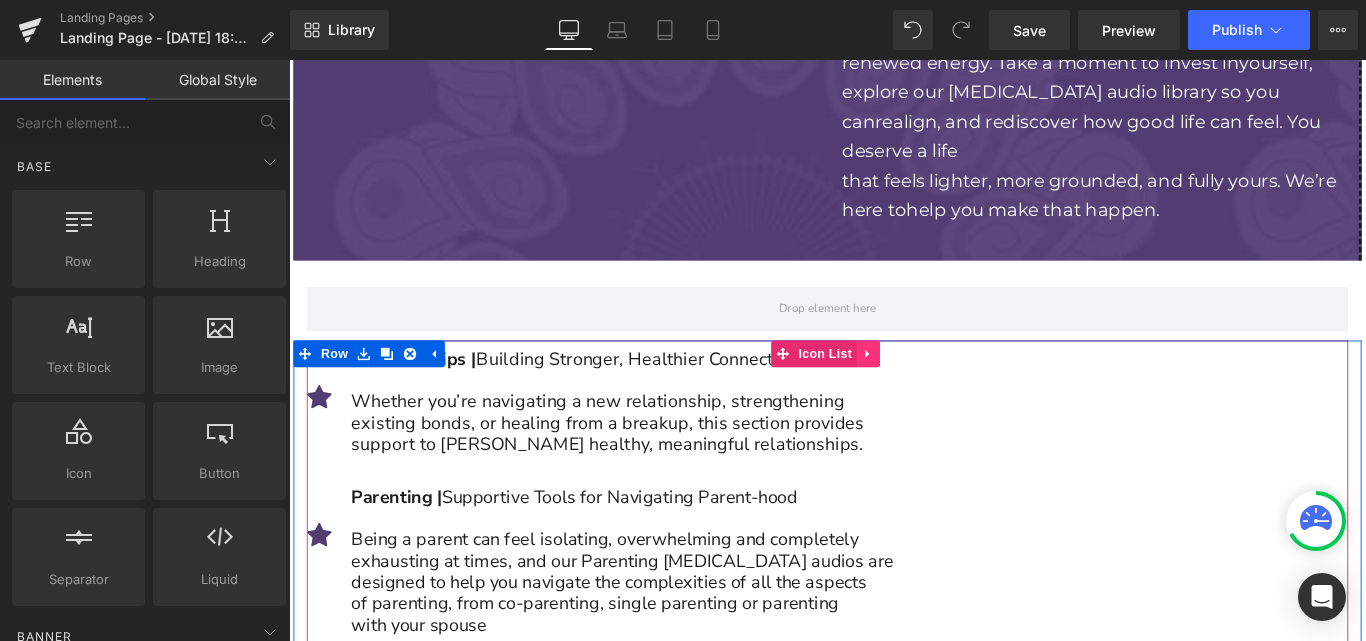 click 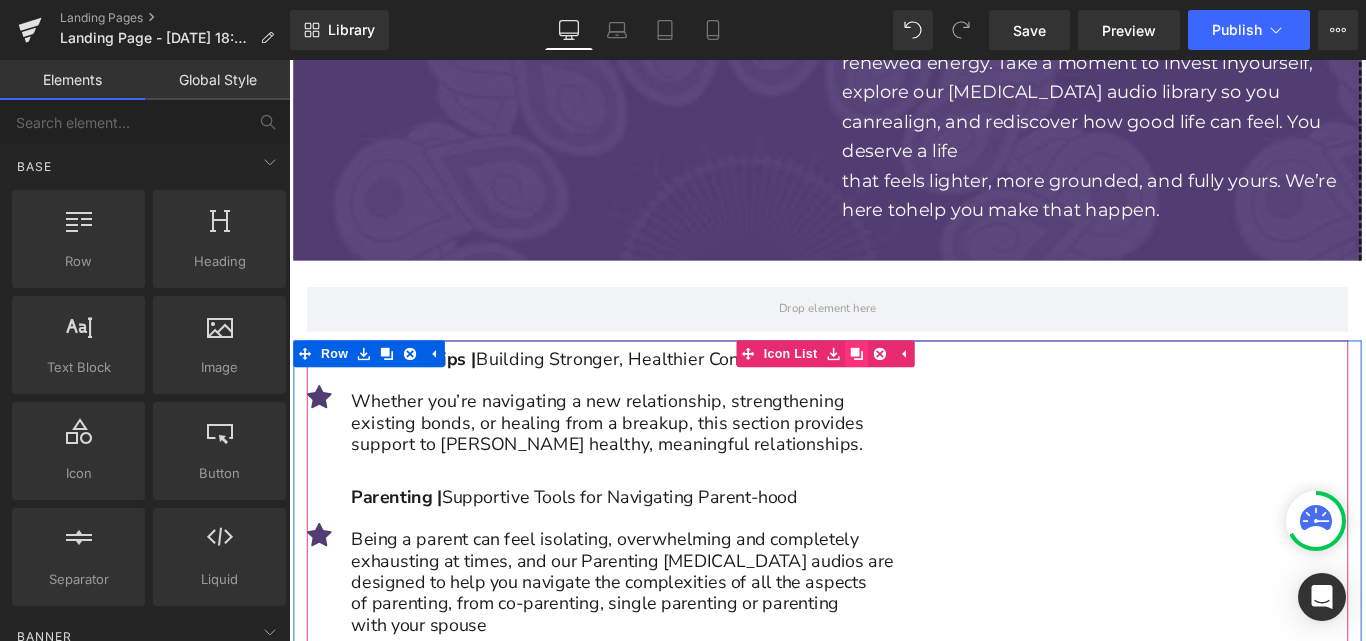 click 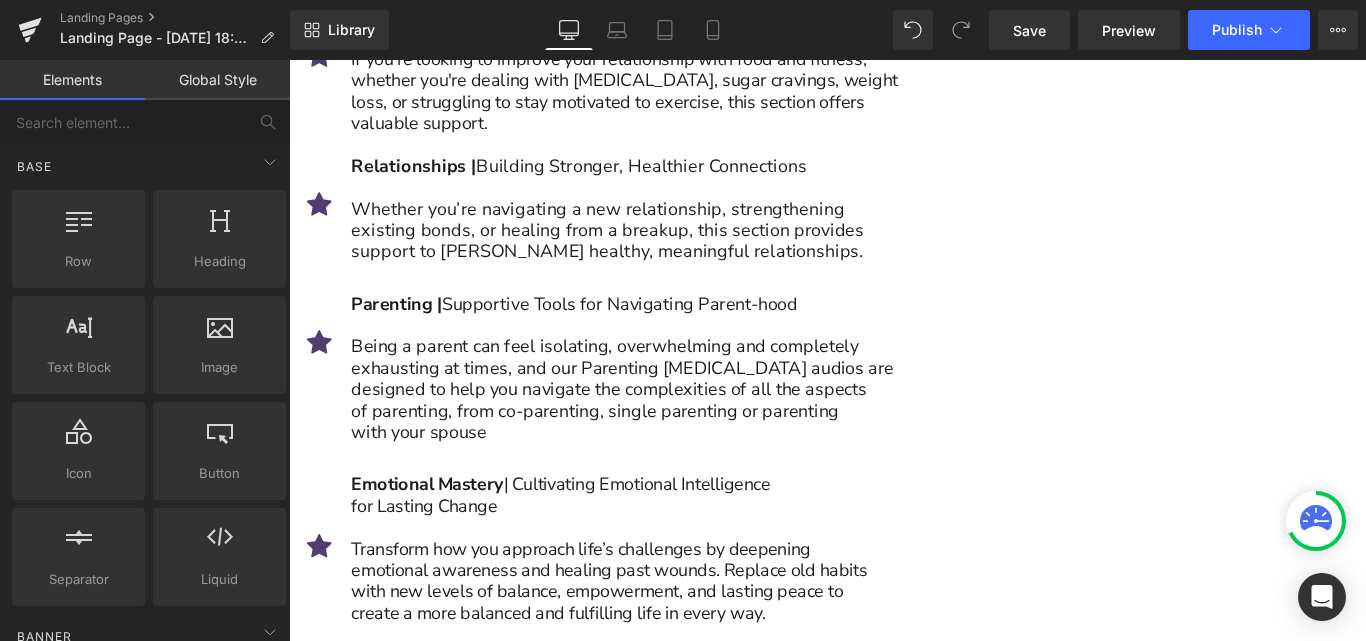 scroll, scrollTop: 5937, scrollLeft: 0, axis: vertical 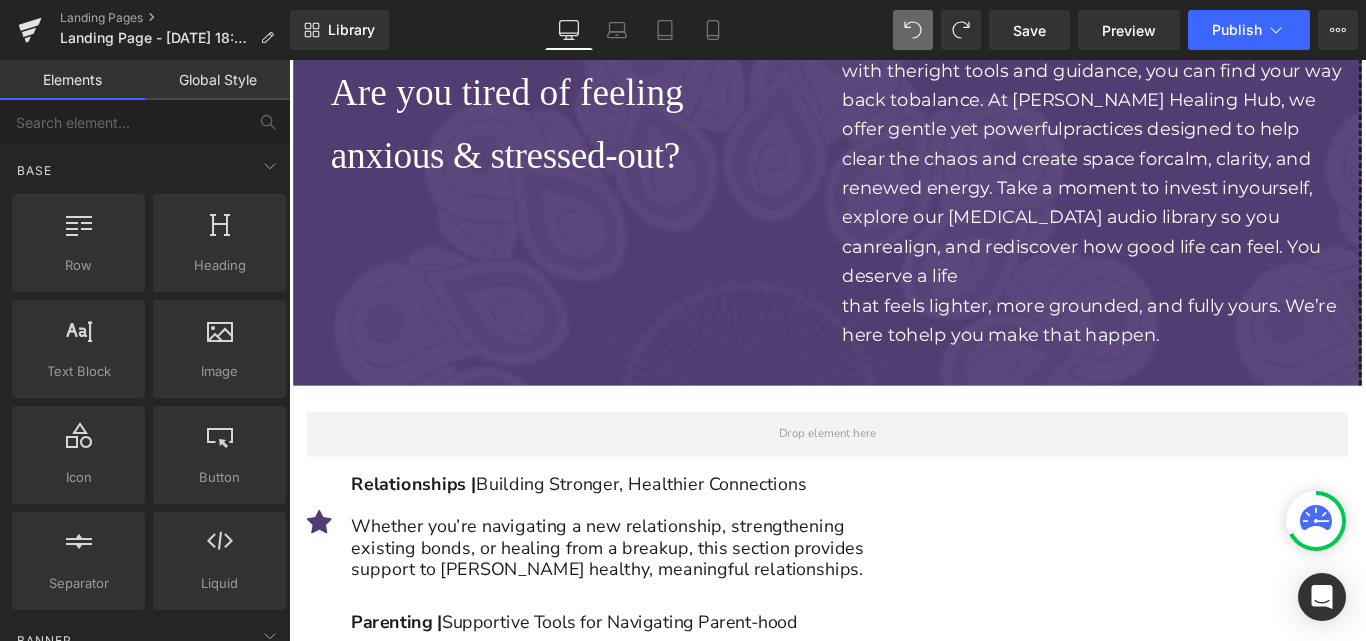 click on "Icon   40px
Relationships |  Building Stronger, Healthier Connections Whether you’re navigating a new relationship, strengthening
existing bonds, or healing from a breakup, this section provides
support to [PERSON_NAME] healthy, meaningful relationships.
Text Block
Icon   40px
Parenting |  Supportive Tools for Navigating Parent-hood
Being a parent can feel isolating, overwhelming and completely
exhausting at times, and our Parenting [MEDICAL_DATA] audios are
designed to help you navigate the complexities of all the aspects
of parenting, from co-parenting, single parenting or parenting
with your spouse
Text Block
Icon" at bounding box center [894, 966] 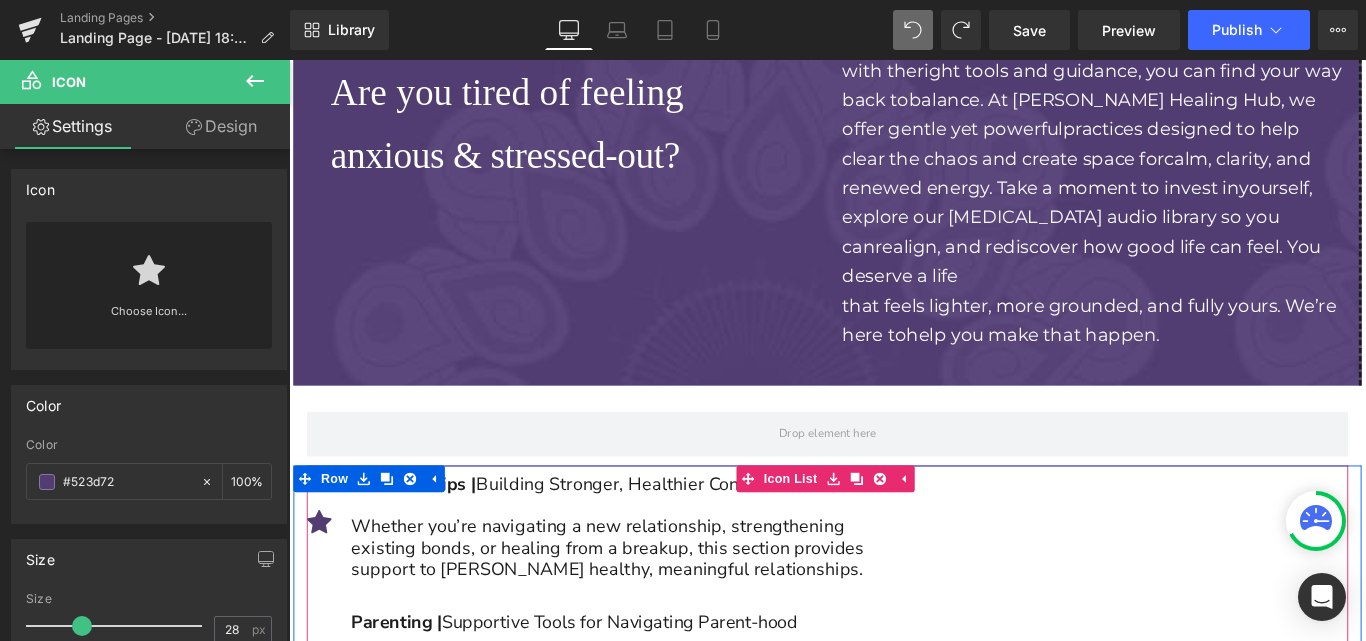 click on "Icon   40px
Relationships |  Building Stronger, Healthier Connections Whether you’re navigating a new relationship, strengthening
existing bonds, or healing from a breakup, this section provides
support to [PERSON_NAME] healthy, meaningful relationships.
Text Block
Icon   40px
Parenting |  Supportive Tools for Navigating Parent-hood
Being a parent can feel isolating, overwhelming and completely
exhausting at times, and our Parenting [MEDICAL_DATA] audios are
designed to help you navigate the complexities of all the aspects
of parenting, from co-parenting, single parenting or parenting
with your spouse
Text Block
Icon" at bounding box center [894, 897] 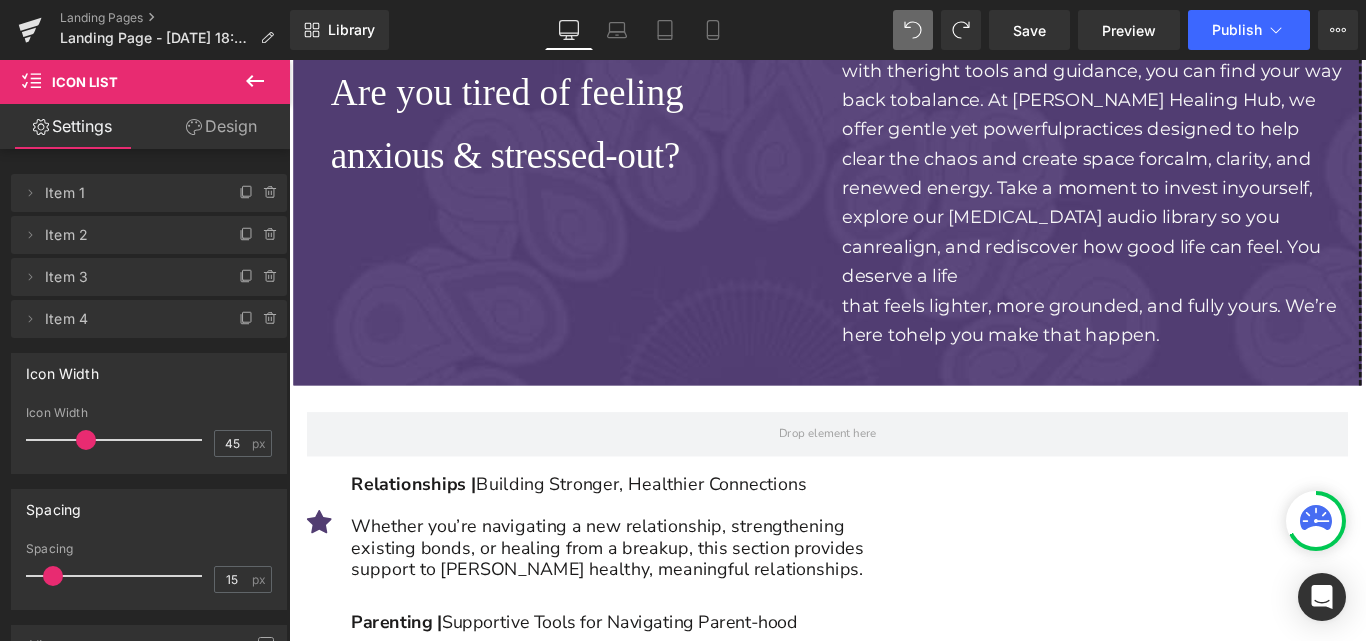 click on "Icon   40px
Relationships |  Building Stronger, Healthier Connections Whether you’re navigating a new relationship, strengthening
existing bonds, or healing from a breakup, this section provides
support to [PERSON_NAME] healthy, meaningful relationships.
Text Block
Icon   40px
Parenting |  Supportive Tools for Navigating Parent-hood
Being a parent can feel isolating, overwhelming and completely
exhausting at times, and our Parenting [MEDICAL_DATA] audios are
designed to help you navigate the complexities of all the aspects
of parenting, from co-parenting, single parenting or parenting
with your spouse
Text Block
Icon" at bounding box center (894, 966) 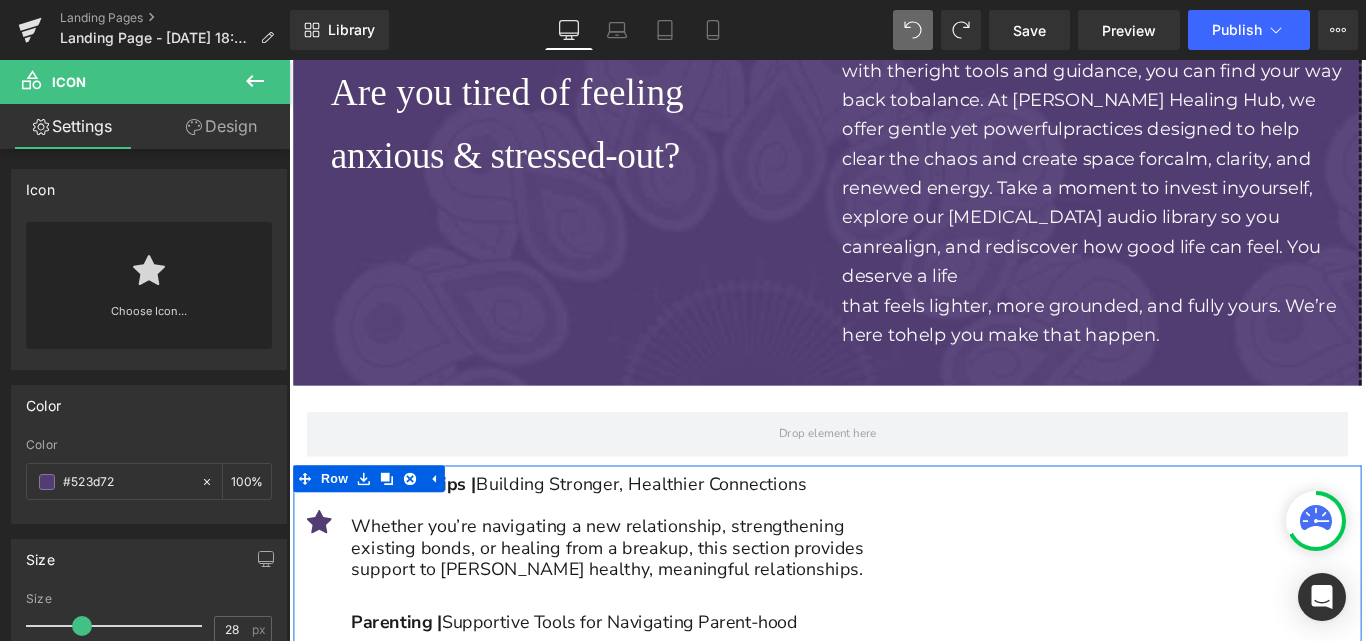 click on "Icon   40px
Relationships |  Building Stronger, Healthier Connections Whether you’re navigating a new relationship, strengthening
existing bonds, or healing from a breakup, this section provides
support to [PERSON_NAME] healthy, meaningful relationships.
Text Block
Icon   40px
Parenting |  Supportive Tools for Navigating Parent-hood
Being a parent can feel isolating, overwhelming and completely
exhausting at times, and our Parenting [MEDICAL_DATA] audios are
designed to help you navigate the complexities of all the aspects
of parenting, from co-parenting, single parenting or parenting
with your spouse
Text Block
Icon" at bounding box center (894, 966) 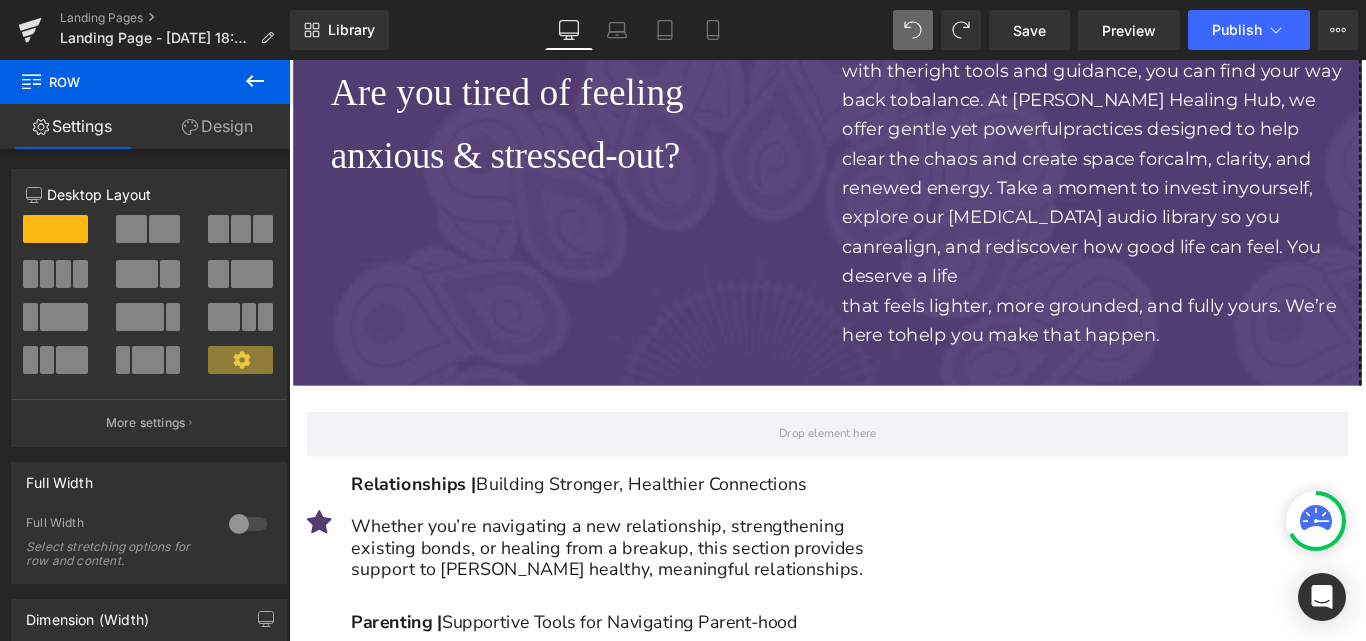 click on "Icon   40px
Relationships |  Building Stronger, Healthier Connections Whether you’re navigating a new relationship, strengthening
existing bonds, or healing from a breakup, this section provides
support to [PERSON_NAME] healthy, meaningful relationships.
Text Block
Icon   40px
Parenting |  Supportive Tools for Navigating Parent-hood
Being a parent can feel isolating, overwhelming and completely
exhausting at times, and our Parenting [MEDICAL_DATA] audios are
designed to help you navigate the complexities of all the aspects
of parenting, from co-parenting, single parenting or parenting
with your spouse
Text Block
Icon" at bounding box center [894, 966] 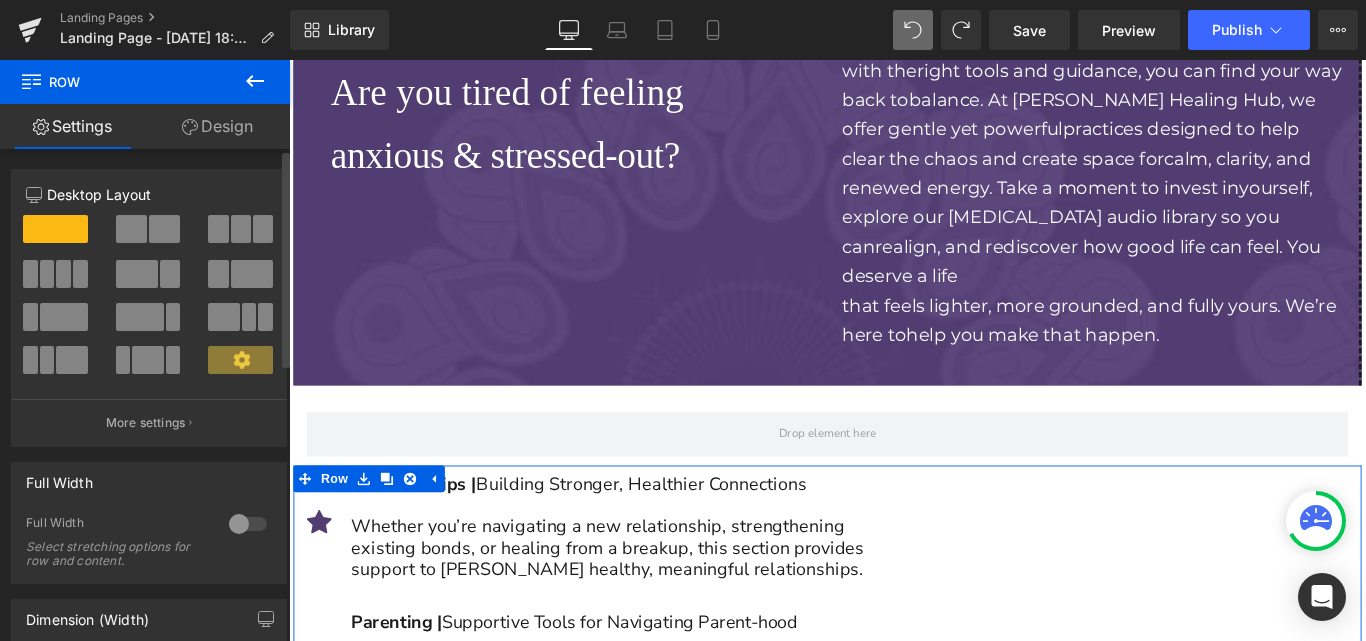 click at bounding box center [164, 229] 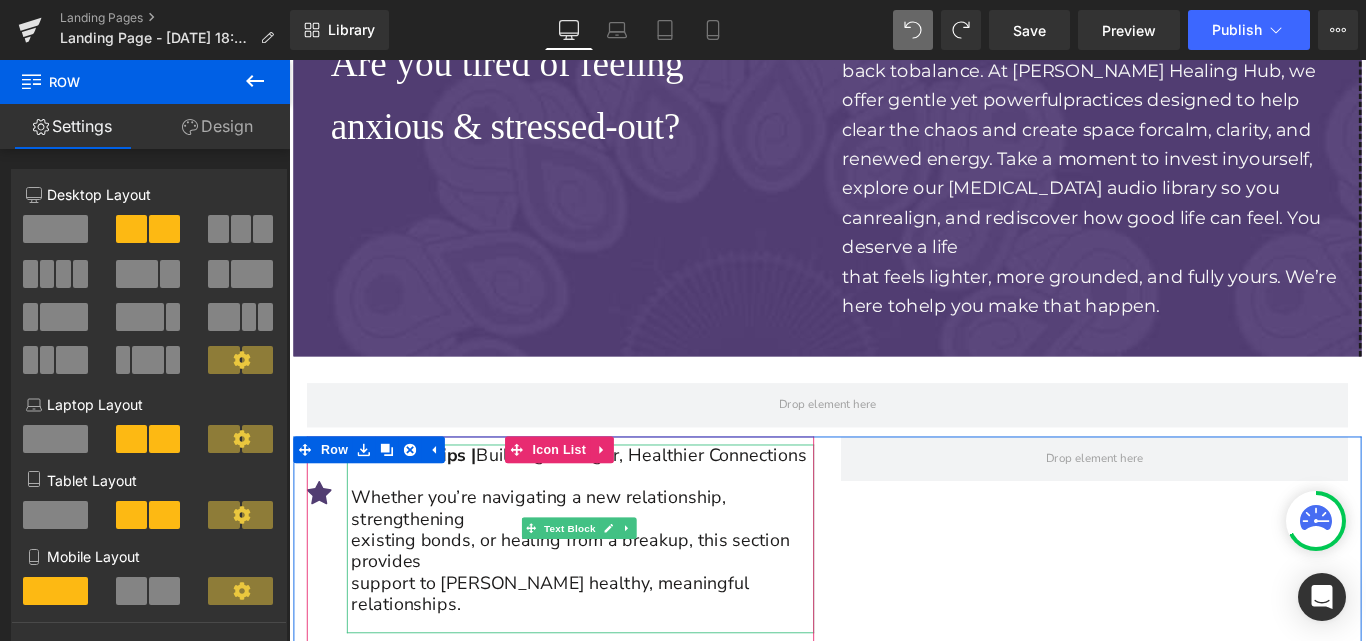 scroll, scrollTop: 4857, scrollLeft: 0, axis: vertical 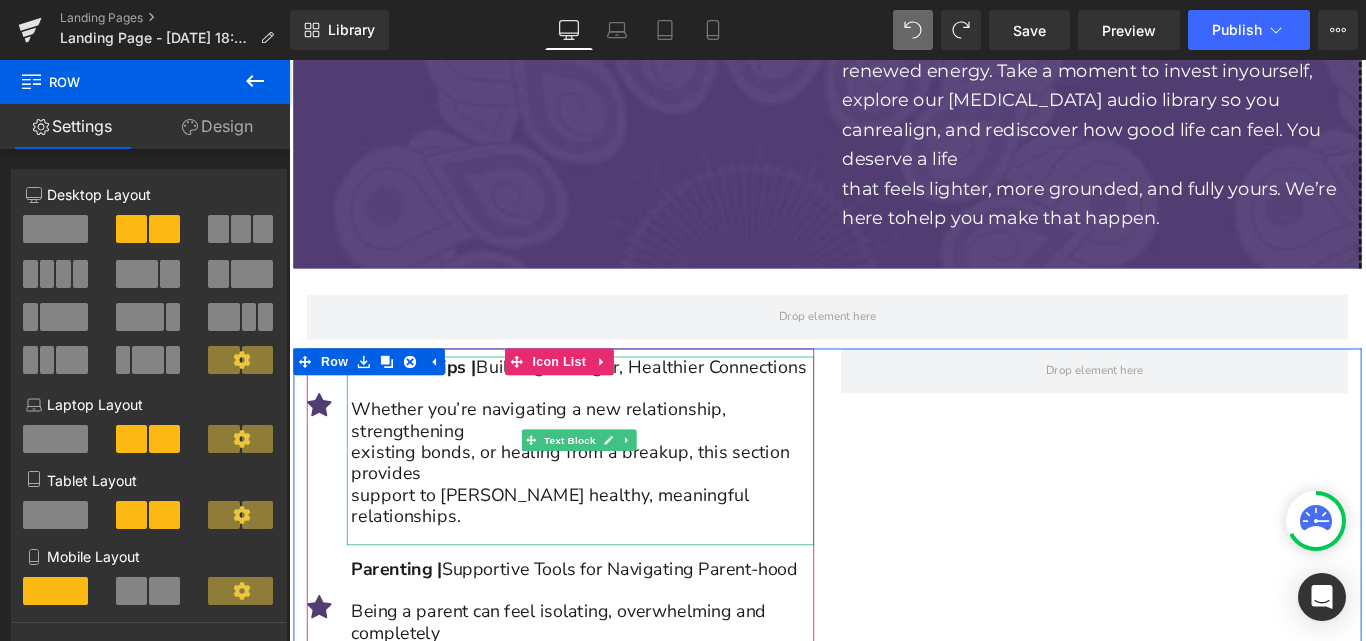 click on "Whether you’re navigating a new relationship, strengthening" at bounding box center (619, 465) 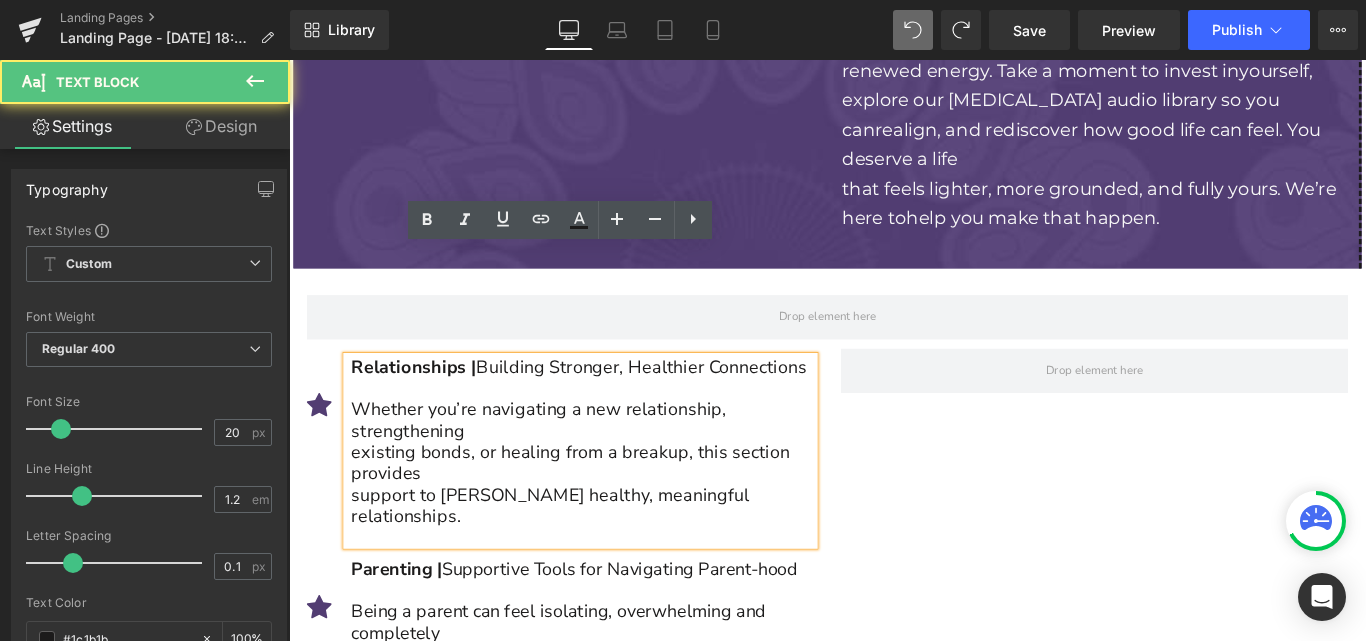 click on "Whether you’re navigating a new relationship, strengthening" at bounding box center [619, 465] 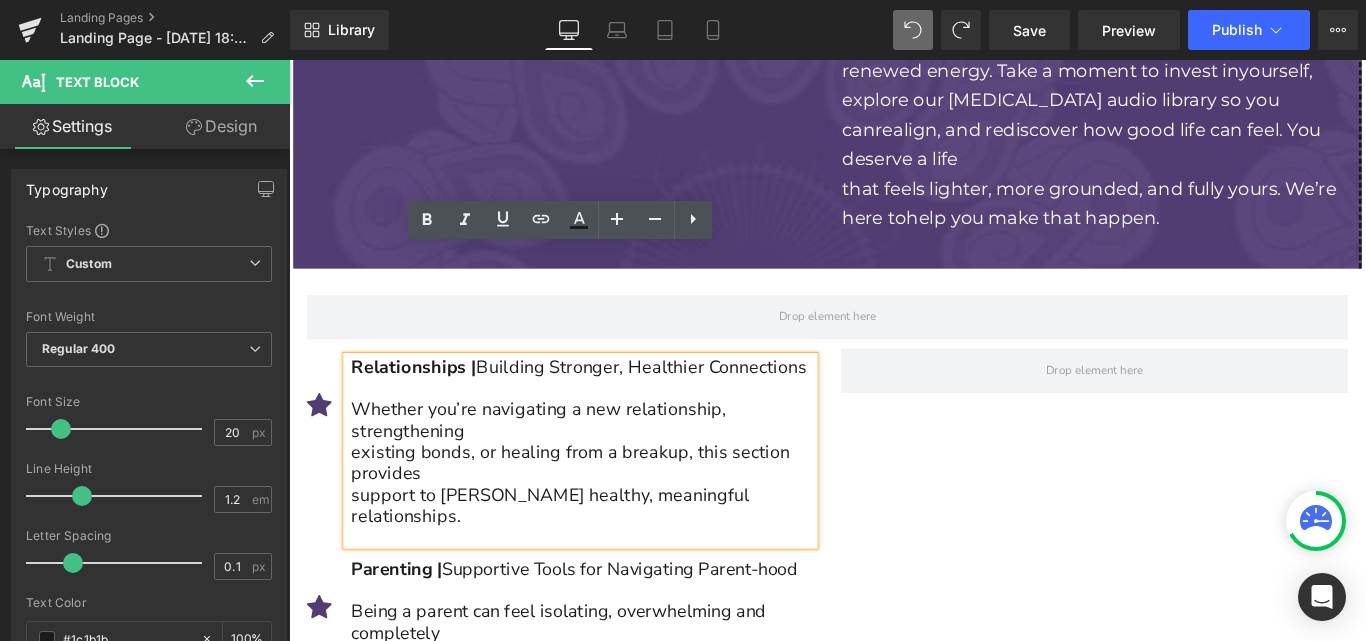 type 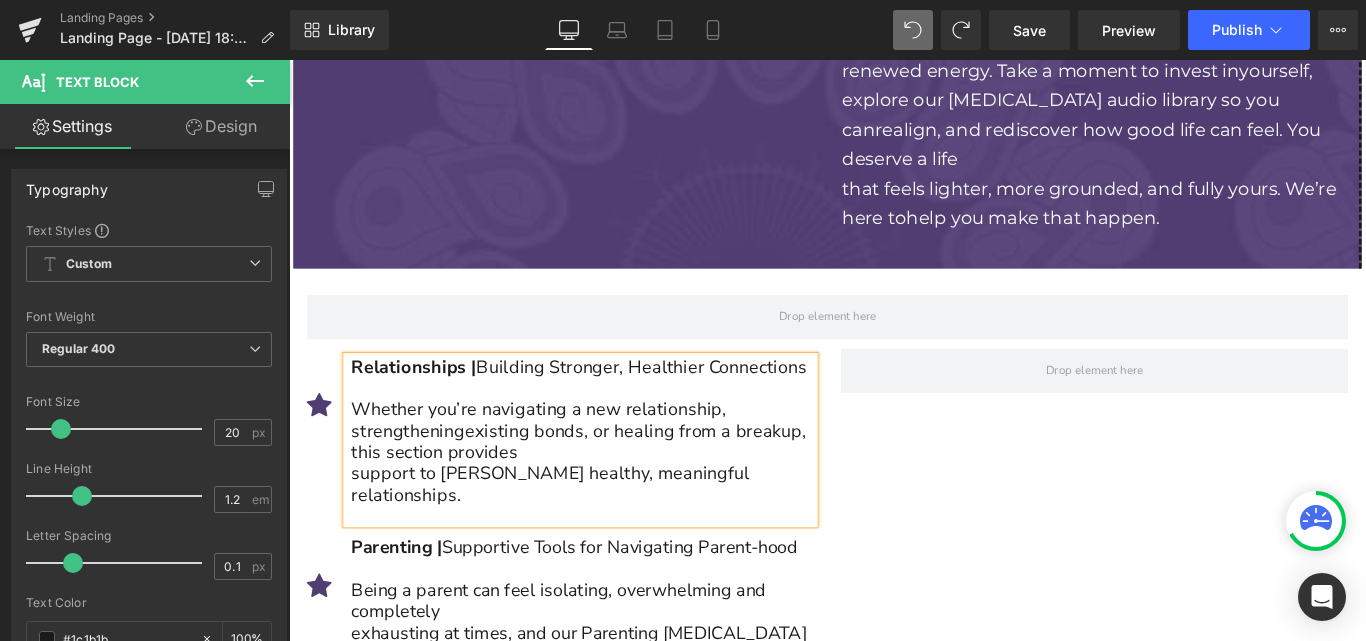 click on "Whether you’re navigating a new relationship, strengthening  existing bonds, or healing from a breakup, this section provides" at bounding box center [619, 477] 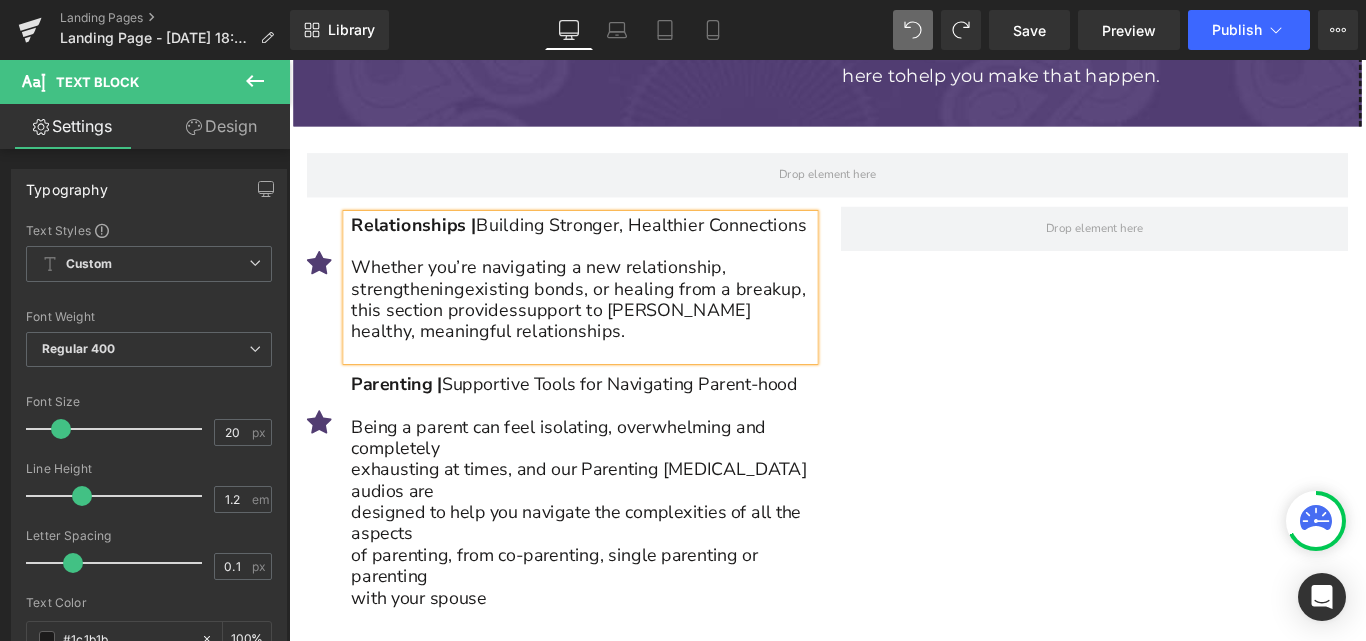 scroll, scrollTop: 5119, scrollLeft: 0, axis: vertical 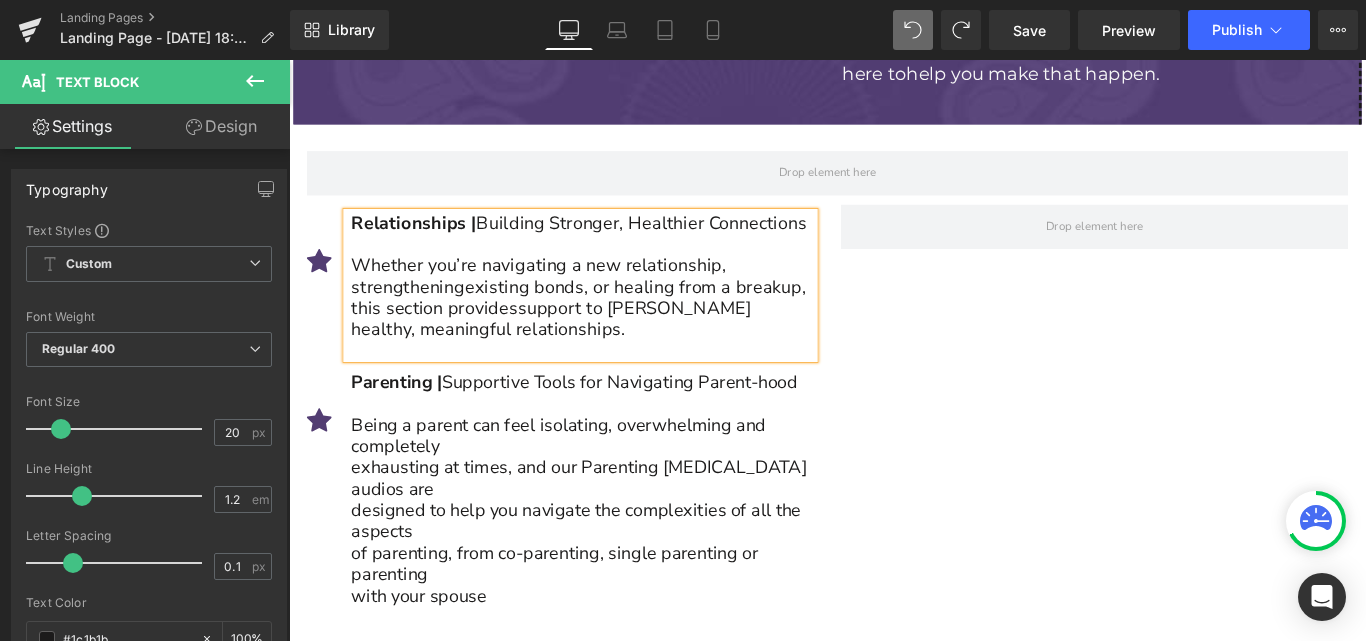 click on "Being a parent can feel isolating, overwhelming and completely" at bounding box center (619, 482) 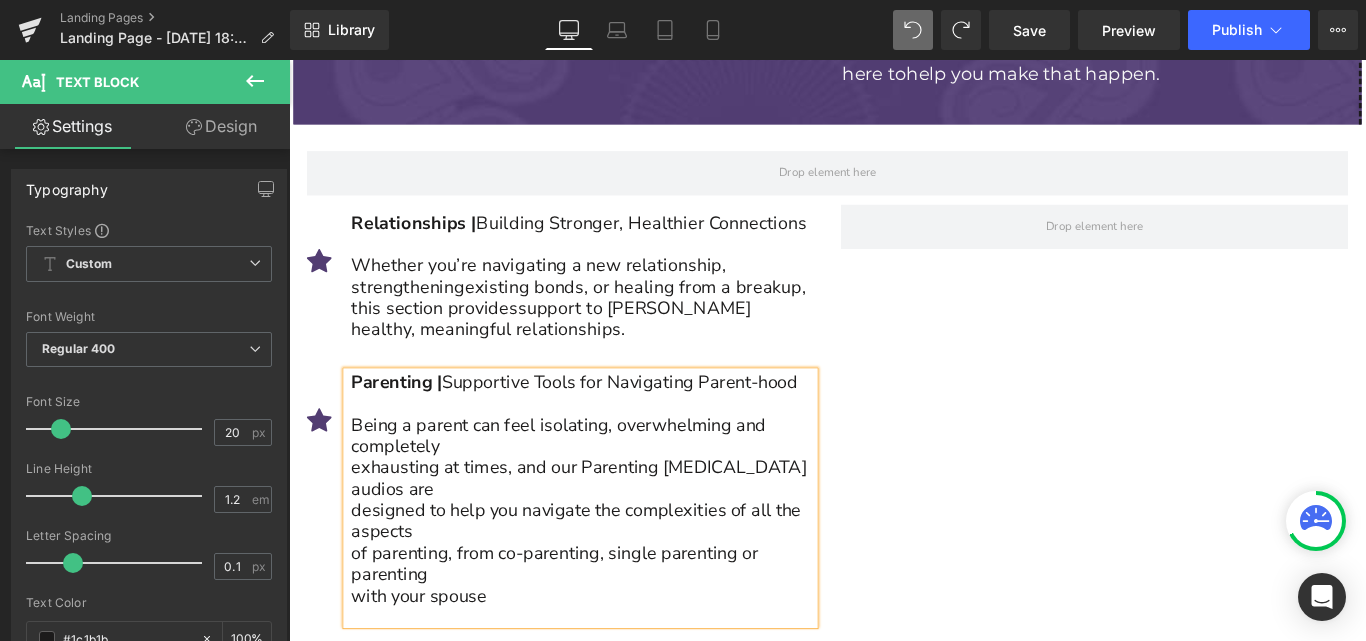 click on "Parenting |  Supportive Tools for Navigating Parent-hood" at bounding box center [619, 422] 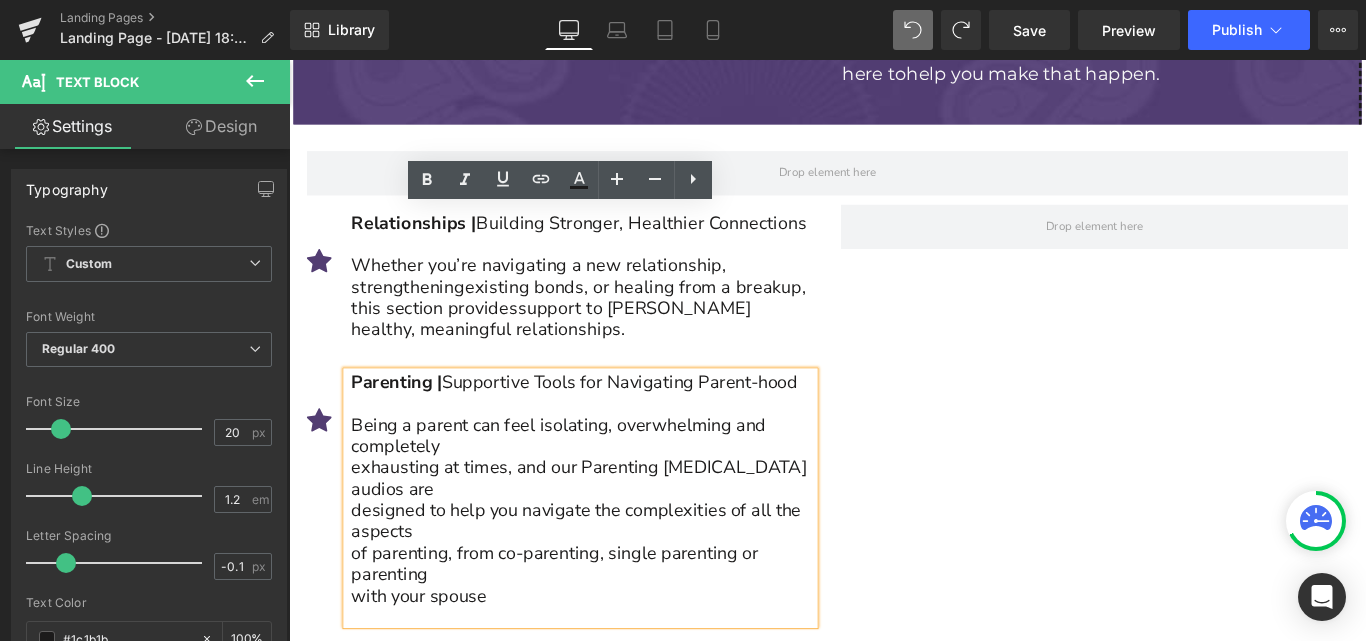 scroll, scrollTop: 5182, scrollLeft: 0, axis: vertical 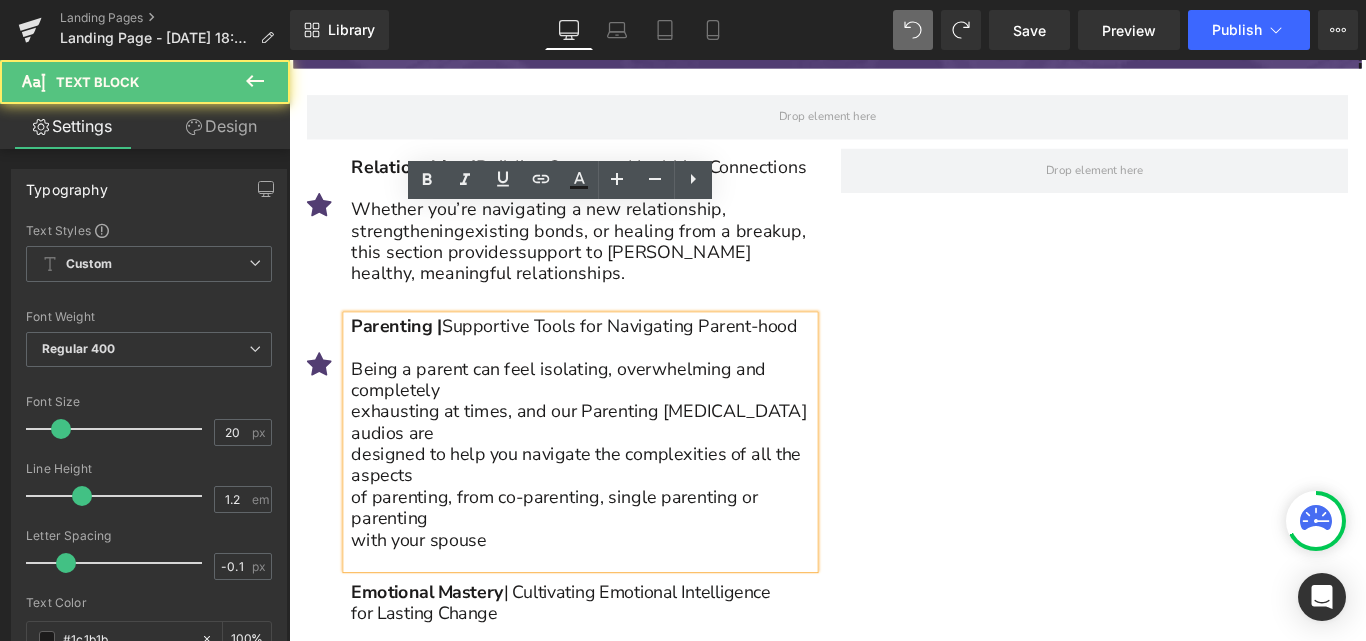 click on "Being a parent can feel isolating, overwhelming and completely" at bounding box center (619, 419) 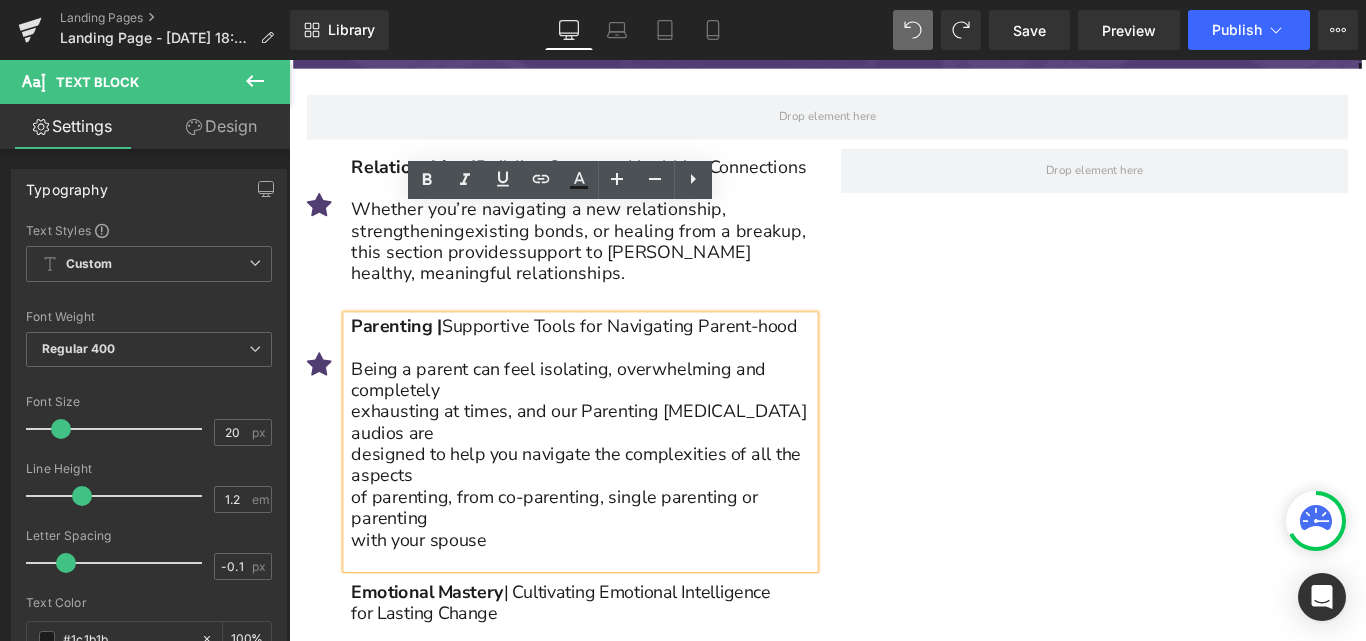 type 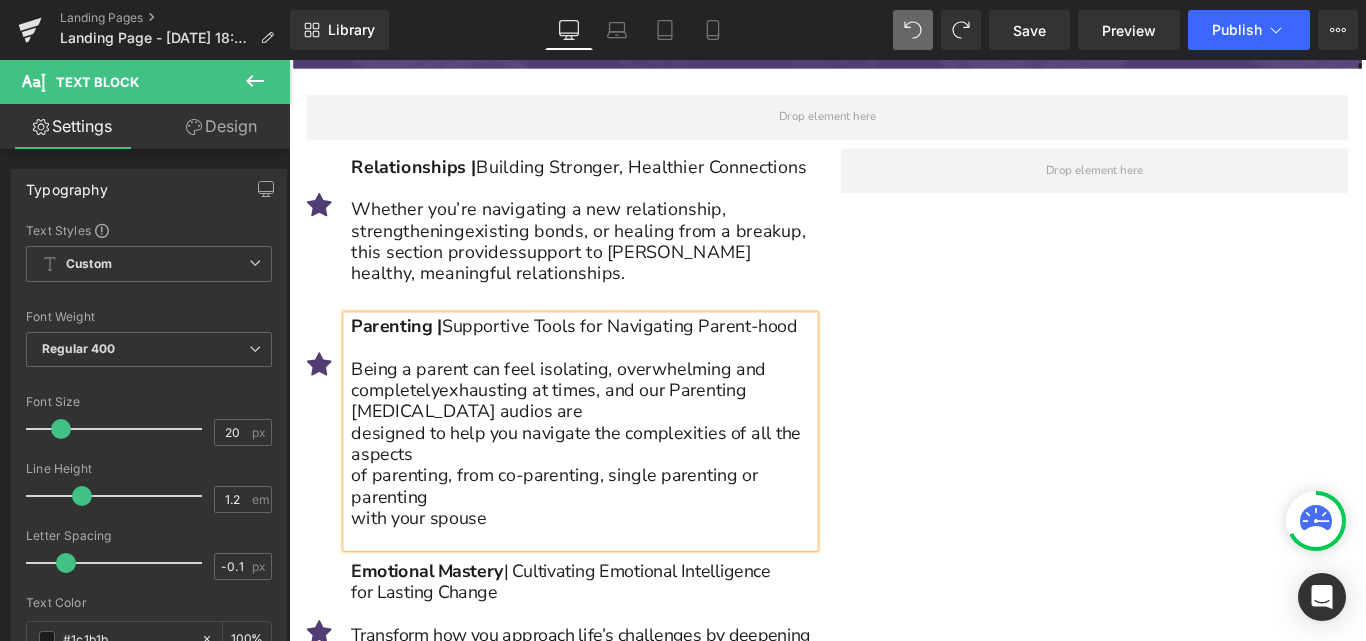 click on "exhausting at times, and our Parenting [MEDICAL_DATA] audios are" at bounding box center (581, 442) 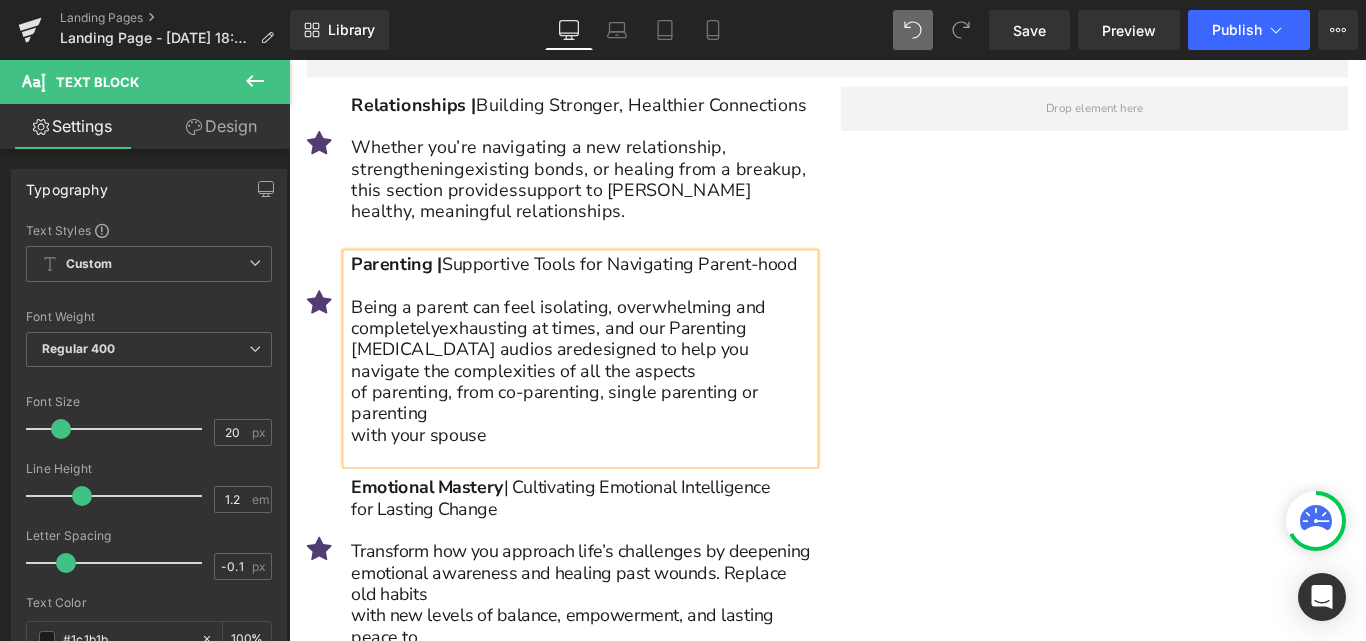 scroll, scrollTop: 5252, scrollLeft: 0, axis: vertical 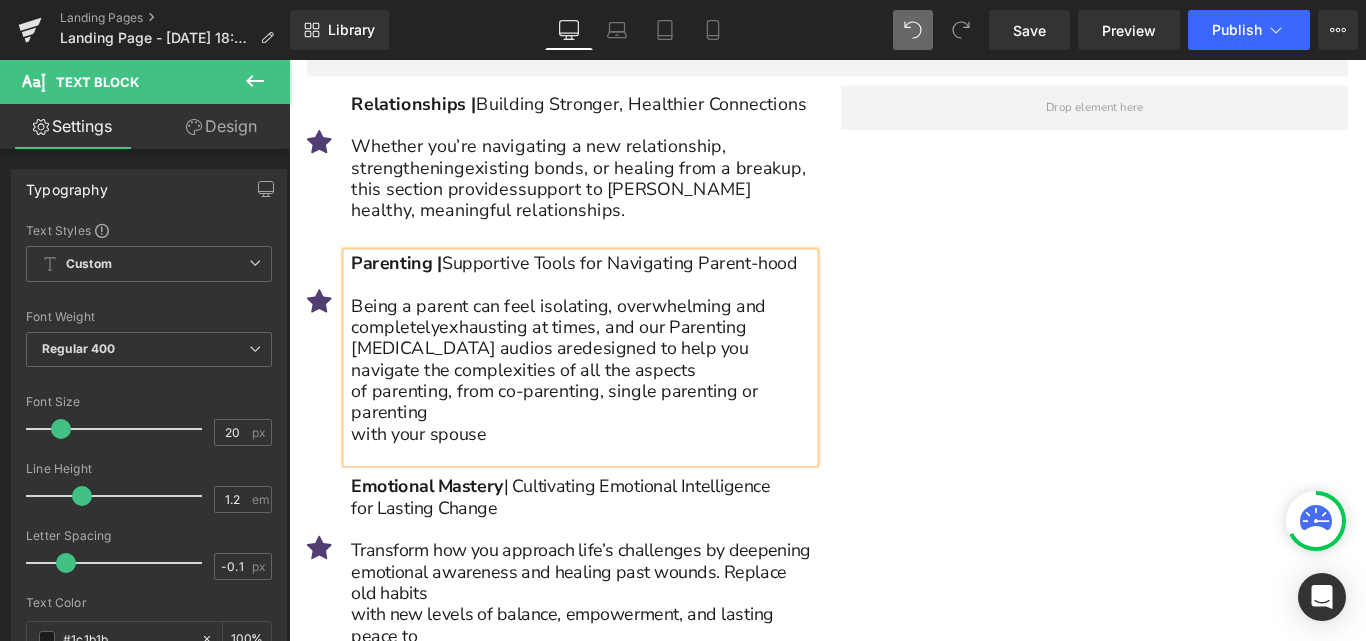click on "Being a parent can feel isolating, overwhelming and completely  exhausting at times, and our Parenting [MEDICAL_DATA] audios are  designed to help you navigate the complexities of all the aspects" at bounding box center (619, 373) 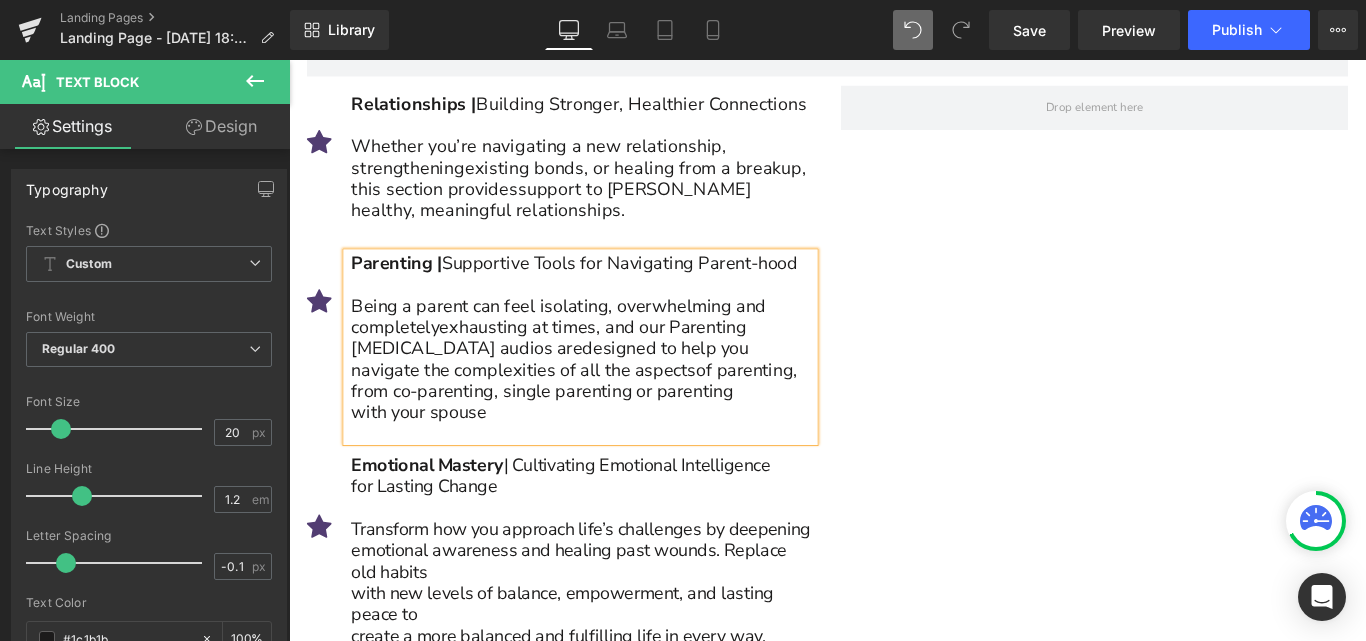 click on "Being a parent can feel isolating, overwhelming and completely  exhausting at times, and our Parenting [MEDICAL_DATA] audios are  designed to help you navigate the complexities of all the aspects  of parenting, from co-parenting, single parenting or parenting" at bounding box center (619, 385) 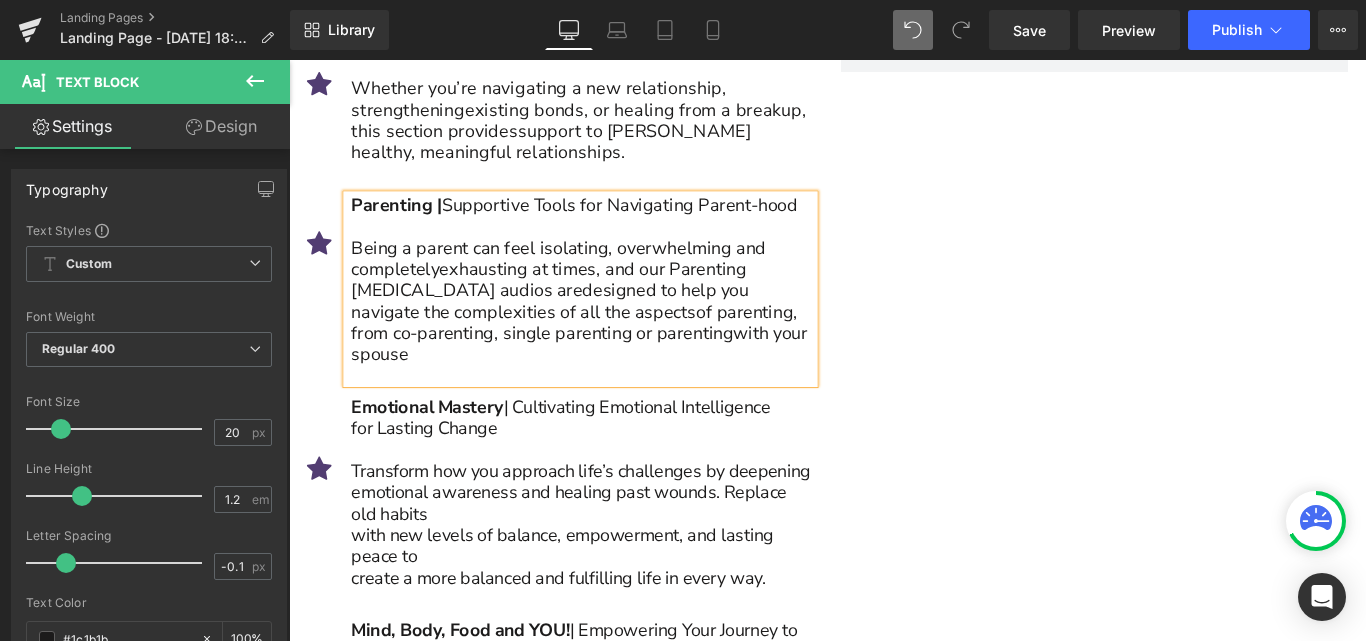 scroll, scrollTop: 5335, scrollLeft: 0, axis: vertical 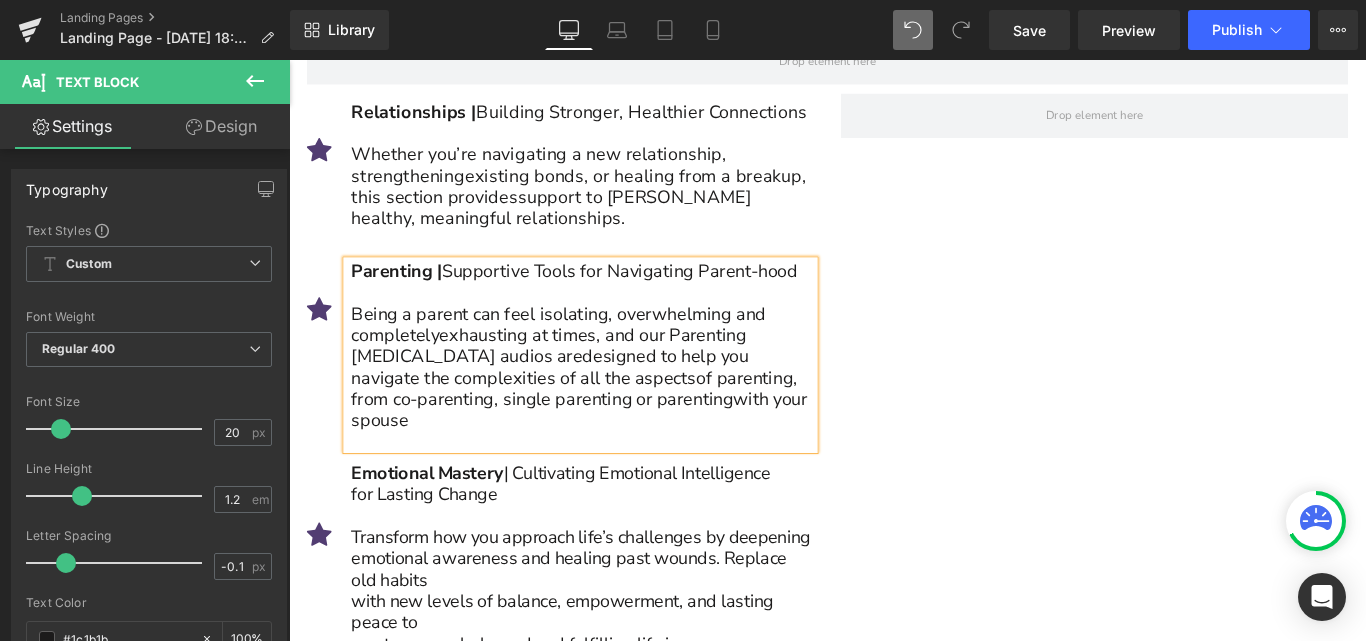click on "Being a parent can feel isolating, overwhelming and completely  exhausting at times, and our Parenting [MEDICAL_DATA] audios are  designed to help you navigate the complexities of all the aspects  of parenting, from co-parenting, single parenting or parenting  with your spouse" at bounding box center (619, 406) 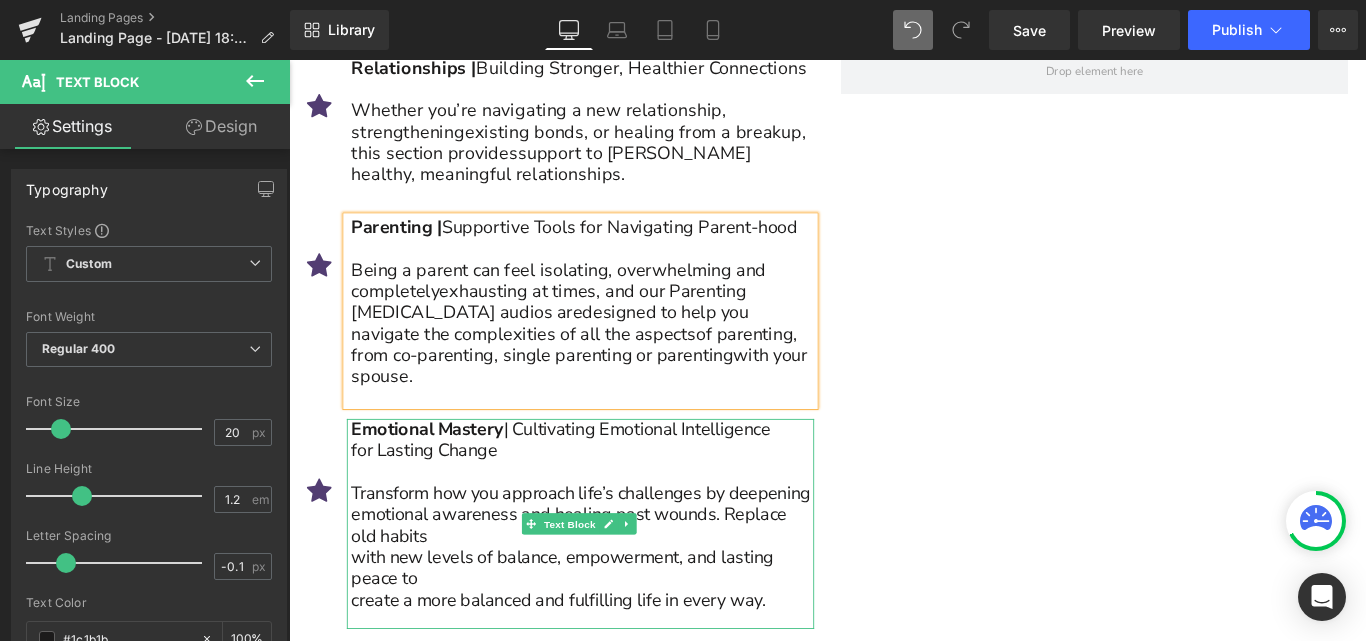 scroll, scrollTop: 5330, scrollLeft: 0, axis: vertical 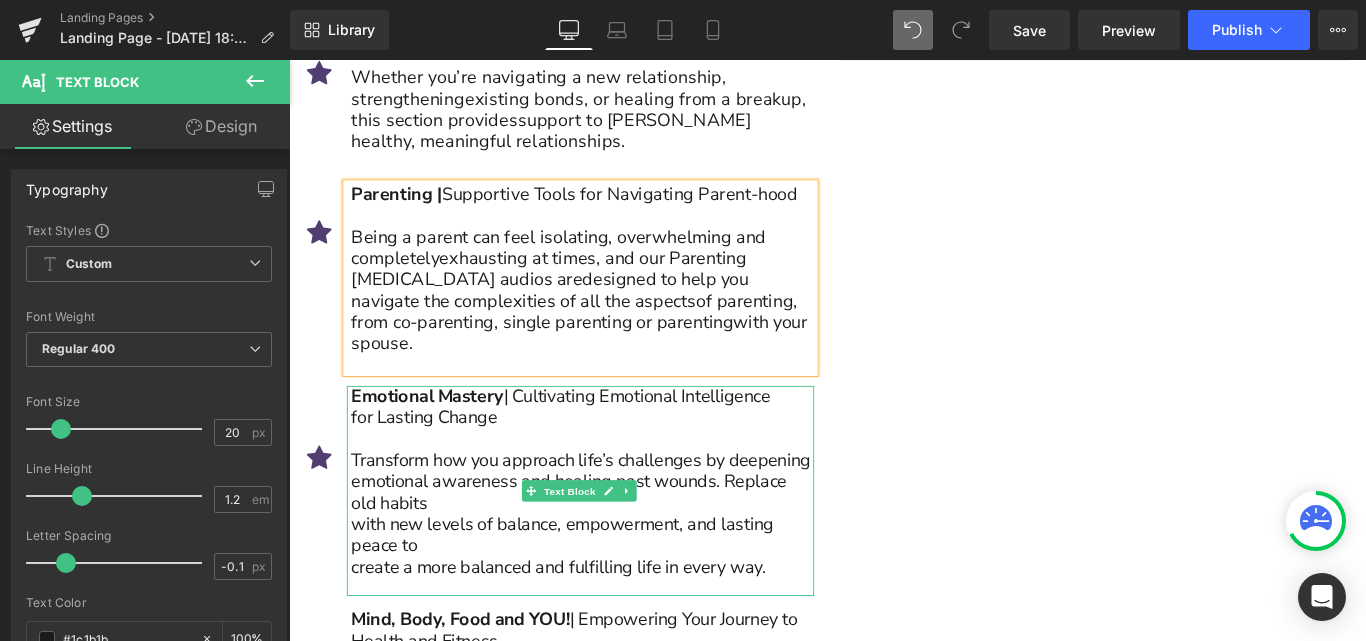 click on "for Lasting Change" at bounding box center (619, 462) 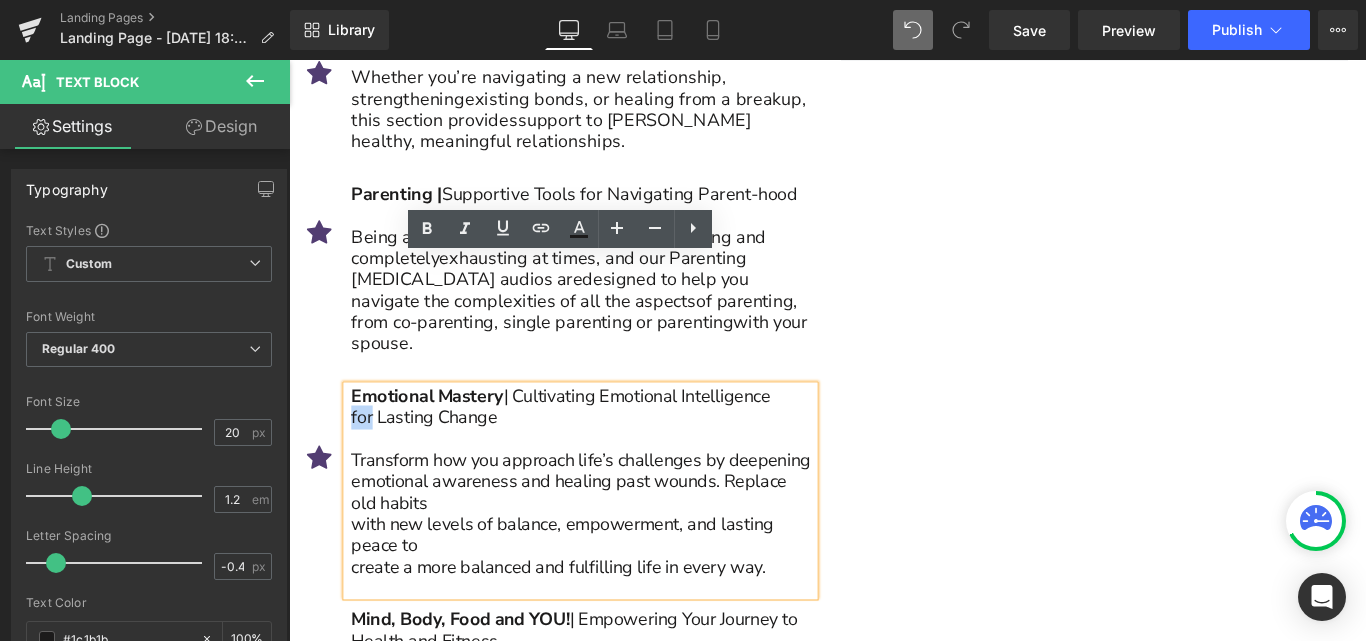 click on "for Lasting Change" at bounding box center (619, 462) 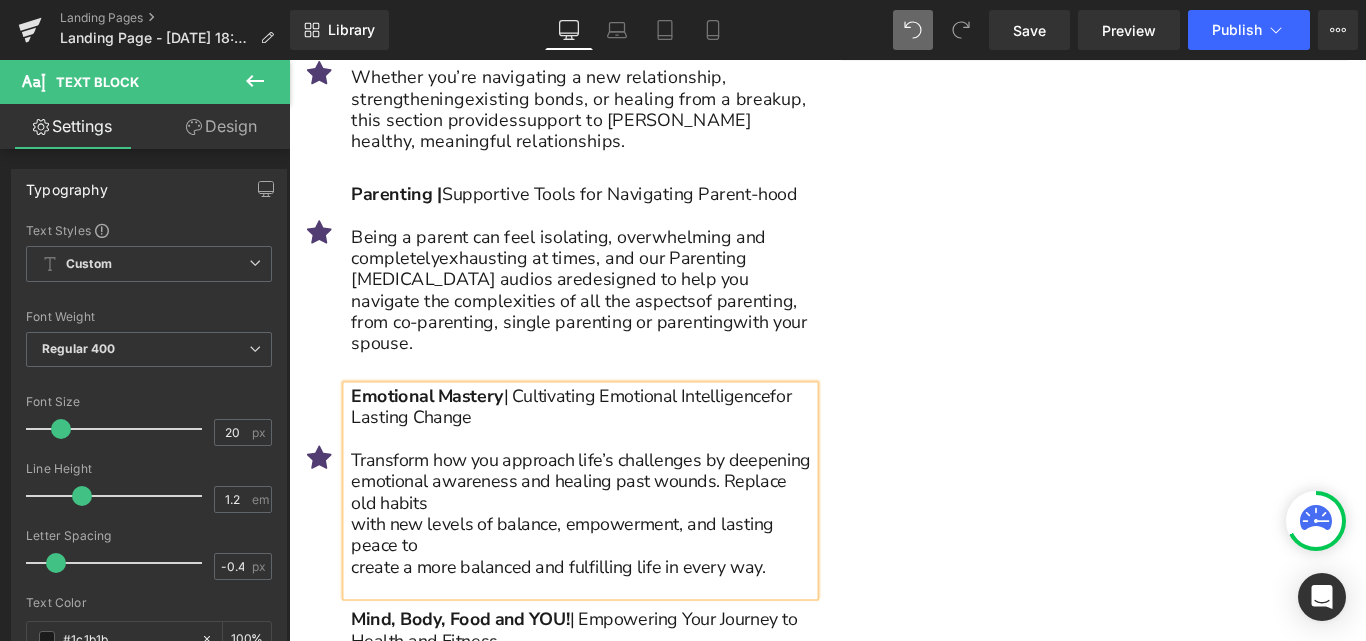 type 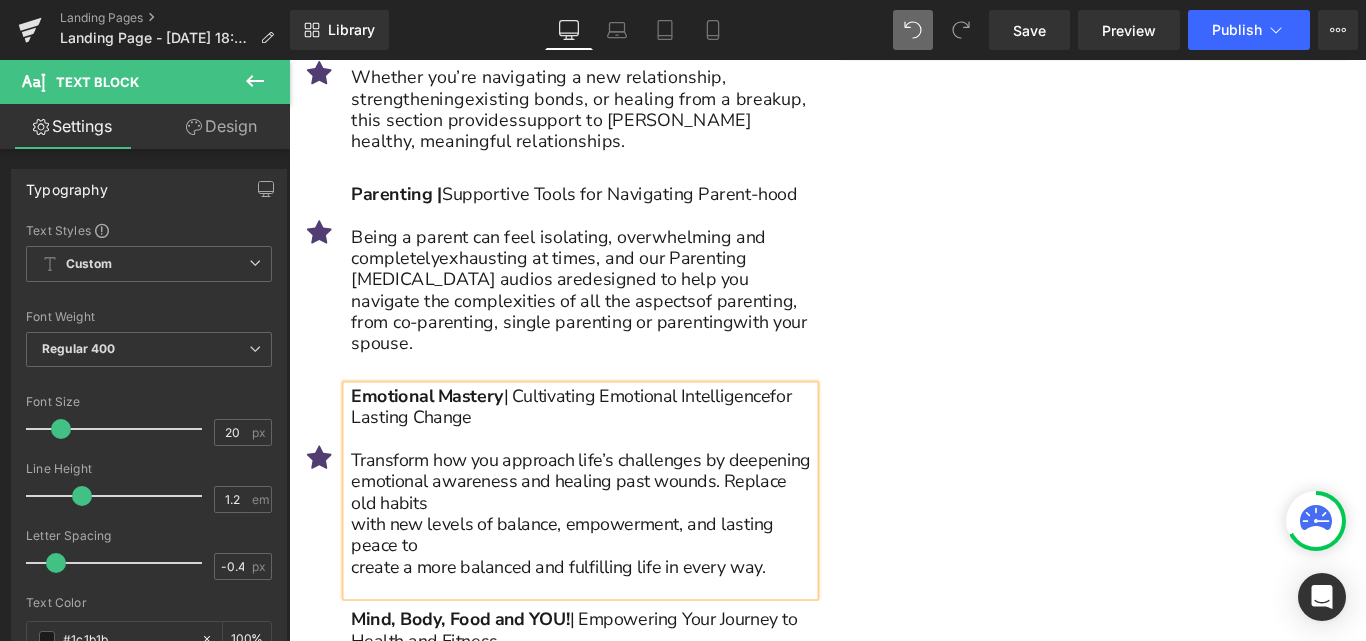 click on "Emotional Mastery  | Cultivating Emotional Intelligence  for Lasting Change Transform how you approach life’s challenges by deepening
emotional awareness and healing past wounds. Replace old habits
with new levels of balance, empowerment, and lasting peace to
create a more balanced and fulfilling life in every way." at bounding box center (616, 544) 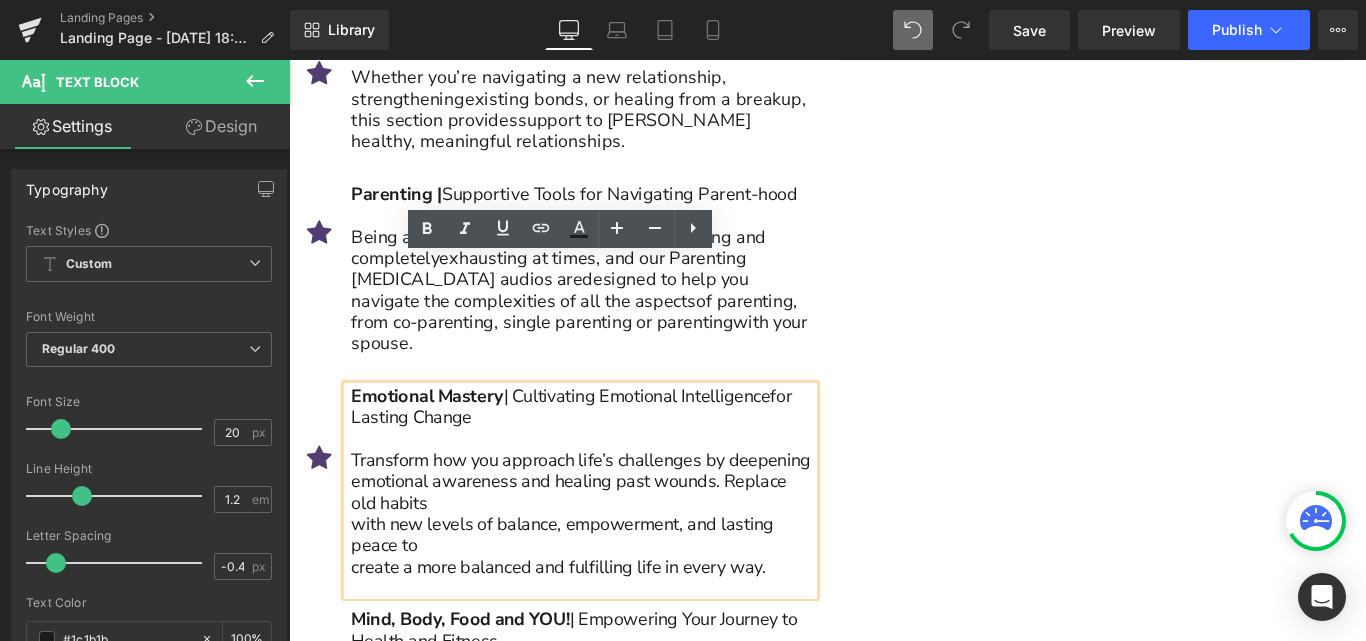 click on "with new levels of balance, empowerment, and lasting peace to" at bounding box center (619, 594) 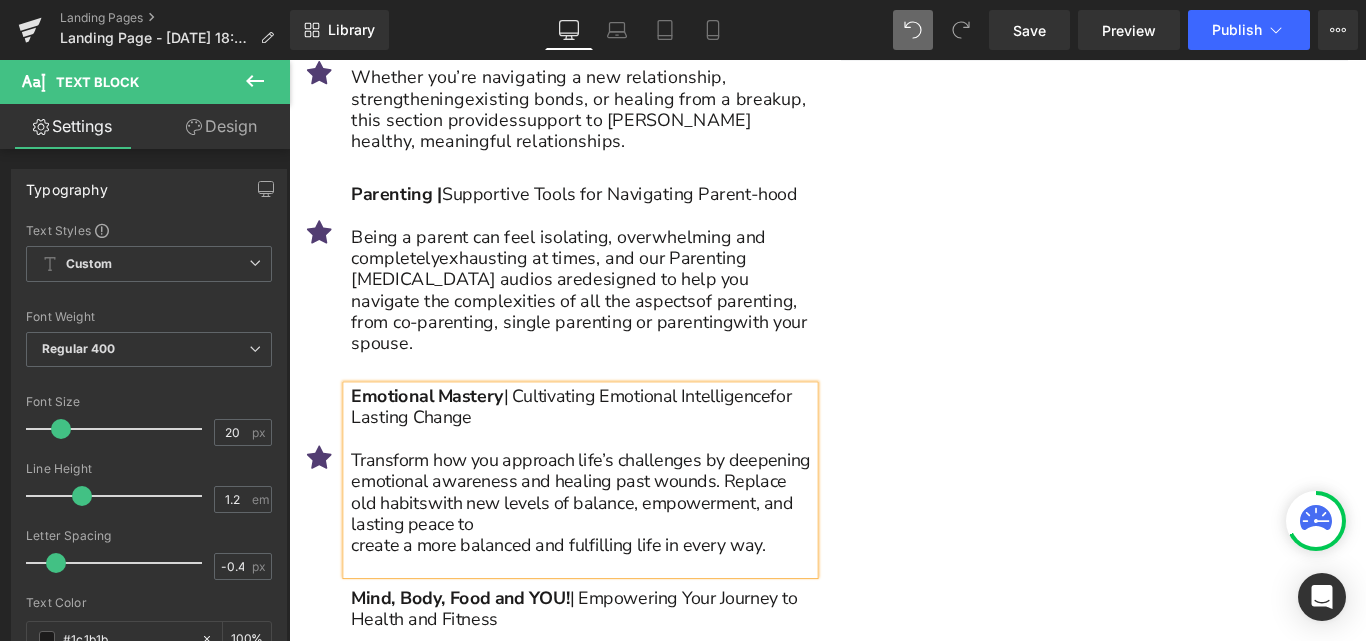 click on "create a more balanced and fulfilling life in every way." at bounding box center (619, 606) 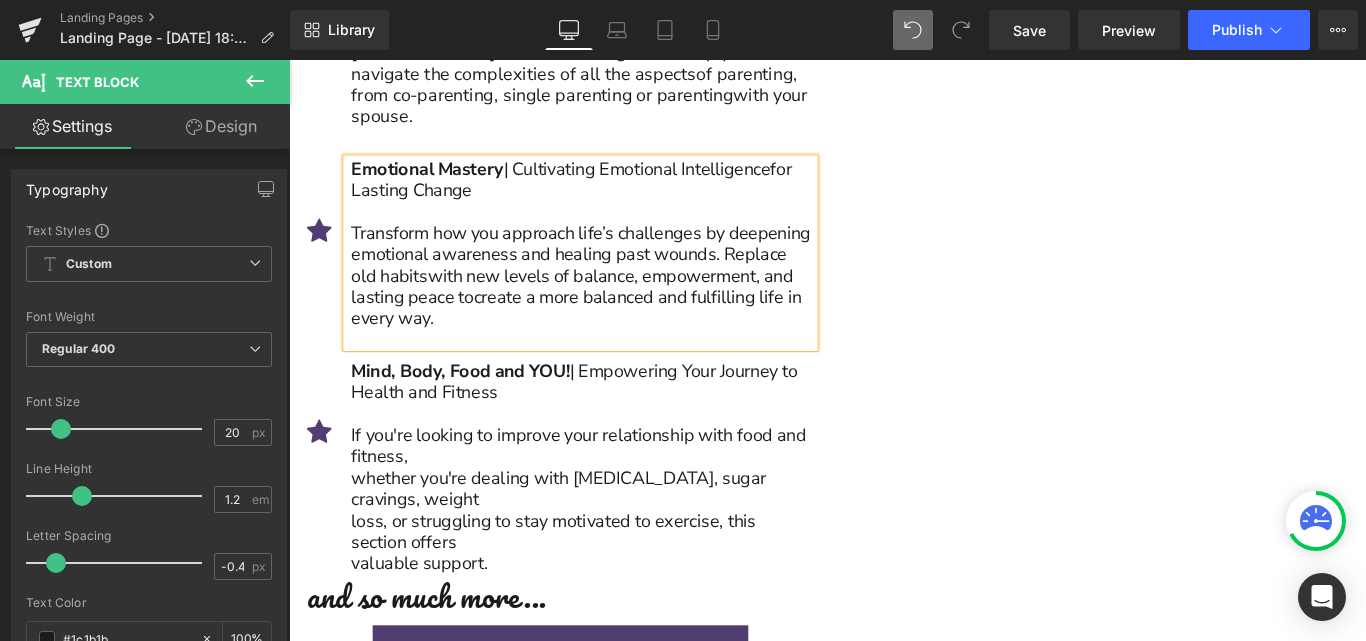 scroll, scrollTop: 5588, scrollLeft: 0, axis: vertical 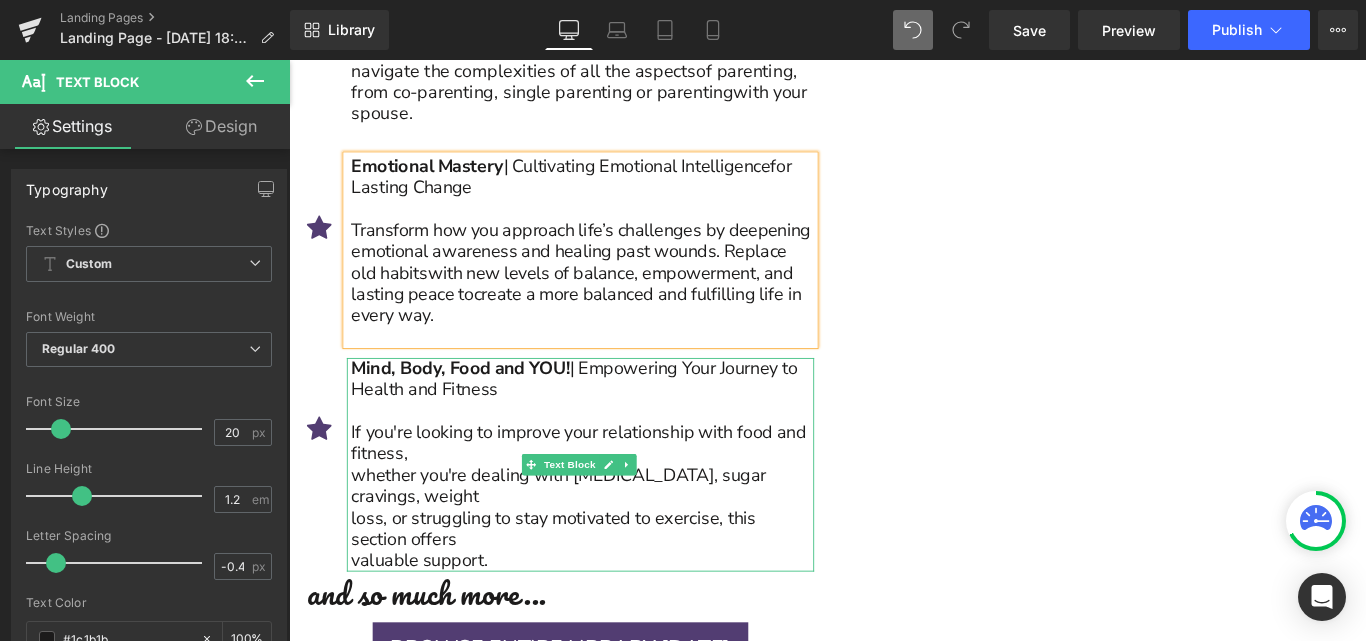 click on "whether you're dealing with [MEDICAL_DATA], sugar cravings, weight" at bounding box center [619, 539] 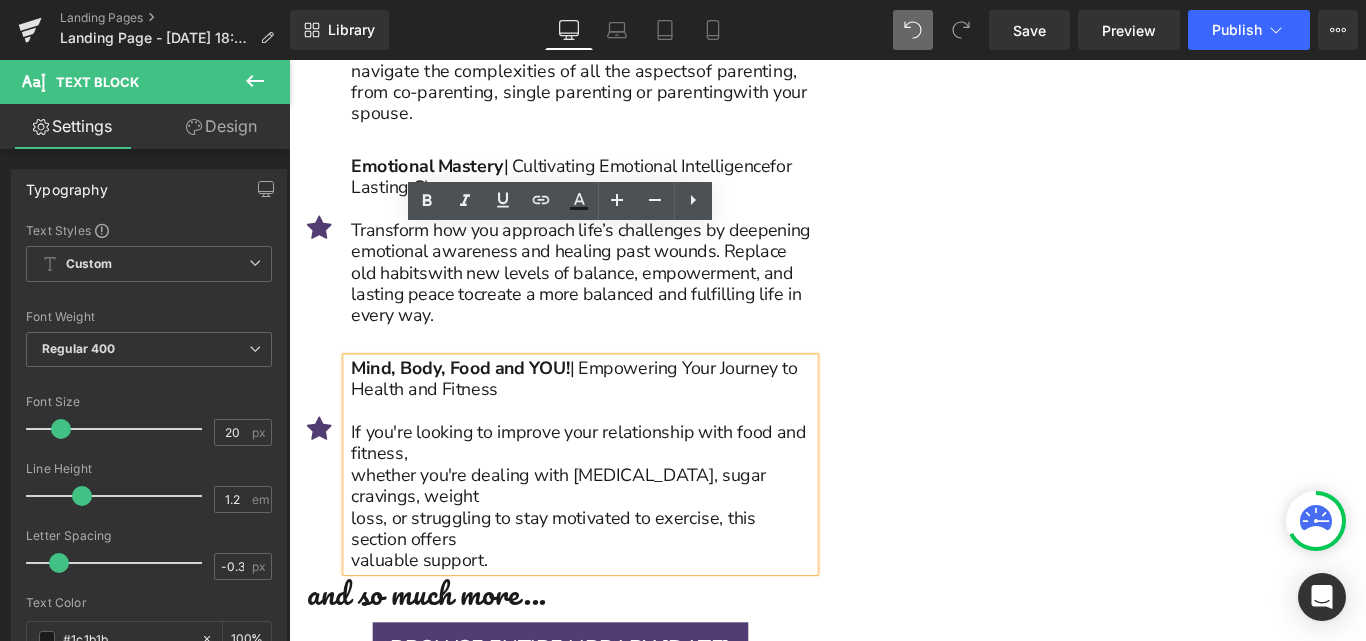 type 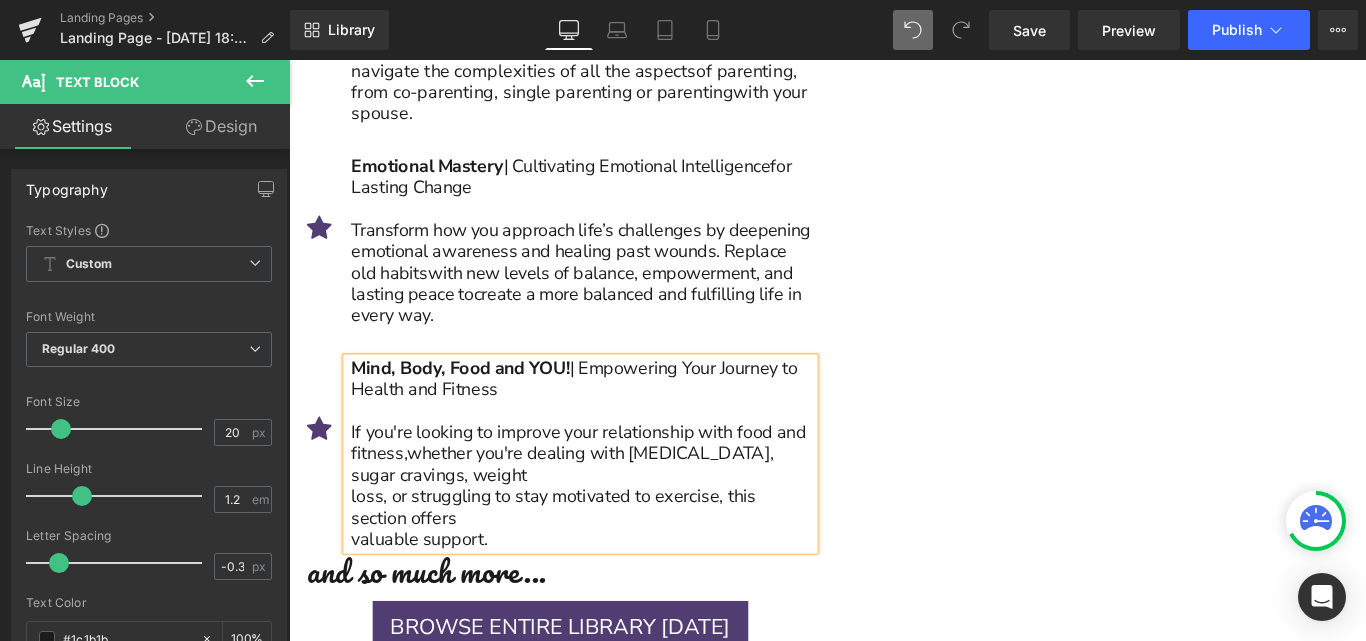 click on "loss, or struggling to stay motivated to exercise, this section offers" at bounding box center (619, 563) 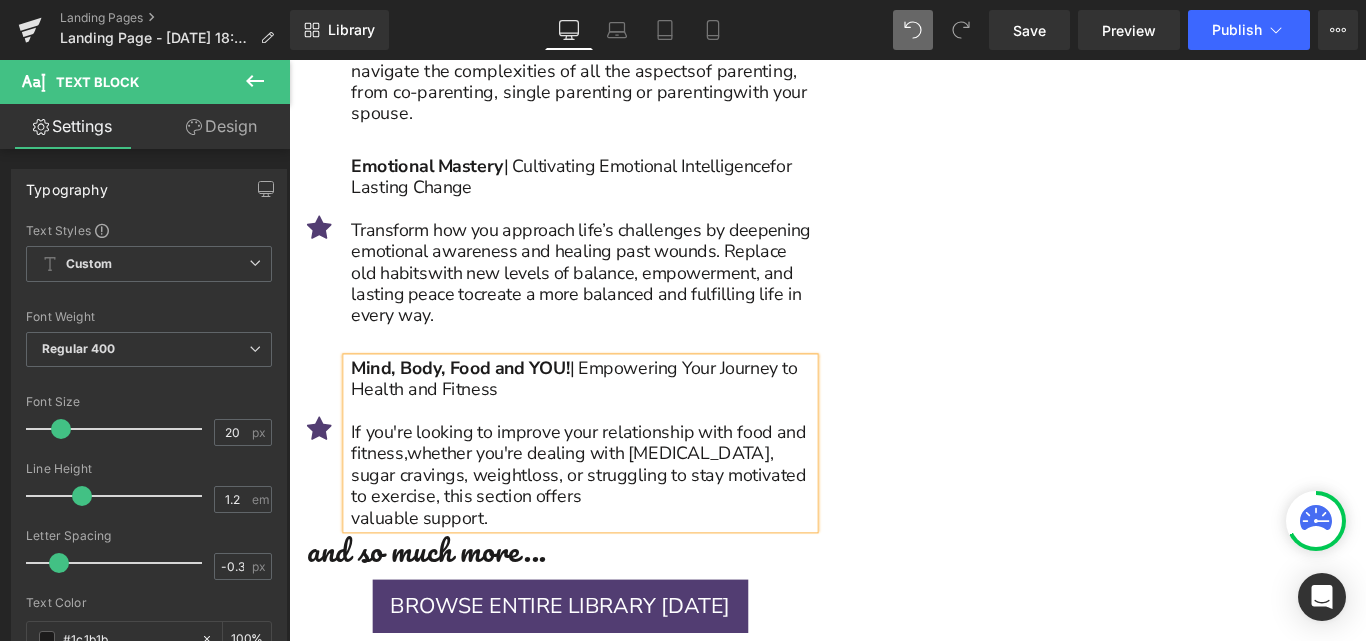 click on "valuable support." at bounding box center (619, 575) 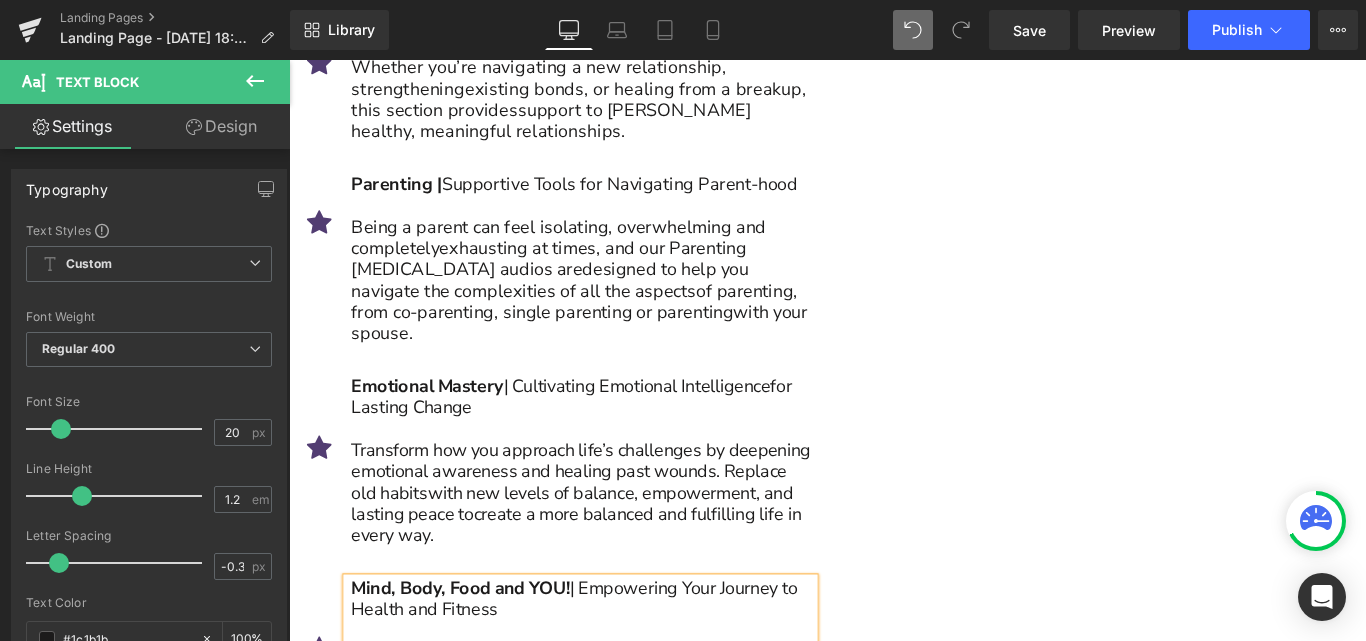 scroll, scrollTop: 5117, scrollLeft: 0, axis: vertical 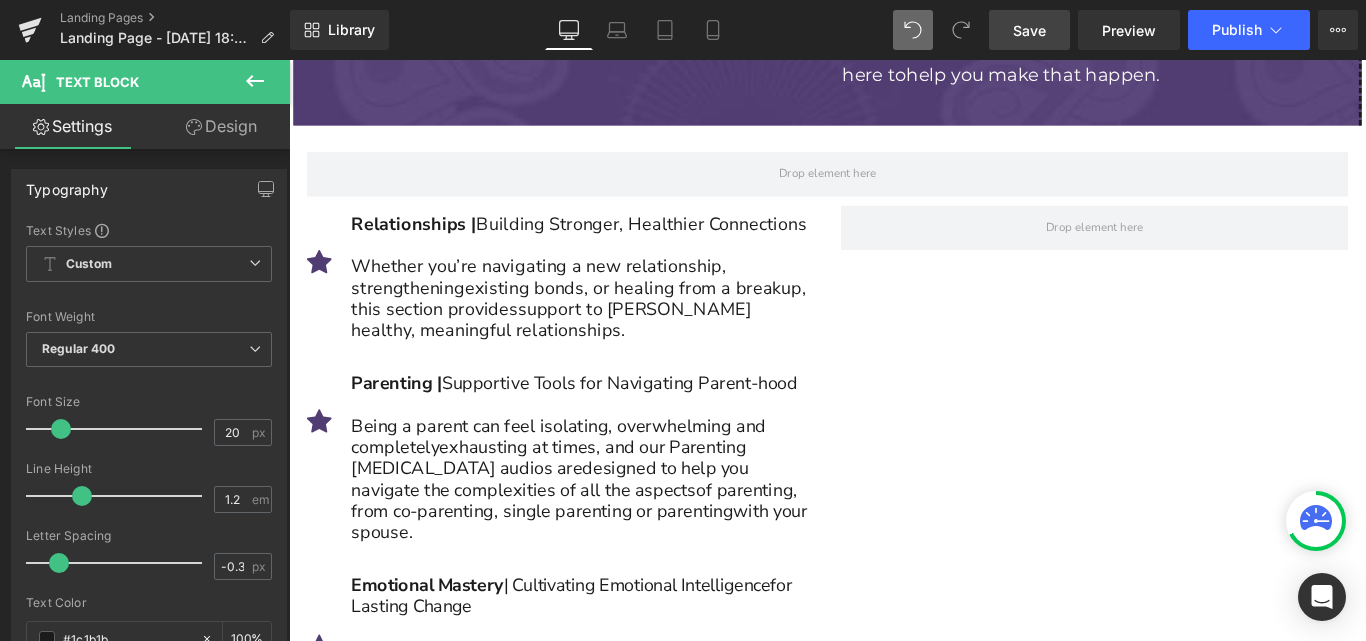 click on "Save" at bounding box center (1029, 30) 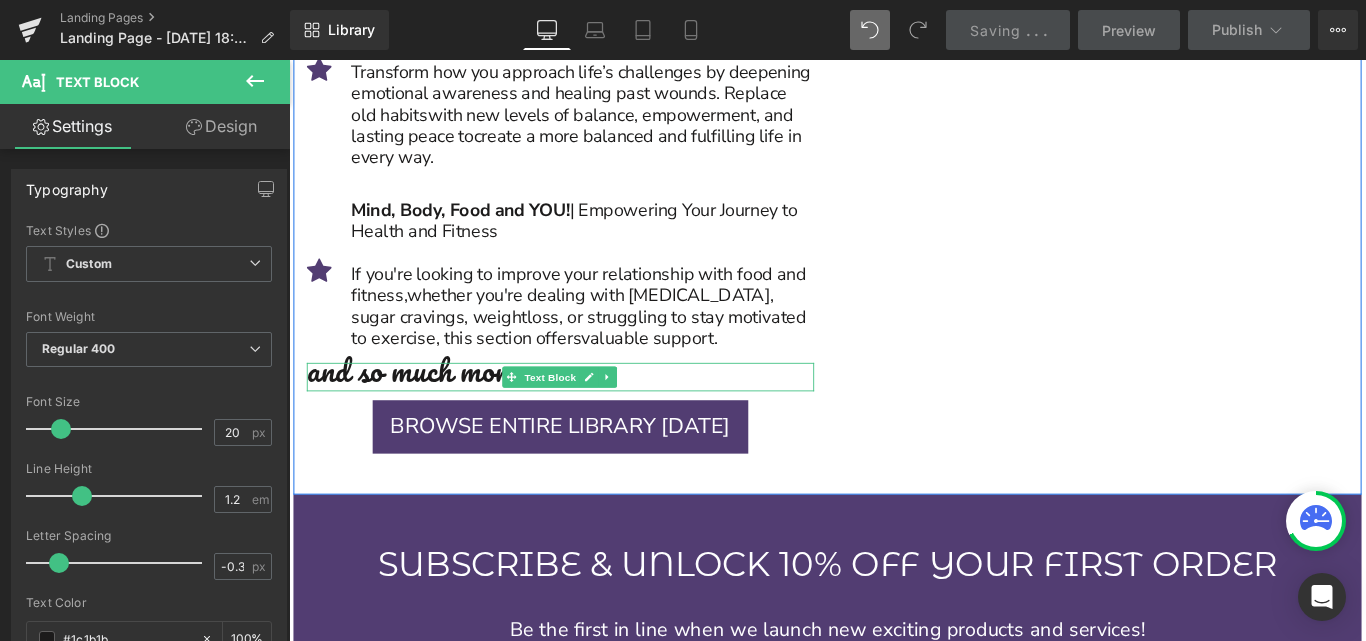 scroll, scrollTop: 5773, scrollLeft: 0, axis: vertical 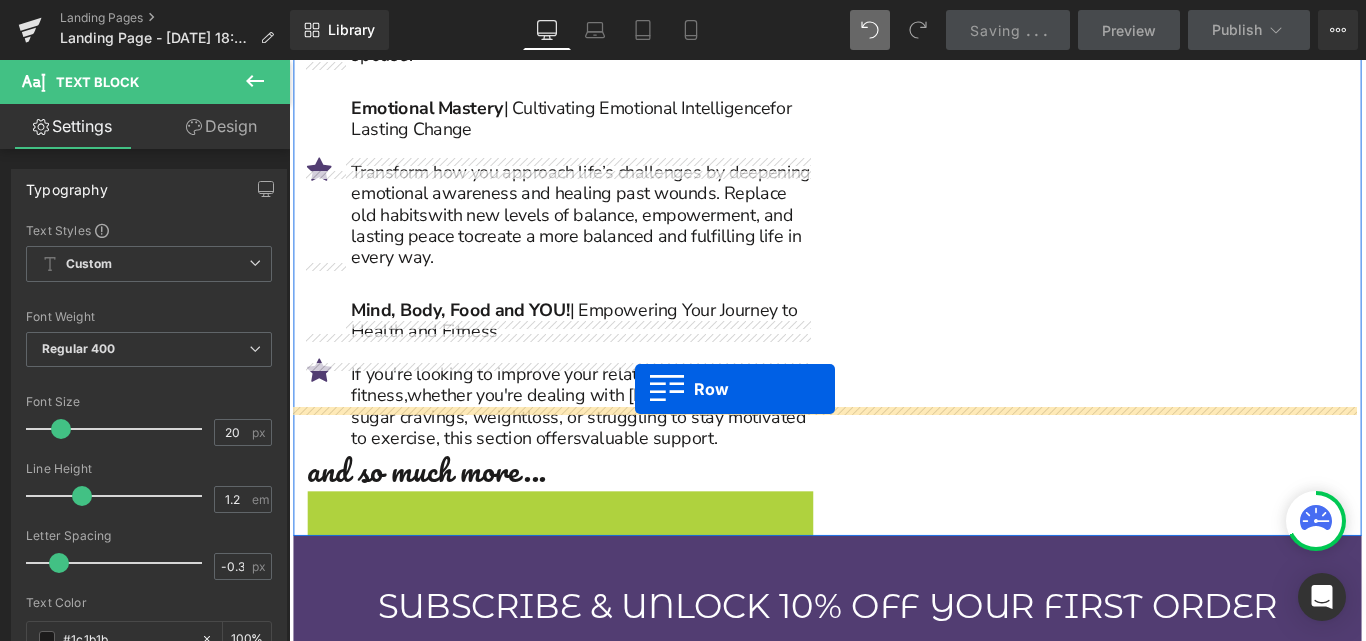 drag, startPoint x: 311, startPoint y: 293, endPoint x: 678, endPoint y: 430, distance: 391.73715 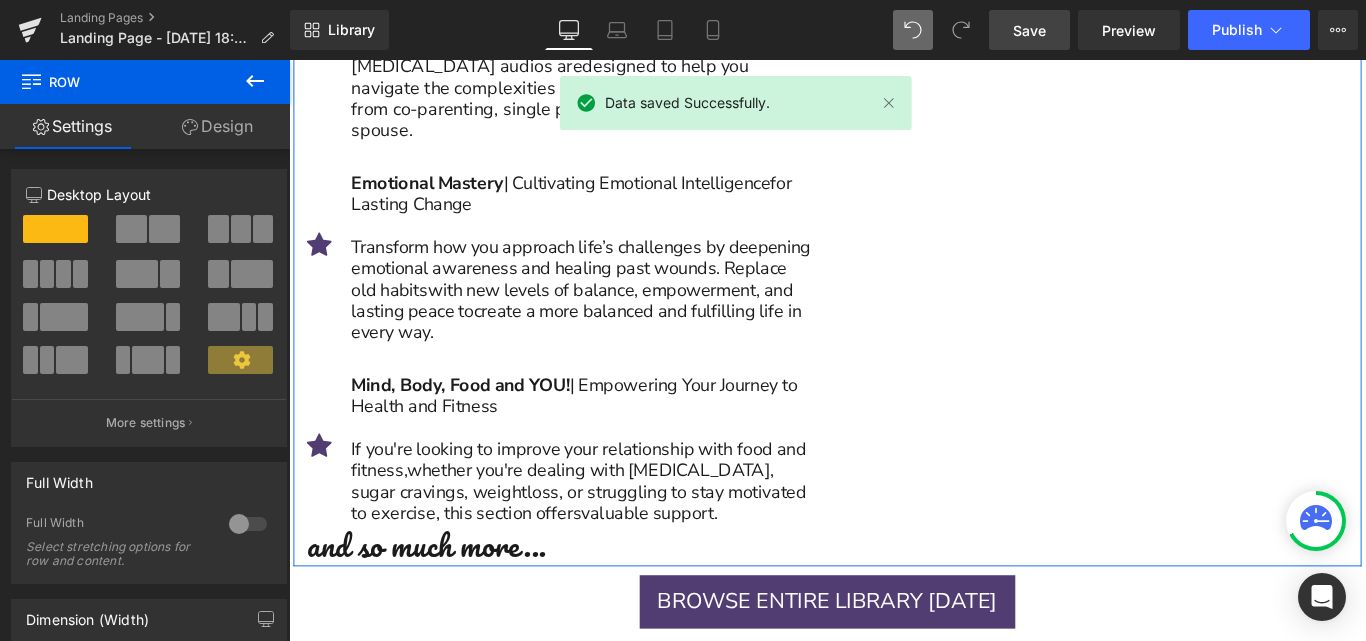 scroll, scrollTop: 5573, scrollLeft: 0, axis: vertical 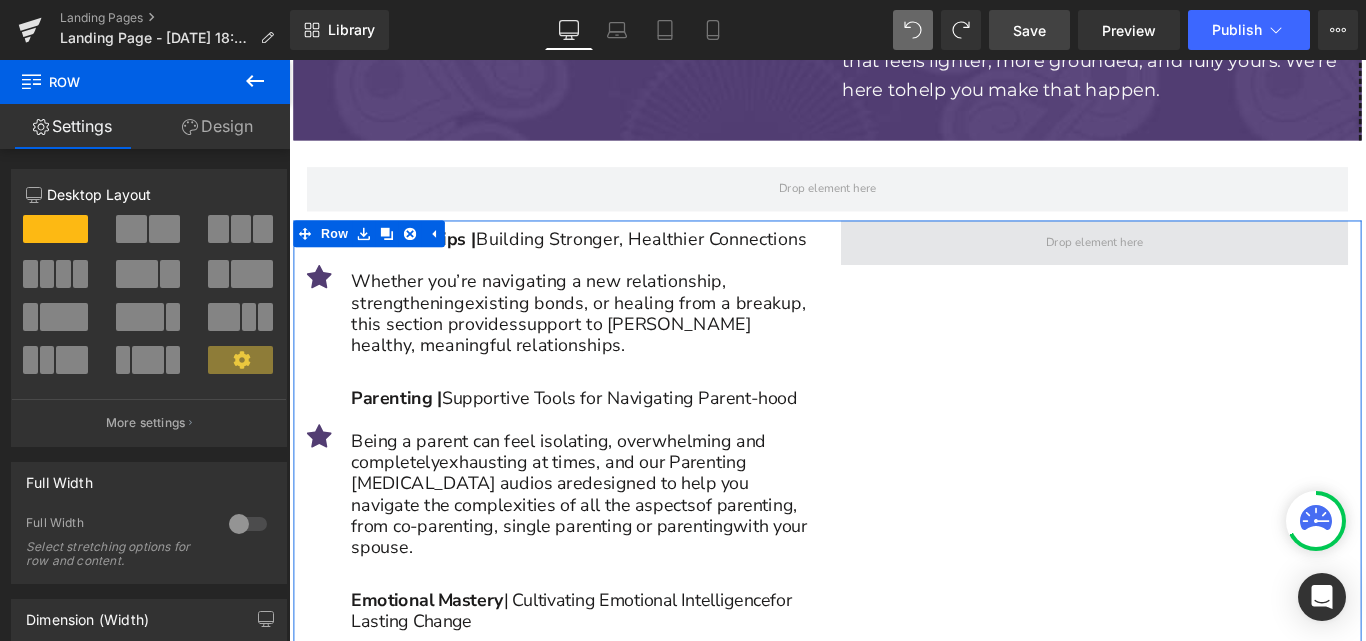 click at bounding box center (1194, 264) 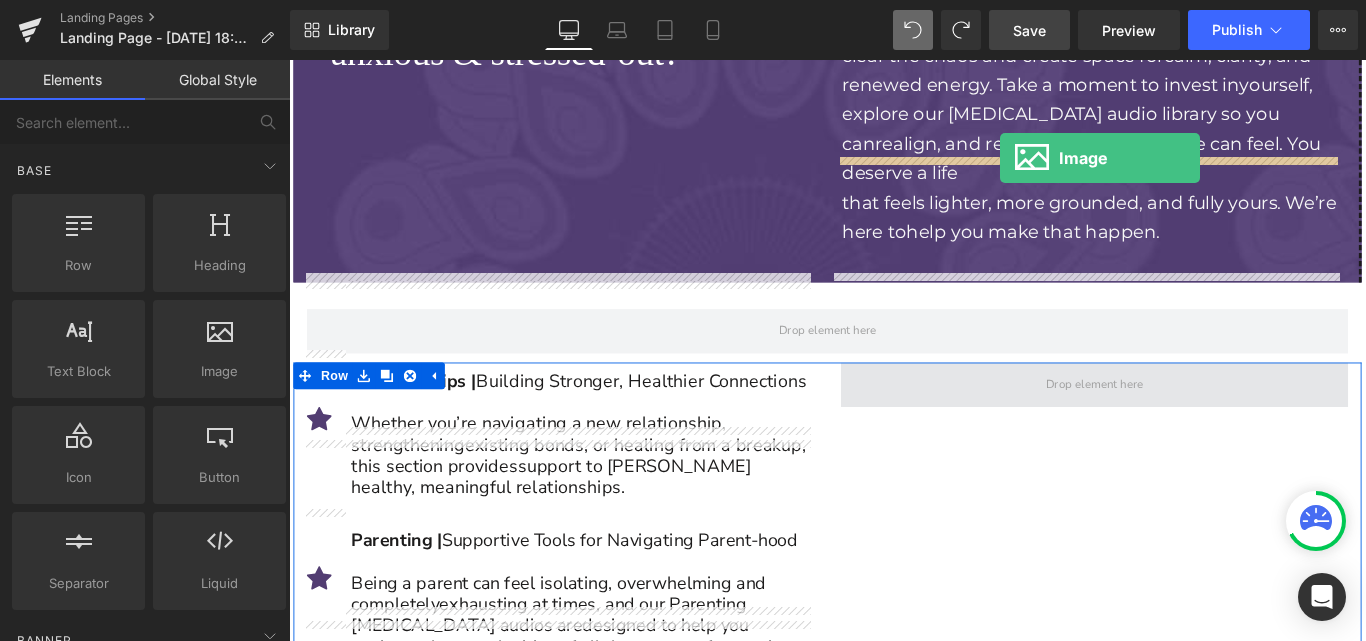 scroll, scrollTop: 4921, scrollLeft: 0, axis: vertical 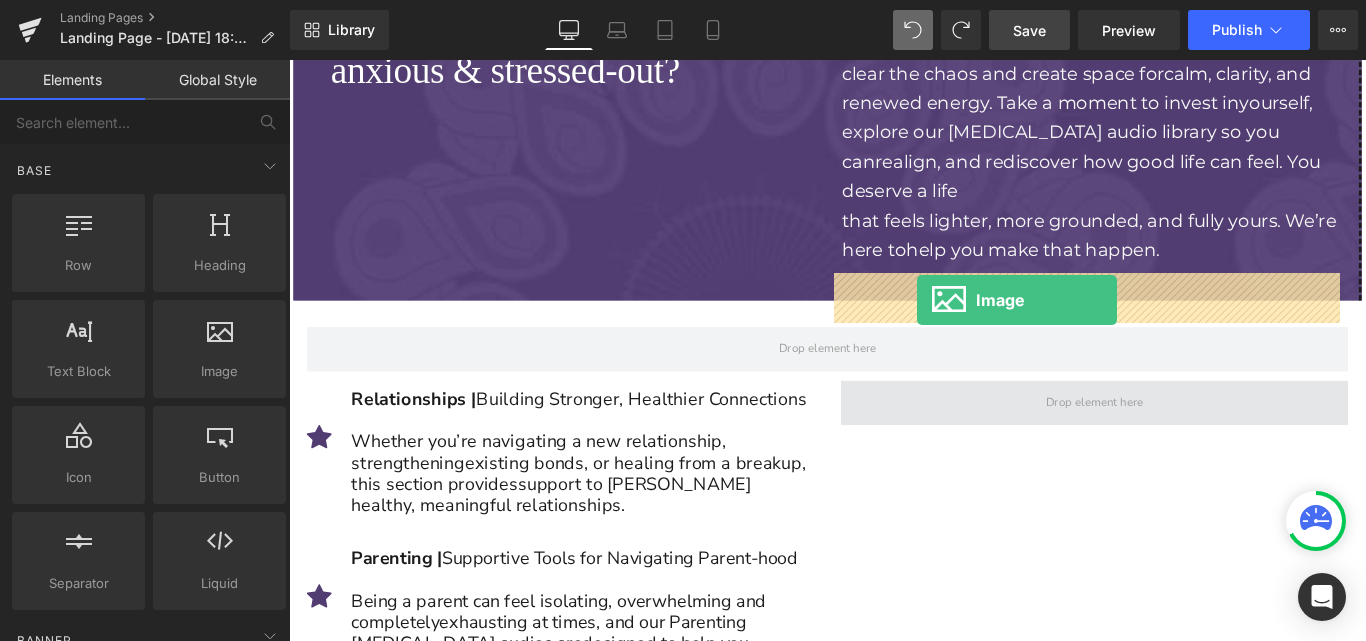 drag, startPoint x: 999, startPoint y: 243, endPoint x: 995, endPoint y: 330, distance: 87.0919 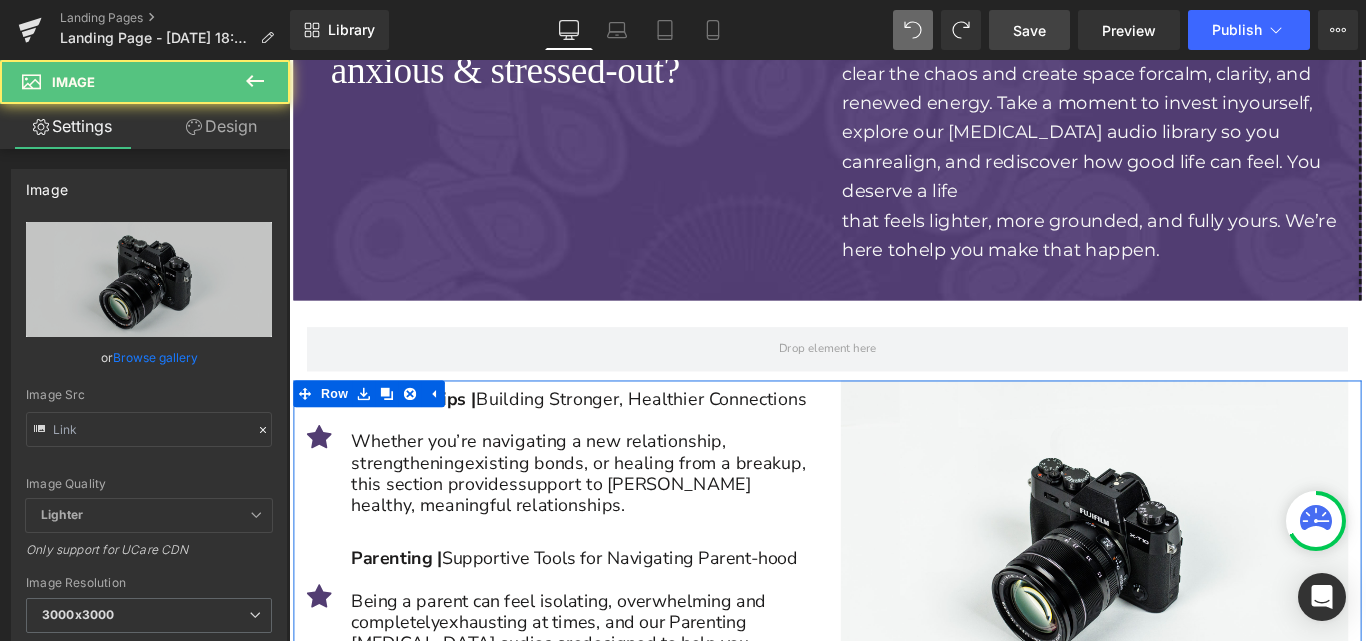type on "//[DOMAIN_NAME][URL]" 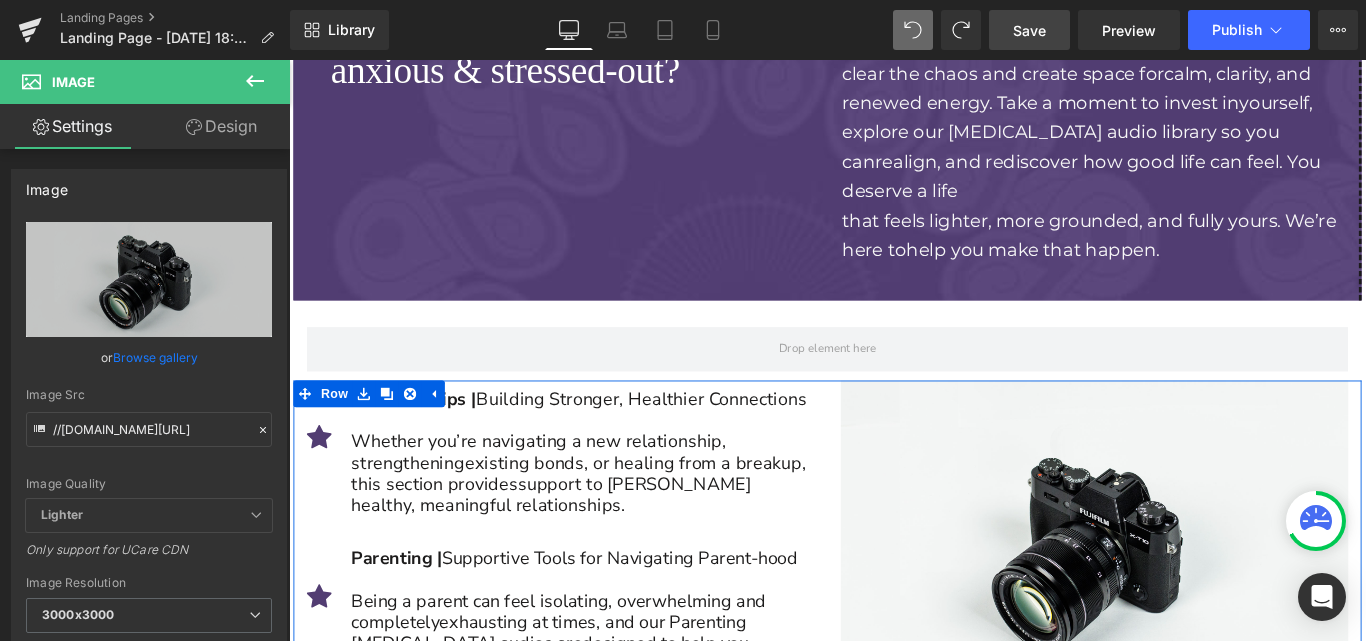 click on "Save" at bounding box center (1029, 30) 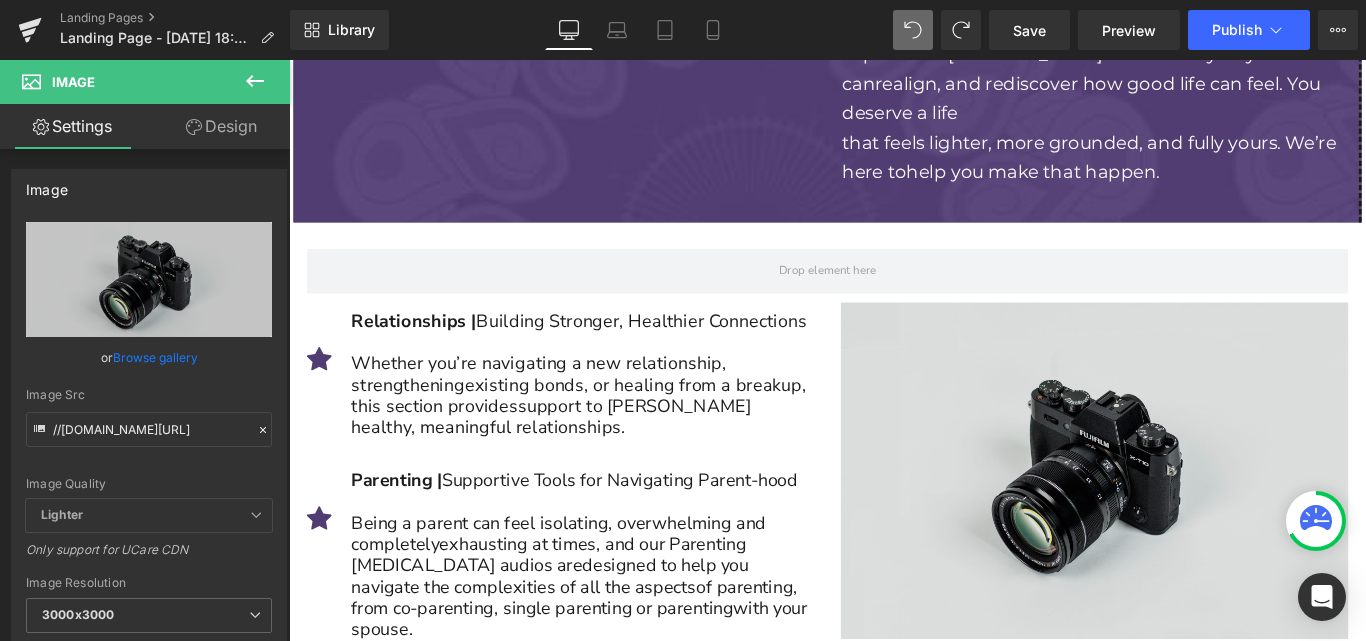 scroll, scrollTop: 5010, scrollLeft: 0, axis: vertical 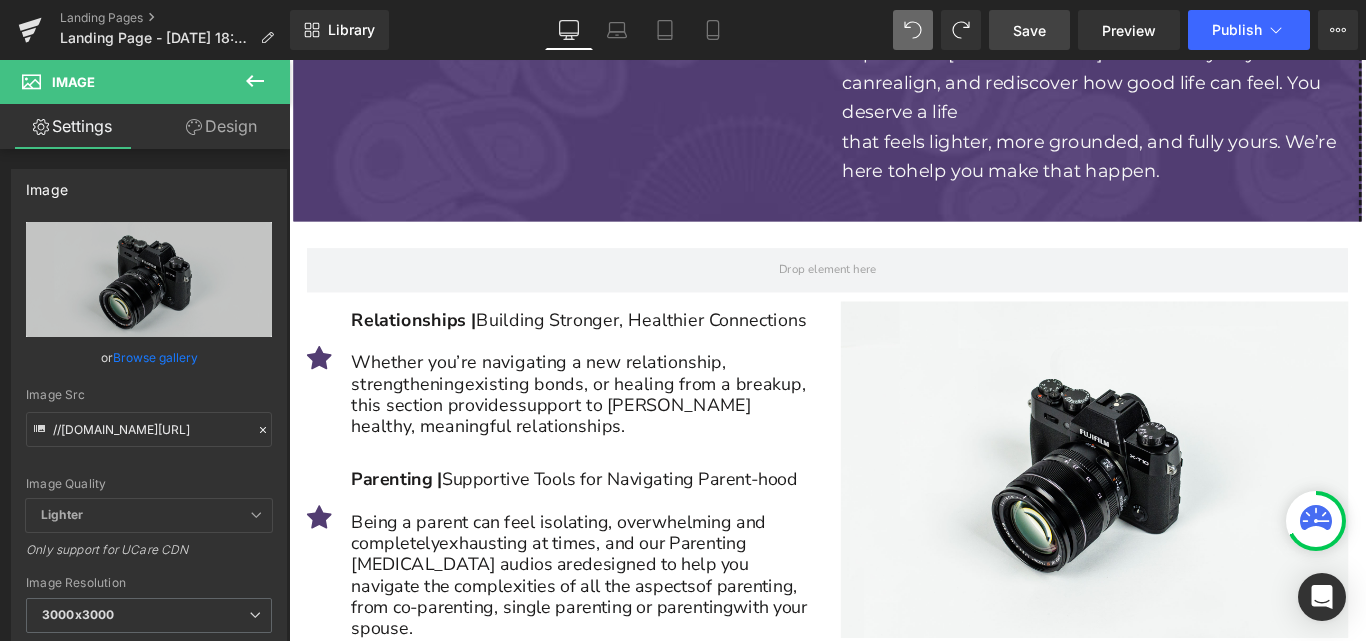 click on "Save" at bounding box center (1029, 30) 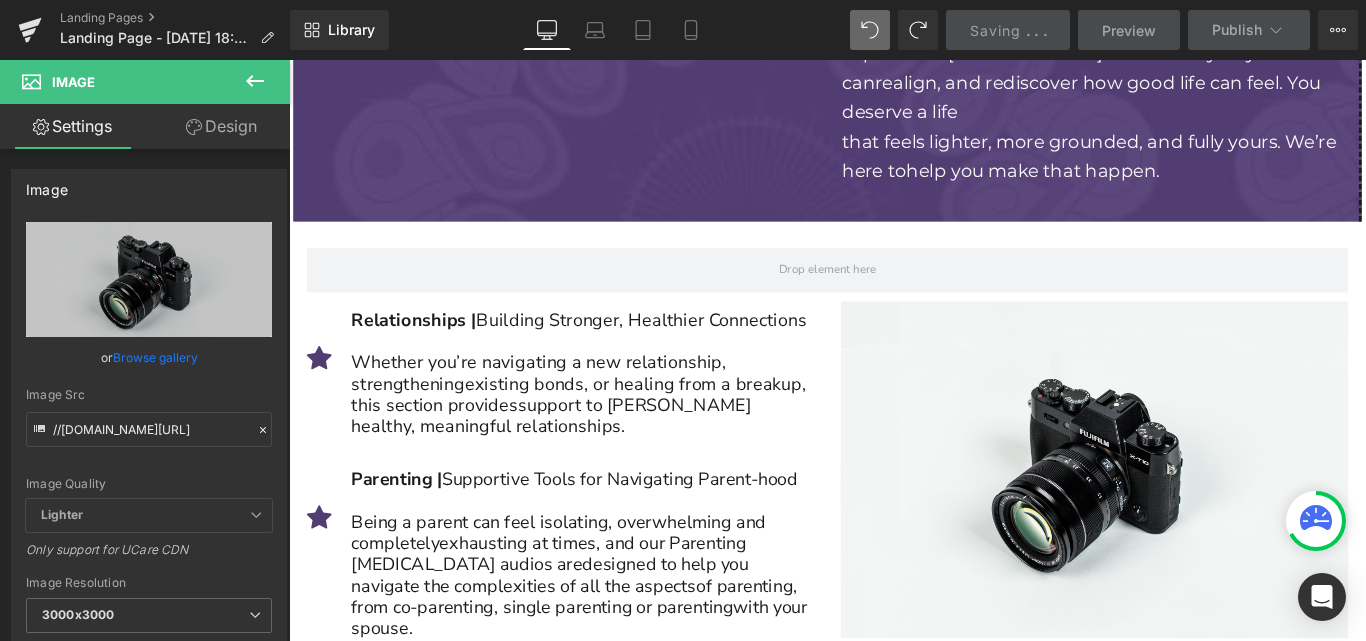 scroll, scrollTop: 4561, scrollLeft: 0, axis: vertical 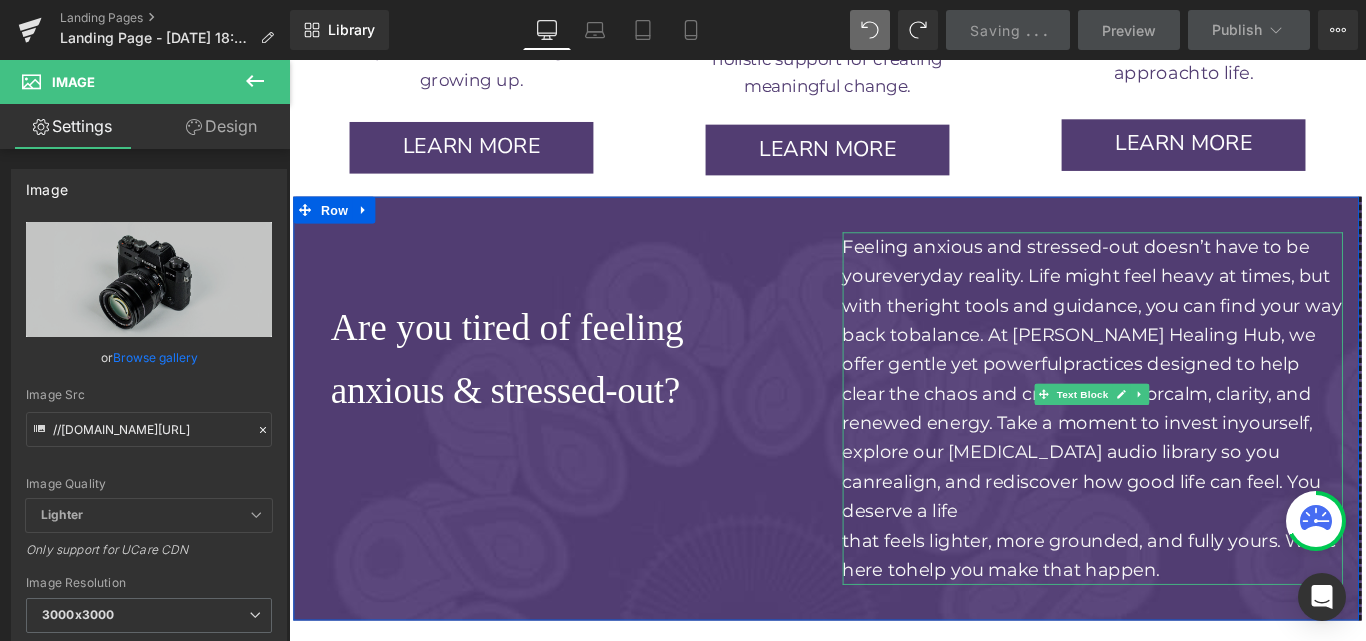click on "balance. At [PERSON_NAME] Healing Hub, we offer gentle yet powerful" at bounding box center (1177, 385) 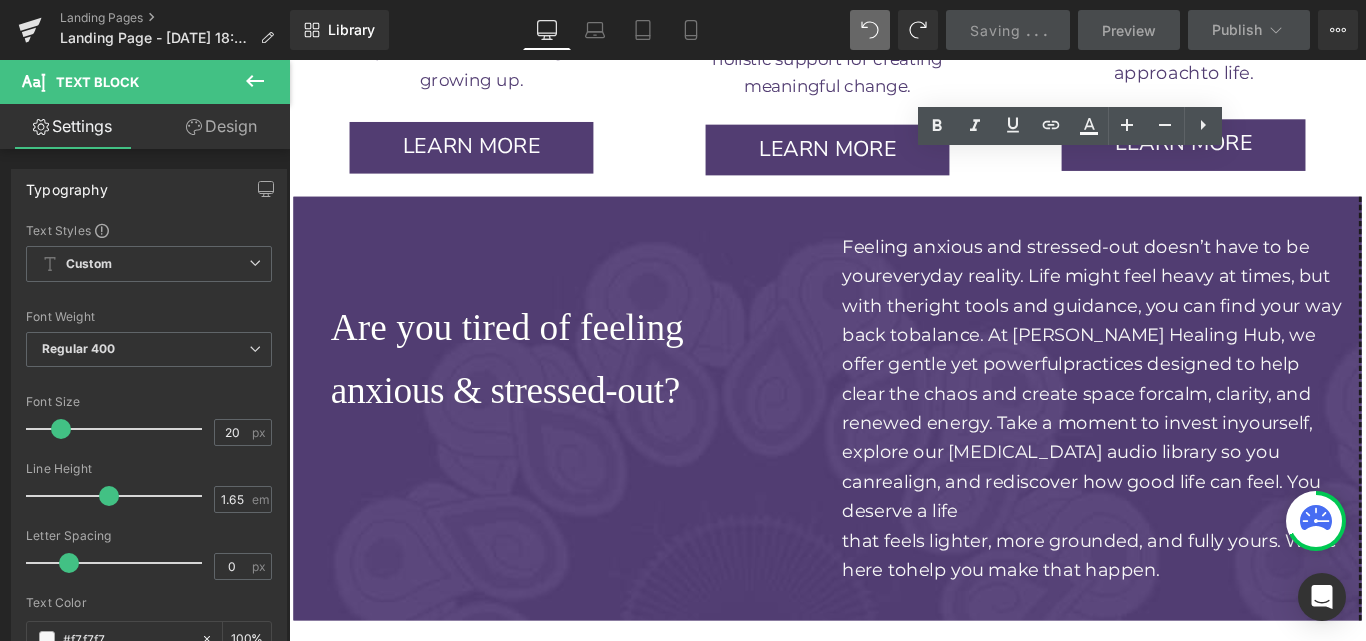 type 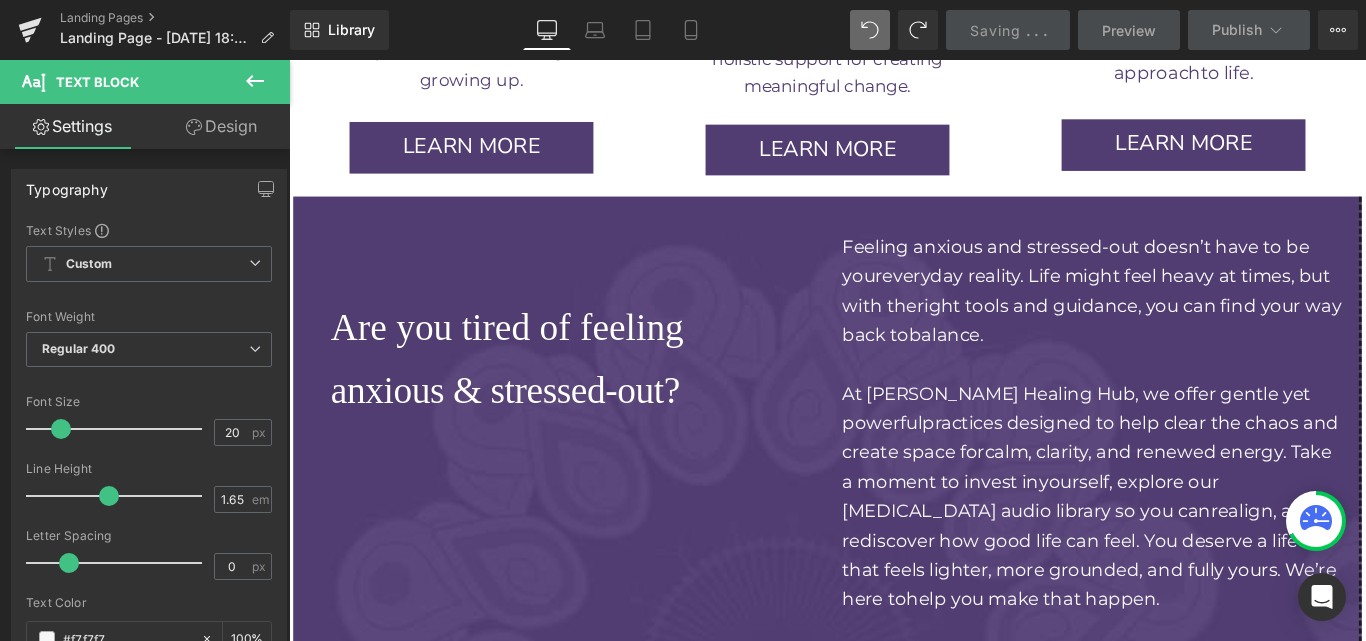 click on "calm, clarity, and renewed energy. Take a moment to invest in" at bounding box center (1186, 517) 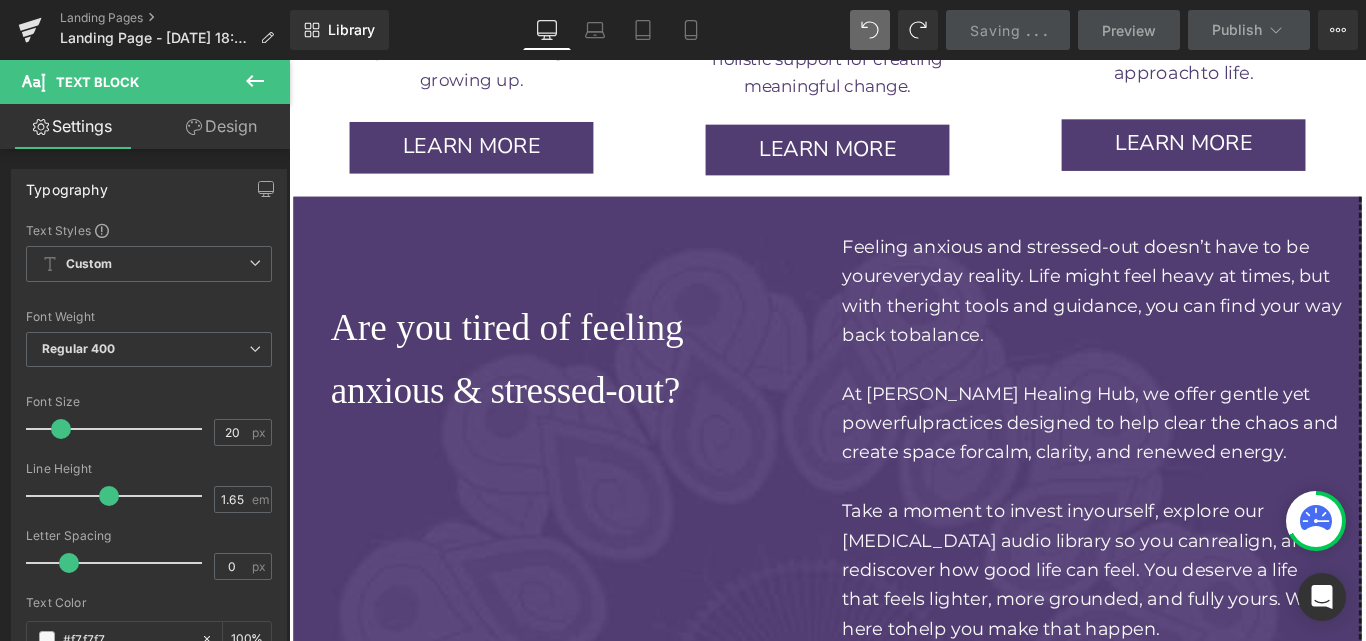 scroll, scrollTop: 4578, scrollLeft: 0, axis: vertical 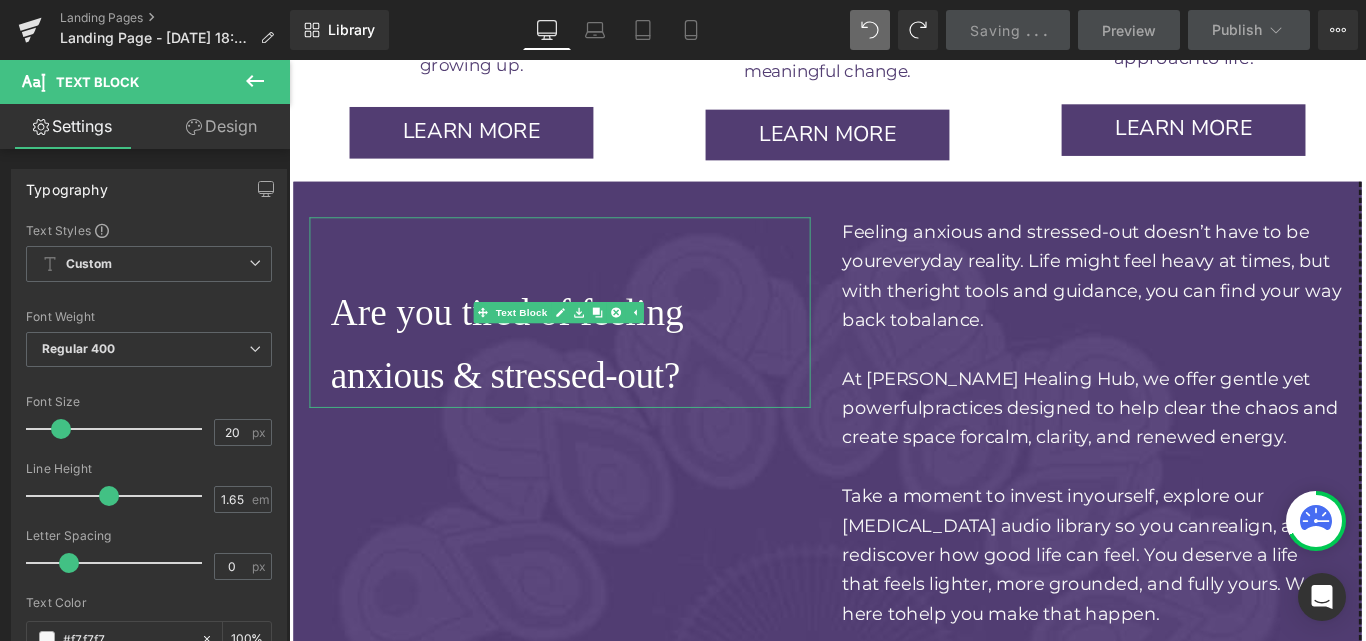 click on "Are you tired of feeling" at bounding box center [534, 344] 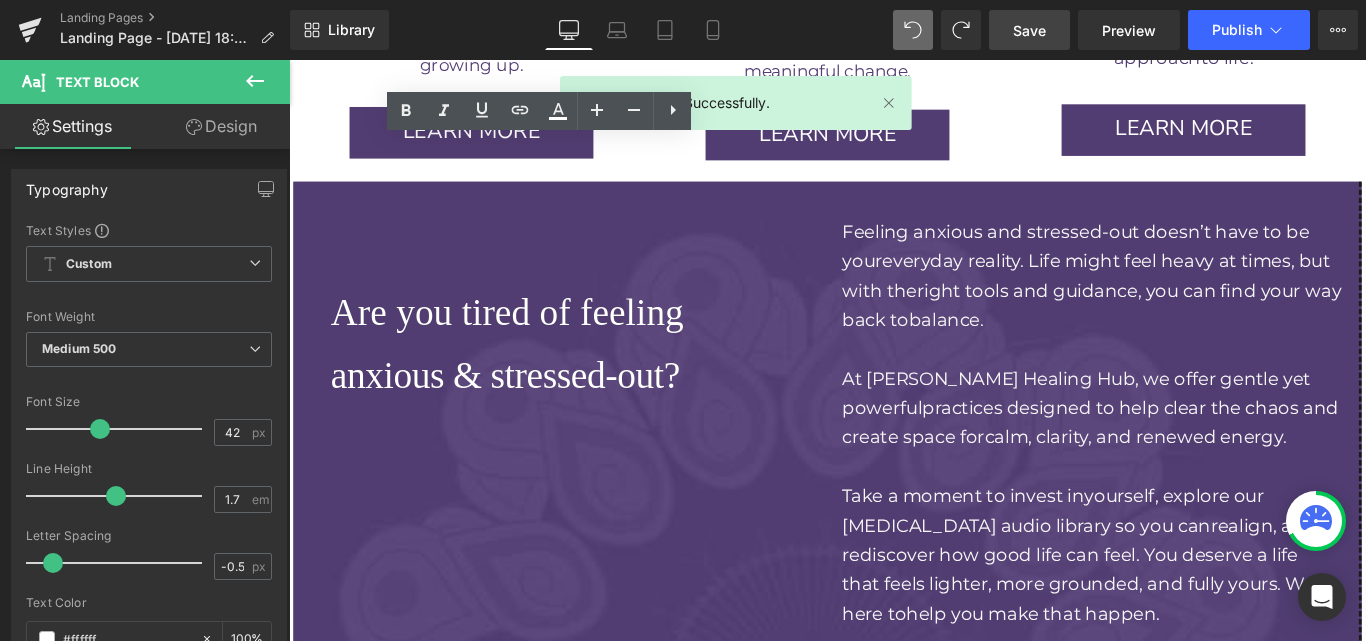 click at bounding box center [605, 272] 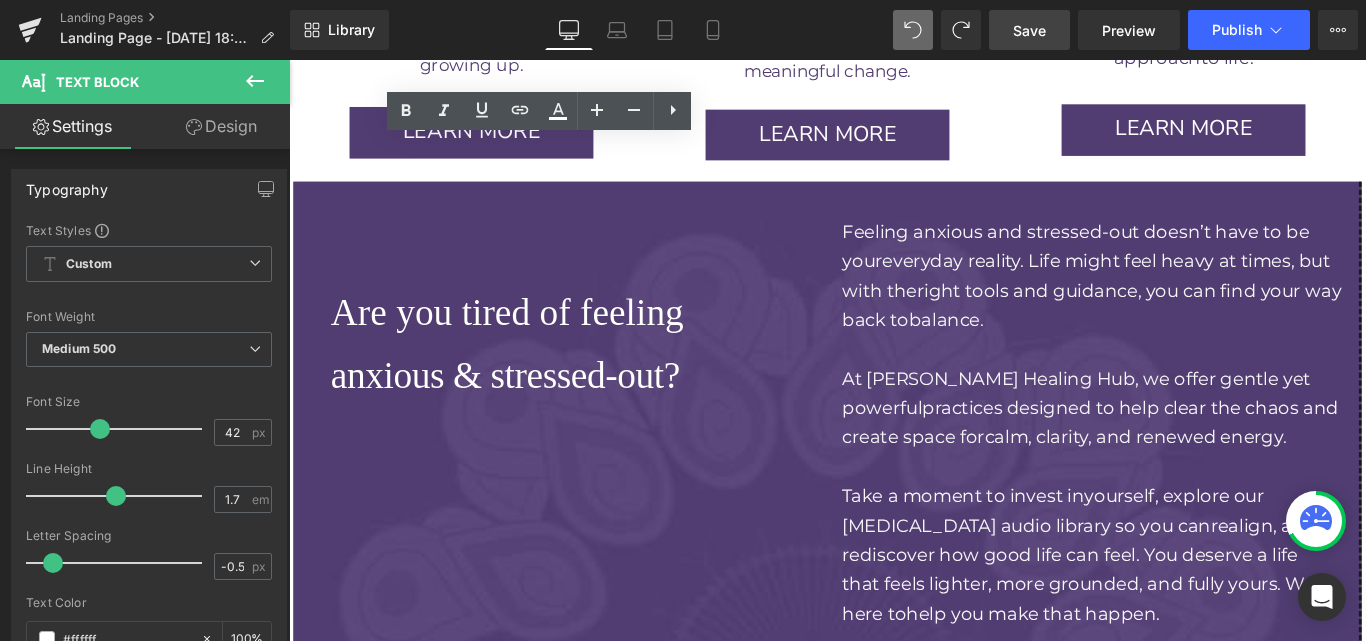 click on "Are you tired of feeling anxious & stressed - out? Text Block         Feeling  anxious and stressed-out doesn’t have to be your  everyday reality. Life might feel heavy at times, but with the  right tools and guidance, you can find your way back to  balance.  At [PERSON_NAME] Healing Hub, we offer gentle yet powerful  practices designed to help clear the chaos and create space for  calm, clarity, and renewed energy.  Take a moment to invest in  yourself, explore our [MEDICAL_DATA] audio library so you can  realign, and rediscover how good life can feel. You deserve a life that feels lighter, more grounded, and fully yours. We’re here to help you make that happen. Text Block         Row   40px   40px" at bounding box center (894, 468) 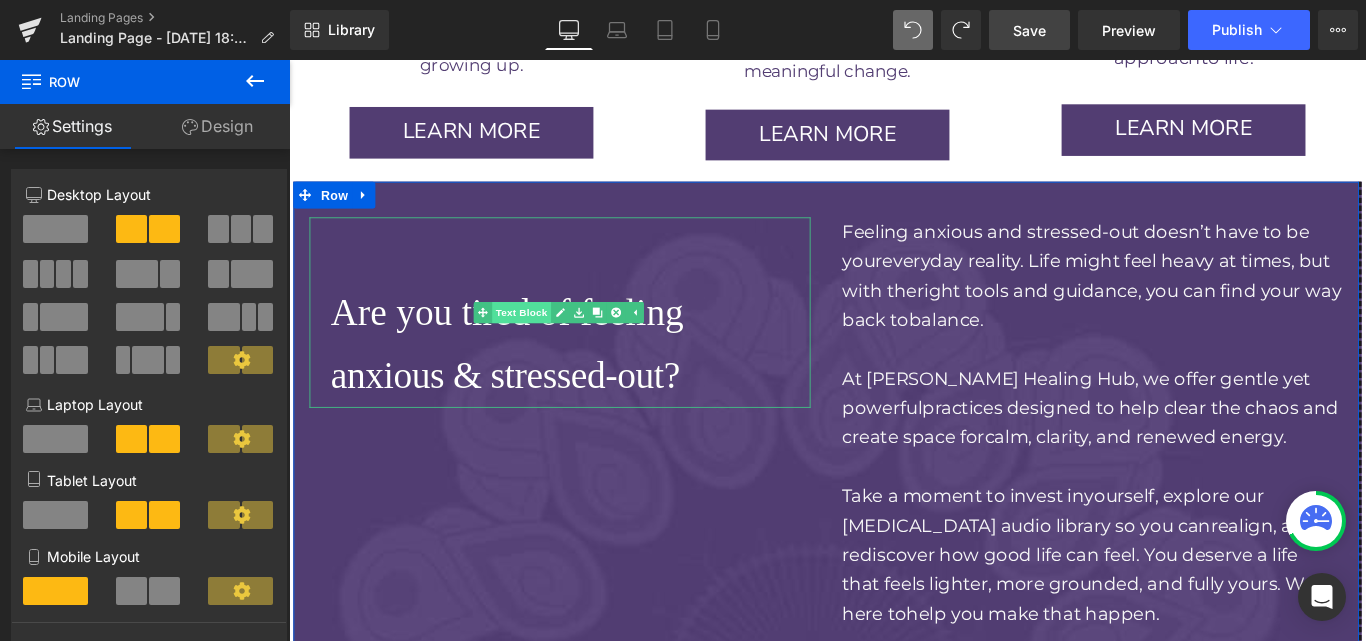 click on "Text Block" at bounding box center [539, 344] 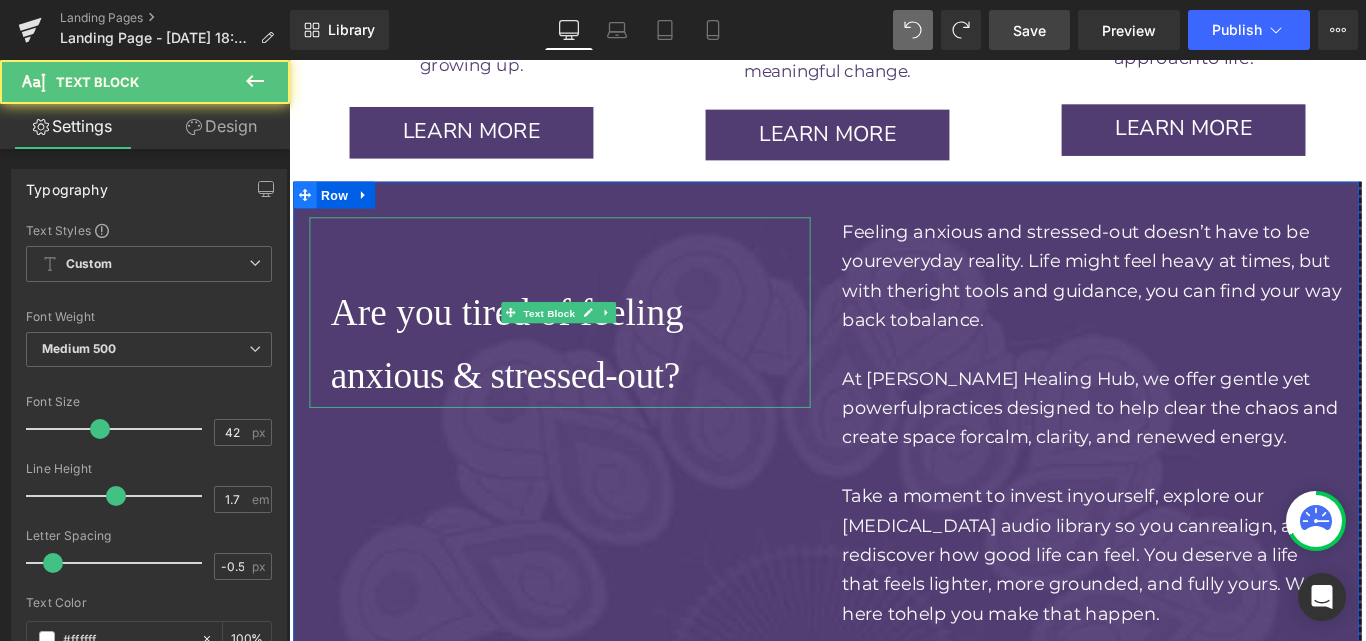 click on "Are you tired of feeling anxious & stressed - out? Text Block         Feeling  anxious and stressed-out doesn’t have to be your  everyday reality. Life might feel heavy at times, but with the  right tools and guidance, you can find your way back to  balance.  At [PERSON_NAME] Healing Hub, we offer gentle yet powerful  practices designed to help clear the chaos and create space for  calm, clarity, and renewed energy.  Take a moment to invest in  yourself, explore our [MEDICAL_DATA] audio library so you can  realign, and rediscover how good life can feel. You deserve a life that feels lighter, more grounded, and fully yours. We’re here to help you make that happen. Text Block         Row   40px   40px" at bounding box center (894, 468) 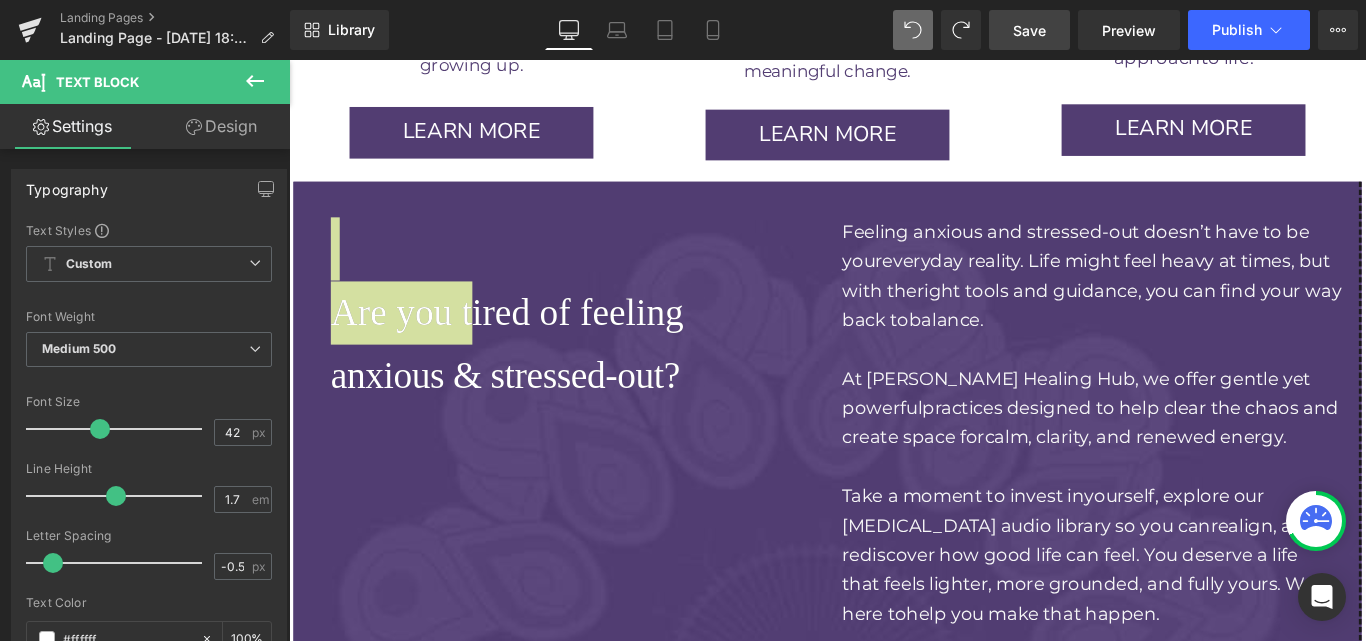click on "Design" at bounding box center (221, 126) 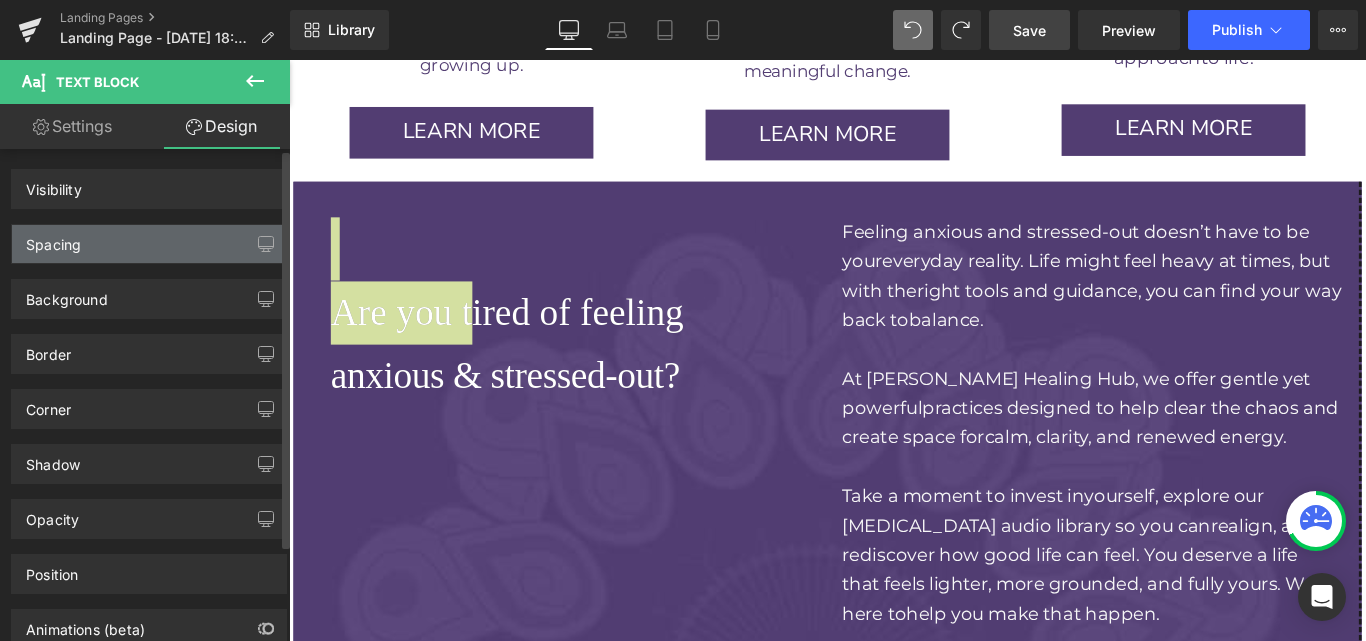 click on "Spacing" at bounding box center (149, 244) 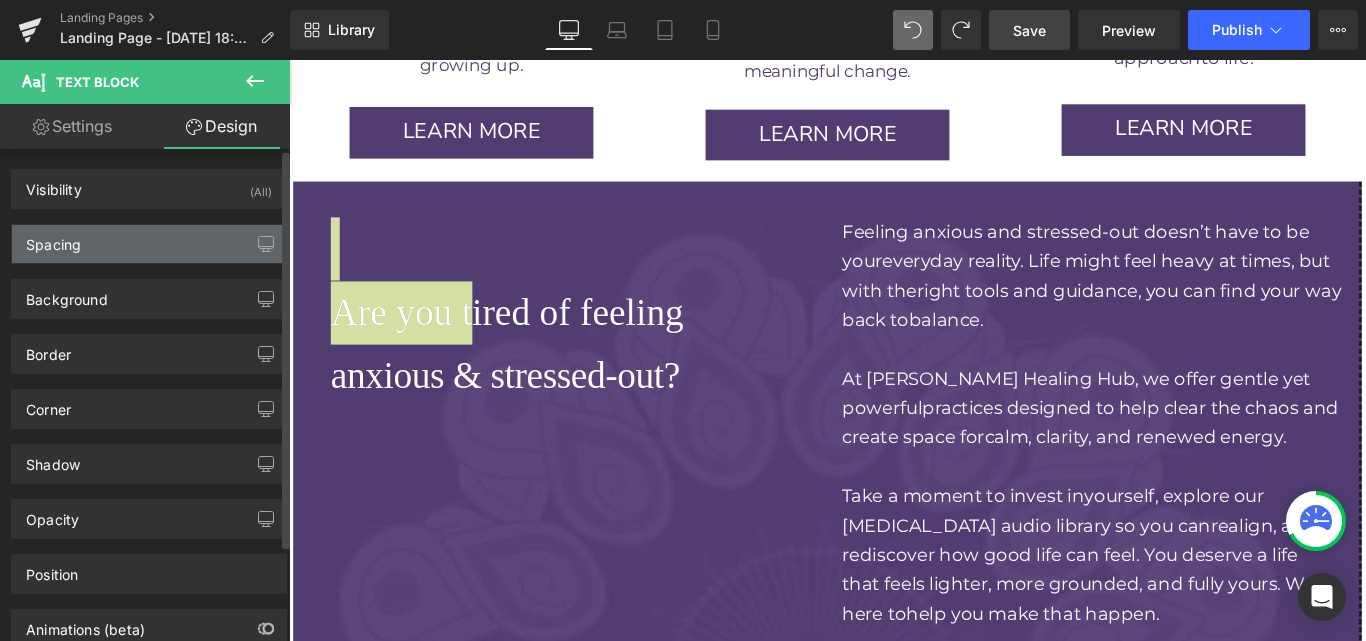 type on "0" 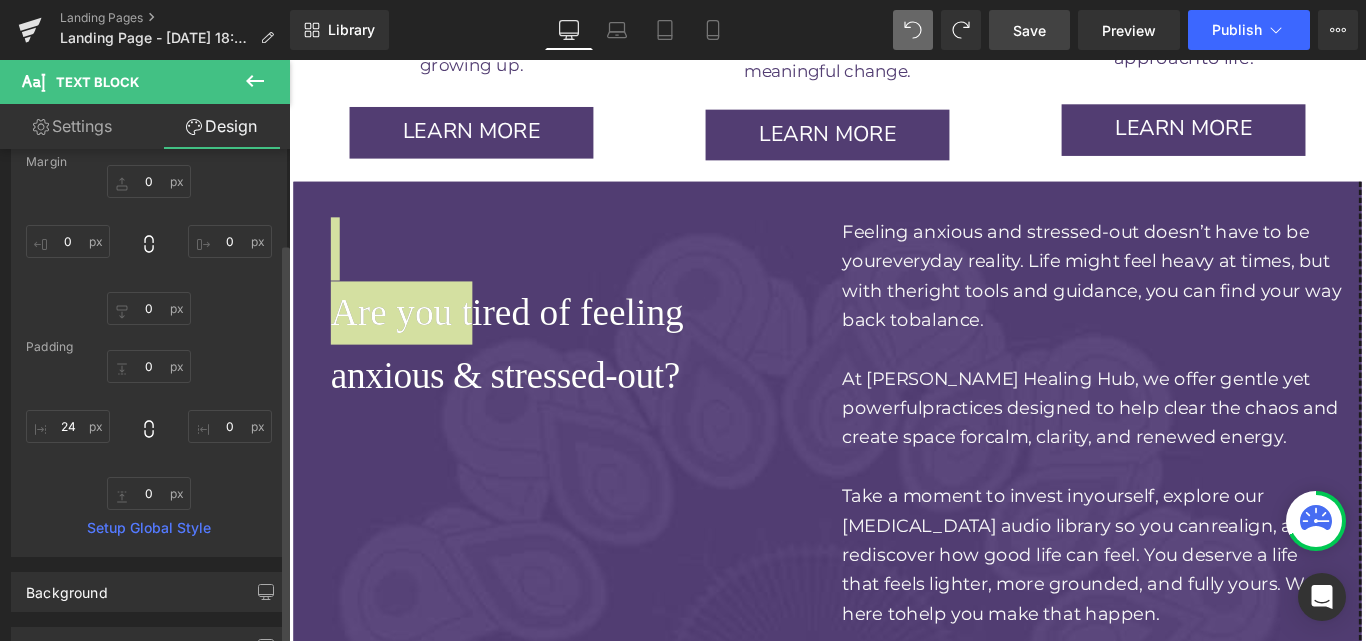 scroll, scrollTop: 126, scrollLeft: 0, axis: vertical 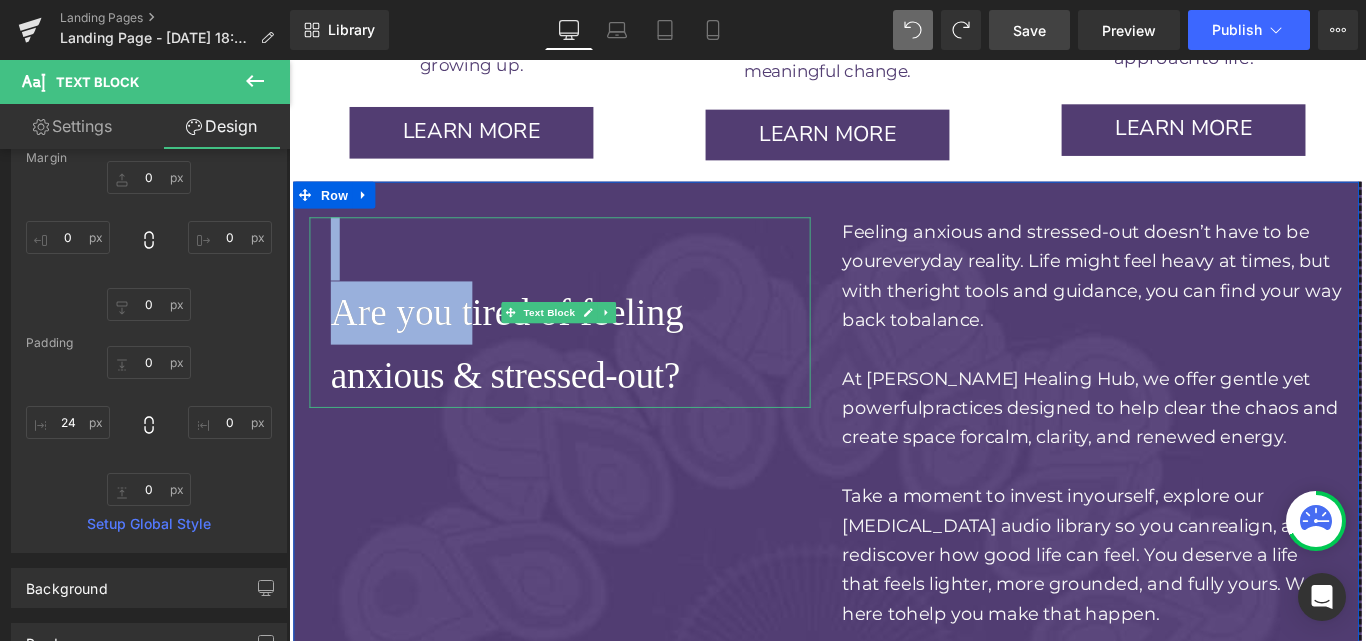 click at bounding box center [605, 272] 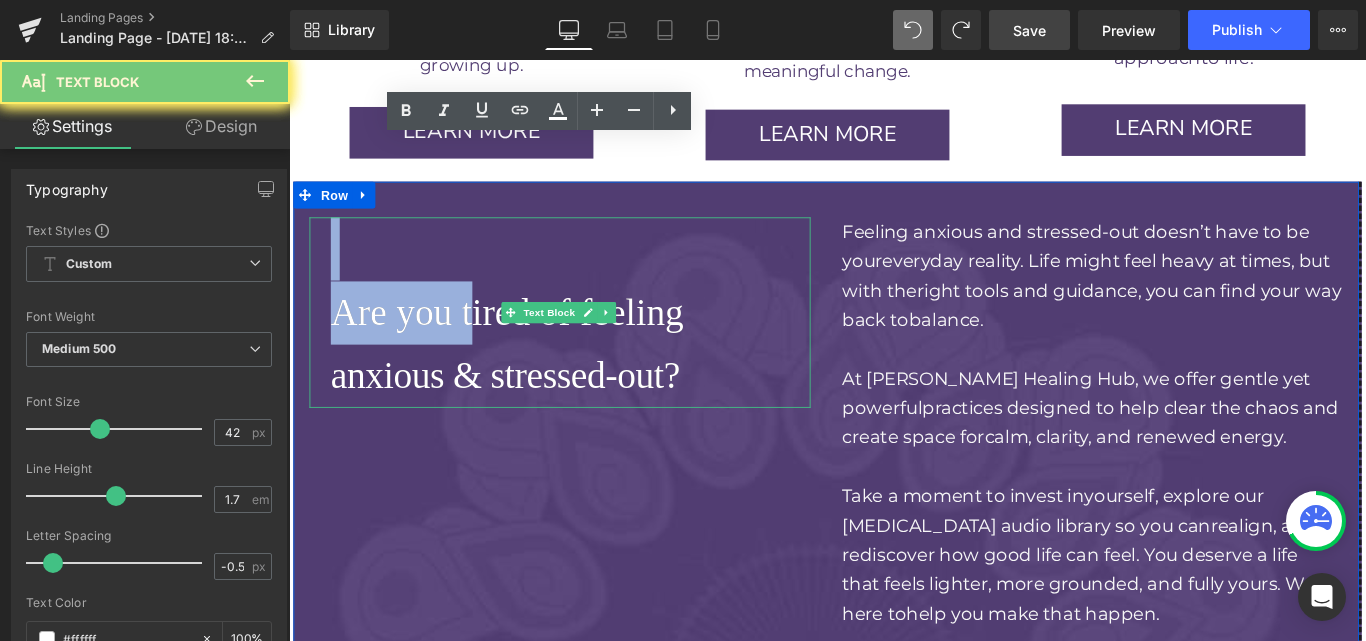 click on "Are you tired of feeling" at bounding box center [534, 344] 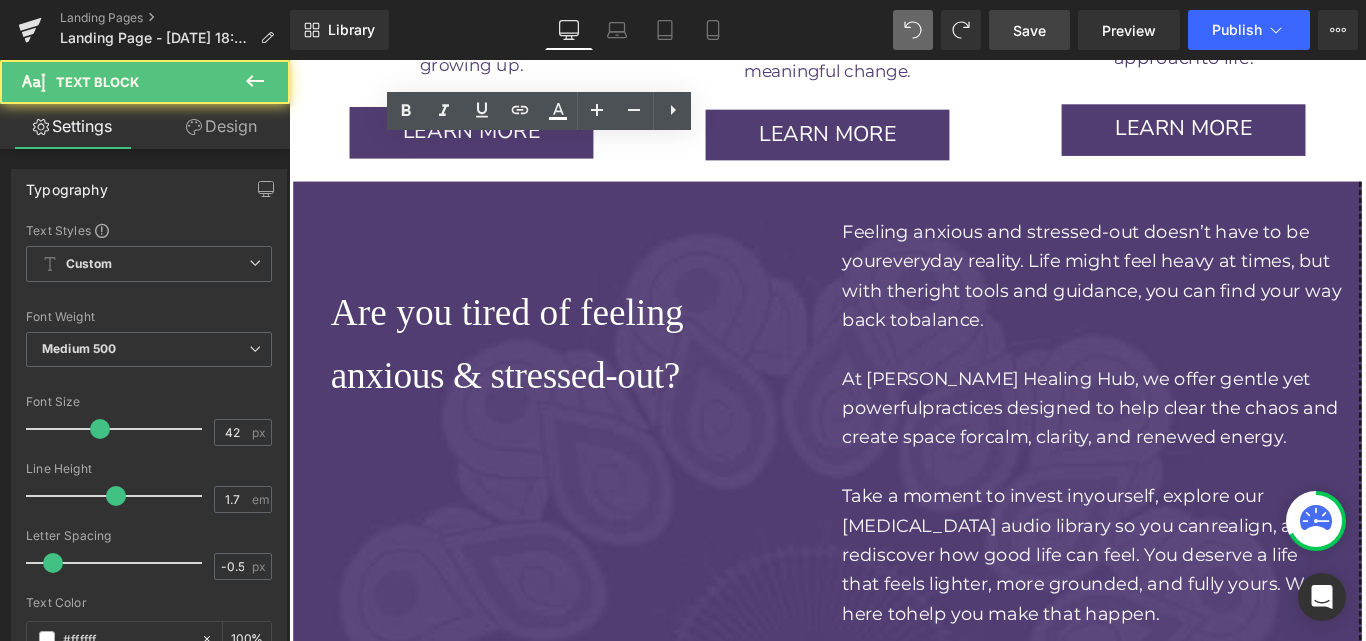 click on "anxious & stressed - out?" at bounding box center [605, 415] 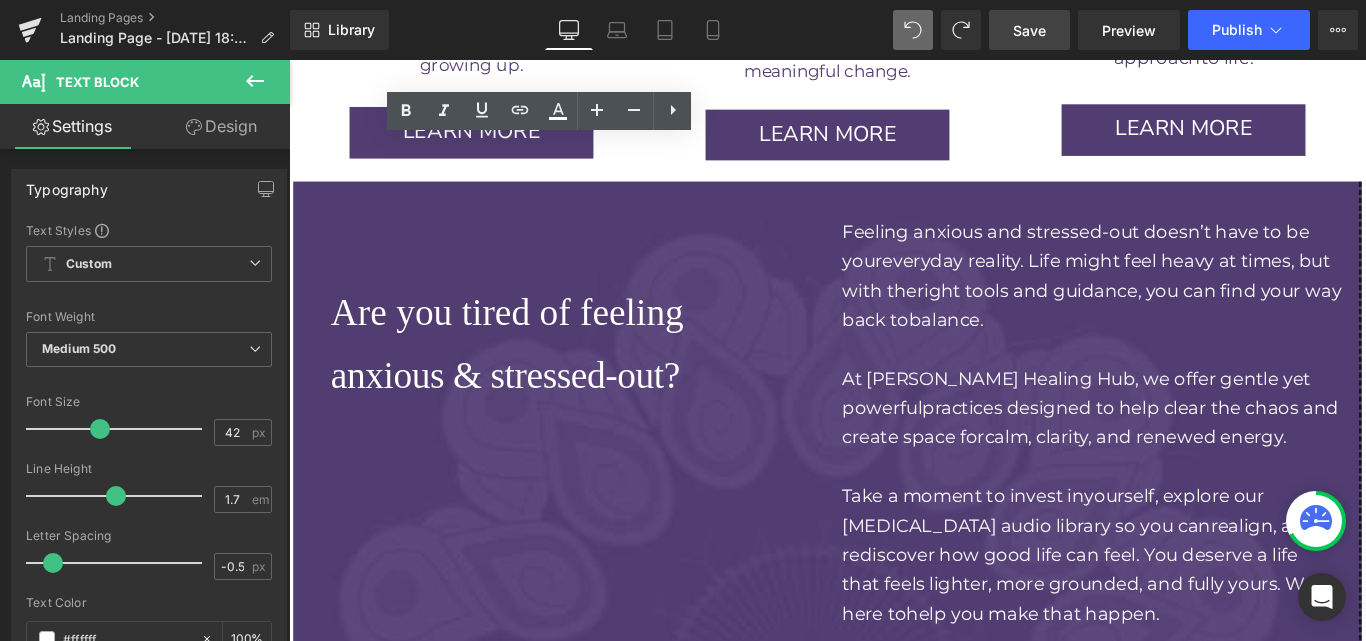 click on "Are you tired of feeling anxious & stressed - out? Text Block         Feeling  anxious and stressed-out doesn’t have to be your  everyday reality. Life might feel heavy at times, but with the  right tools and guidance, you can find your way back to  balance.  At [PERSON_NAME] Healing Hub, we offer gentle yet powerful  practices designed to help clear the chaos and create space for  calm, clarity, and renewed energy.  Take a moment to invest in  yourself, explore our [MEDICAL_DATA] audio library so you can  realign, and rediscover how good life can feel. You deserve a life that feels lighter, more grounded, and fully yours. We’re here to help you make that happen. Text Block         Row   40px   40px" at bounding box center (894, 468) 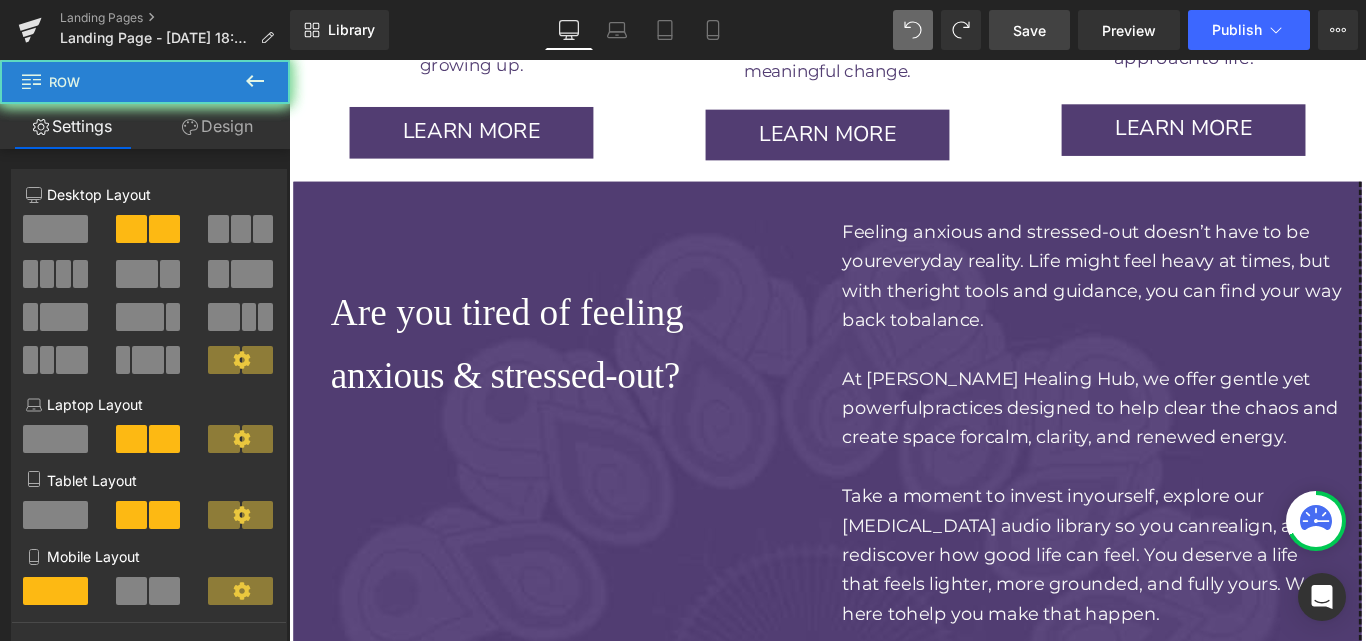scroll, scrollTop: 4553, scrollLeft: 0, axis: vertical 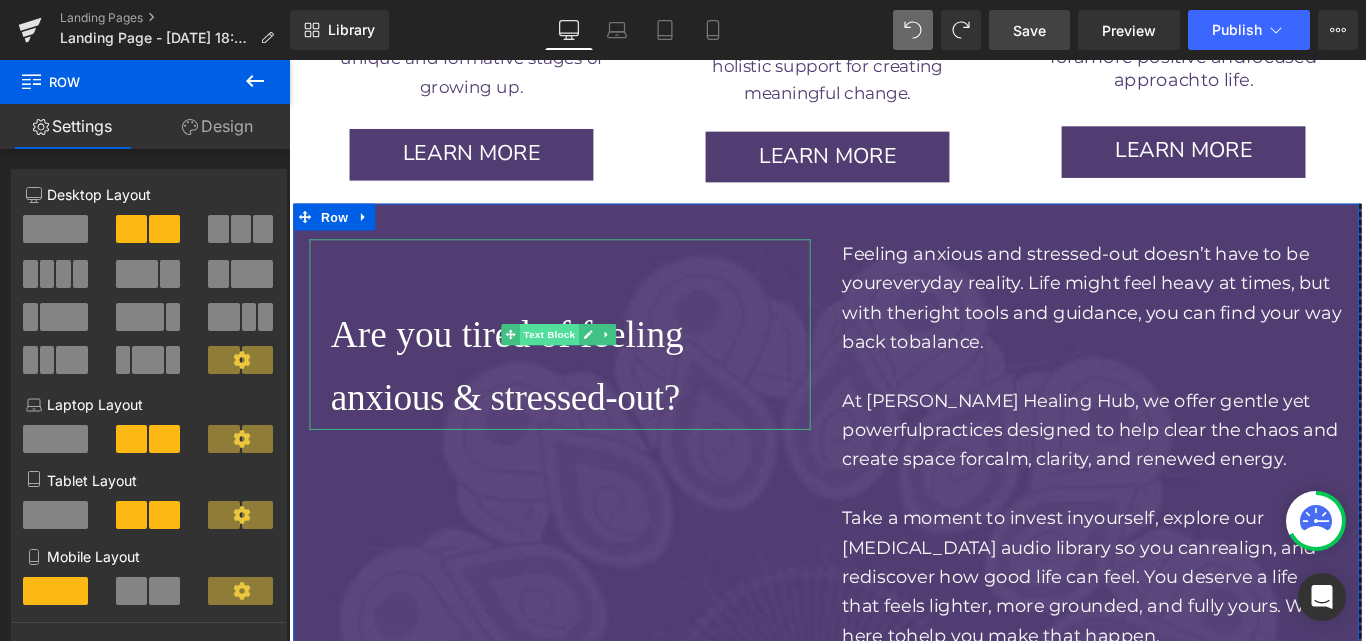 click on "Text Block" at bounding box center [581, 369] 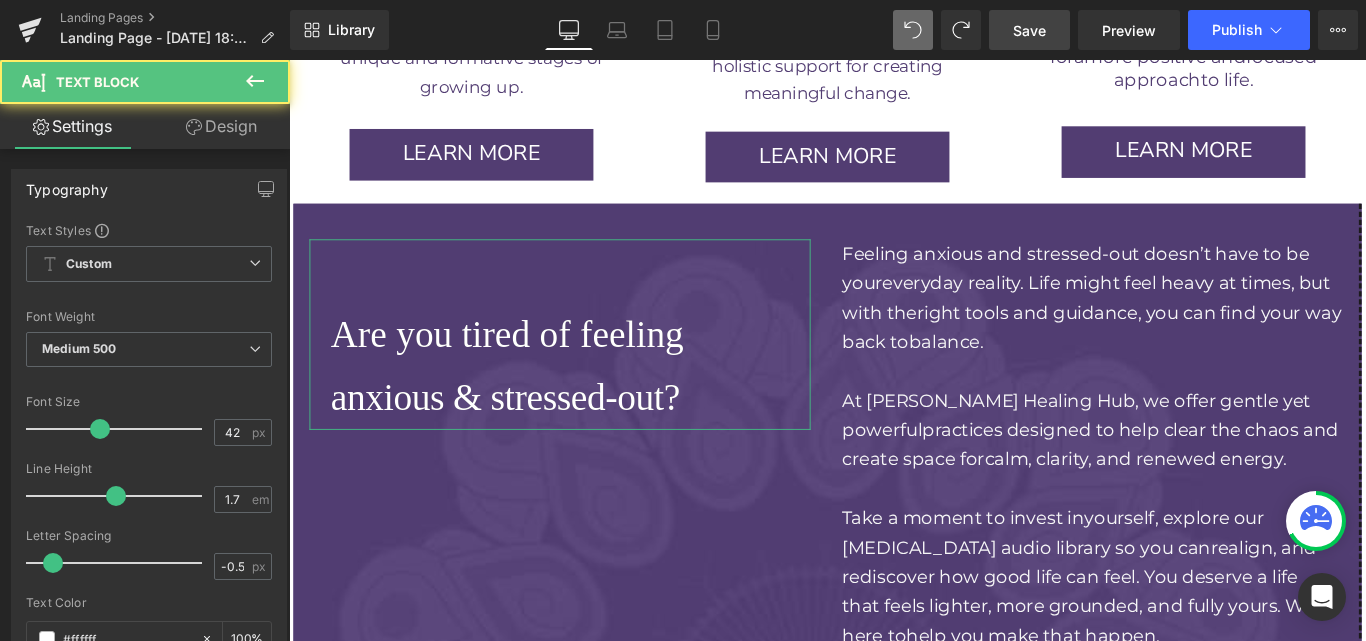 click on "Design" at bounding box center [221, 126] 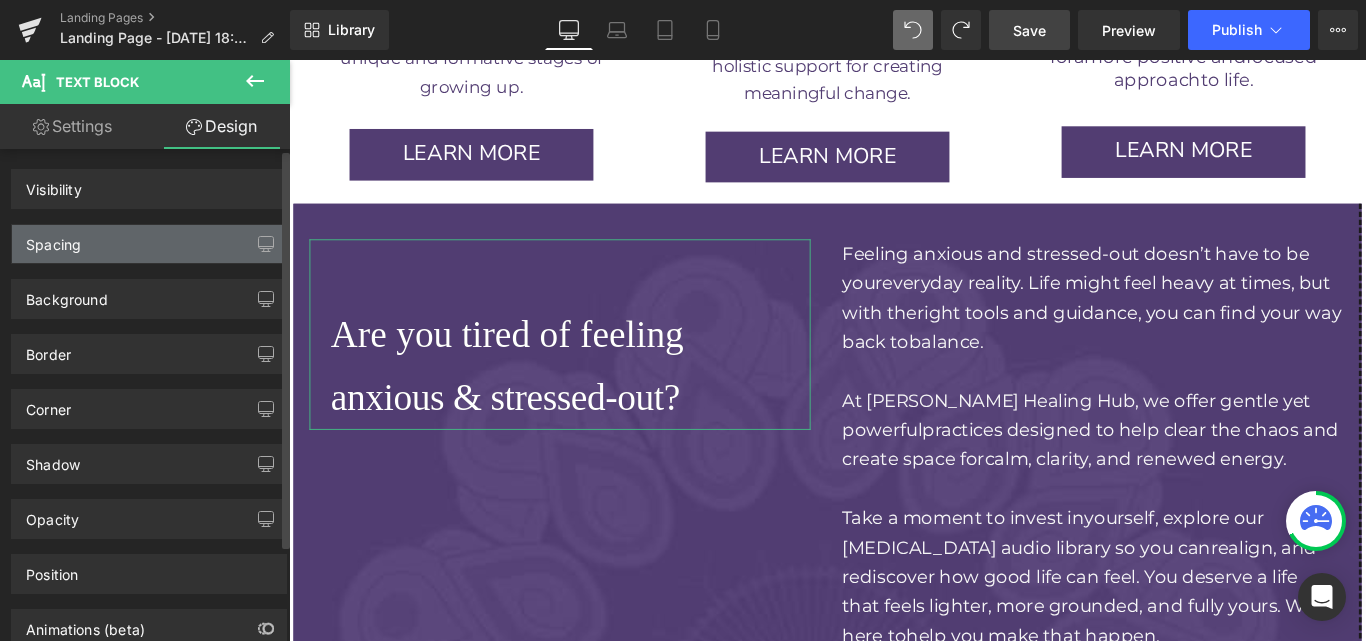click on "Spacing" at bounding box center [149, 244] 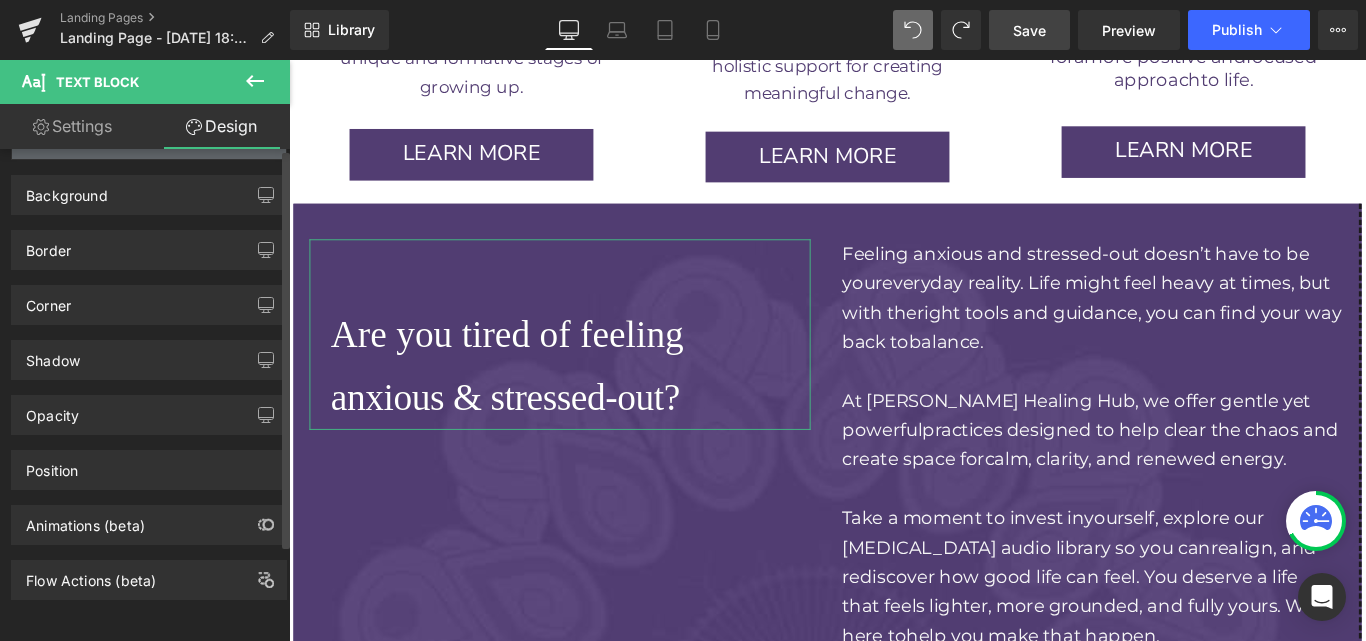 scroll, scrollTop: 0, scrollLeft: 0, axis: both 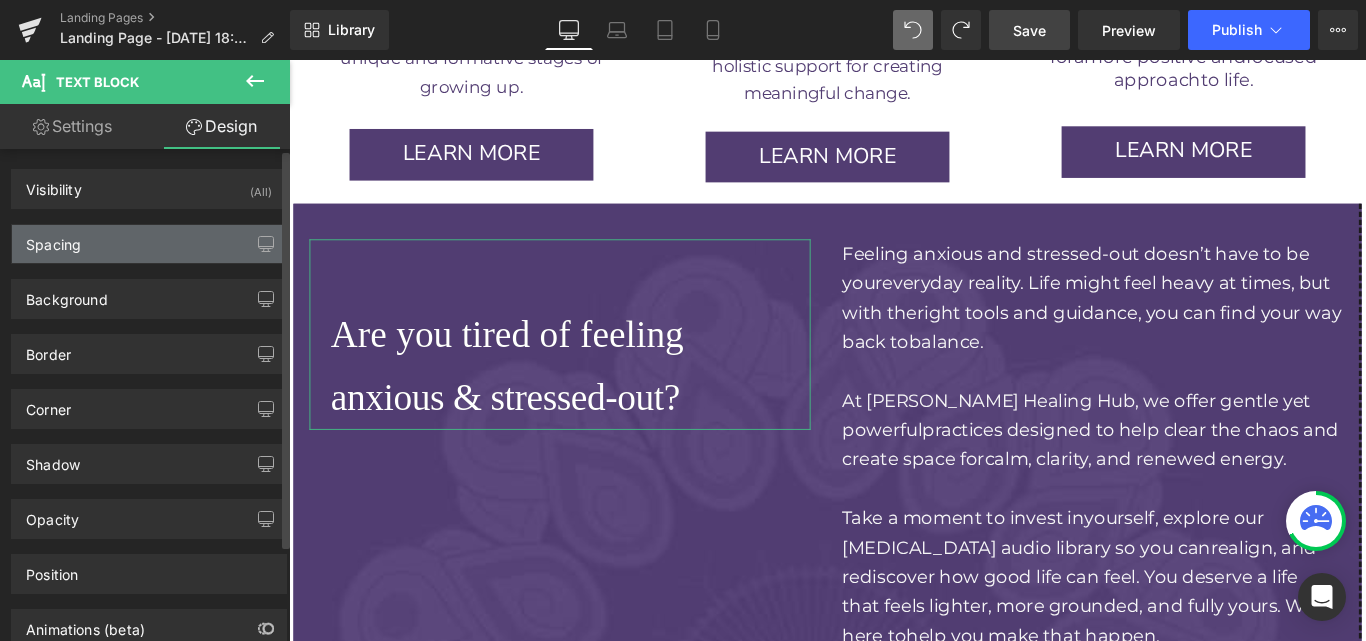 click on "Spacing" at bounding box center [149, 244] 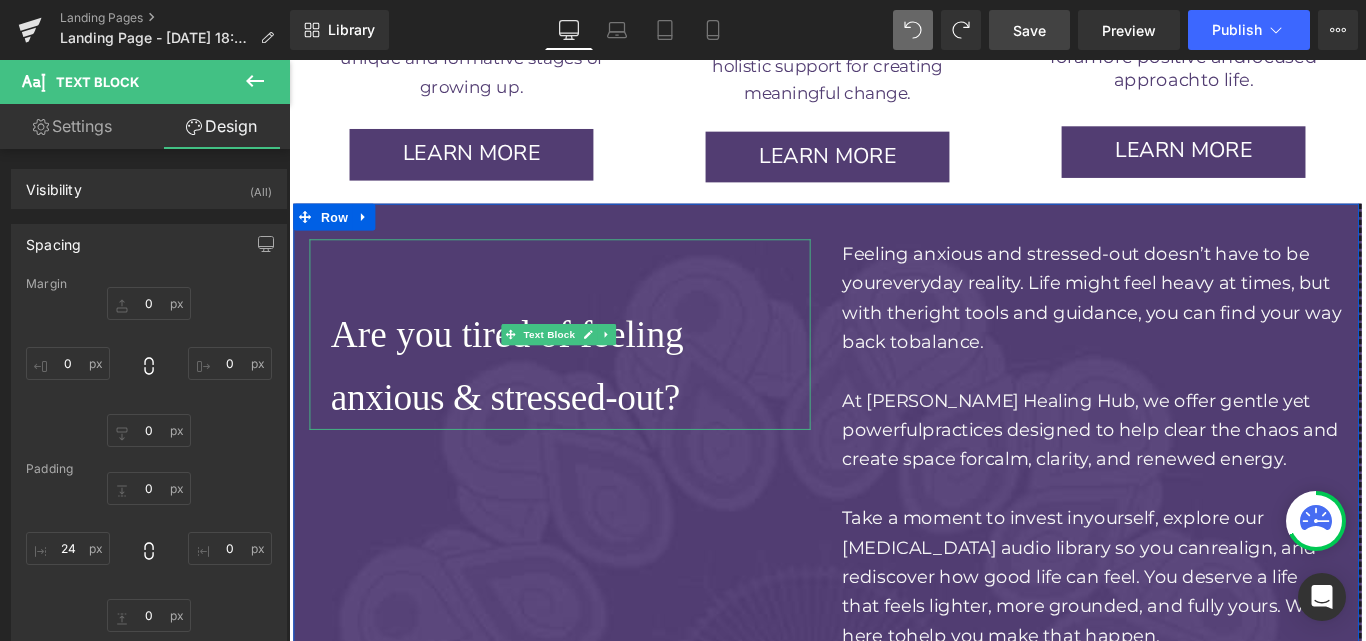 click on "Are you tired of feeling" at bounding box center [534, 369] 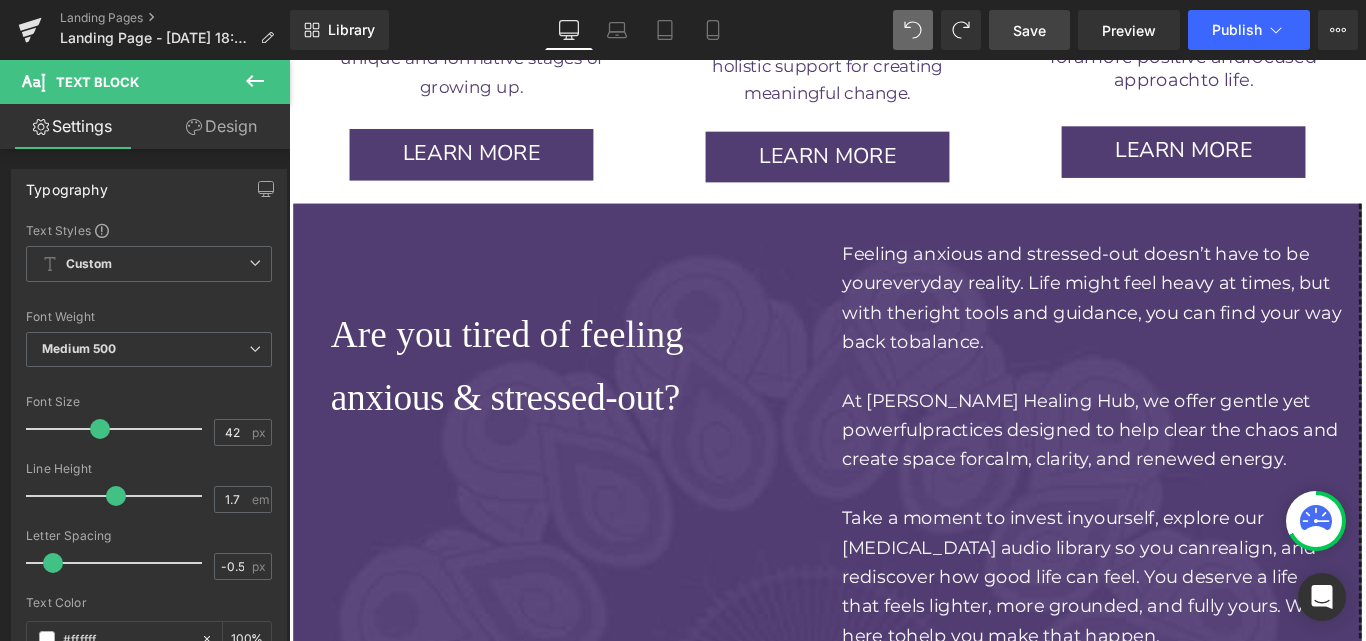 type 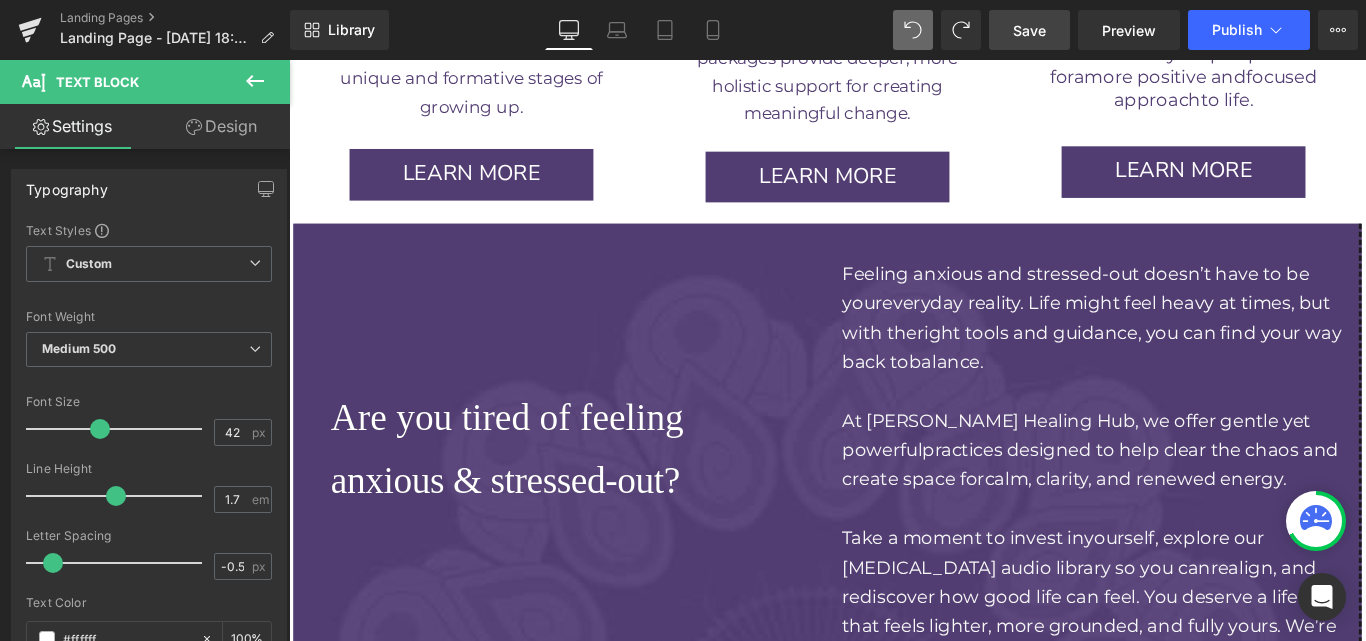 scroll, scrollTop: 4539, scrollLeft: 0, axis: vertical 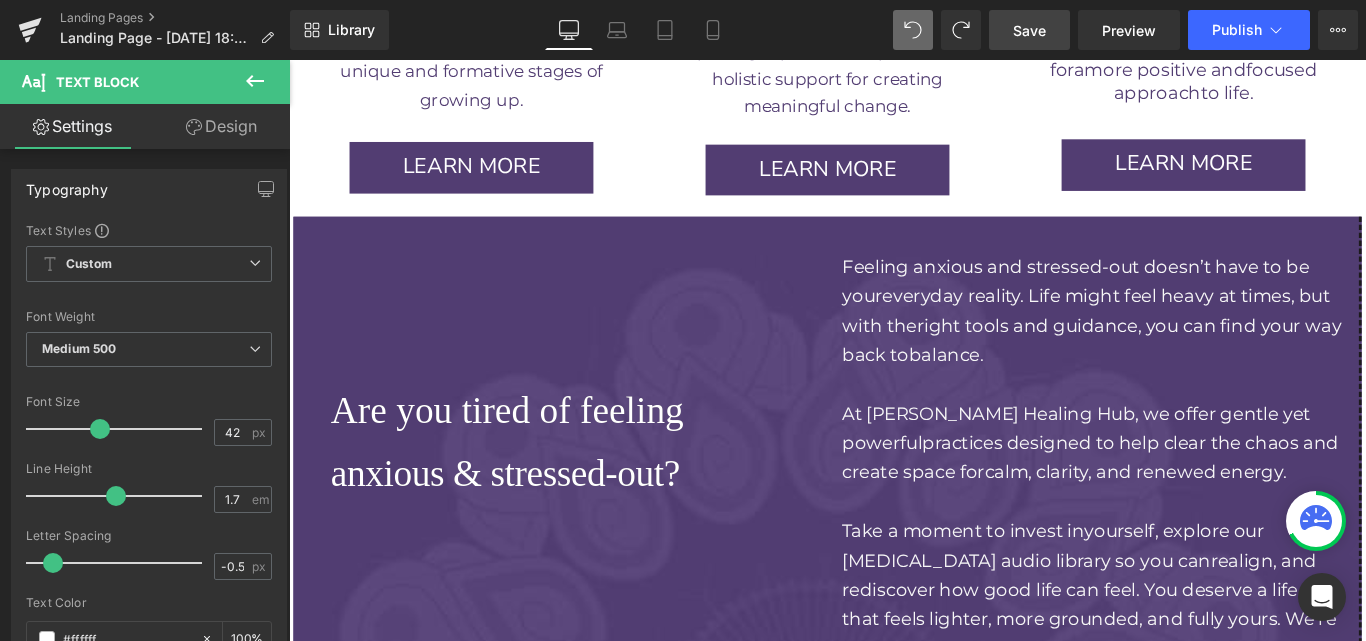 click on "Save" at bounding box center [1029, 30] 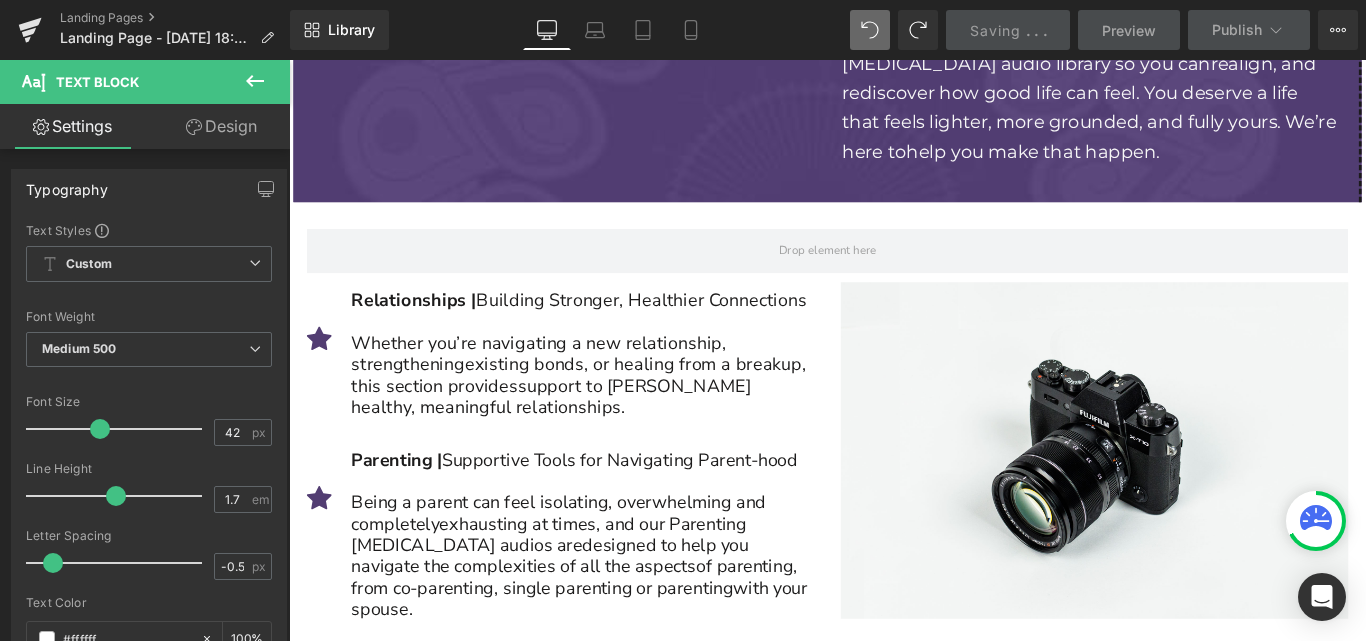 scroll, scrollTop: 5101, scrollLeft: 0, axis: vertical 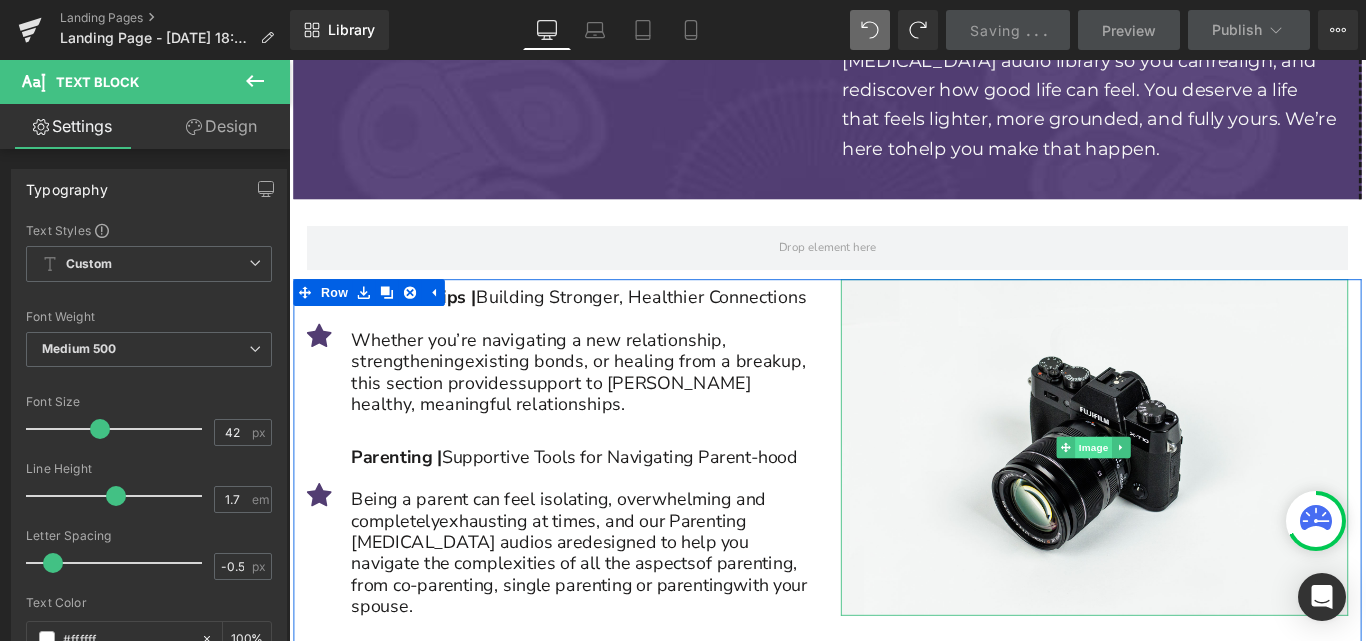click on "Image" at bounding box center (1193, 495) 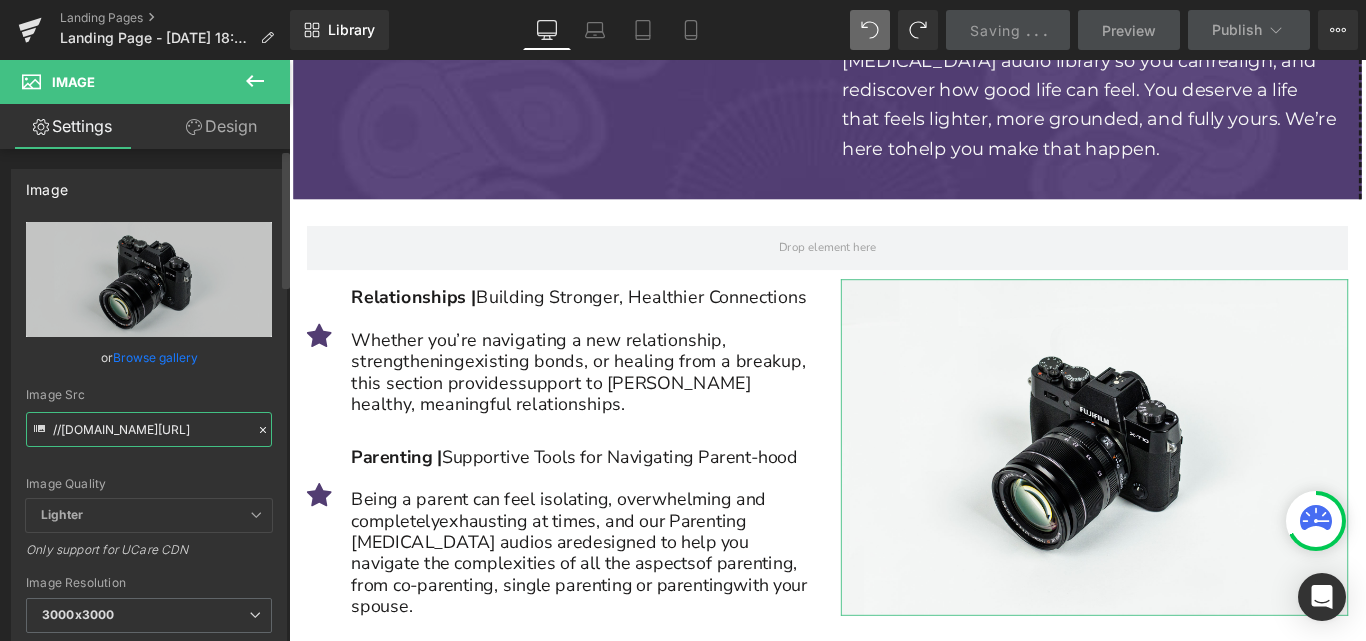 click on "//[DOMAIN_NAME][URL]" at bounding box center [149, 429] 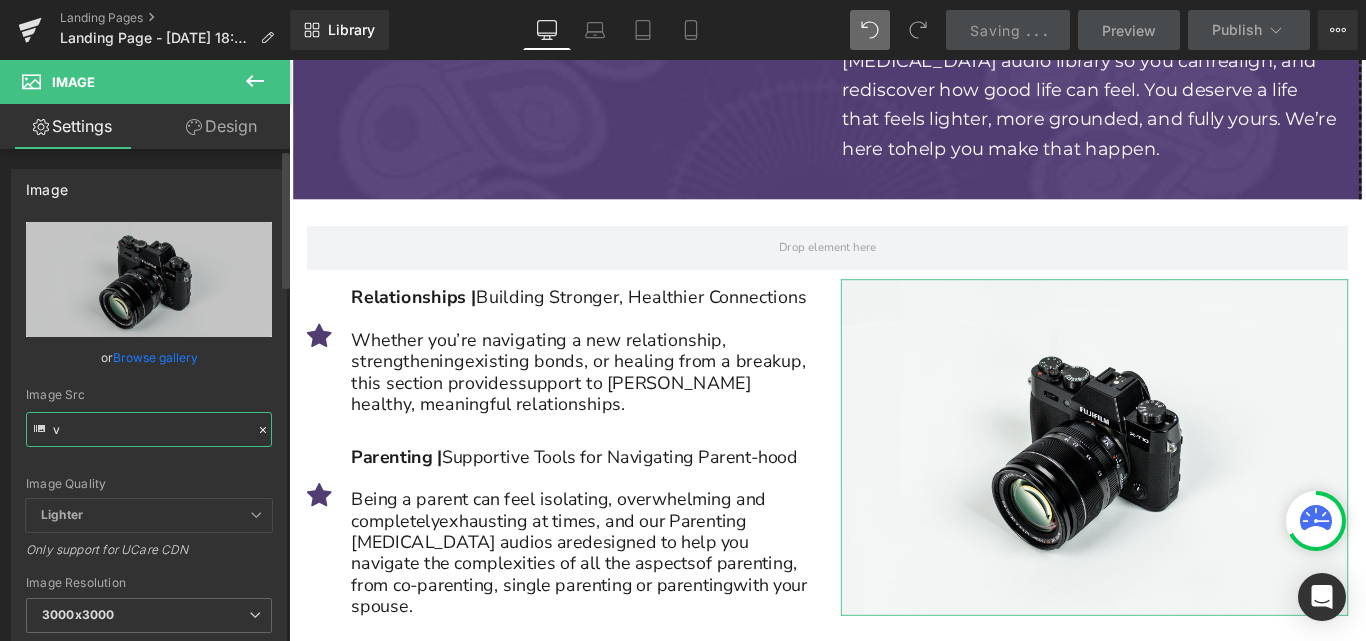 type on "v" 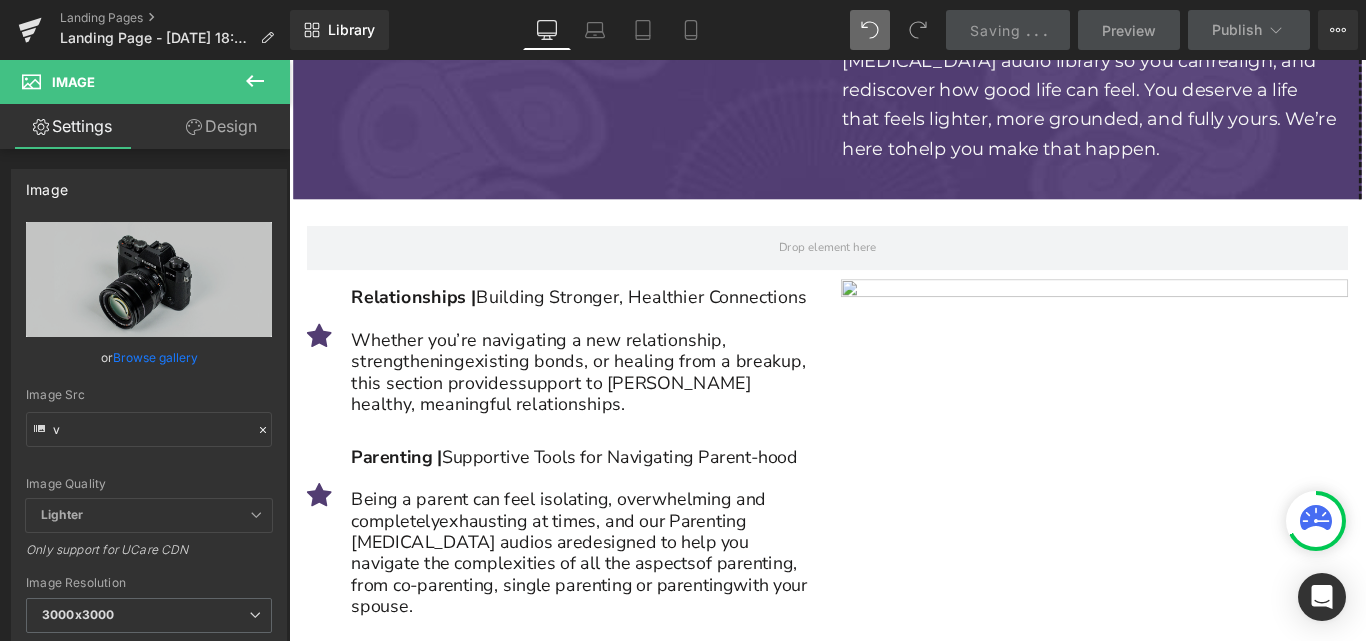 type 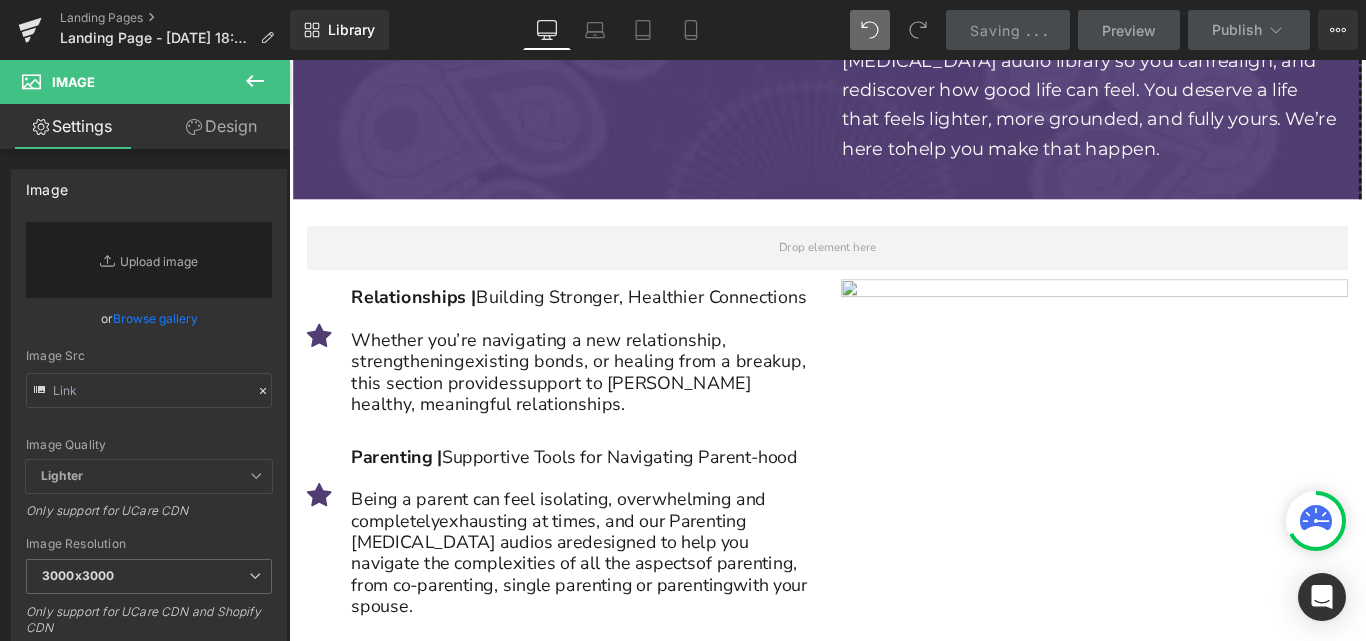 click on "Whether you’re navigating a new relationship, strengthening  existing bonds, or healing from a breakup, this section provides  support to [PERSON_NAME] healthy, meaningful relationships." at bounding box center (619, 411) 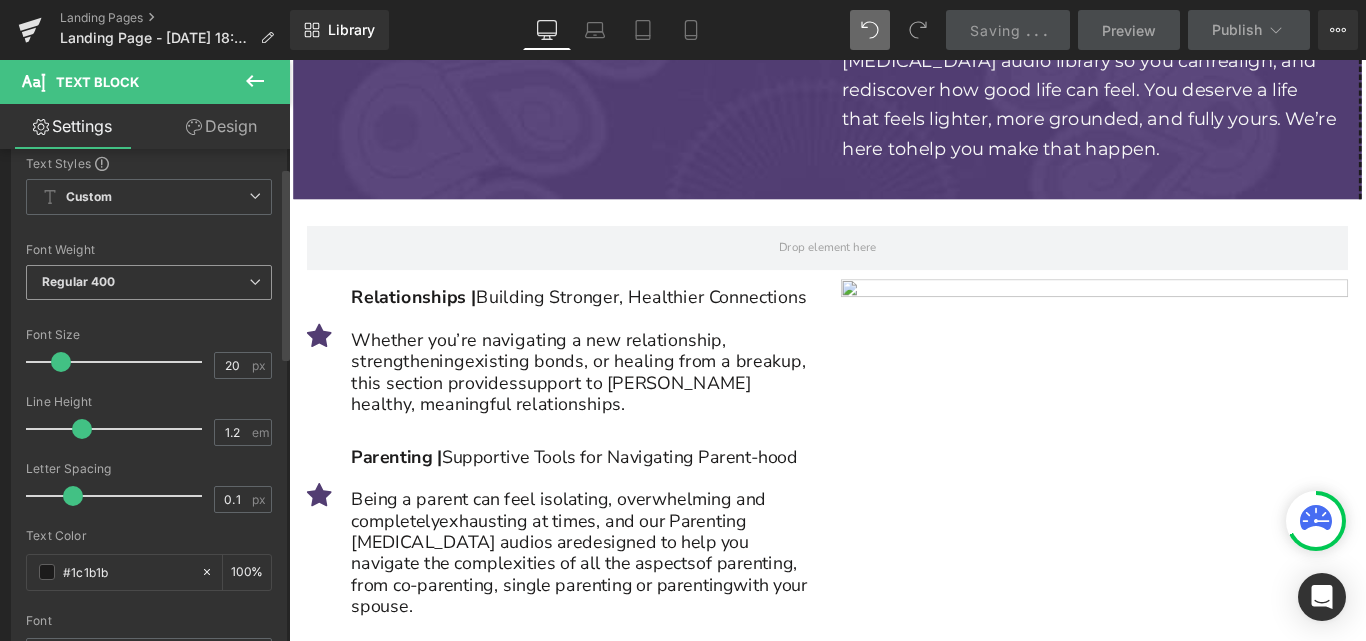 scroll, scrollTop: 0, scrollLeft: 0, axis: both 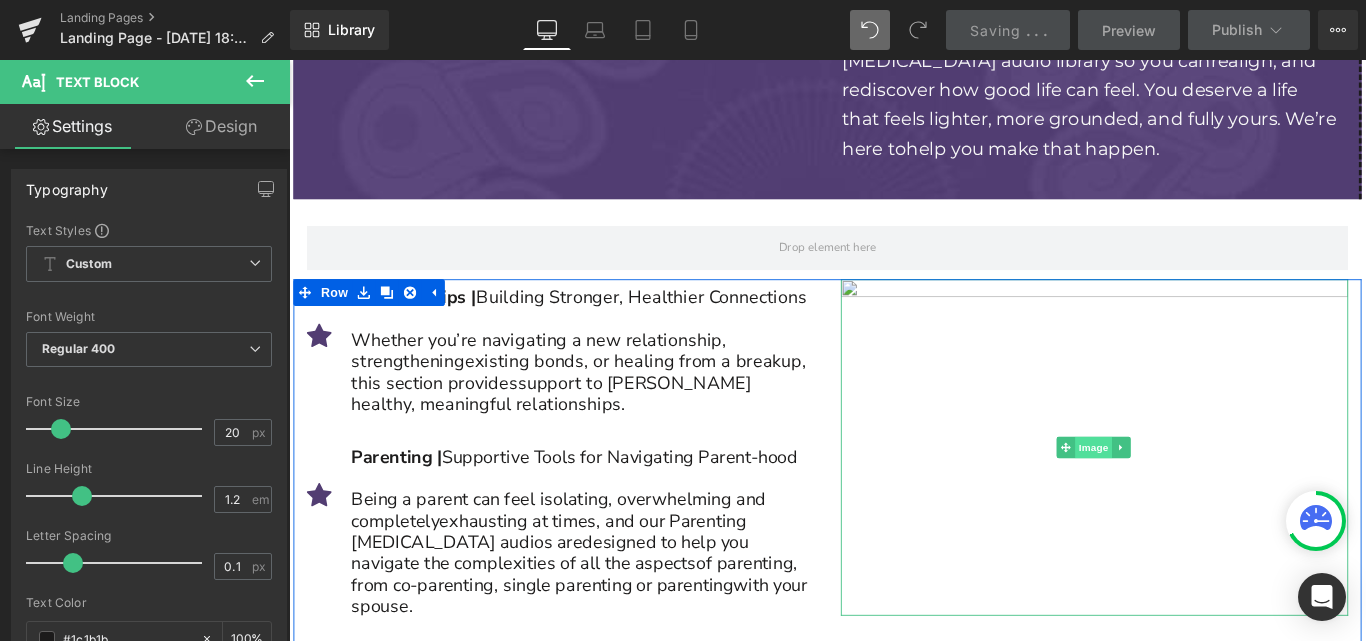 click on "Image" at bounding box center [1193, 495] 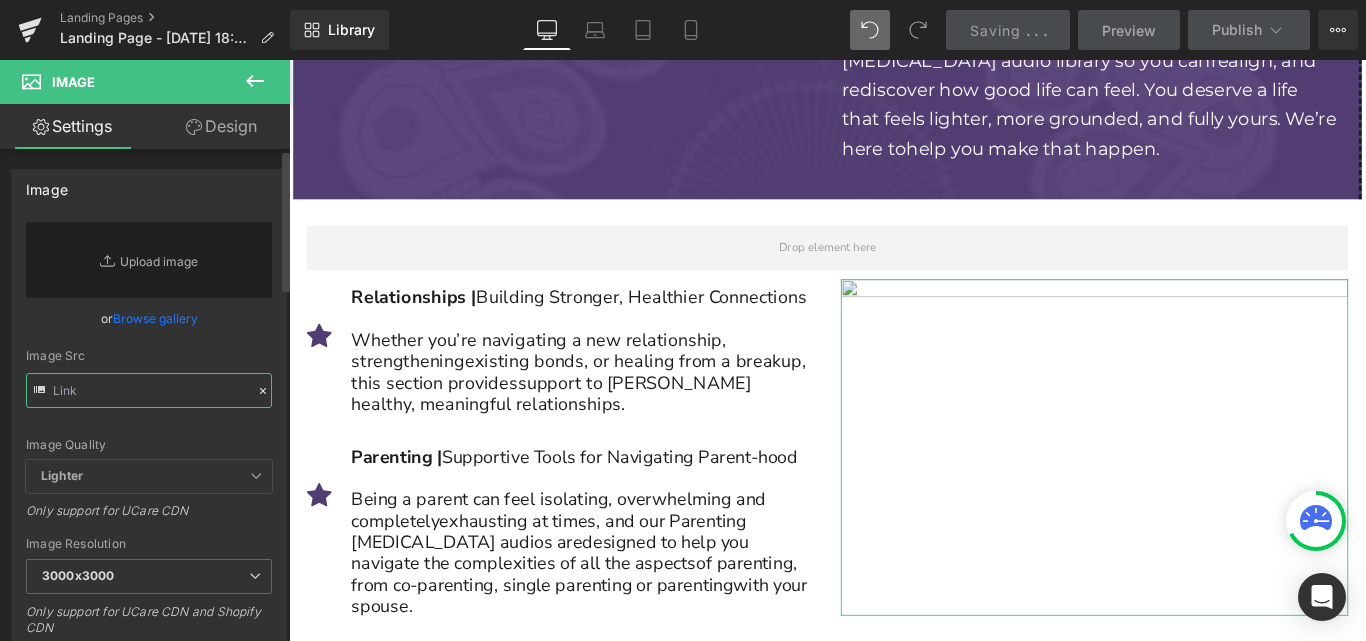 click at bounding box center (149, 390) 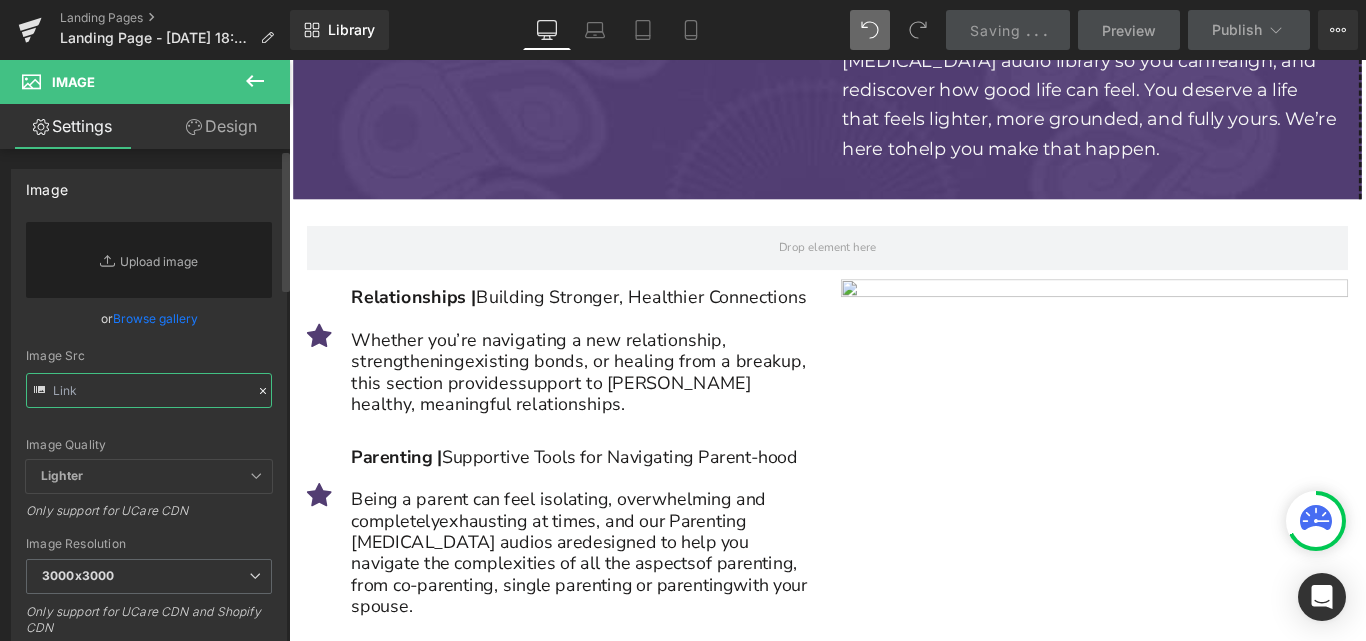 paste on "[URL][DOMAIN_NAME]" 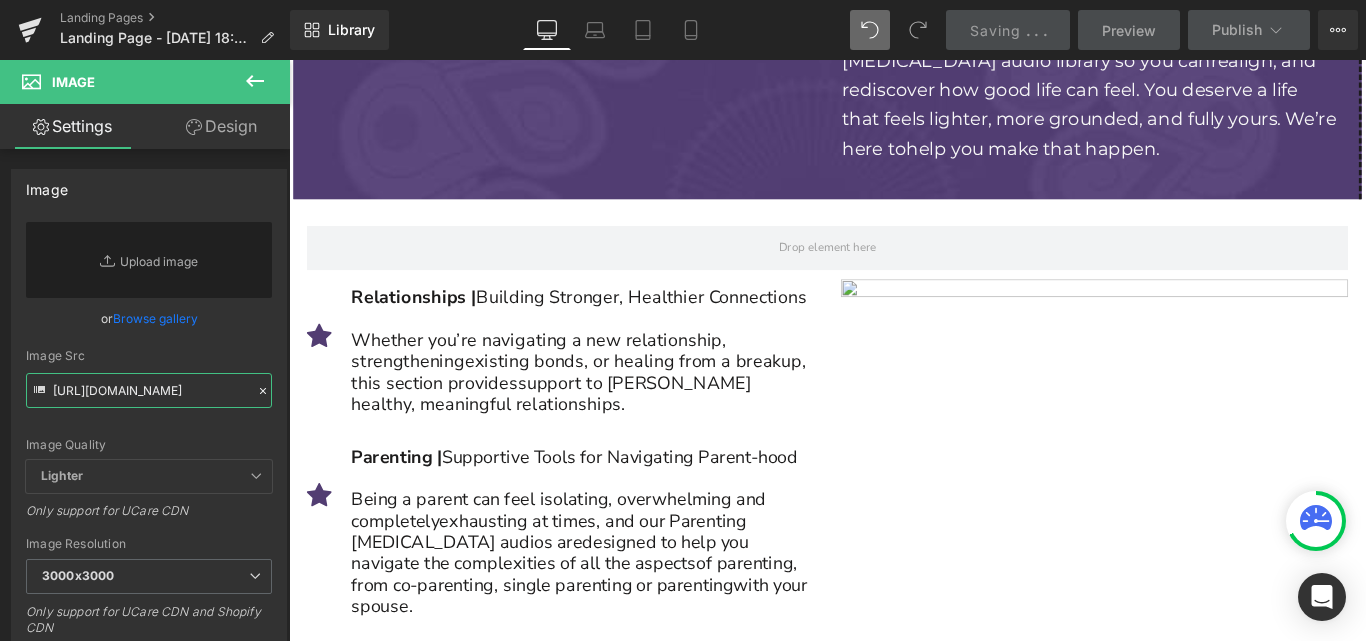 scroll, scrollTop: 0, scrollLeft: 2985, axis: horizontal 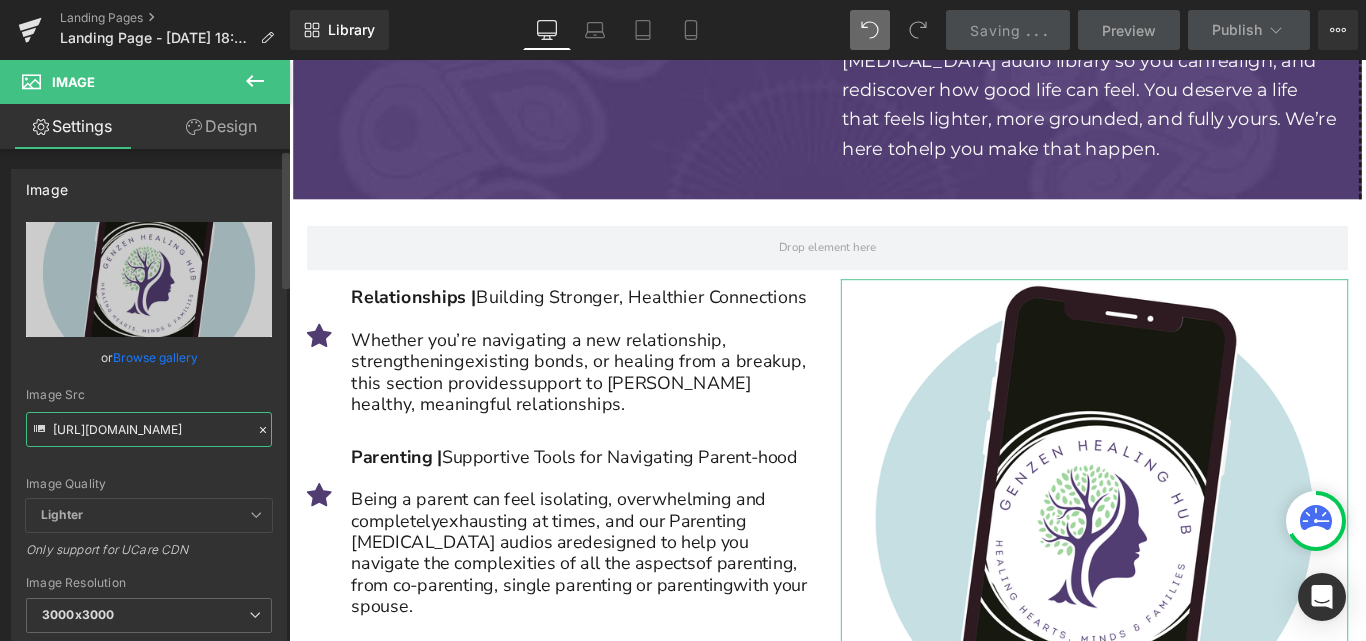 type on "[URL][DOMAIN_NAME]" 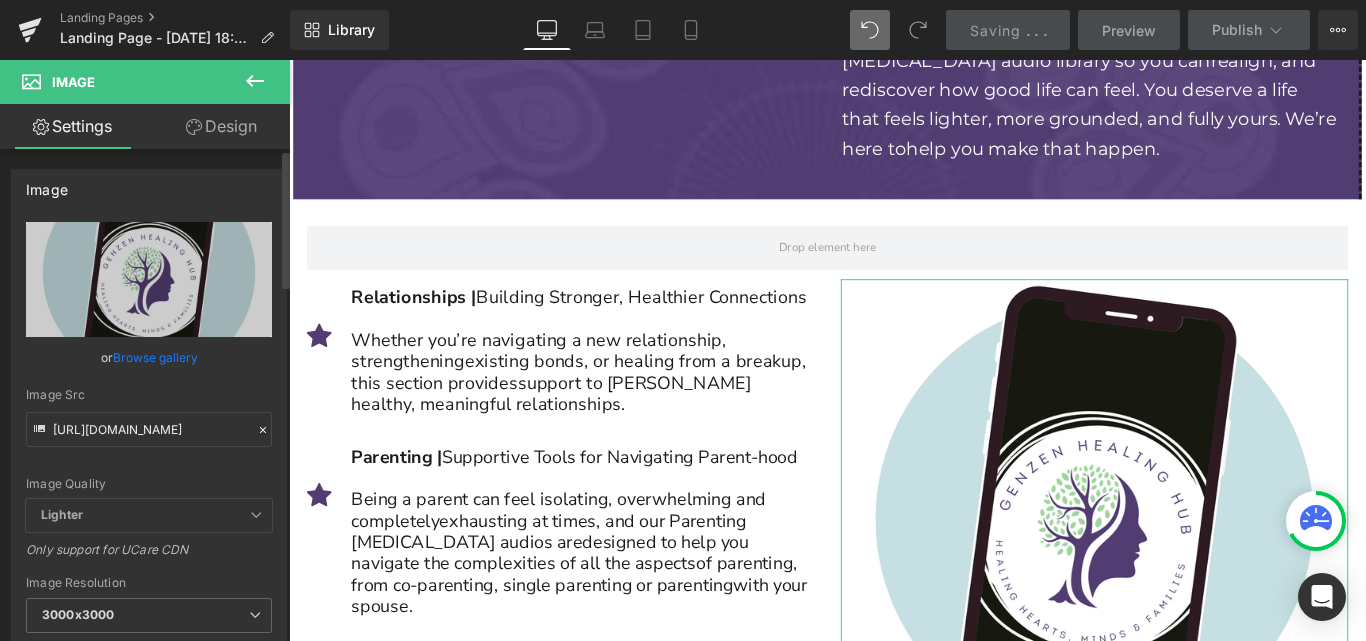 scroll, scrollTop: 0, scrollLeft: 0, axis: both 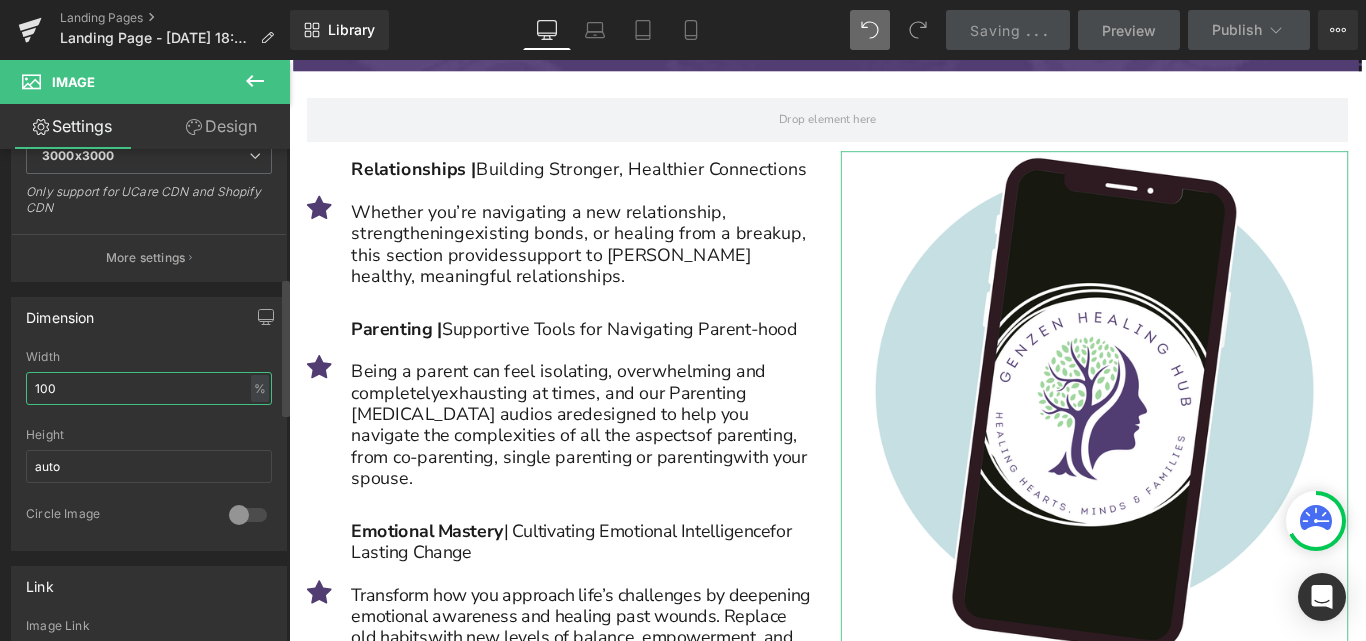 click on "100" at bounding box center (149, 388) 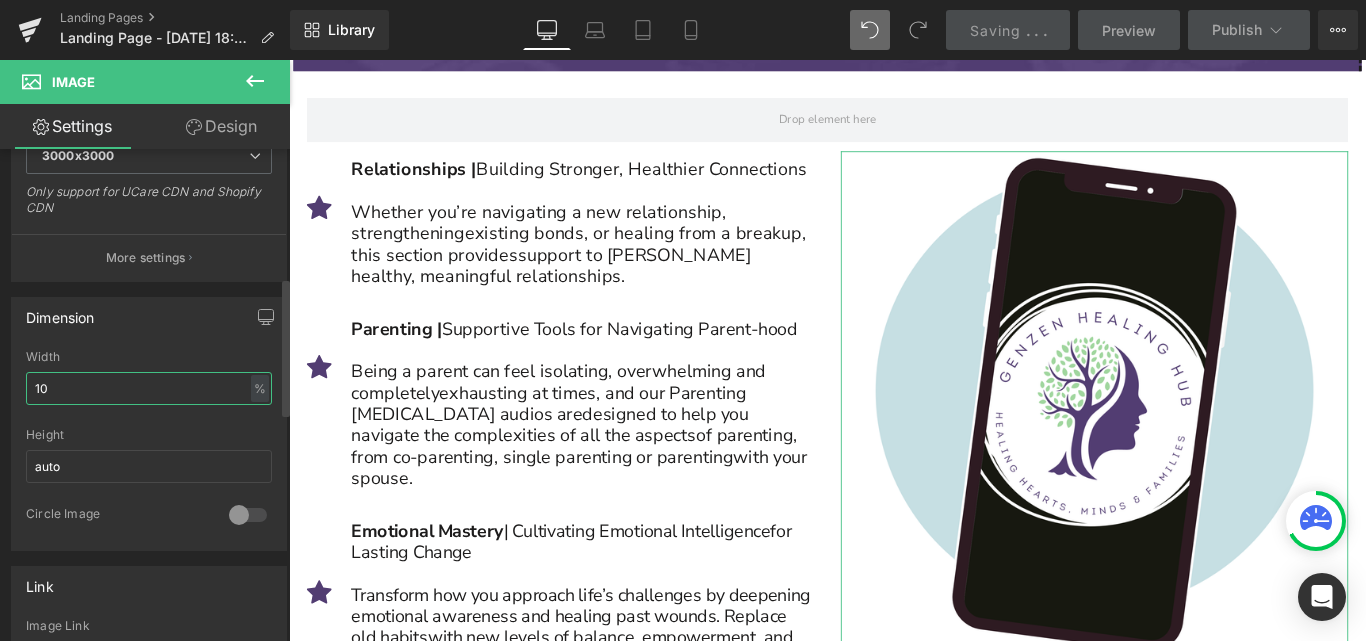 type on "1" 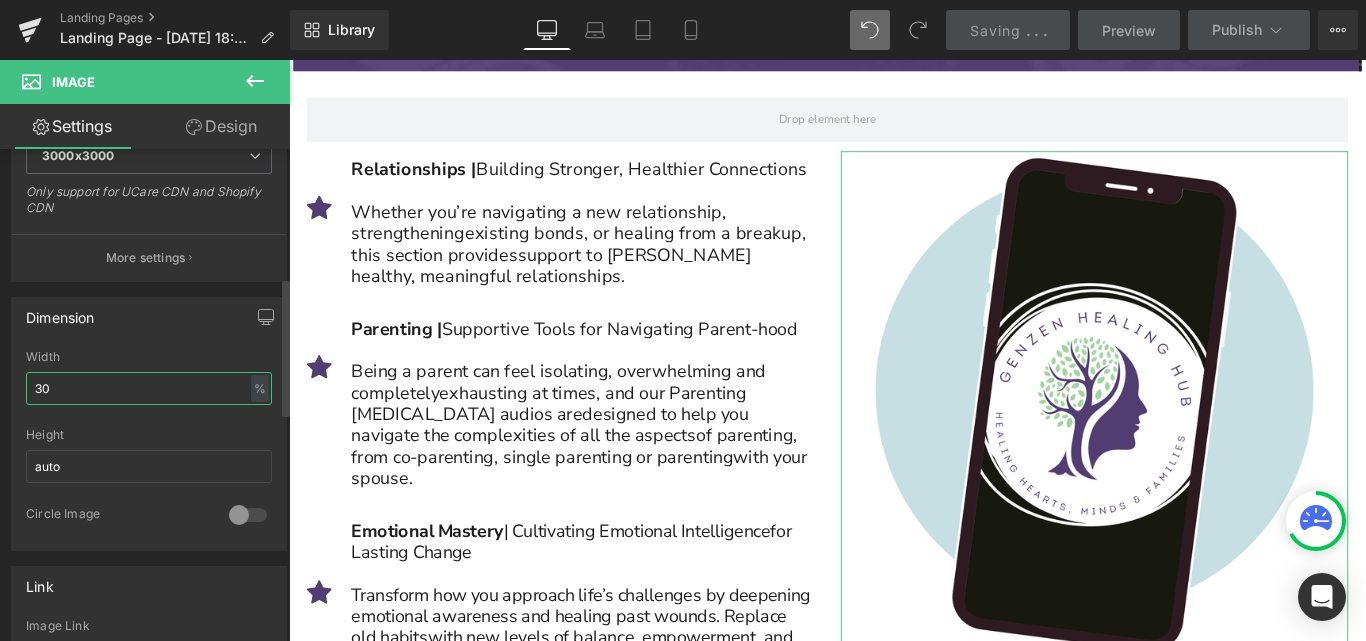 type on "3" 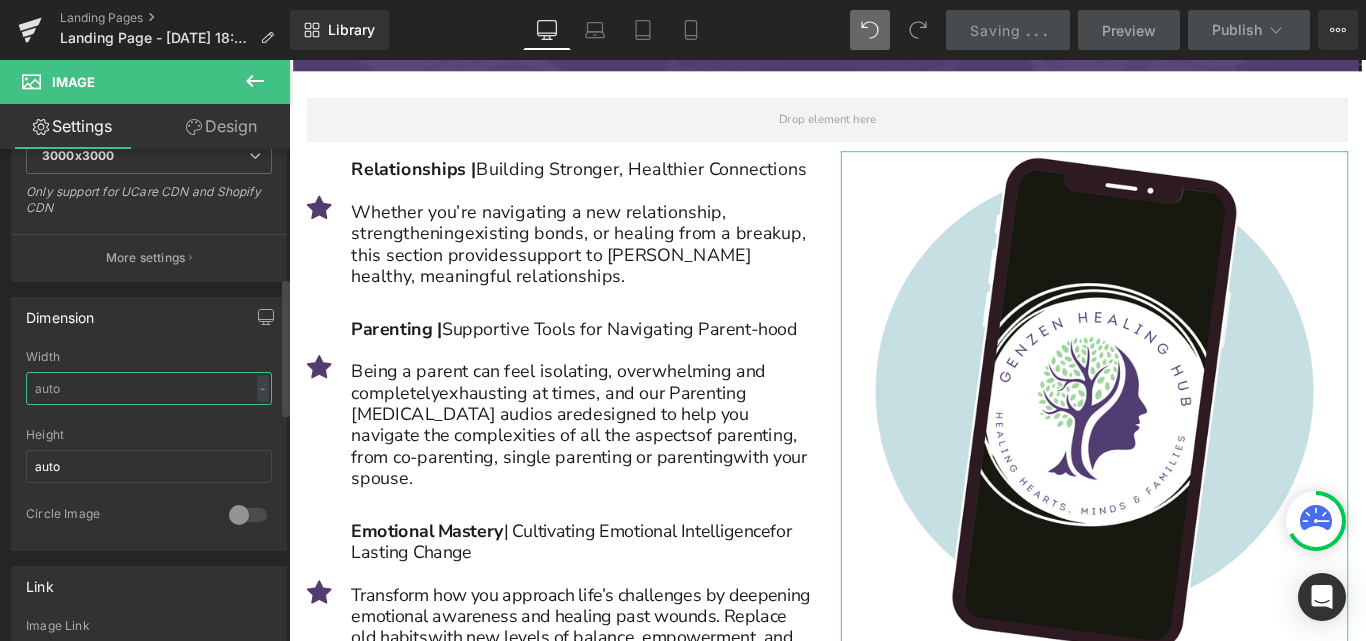 type on "4" 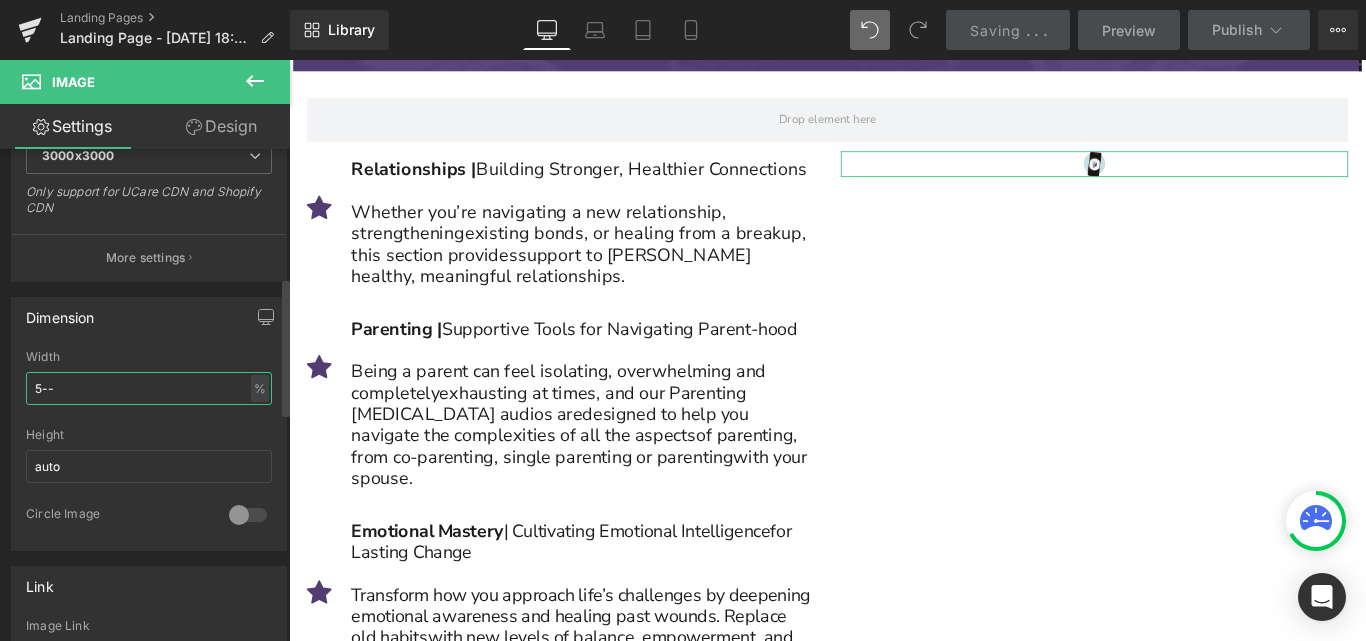 type on "5" 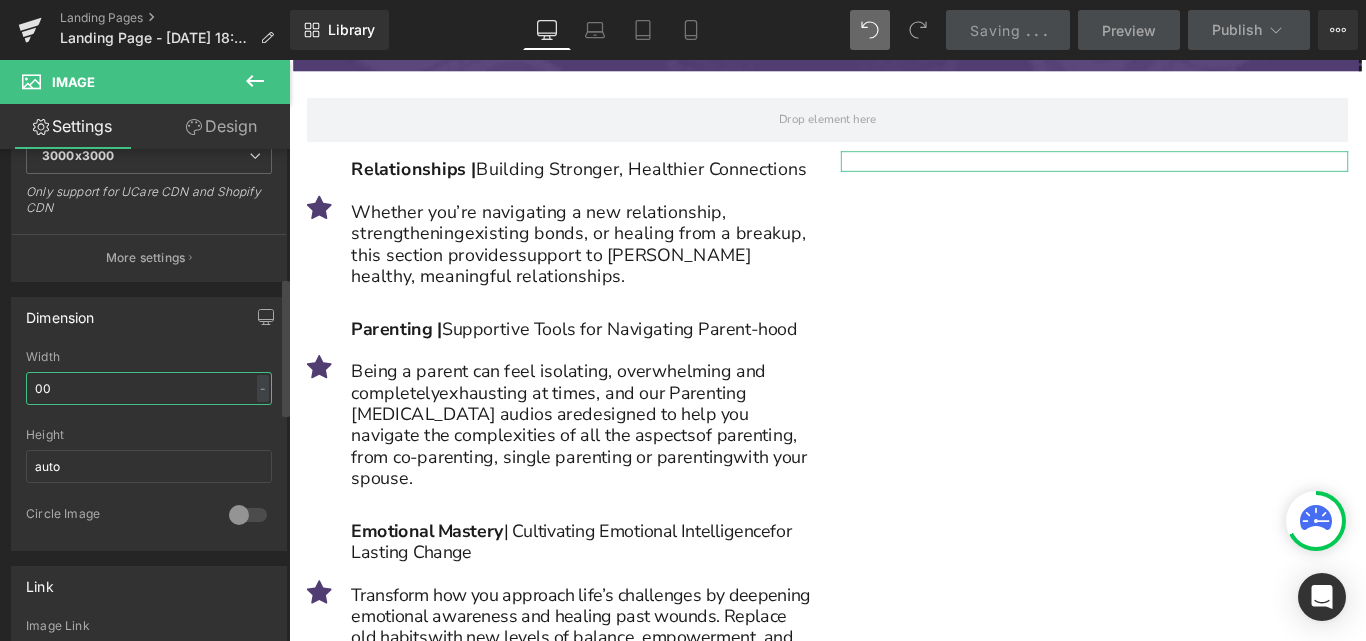 type on "0" 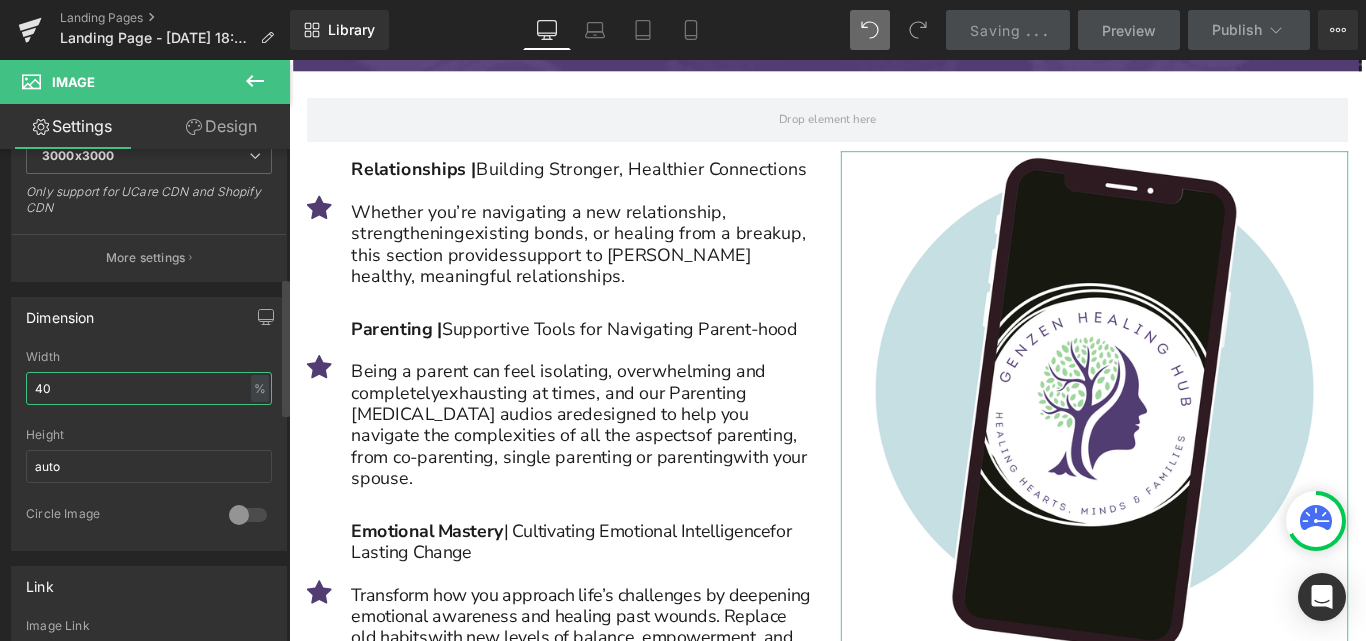 type on "4" 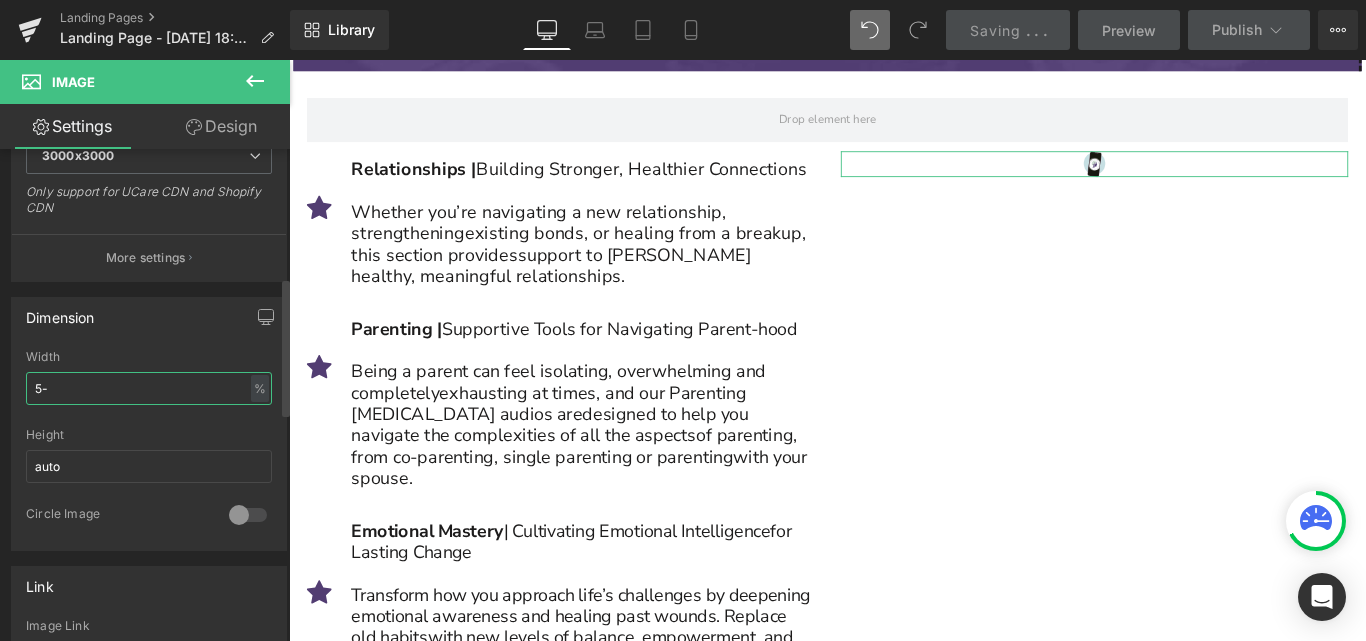 type on "5" 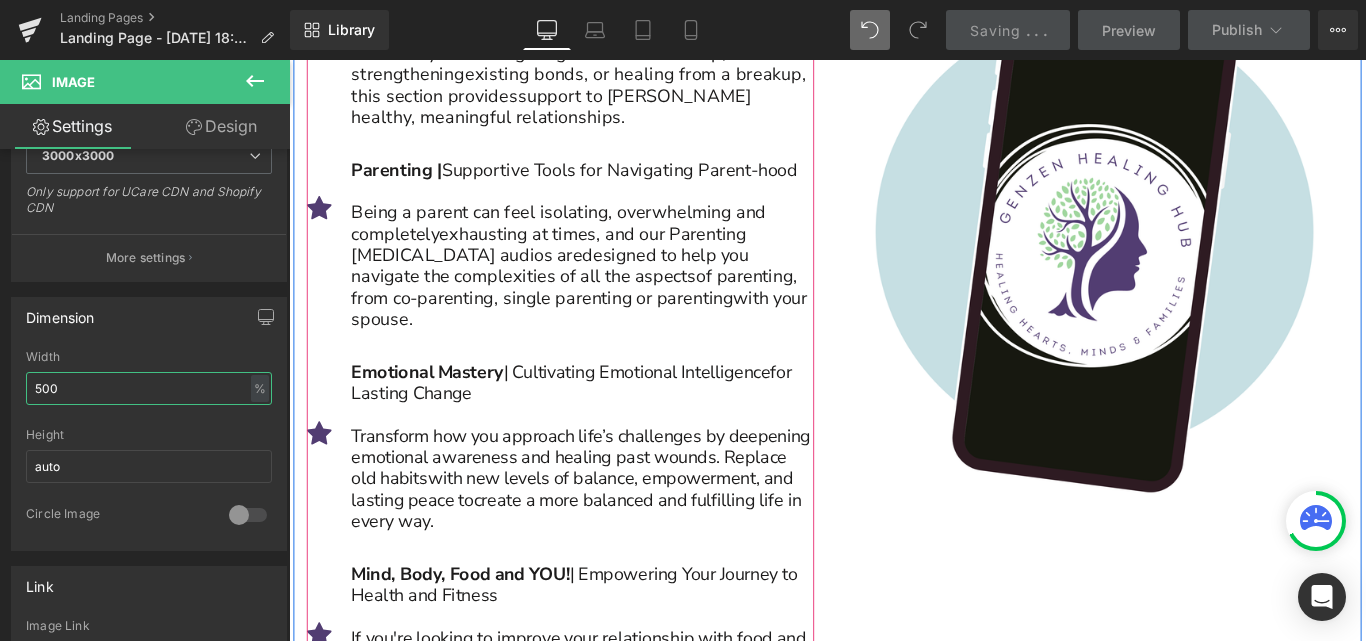 scroll, scrollTop: 5422, scrollLeft: 0, axis: vertical 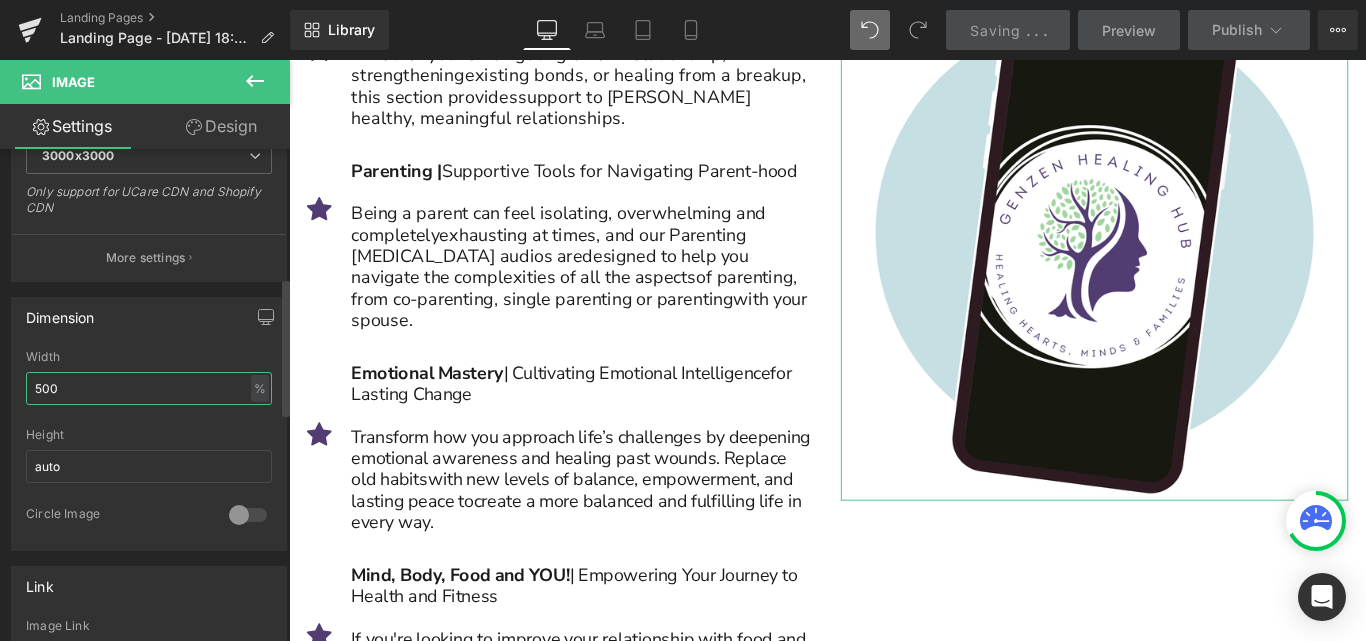 click on "500" at bounding box center [149, 388] 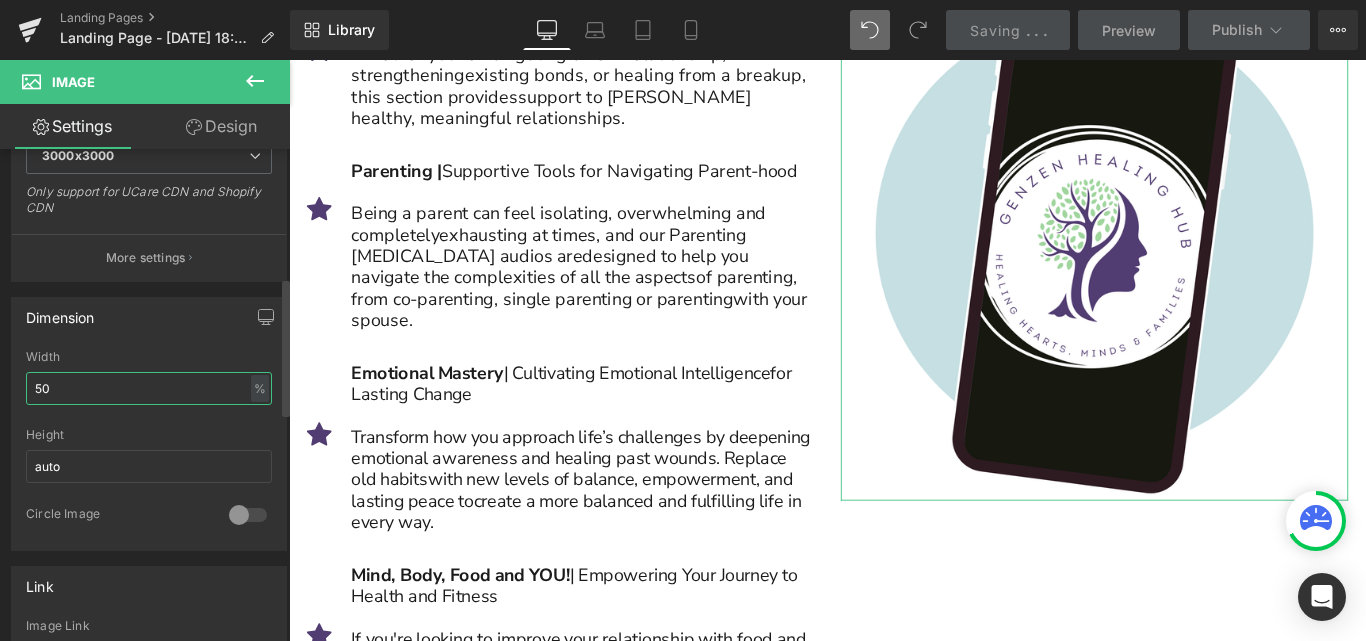 type on "5" 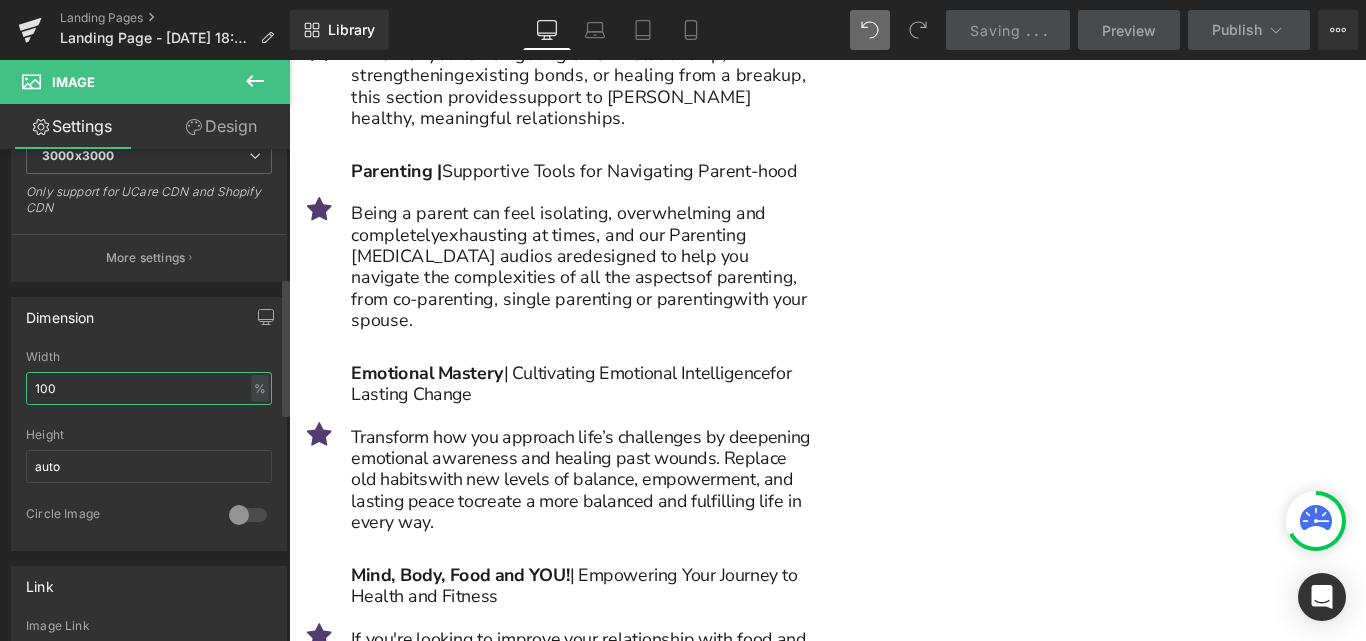 type on "1000" 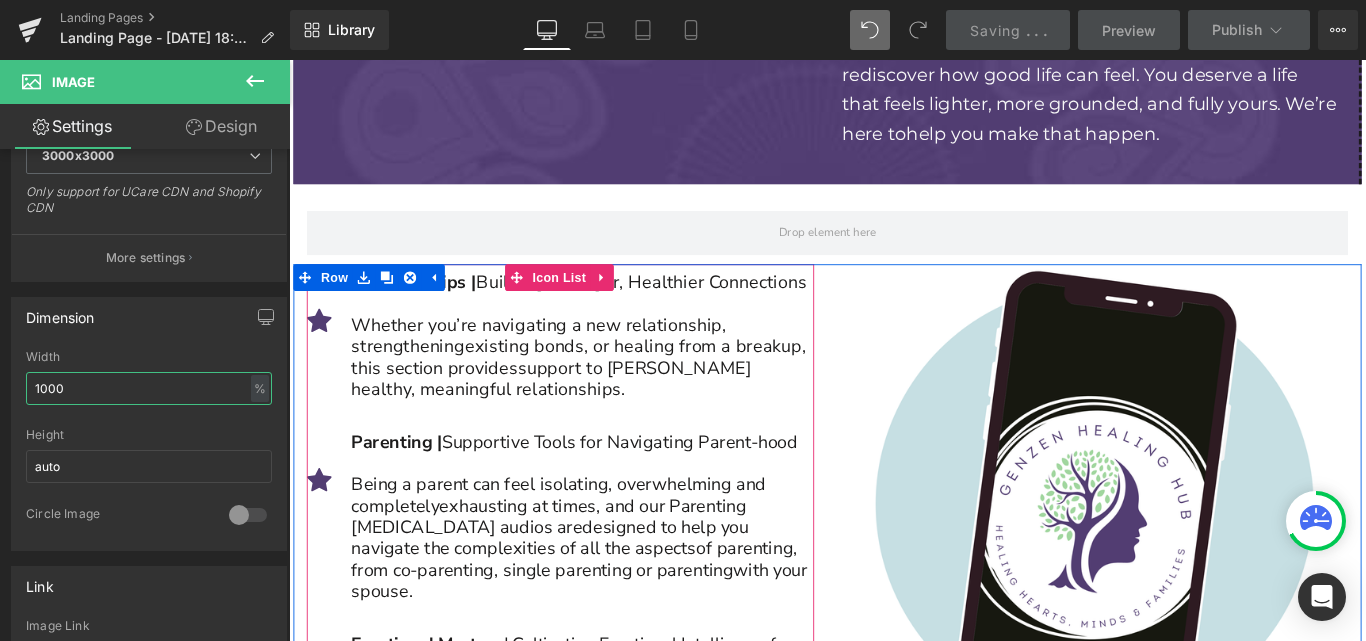 scroll, scrollTop: 5115, scrollLeft: 0, axis: vertical 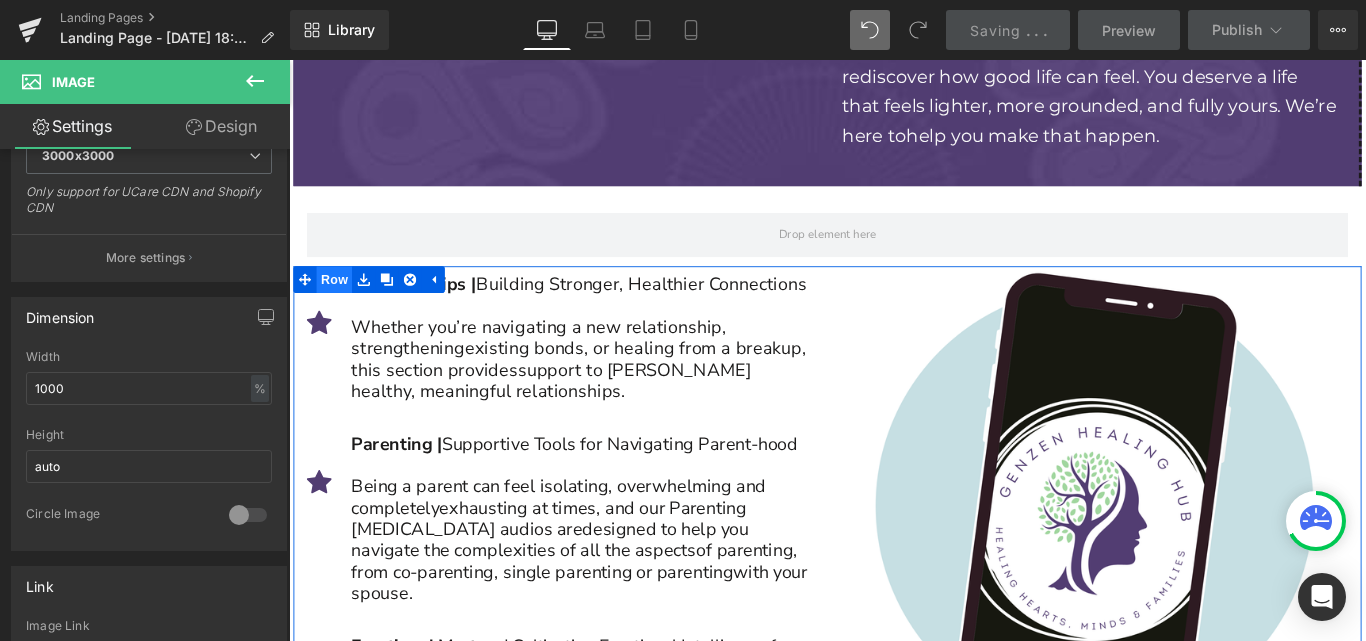click on "Row" at bounding box center (340, 307) 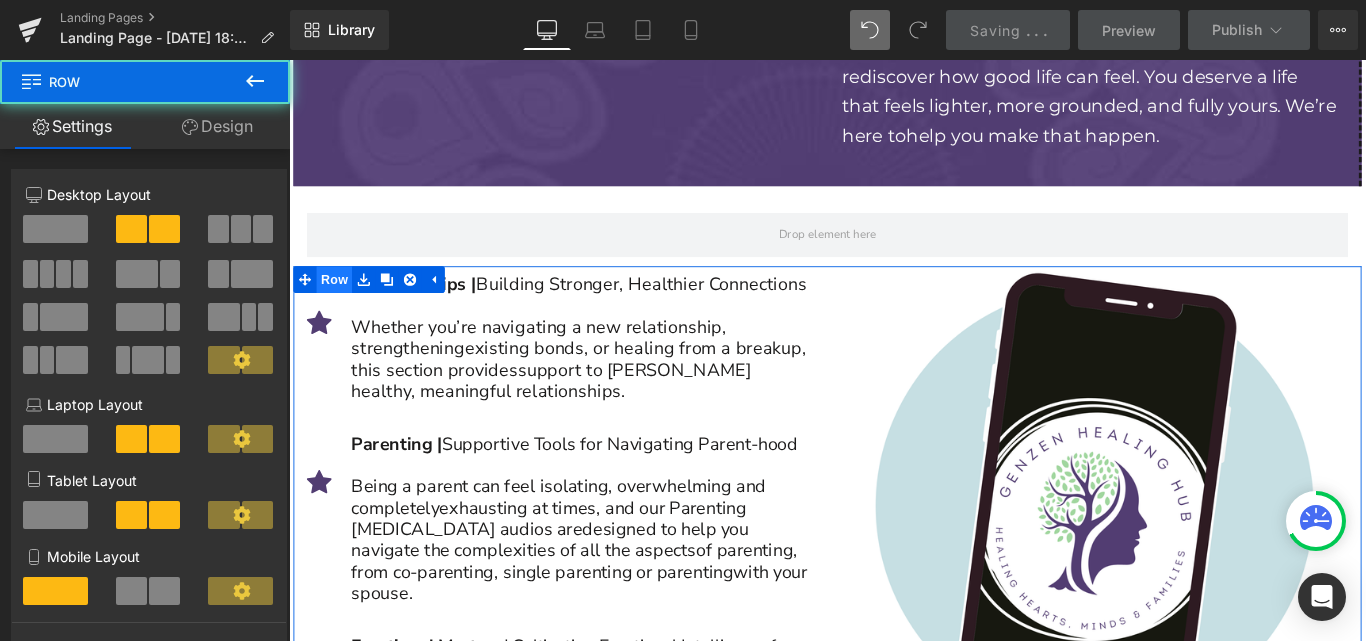 click on "Row" at bounding box center [340, 307] 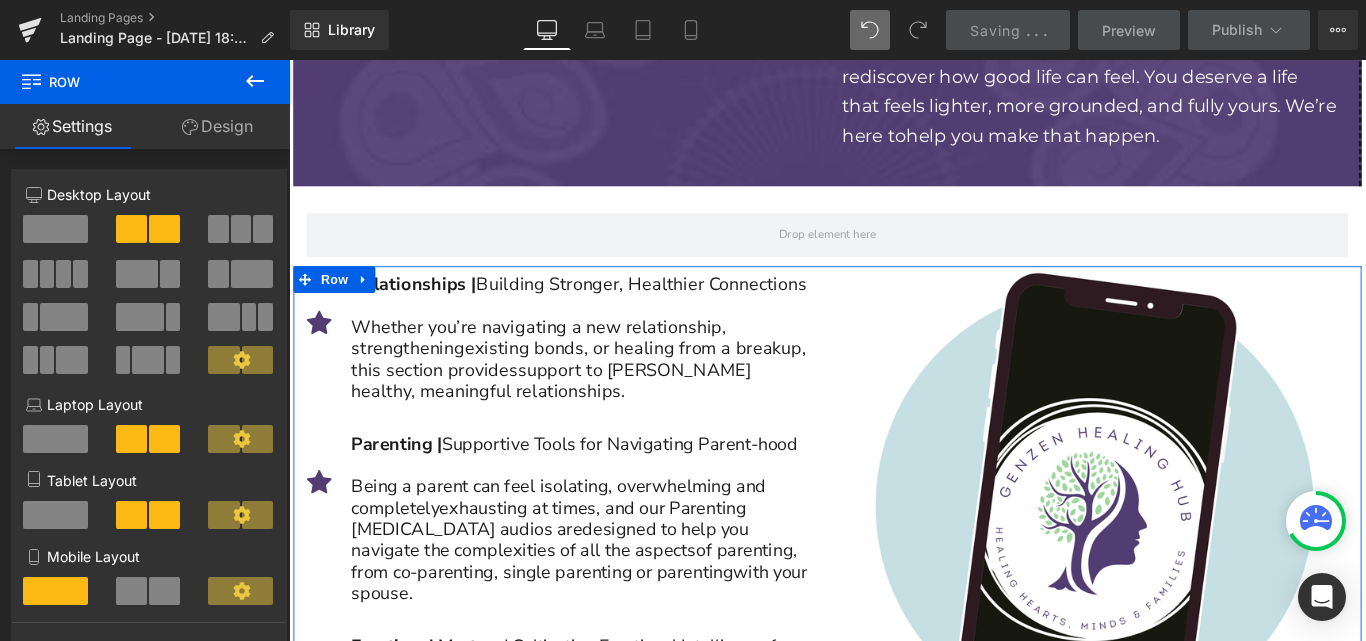 click on "Design" at bounding box center [217, 126] 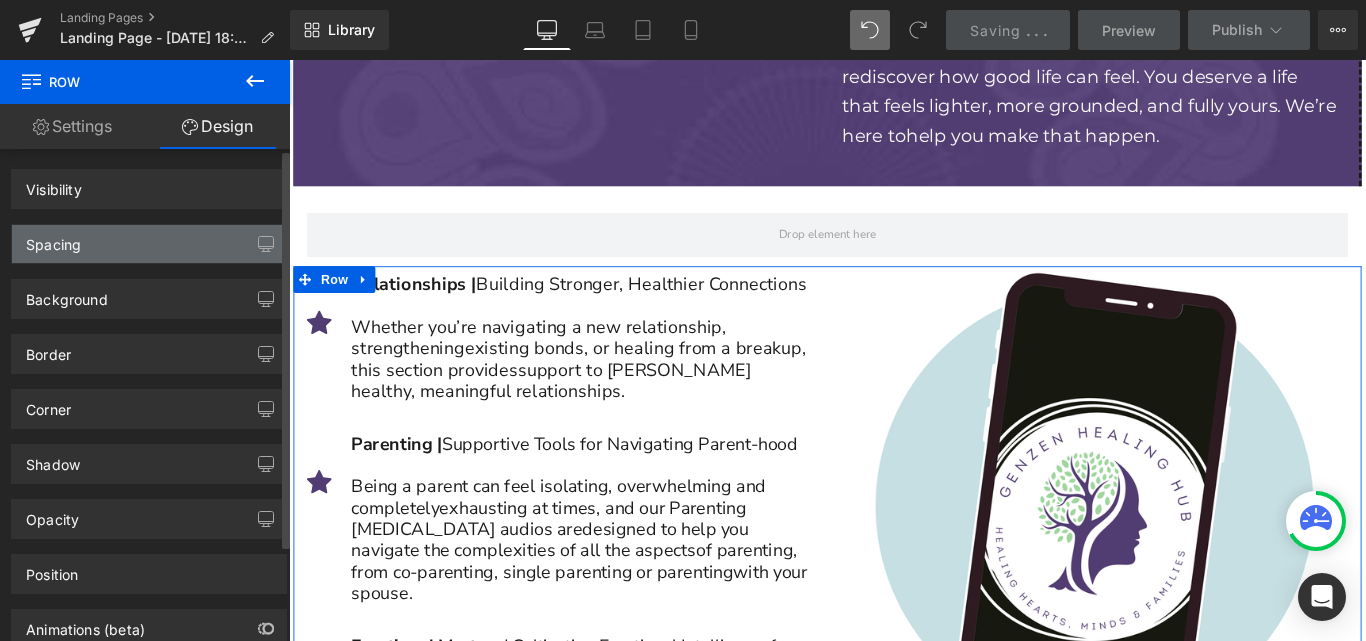 click on "Spacing" at bounding box center (149, 244) 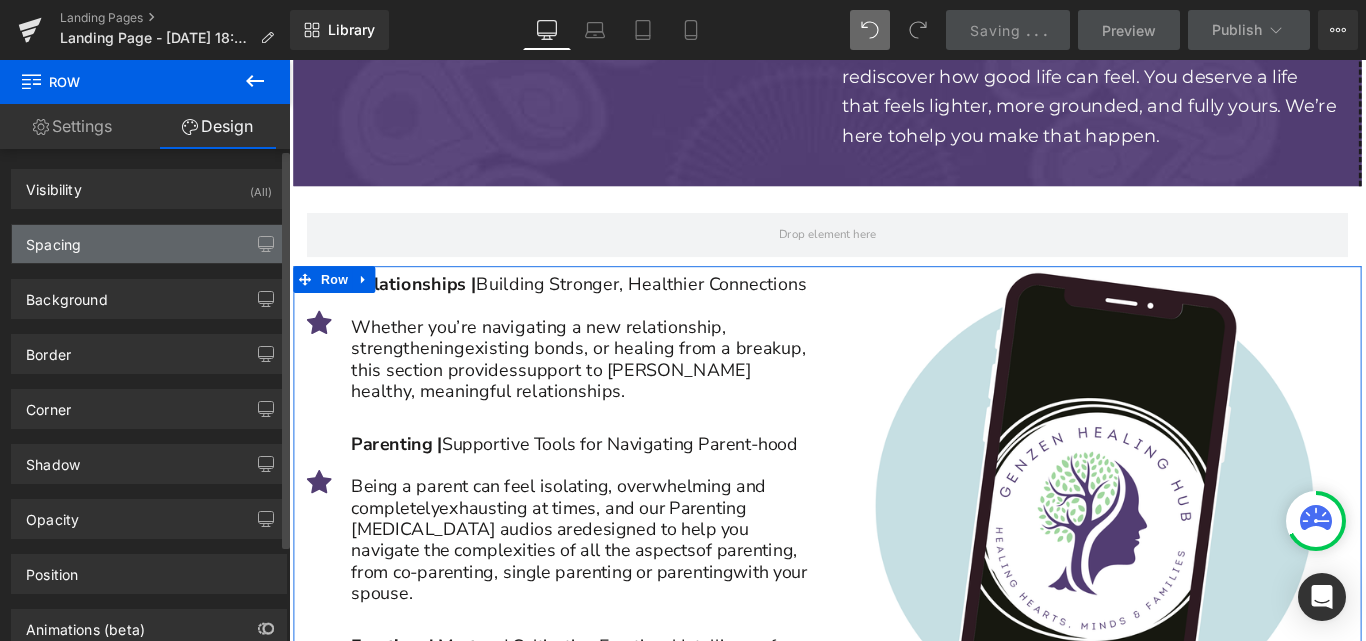 click on "Spacing" at bounding box center [149, 244] 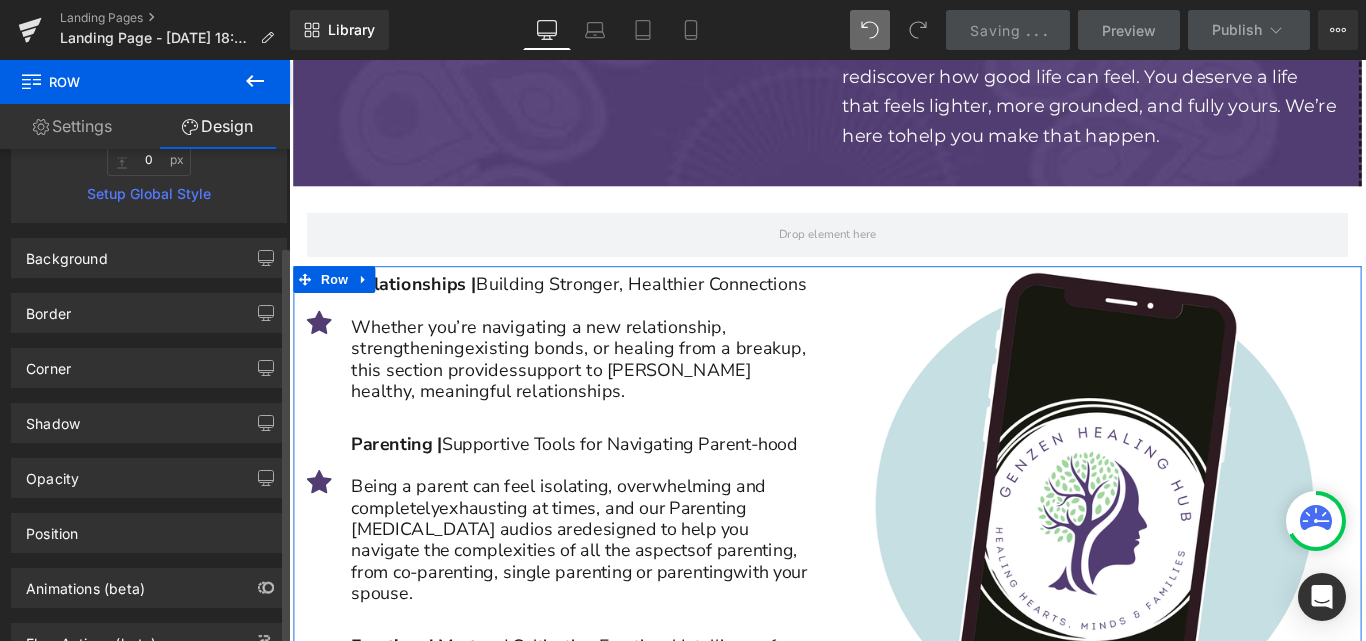 scroll, scrollTop: 457, scrollLeft: 0, axis: vertical 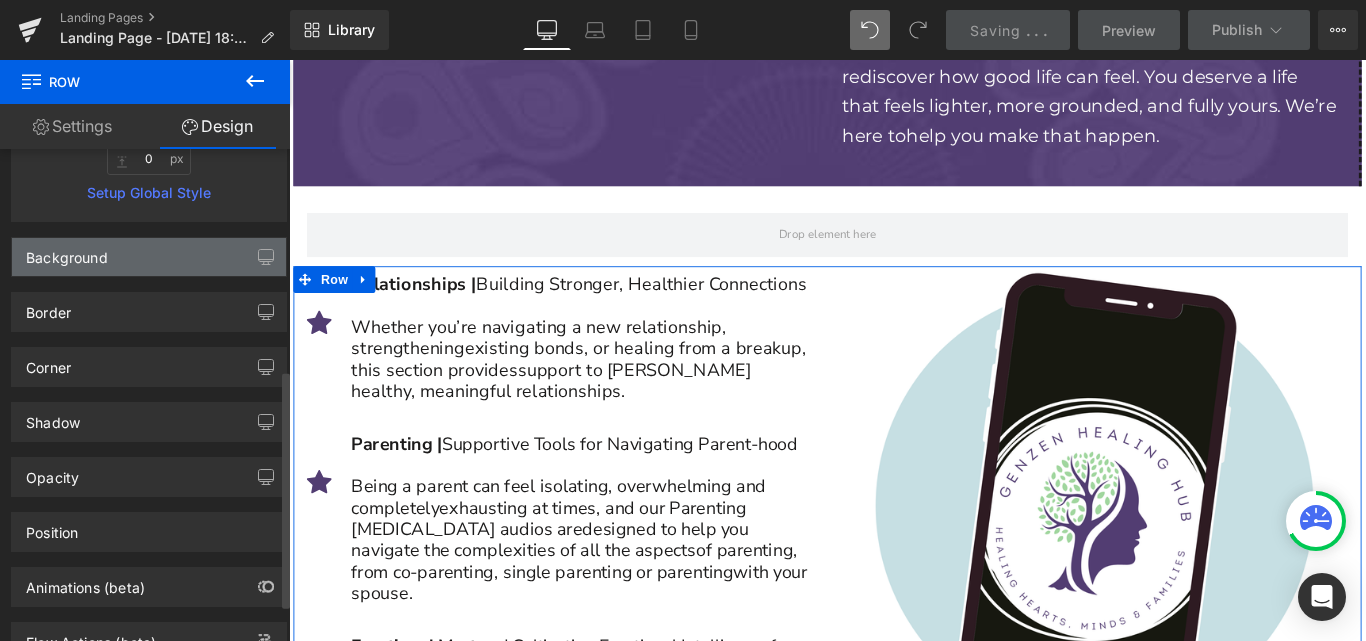 click on "Background" at bounding box center (149, 257) 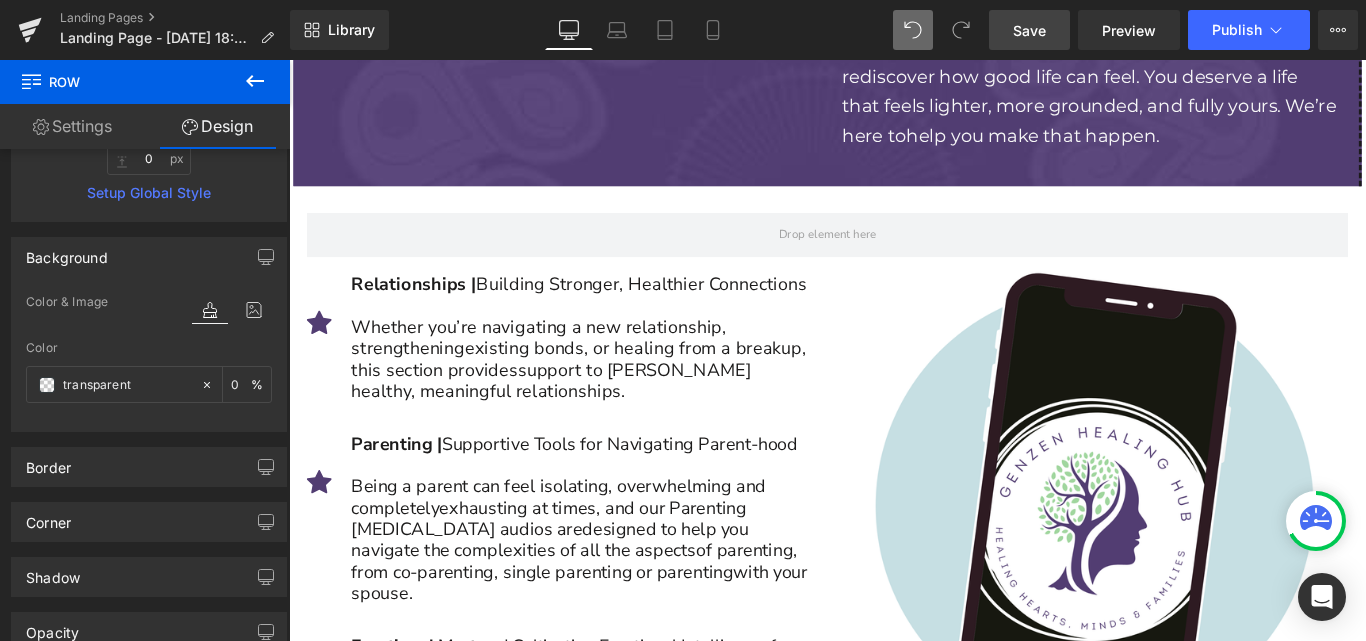 click on "Save" at bounding box center (1029, 30) 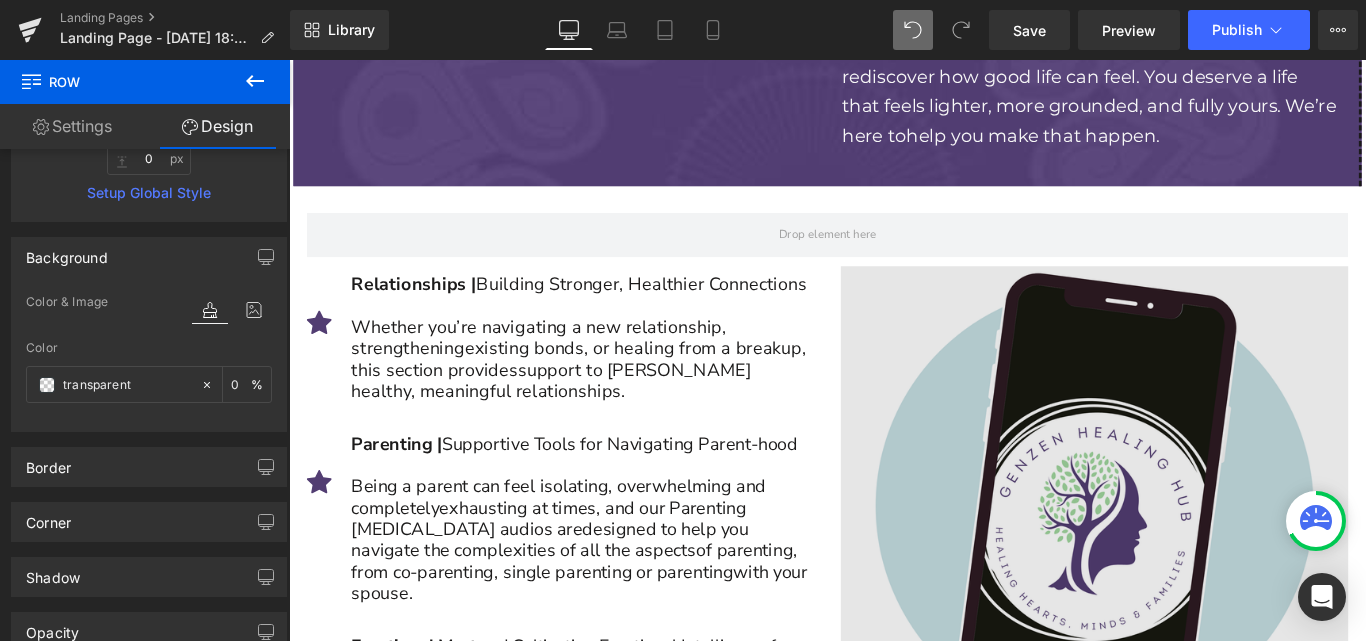 scroll, scrollTop: 3209, scrollLeft: 0, axis: vertical 